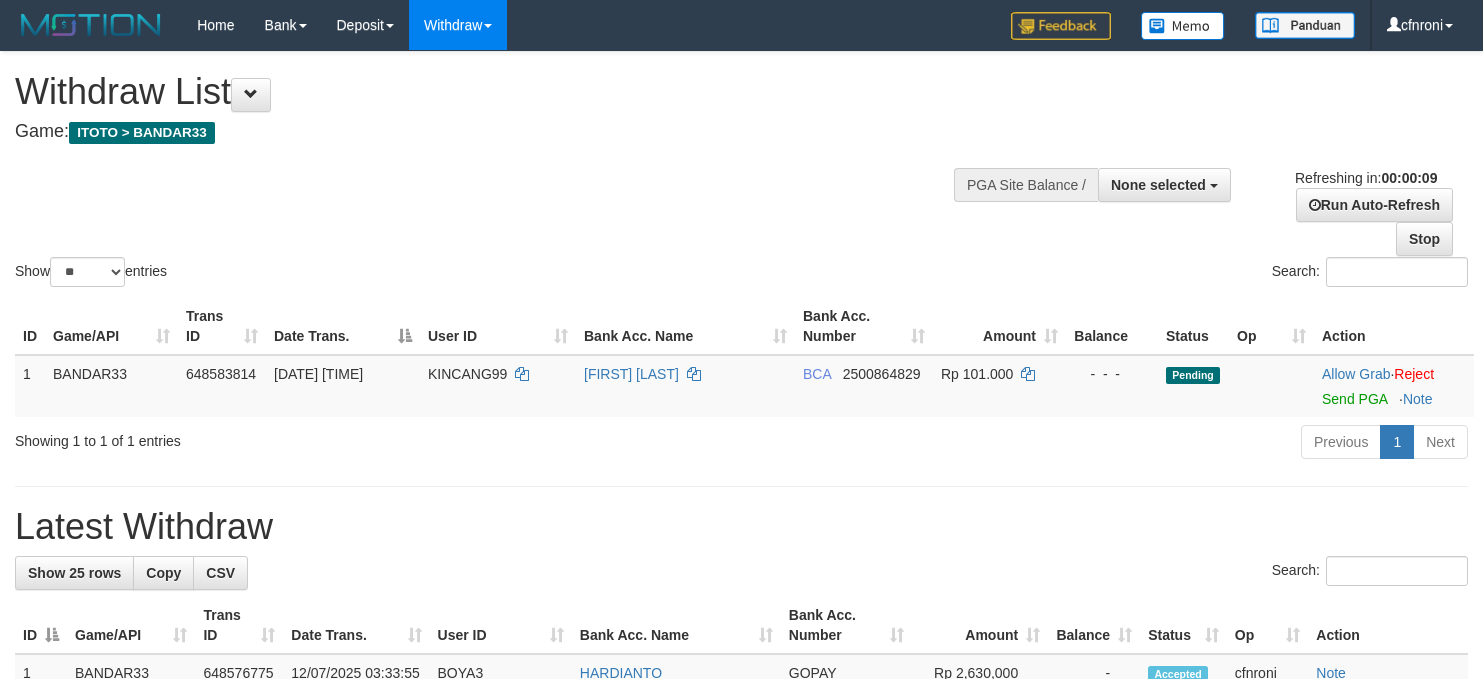 select 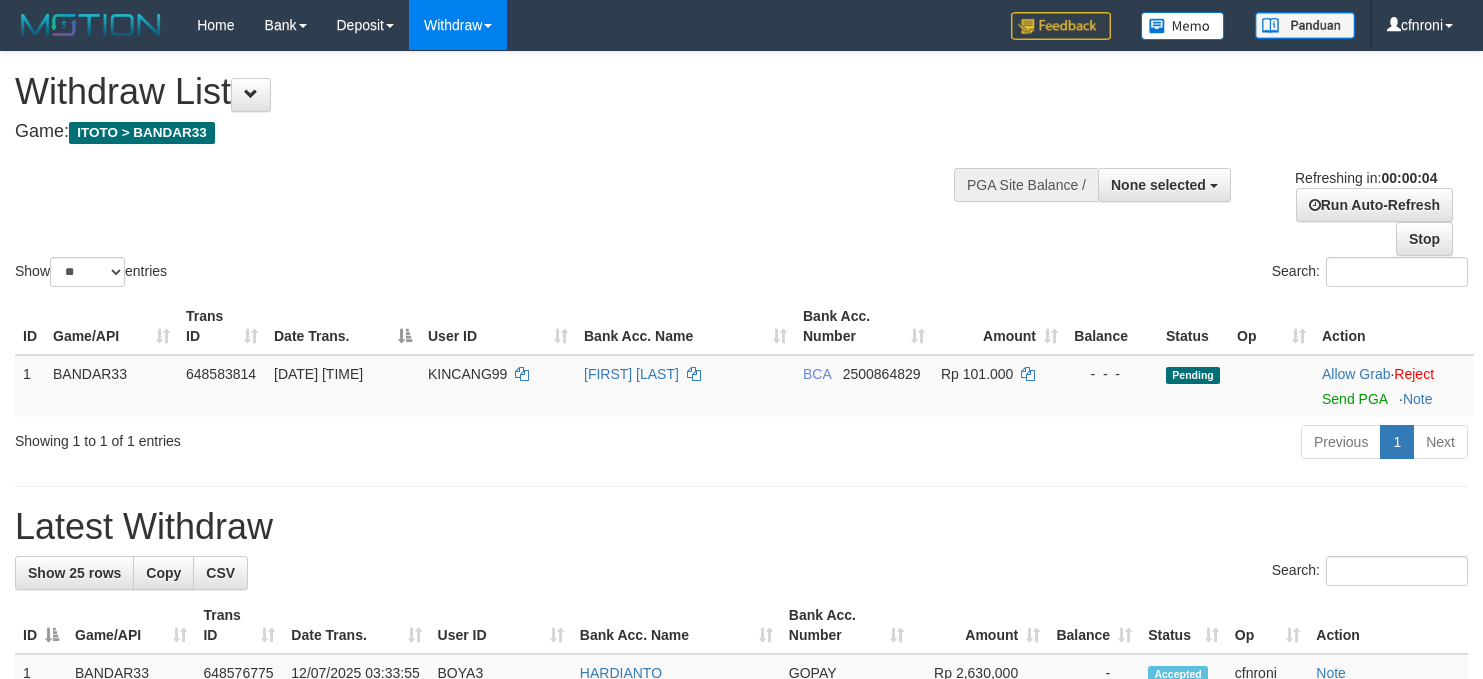 scroll, scrollTop: 0, scrollLeft: 0, axis: both 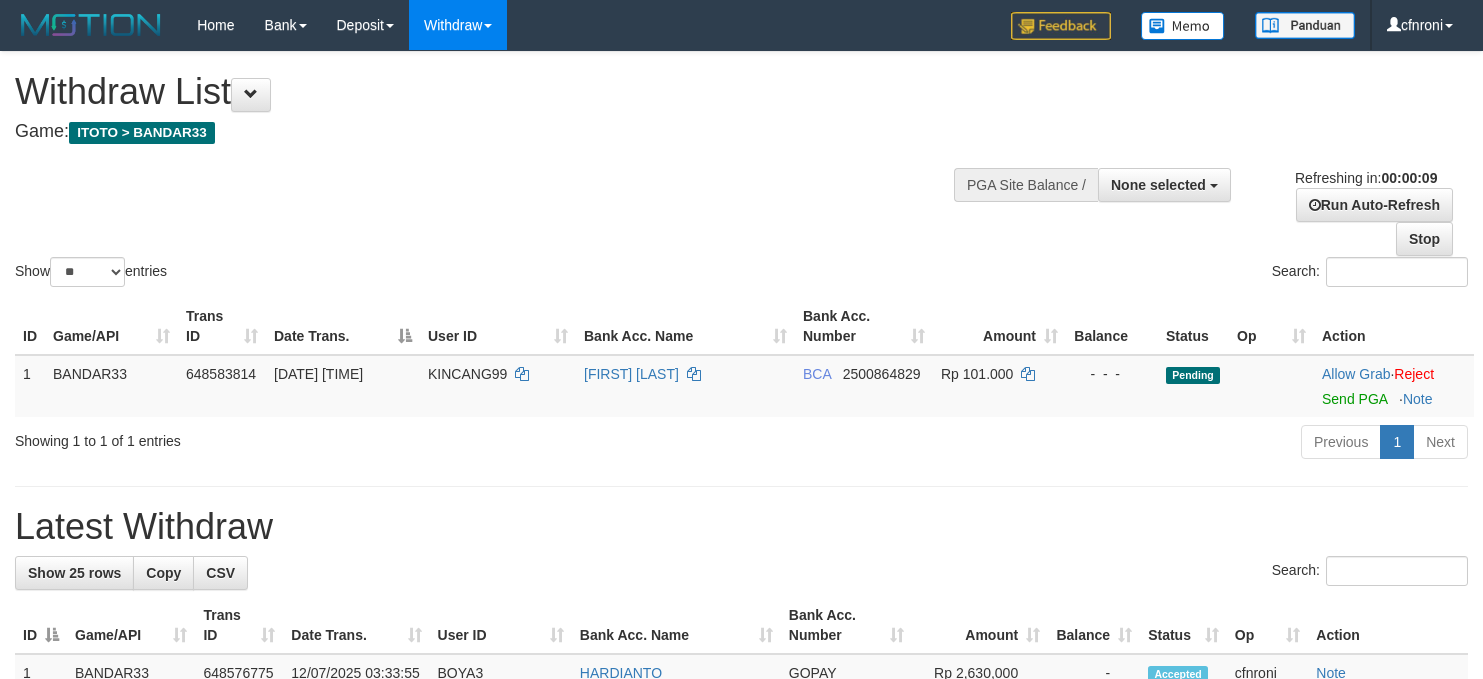 select 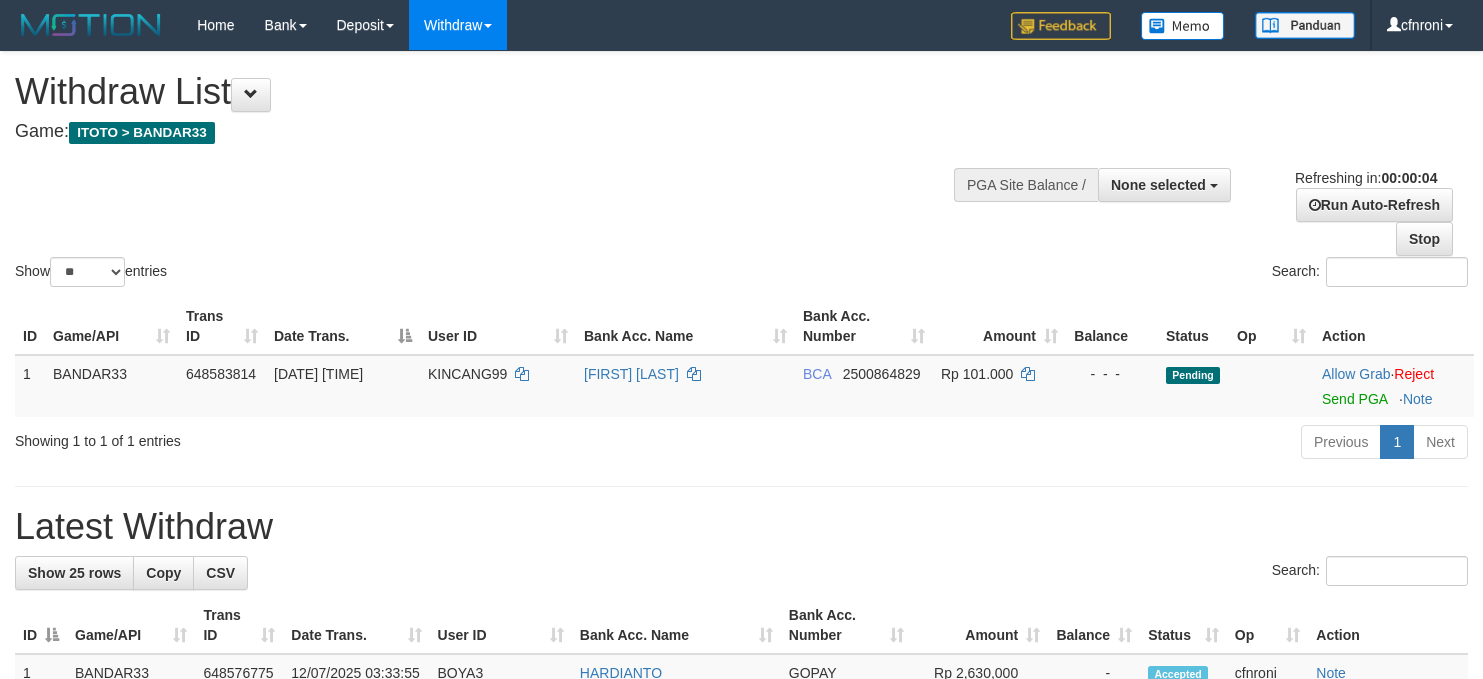 scroll, scrollTop: 0, scrollLeft: 0, axis: both 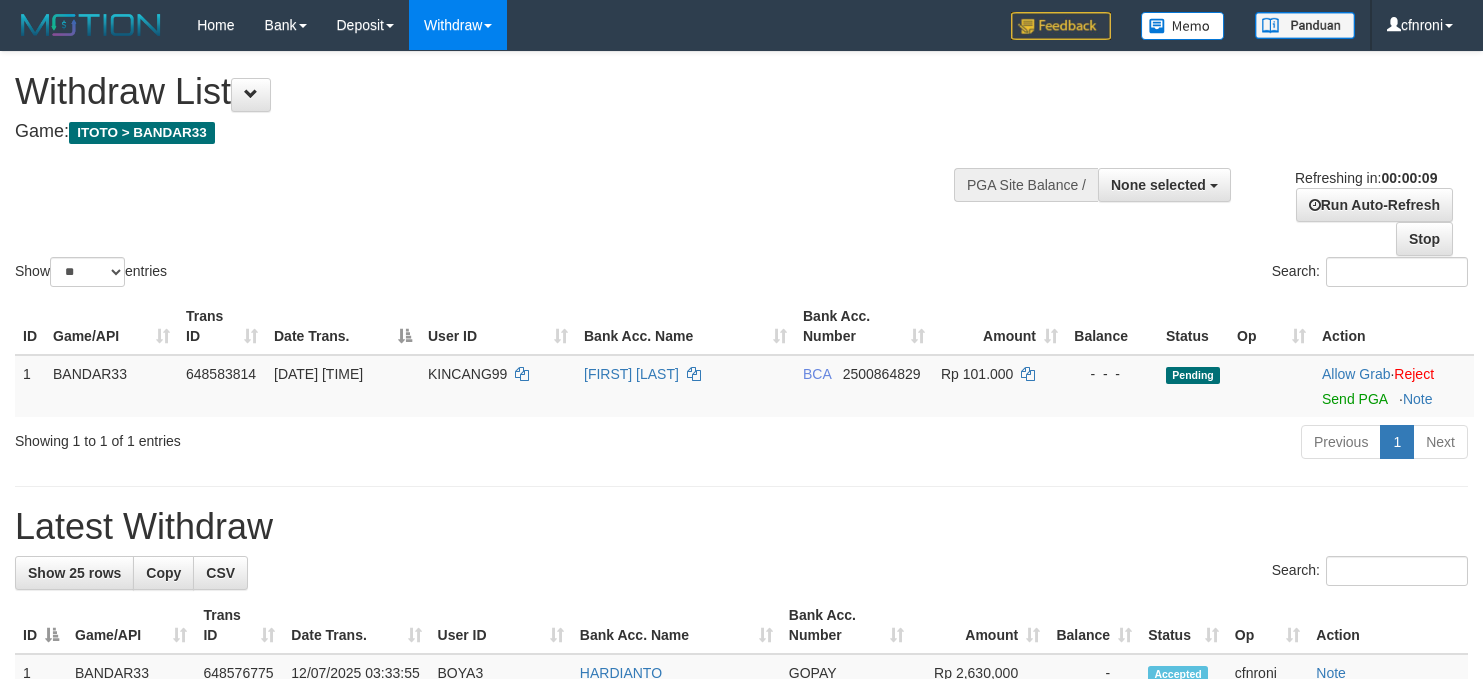 select 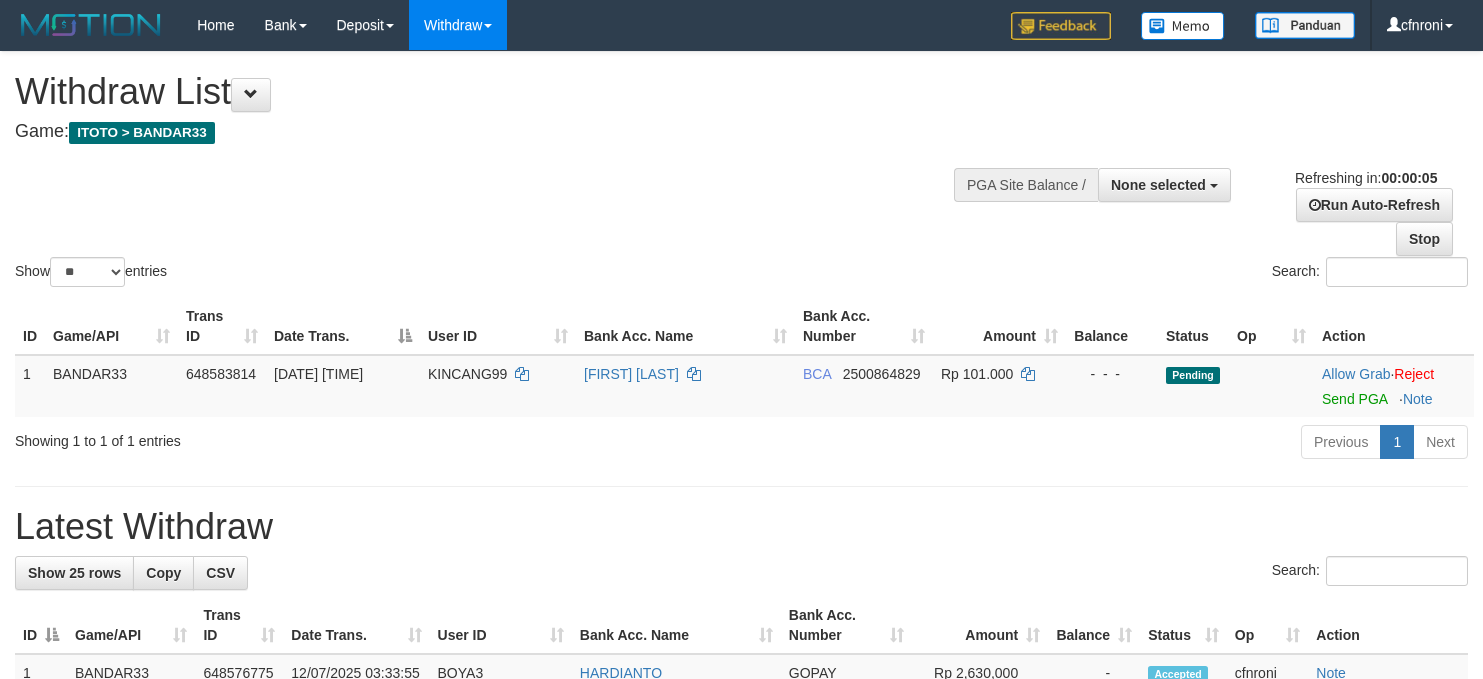 scroll, scrollTop: 0, scrollLeft: 0, axis: both 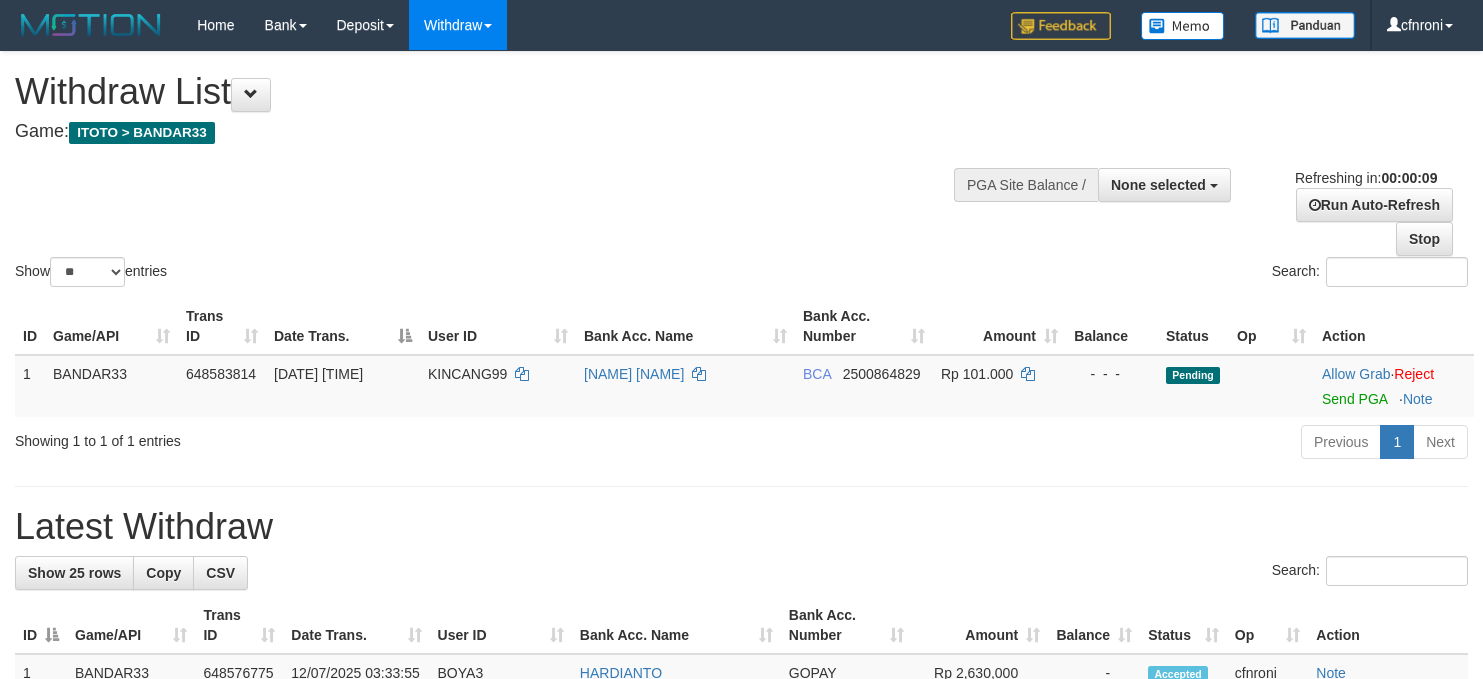 select 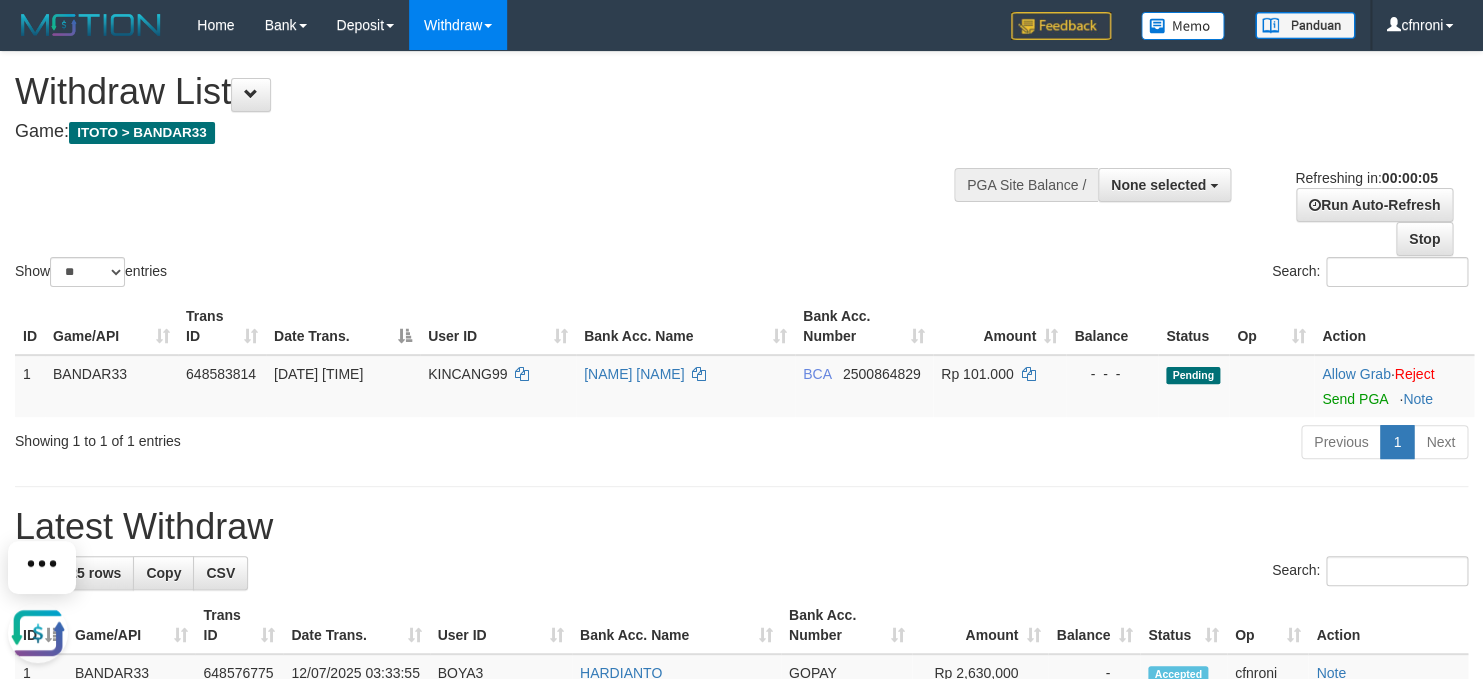scroll, scrollTop: 0, scrollLeft: 0, axis: both 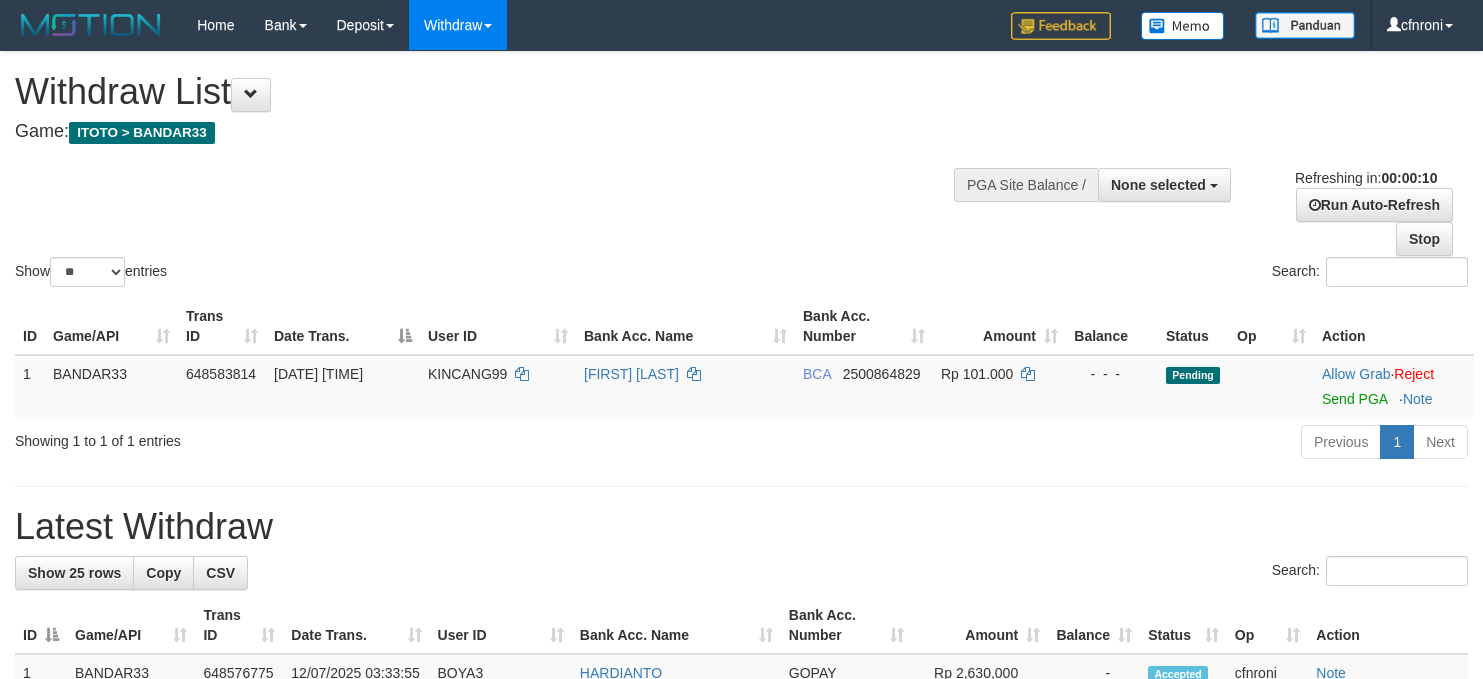 select 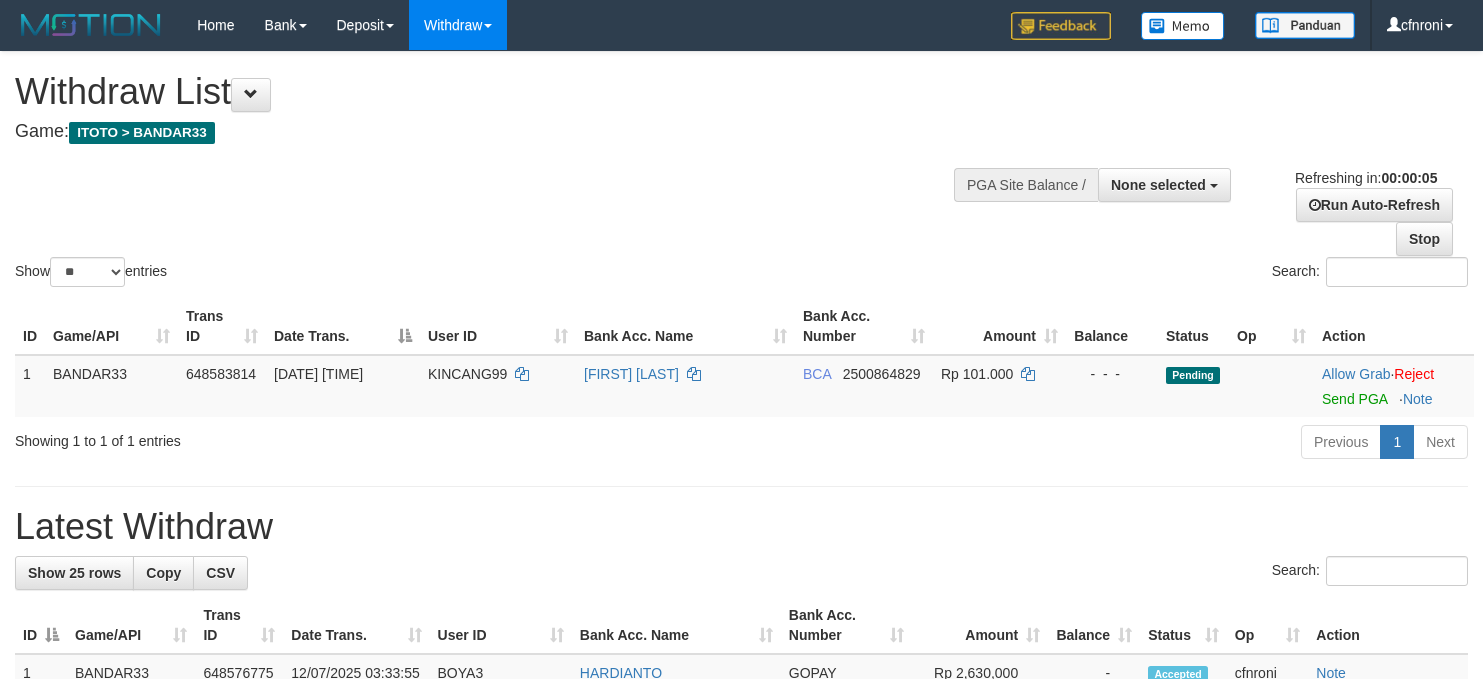 scroll, scrollTop: 0, scrollLeft: 0, axis: both 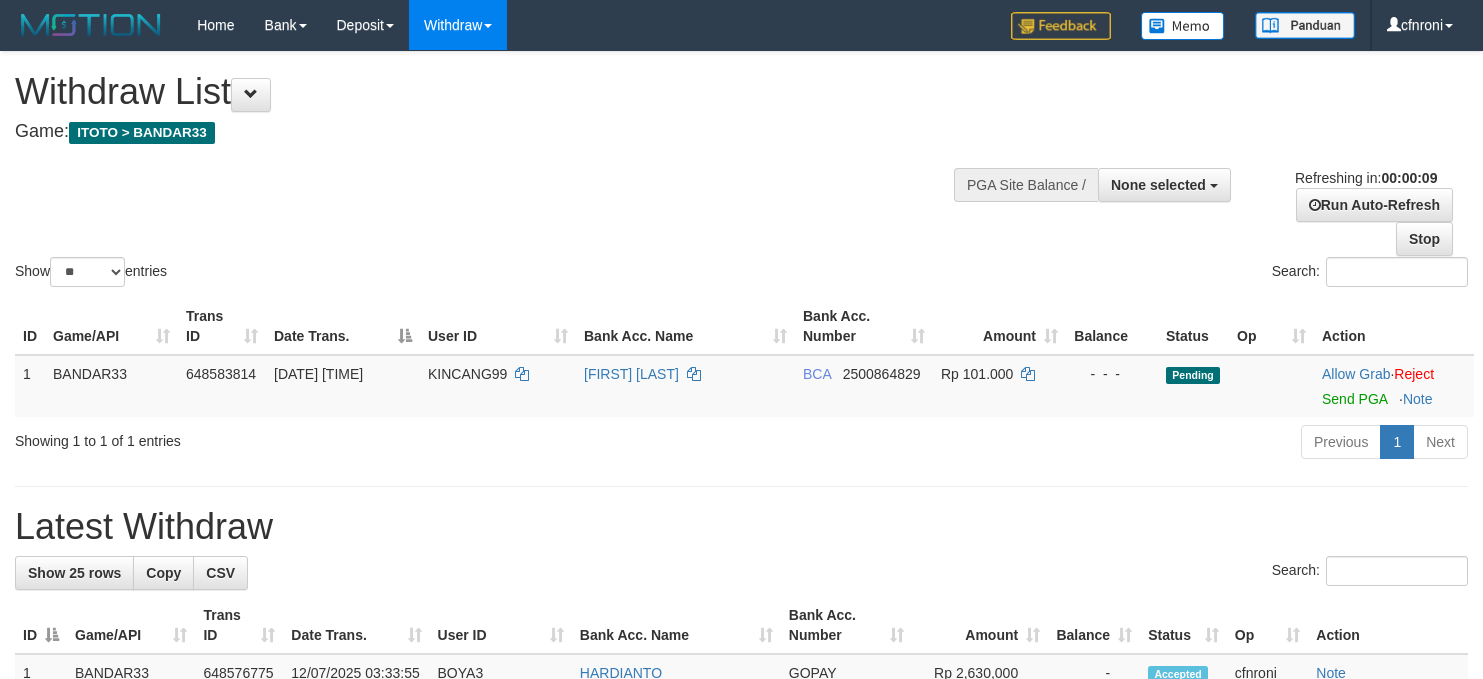 select 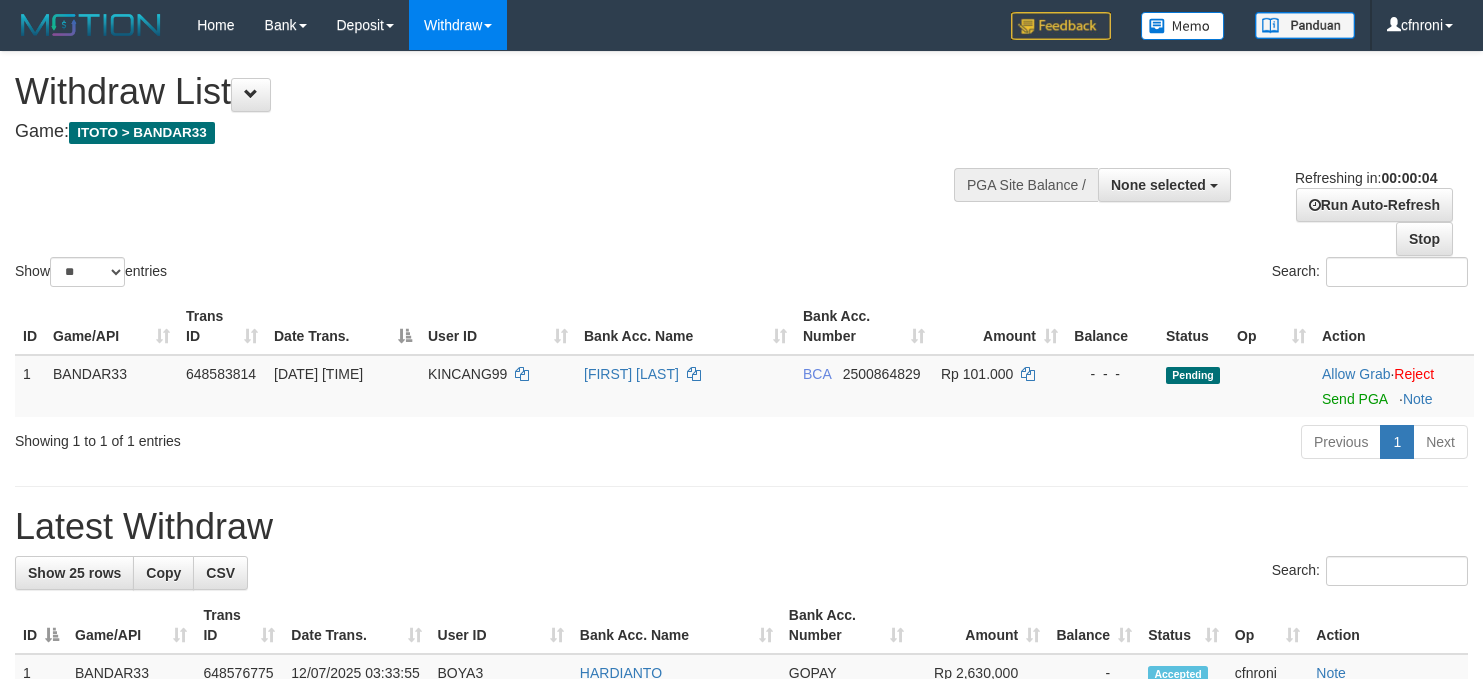 scroll, scrollTop: 0, scrollLeft: 0, axis: both 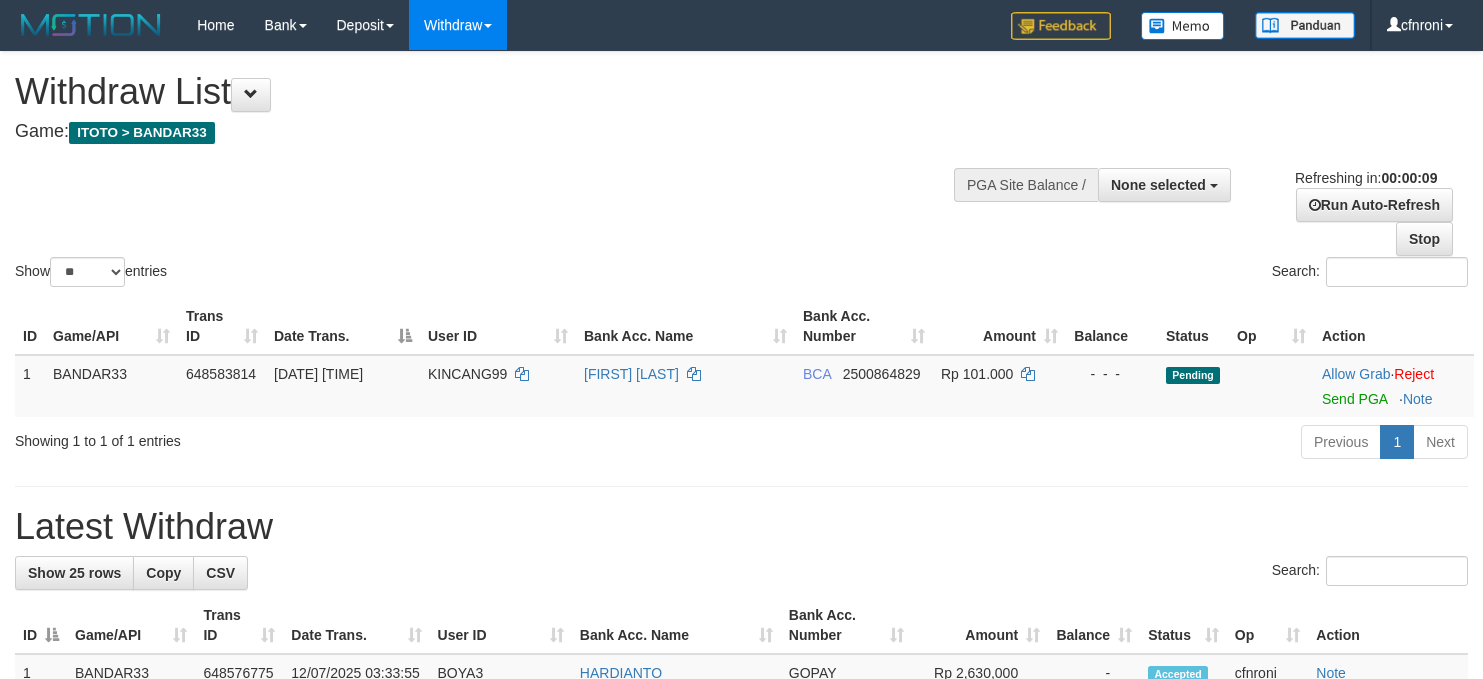 select 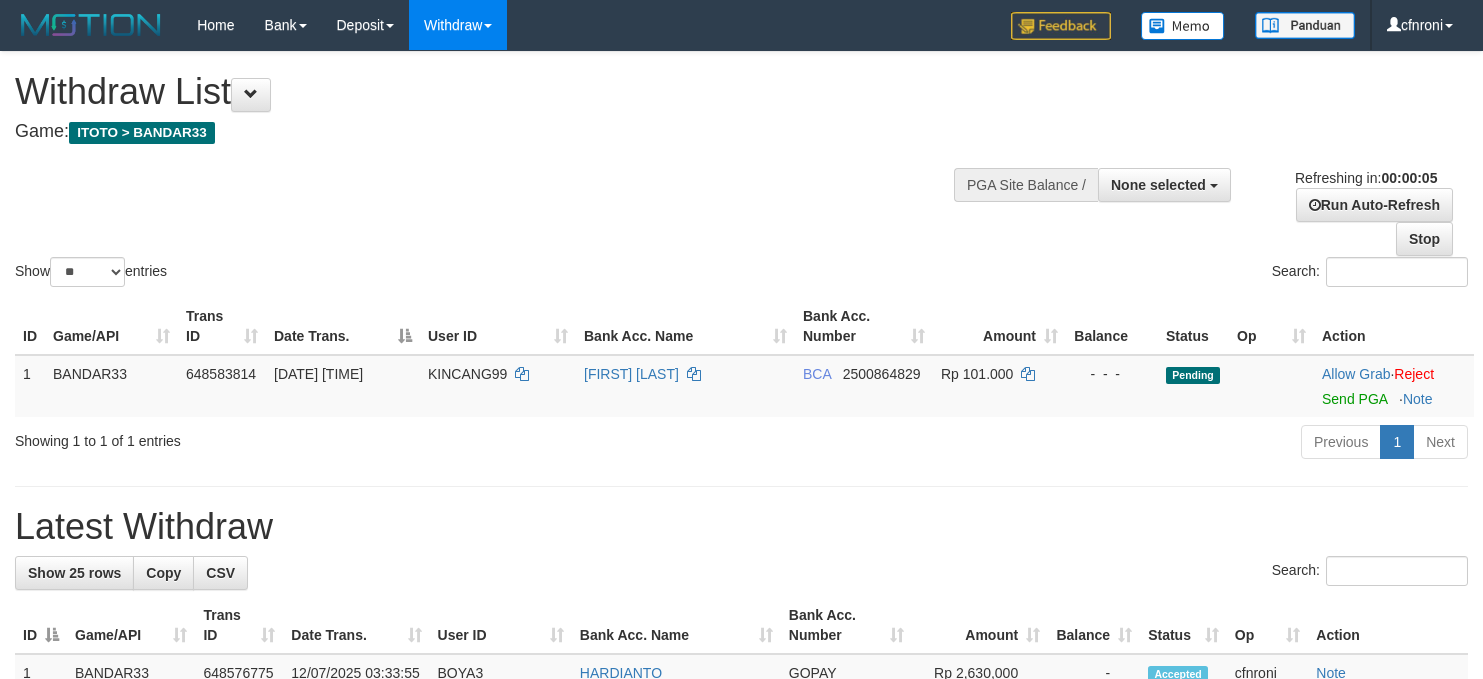 scroll, scrollTop: 0, scrollLeft: 0, axis: both 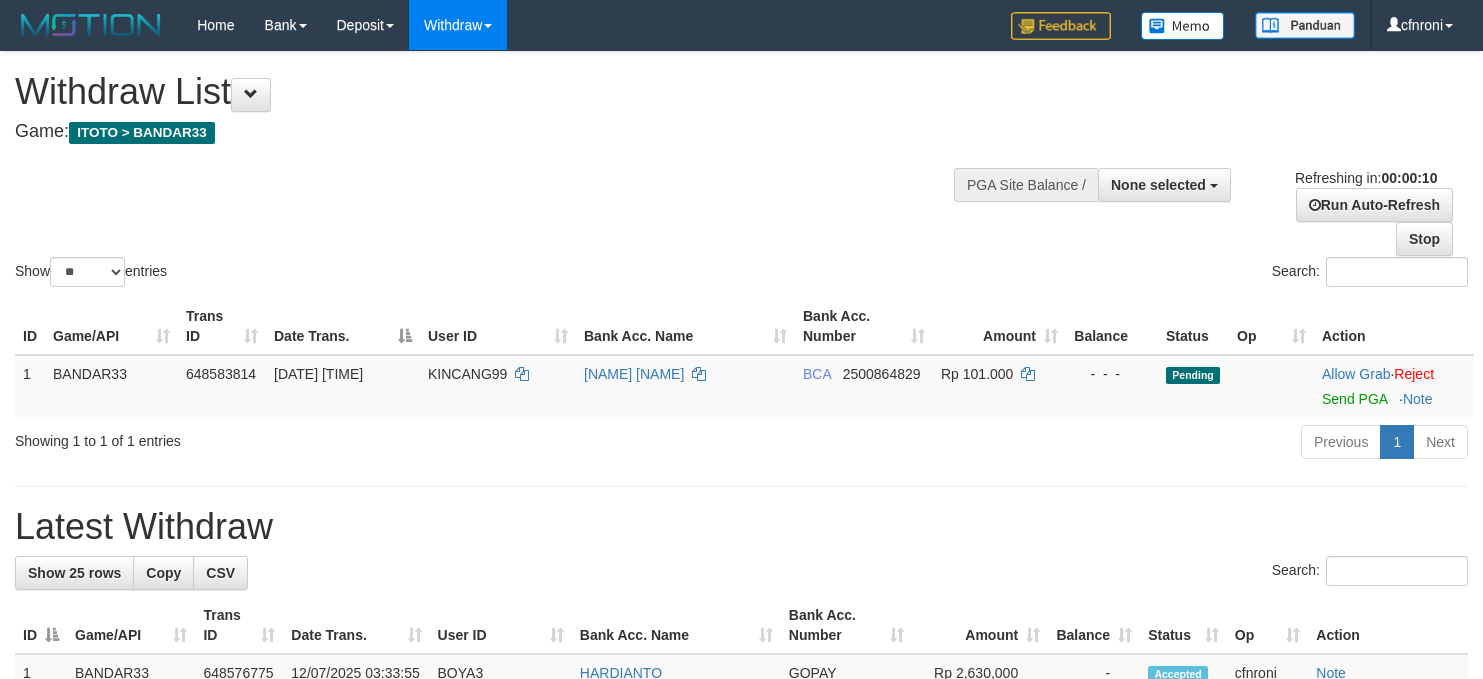 select 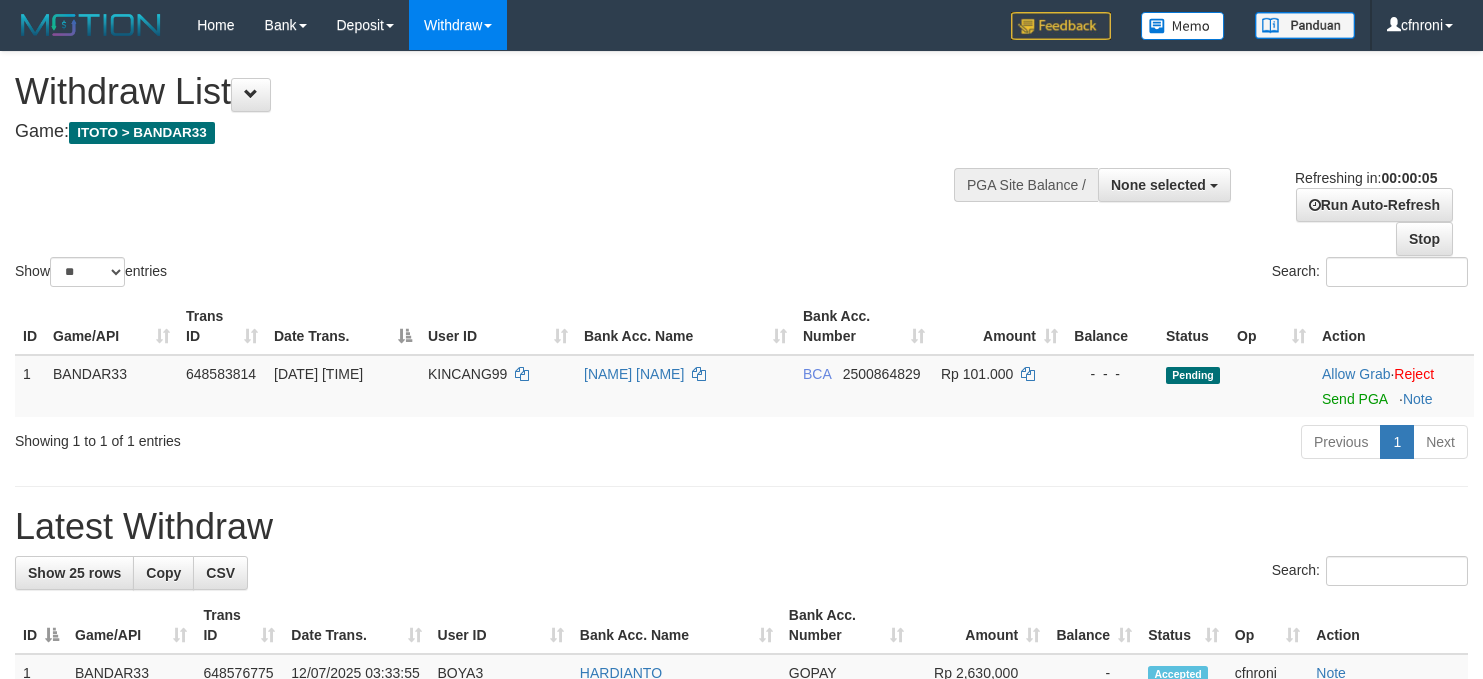 scroll, scrollTop: 0, scrollLeft: 0, axis: both 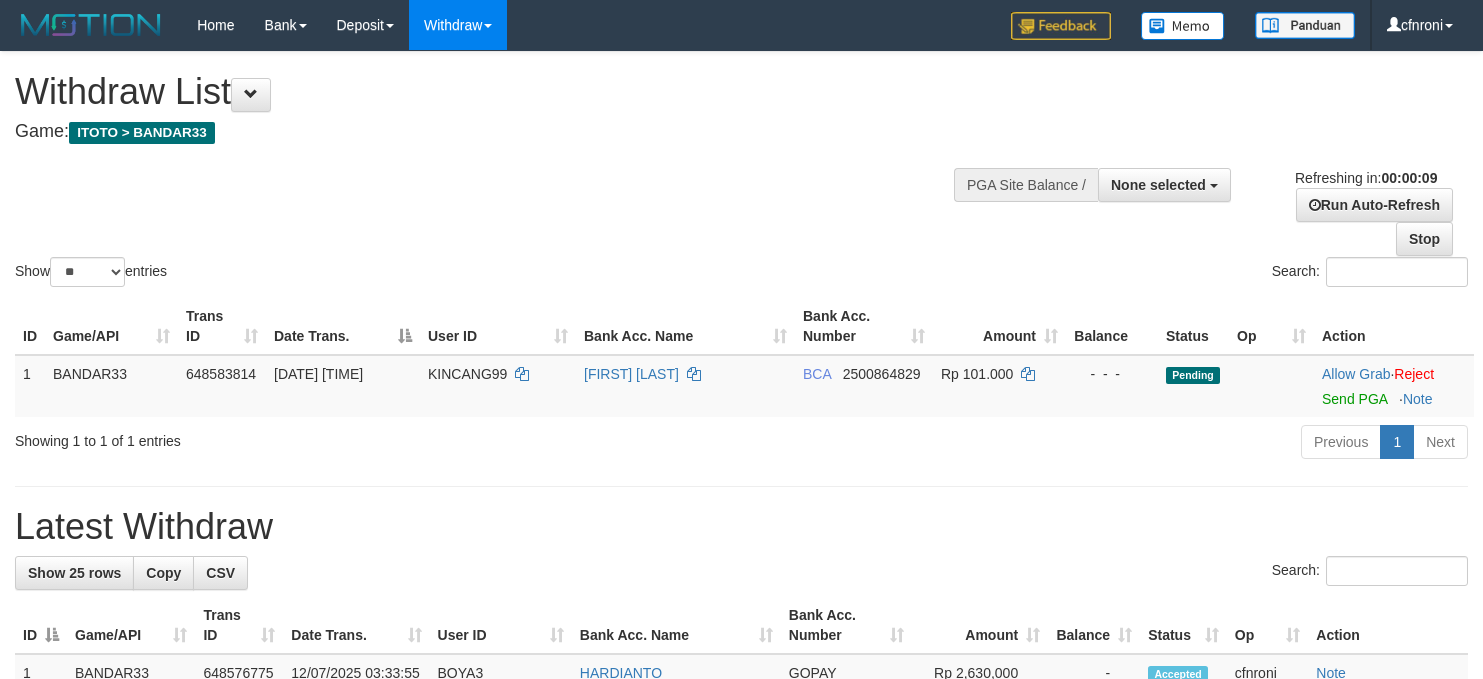 select 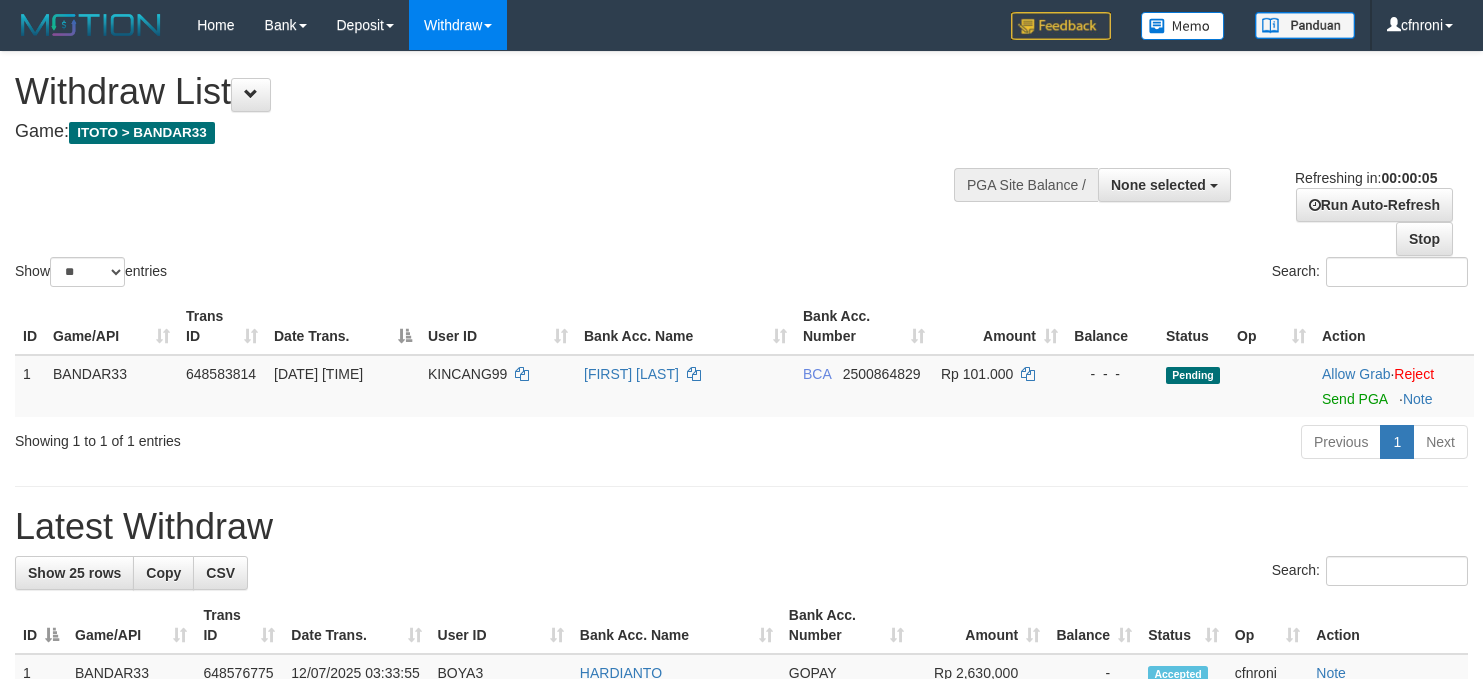 scroll, scrollTop: 0, scrollLeft: 0, axis: both 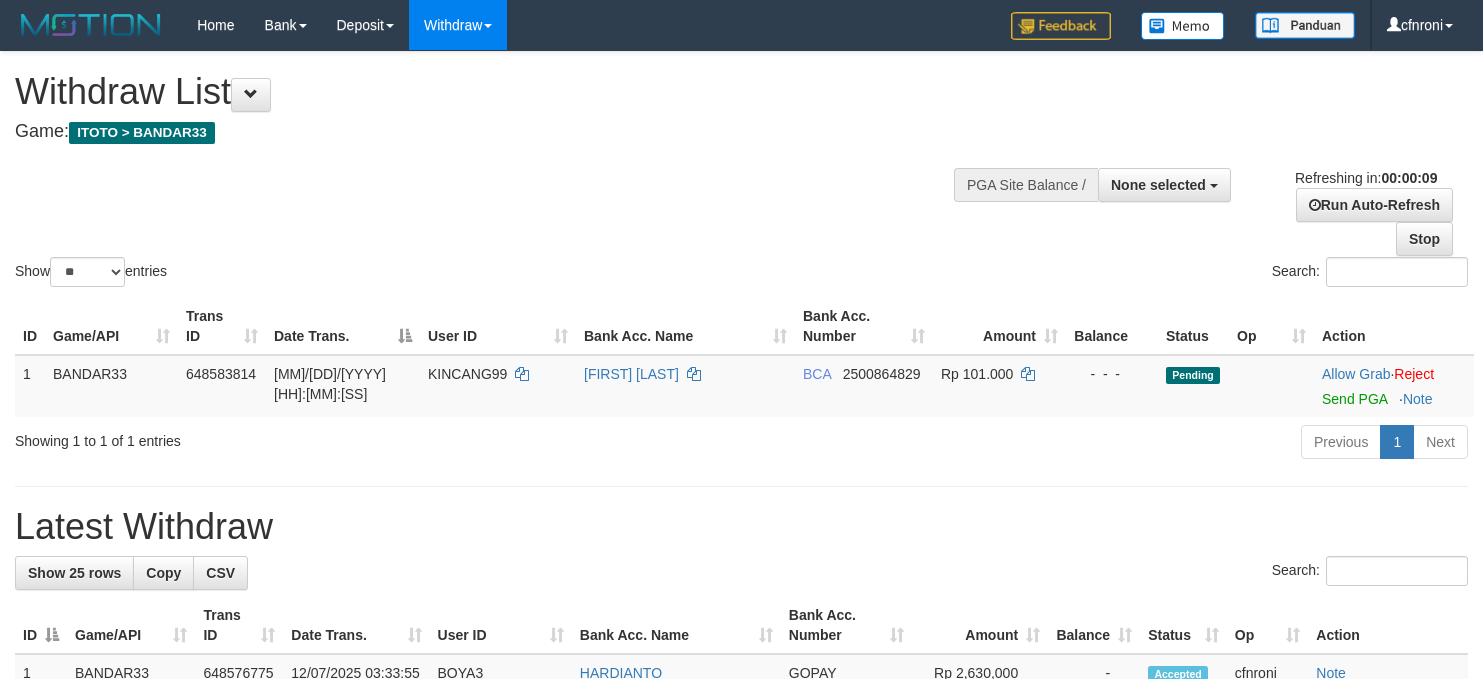 select 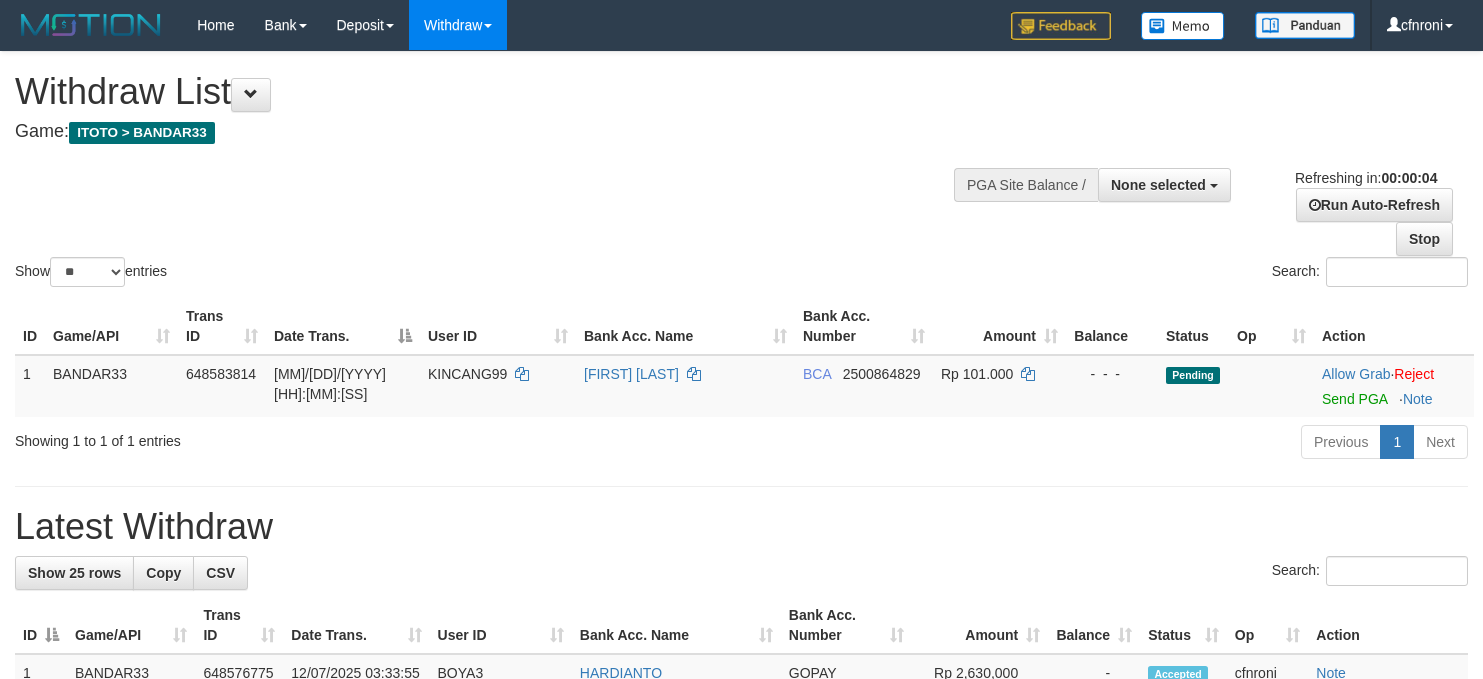 scroll, scrollTop: 0, scrollLeft: 0, axis: both 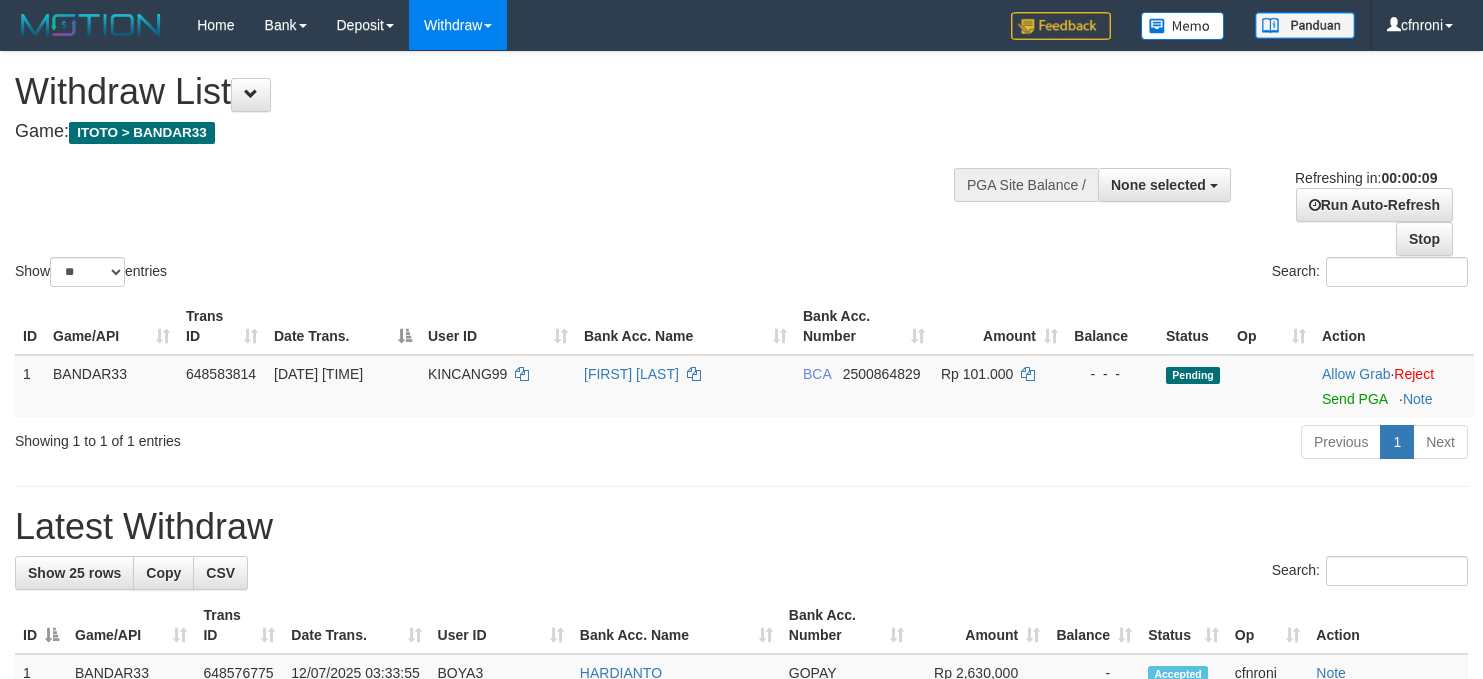 select 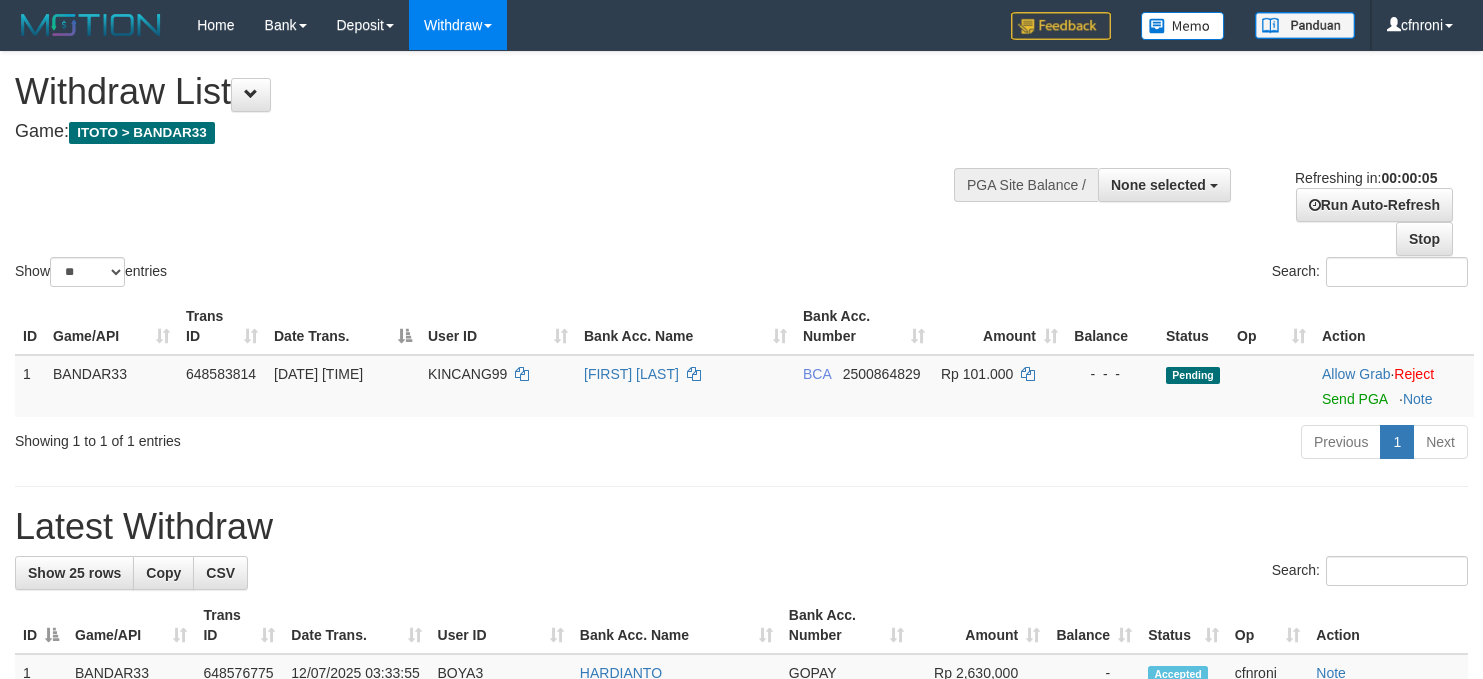 scroll, scrollTop: 0, scrollLeft: 0, axis: both 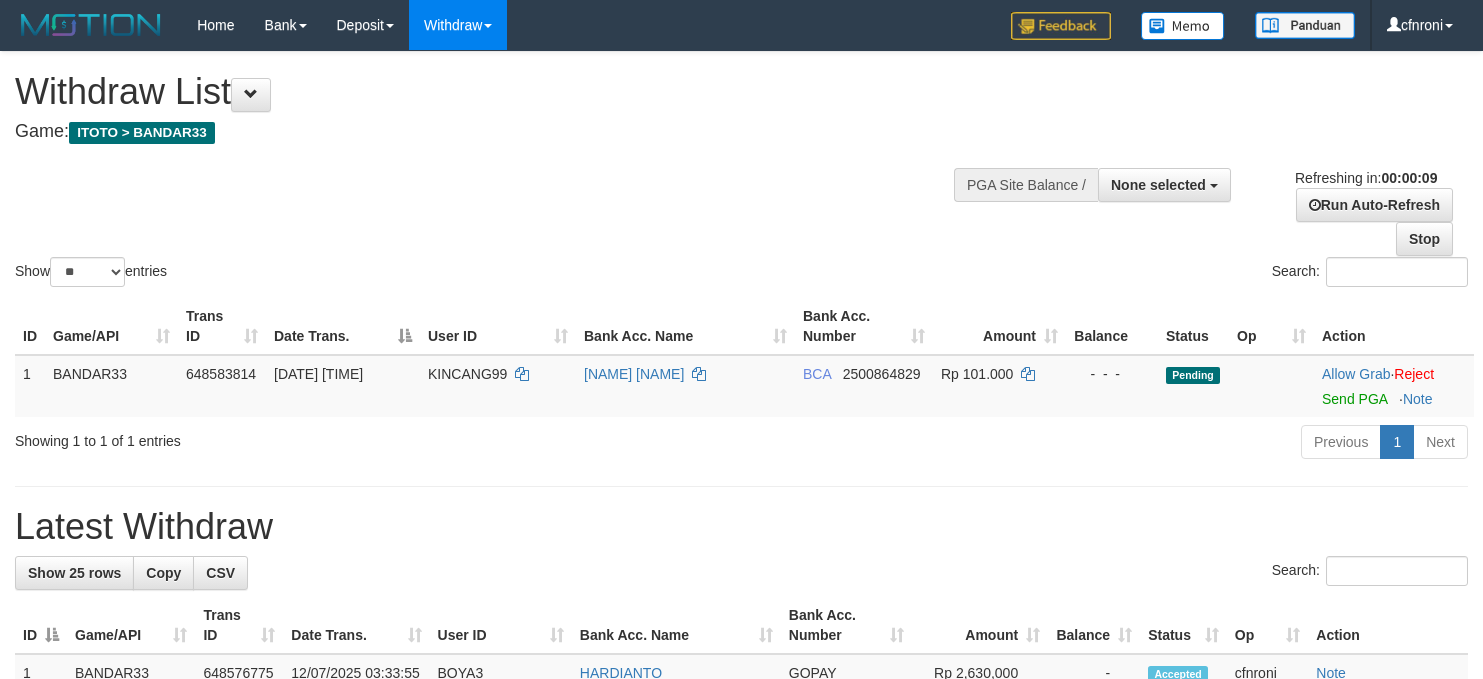 select 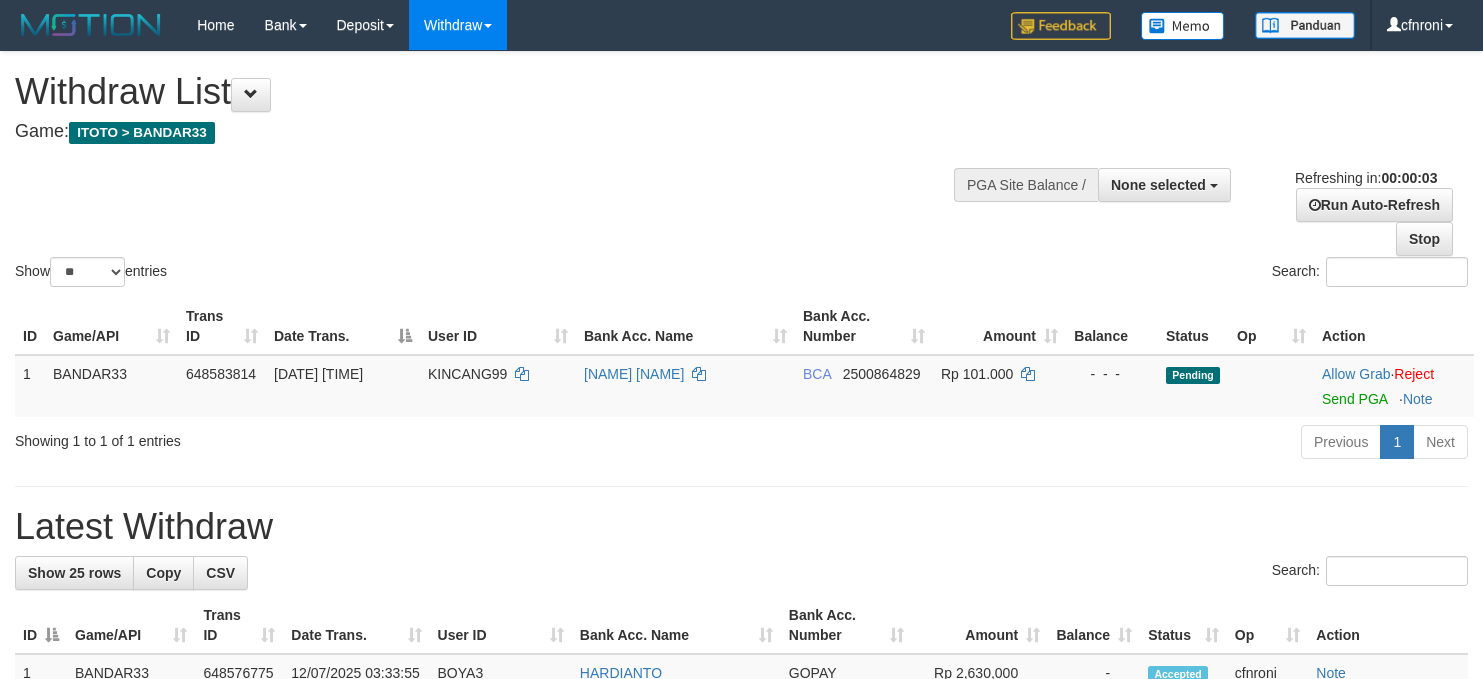 scroll, scrollTop: 0, scrollLeft: 0, axis: both 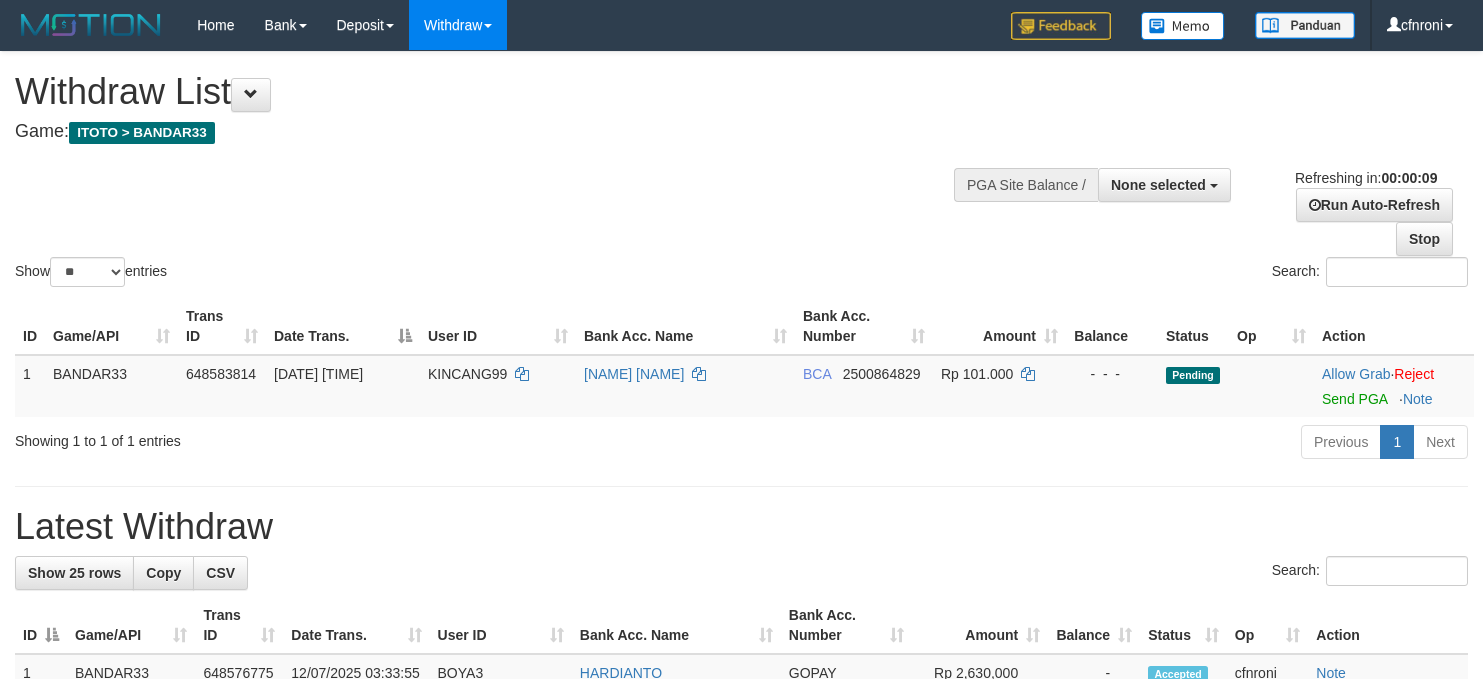 select 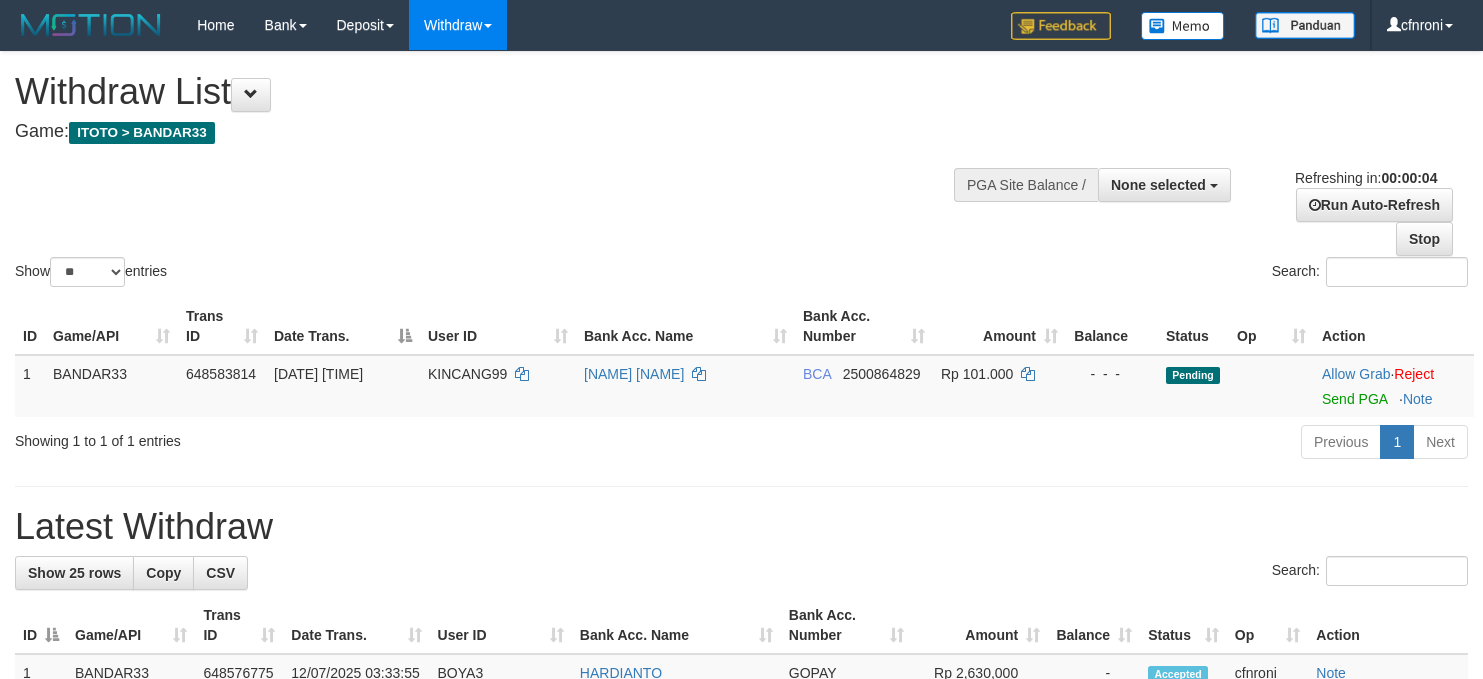 scroll, scrollTop: 0, scrollLeft: 0, axis: both 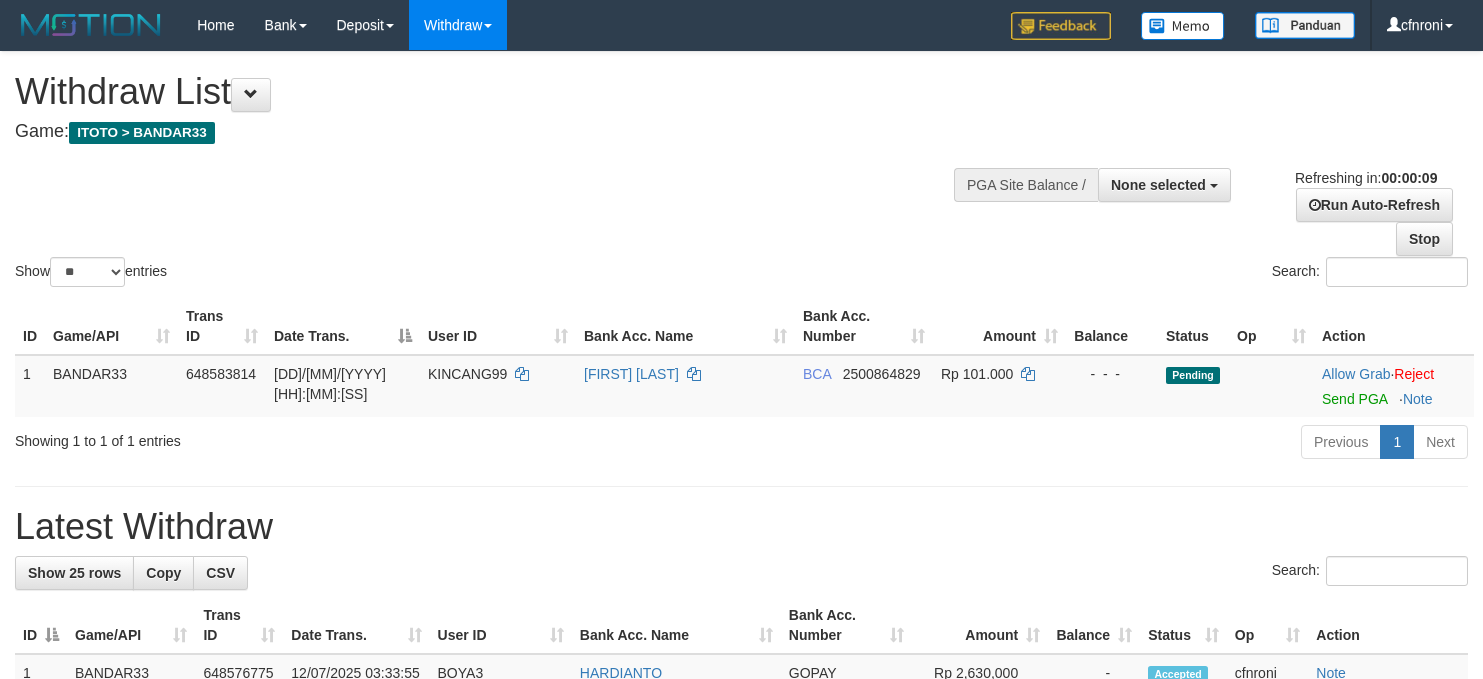 select 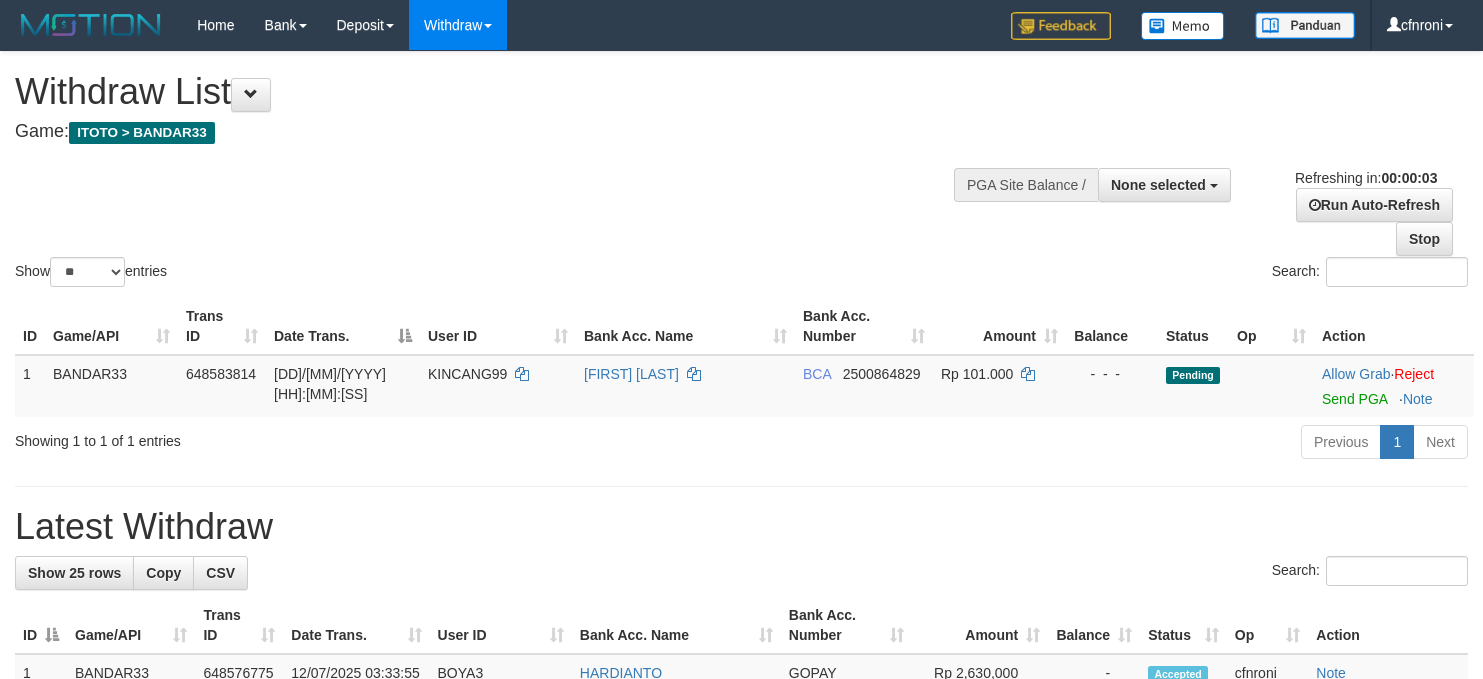 scroll, scrollTop: 0, scrollLeft: 0, axis: both 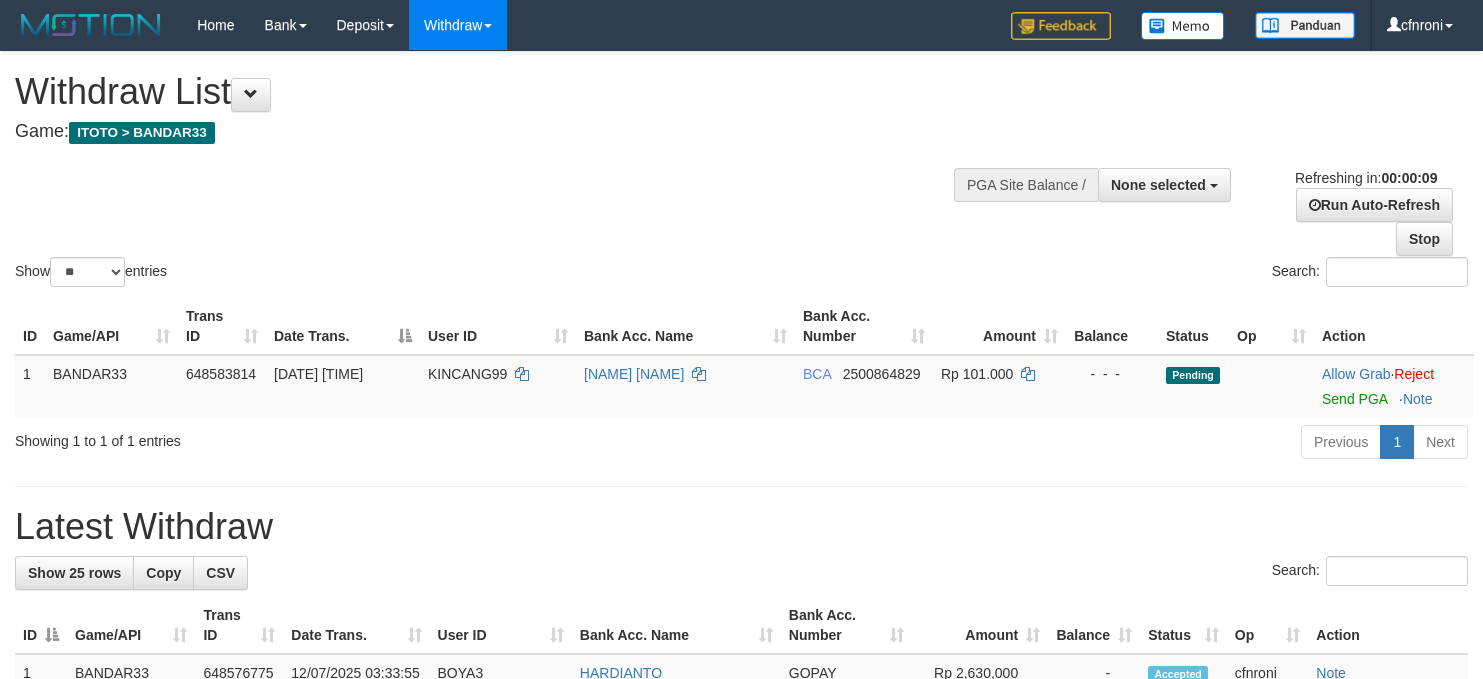 select 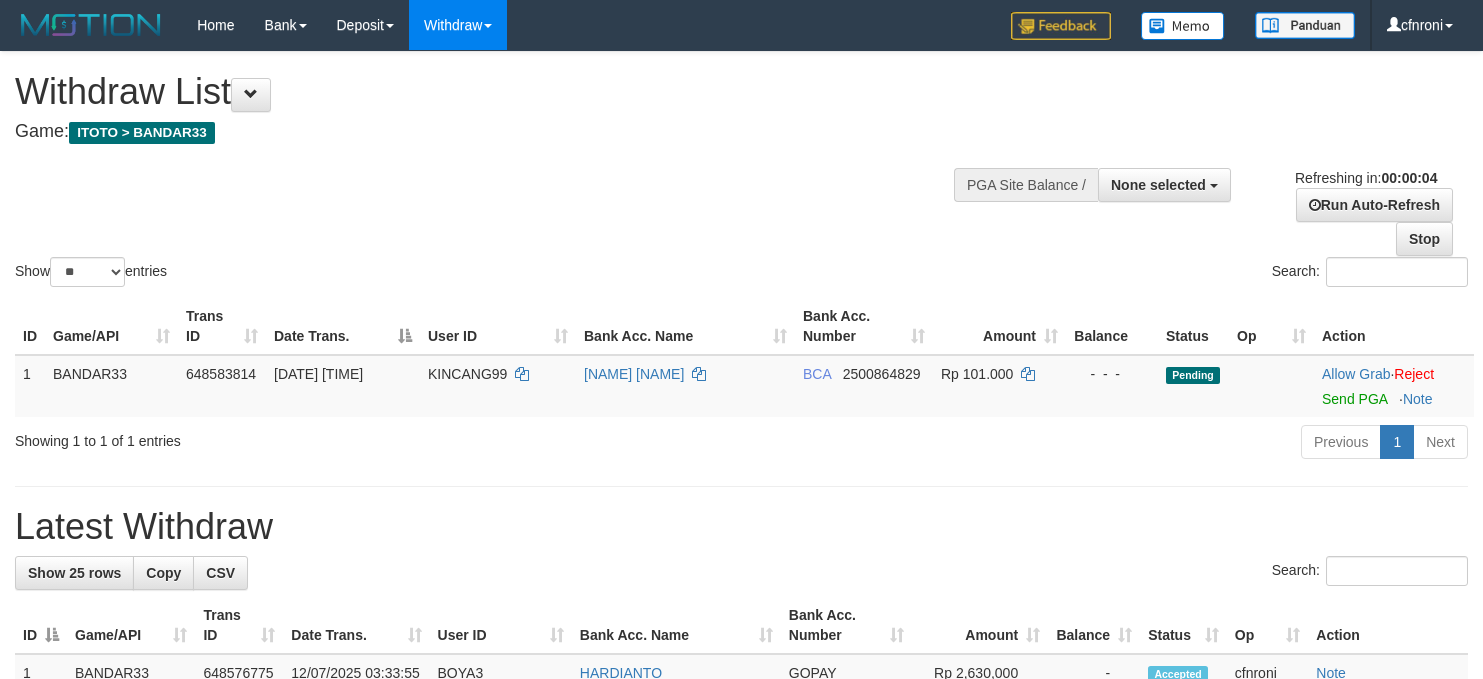 scroll, scrollTop: 0, scrollLeft: 0, axis: both 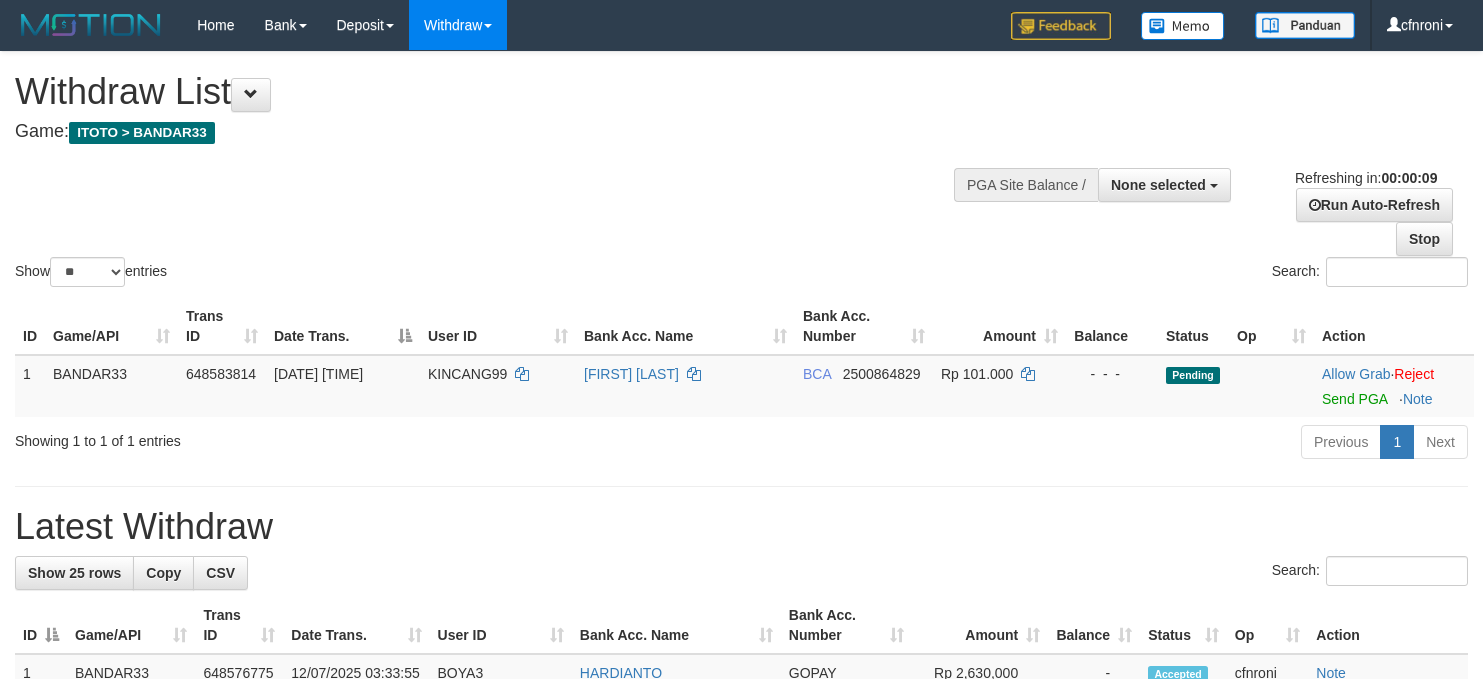 select 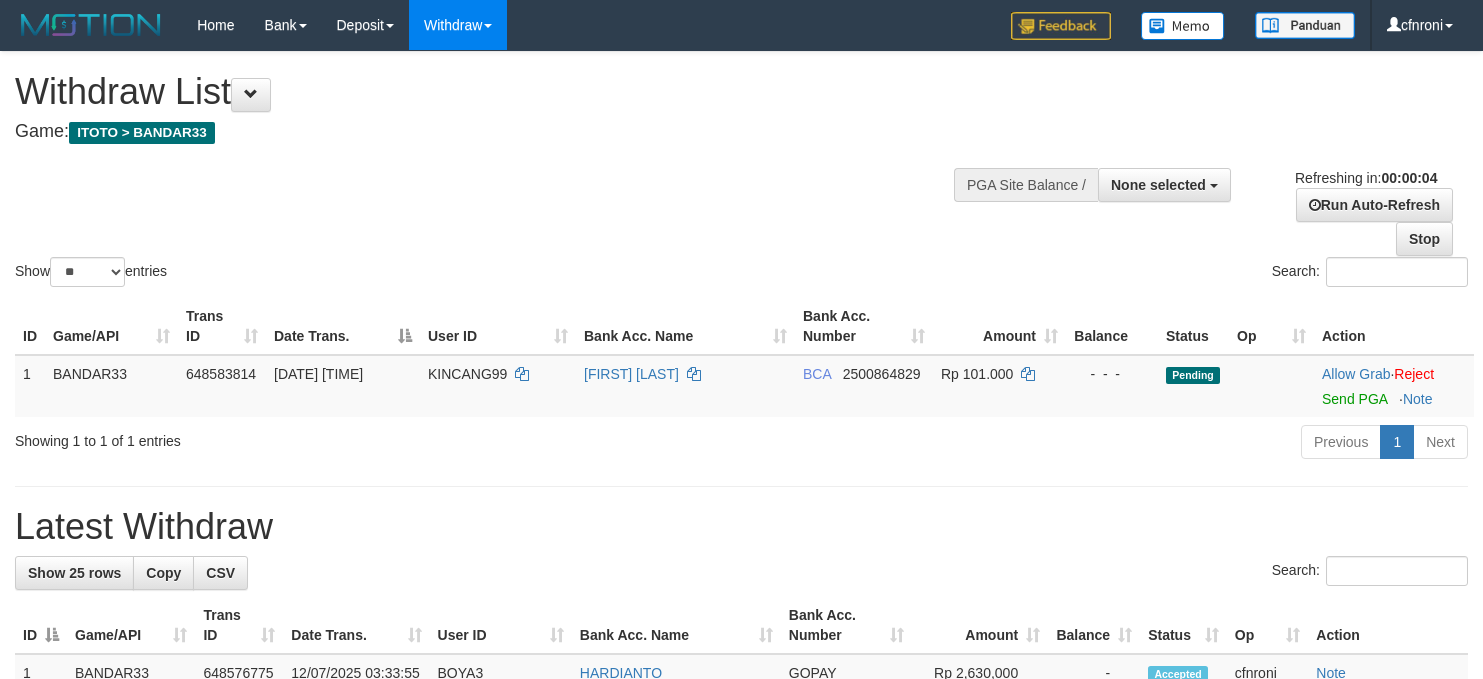 scroll, scrollTop: 0, scrollLeft: 0, axis: both 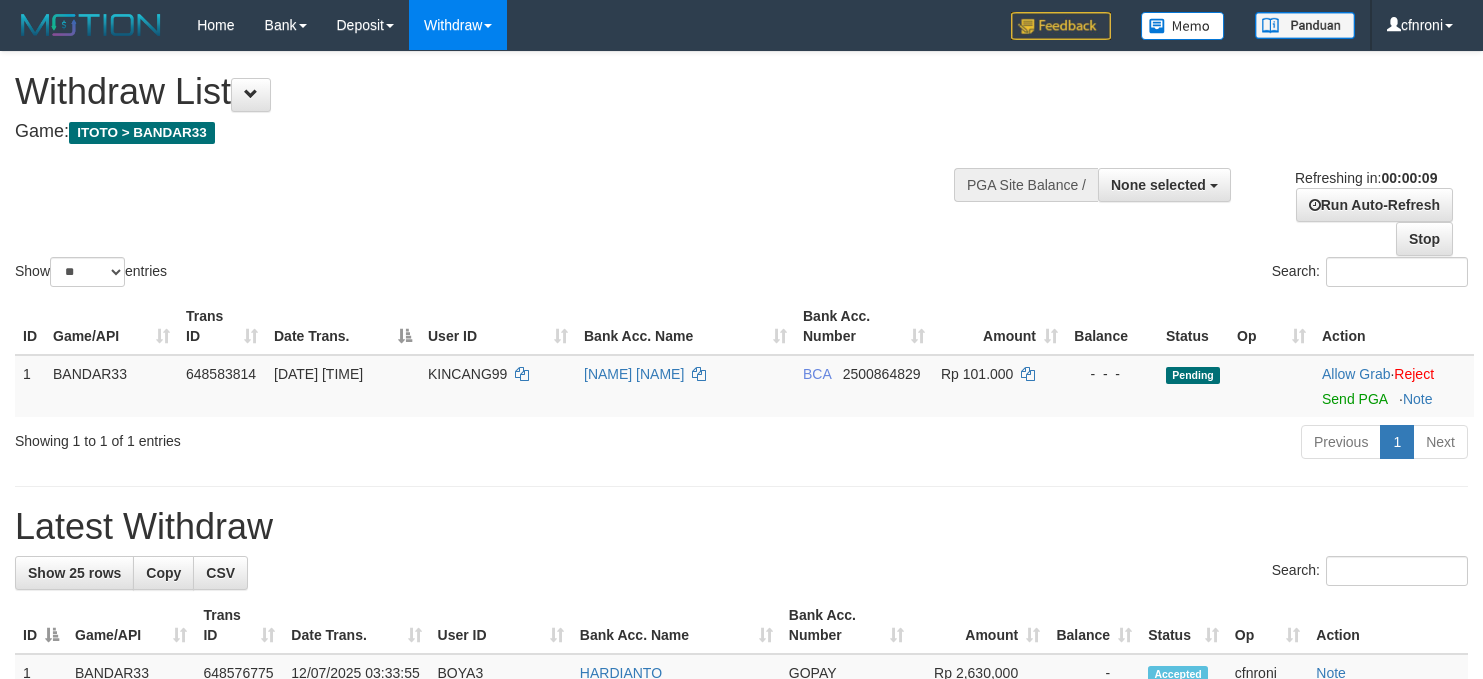 select 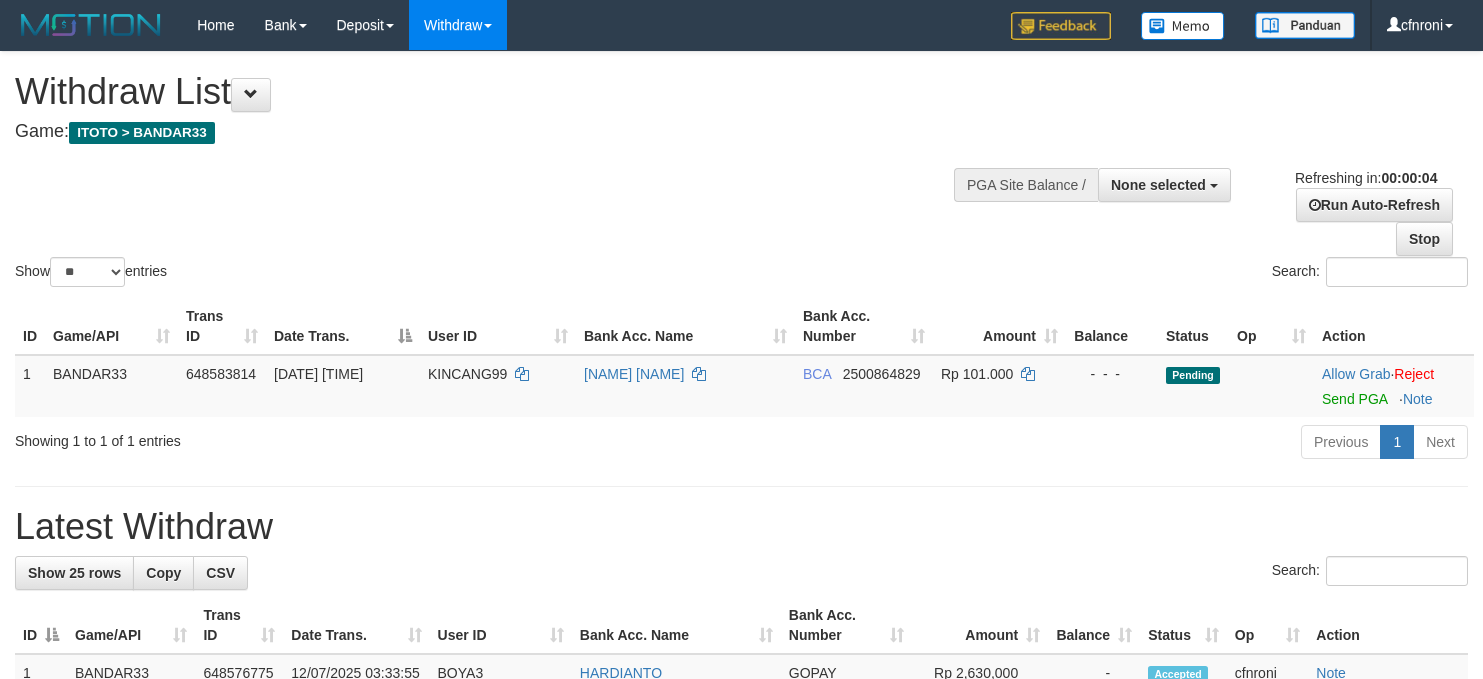 scroll, scrollTop: 0, scrollLeft: 0, axis: both 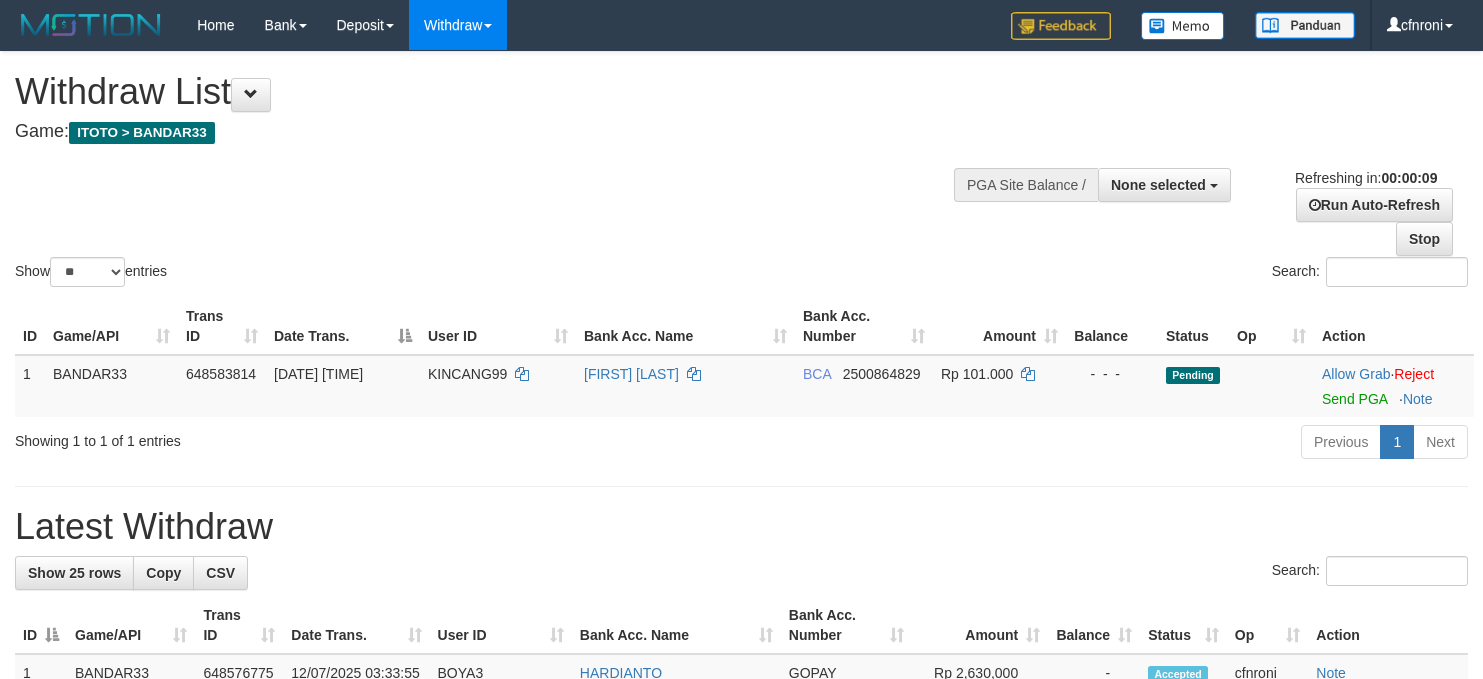 select 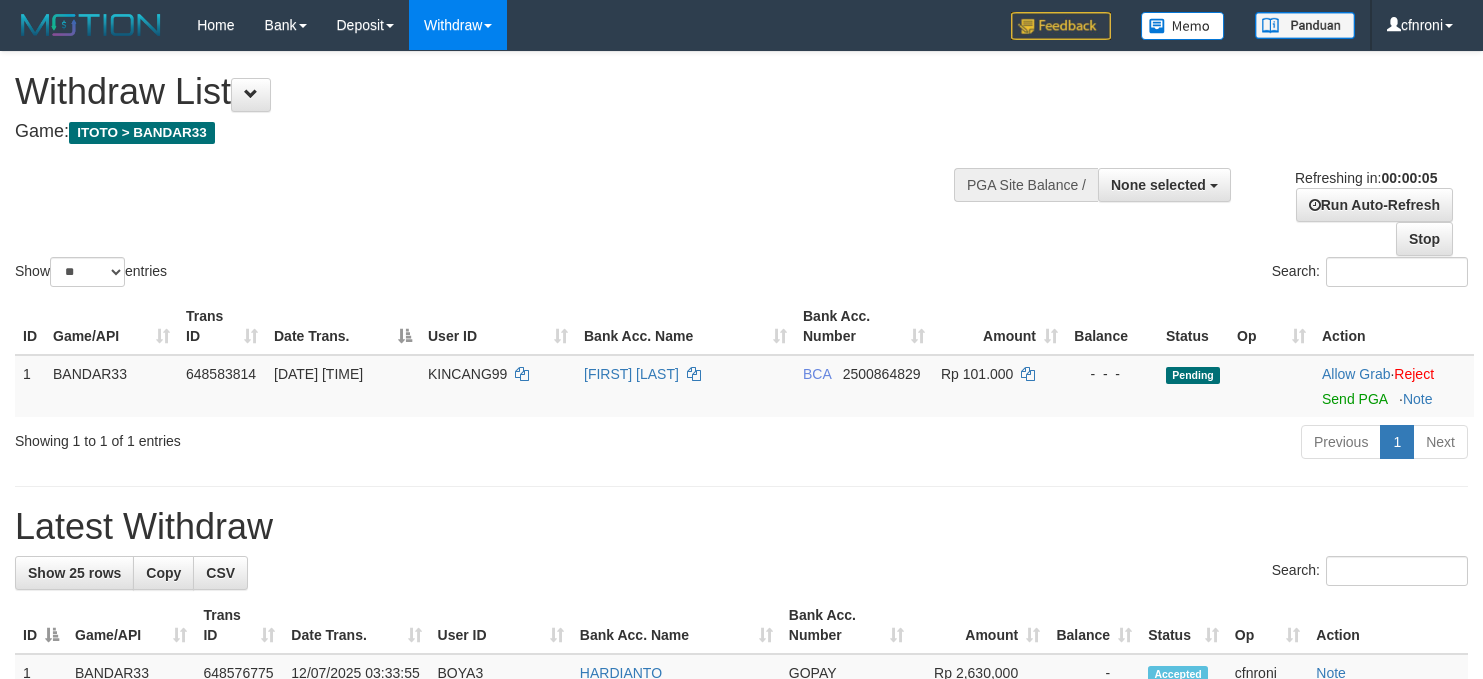 scroll, scrollTop: 0, scrollLeft: 0, axis: both 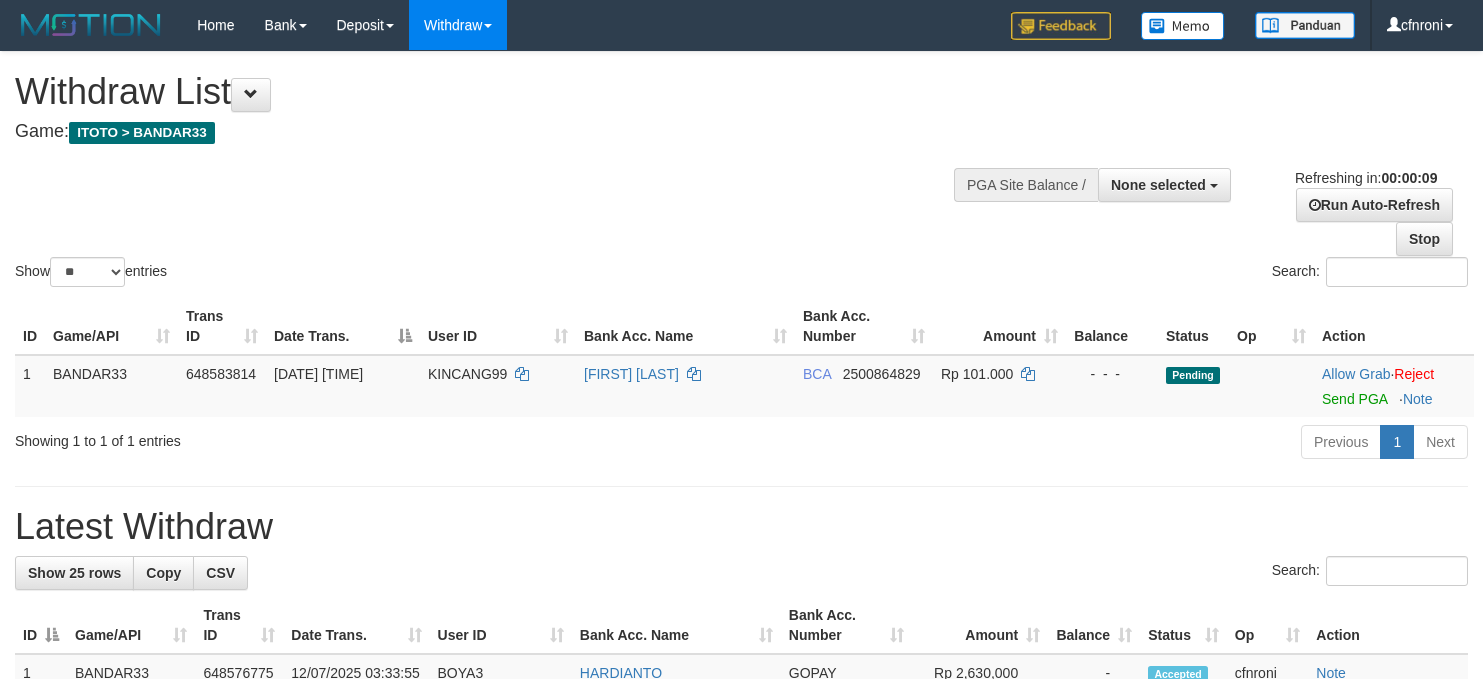 select 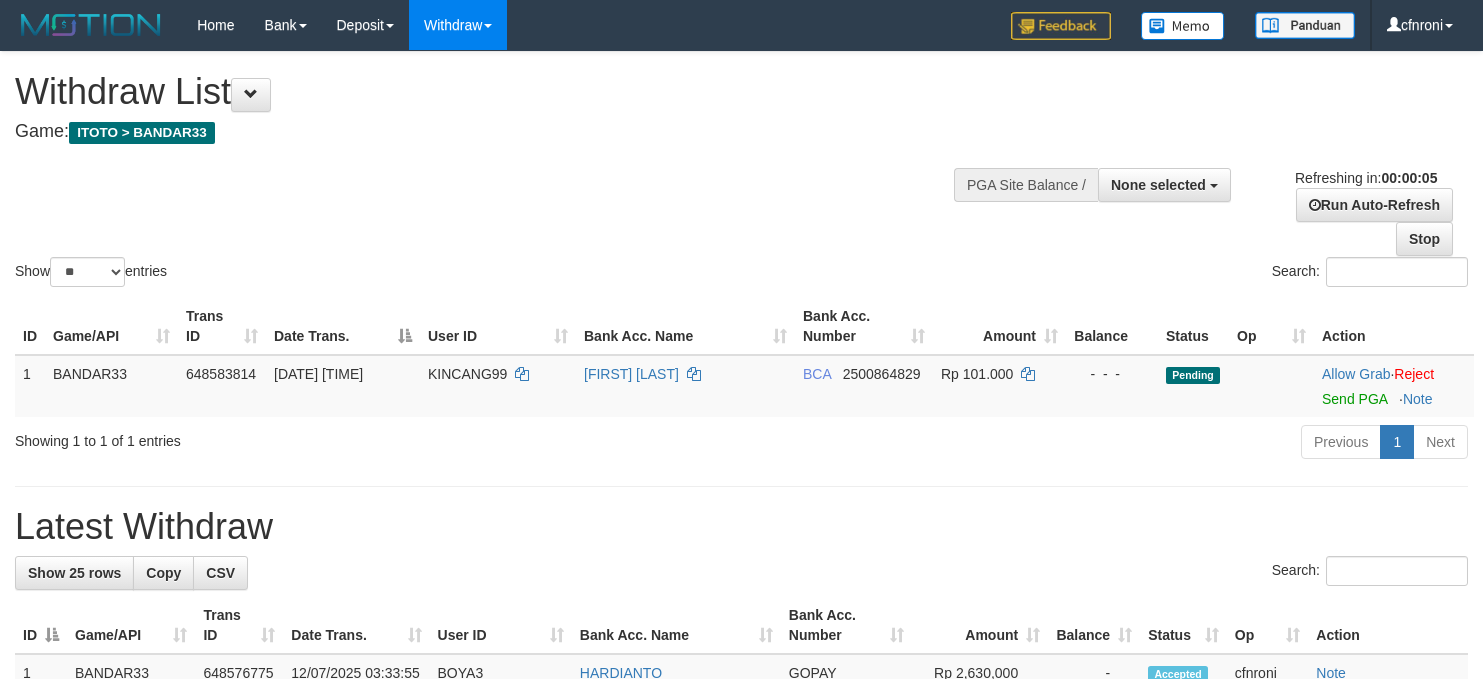 scroll, scrollTop: 0, scrollLeft: 0, axis: both 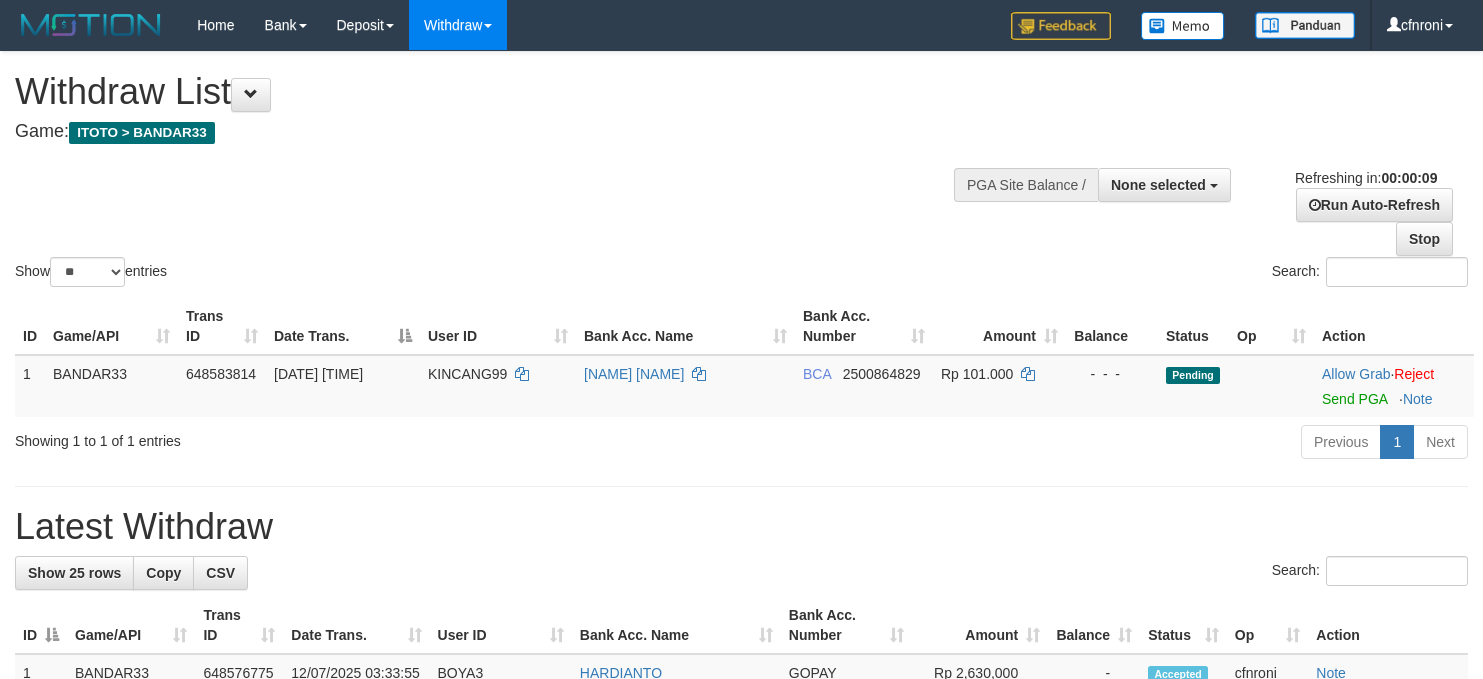 select 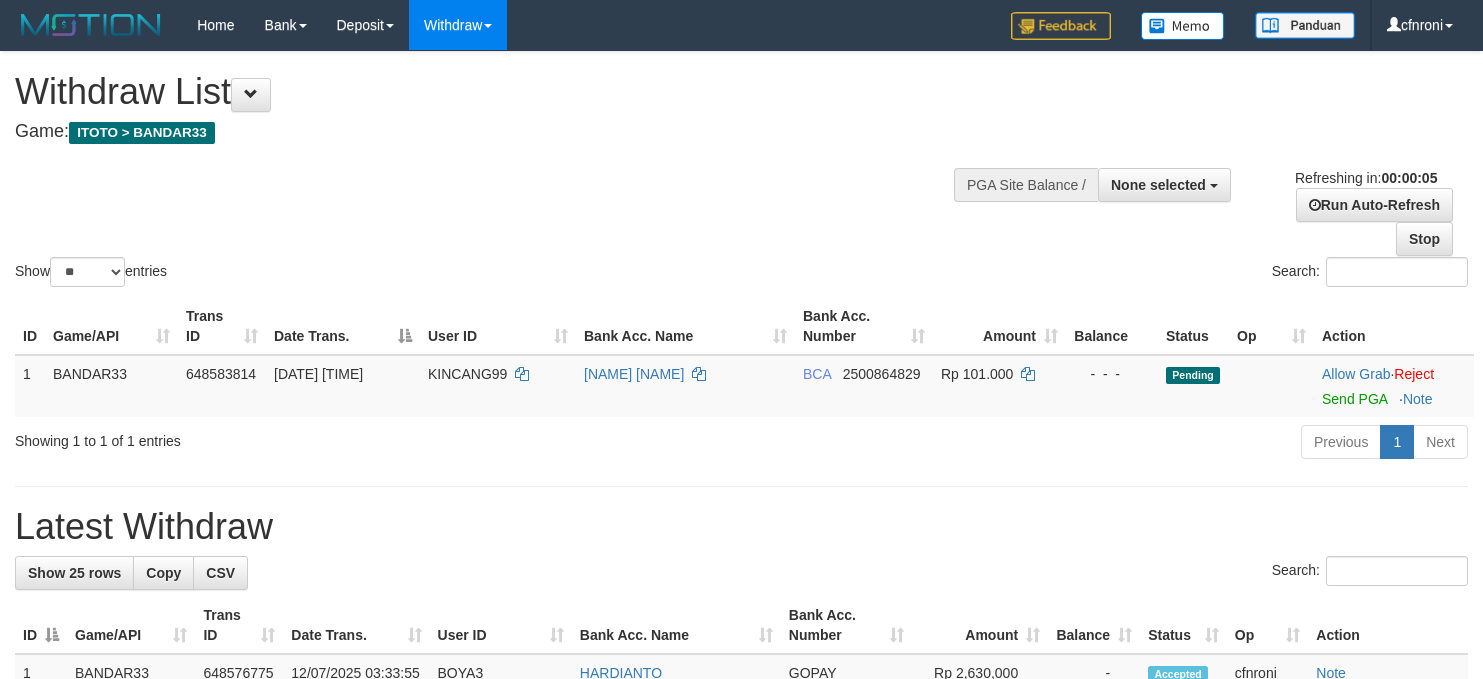 scroll, scrollTop: 0, scrollLeft: 0, axis: both 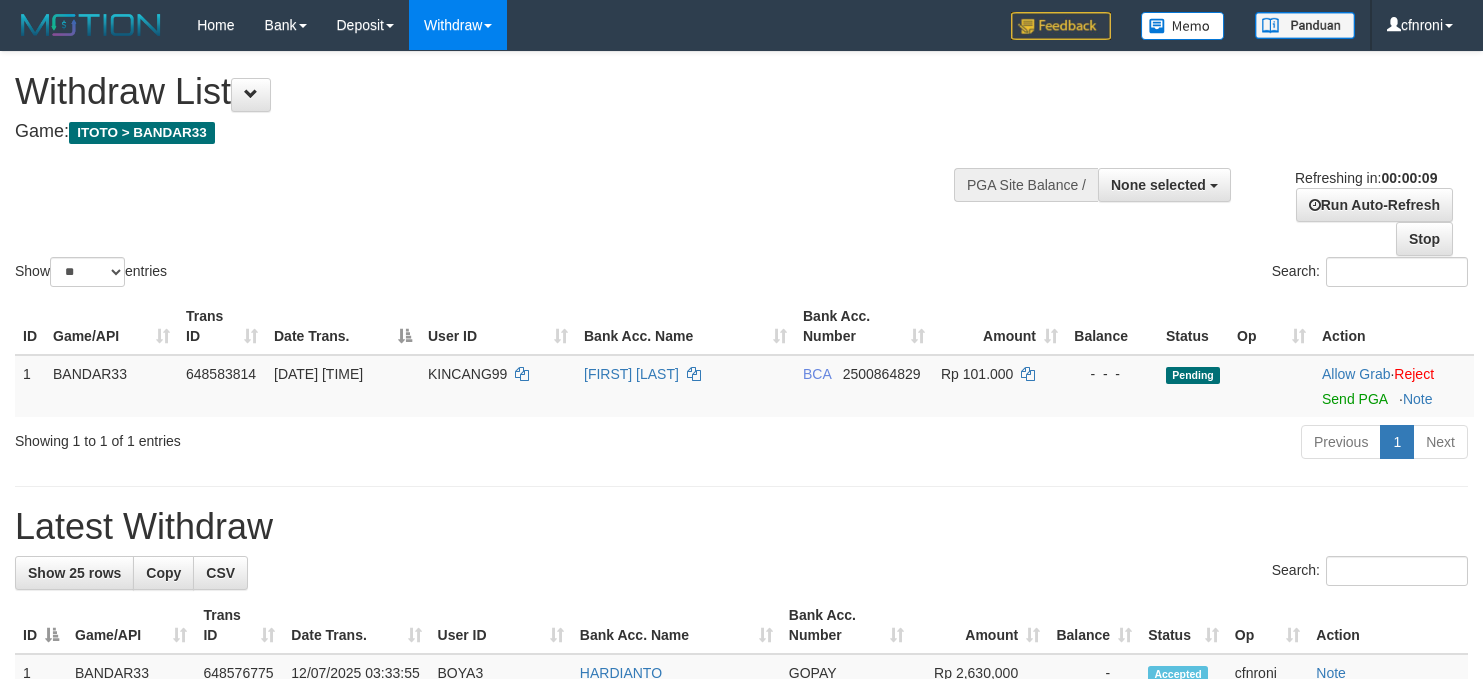select 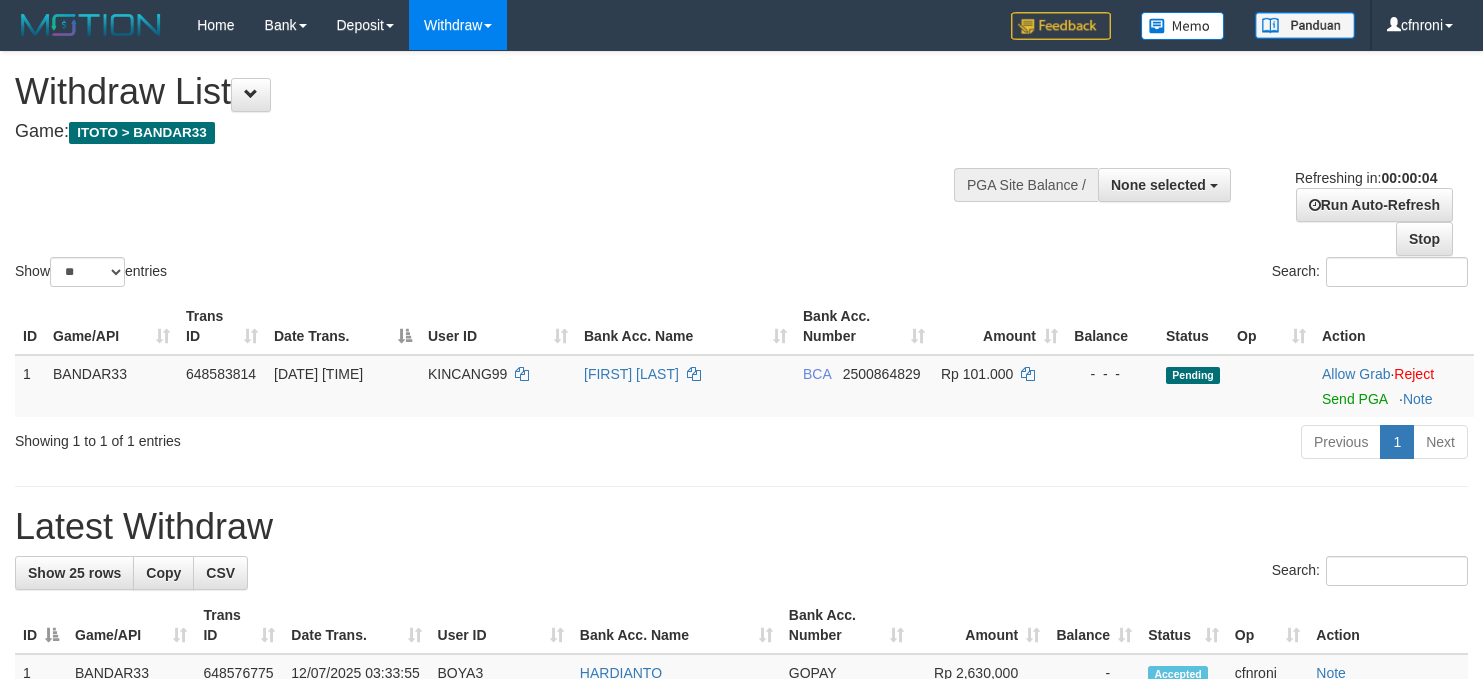 scroll, scrollTop: 0, scrollLeft: 0, axis: both 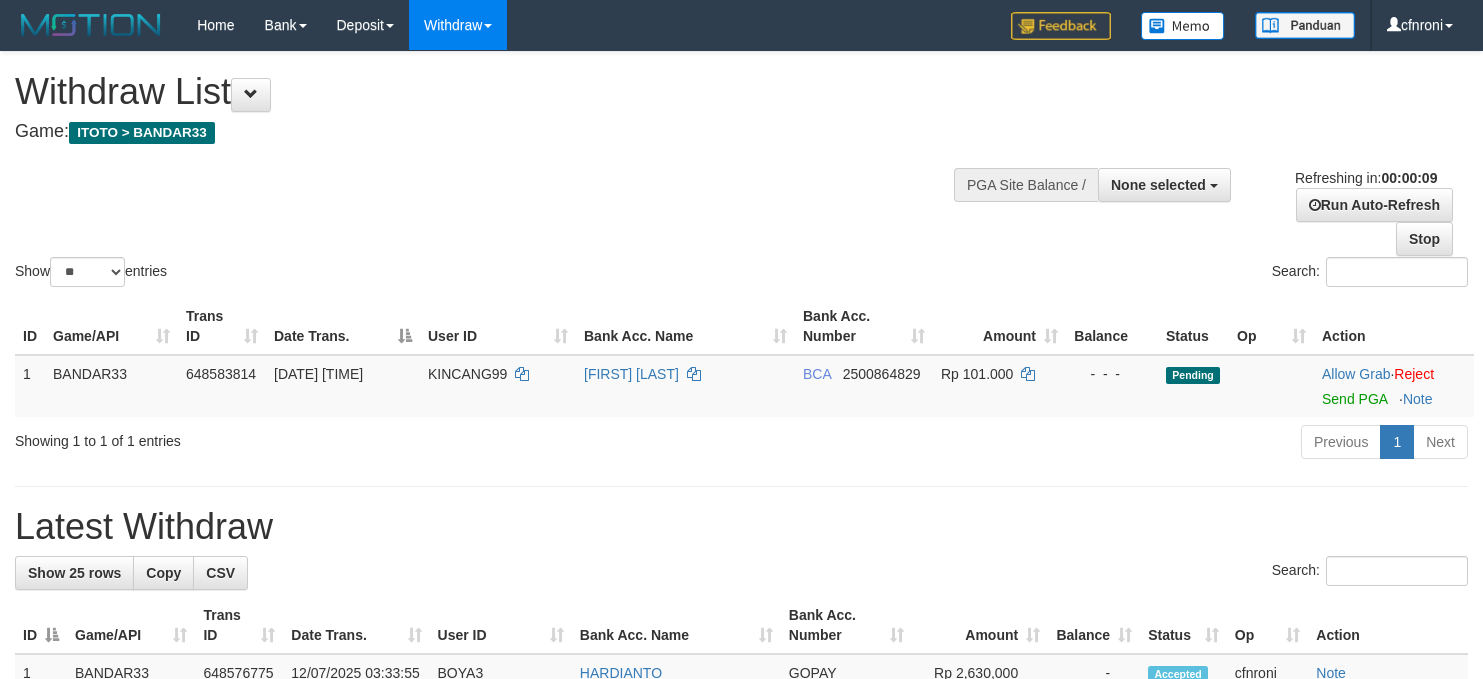 select 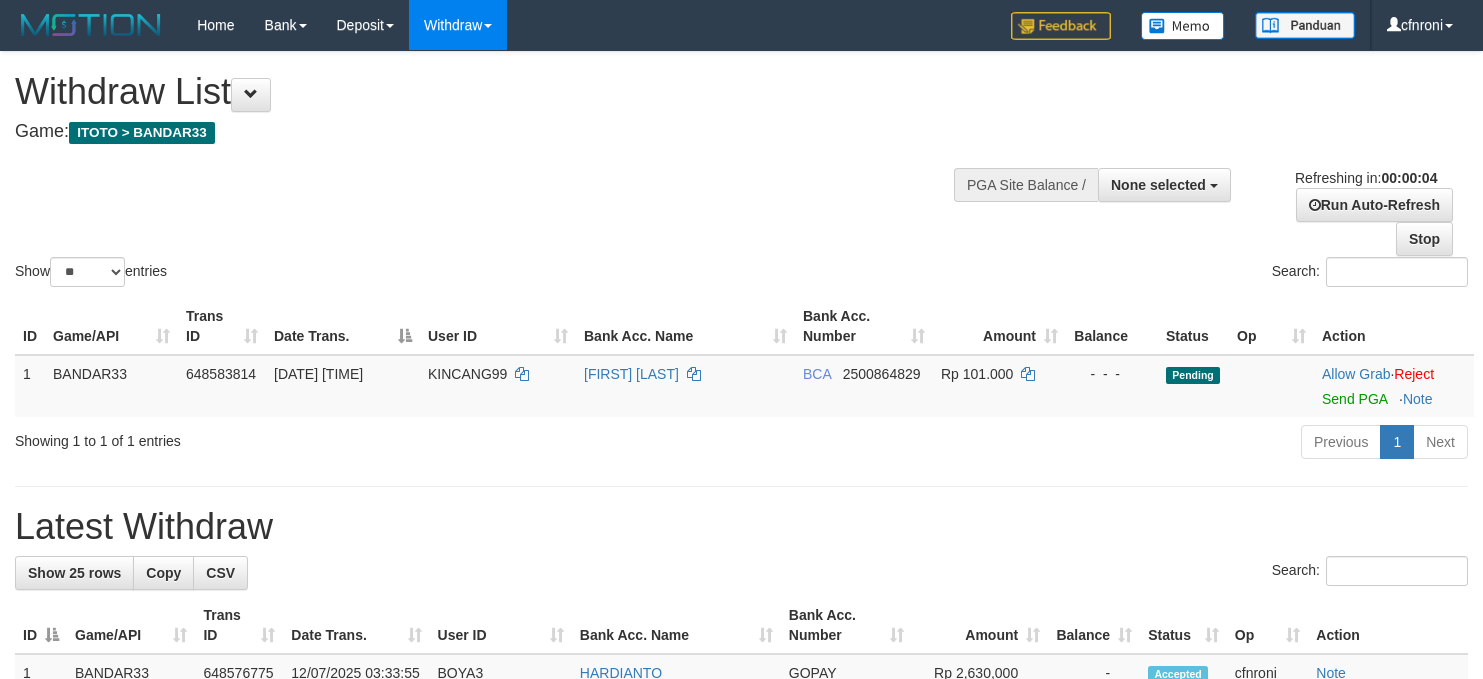scroll, scrollTop: 0, scrollLeft: 0, axis: both 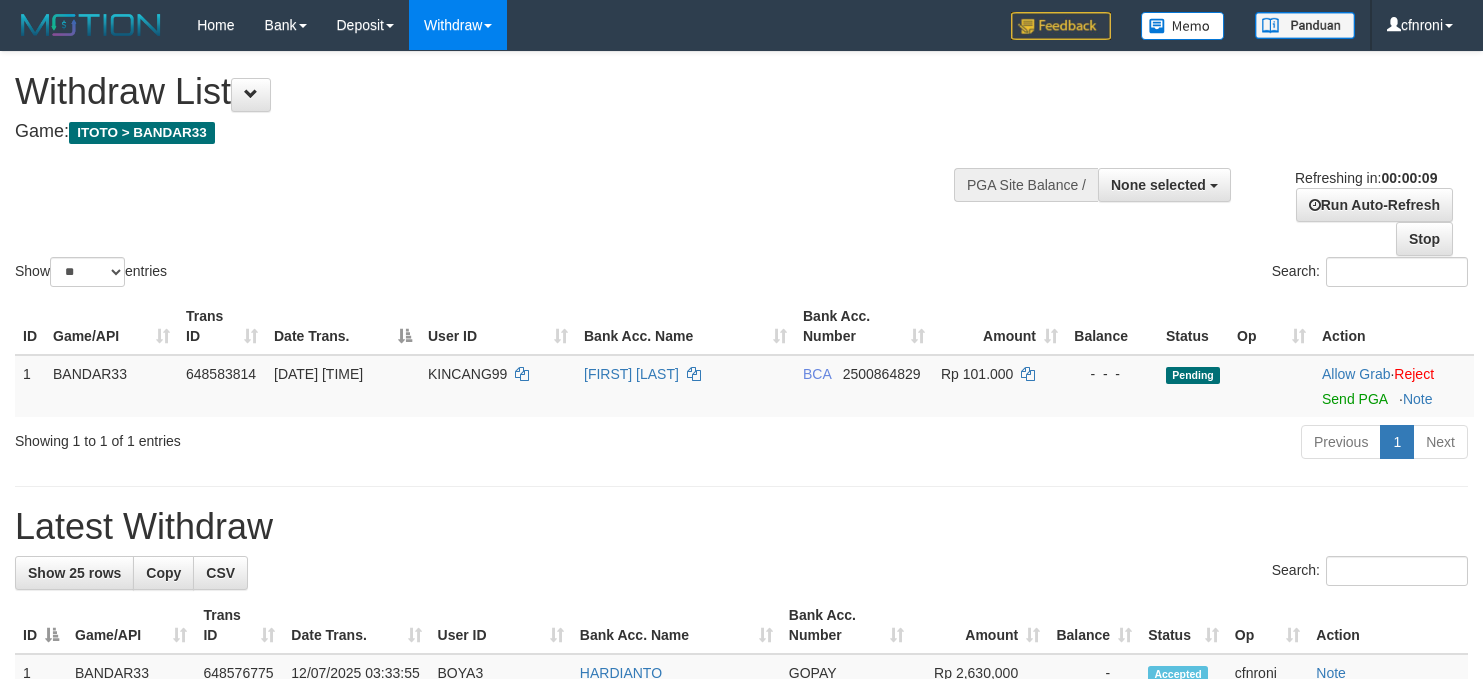select 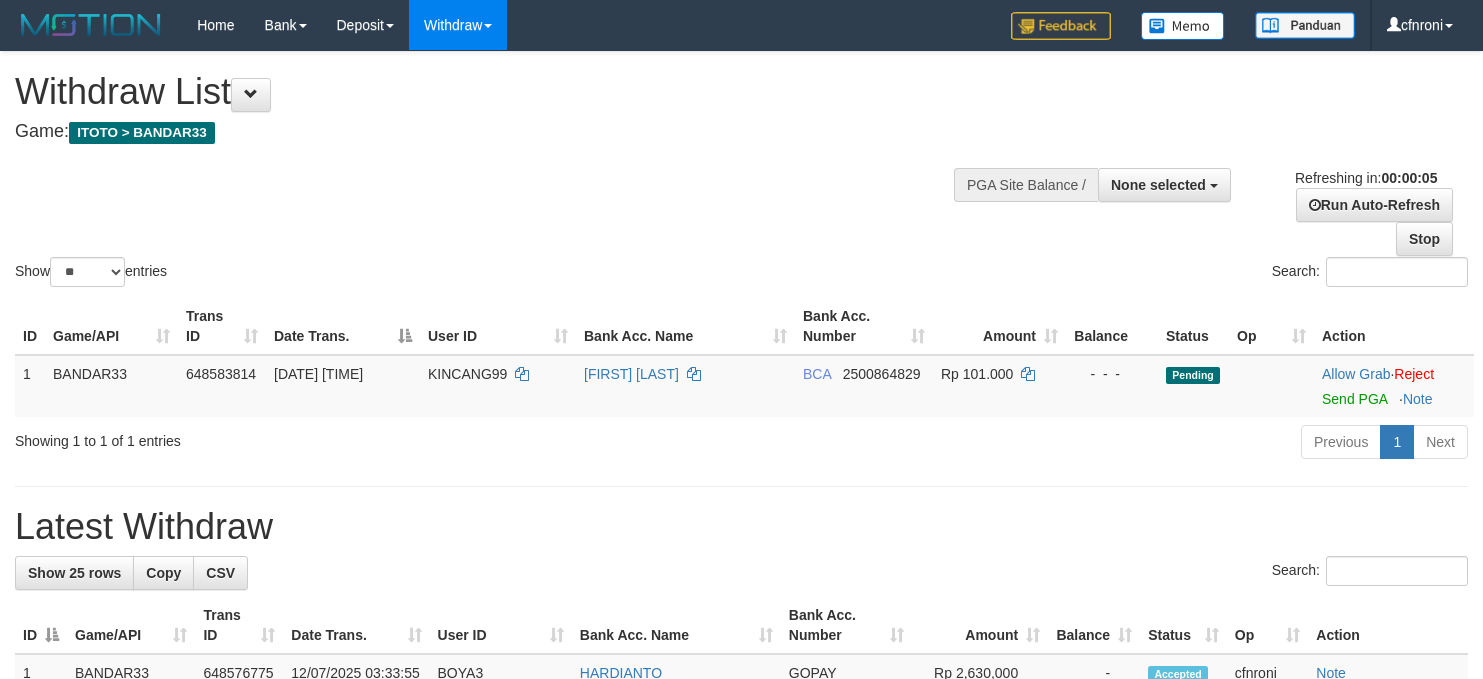 scroll, scrollTop: 0, scrollLeft: 0, axis: both 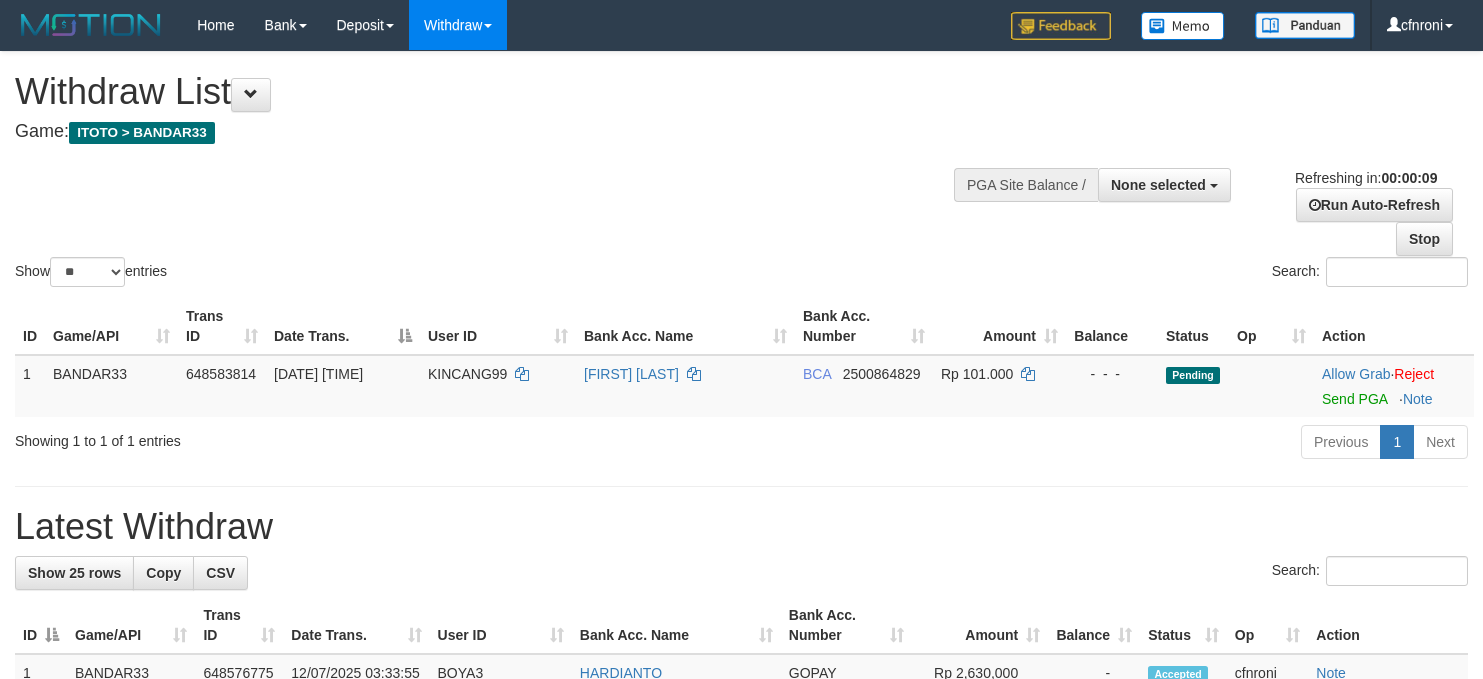 select 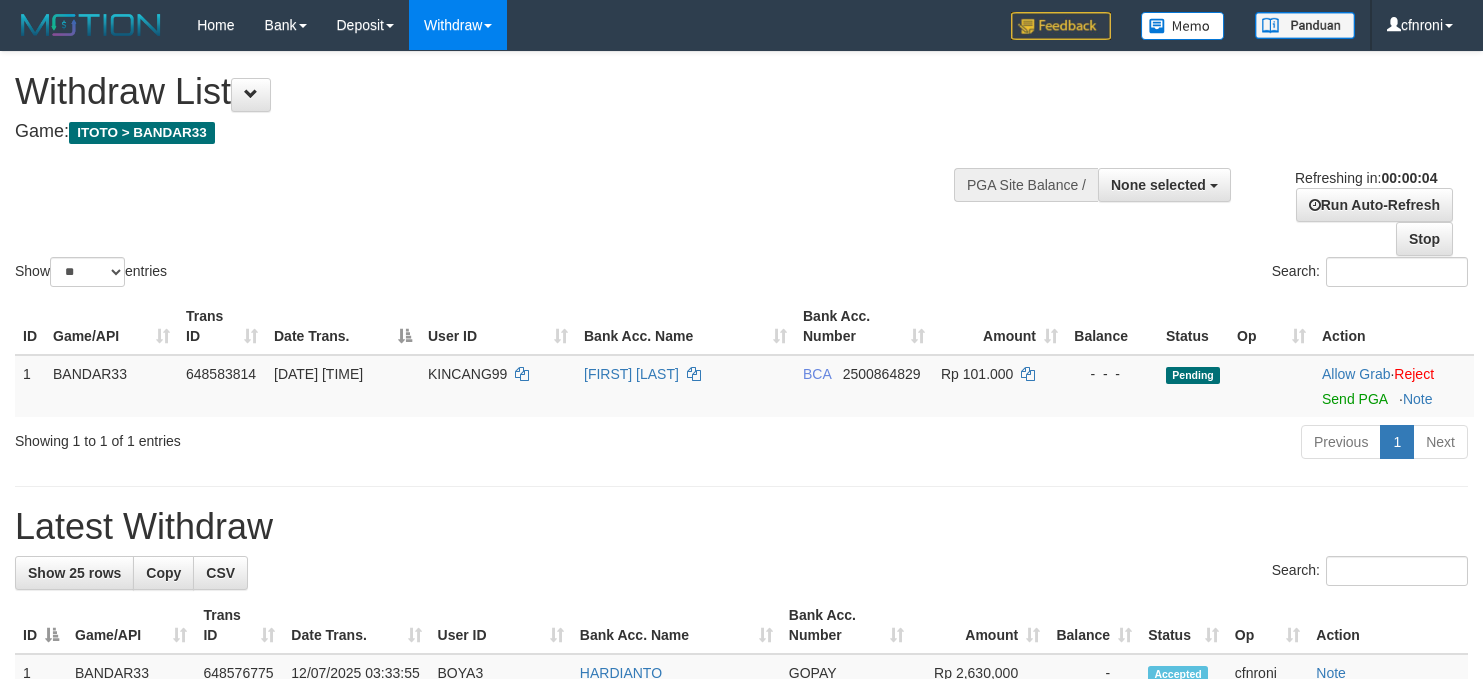 scroll, scrollTop: 0, scrollLeft: 0, axis: both 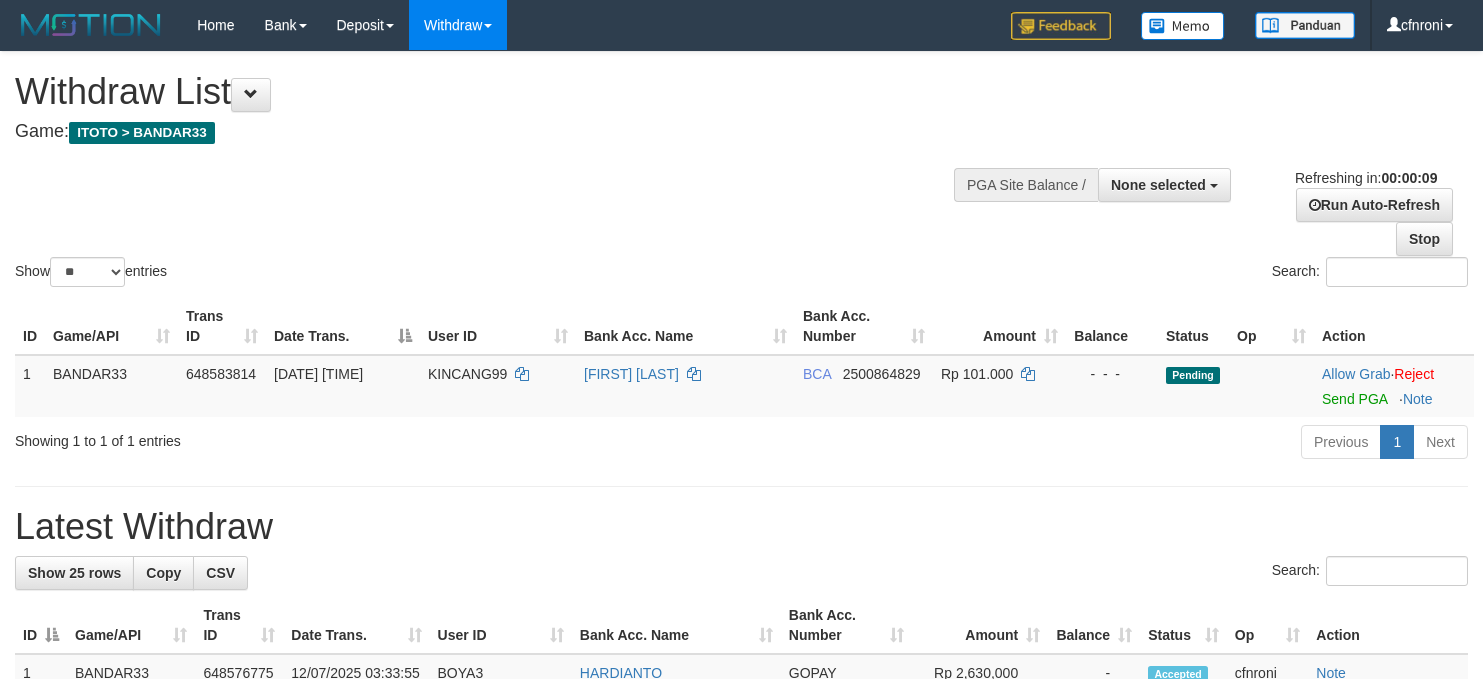 select 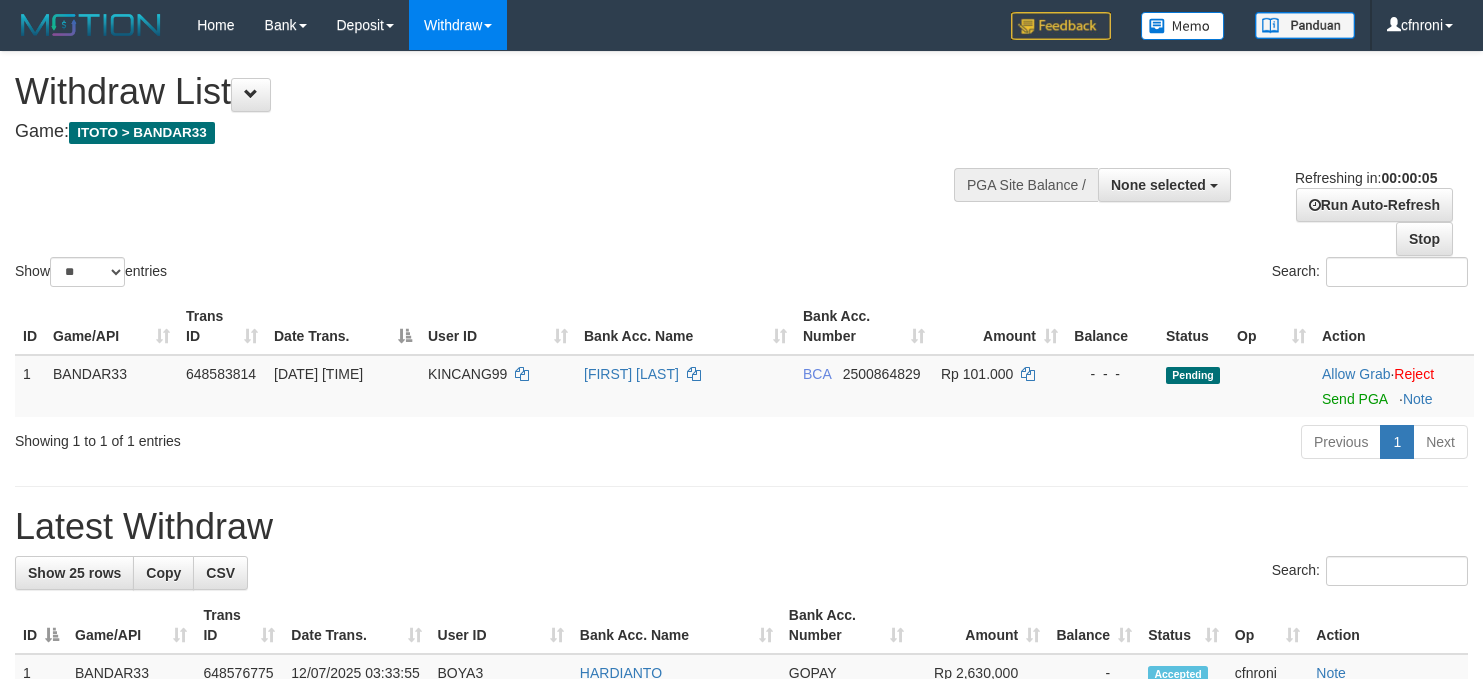 scroll, scrollTop: 0, scrollLeft: 0, axis: both 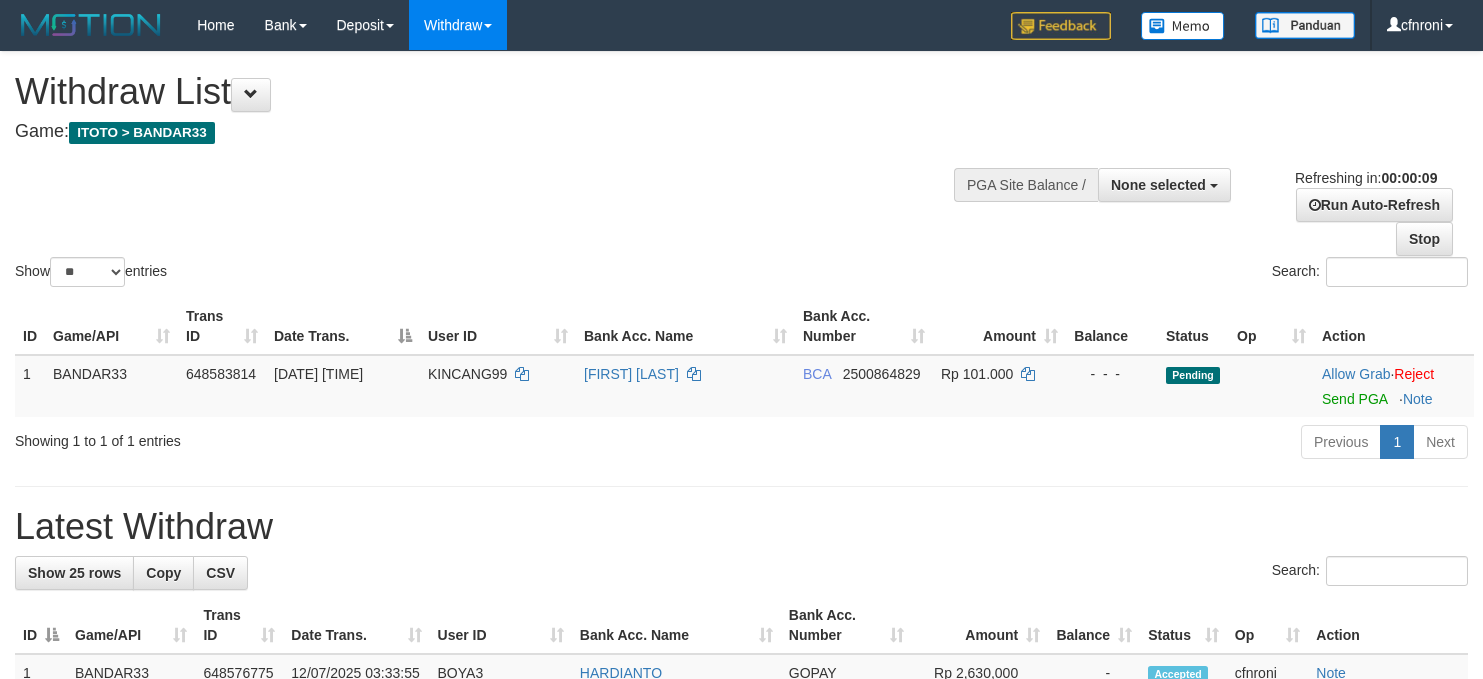select 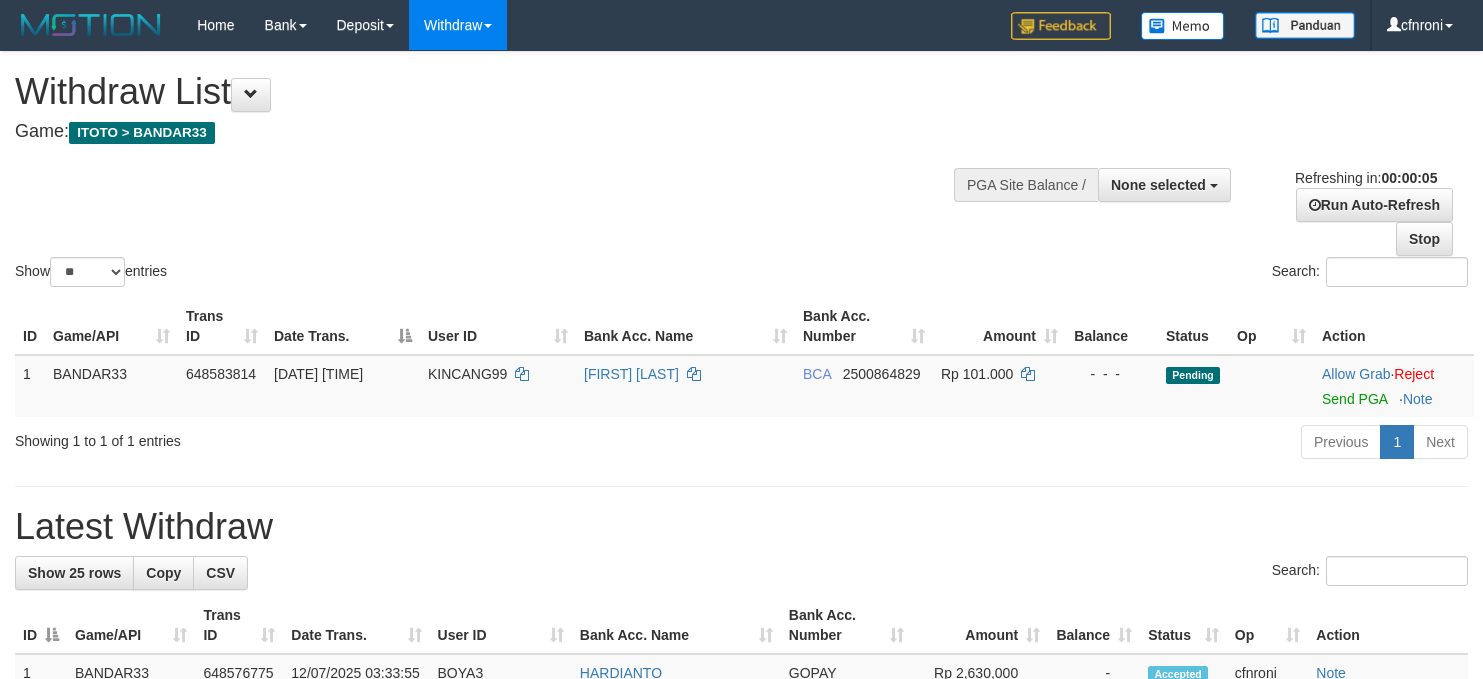 scroll, scrollTop: 0, scrollLeft: 0, axis: both 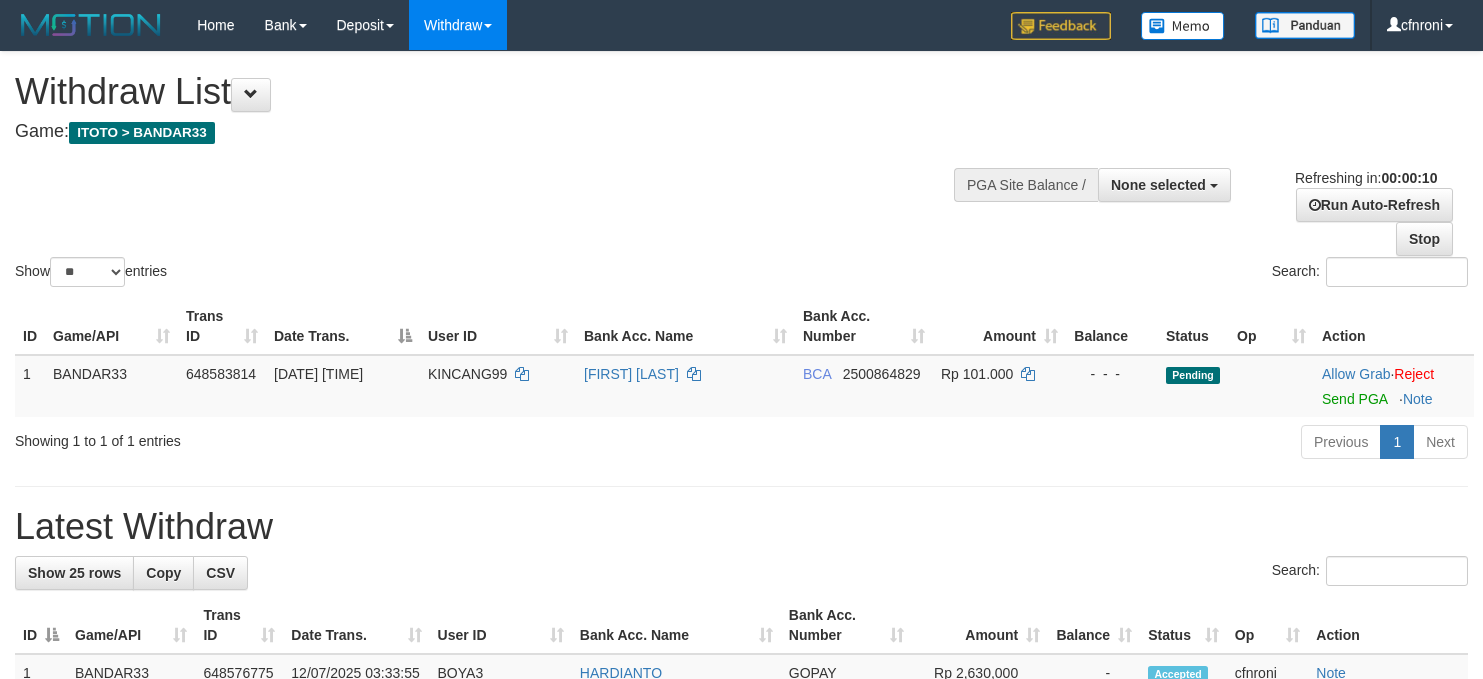 select 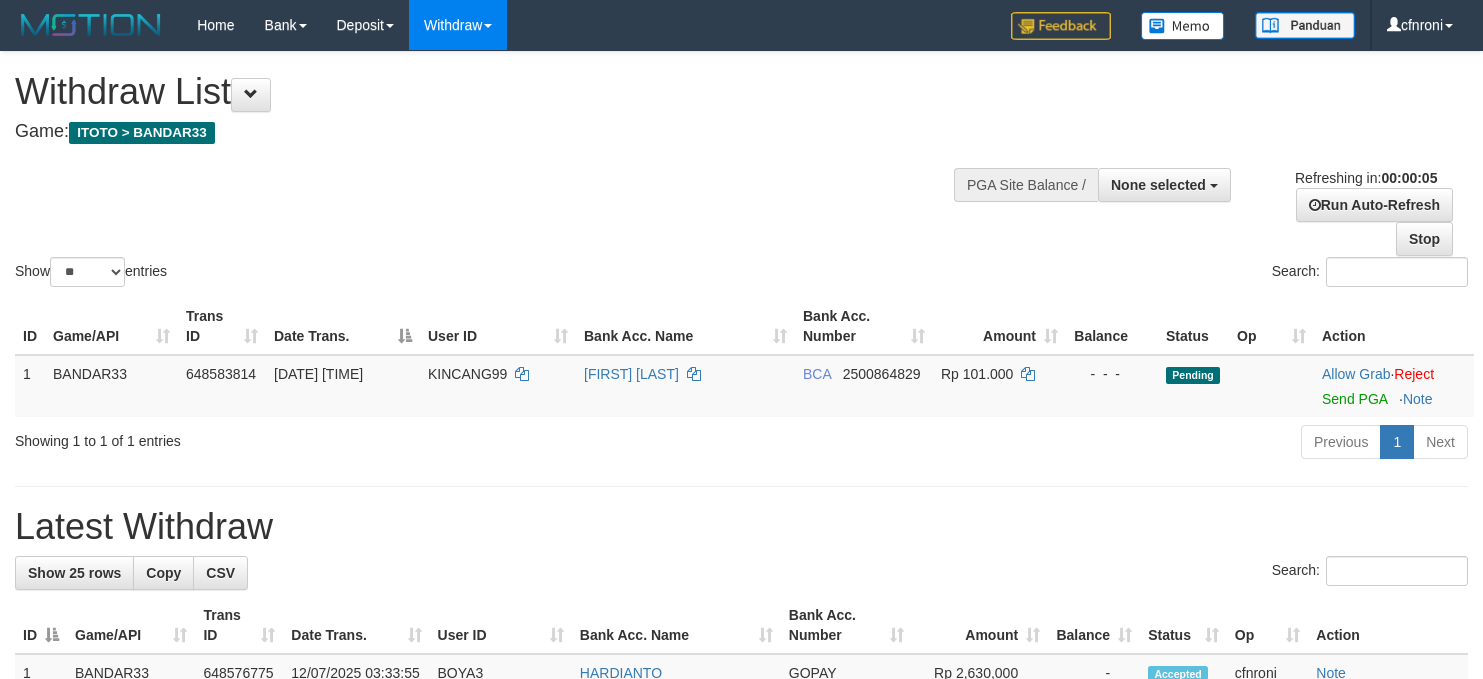 scroll, scrollTop: 0, scrollLeft: 0, axis: both 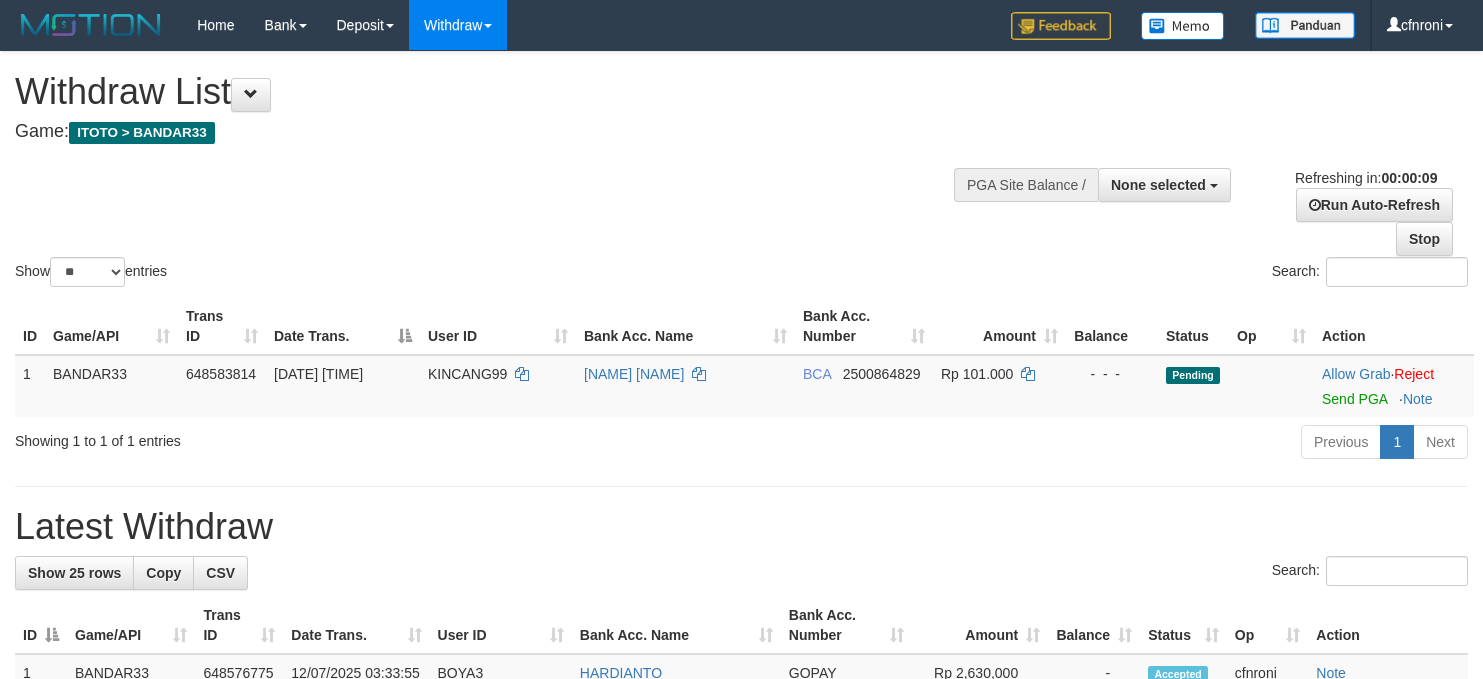 select 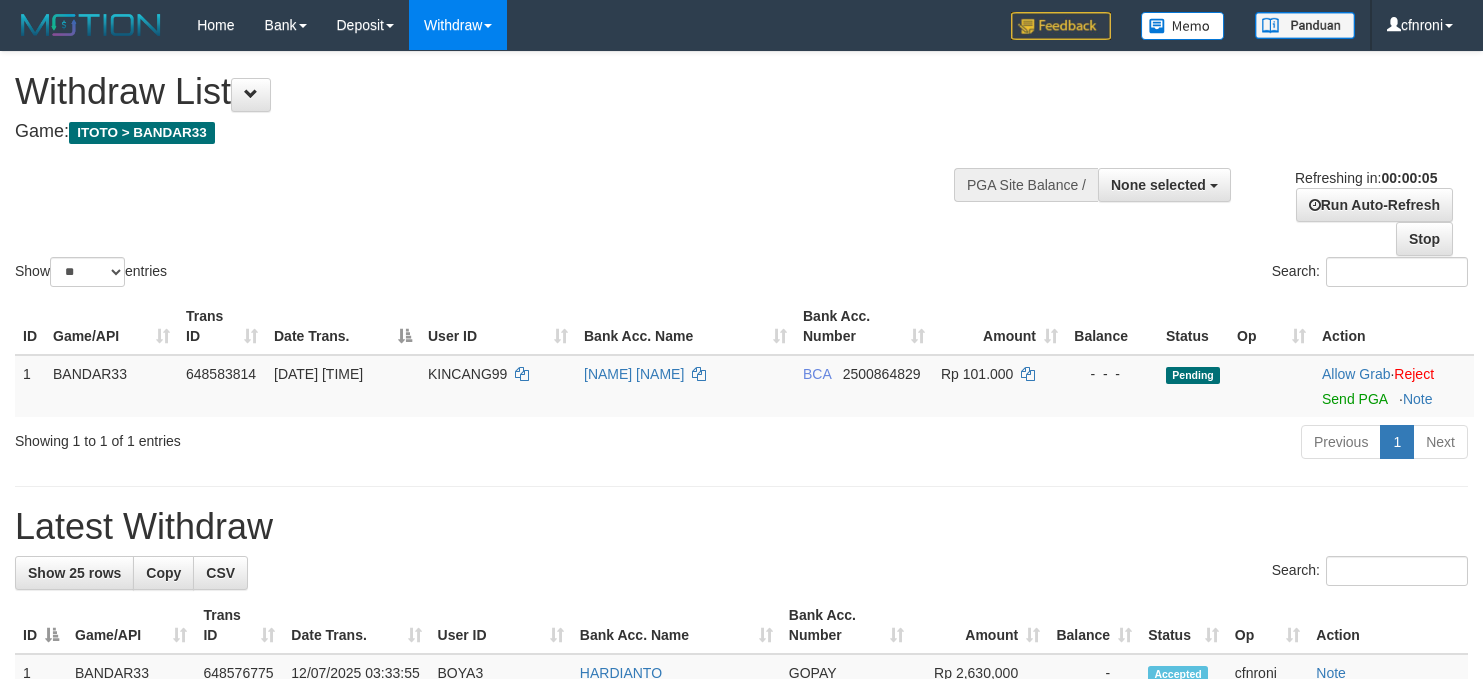 scroll, scrollTop: 0, scrollLeft: 0, axis: both 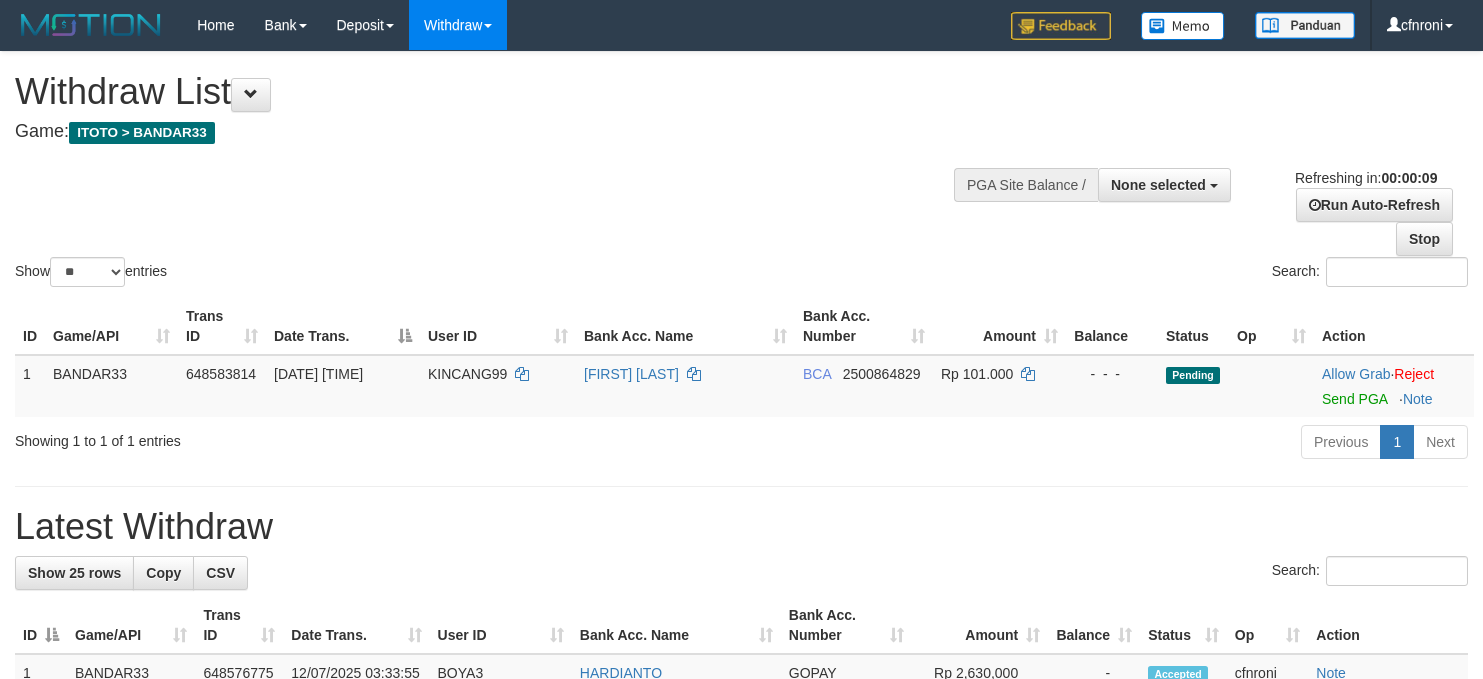 select 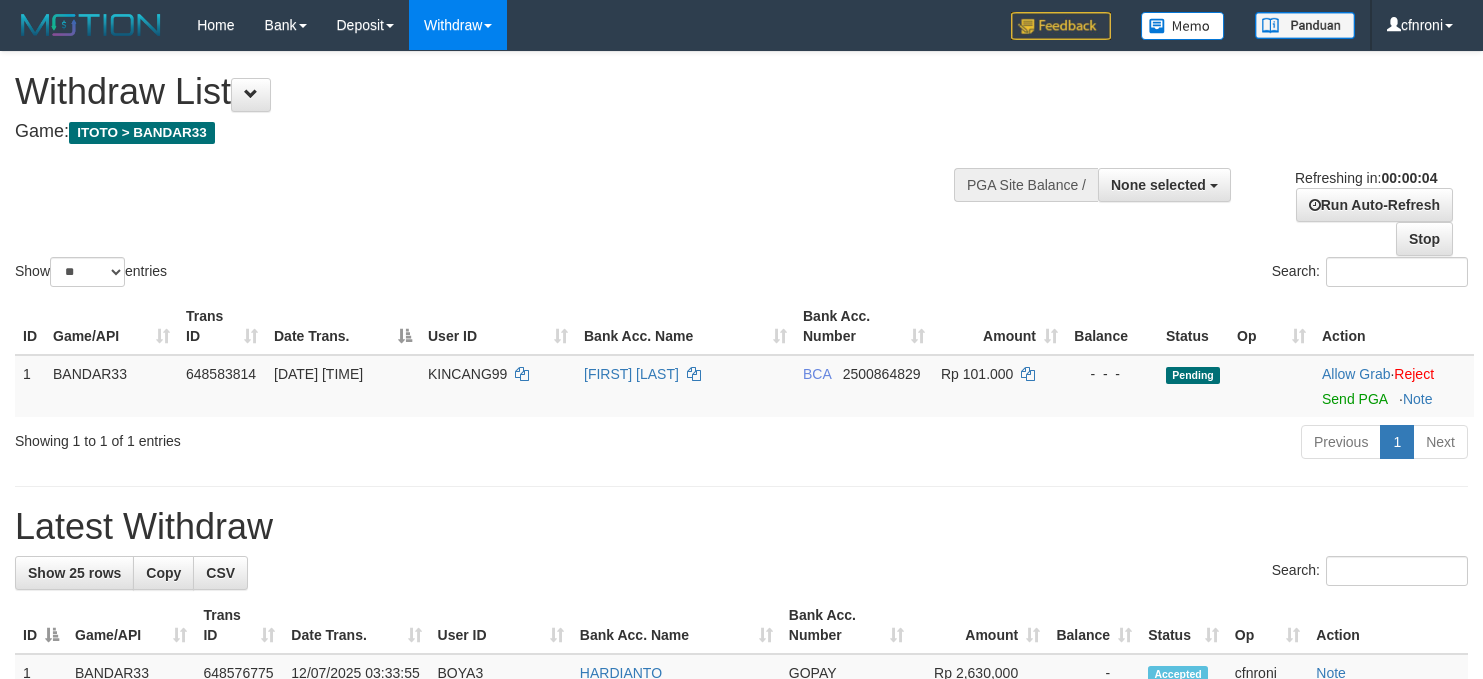 scroll, scrollTop: 0, scrollLeft: 0, axis: both 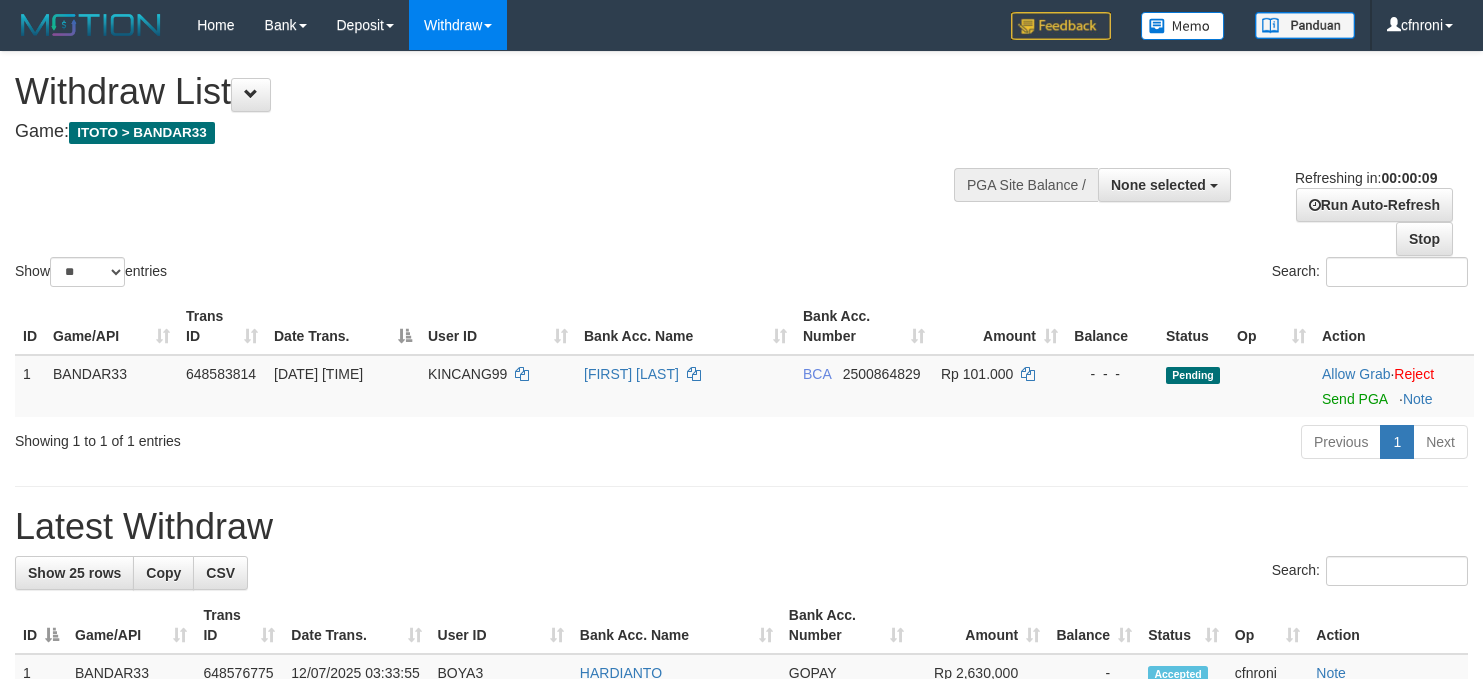 select 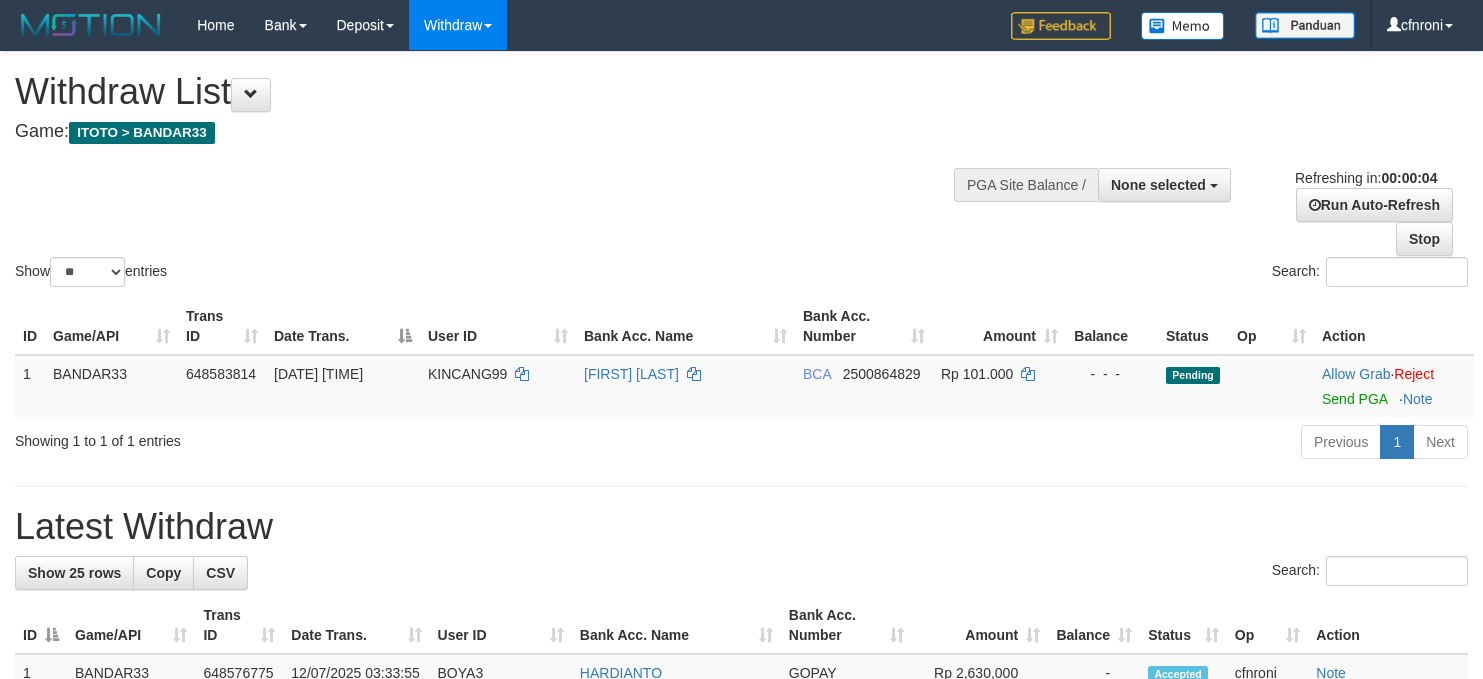 scroll, scrollTop: 0, scrollLeft: 0, axis: both 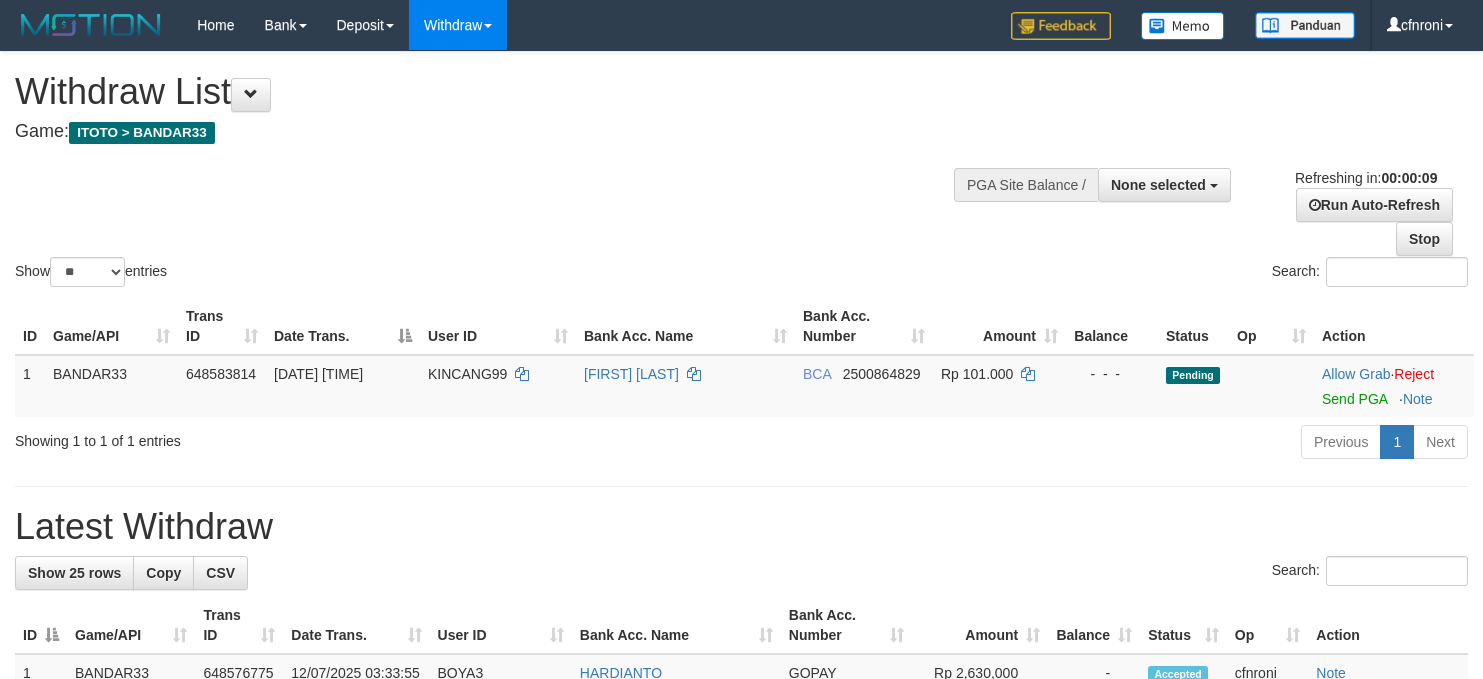 select 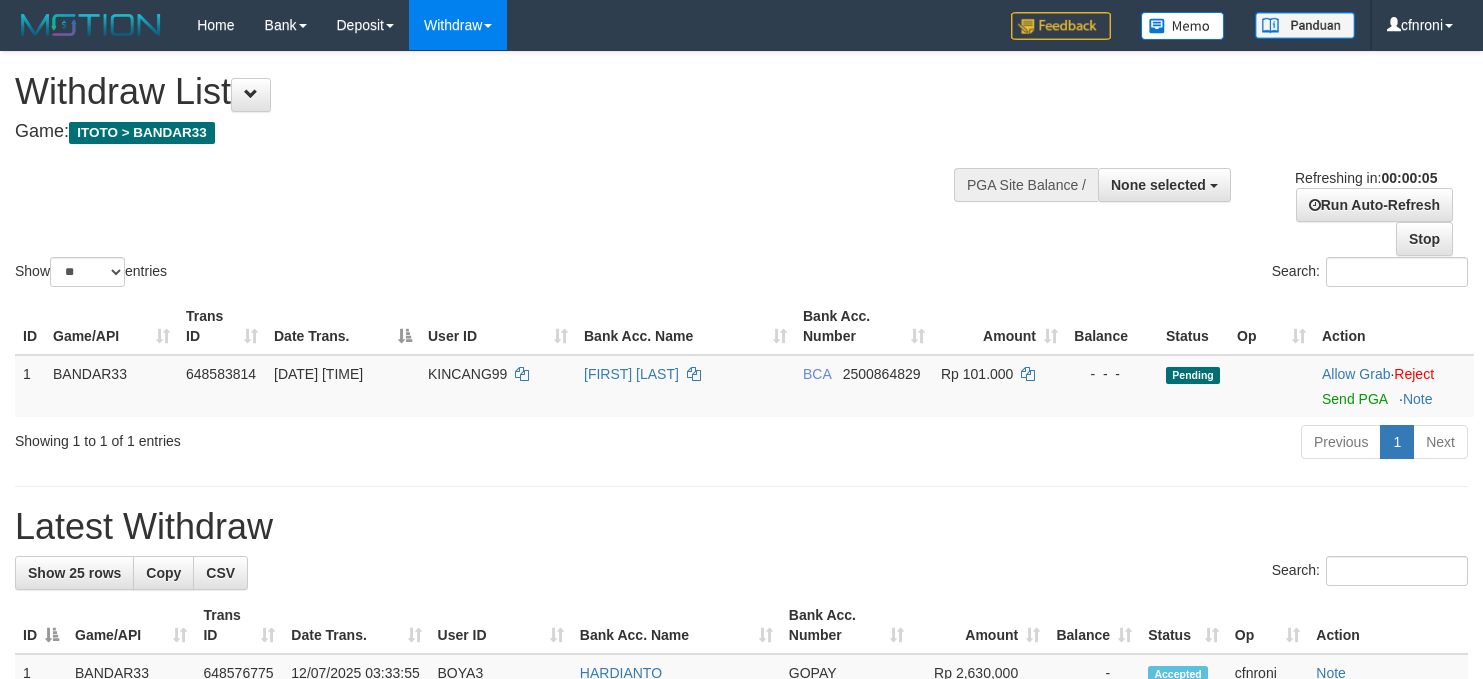 scroll, scrollTop: 0, scrollLeft: 0, axis: both 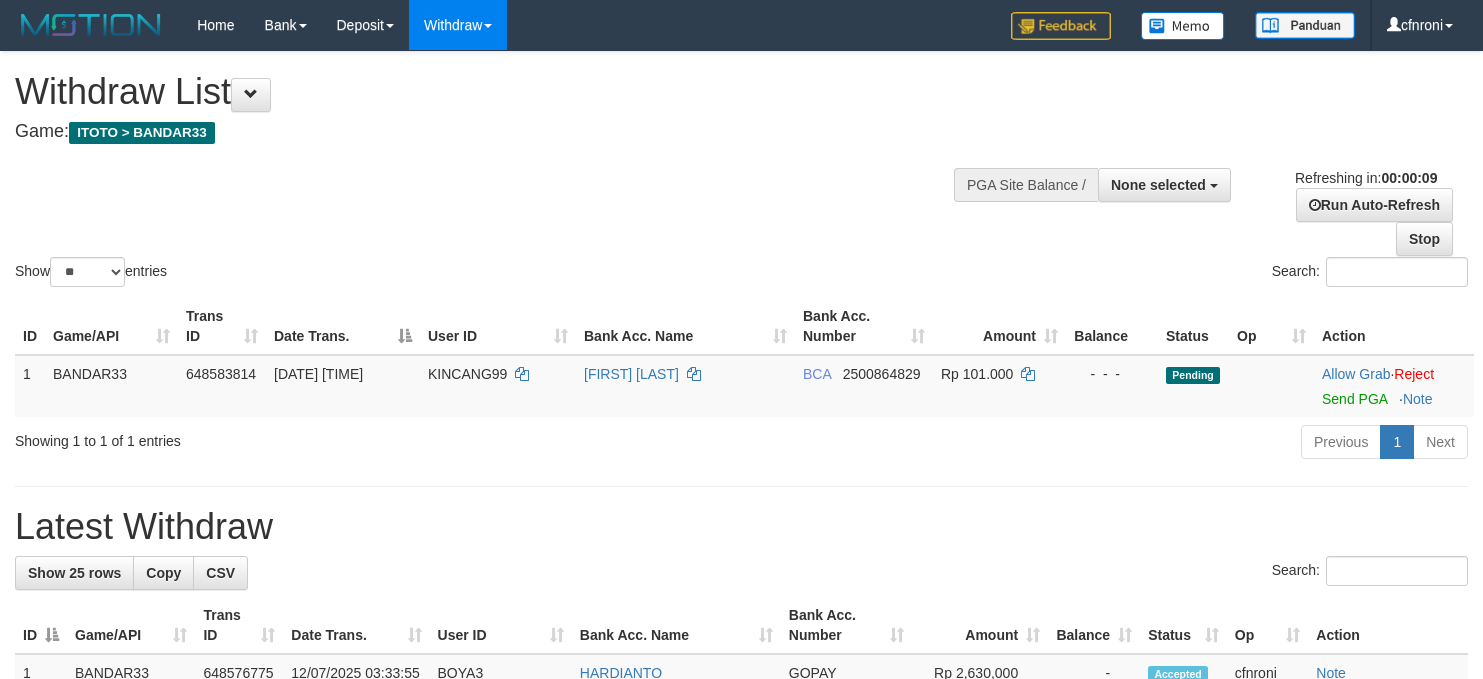 select 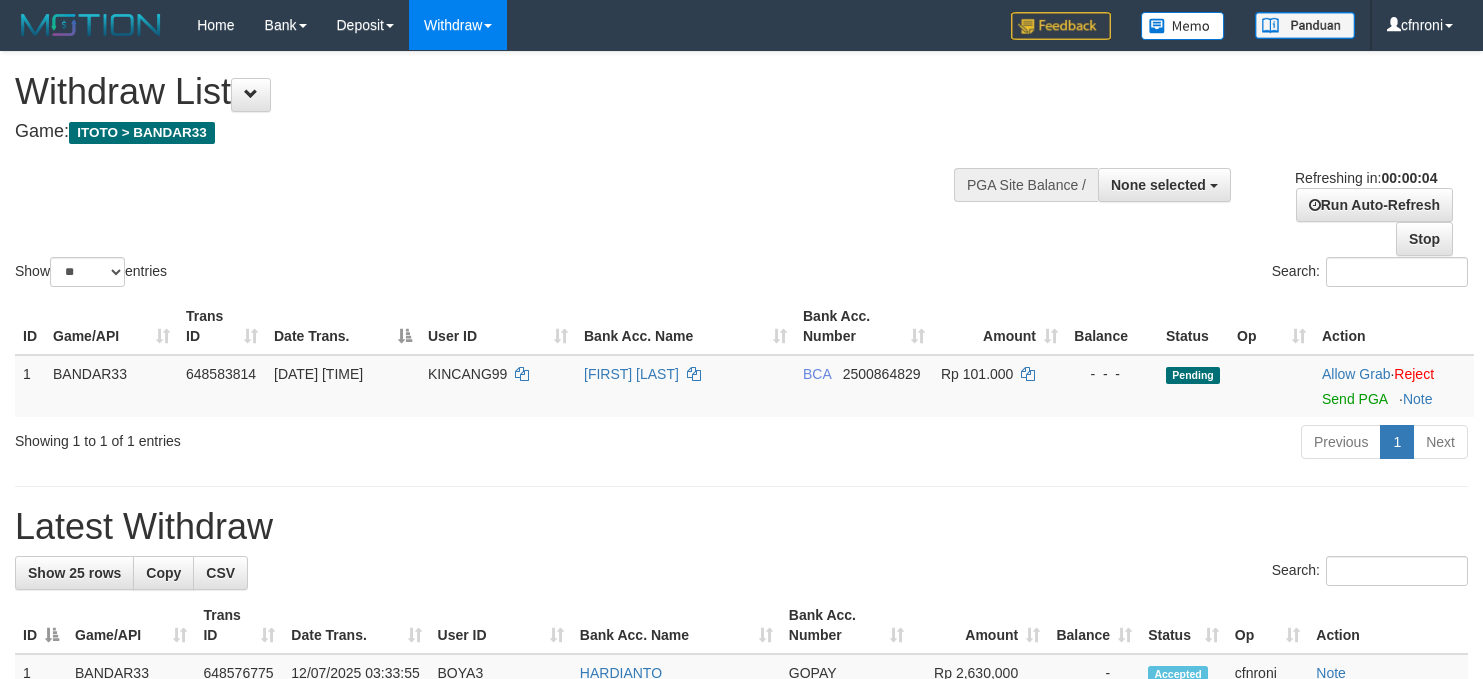 scroll, scrollTop: 0, scrollLeft: 0, axis: both 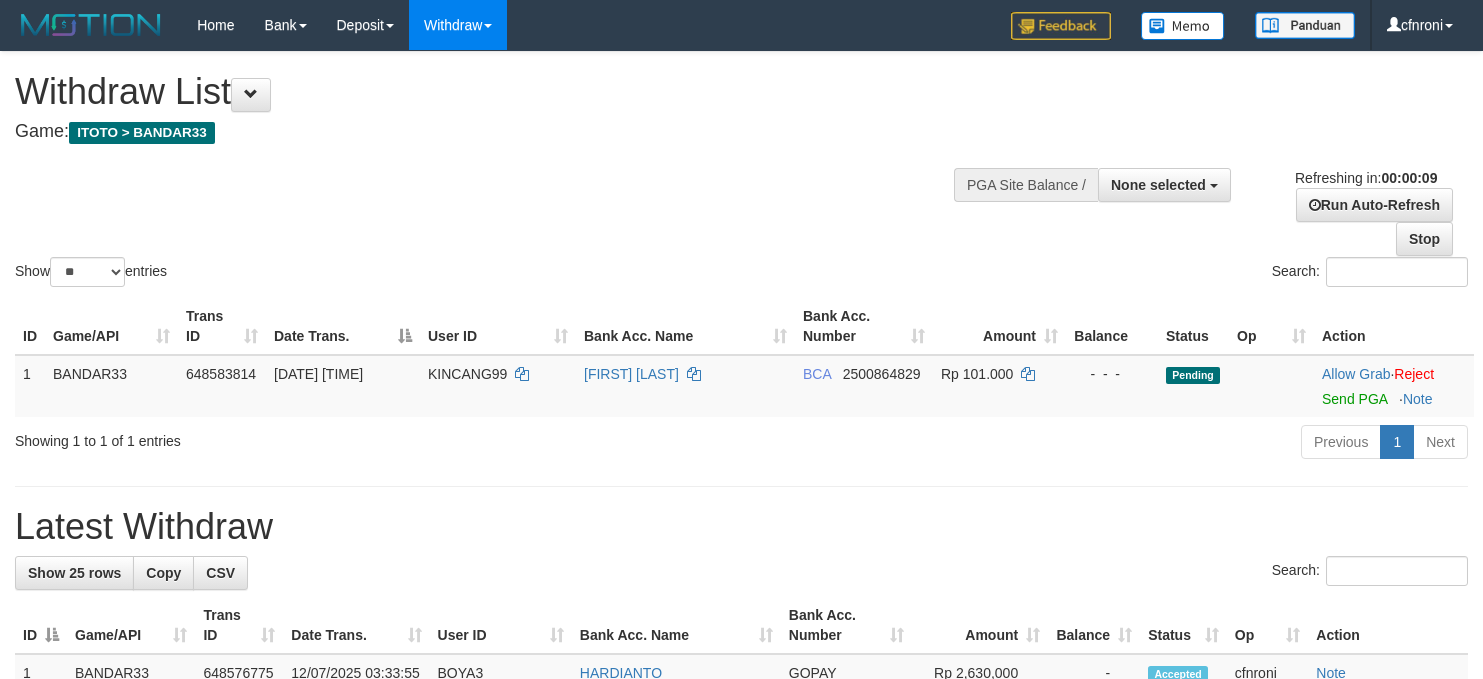 select 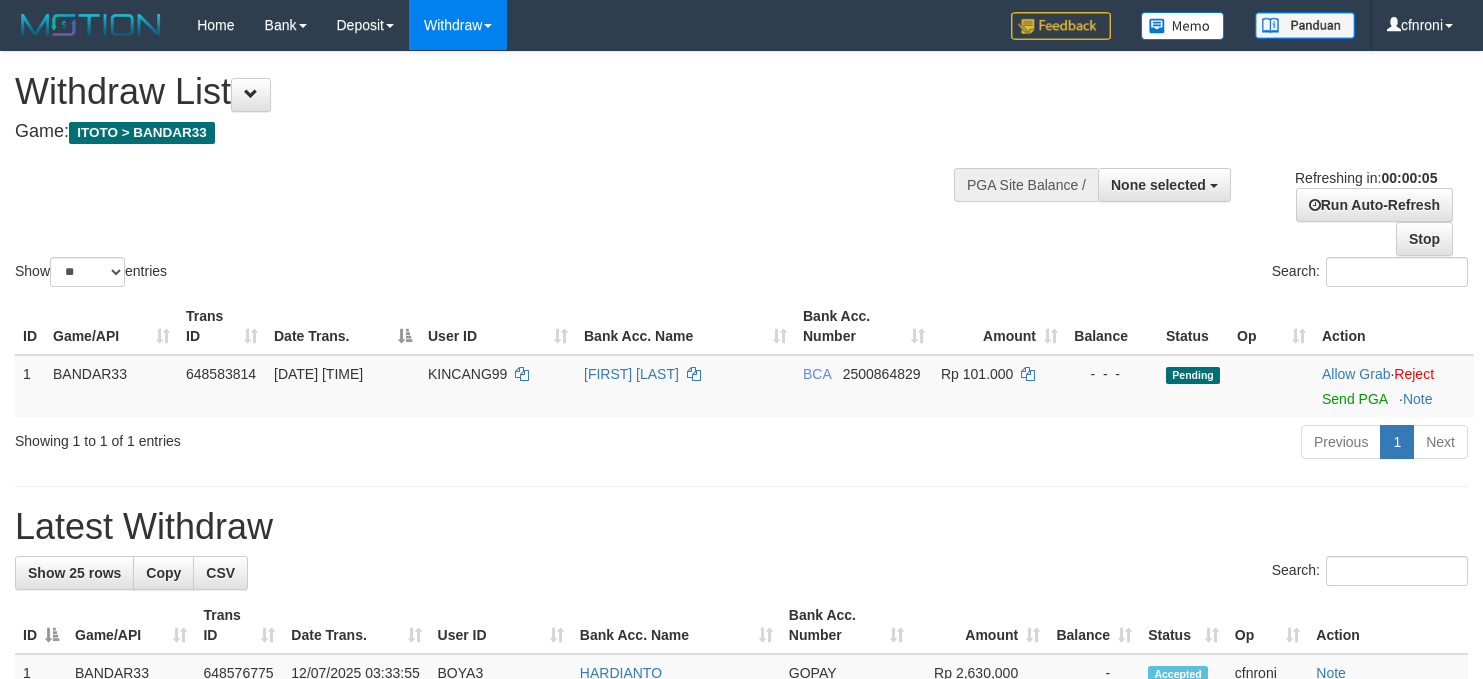 scroll, scrollTop: 0, scrollLeft: 0, axis: both 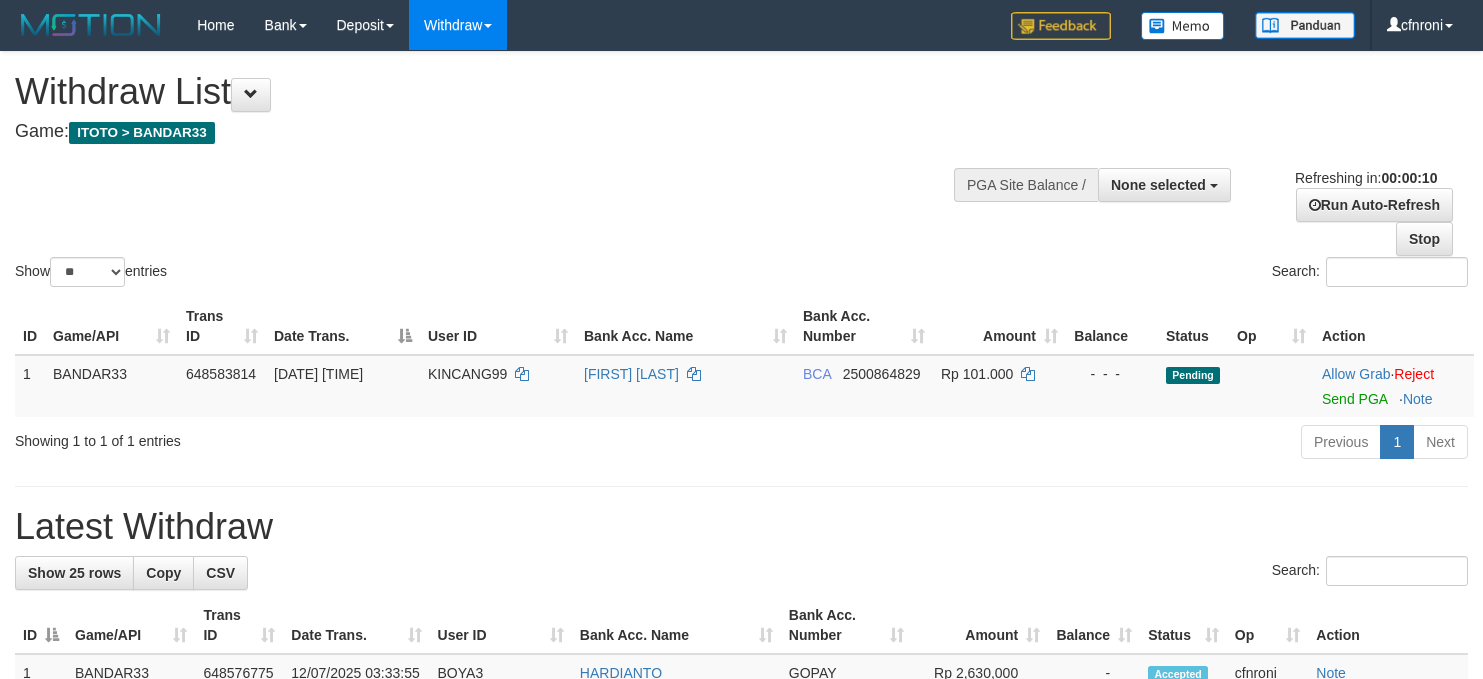 select 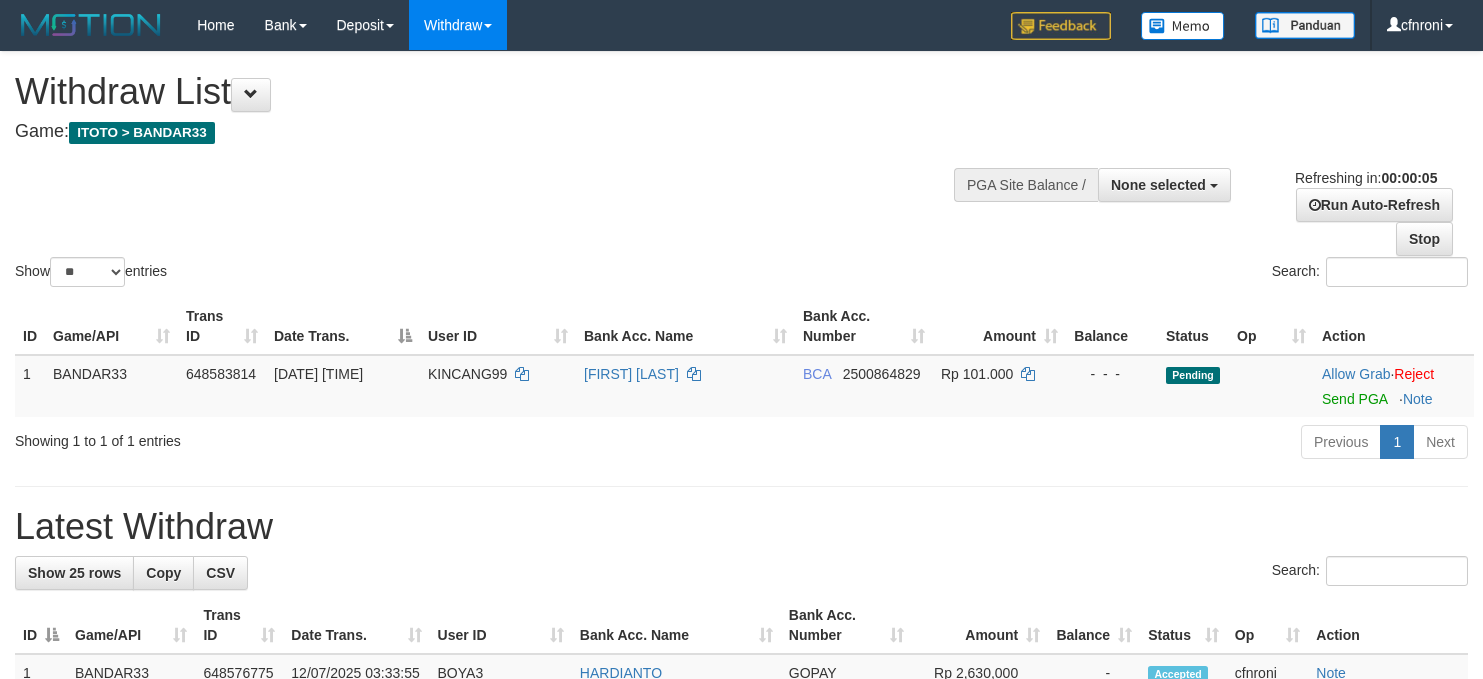 scroll, scrollTop: 0, scrollLeft: 0, axis: both 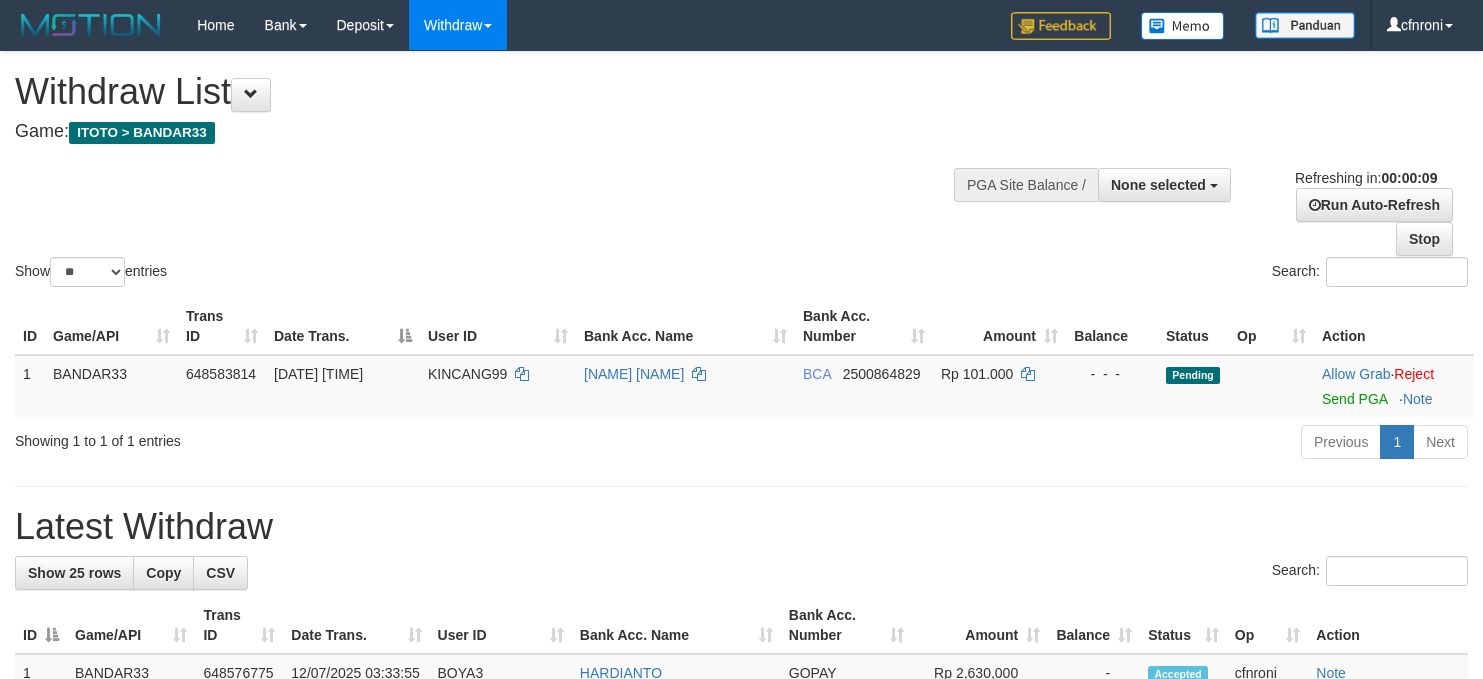 select 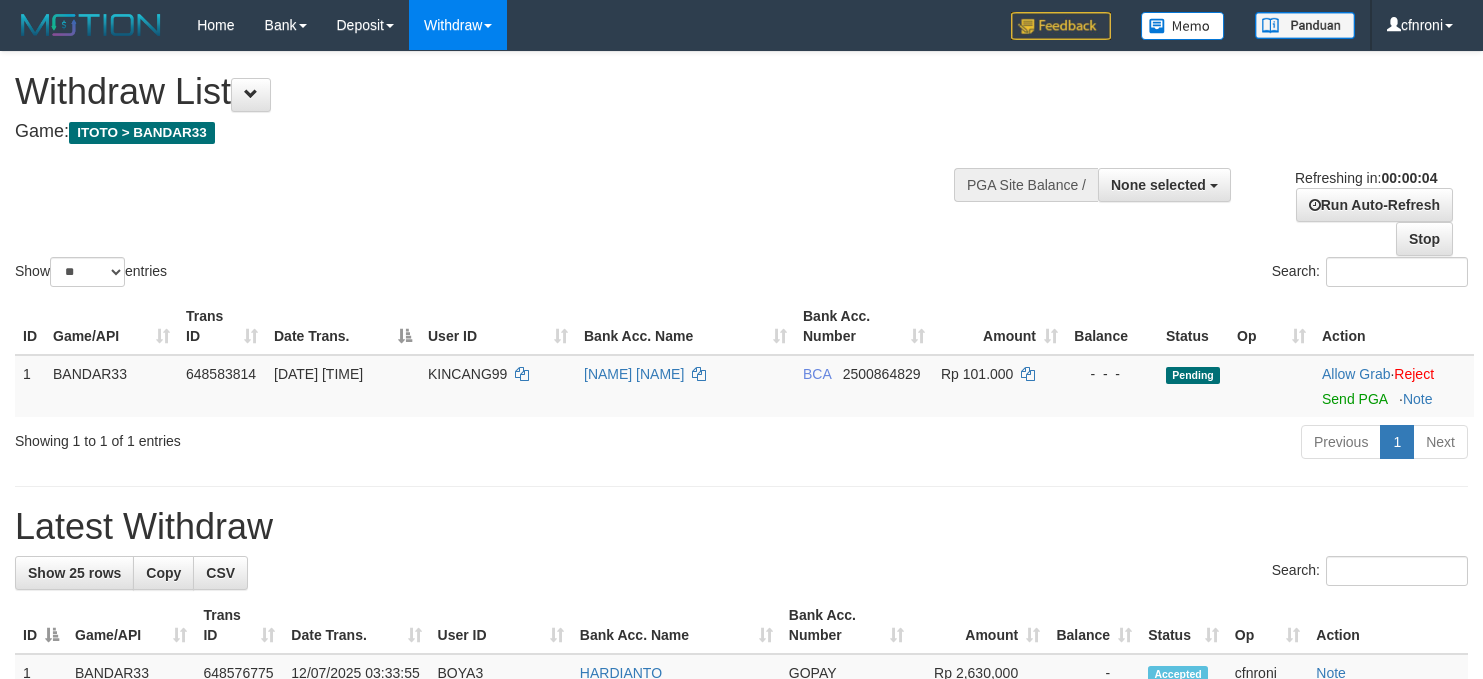 scroll, scrollTop: 0, scrollLeft: 0, axis: both 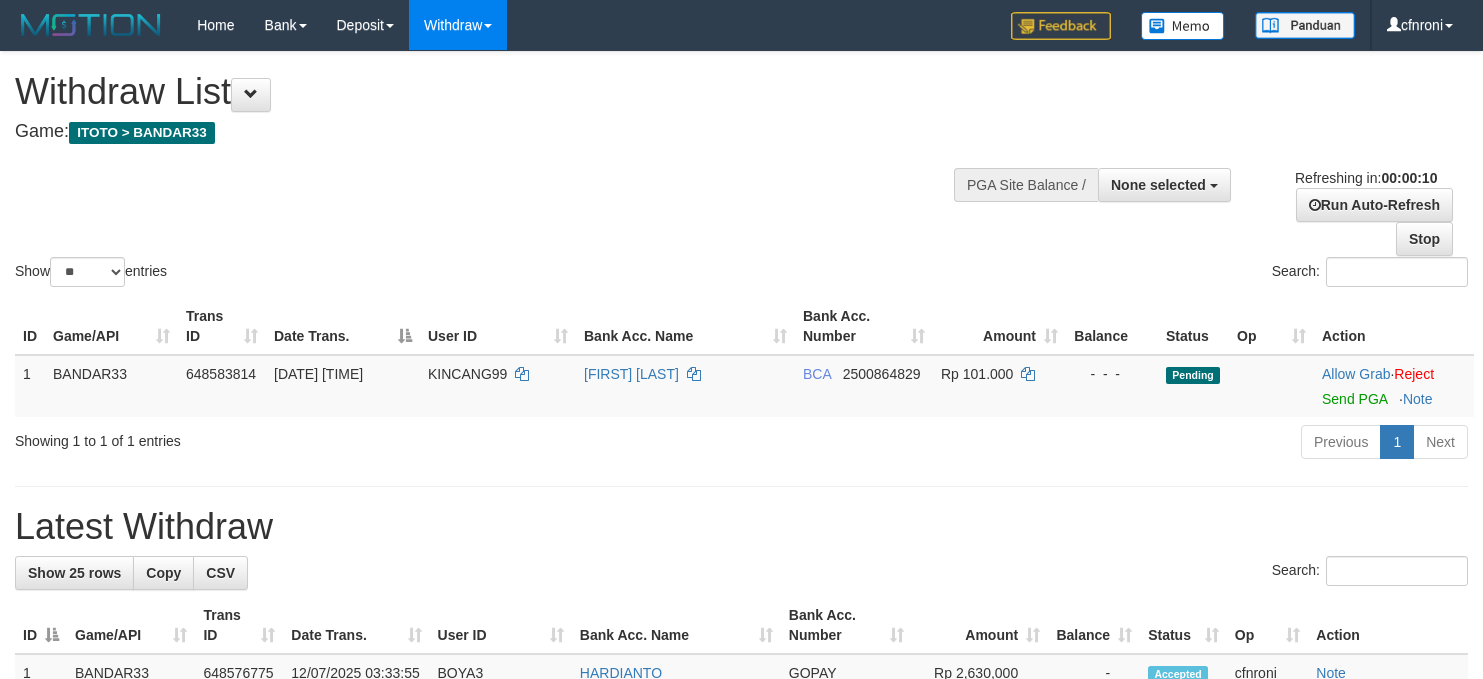 select 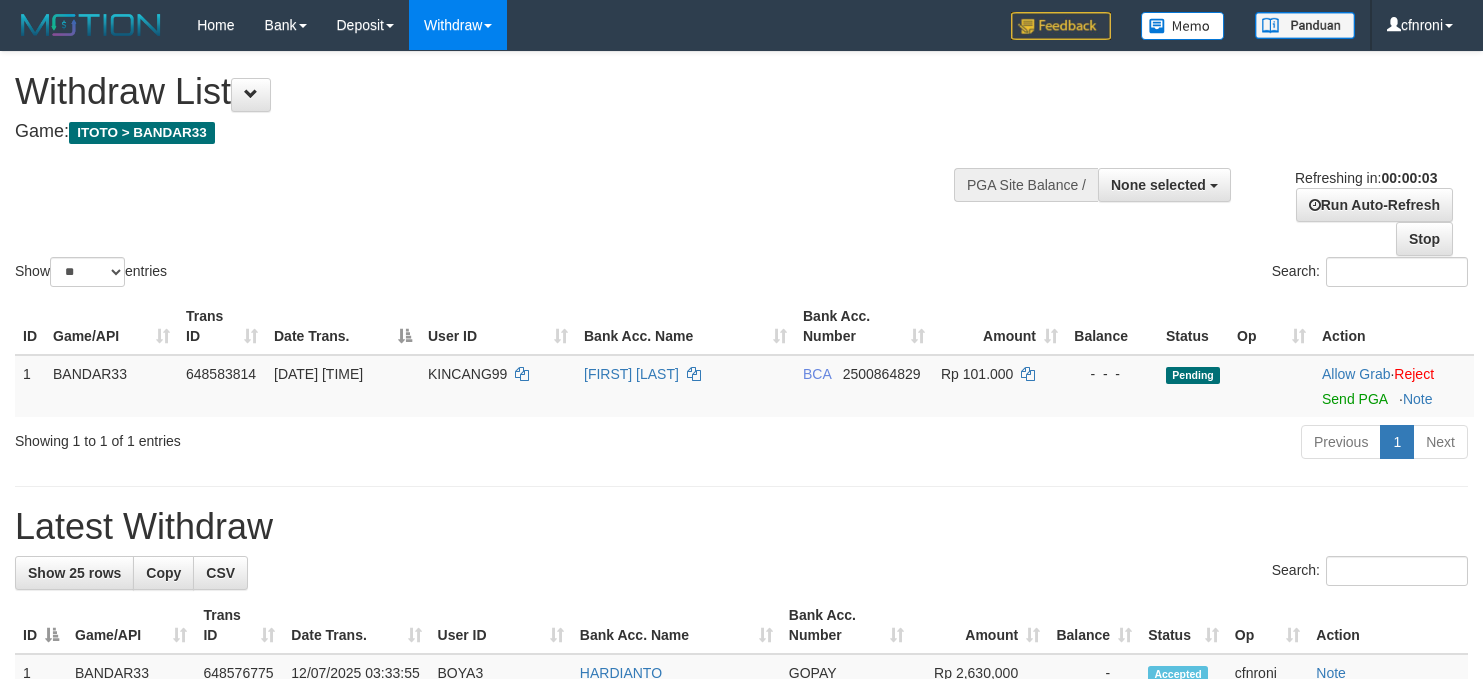 scroll, scrollTop: 0, scrollLeft: 0, axis: both 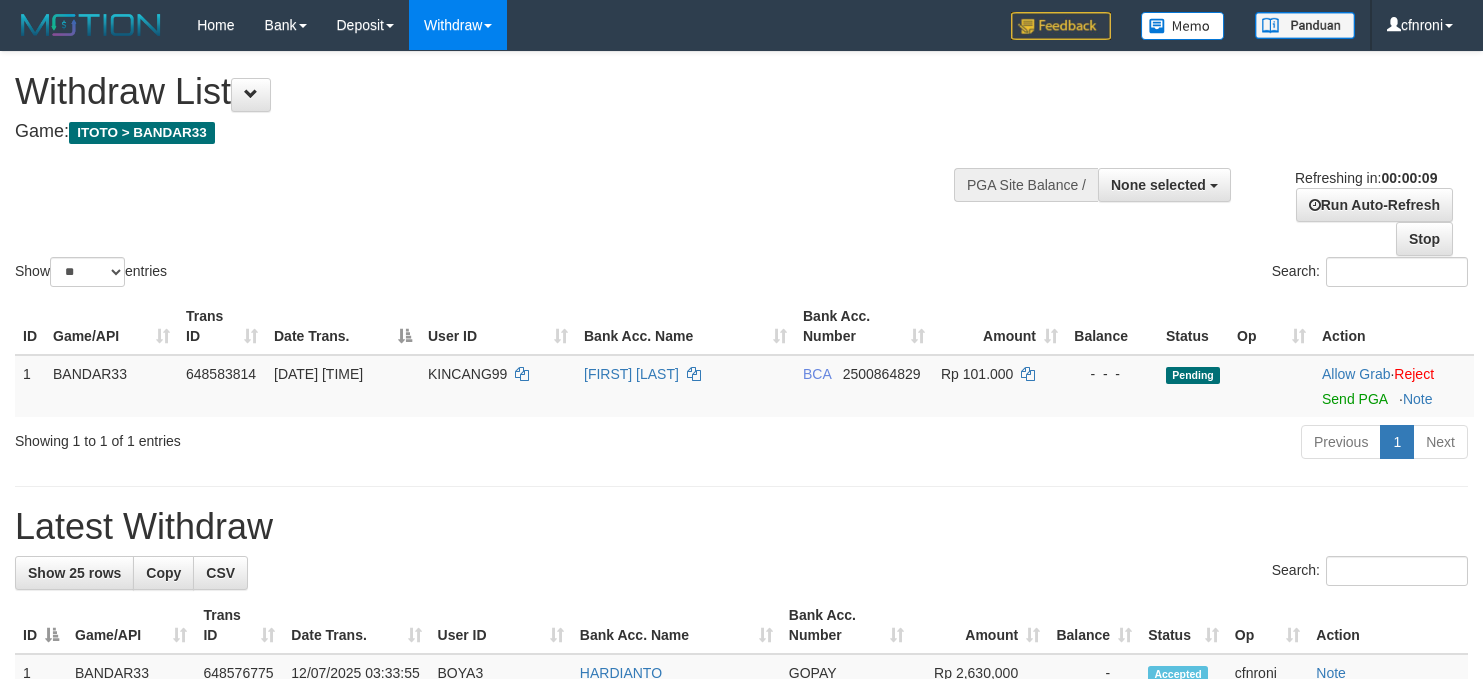 select 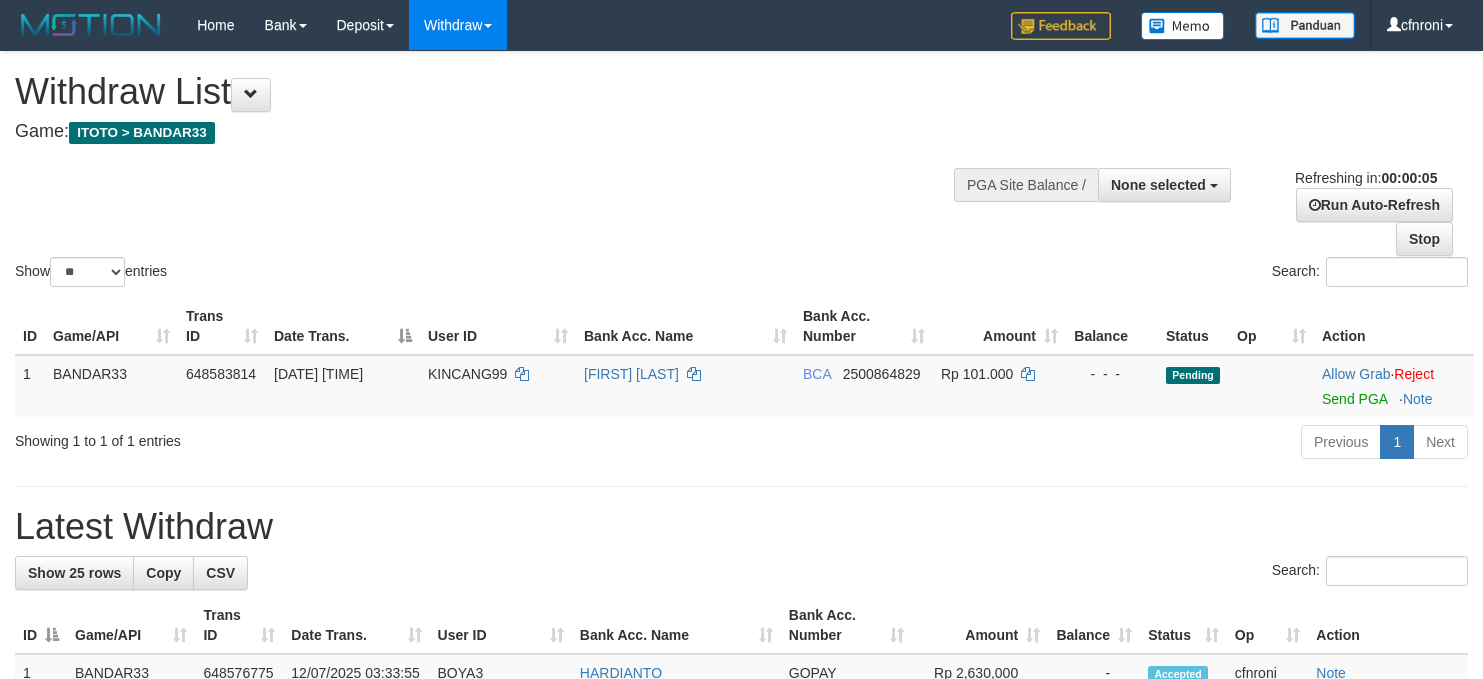 scroll, scrollTop: 0, scrollLeft: 0, axis: both 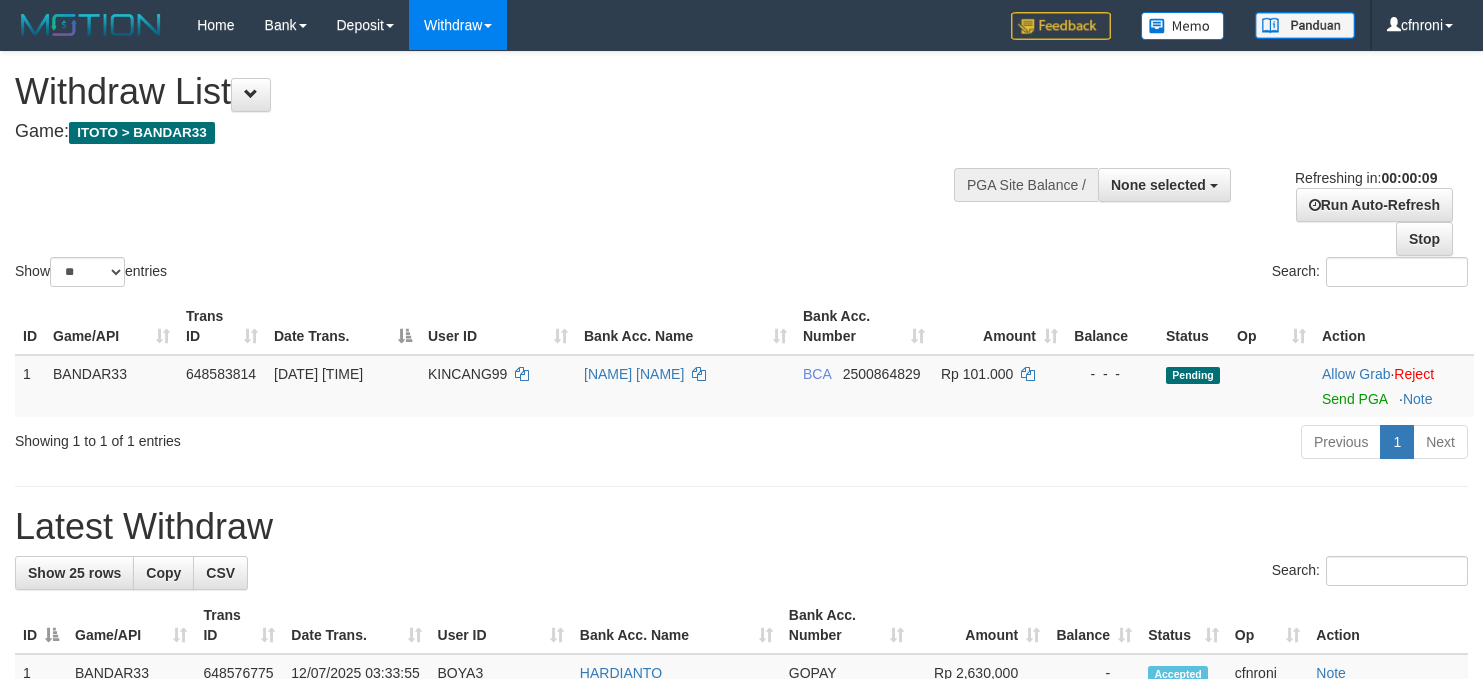 select 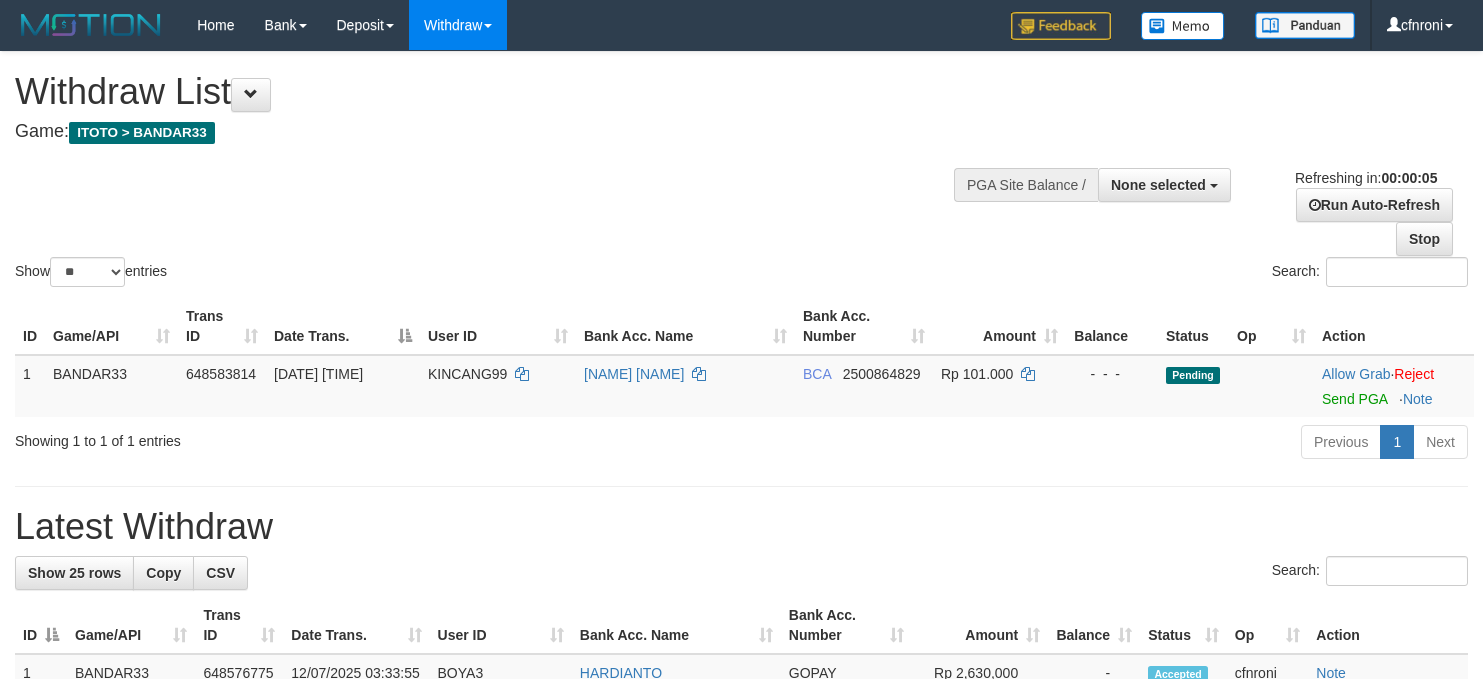 scroll, scrollTop: 0, scrollLeft: 0, axis: both 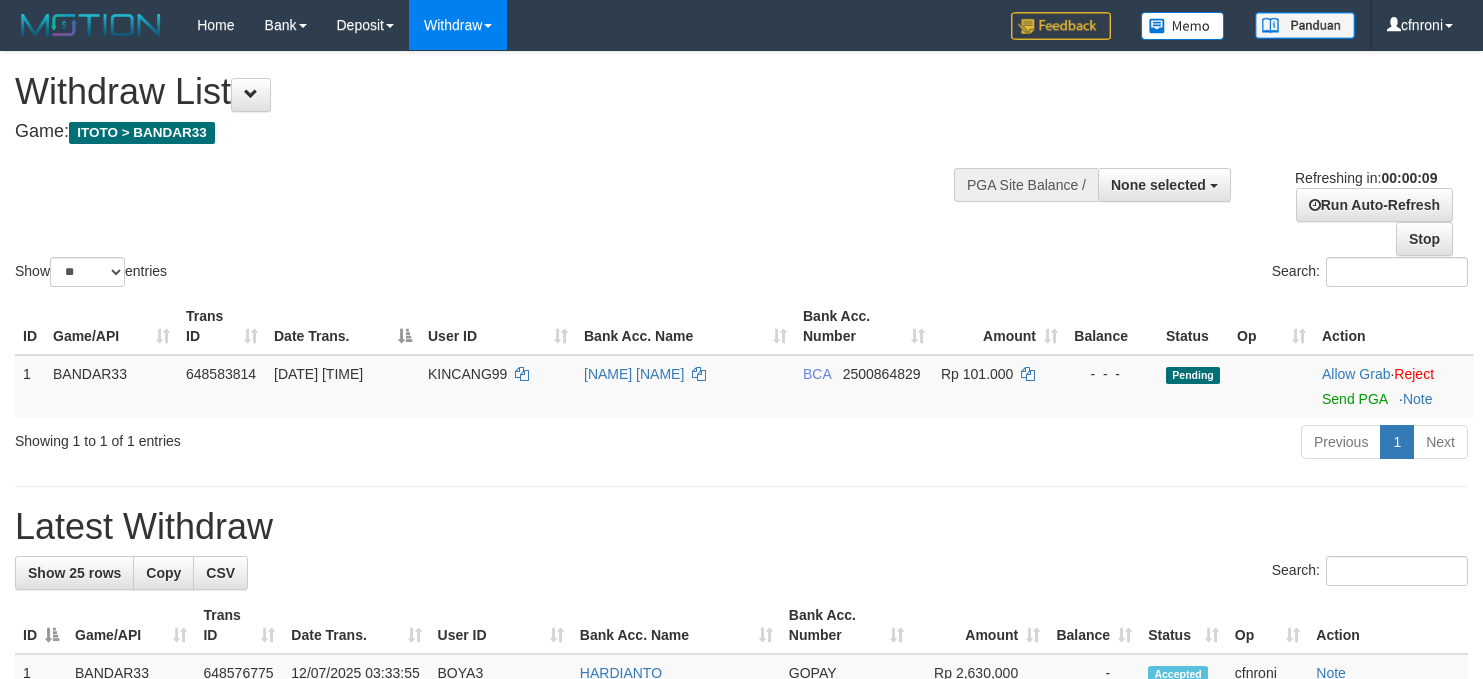 select 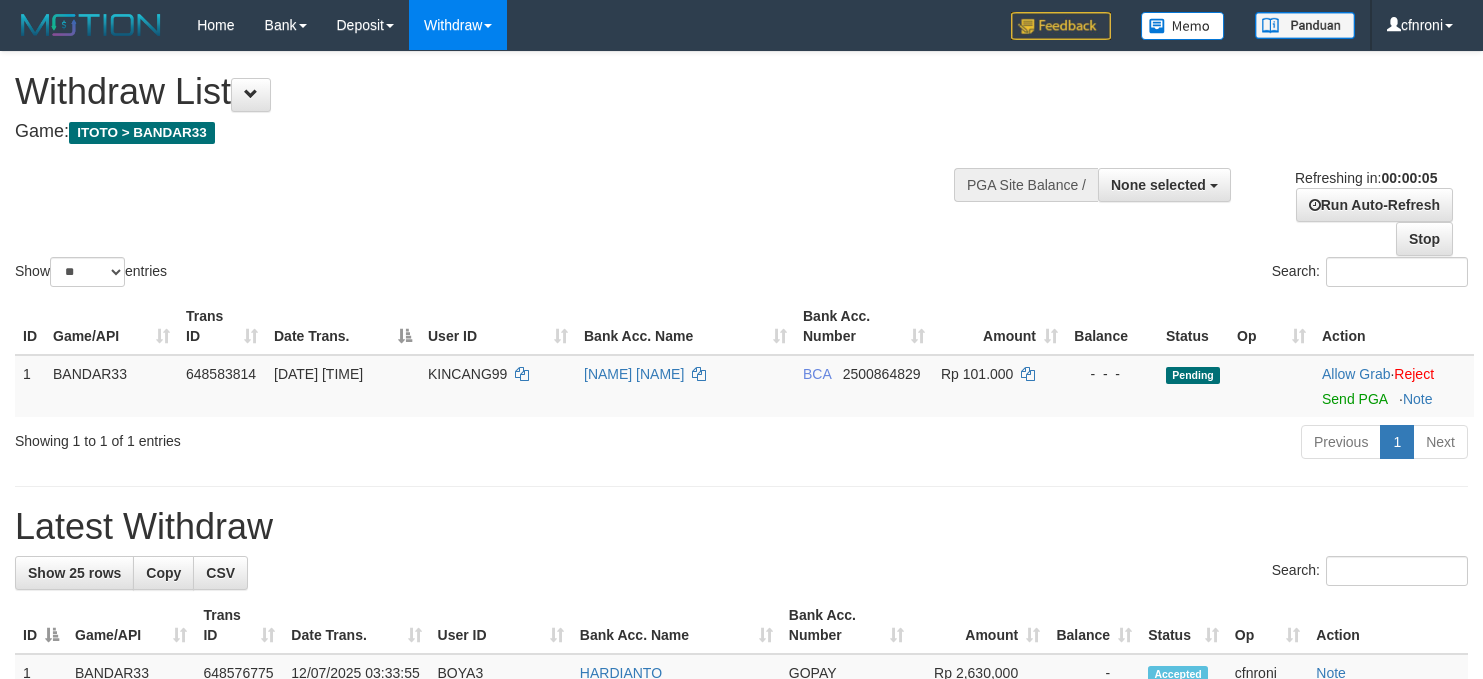 scroll, scrollTop: 0, scrollLeft: 0, axis: both 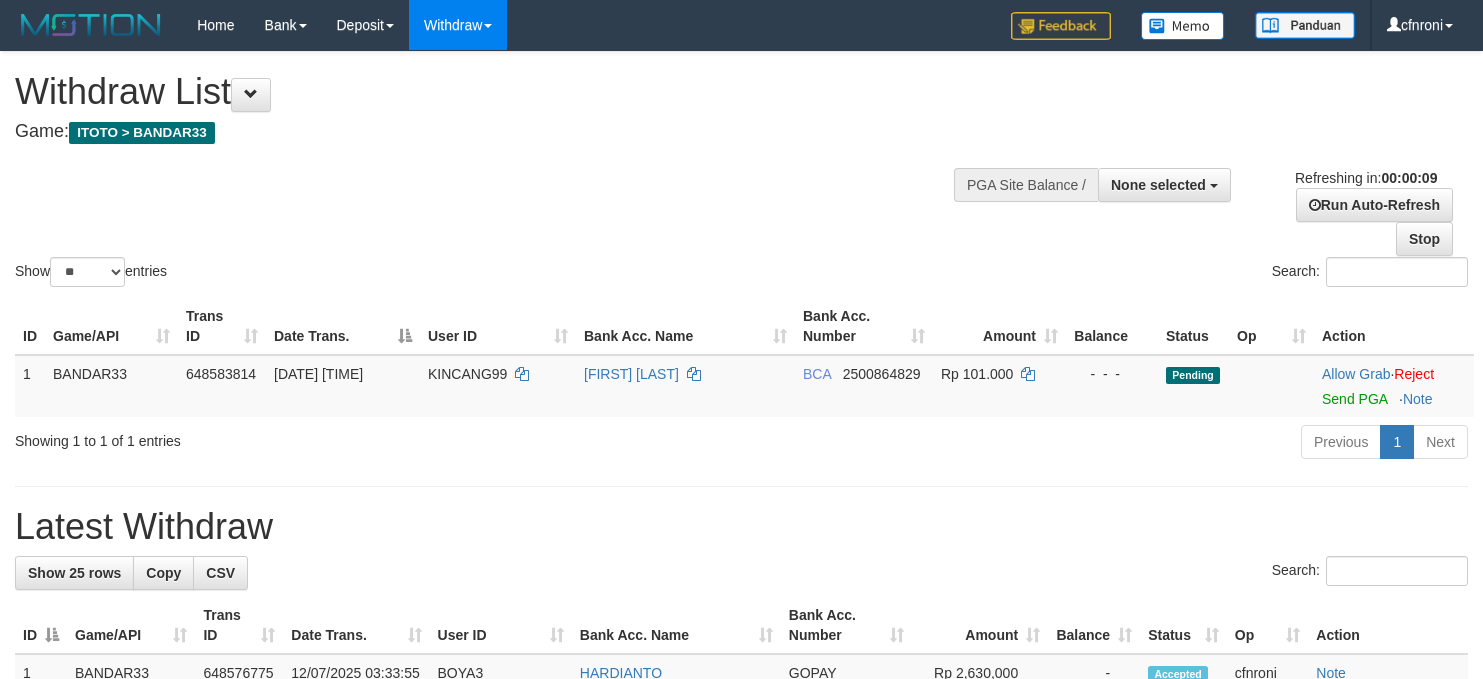 select 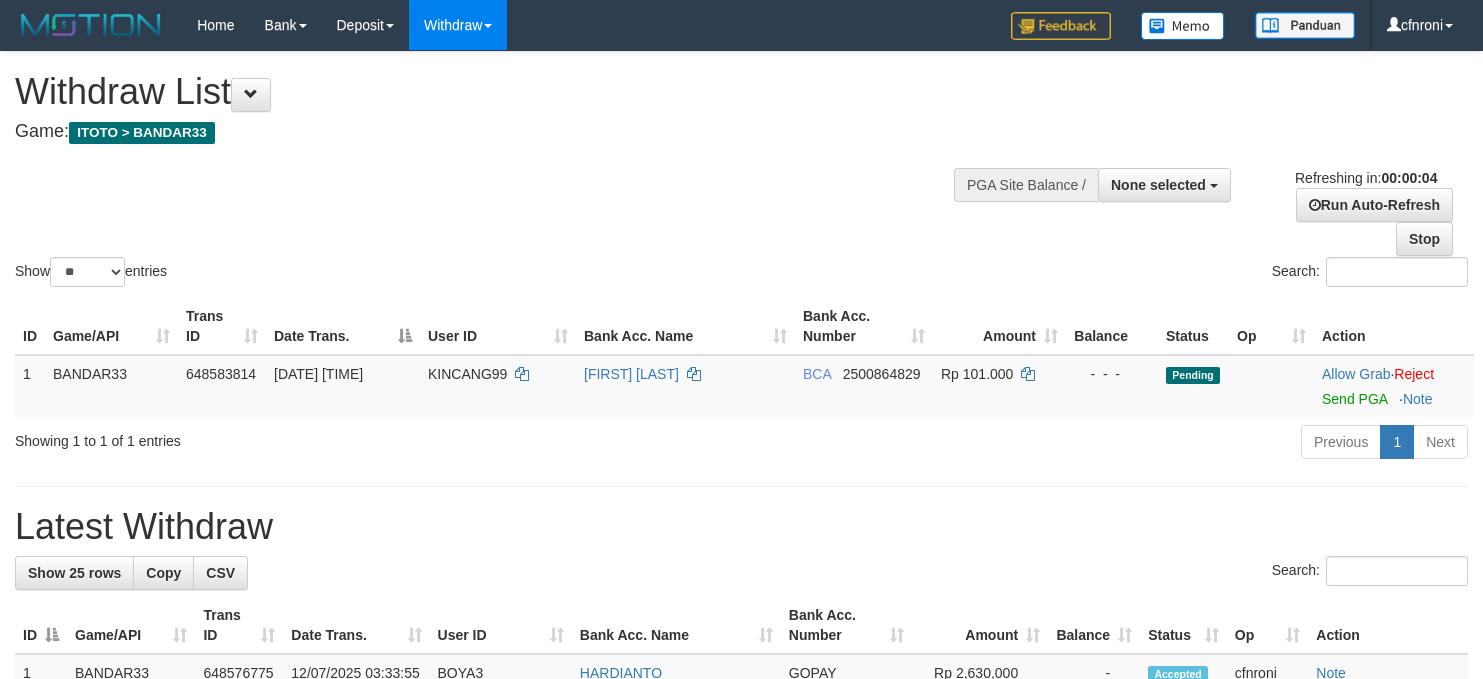 scroll, scrollTop: 0, scrollLeft: 0, axis: both 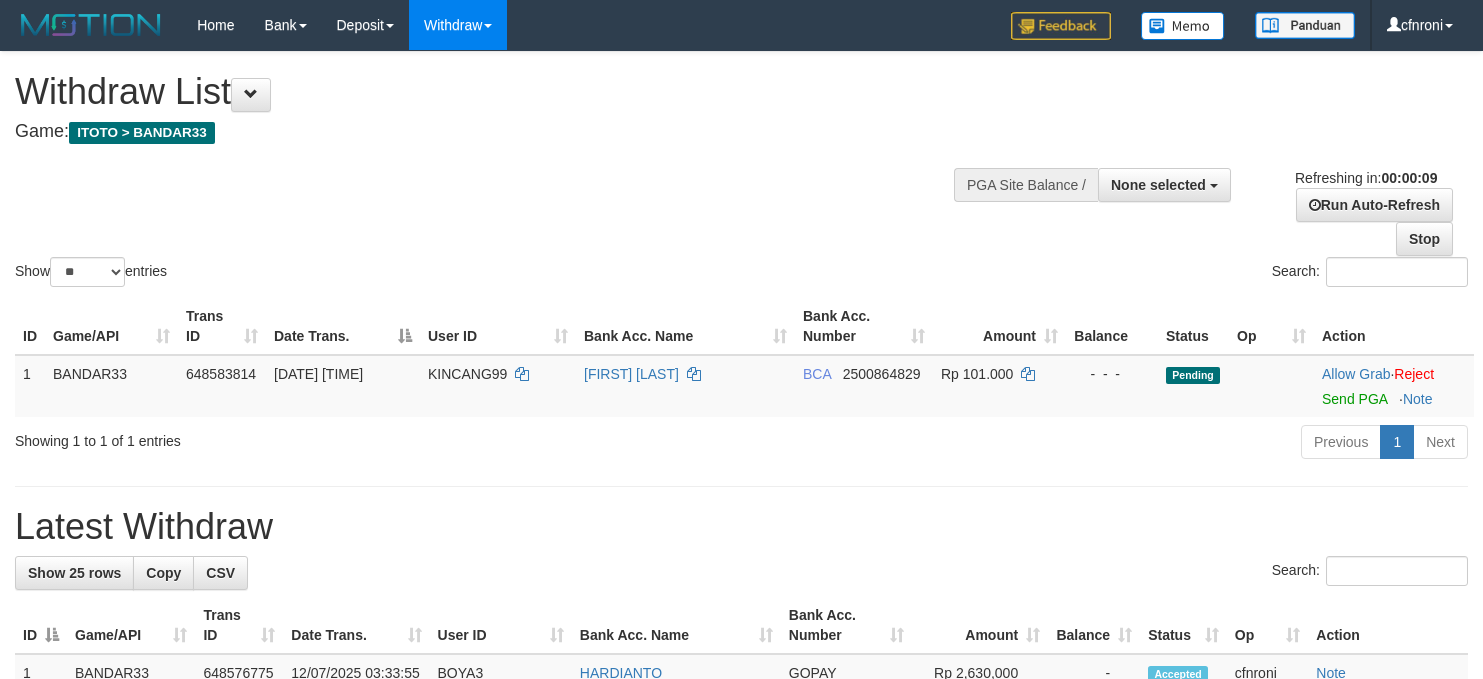 select 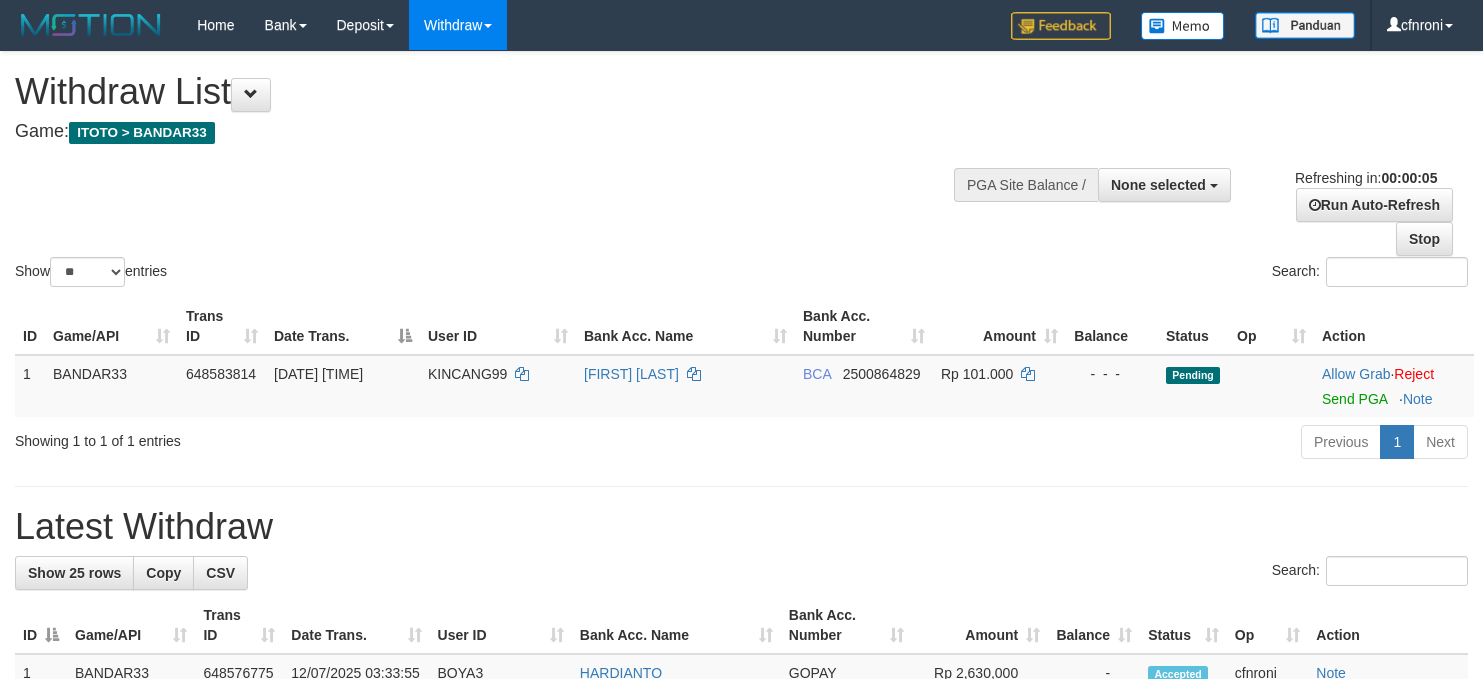scroll, scrollTop: 0, scrollLeft: 0, axis: both 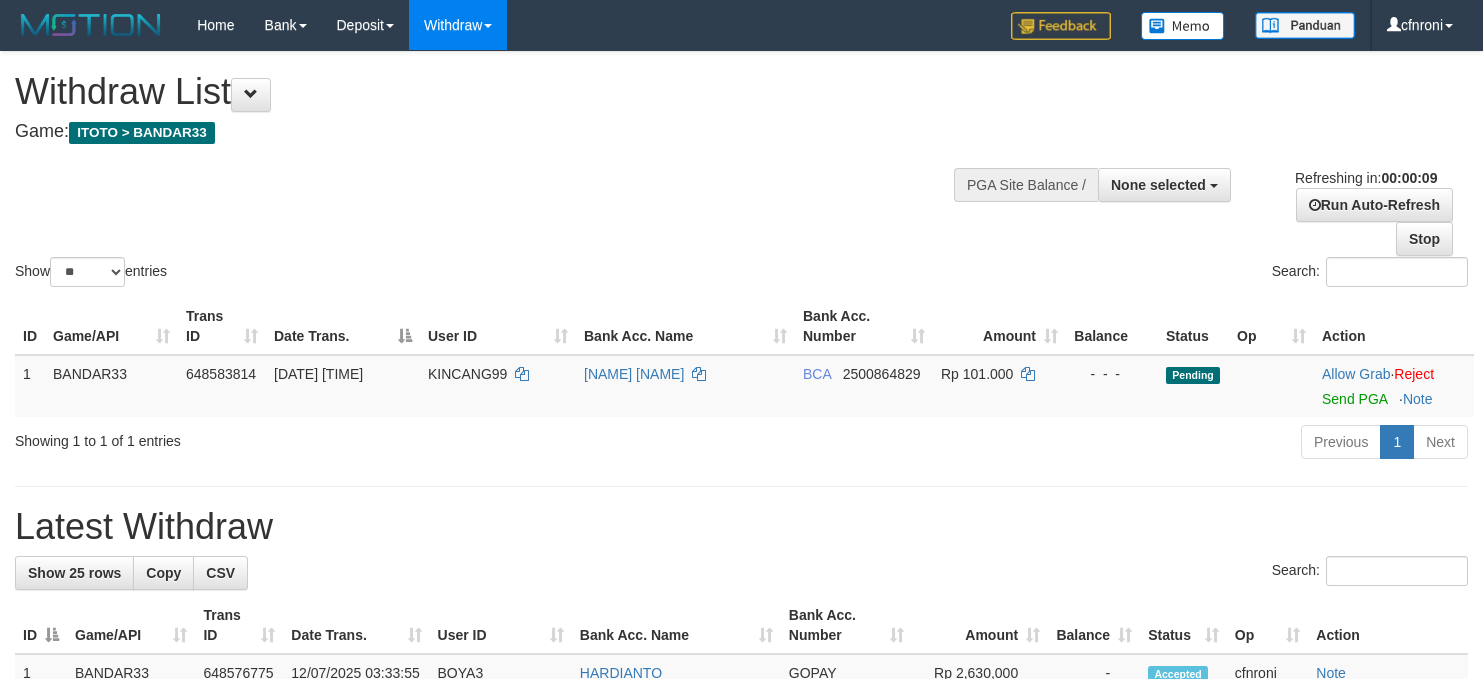select 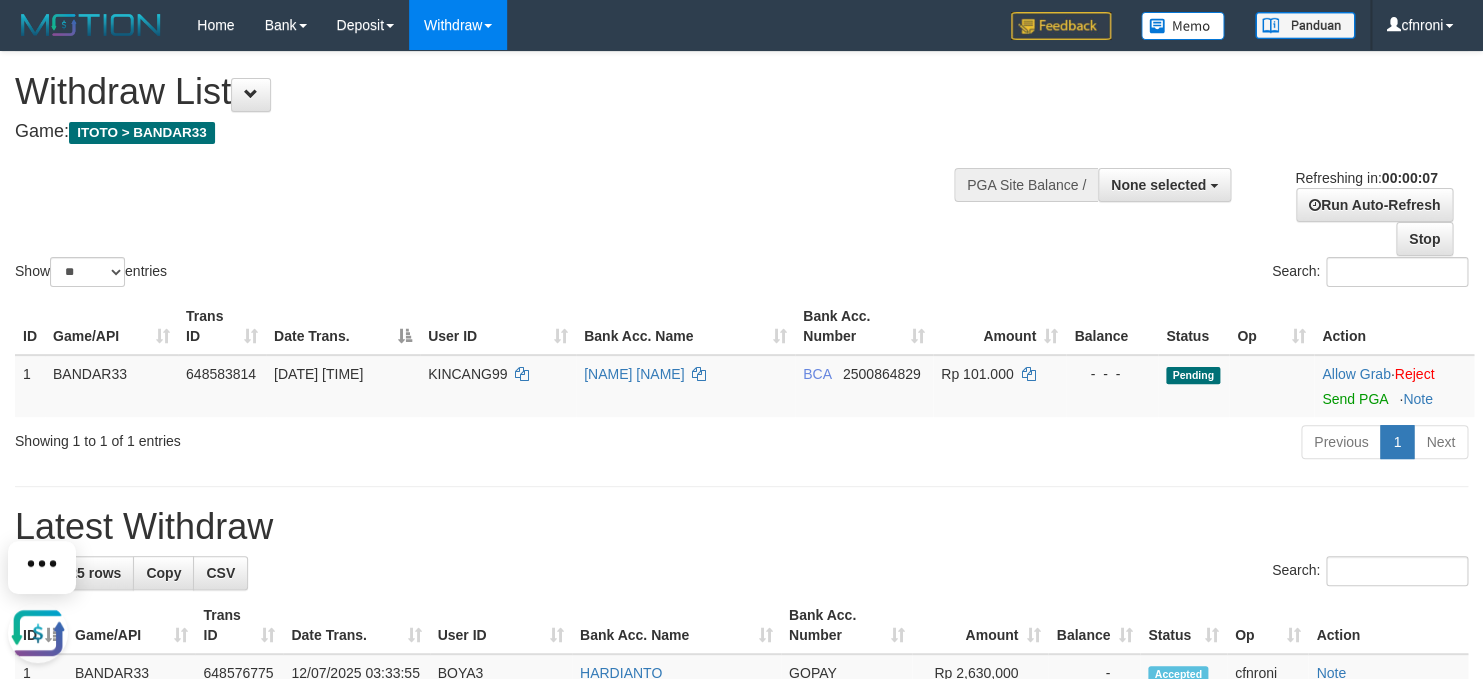 scroll, scrollTop: 0, scrollLeft: 0, axis: both 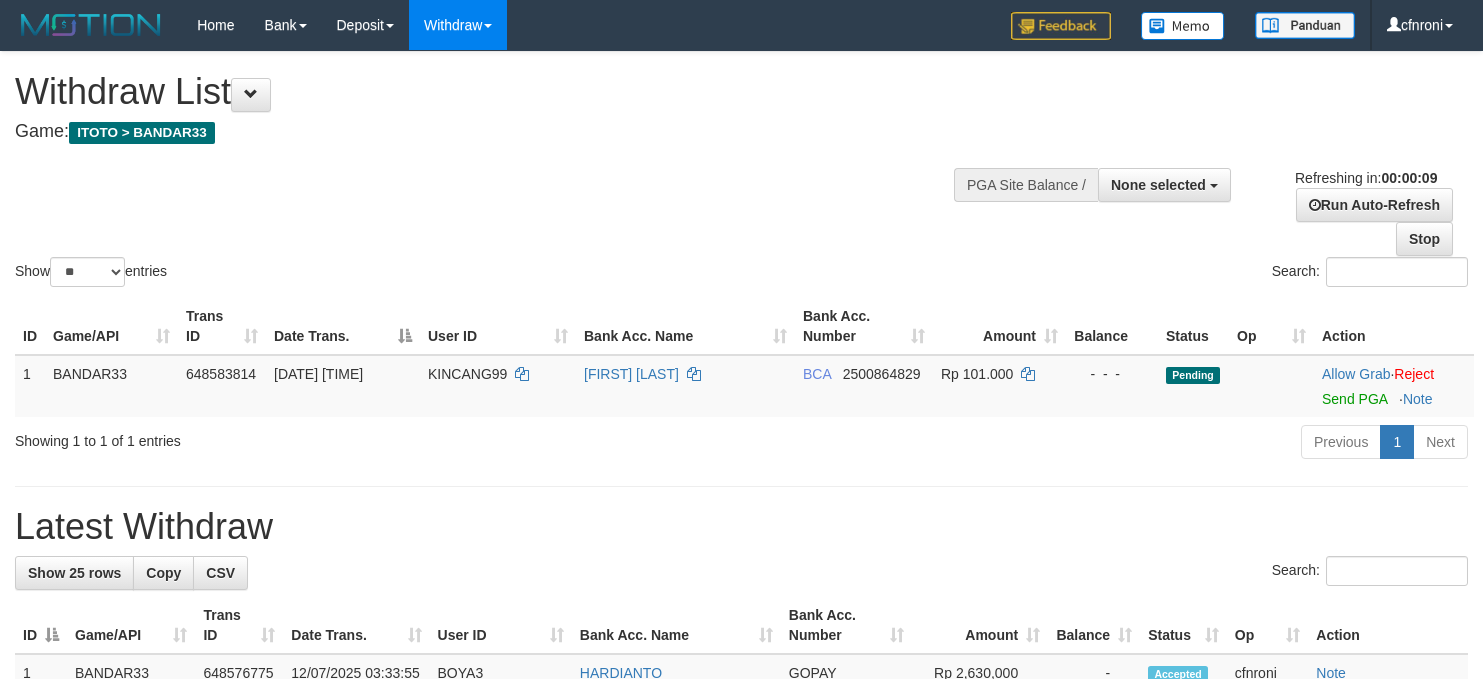 select 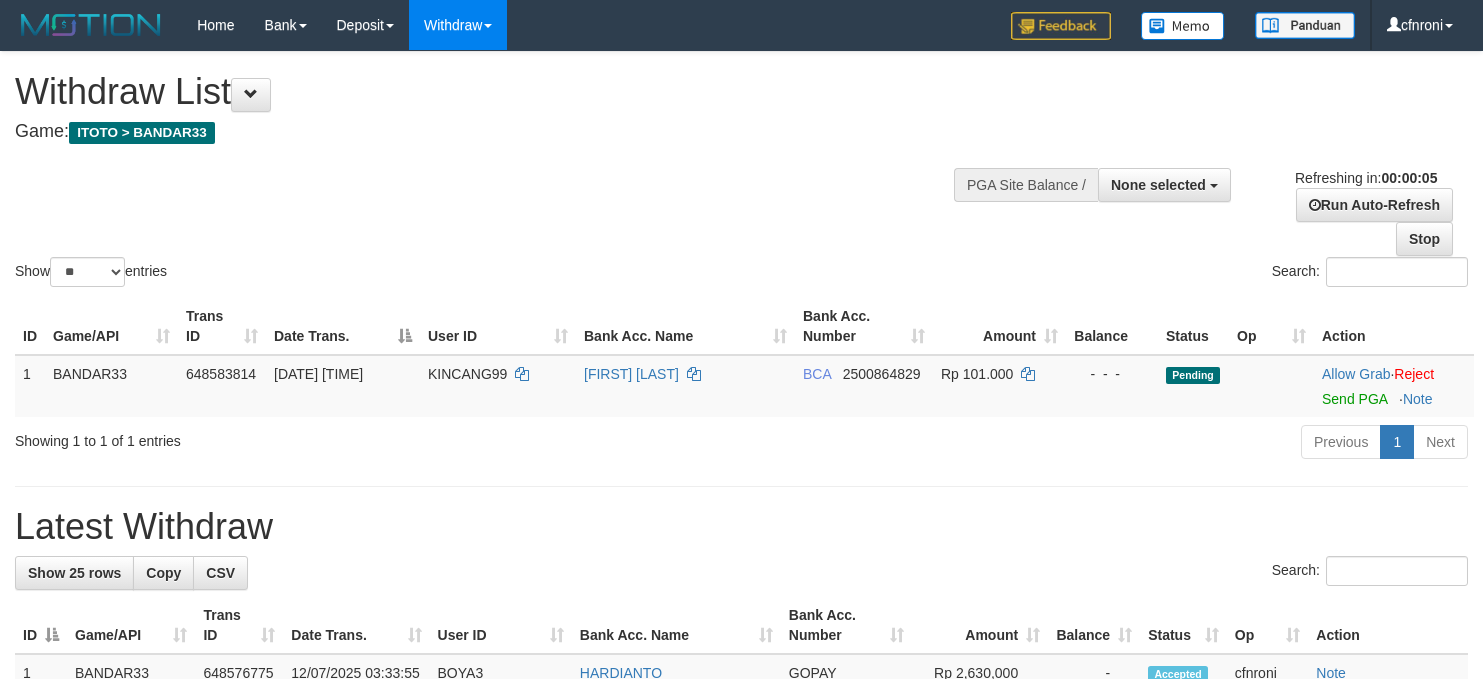 scroll, scrollTop: 0, scrollLeft: 0, axis: both 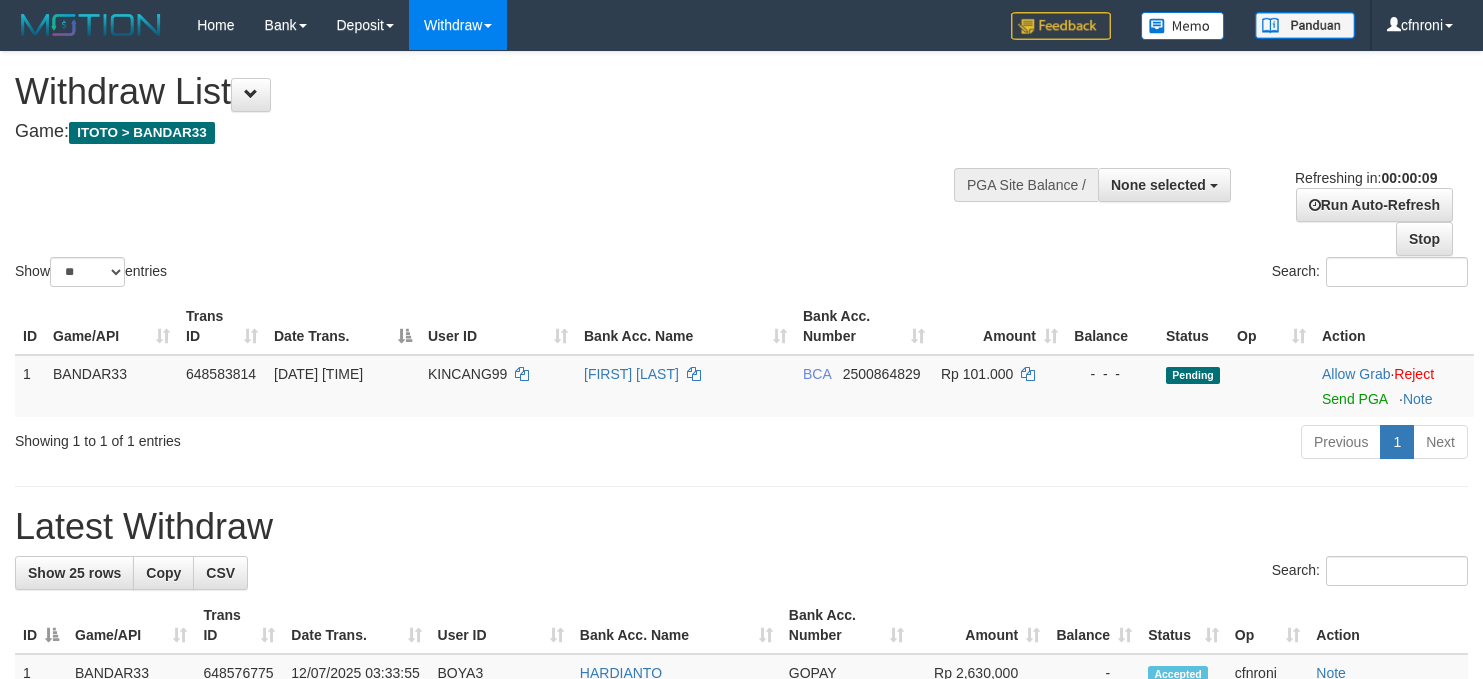 select 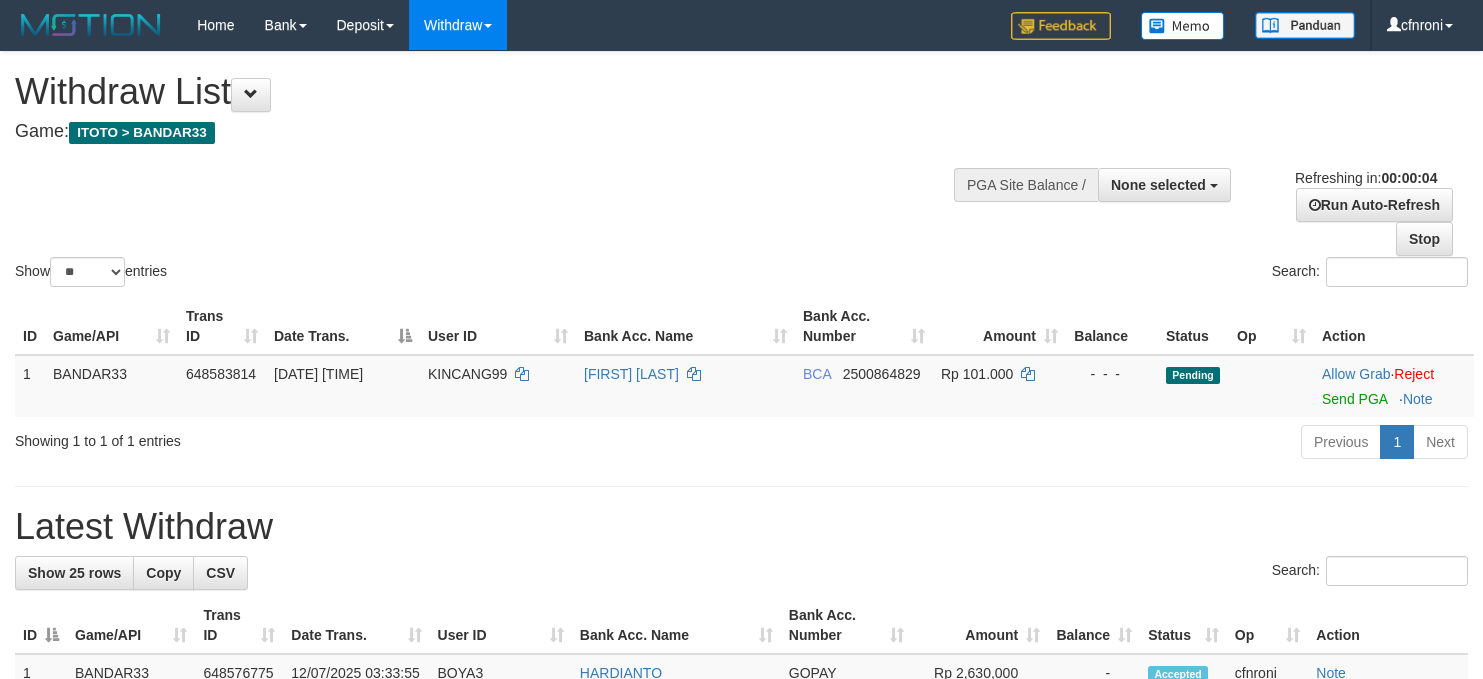 scroll, scrollTop: 0, scrollLeft: 0, axis: both 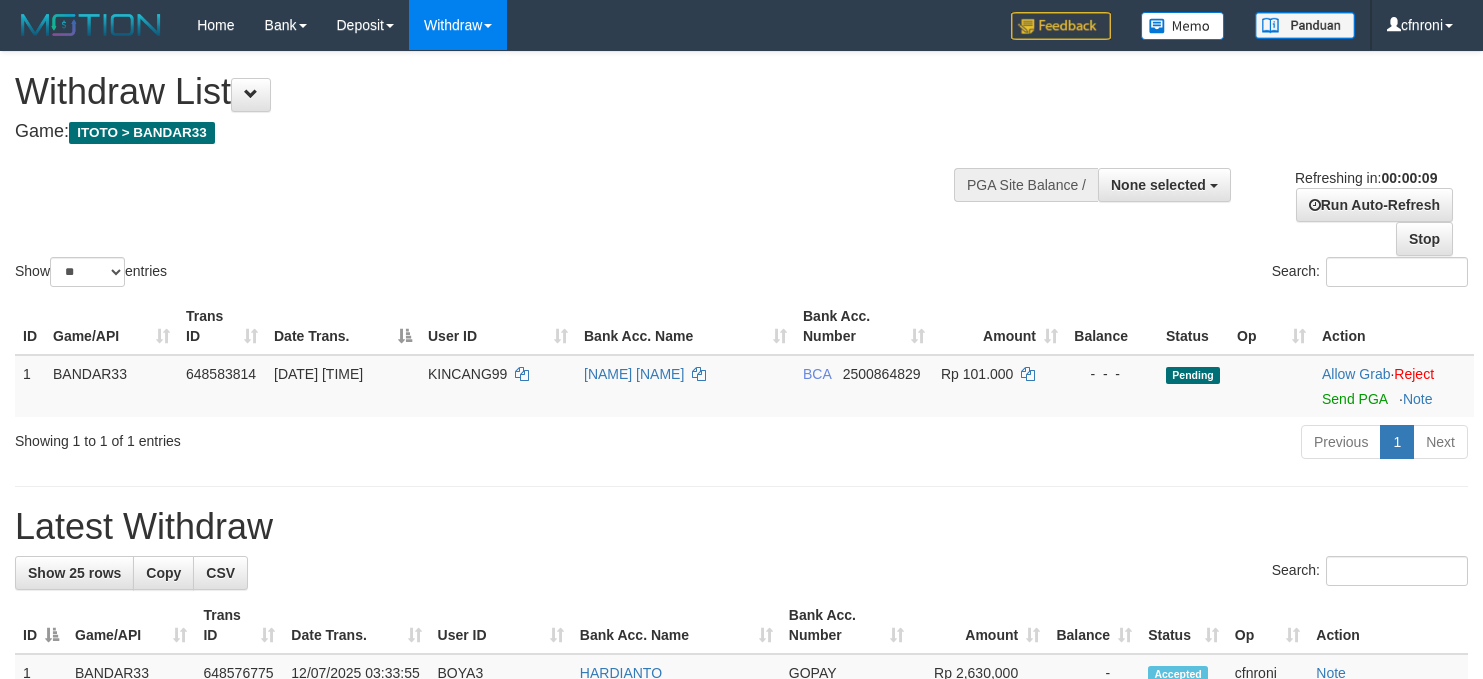select 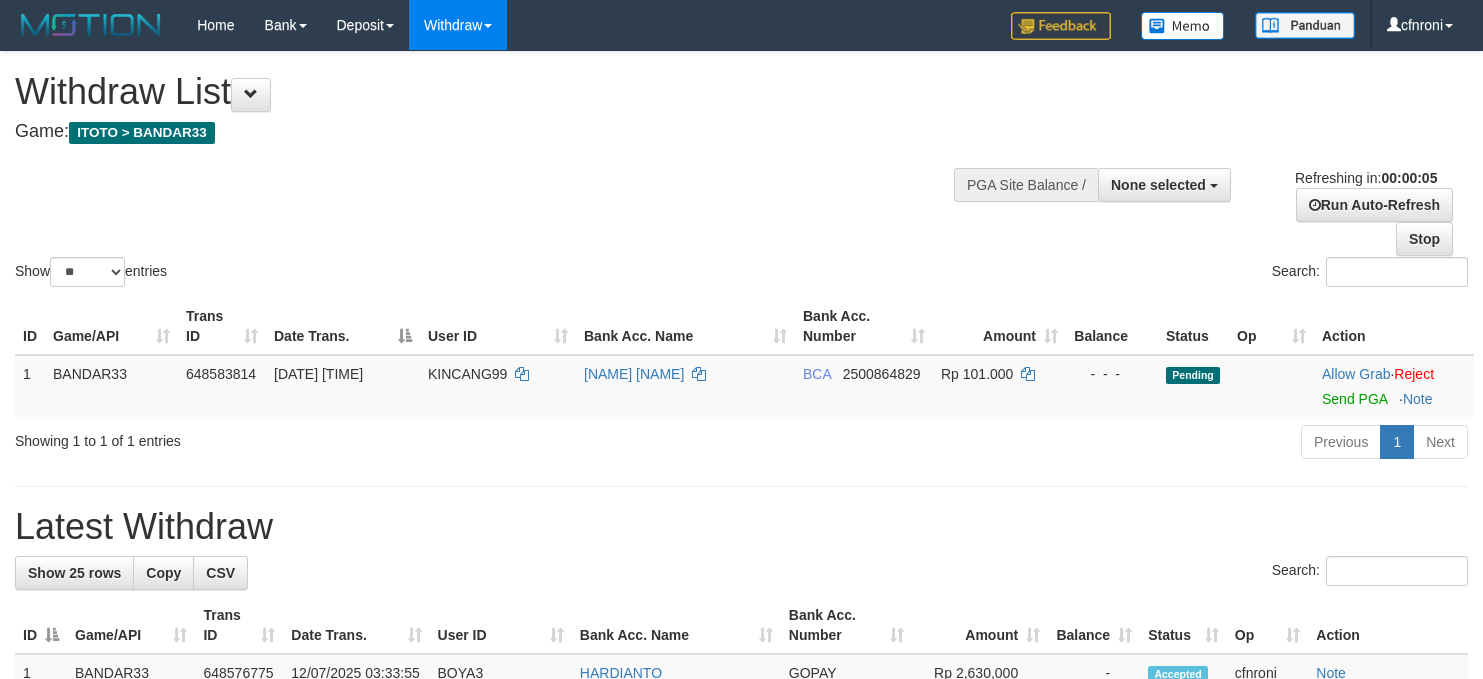 scroll, scrollTop: 0, scrollLeft: 0, axis: both 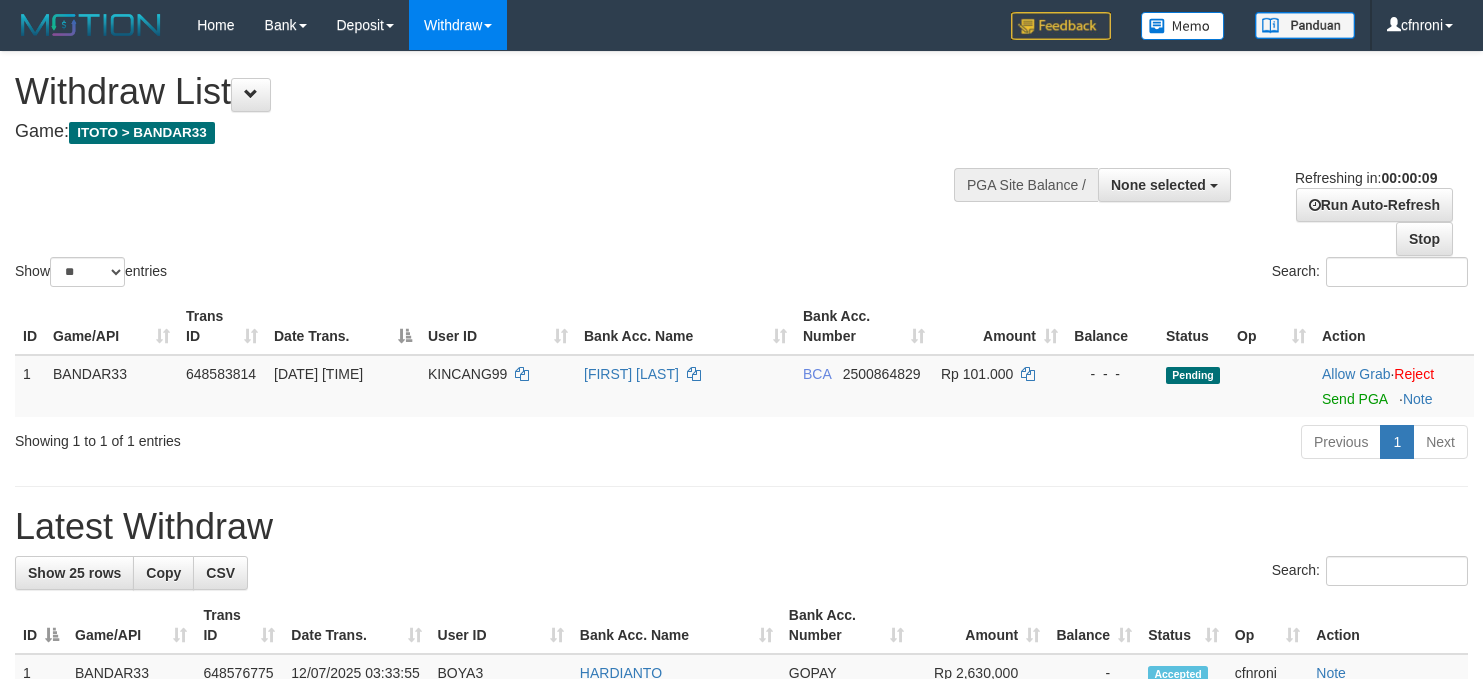 select 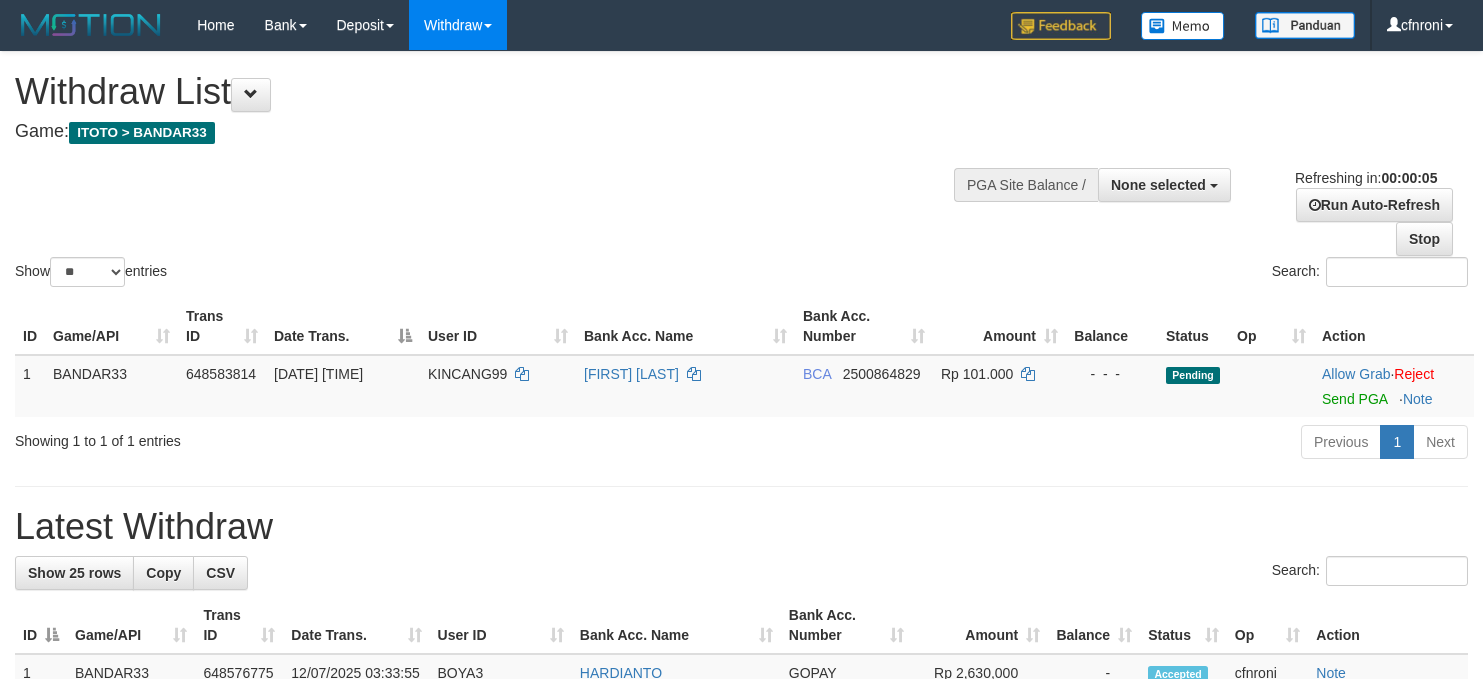 scroll, scrollTop: 0, scrollLeft: 0, axis: both 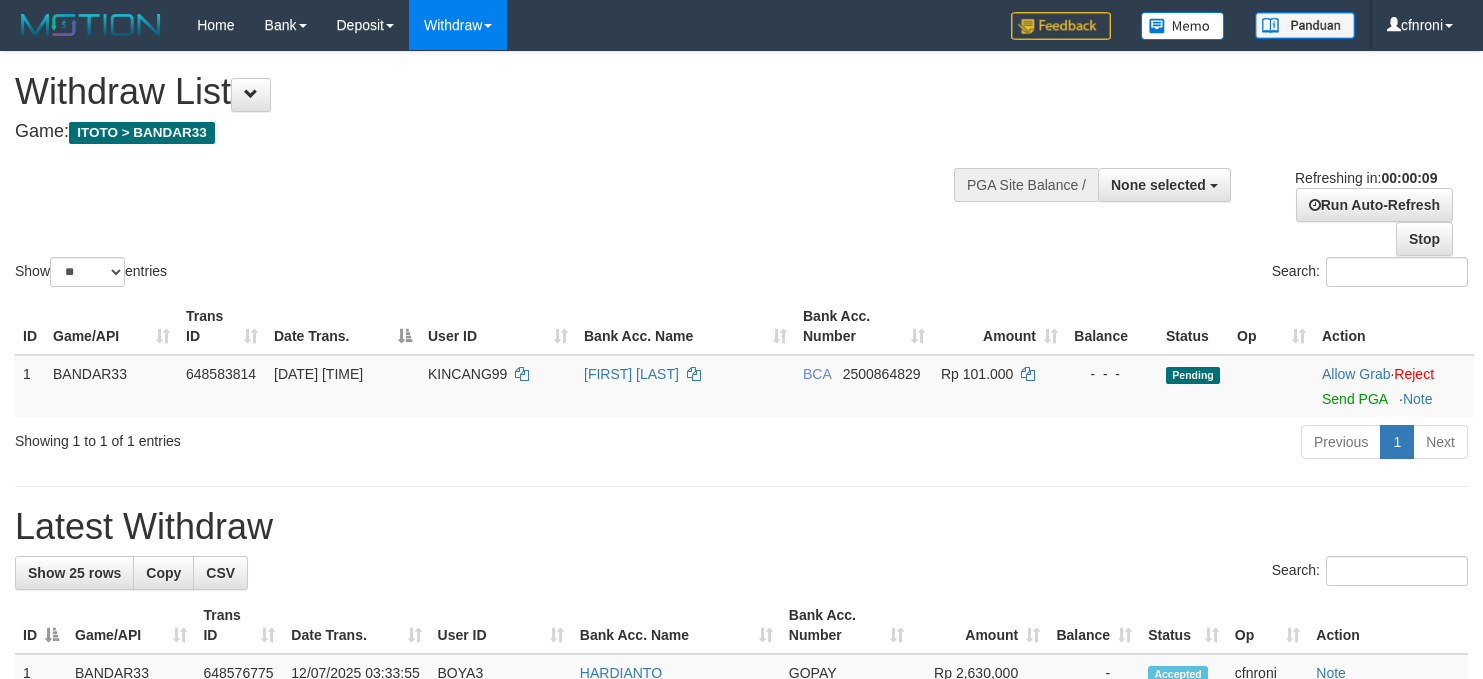 select 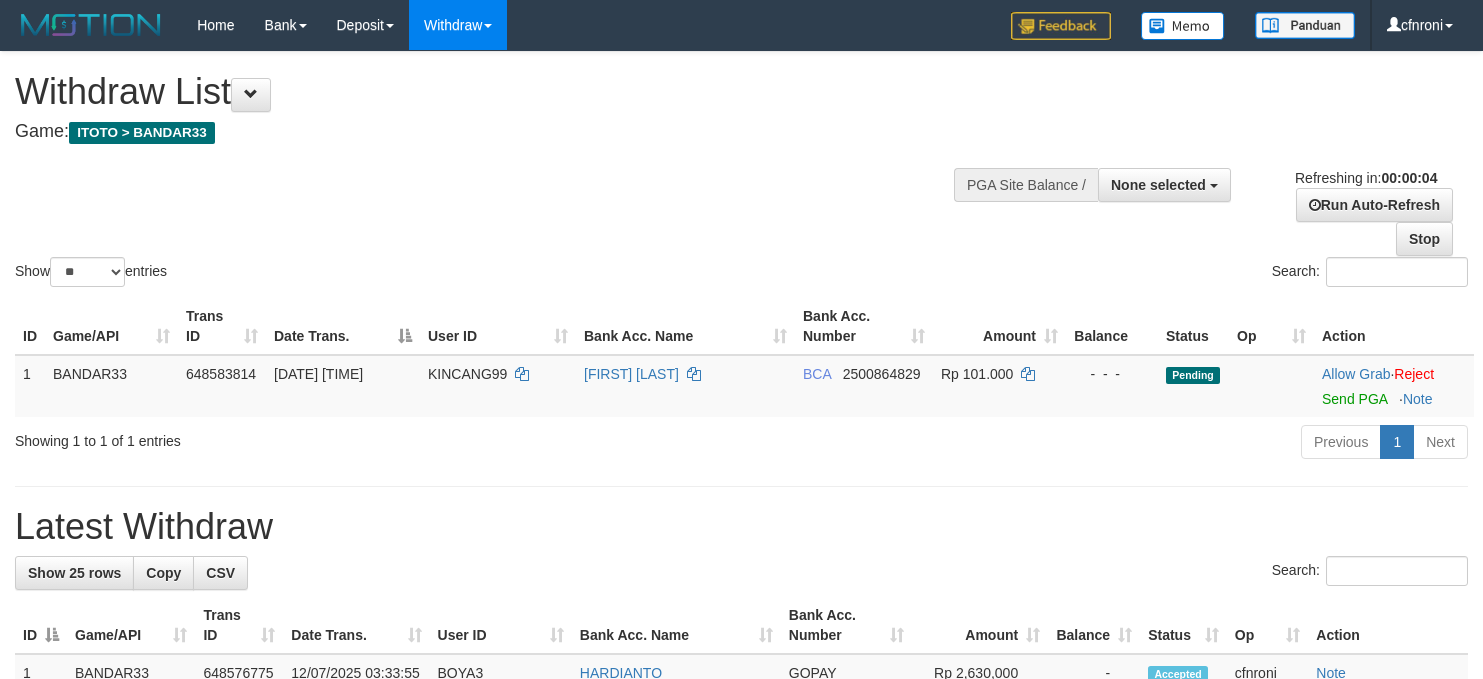 scroll, scrollTop: 0, scrollLeft: 0, axis: both 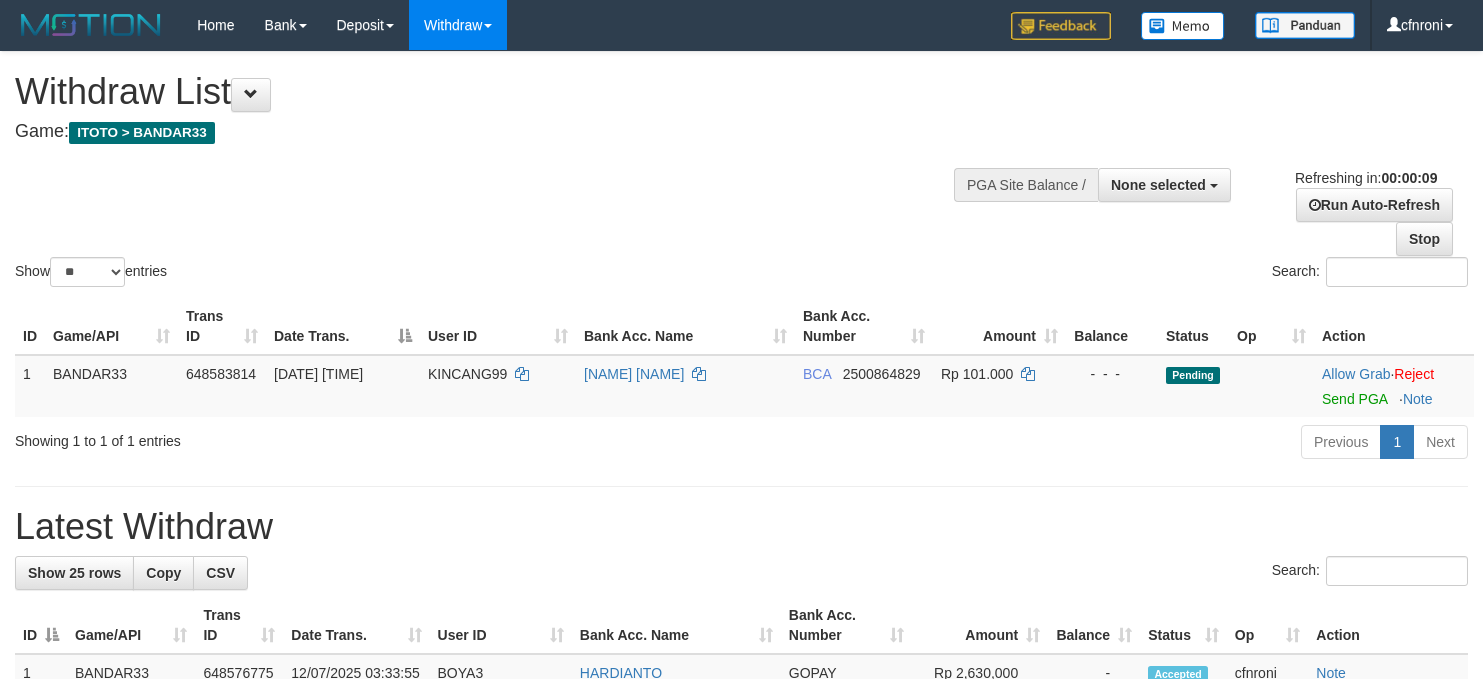 select 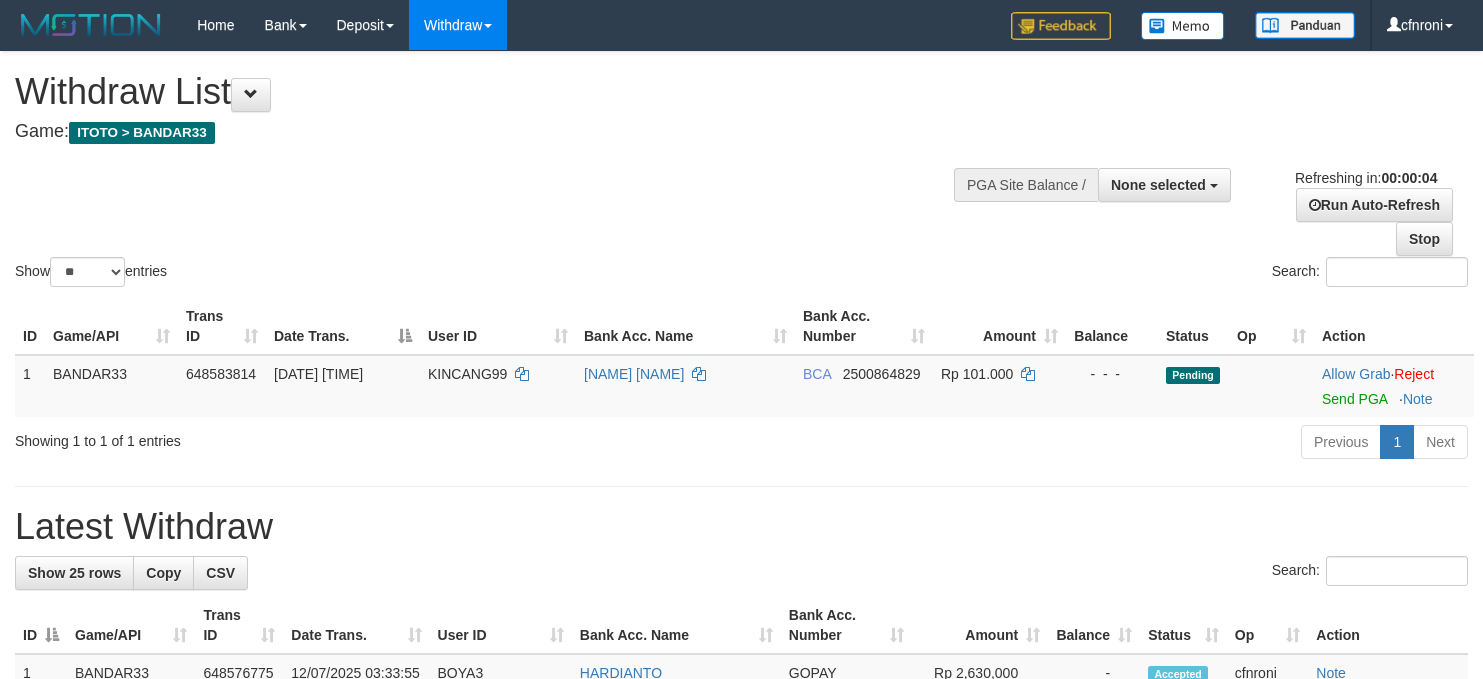 scroll, scrollTop: 0, scrollLeft: 0, axis: both 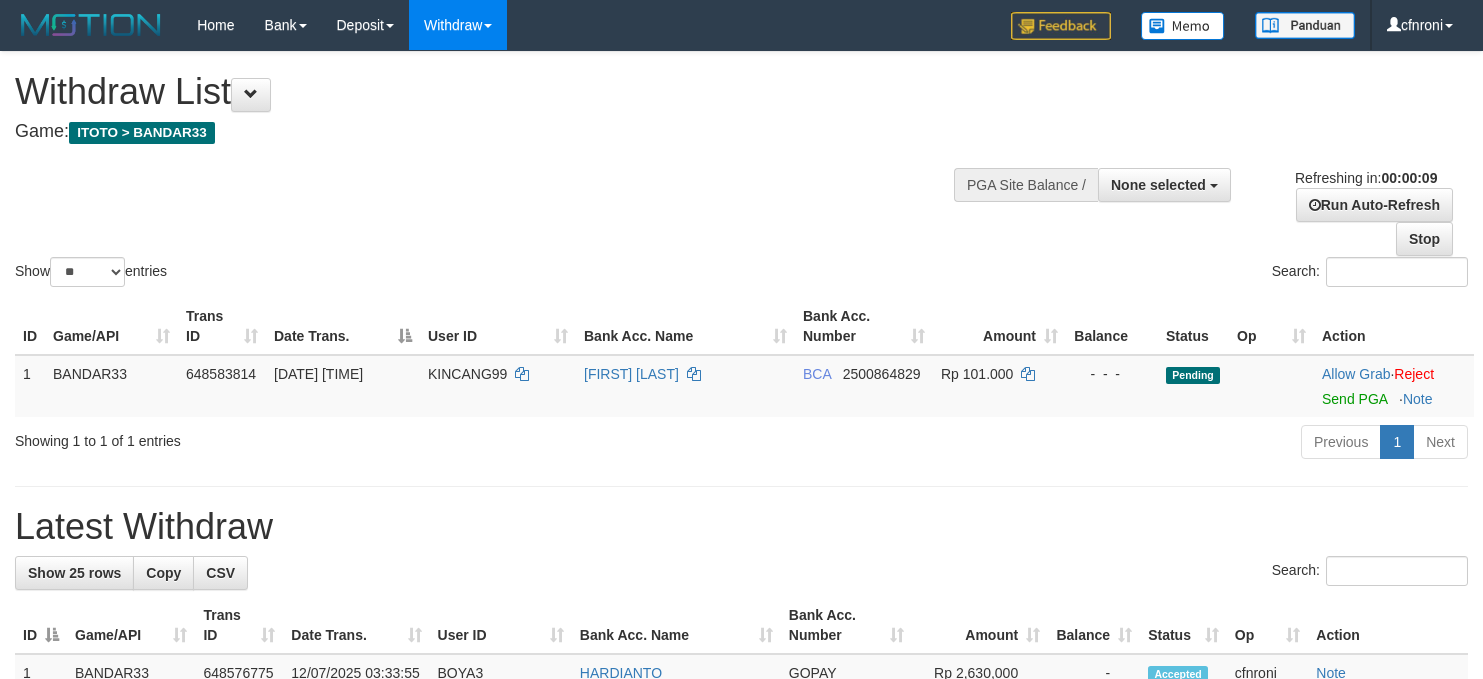 select 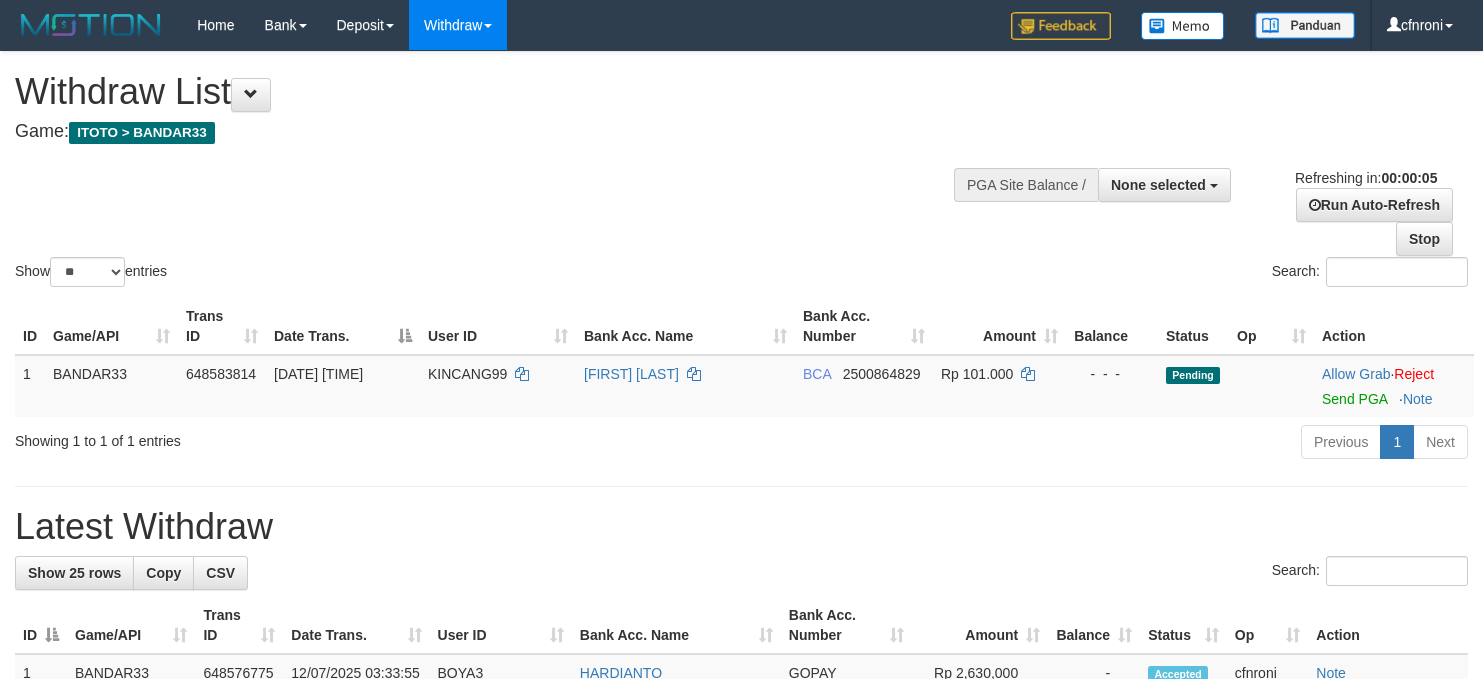 scroll, scrollTop: 0, scrollLeft: 0, axis: both 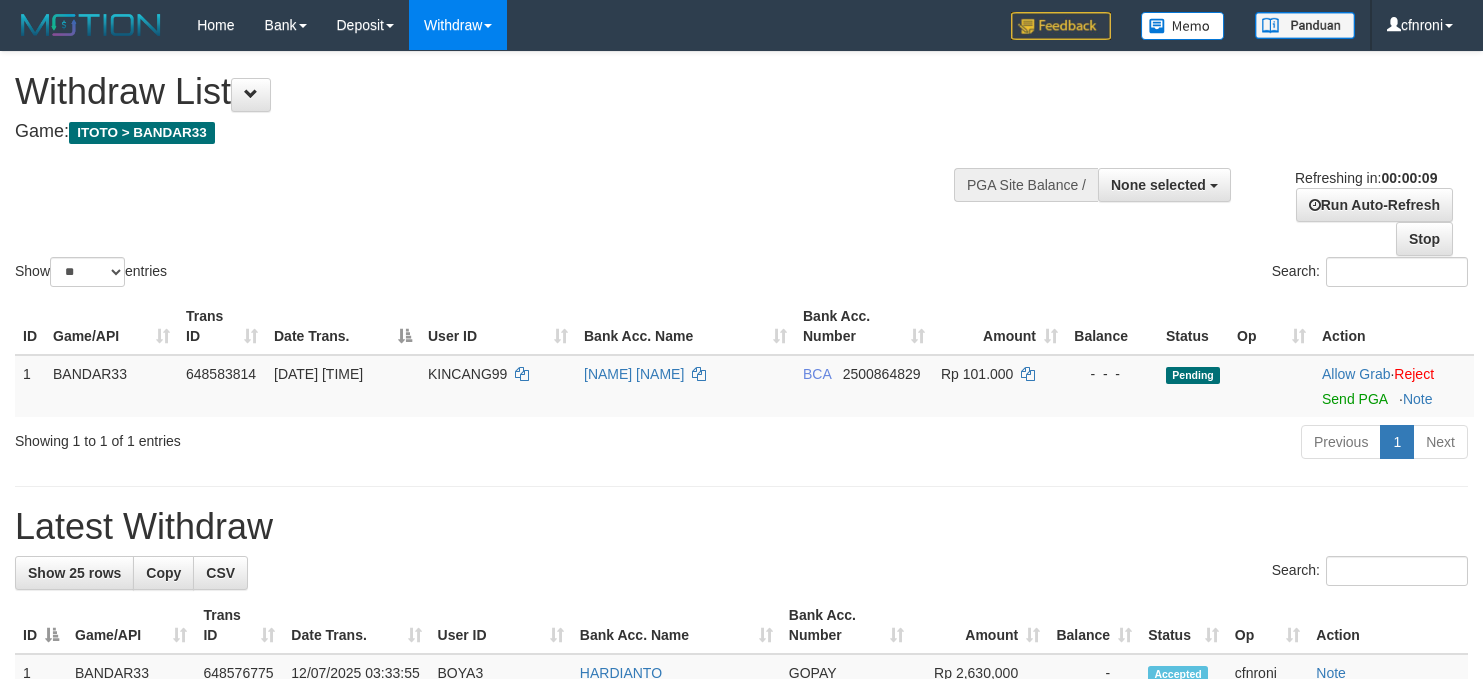 select 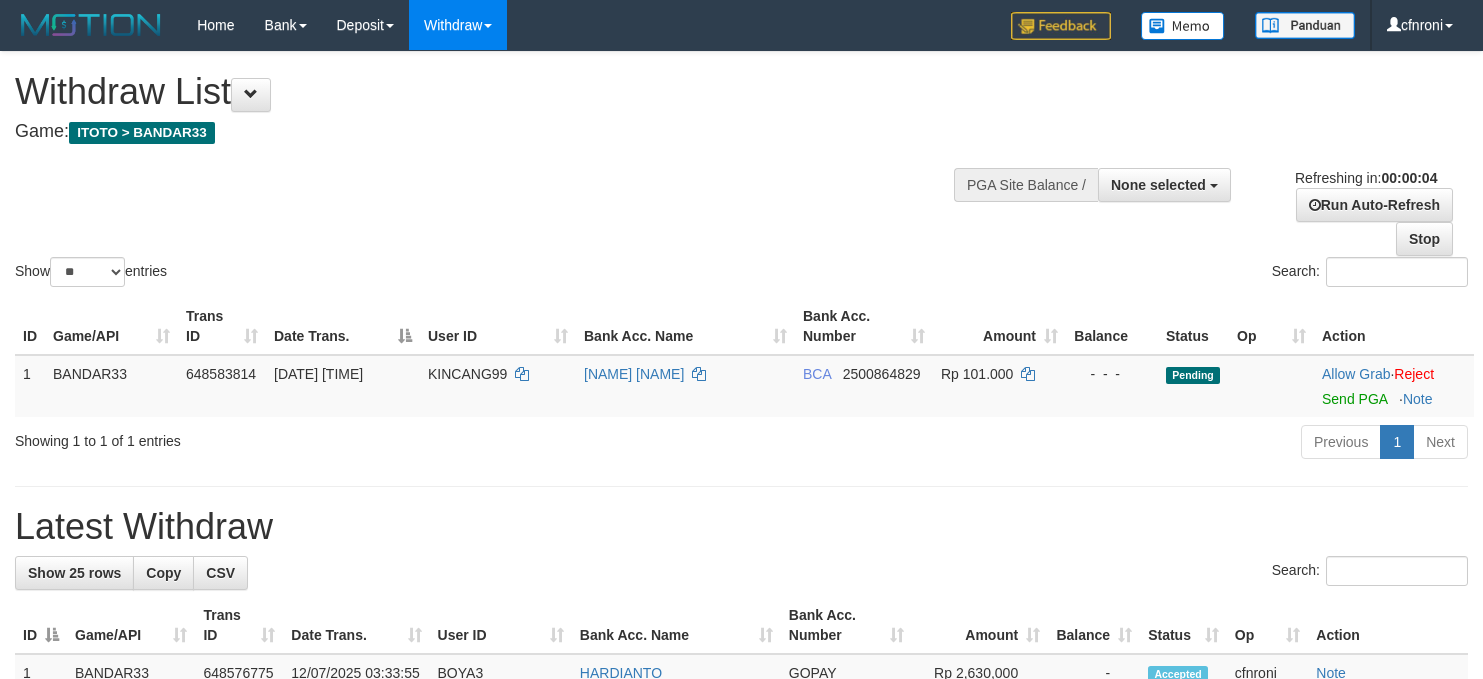 scroll, scrollTop: 0, scrollLeft: 0, axis: both 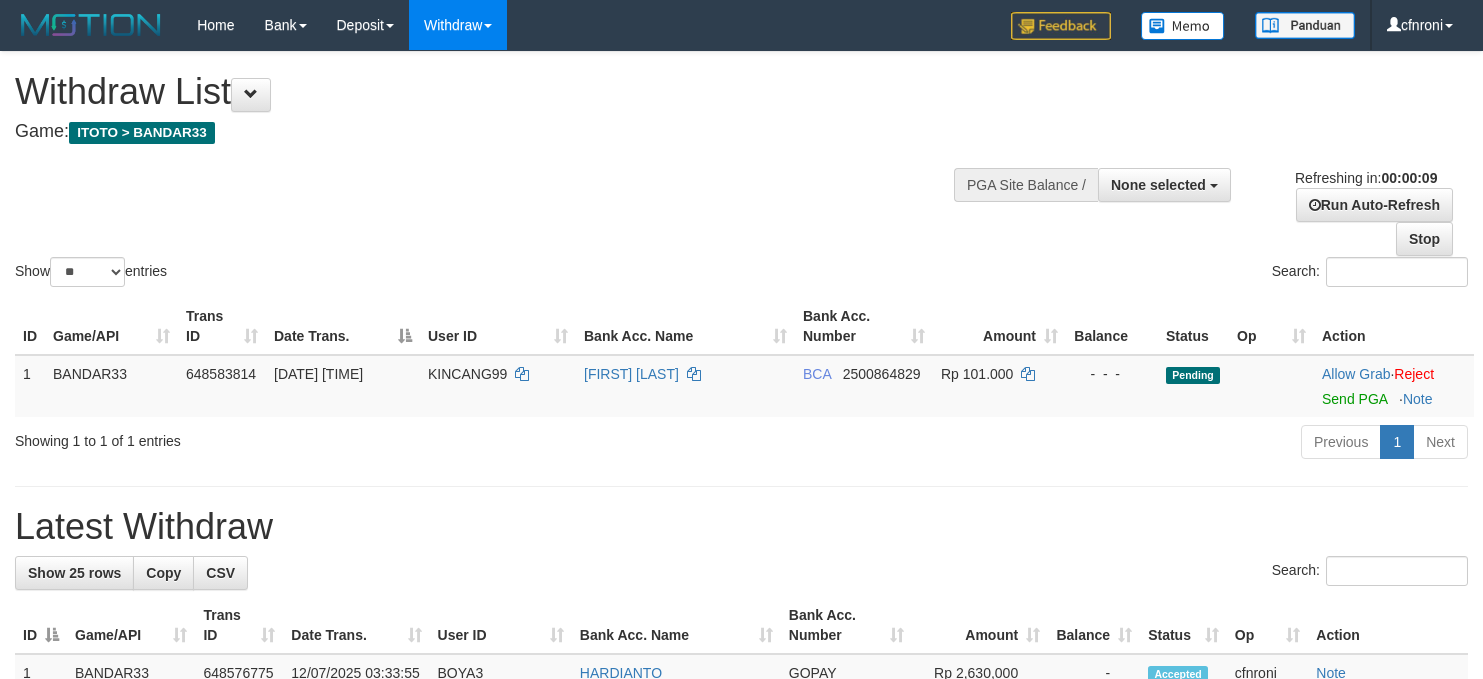 select 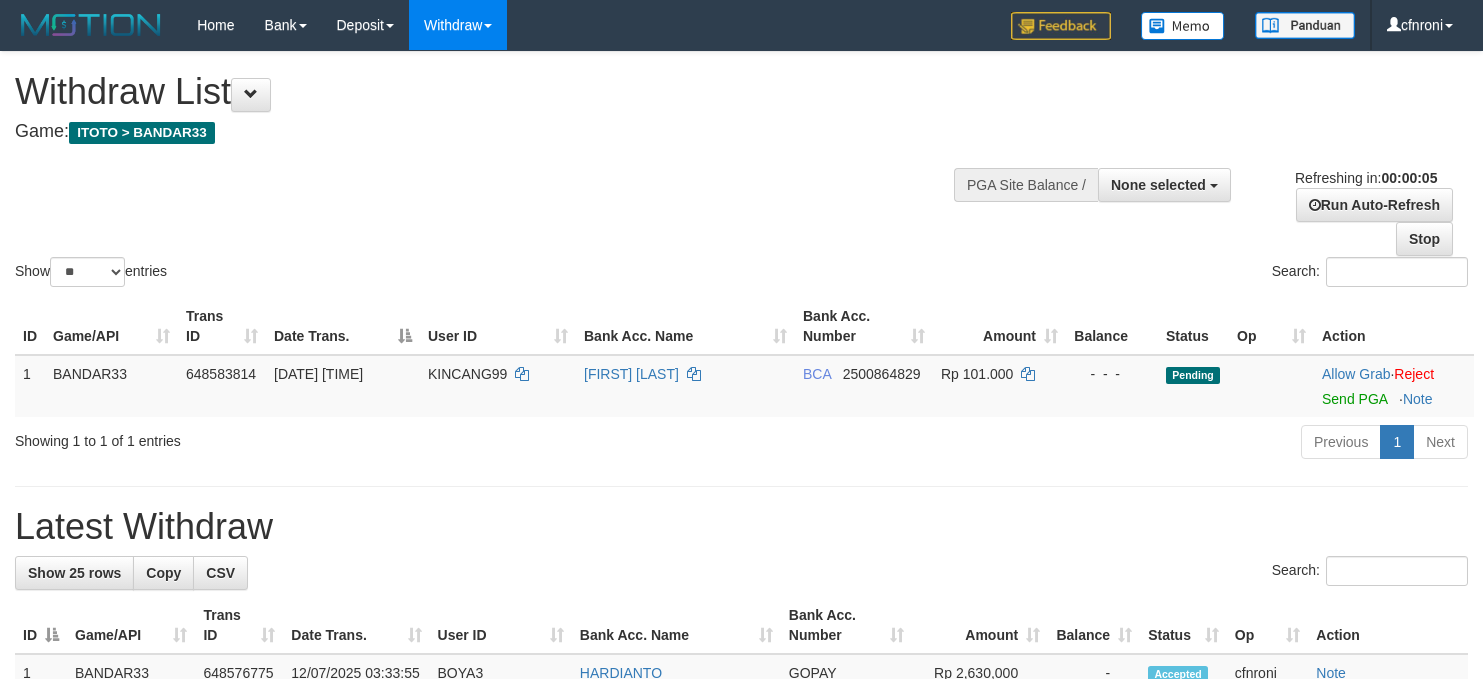 scroll, scrollTop: 0, scrollLeft: 0, axis: both 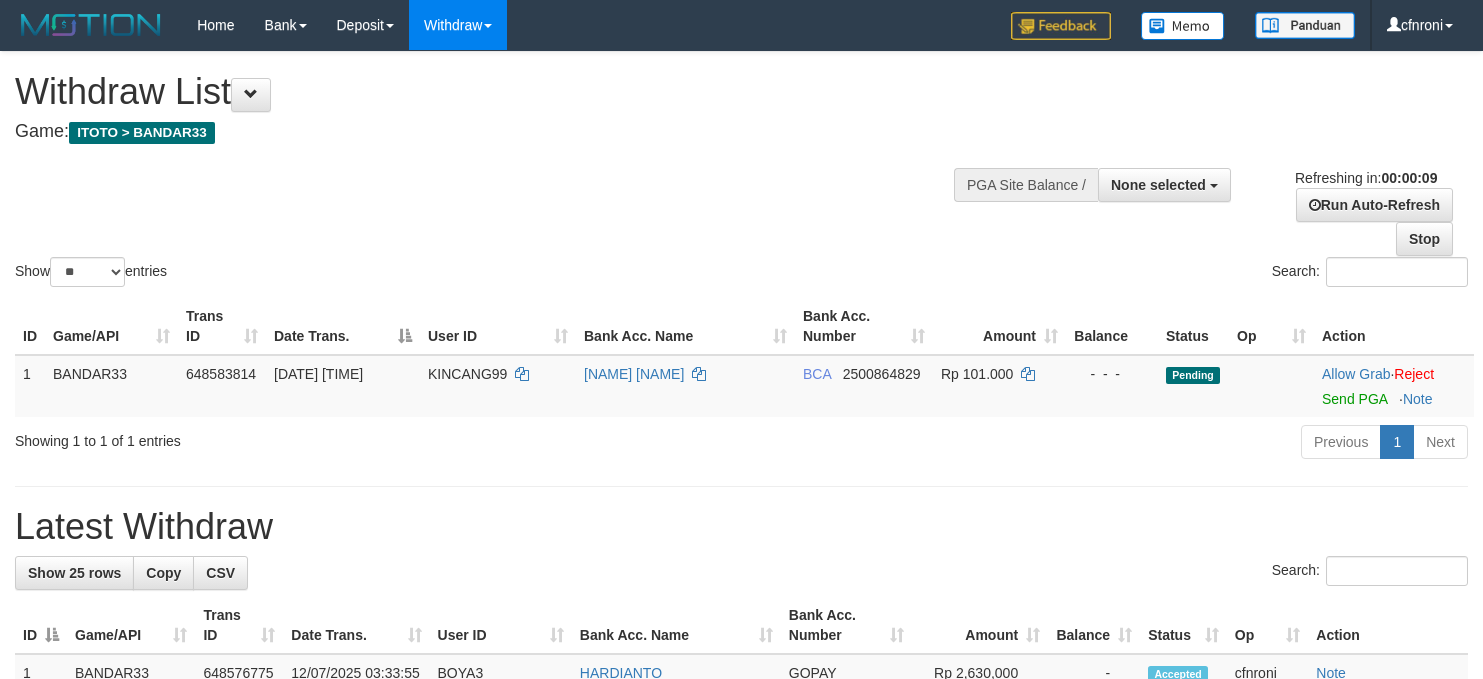 select 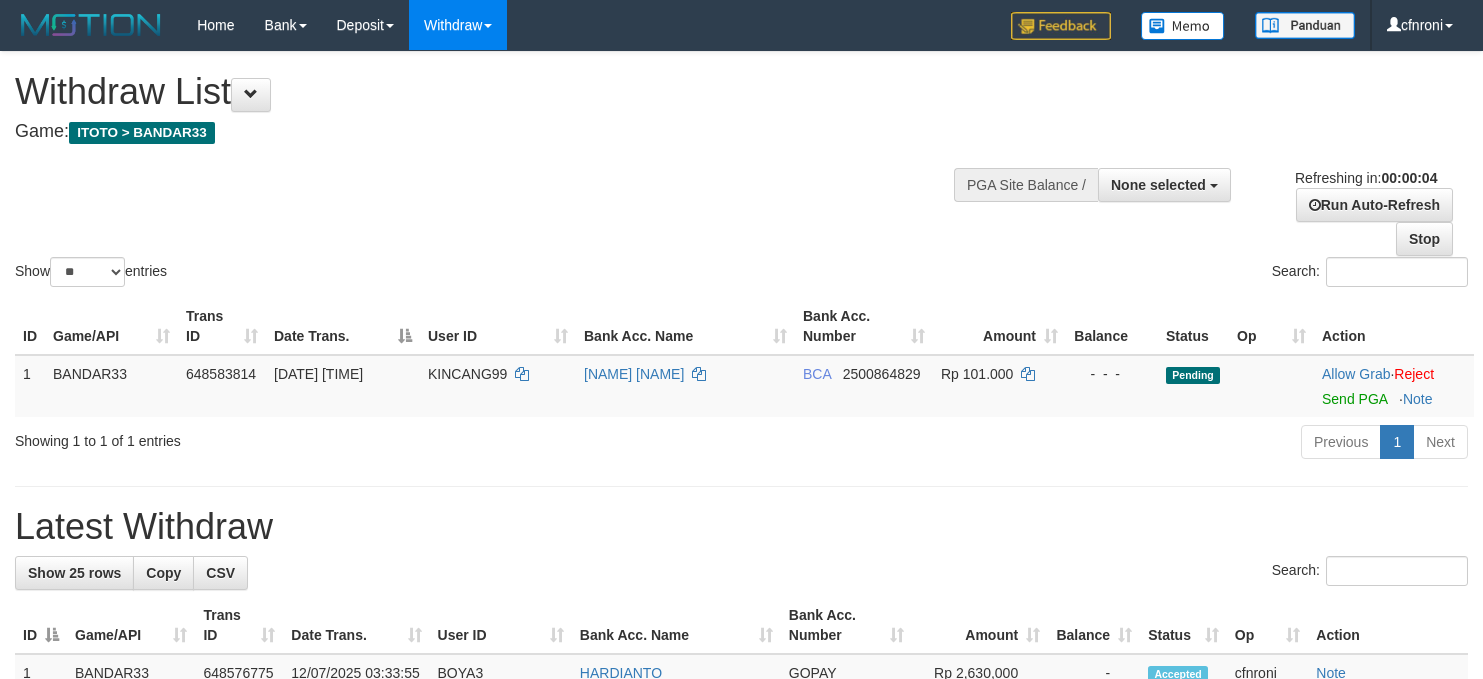 scroll, scrollTop: 0, scrollLeft: 0, axis: both 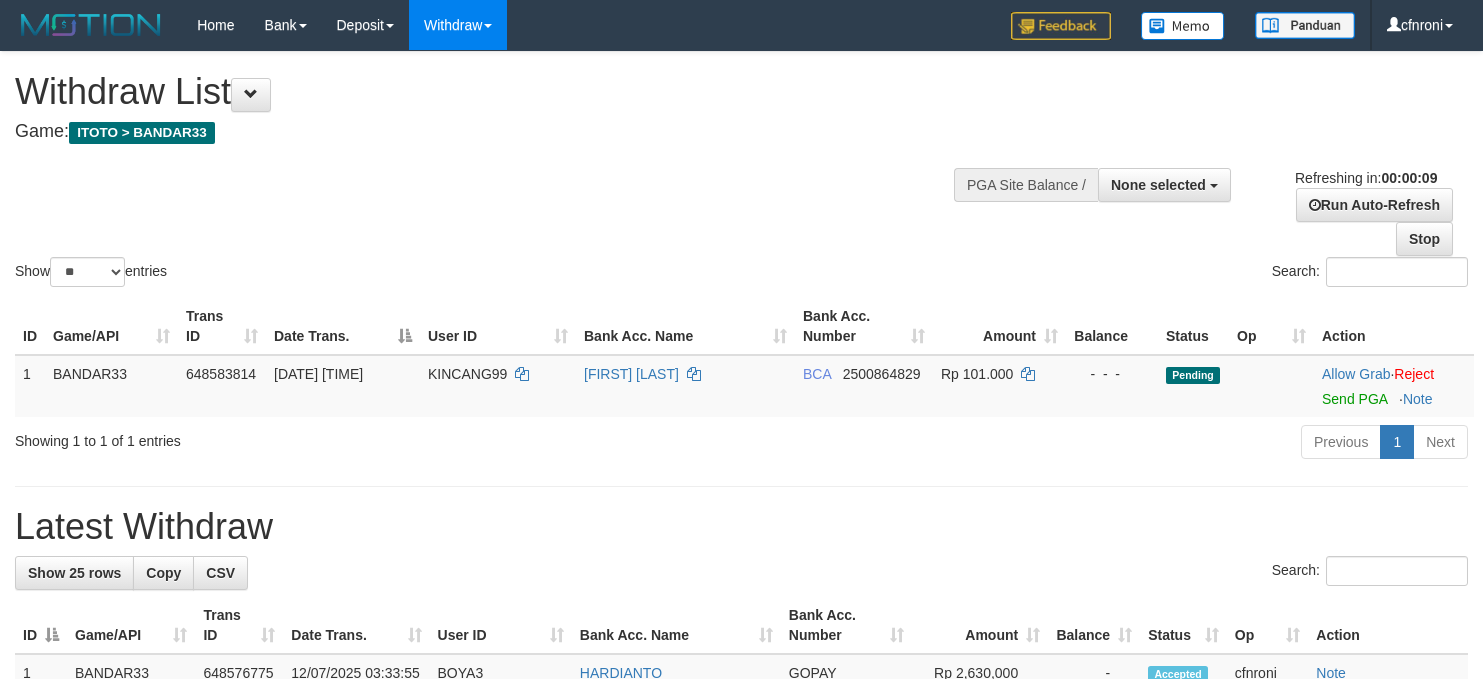 select 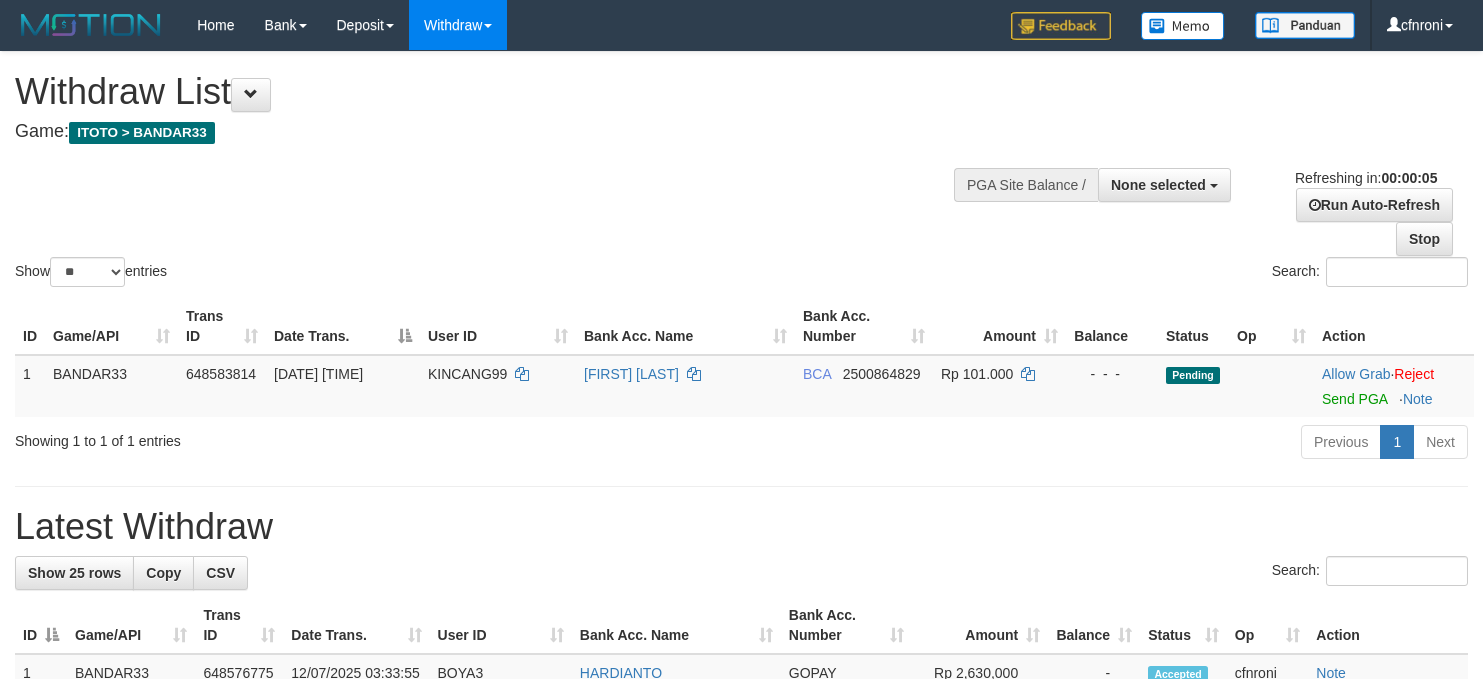 scroll, scrollTop: 0, scrollLeft: 0, axis: both 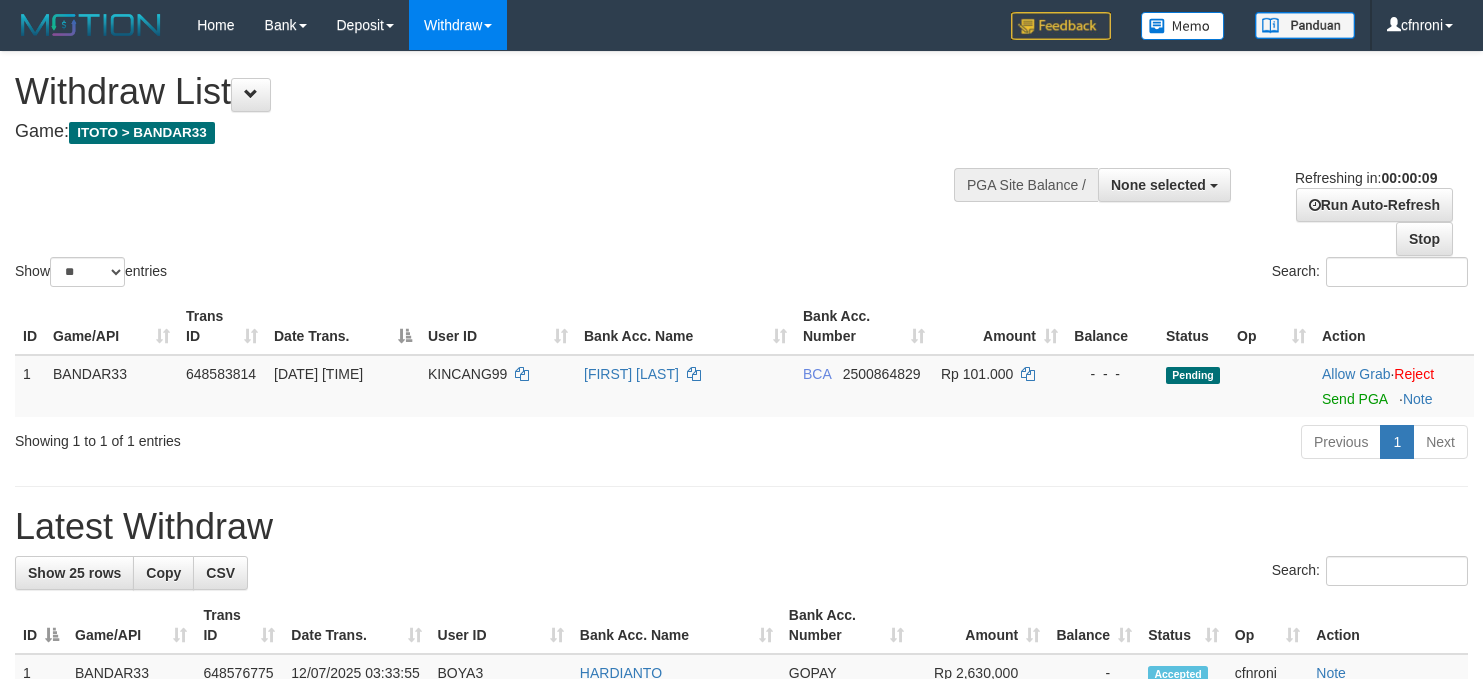 select 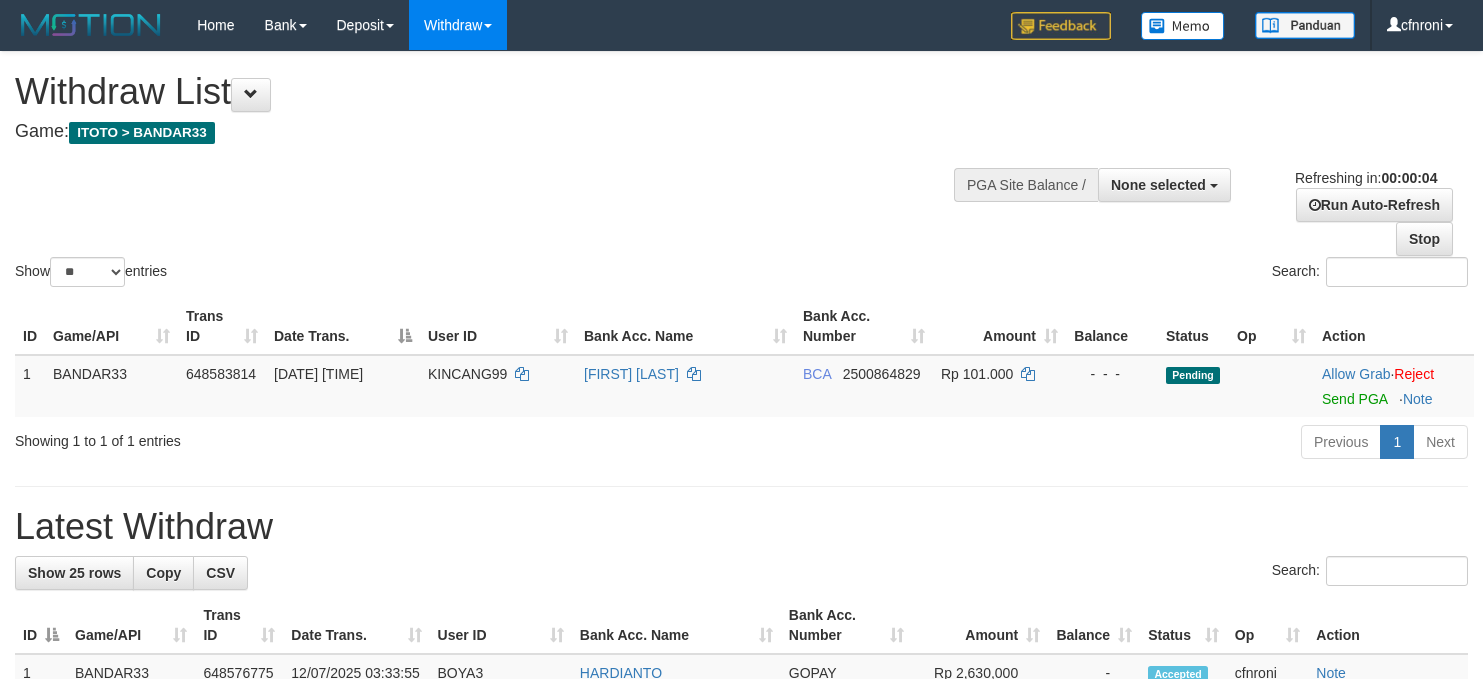 scroll, scrollTop: 0, scrollLeft: 0, axis: both 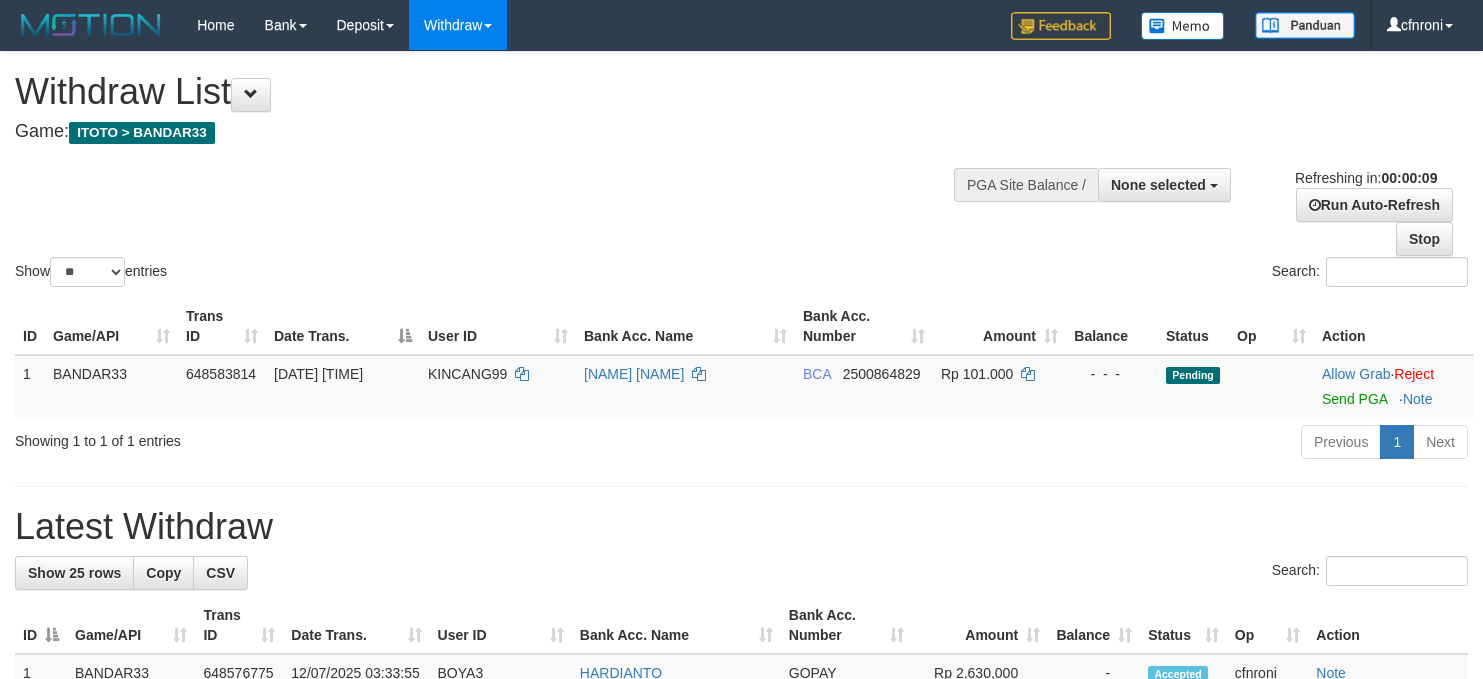 select 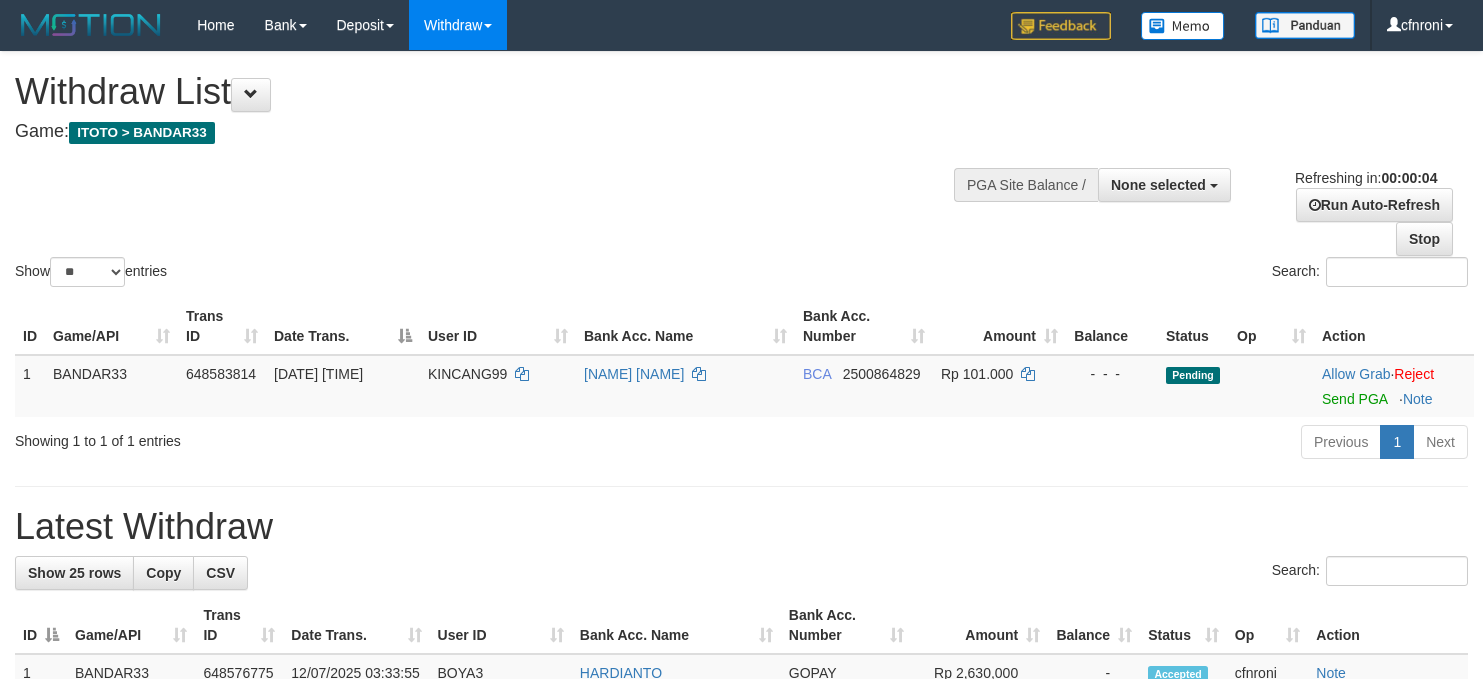 scroll, scrollTop: 0, scrollLeft: 0, axis: both 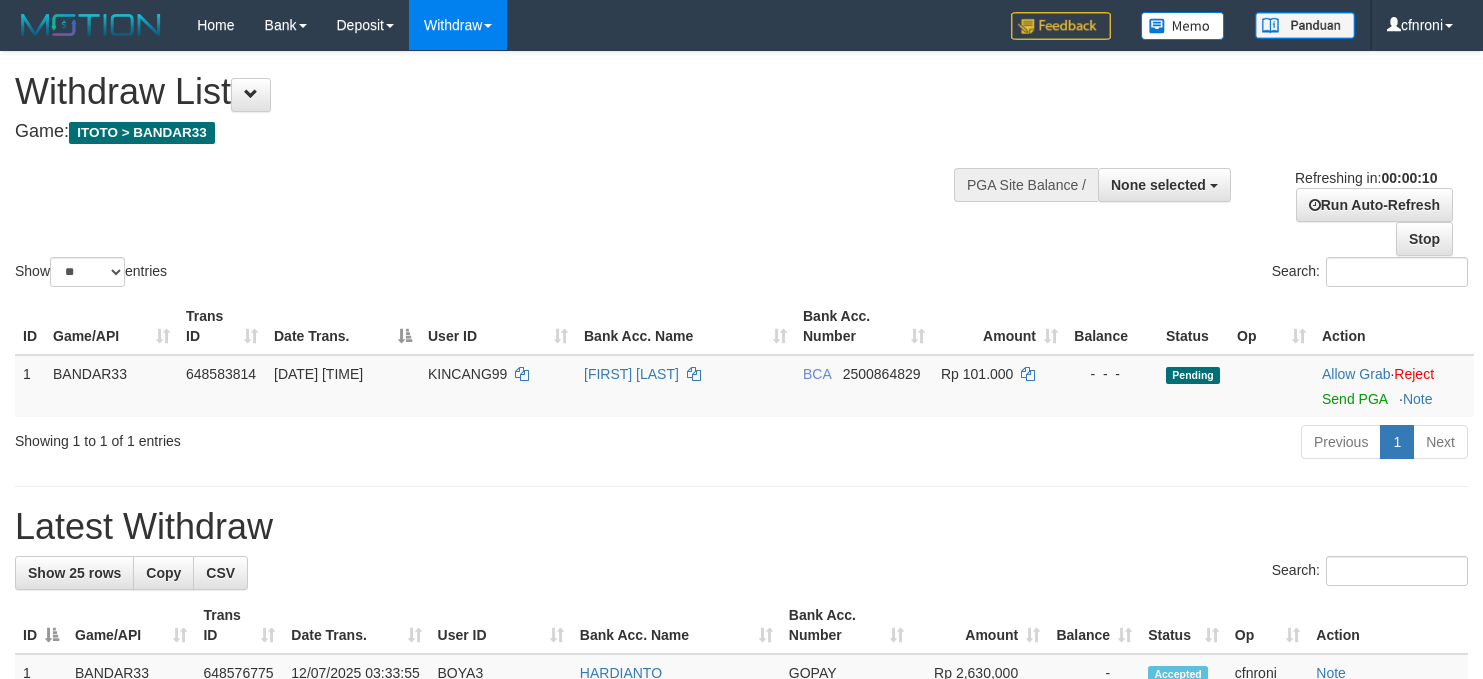 select 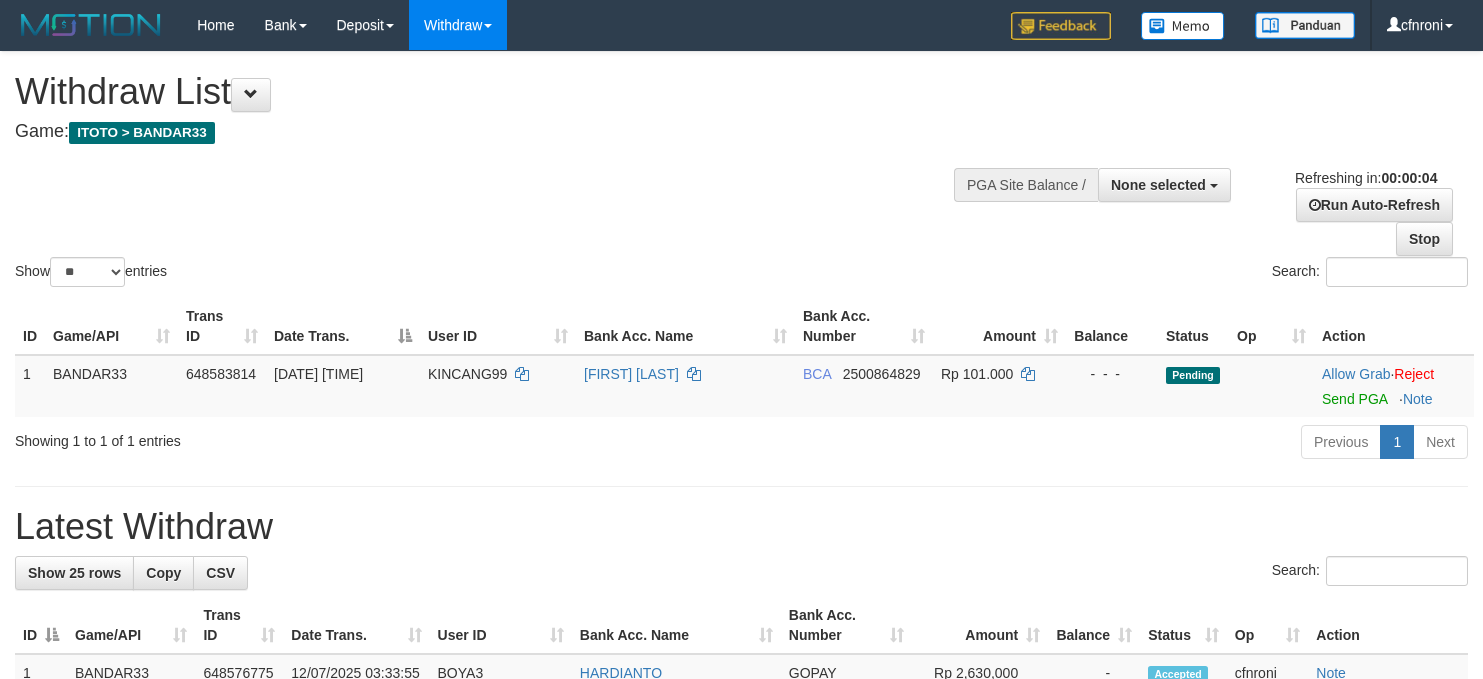 scroll, scrollTop: 0, scrollLeft: 0, axis: both 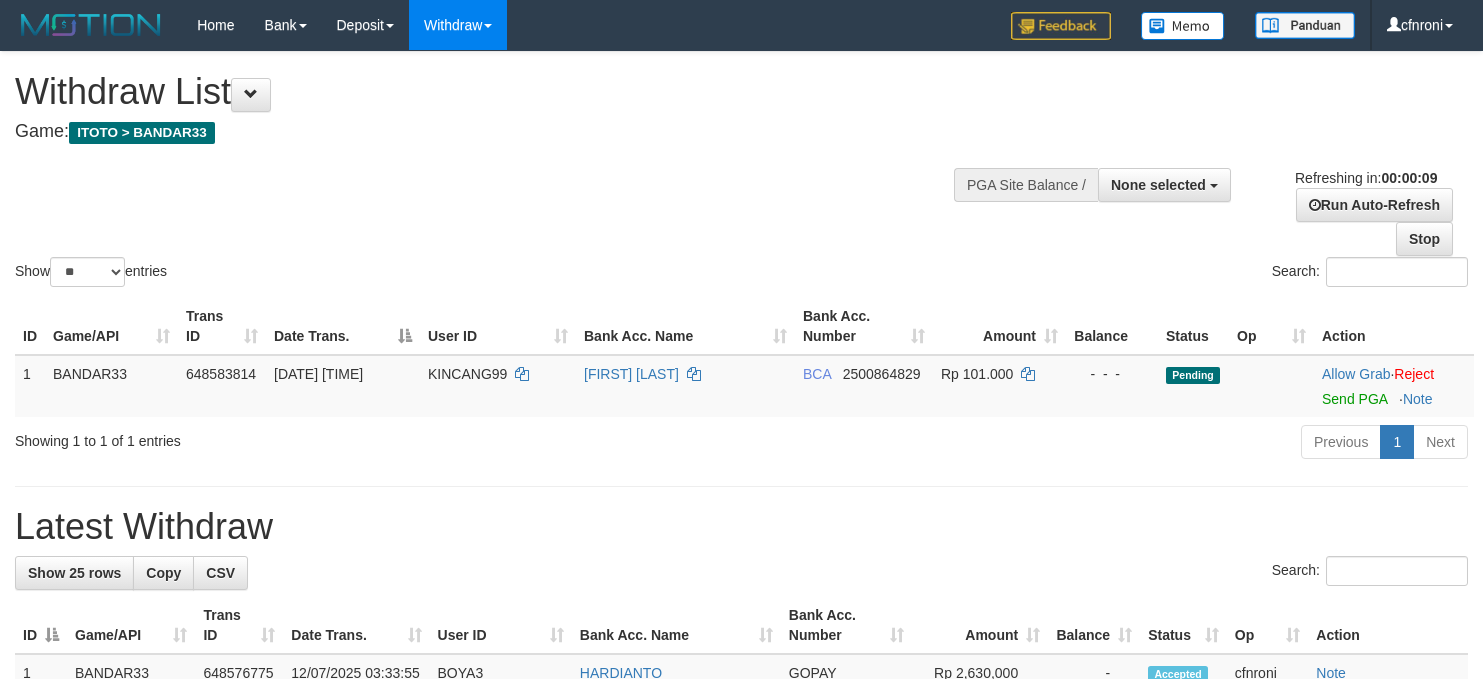 select 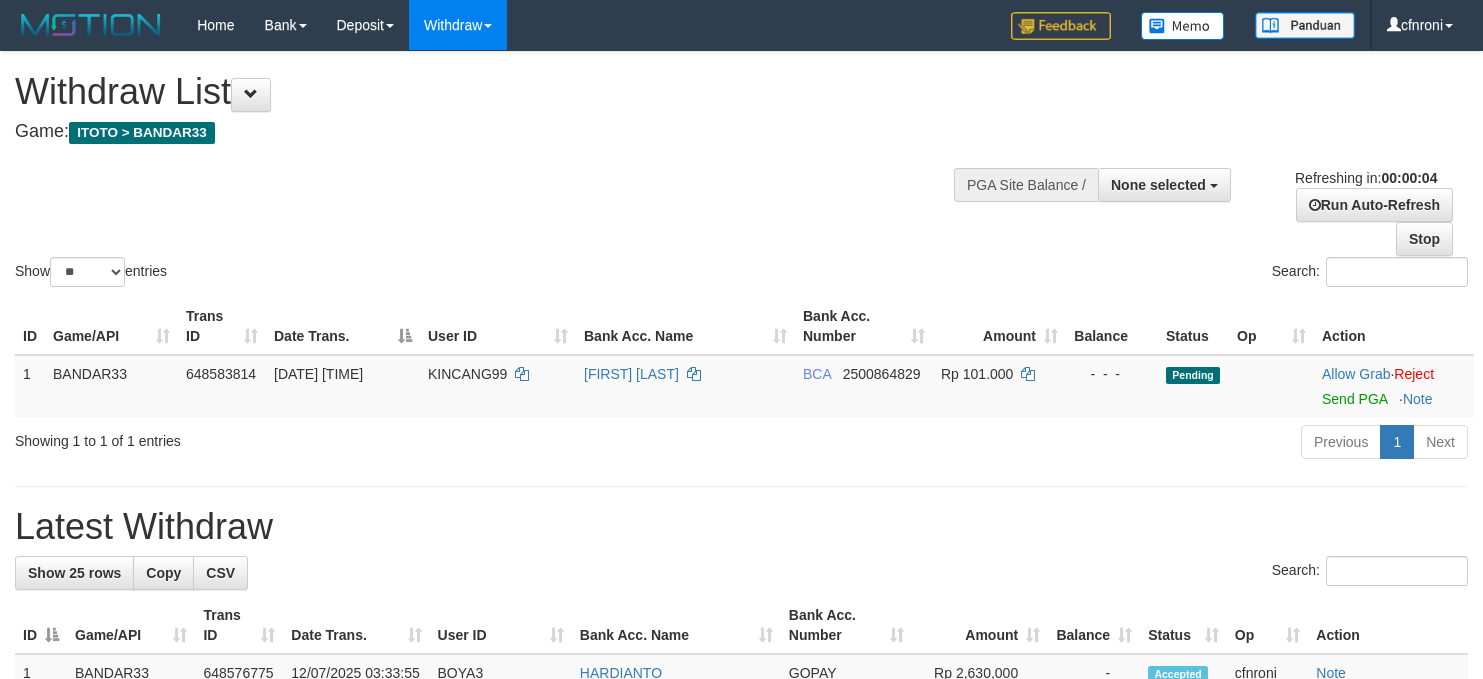 scroll, scrollTop: 0, scrollLeft: 0, axis: both 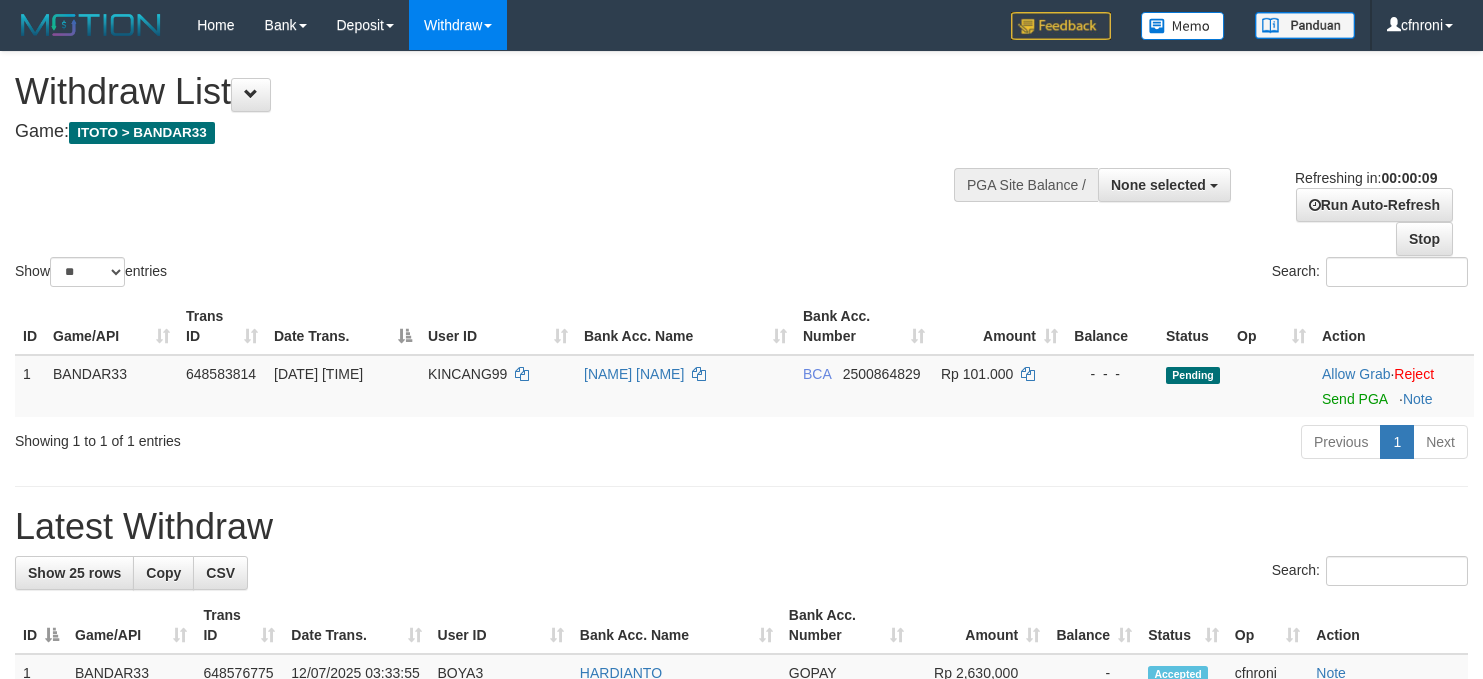 select 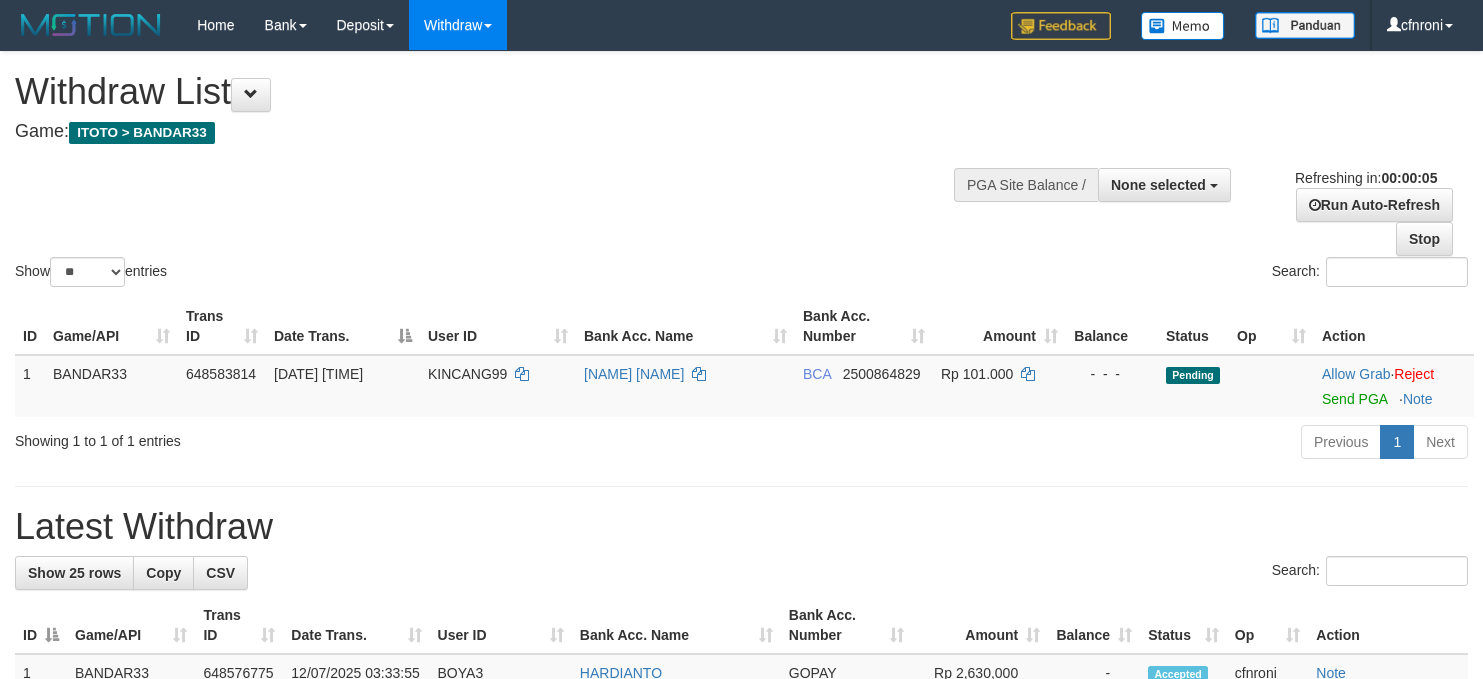 scroll, scrollTop: 0, scrollLeft: 0, axis: both 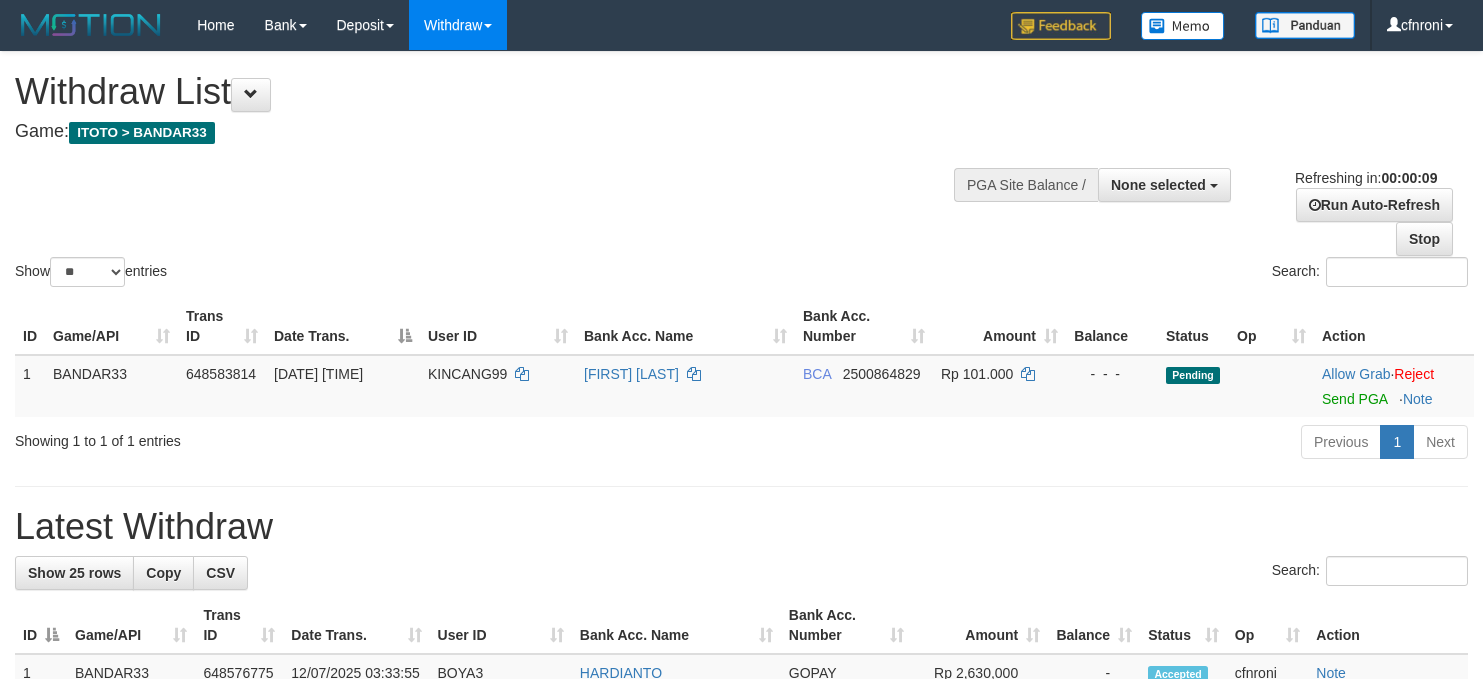 select 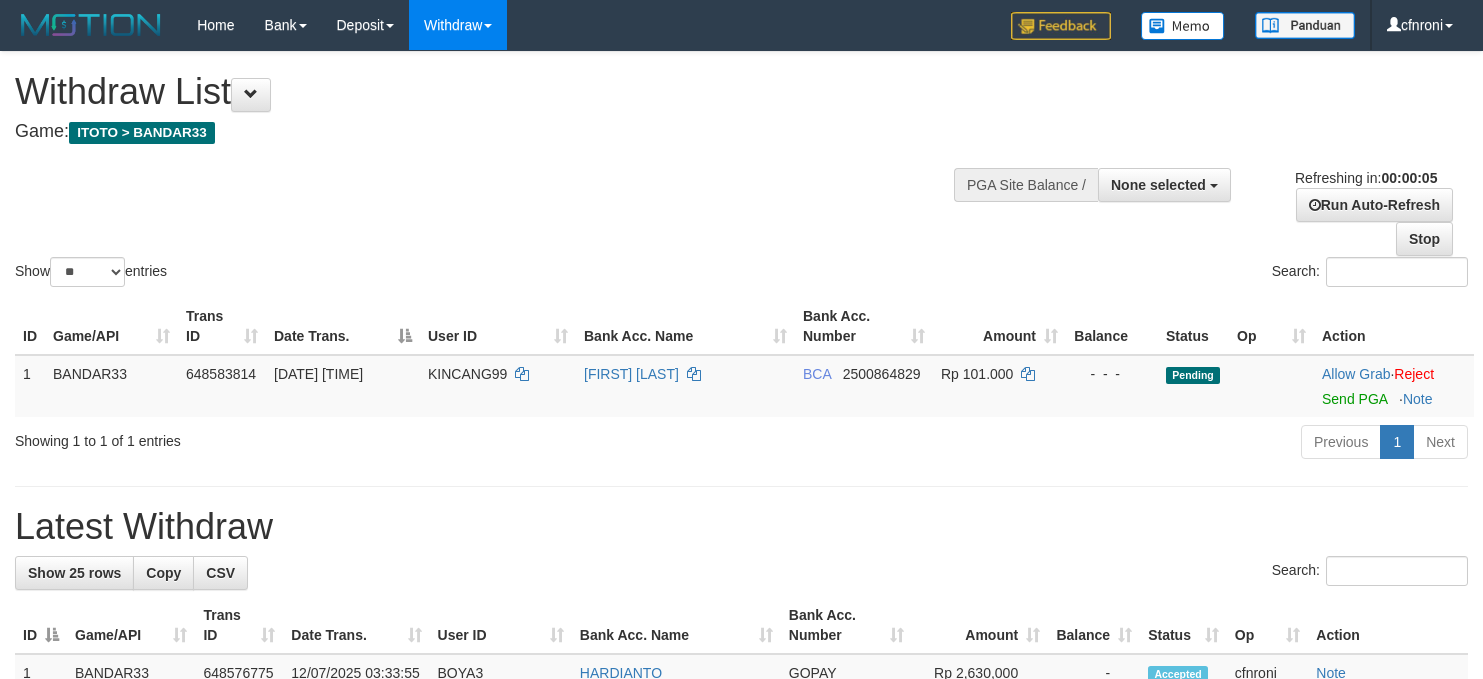 scroll, scrollTop: 0, scrollLeft: 0, axis: both 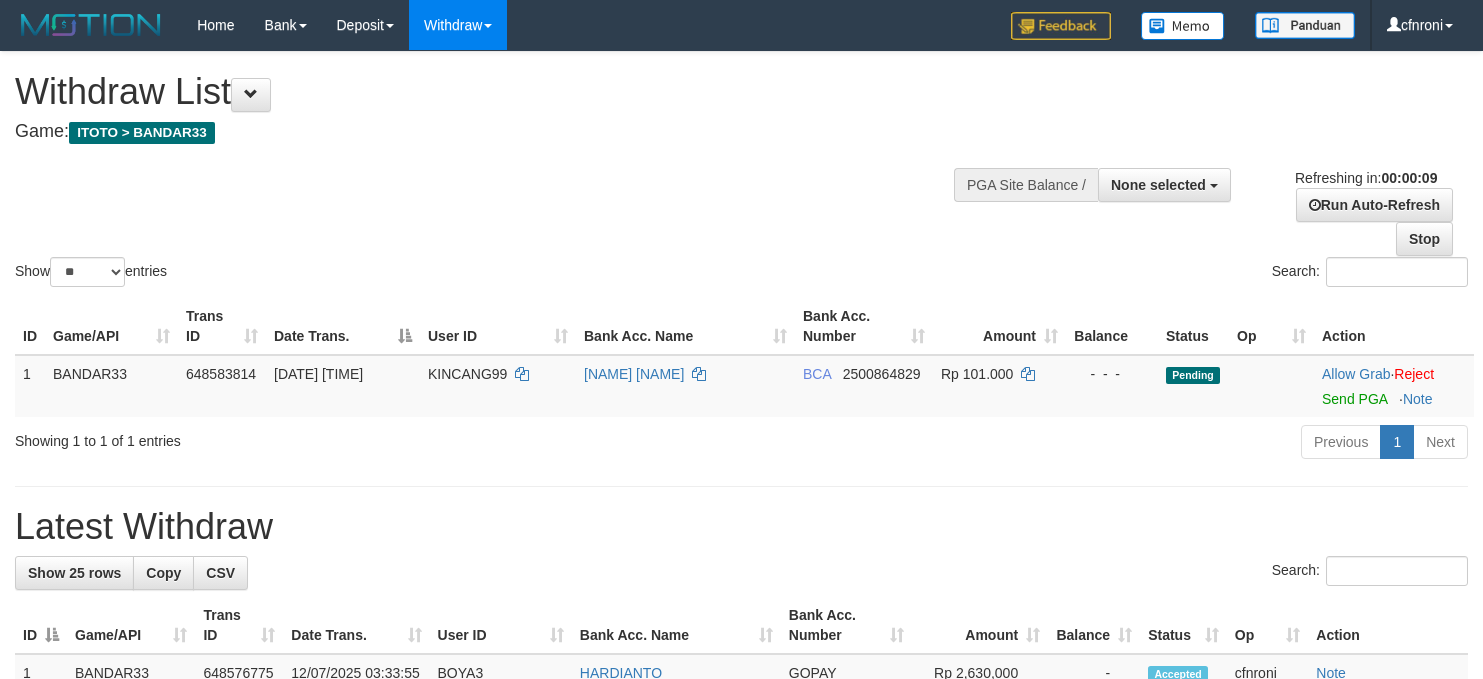 select 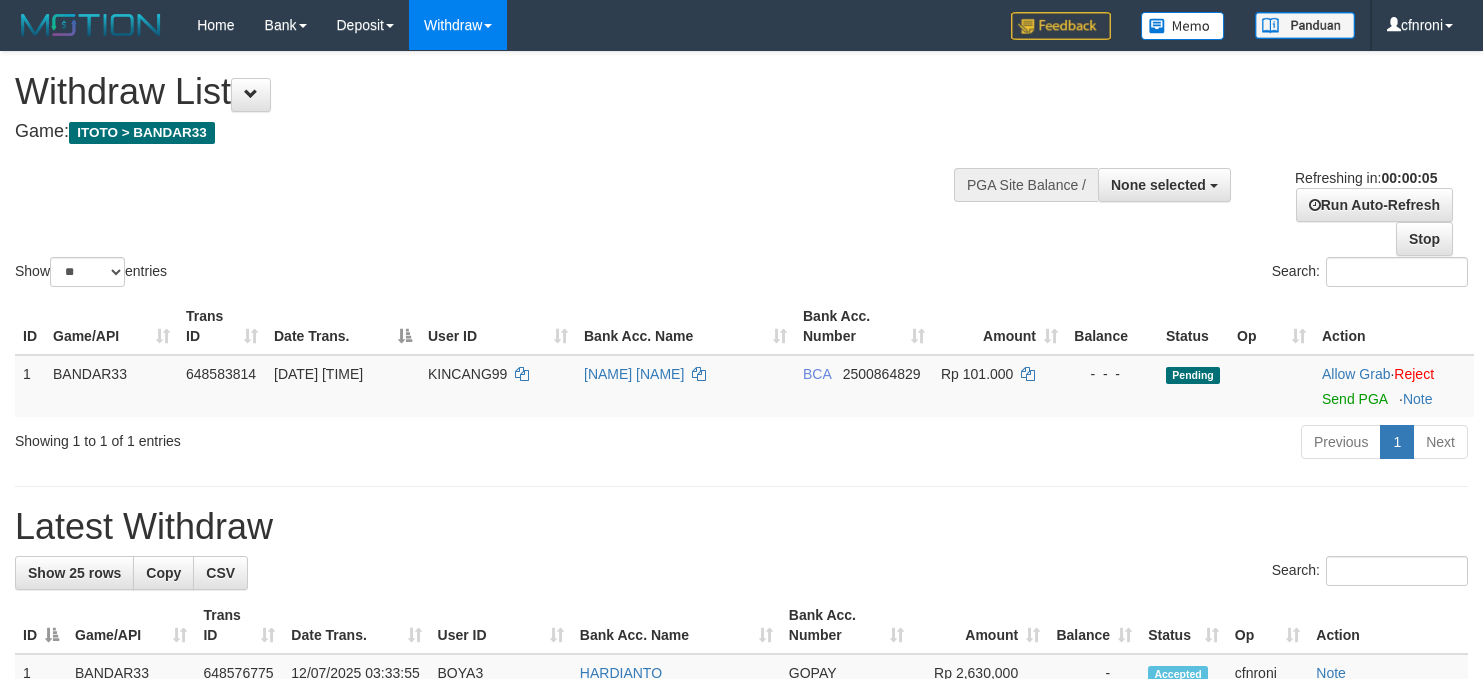 scroll, scrollTop: 0, scrollLeft: 0, axis: both 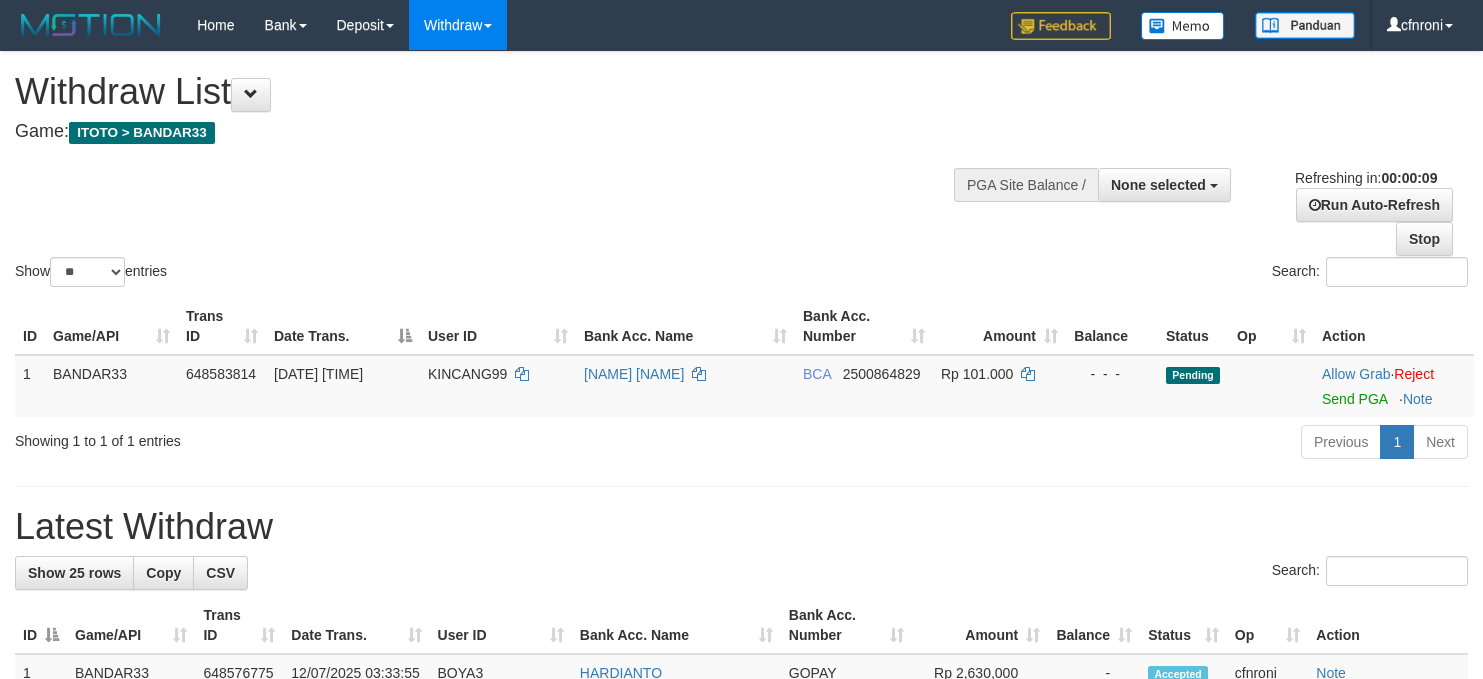 select 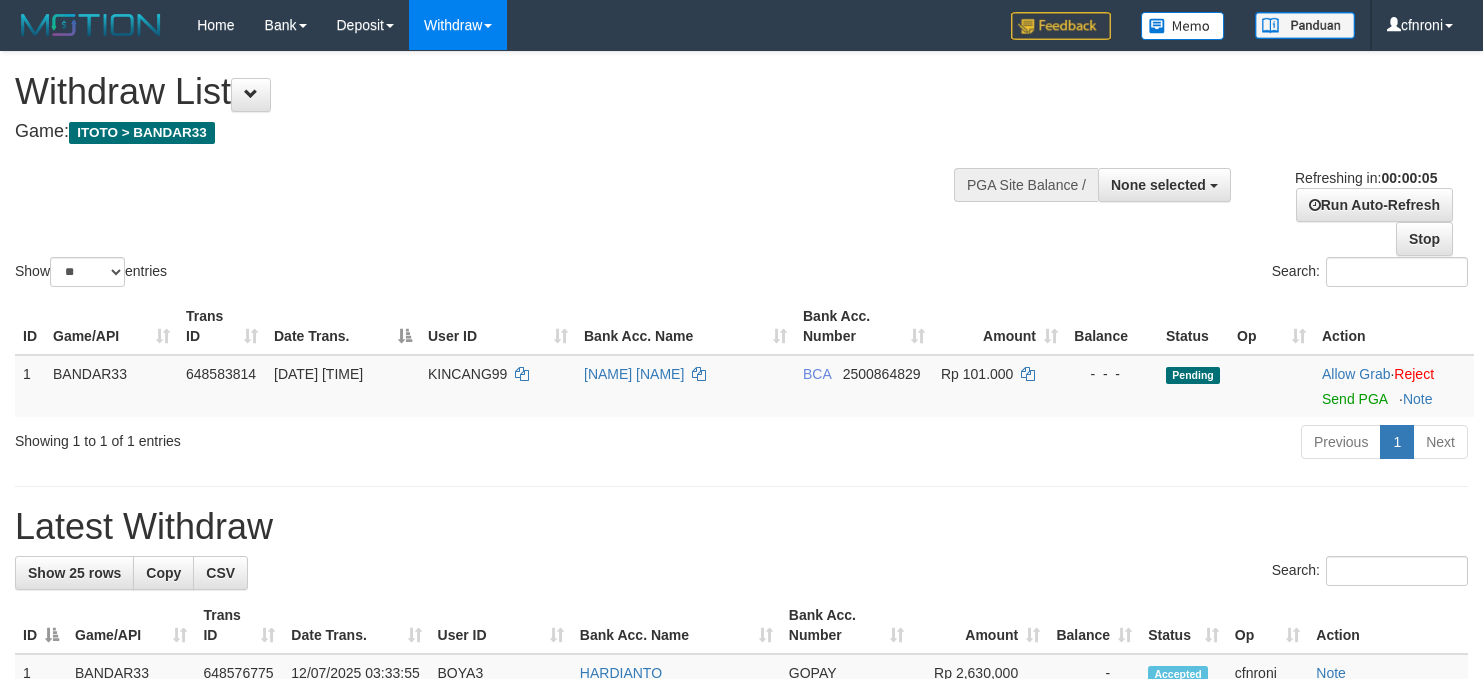 scroll, scrollTop: 0, scrollLeft: 0, axis: both 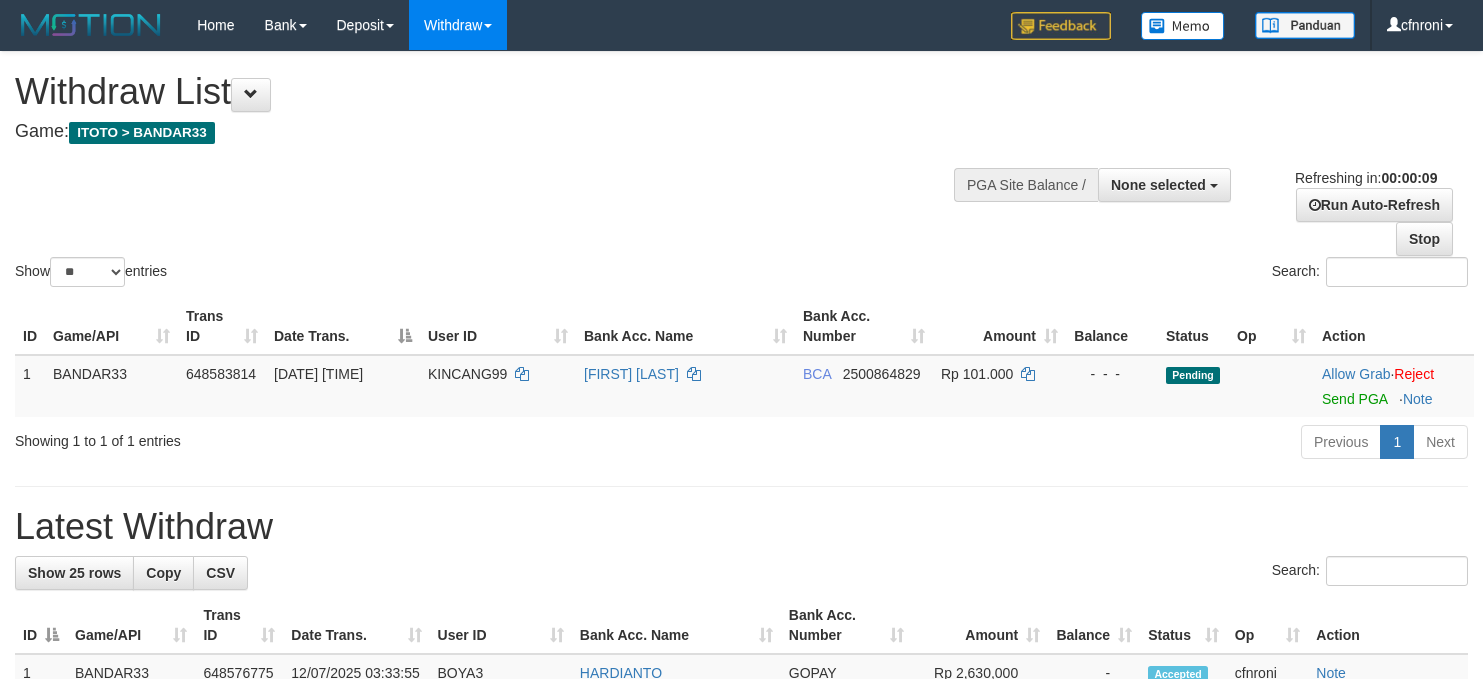 select 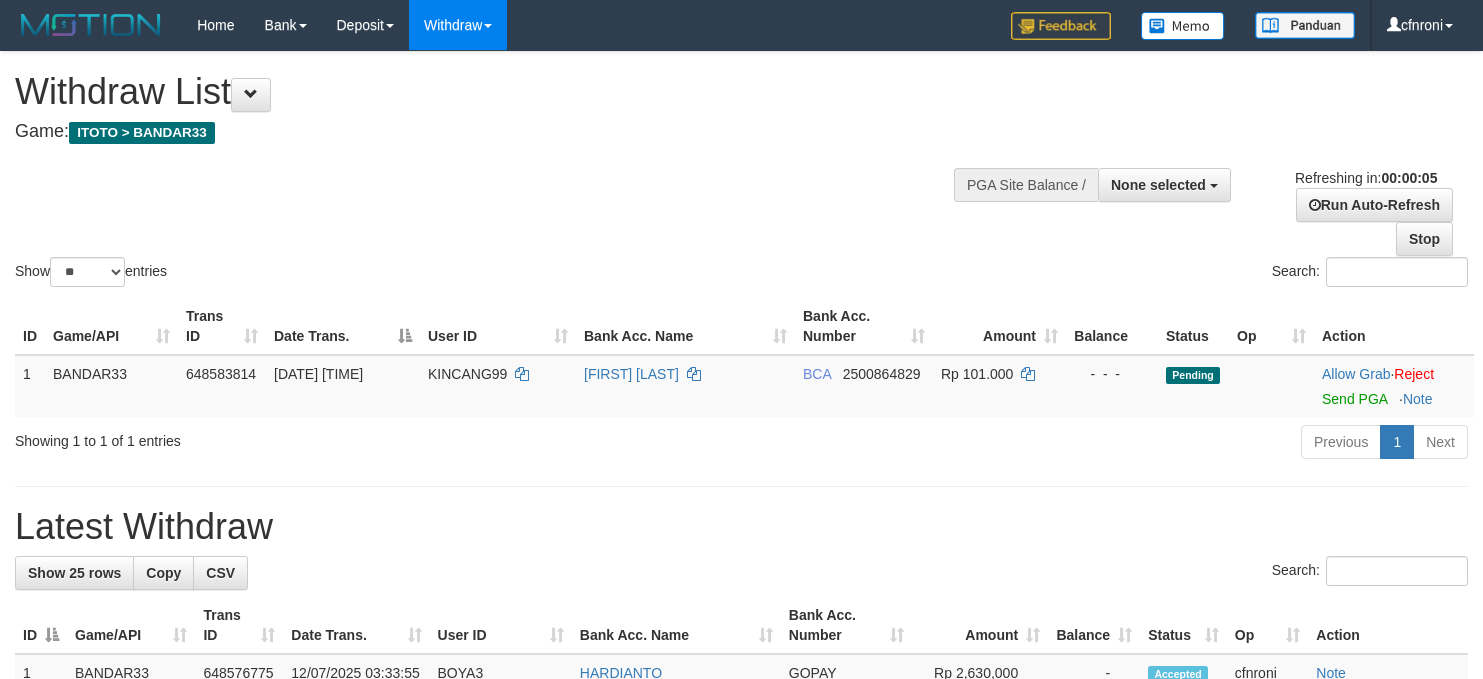 scroll, scrollTop: 0, scrollLeft: 0, axis: both 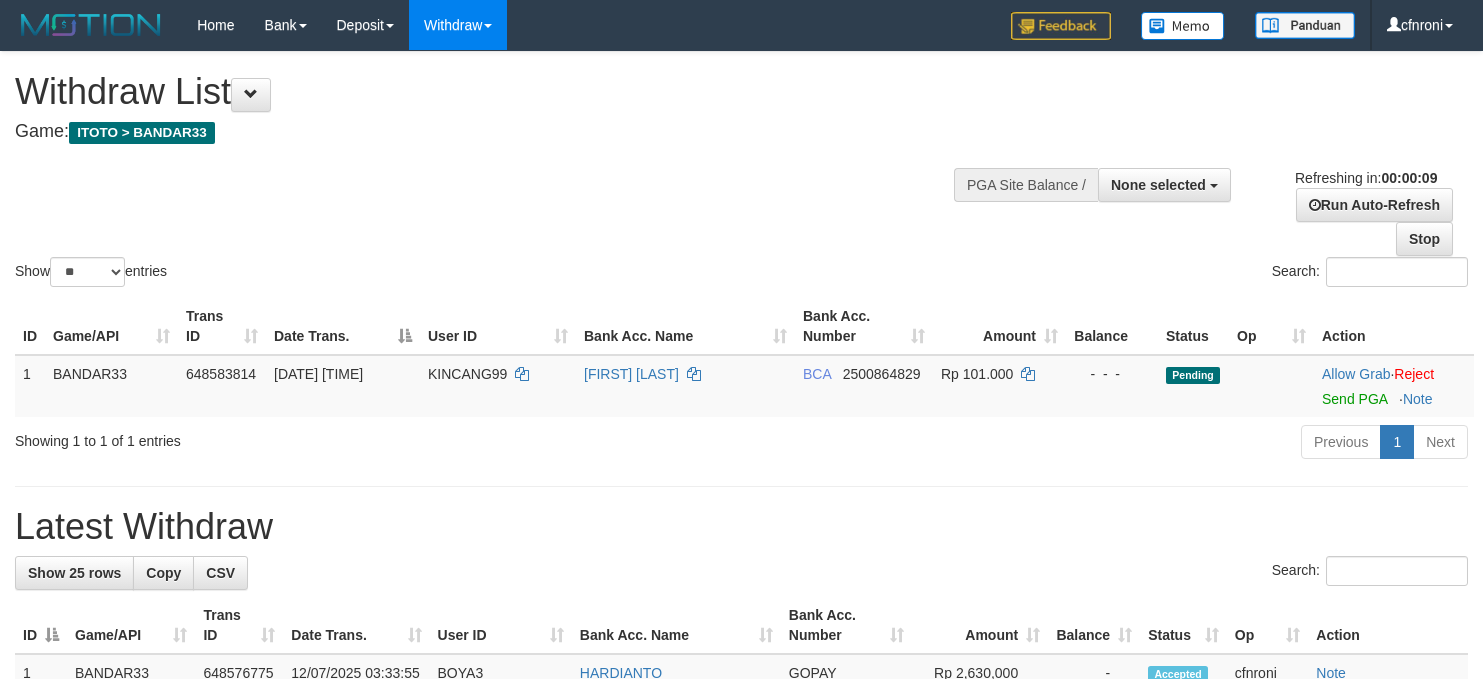 select 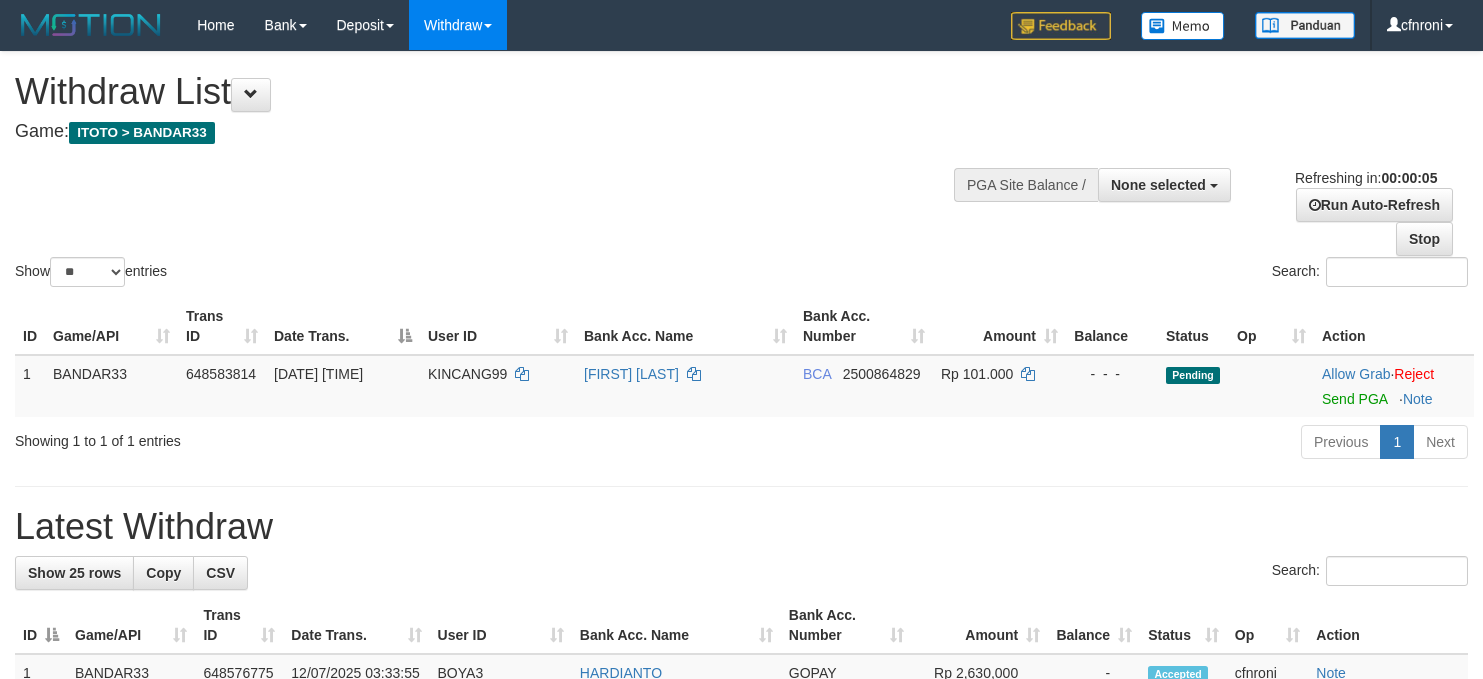 scroll, scrollTop: 0, scrollLeft: 0, axis: both 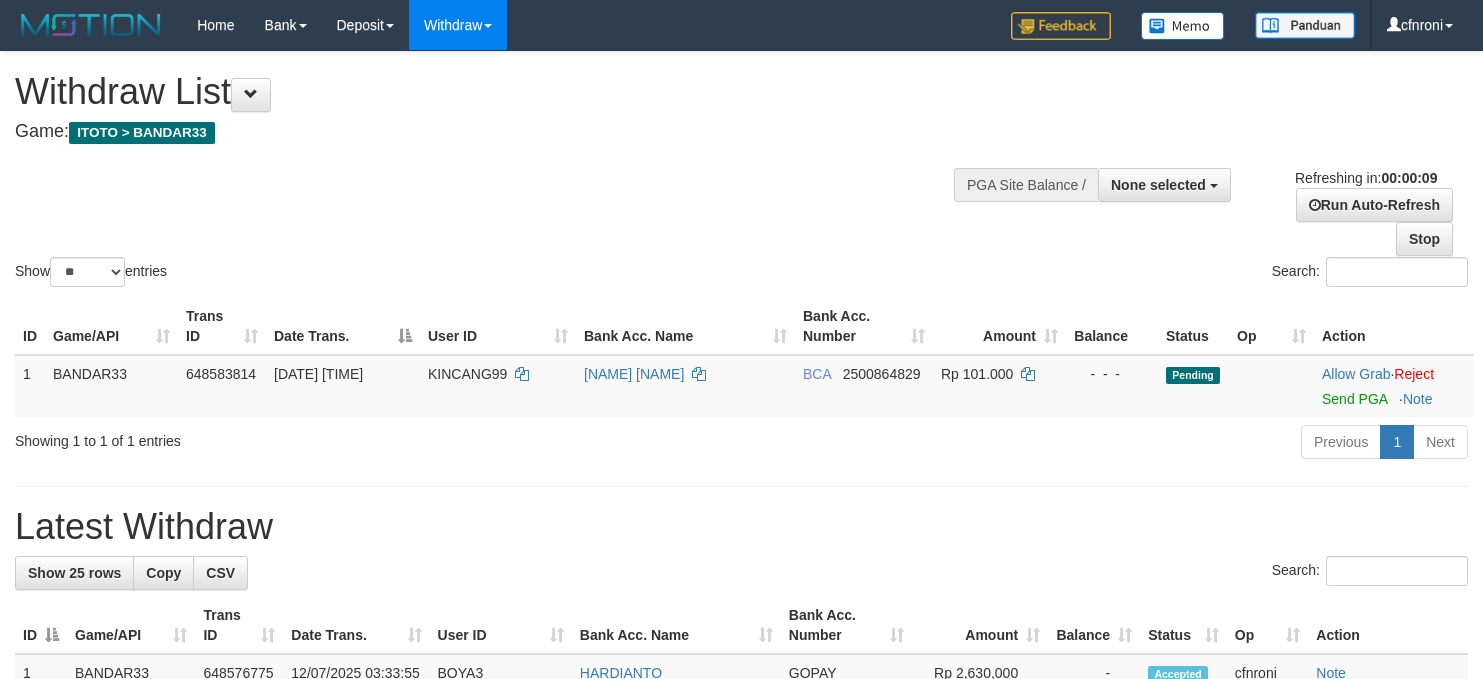 select 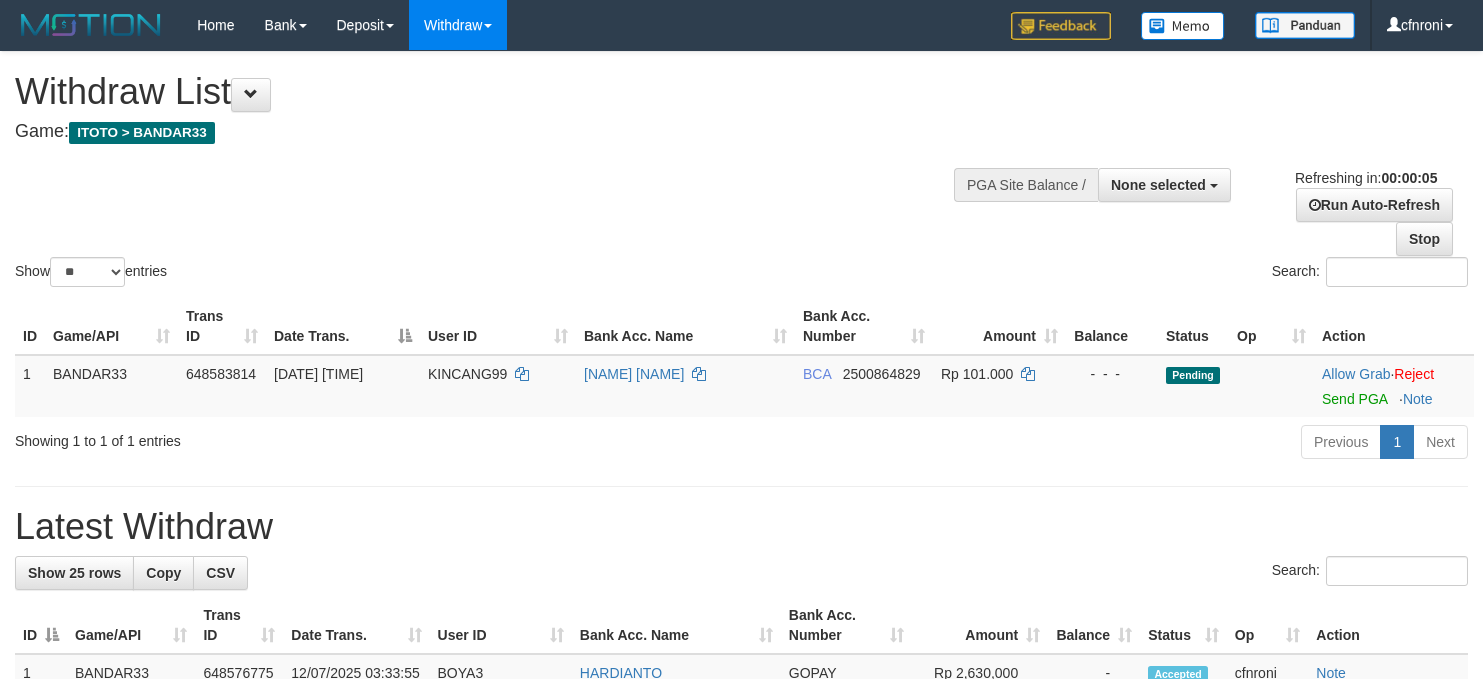 scroll, scrollTop: 0, scrollLeft: 0, axis: both 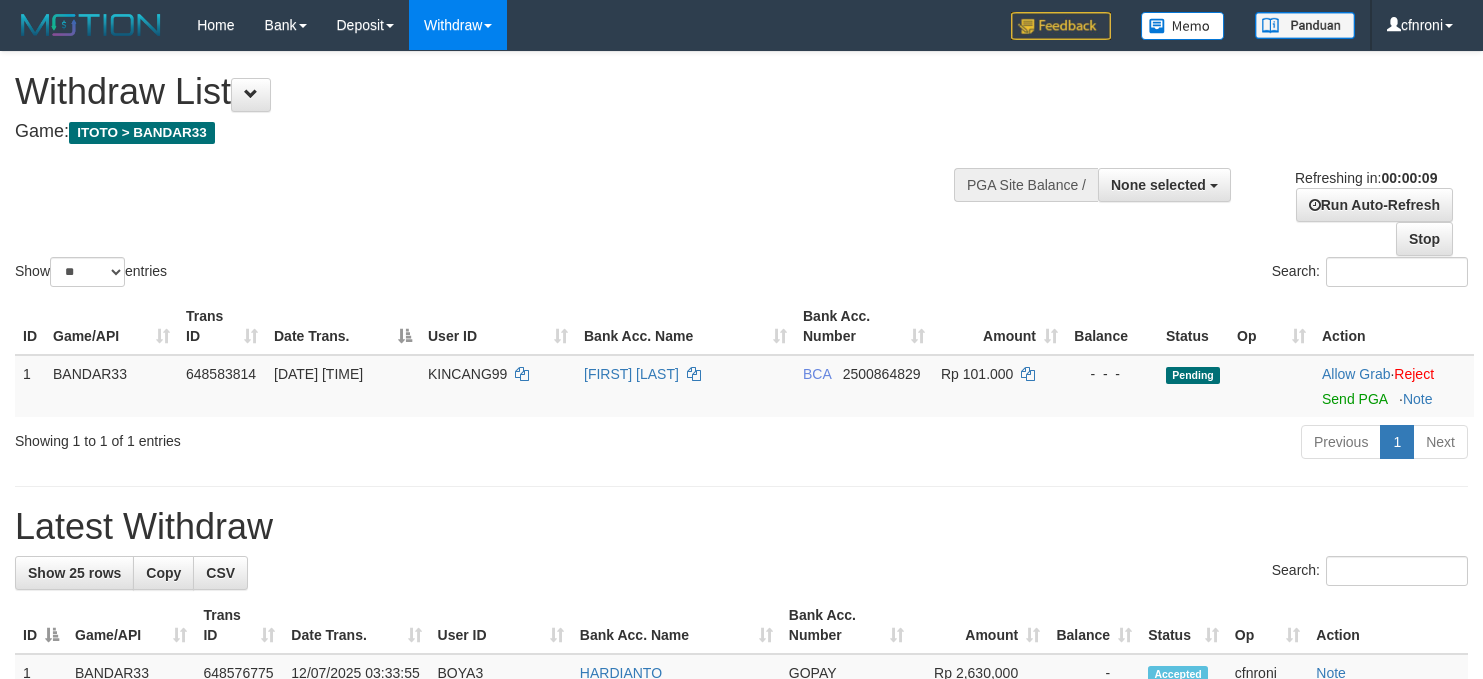 select 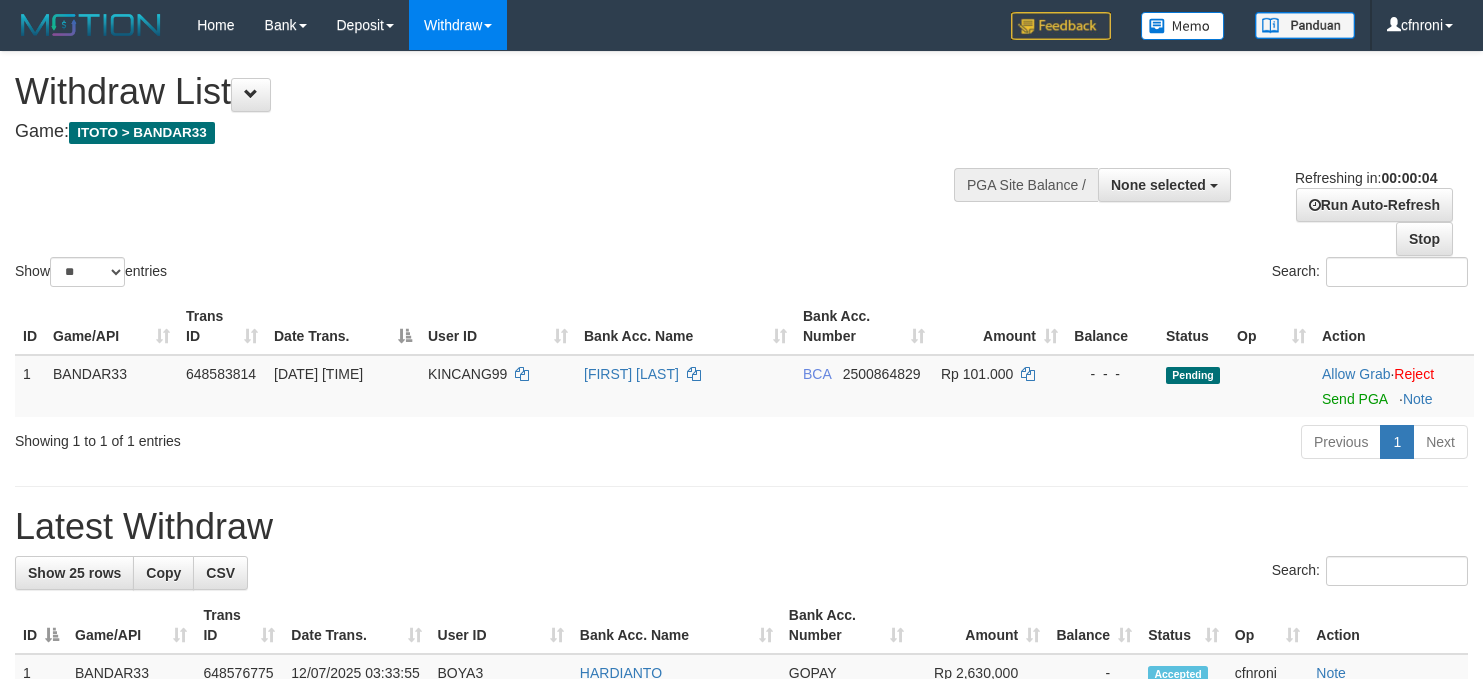 scroll, scrollTop: 0, scrollLeft: 0, axis: both 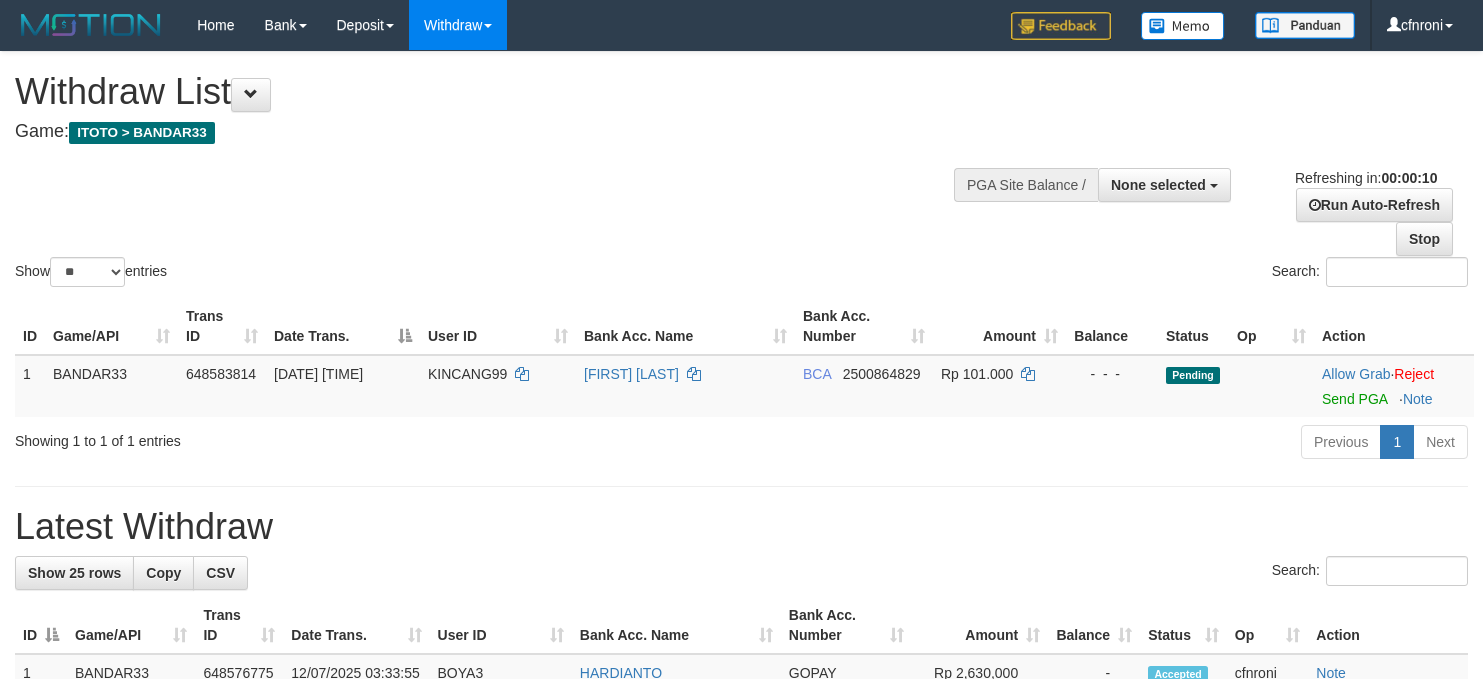 select 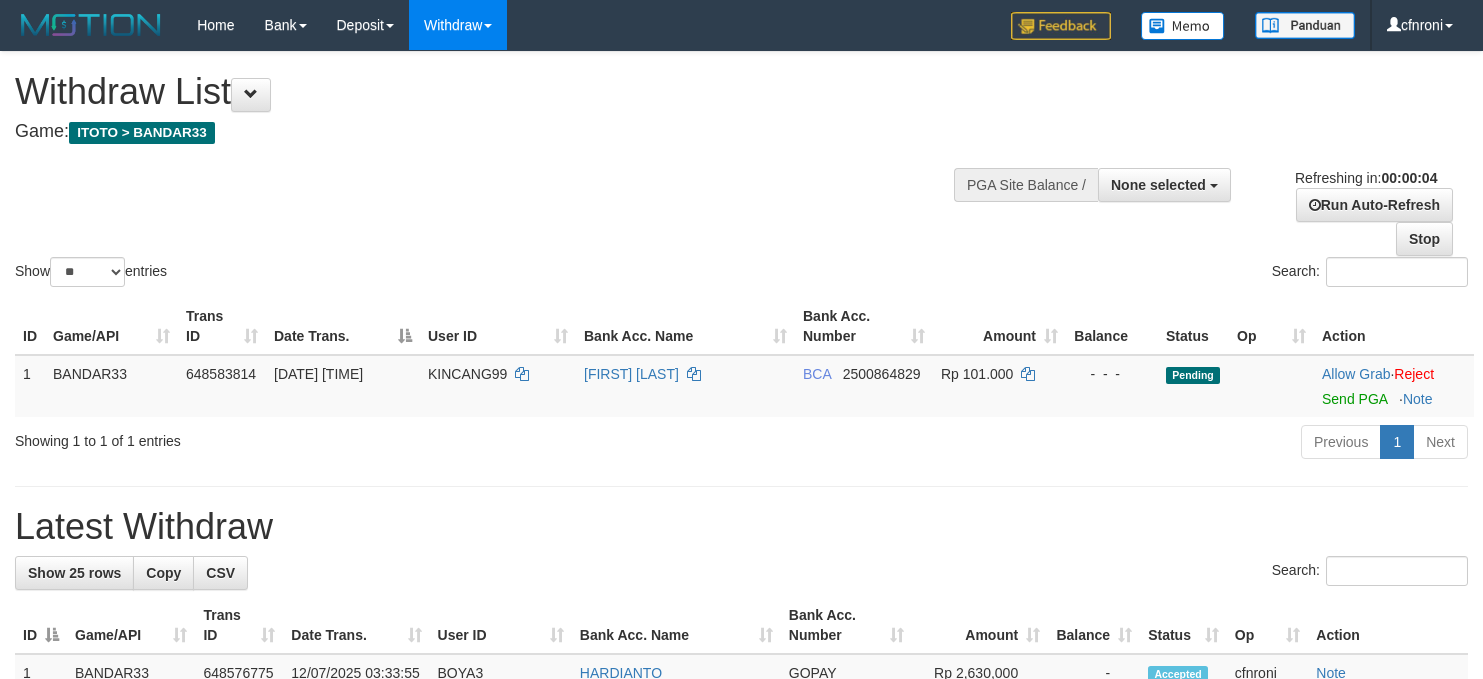 scroll, scrollTop: 0, scrollLeft: 0, axis: both 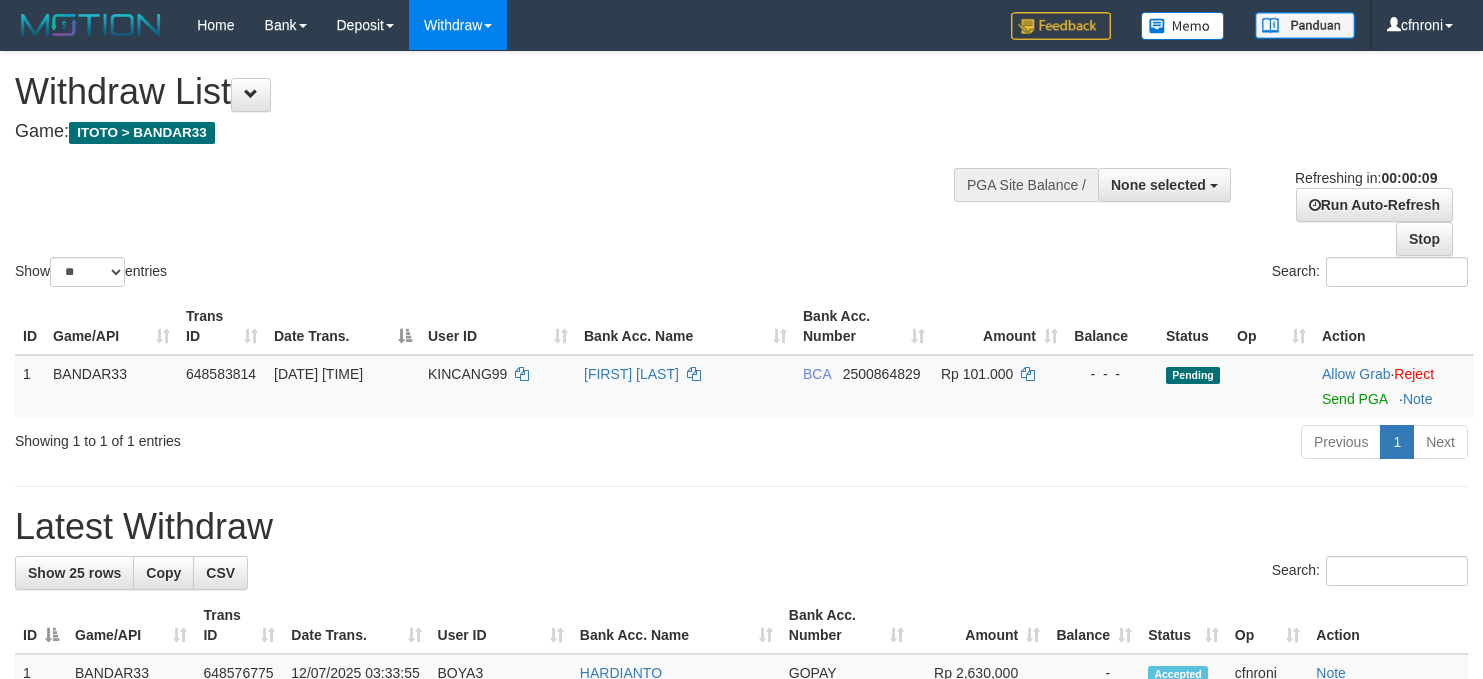 select 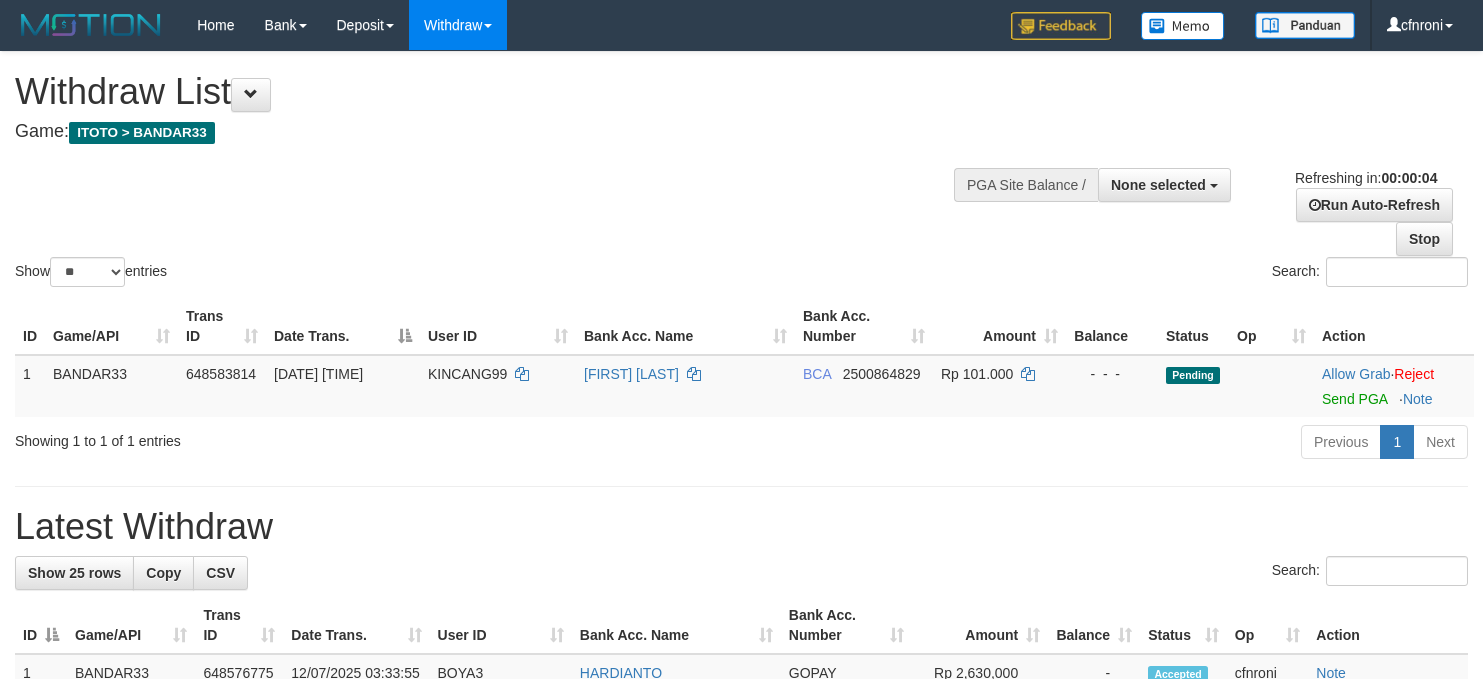 scroll, scrollTop: 0, scrollLeft: 0, axis: both 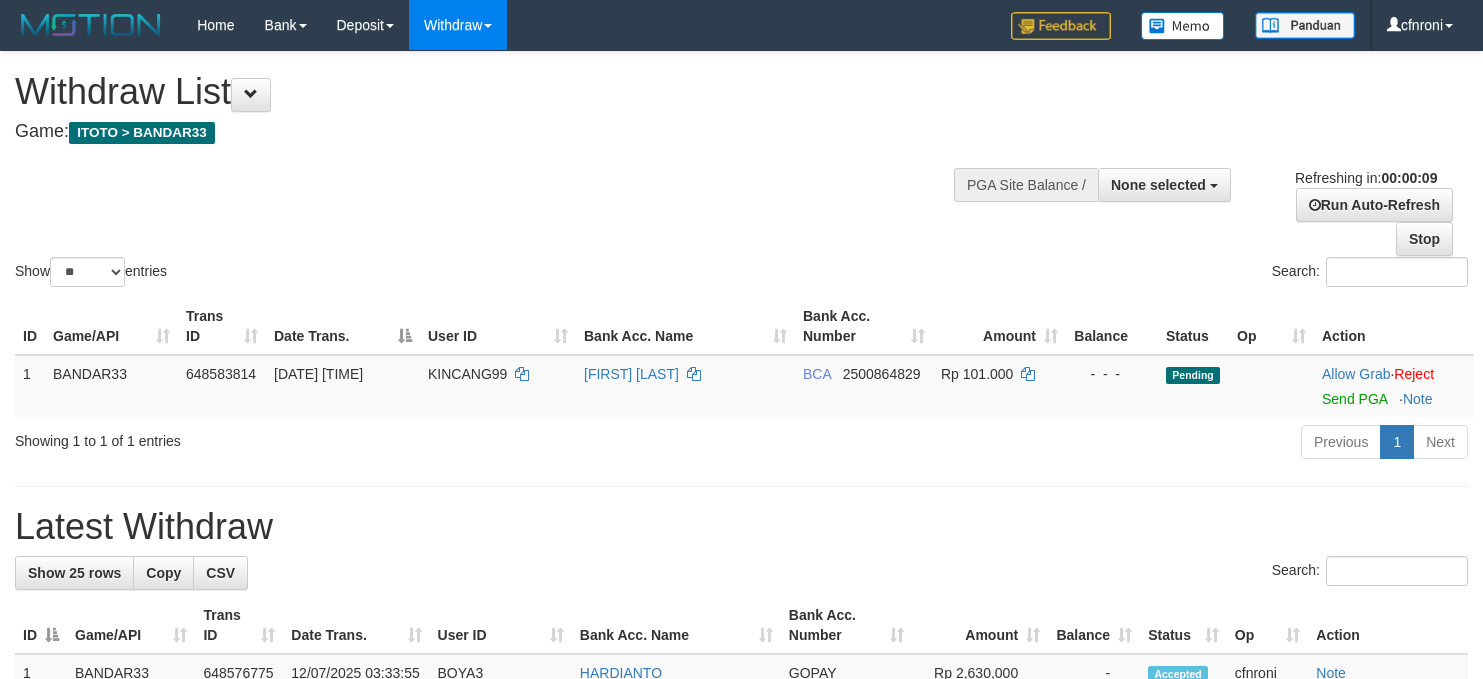 select 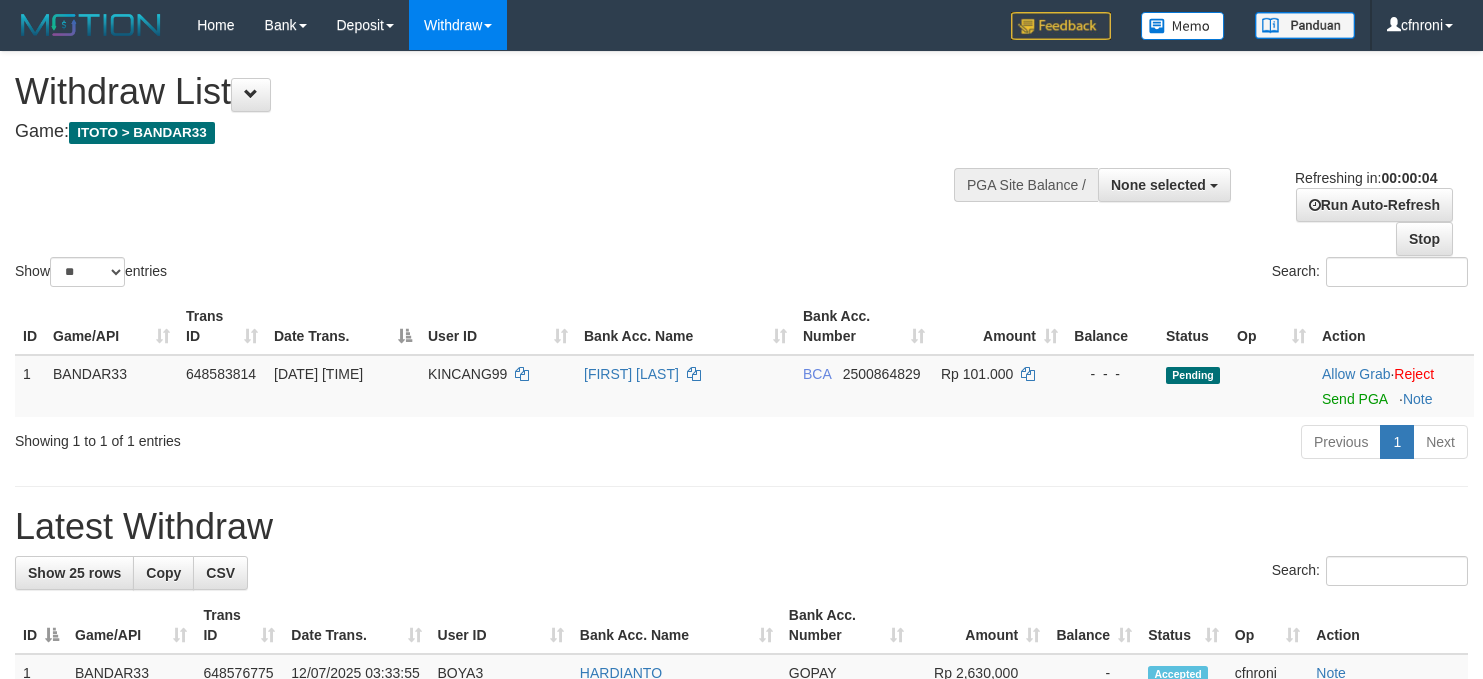 scroll, scrollTop: 0, scrollLeft: 0, axis: both 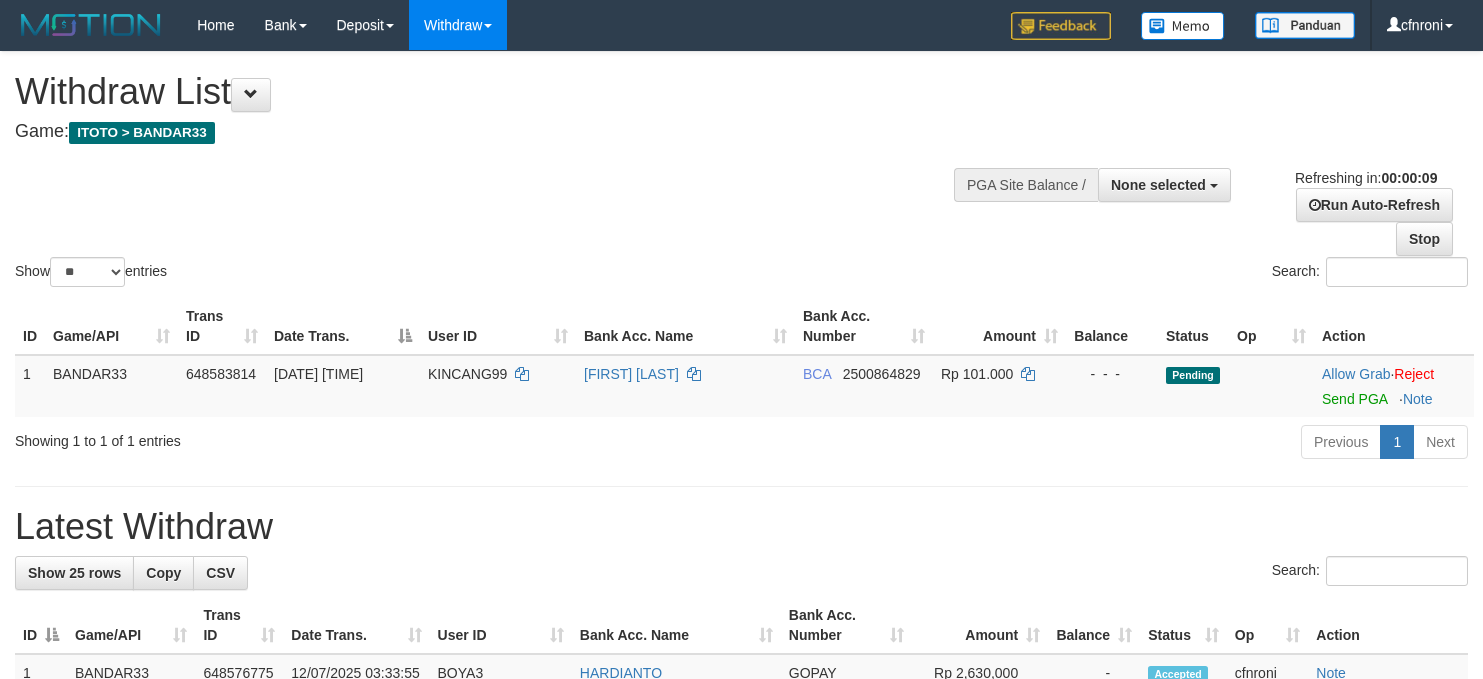 select 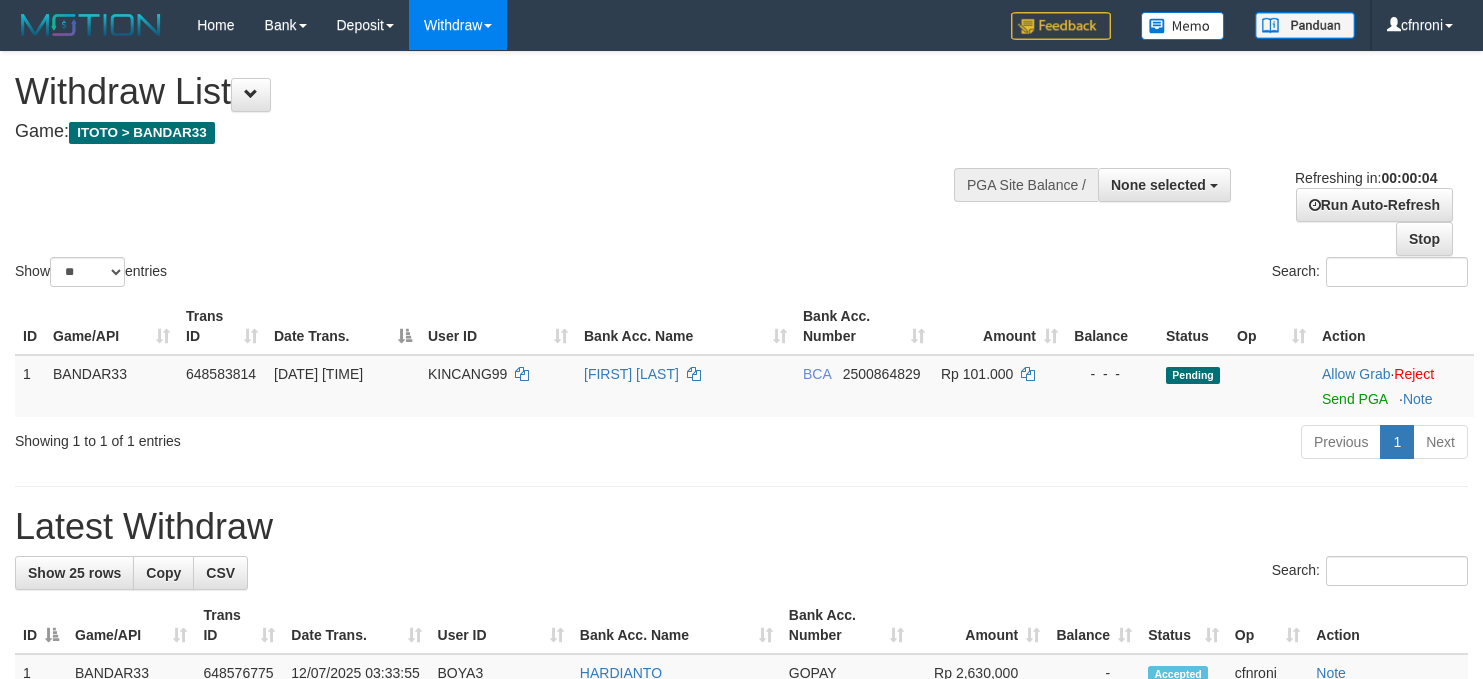scroll, scrollTop: 0, scrollLeft: 0, axis: both 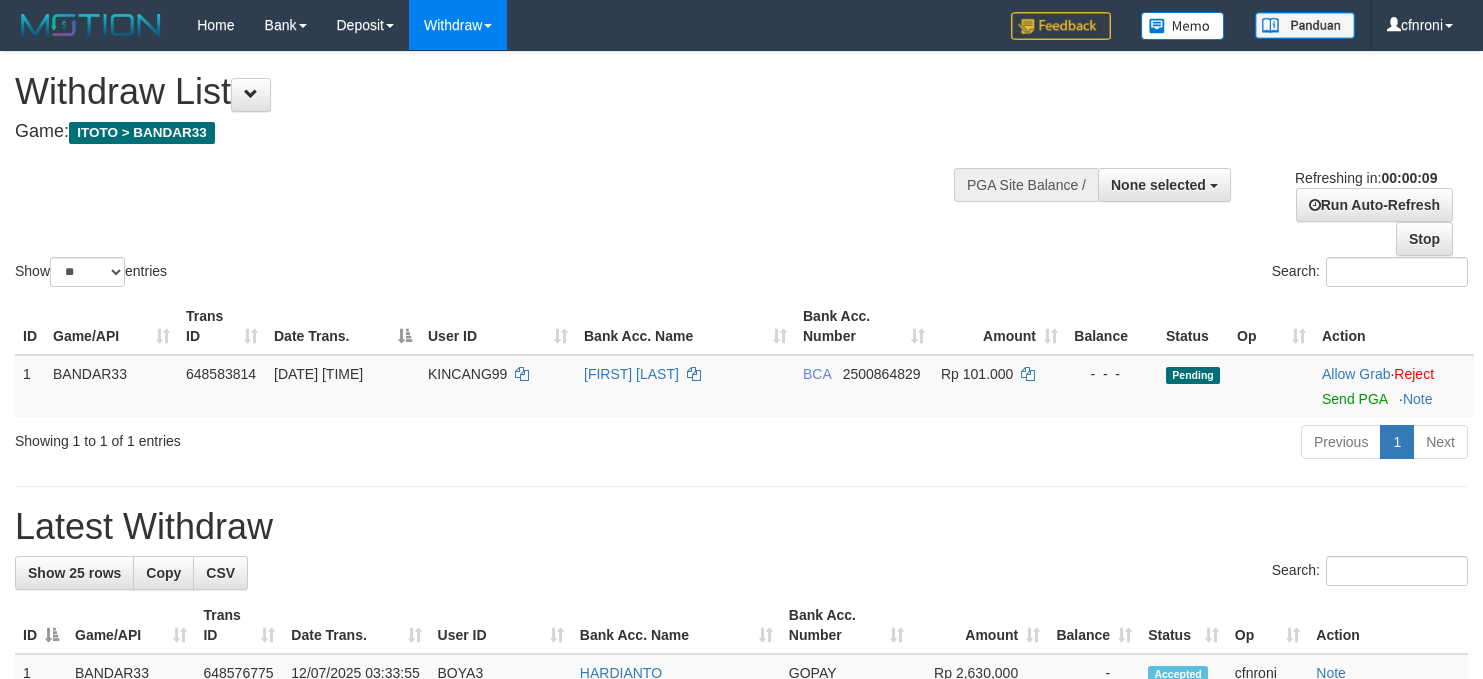 select 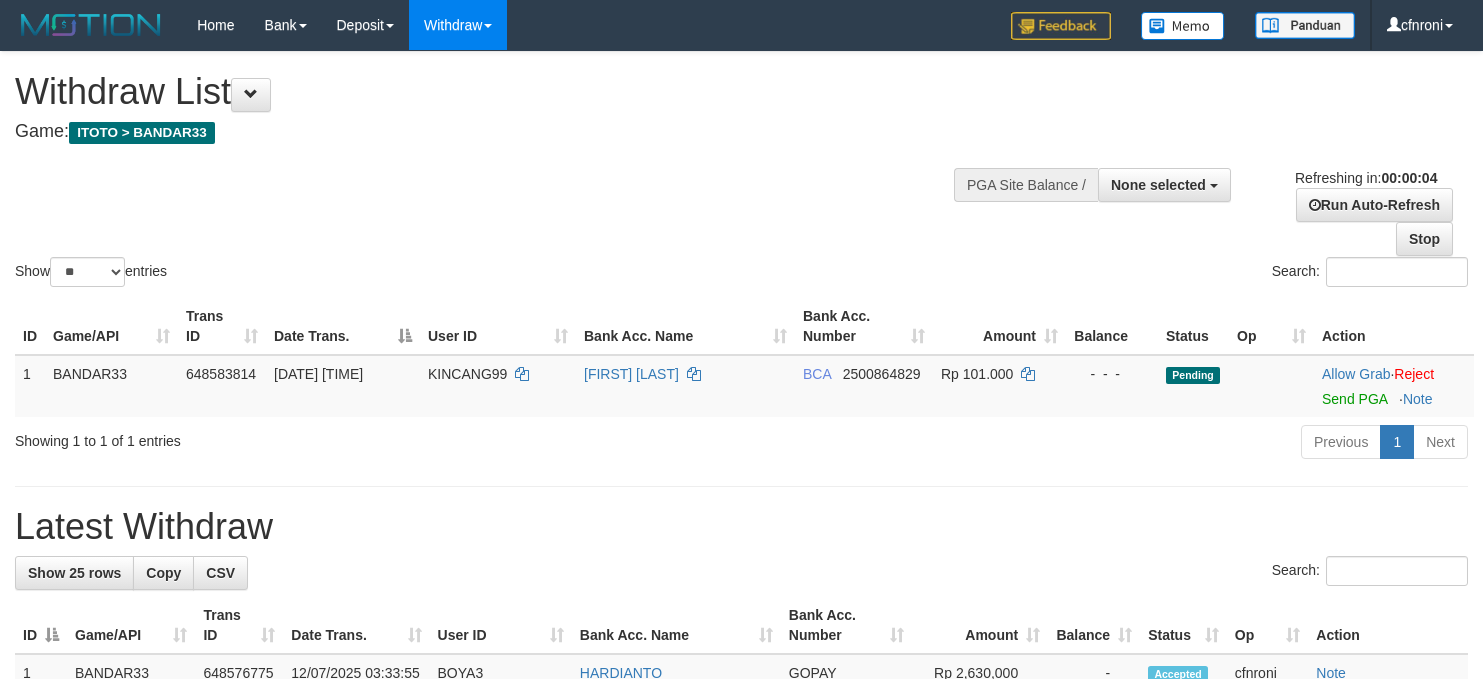scroll, scrollTop: 0, scrollLeft: 0, axis: both 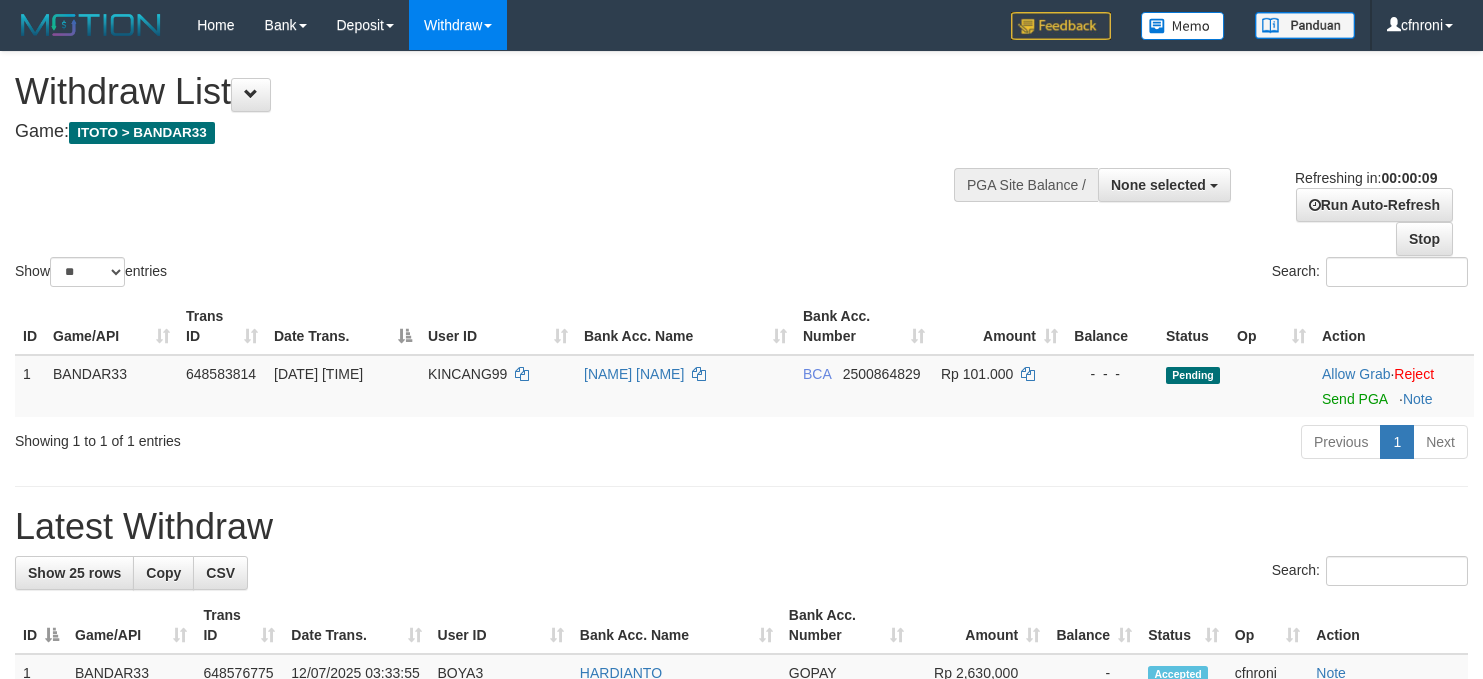 select 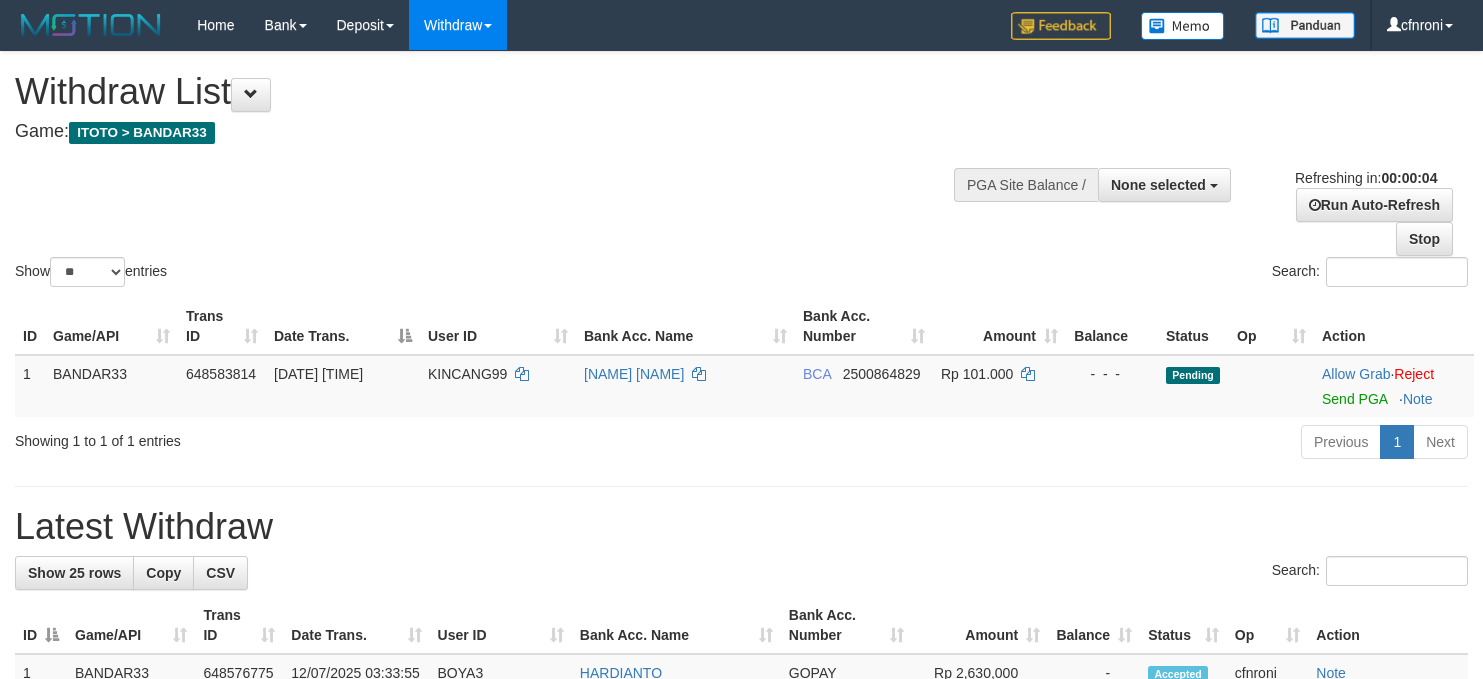 scroll, scrollTop: 0, scrollLeft: 0, axis: both 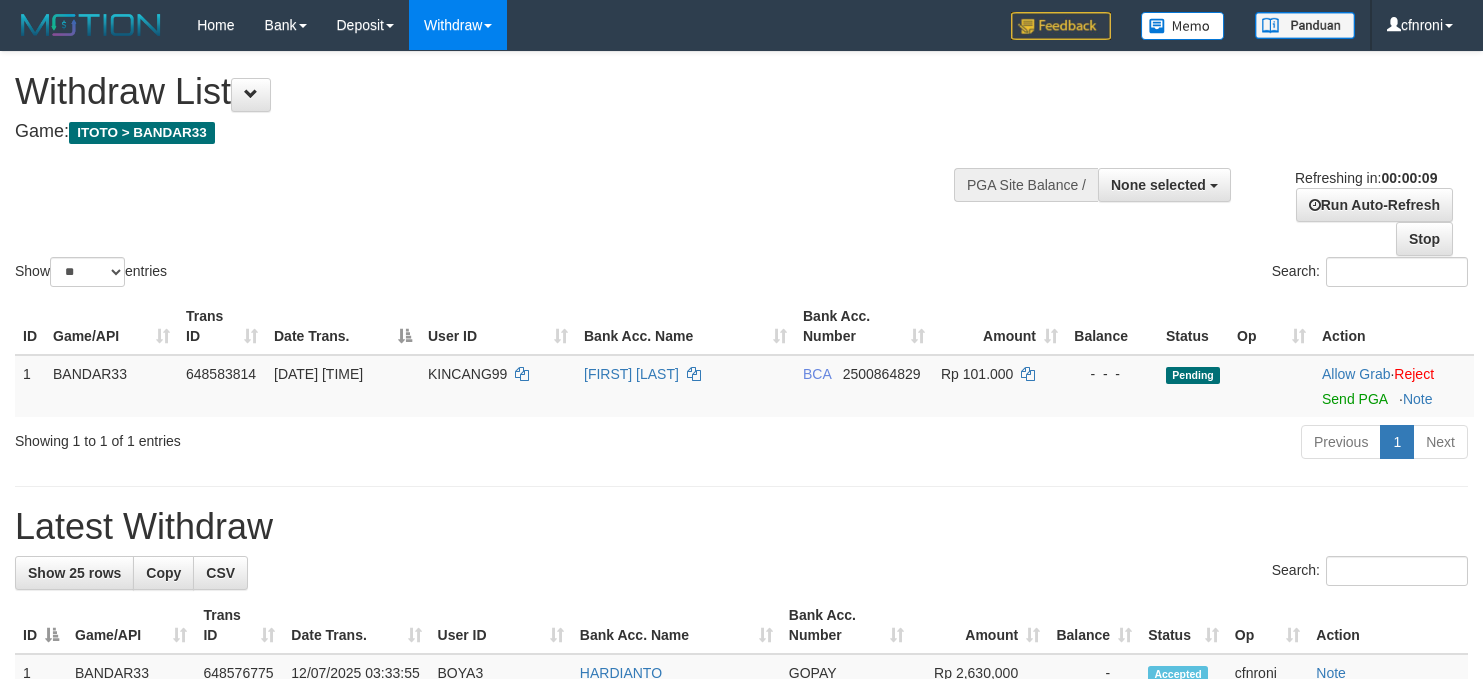 select 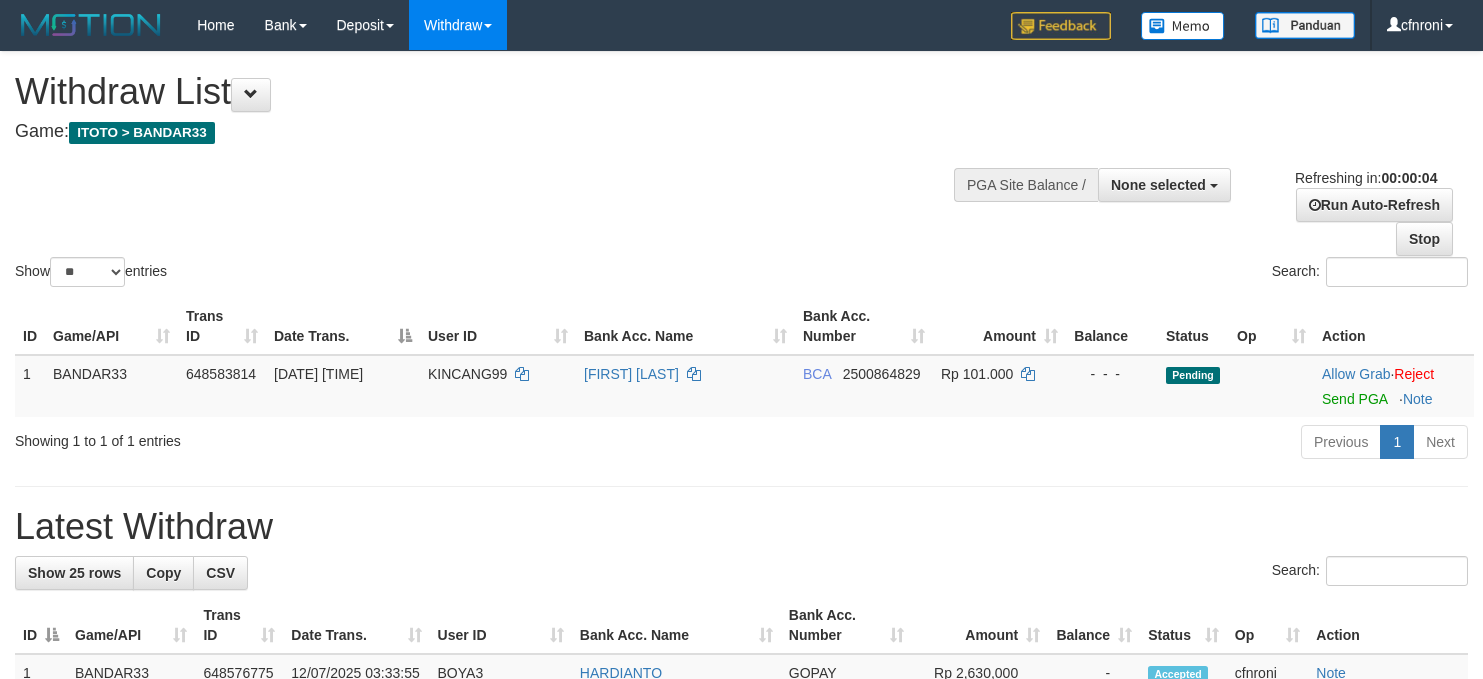 scroll, scrollTop: 0, scrollLeft: 0, axis: both 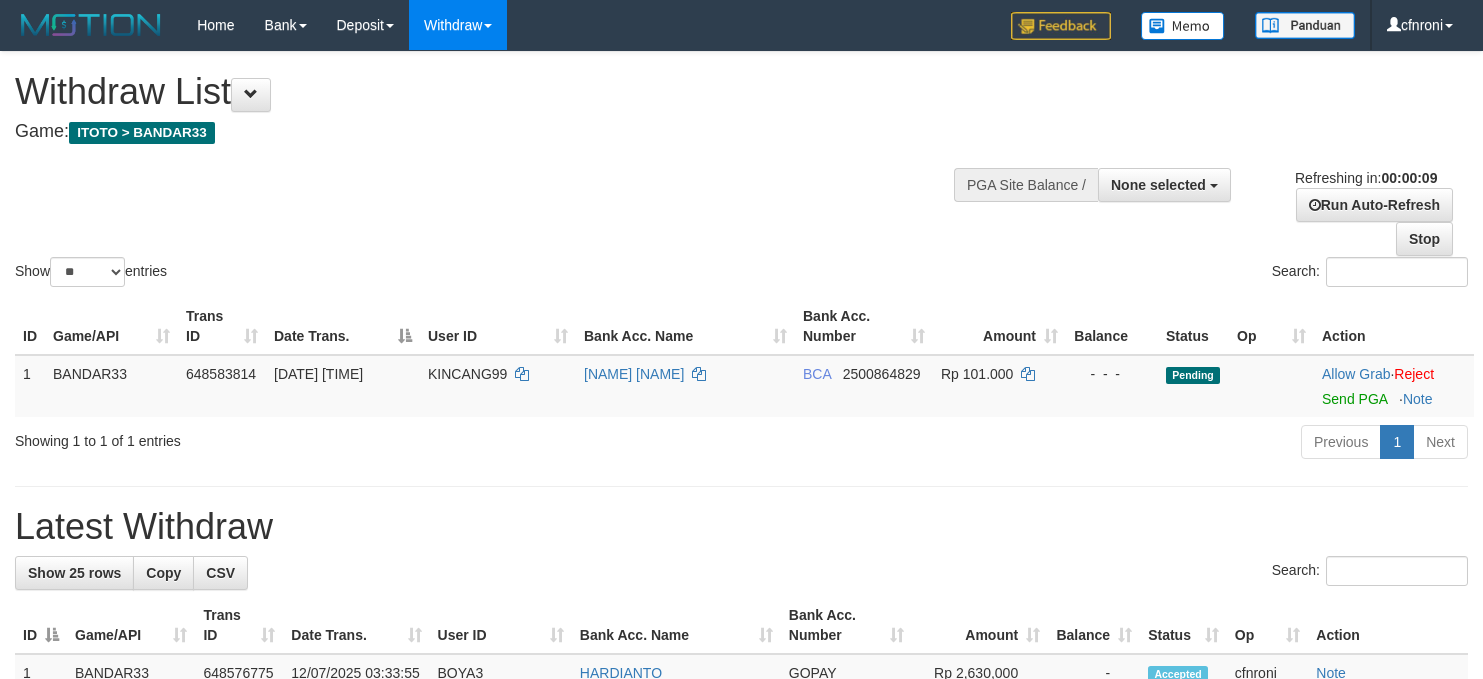 select 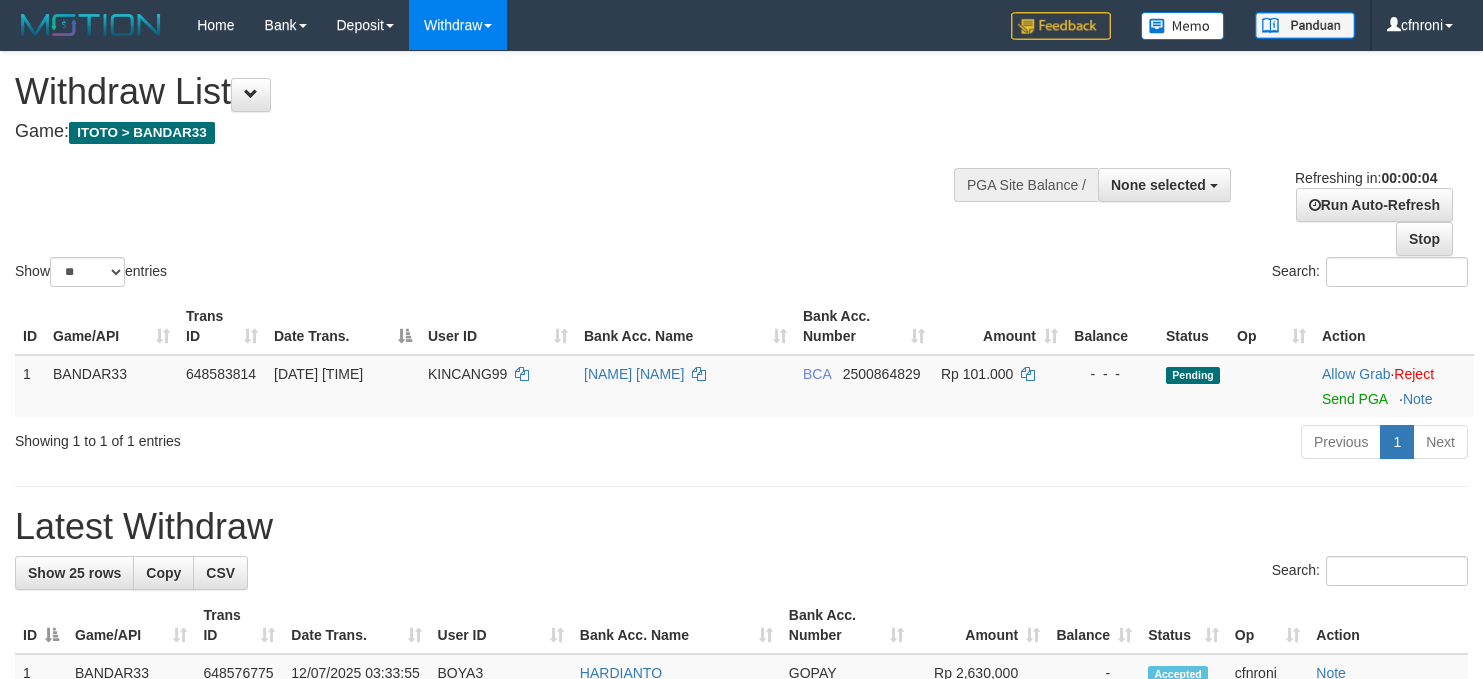 scroll, scrollTop: 0, scrollLeft: 0, axis: both 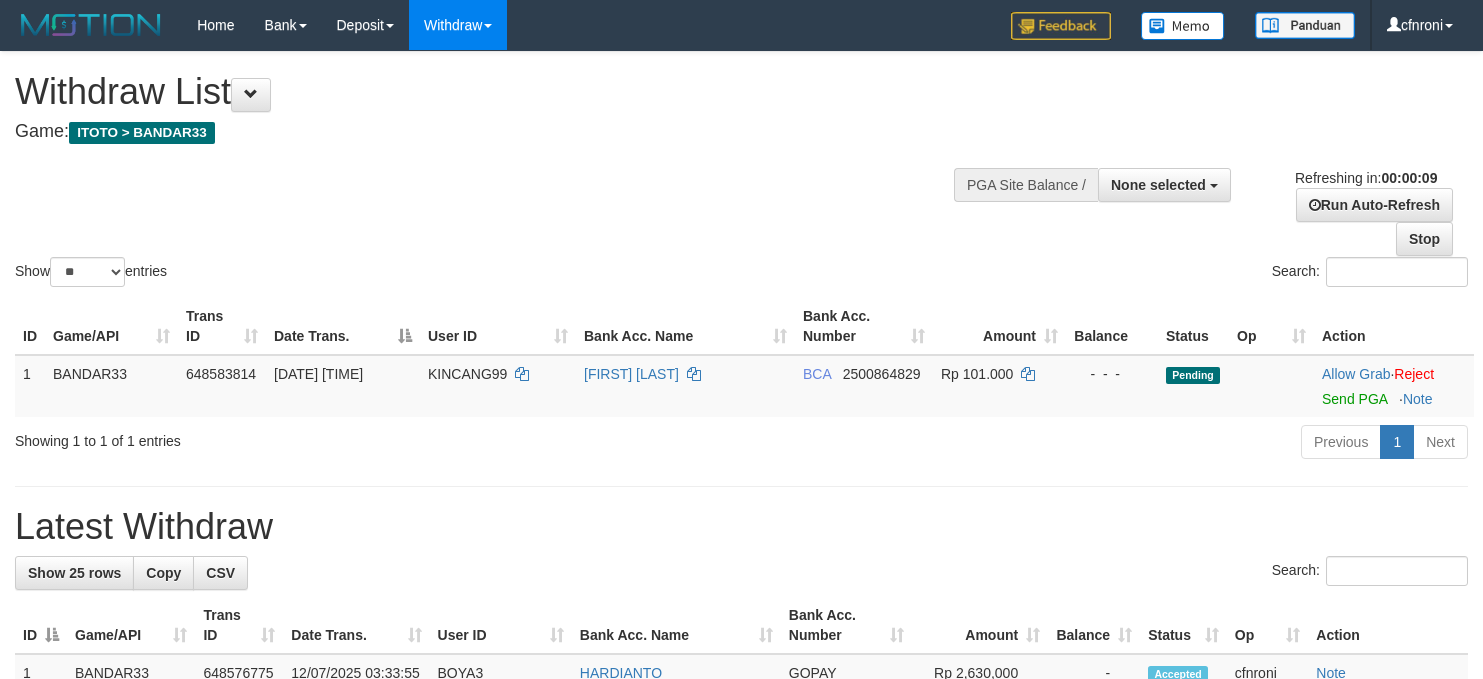 select 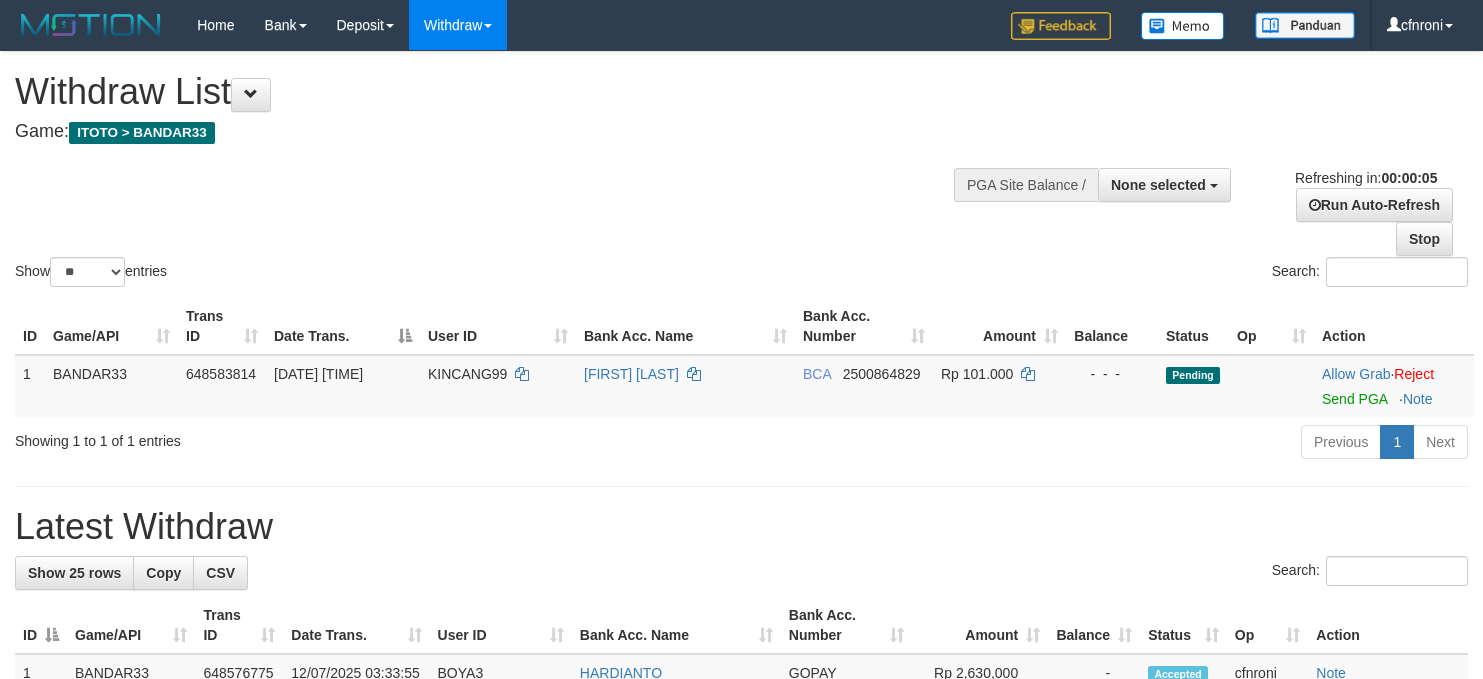 scroll, scrollTop: 0, scrollLeft: 0, axis: both 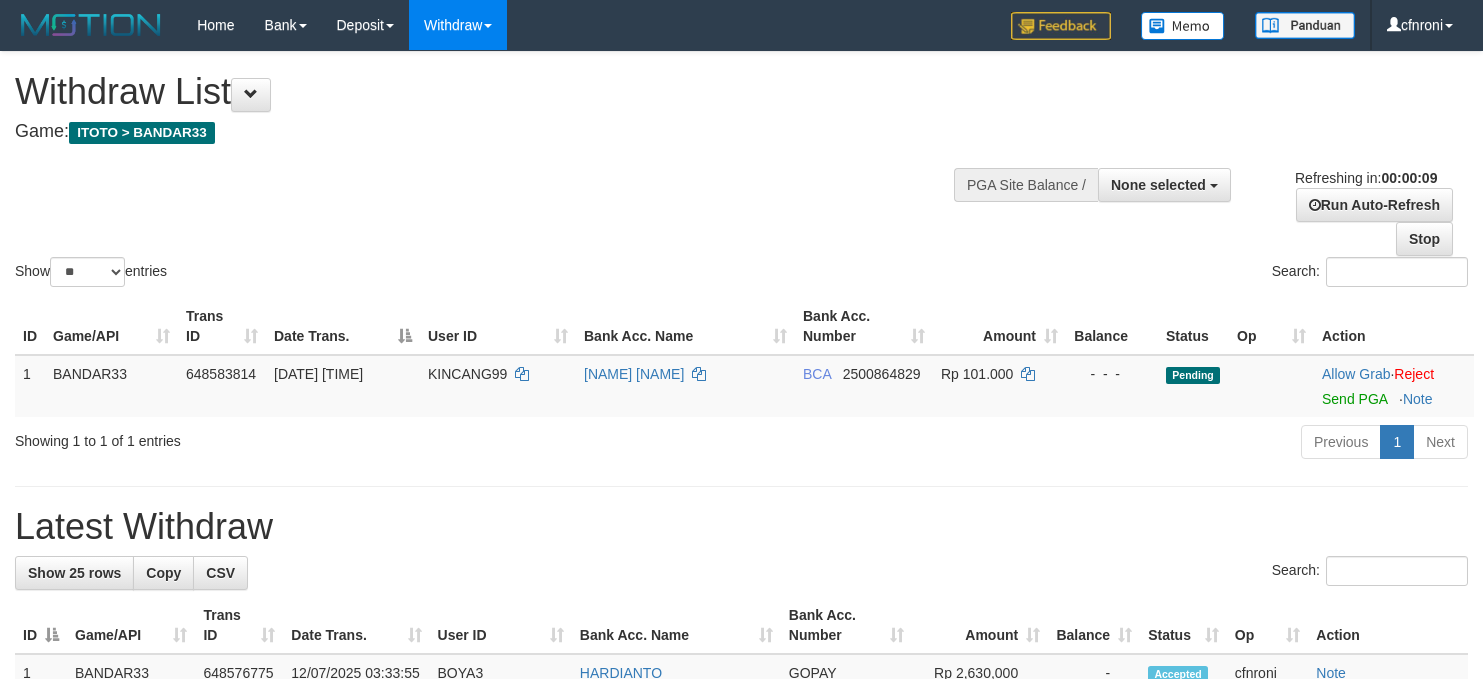 select 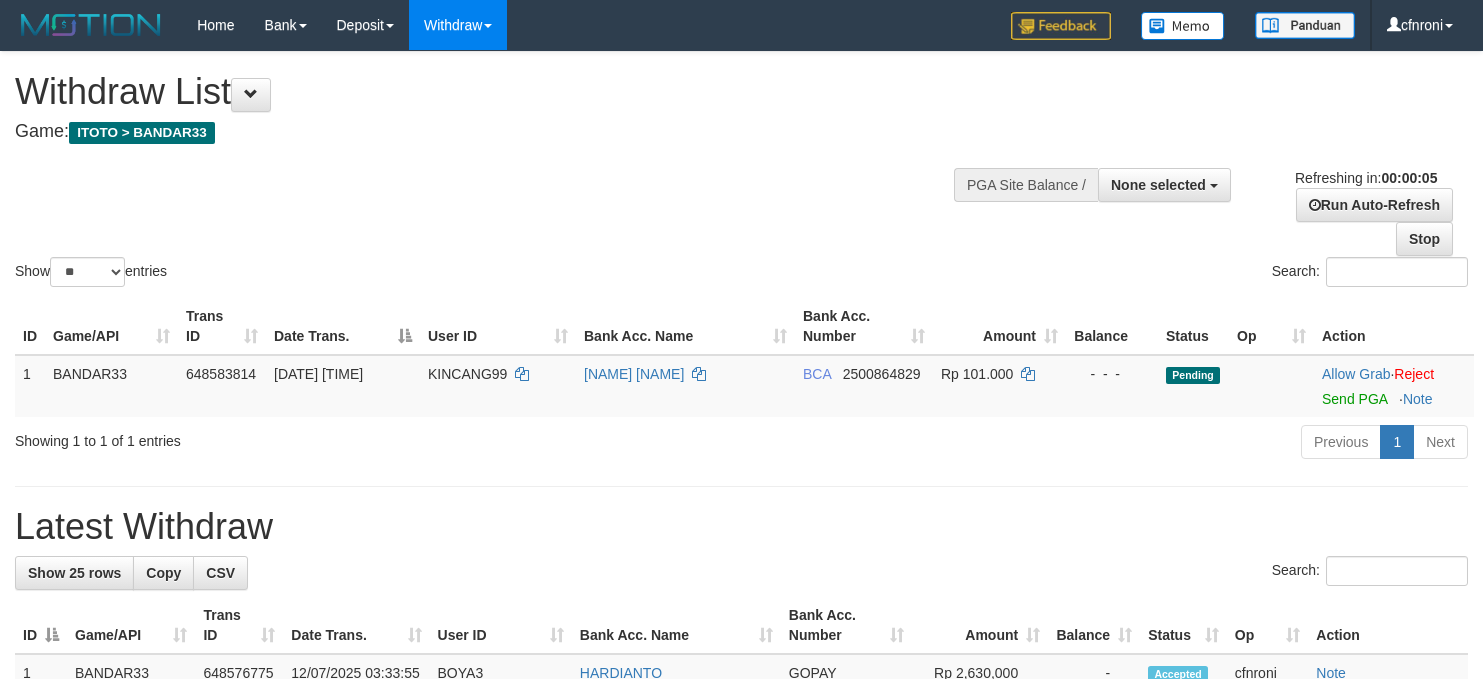 scroll, scrollTop: 0, scrollLeft: 0, axis: both 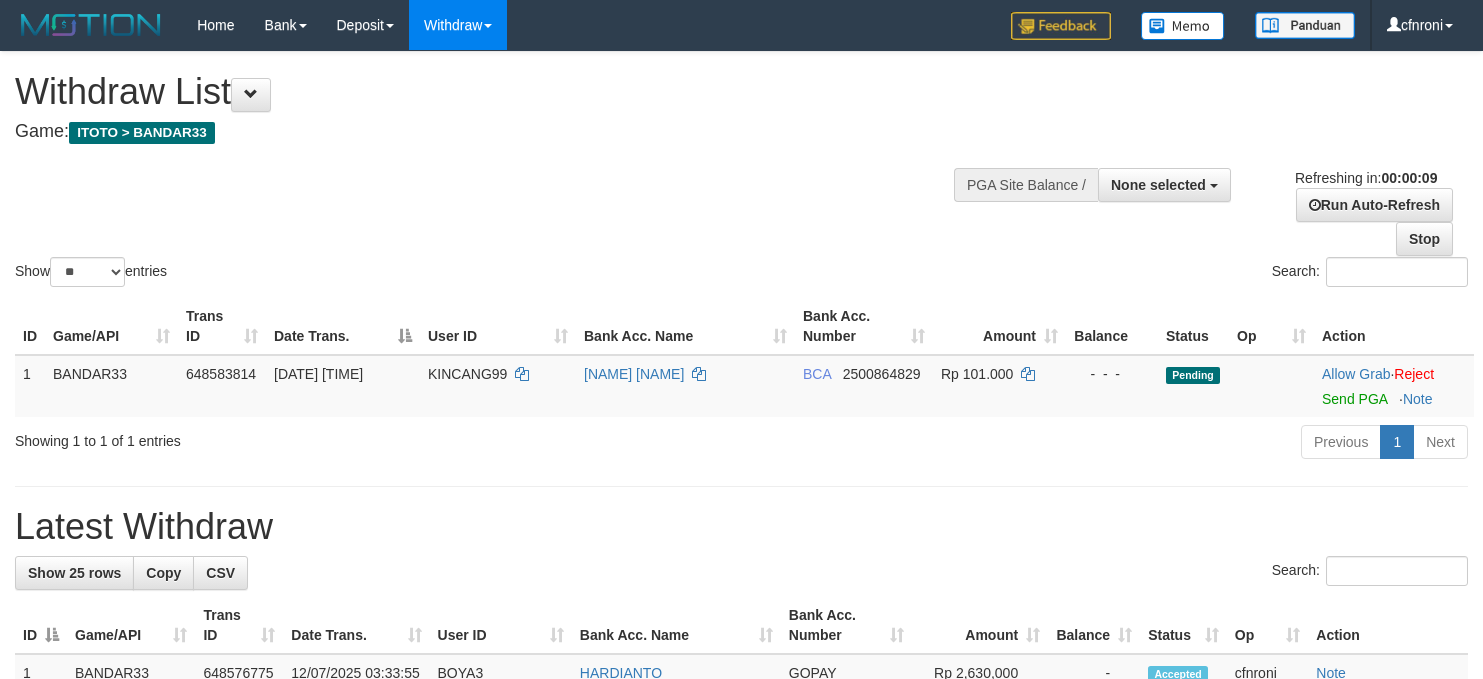 select 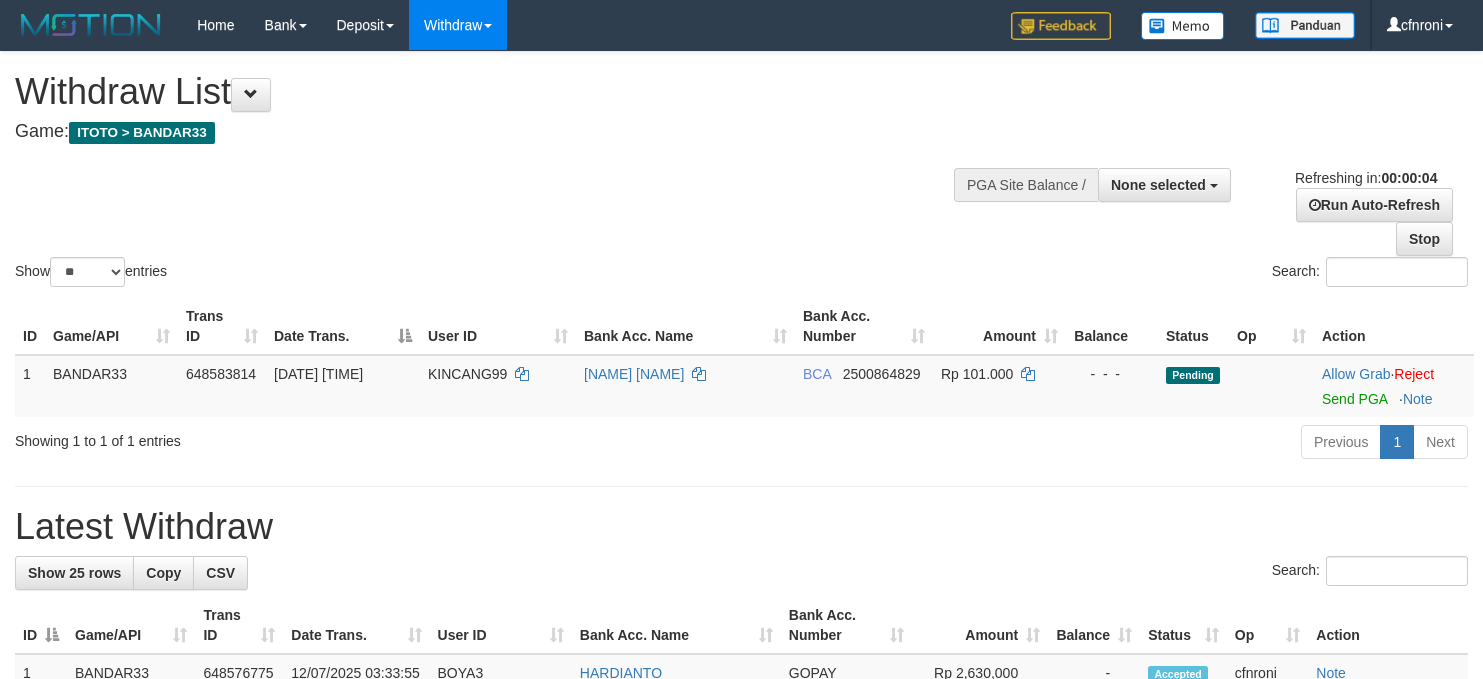 scroll, scrollTop: 0, scrollLeft: 0, axis: both 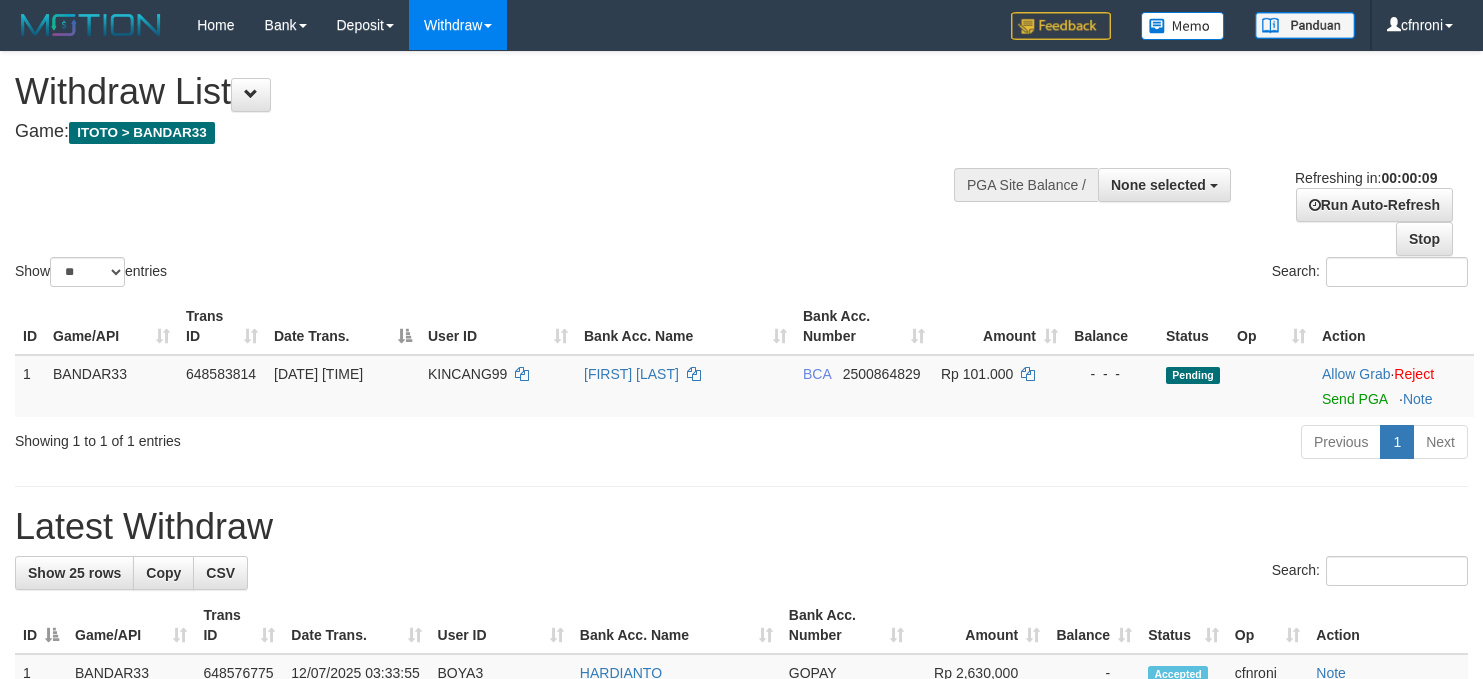 select 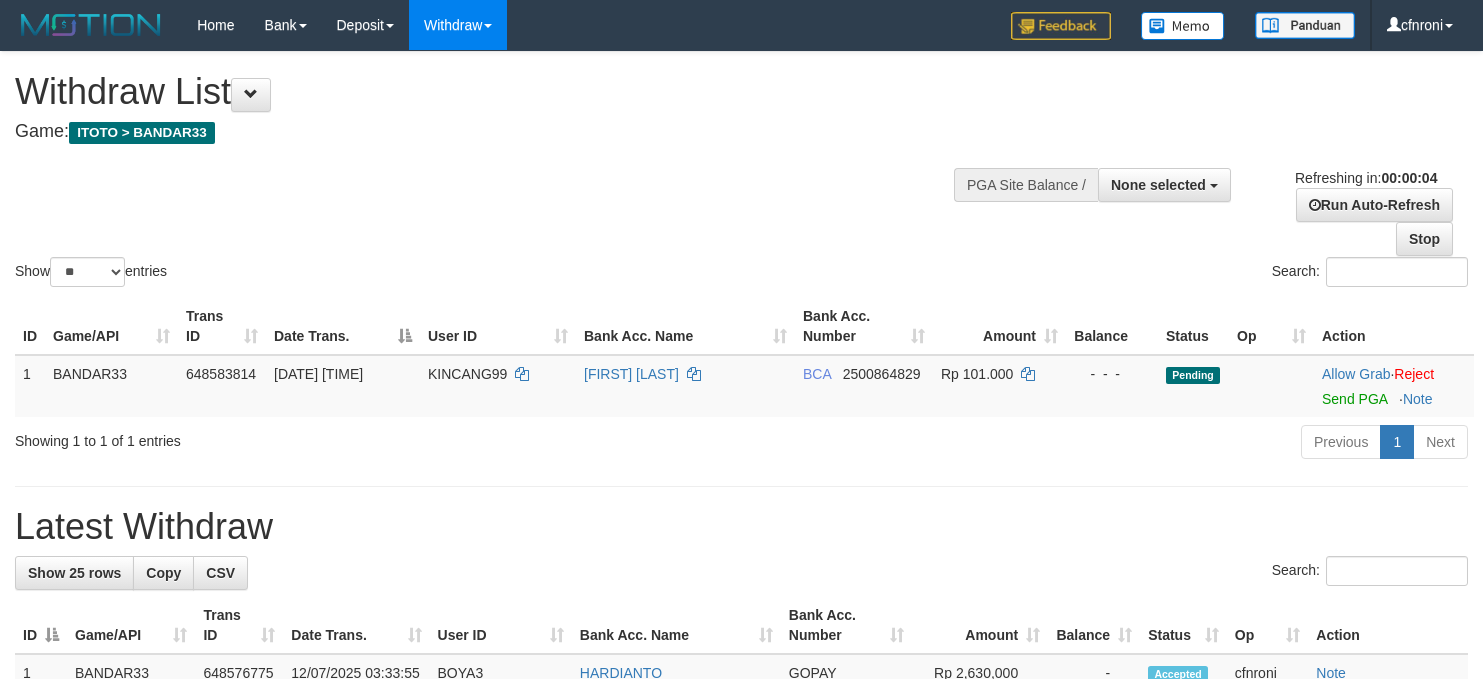 scroll, scrollTop: 0, scrollLeft: 0, axis: both 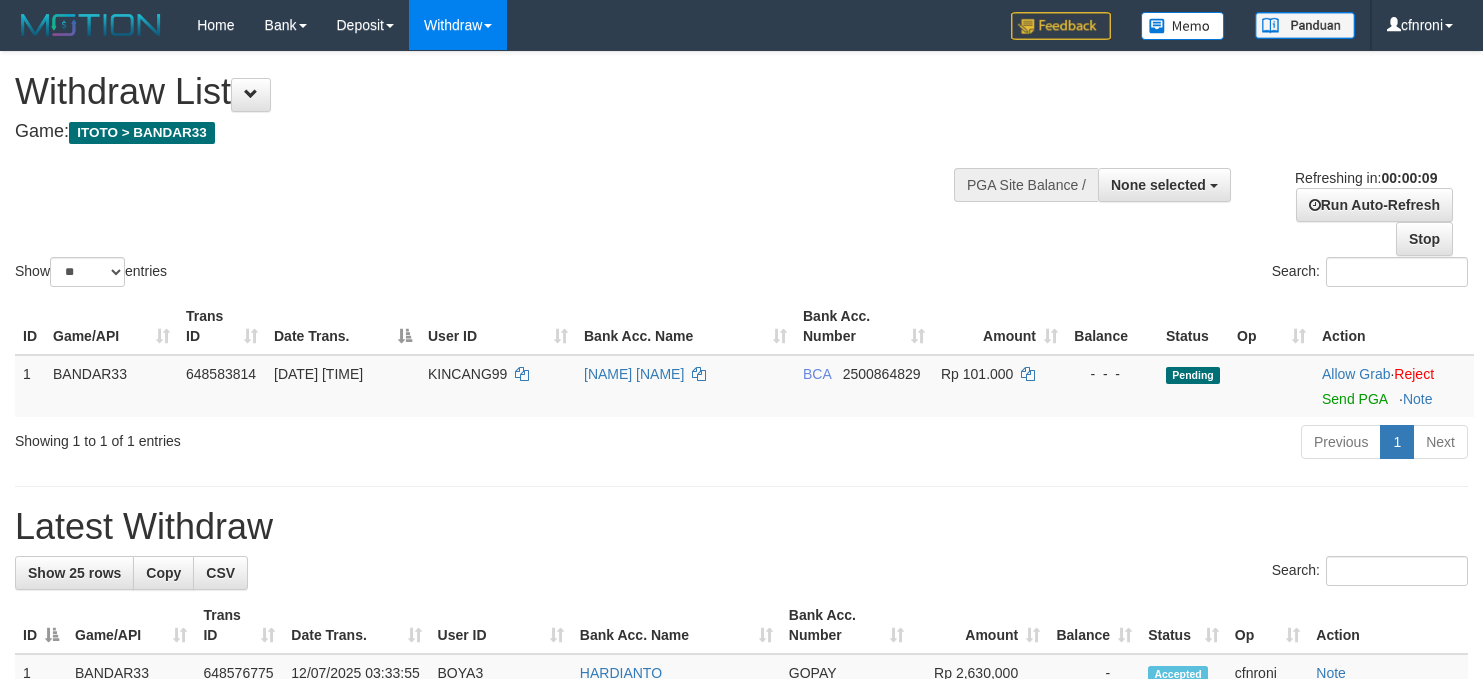 select 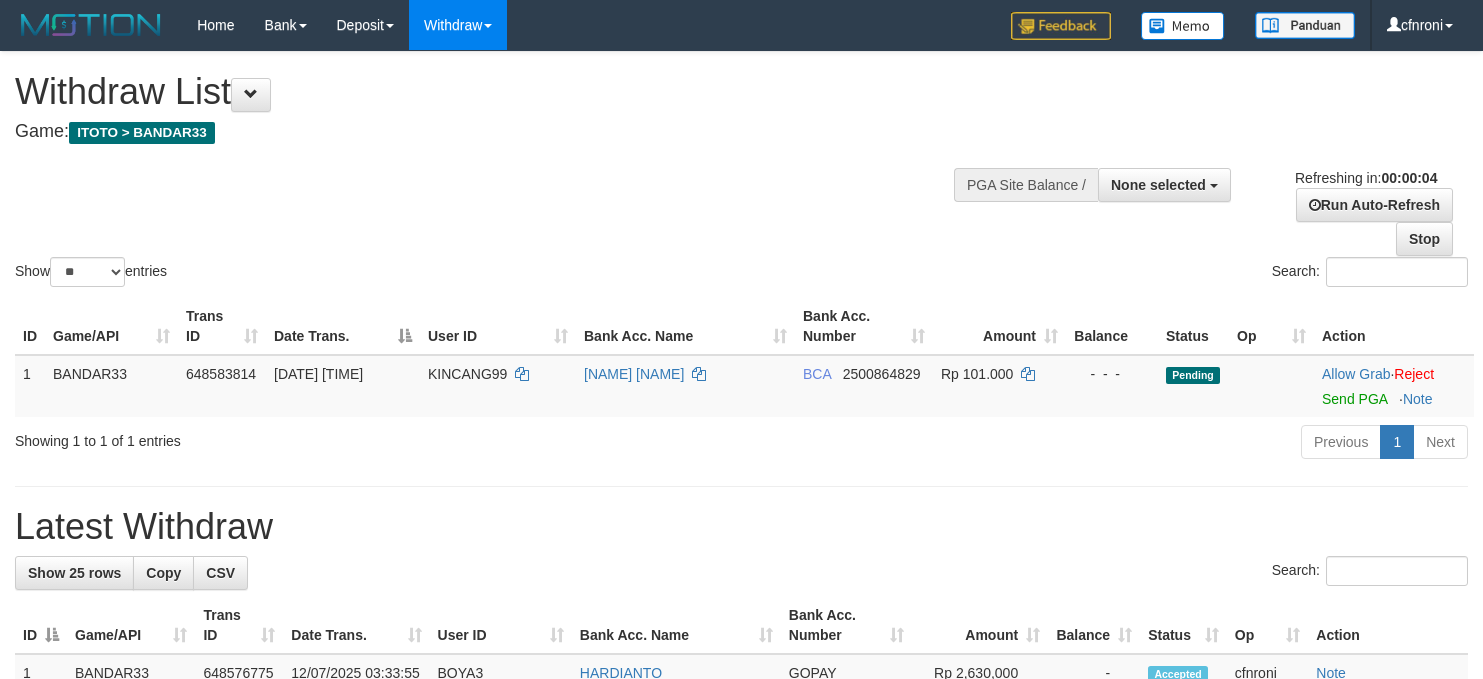 scroll, scrollTop: 0, scrollLeft: 0, axis: both 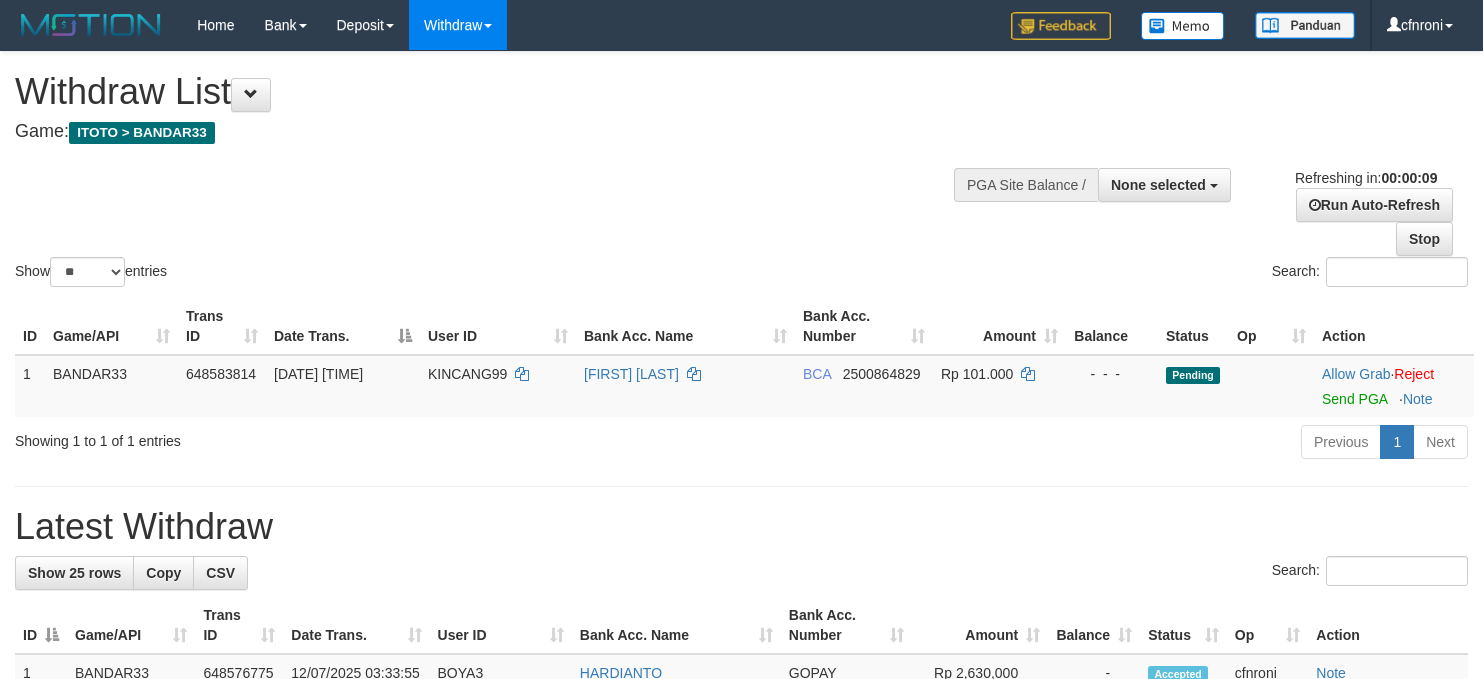 select 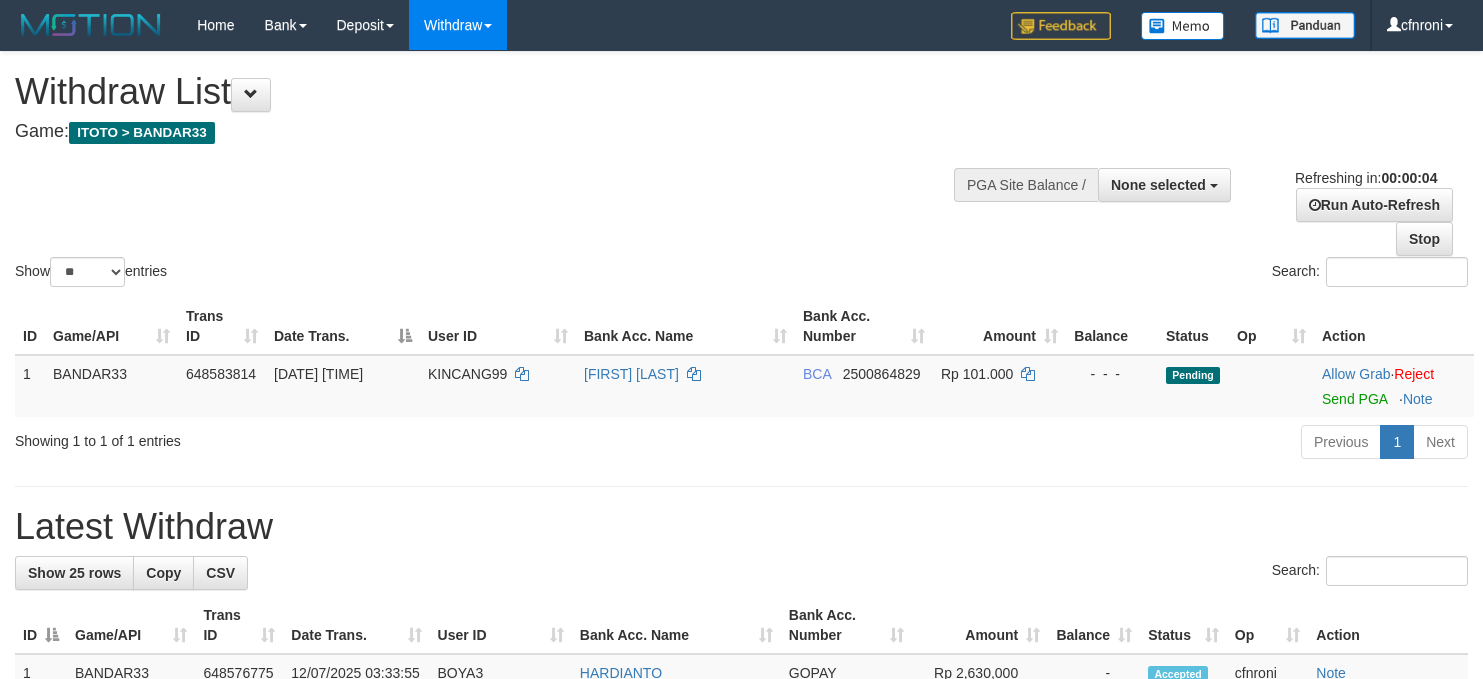 scroll, scrollTop: 0, scrollLeft: 0, axis: both 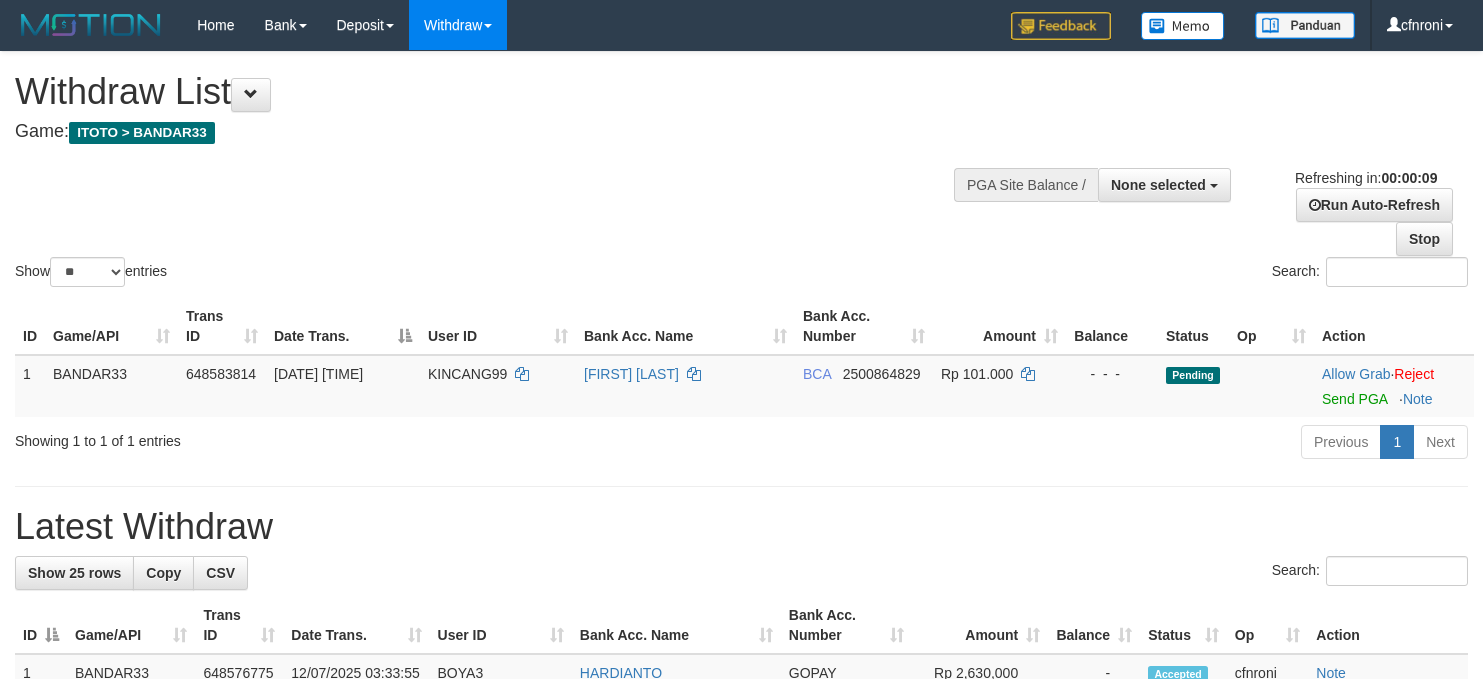 select 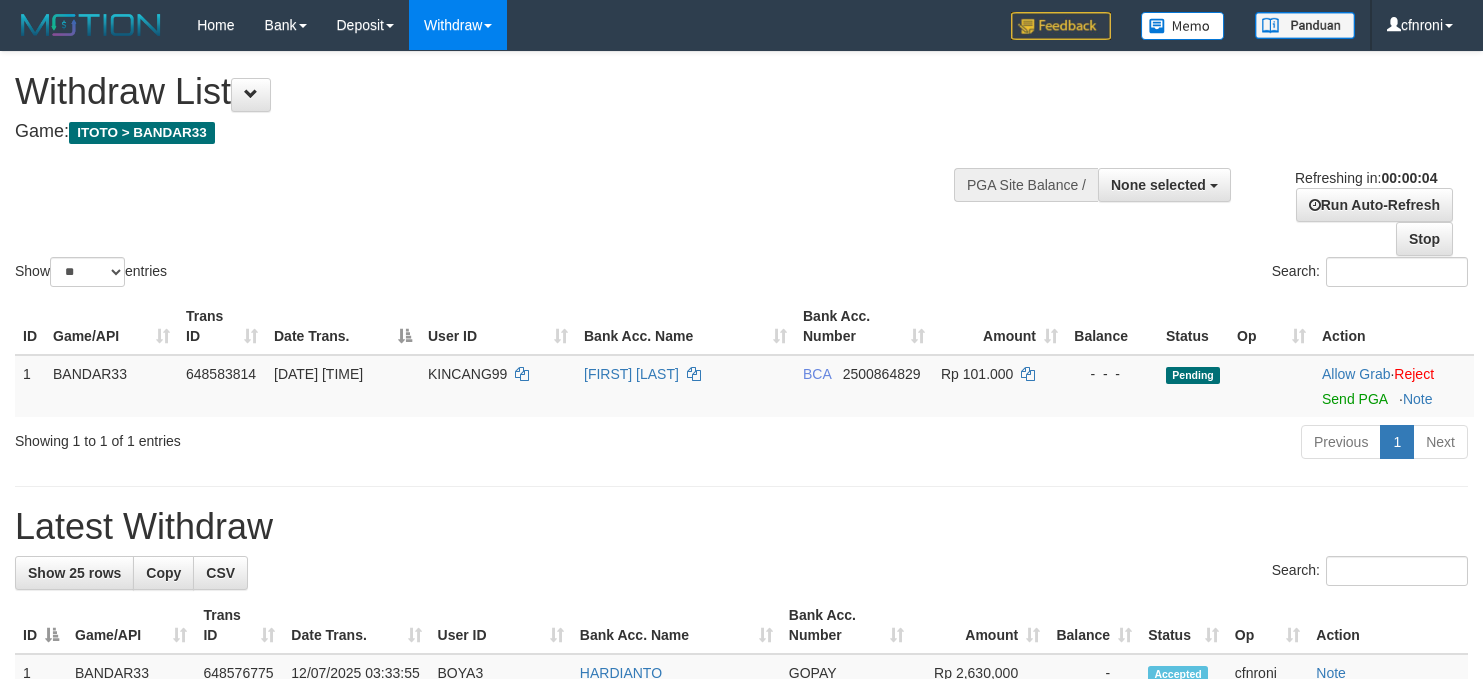 scroll, scrollTop: 0, scrollLeft: 0, axis: both 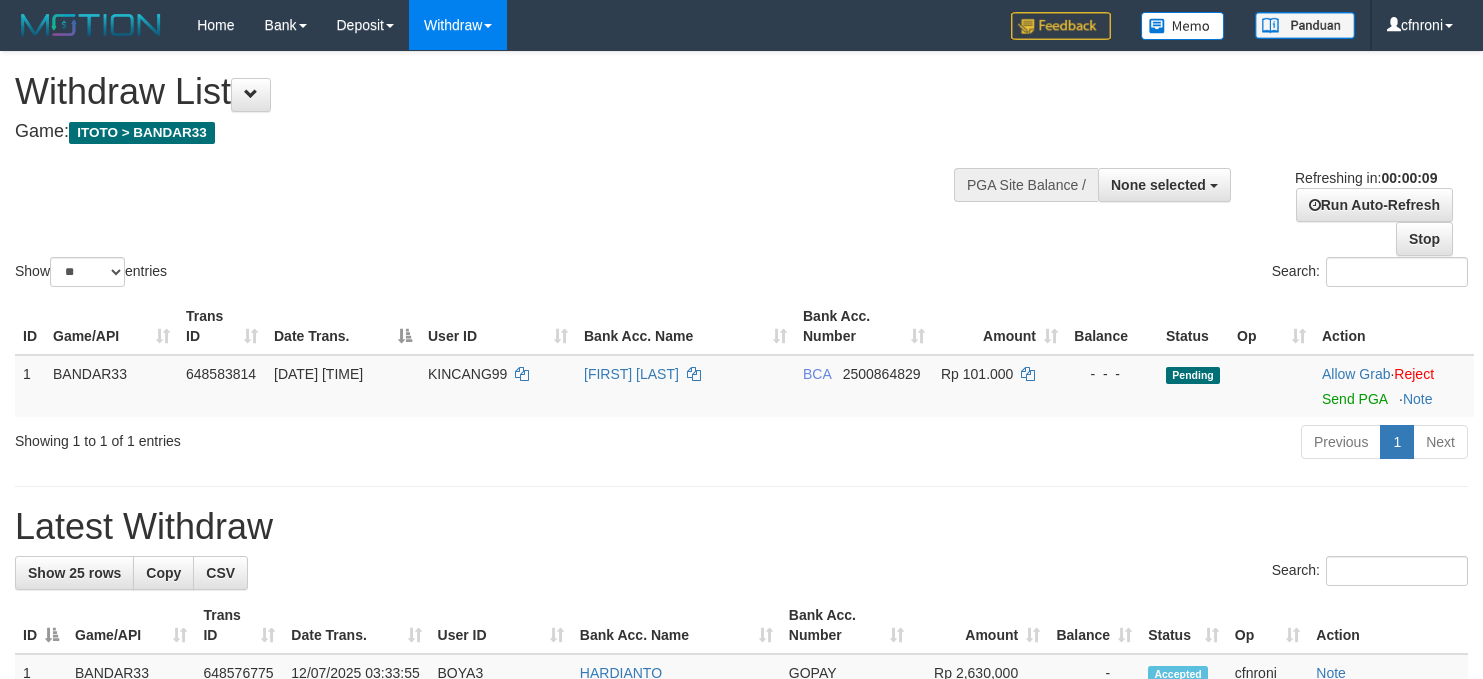 select 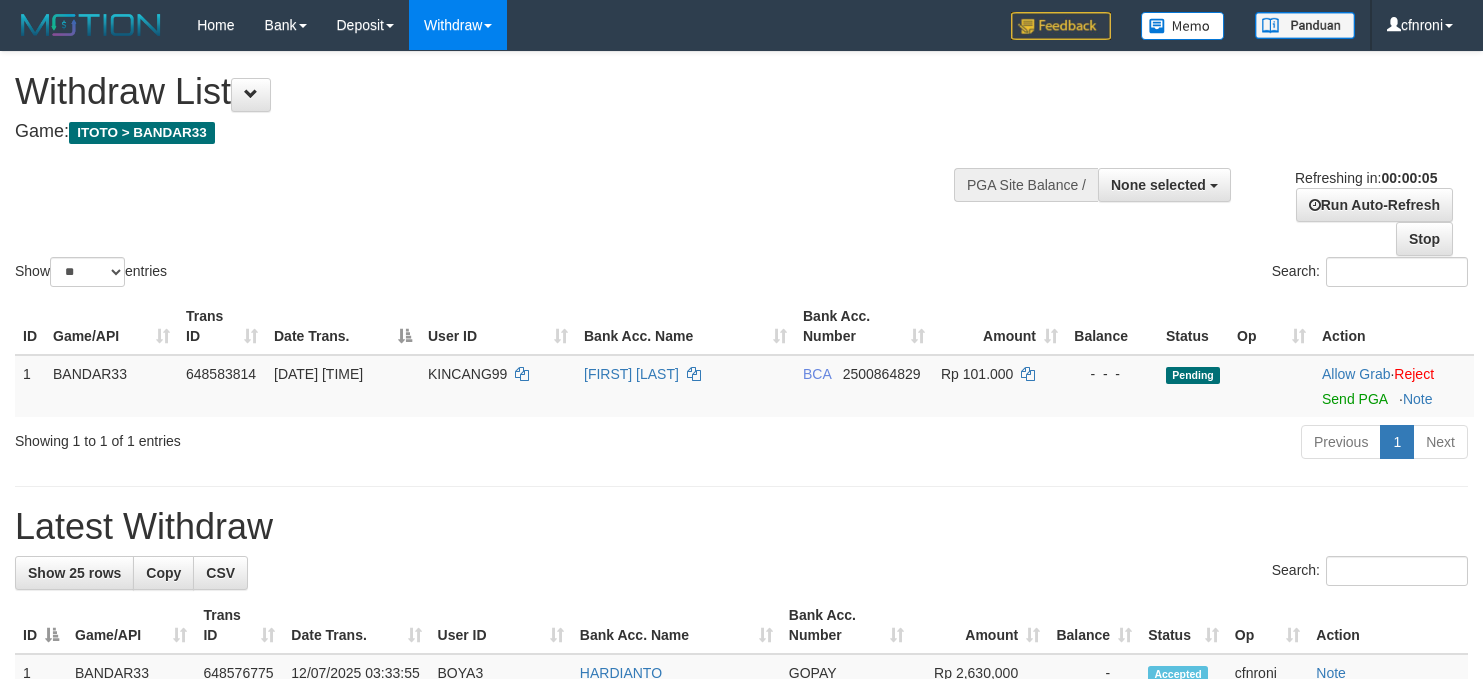 scroll, scrollTop: 0, scrollLeft: 0, axis: both 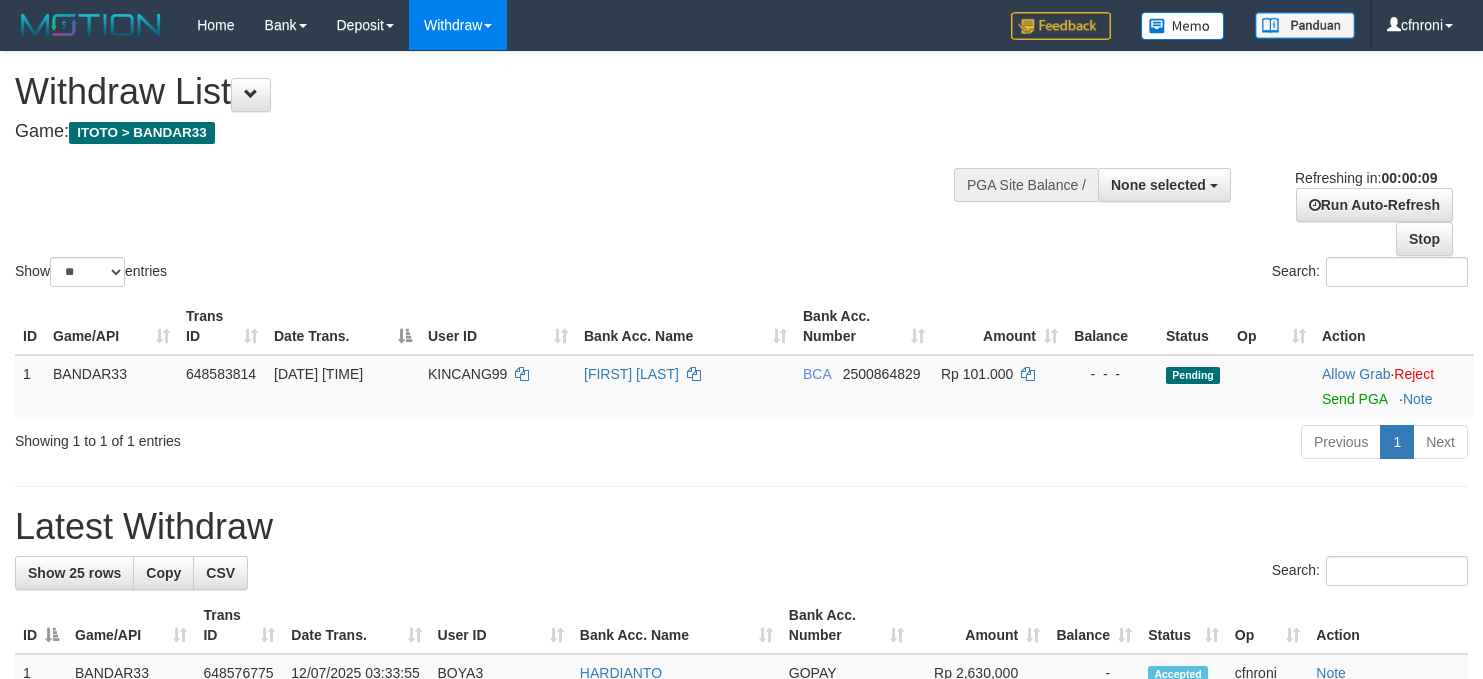 select 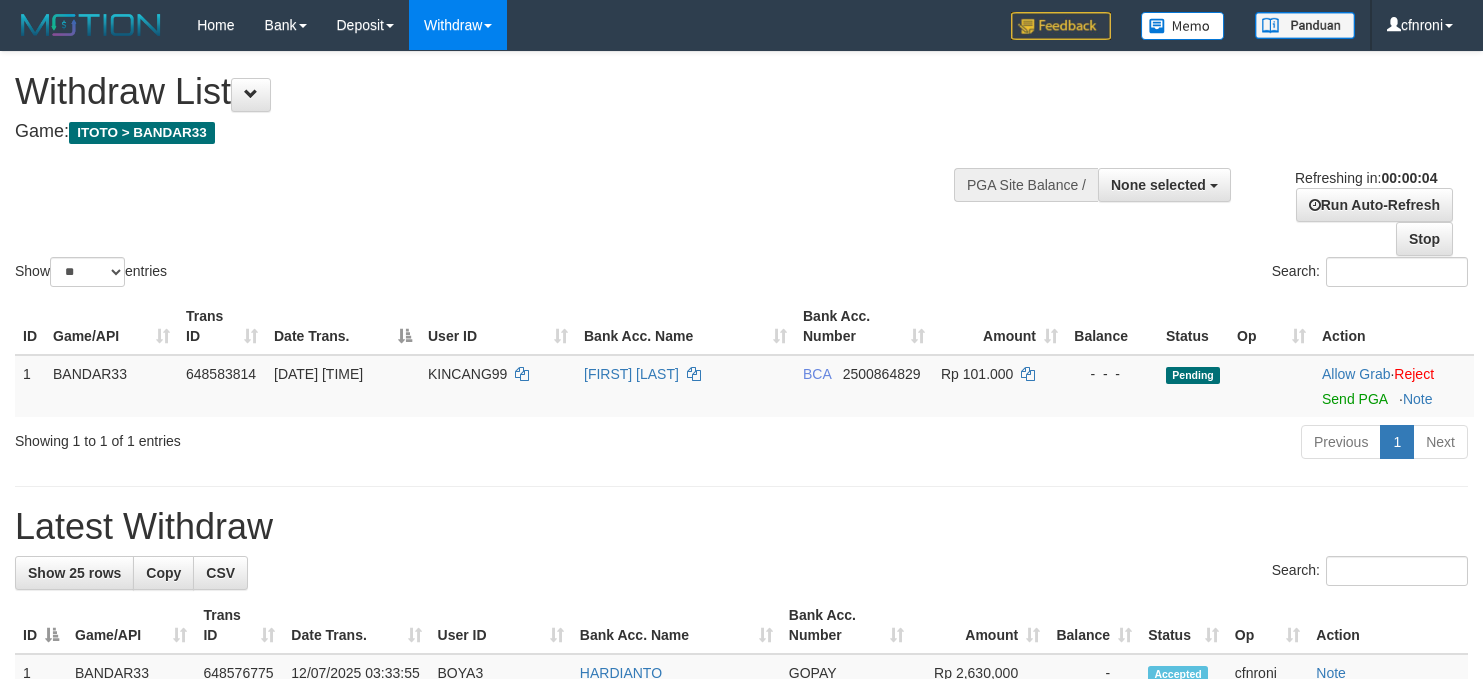 scroll, scrollTop: 0, scrollLeft: 0, axis: both 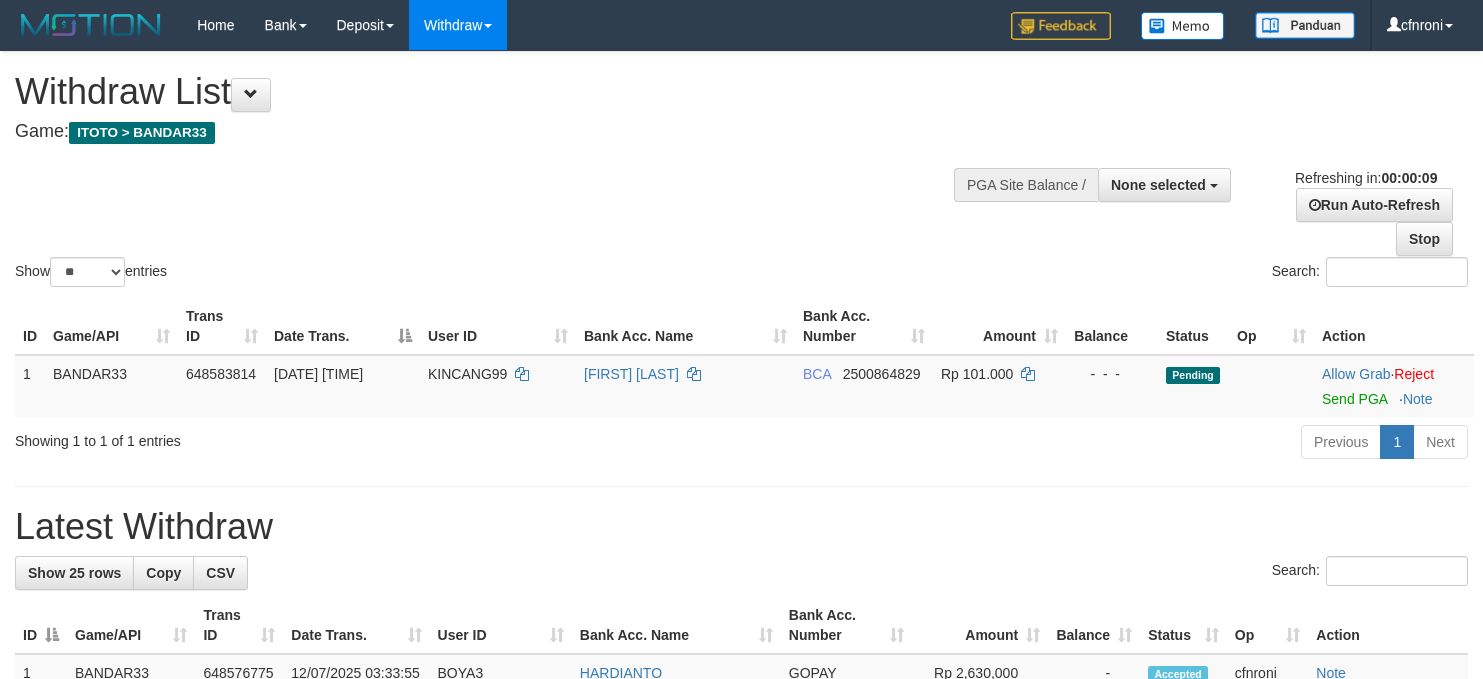 select 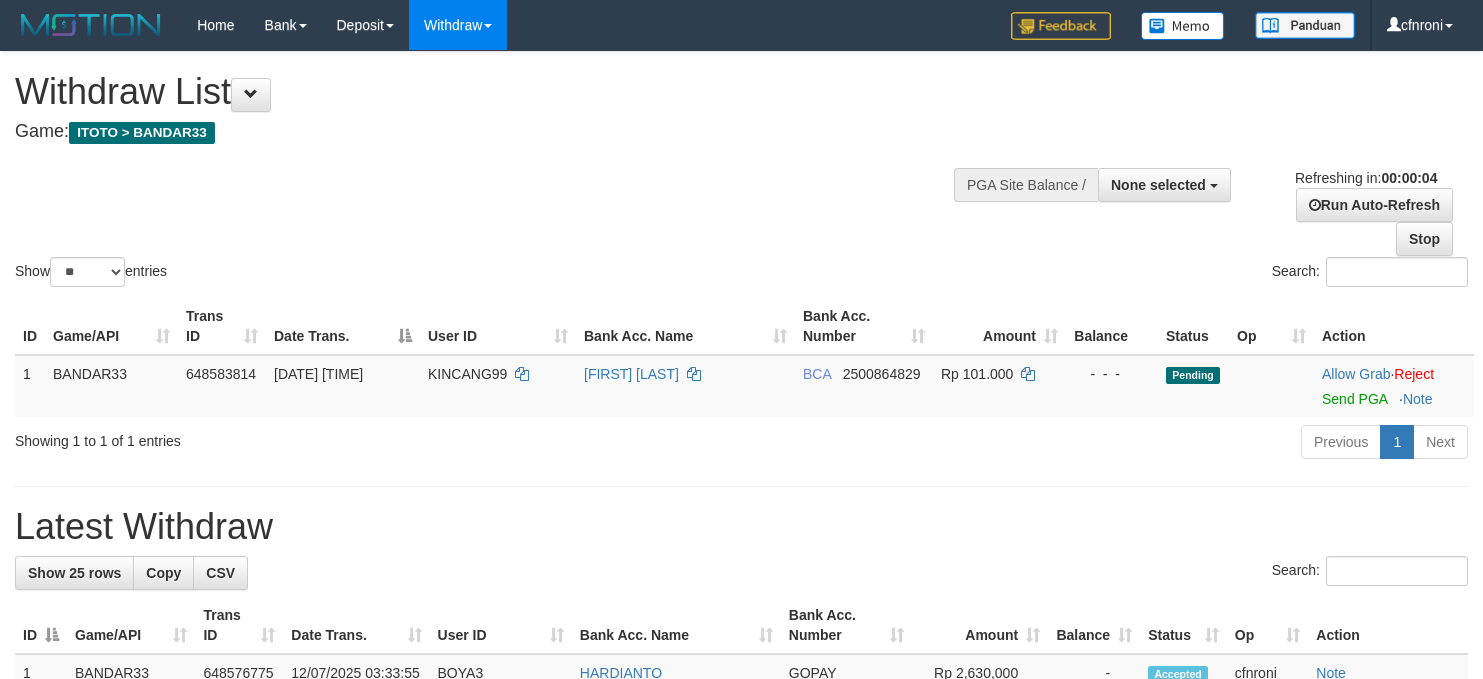 scroll, scrollTop: 0, scrollLeft: 0, axis: both 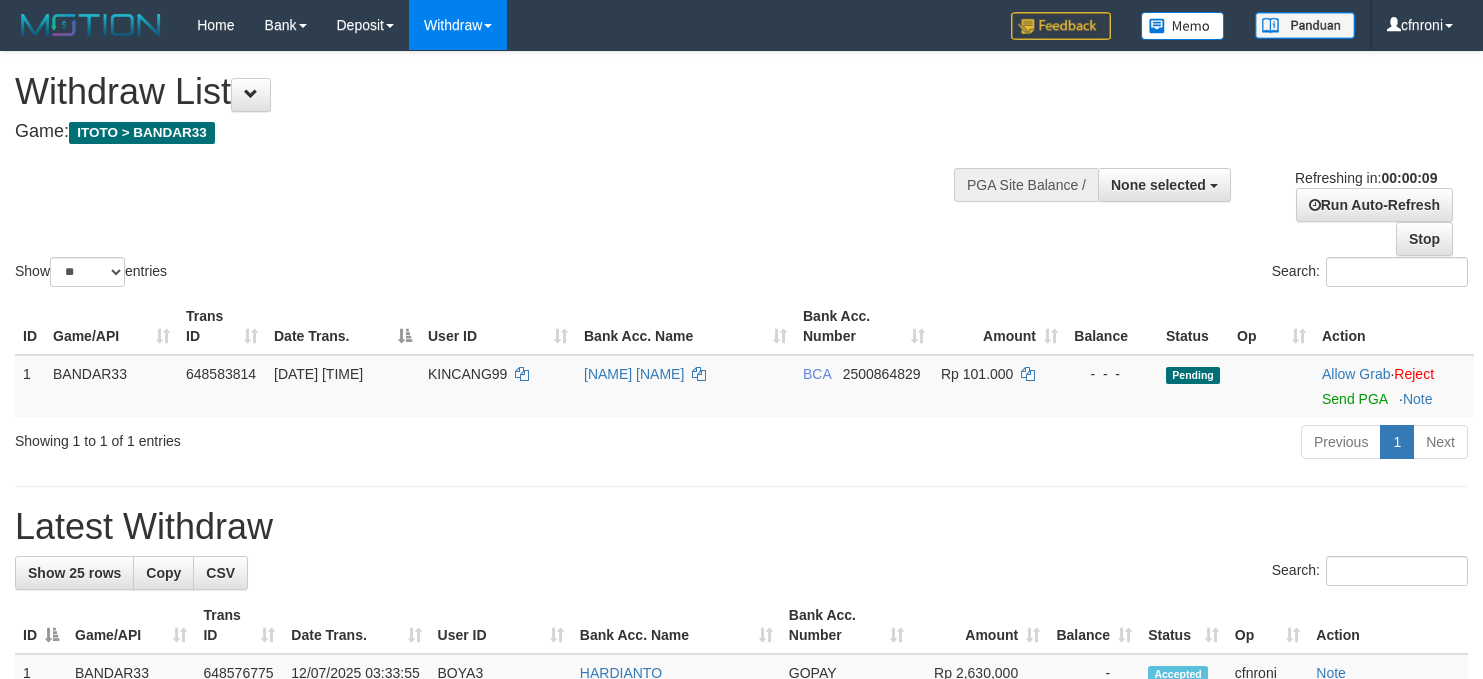 select 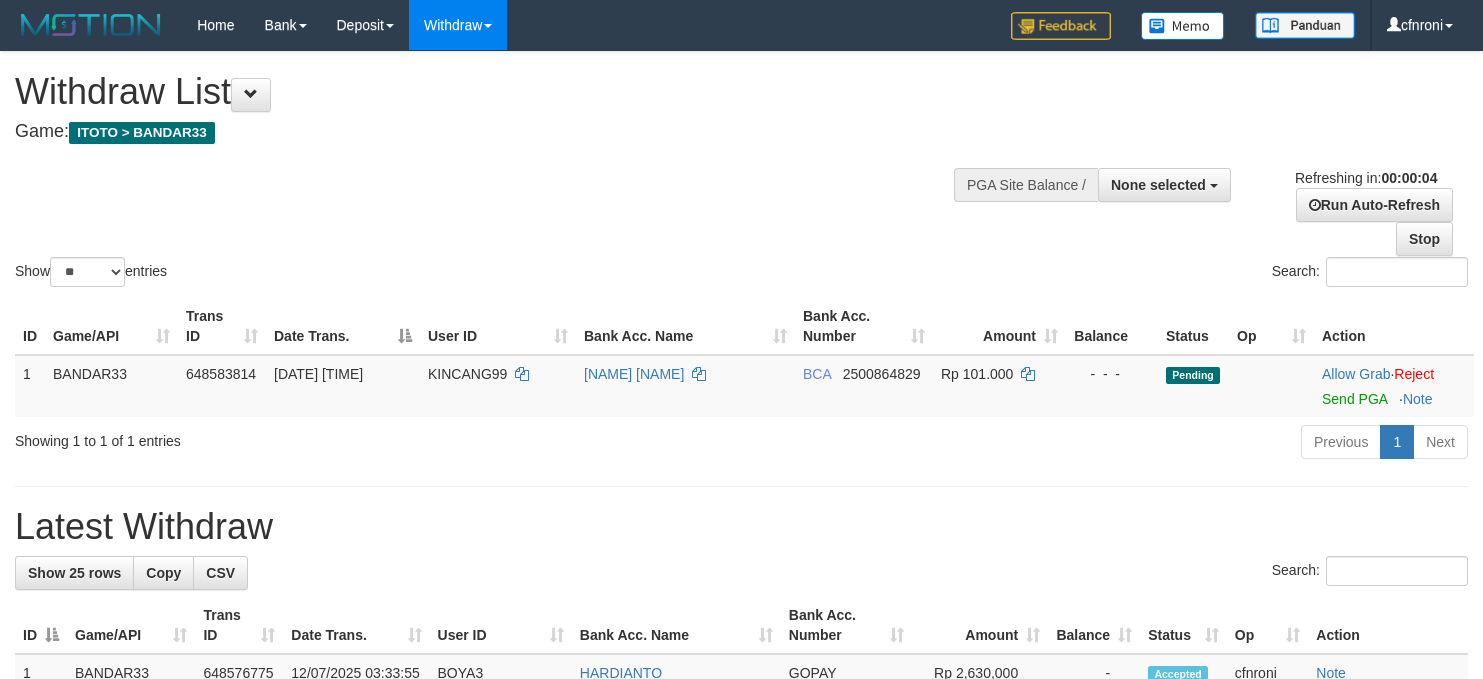 scroll, scrollTop: 0, scrollLeft: 0, axis: both 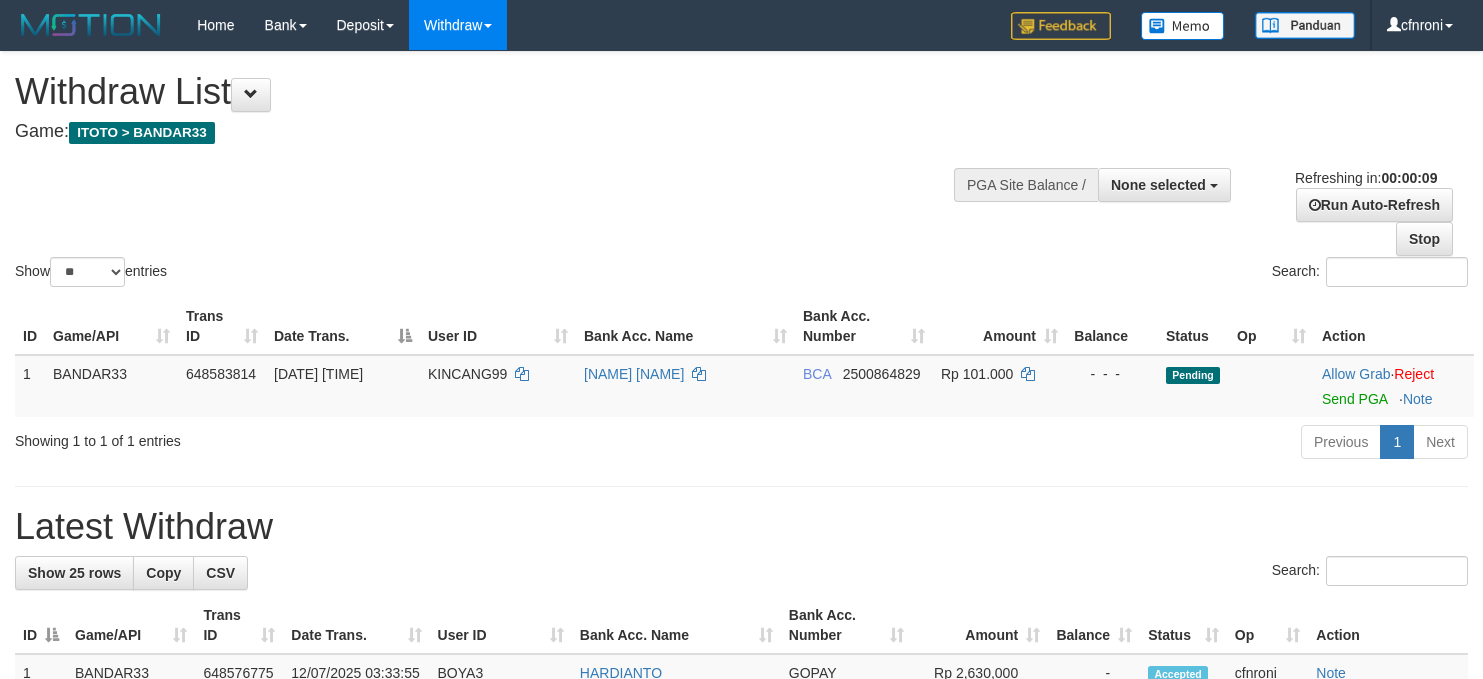select 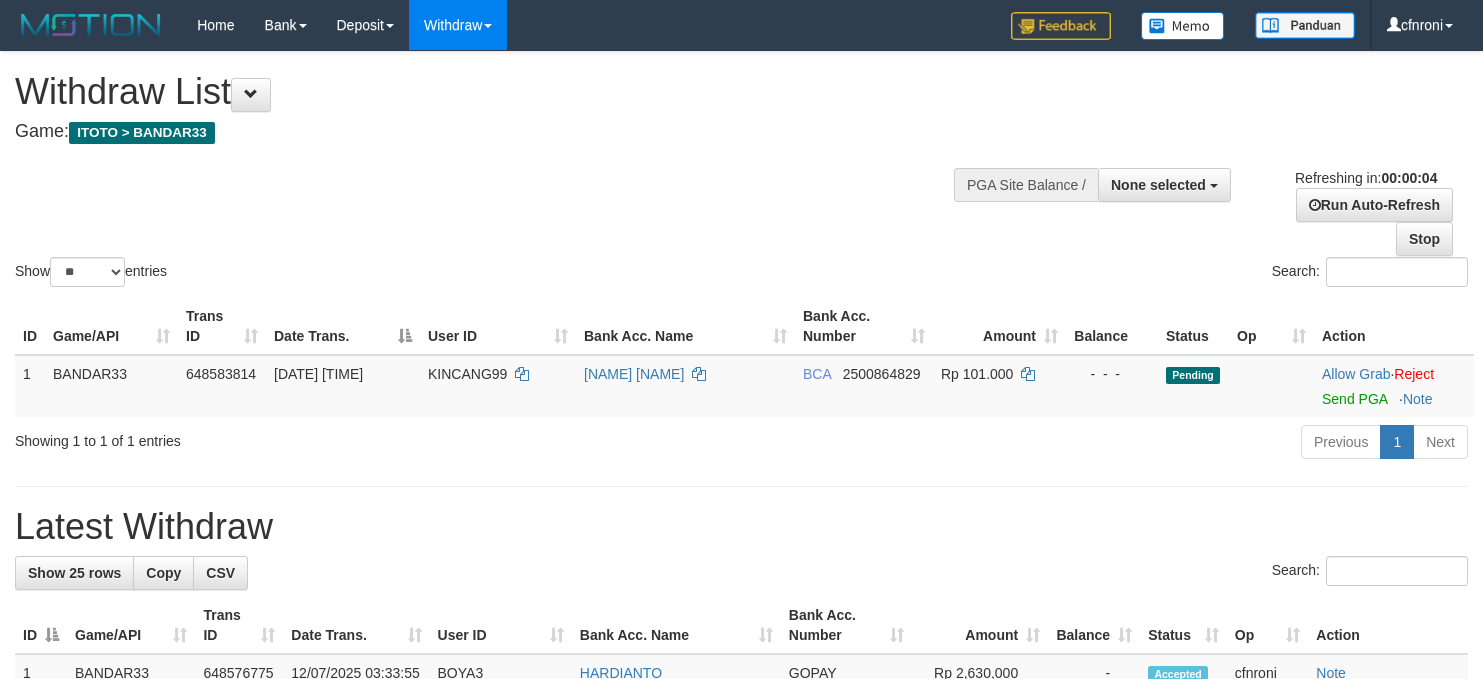 scroll, scrollTop: 0, scrollLeft: 0, axis: both 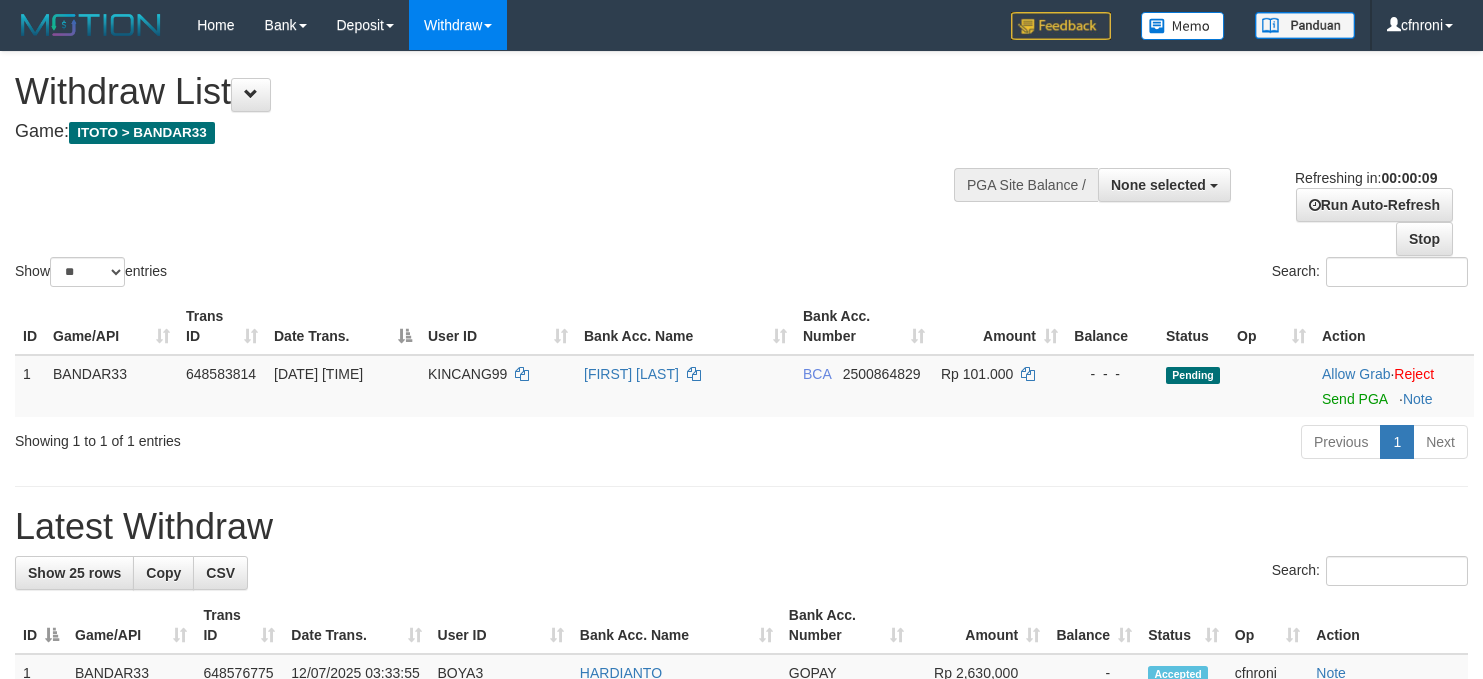 select 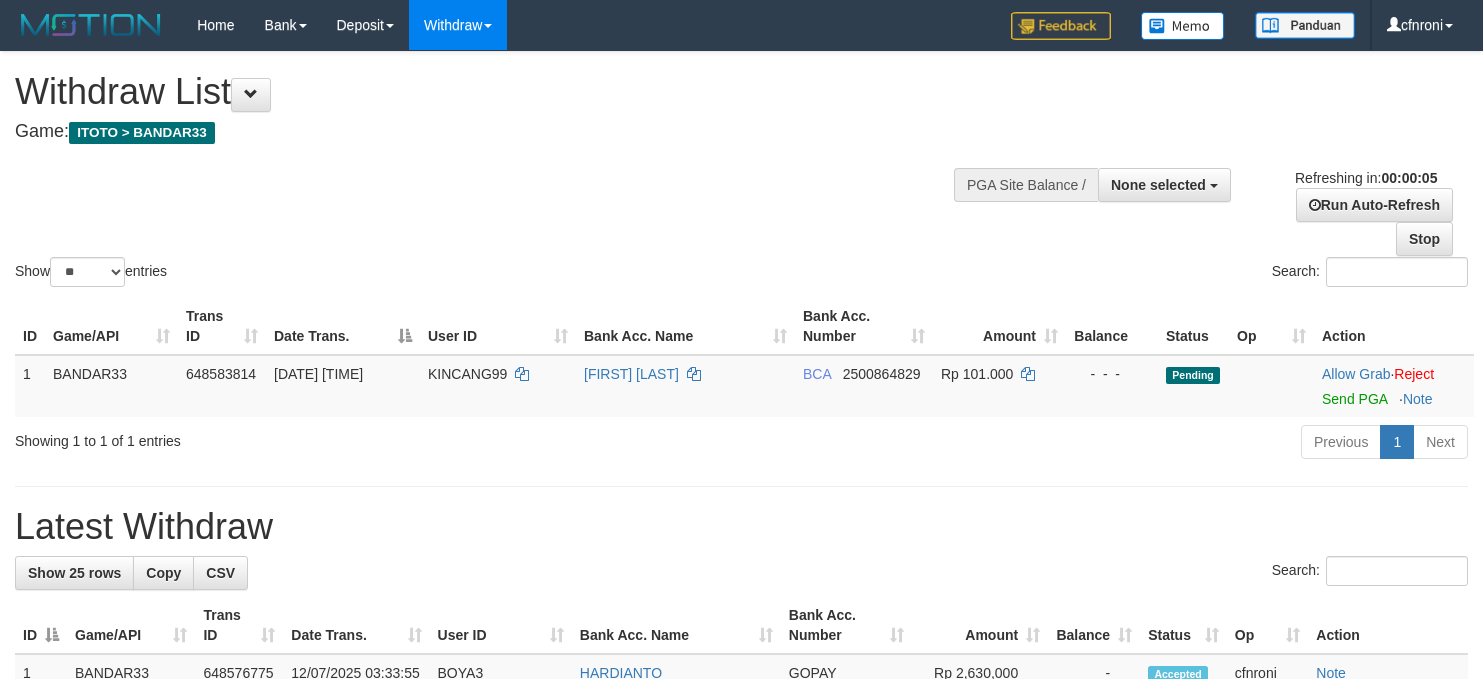 scroll, scrollTop: 0, scrollLeft: 0, axis: both 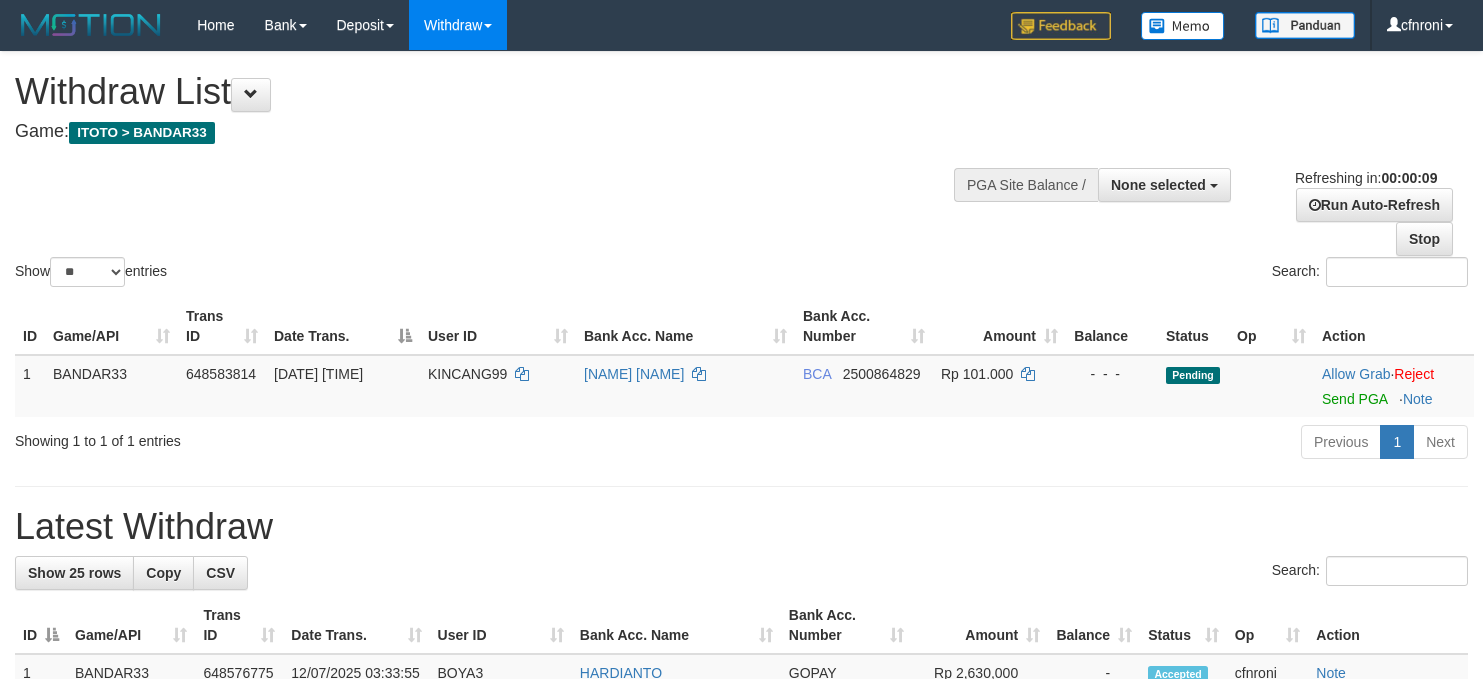 select 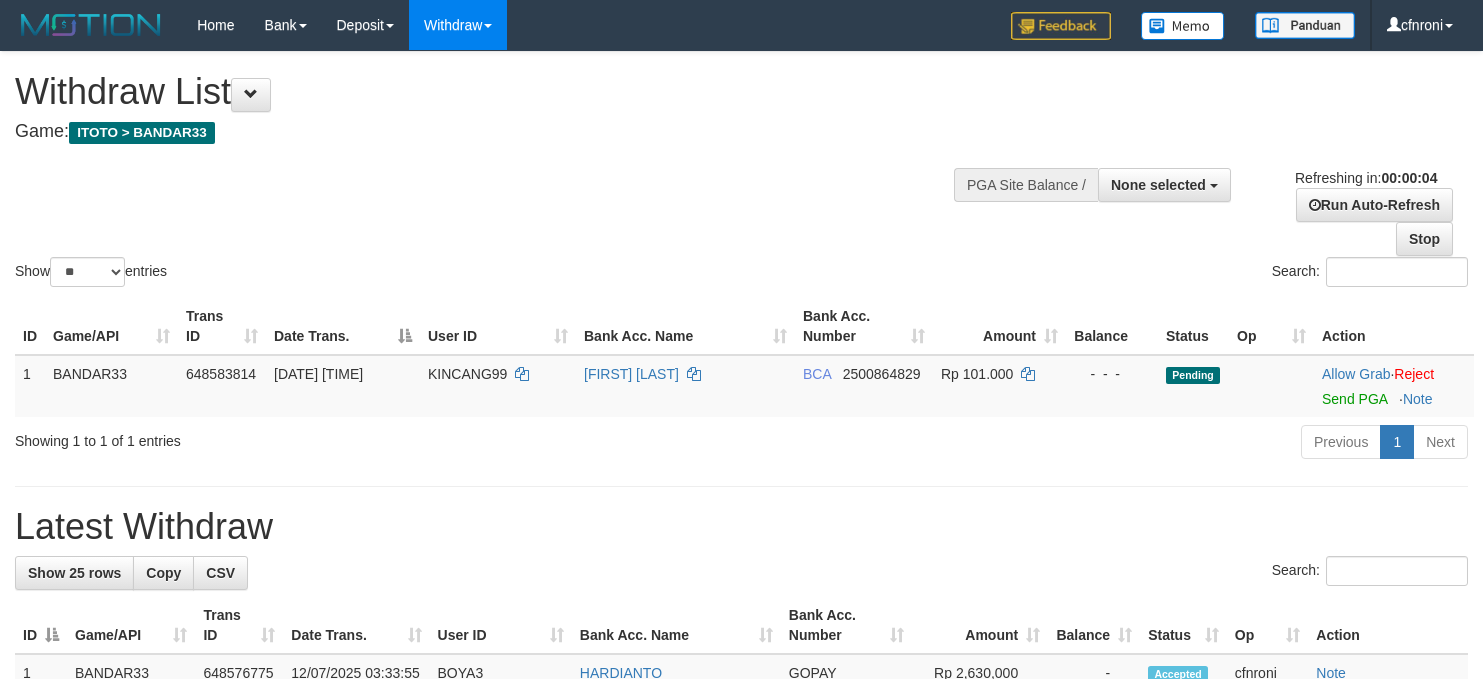 scroll, scrollTop: 0, scrollLeft: 0, axis: both 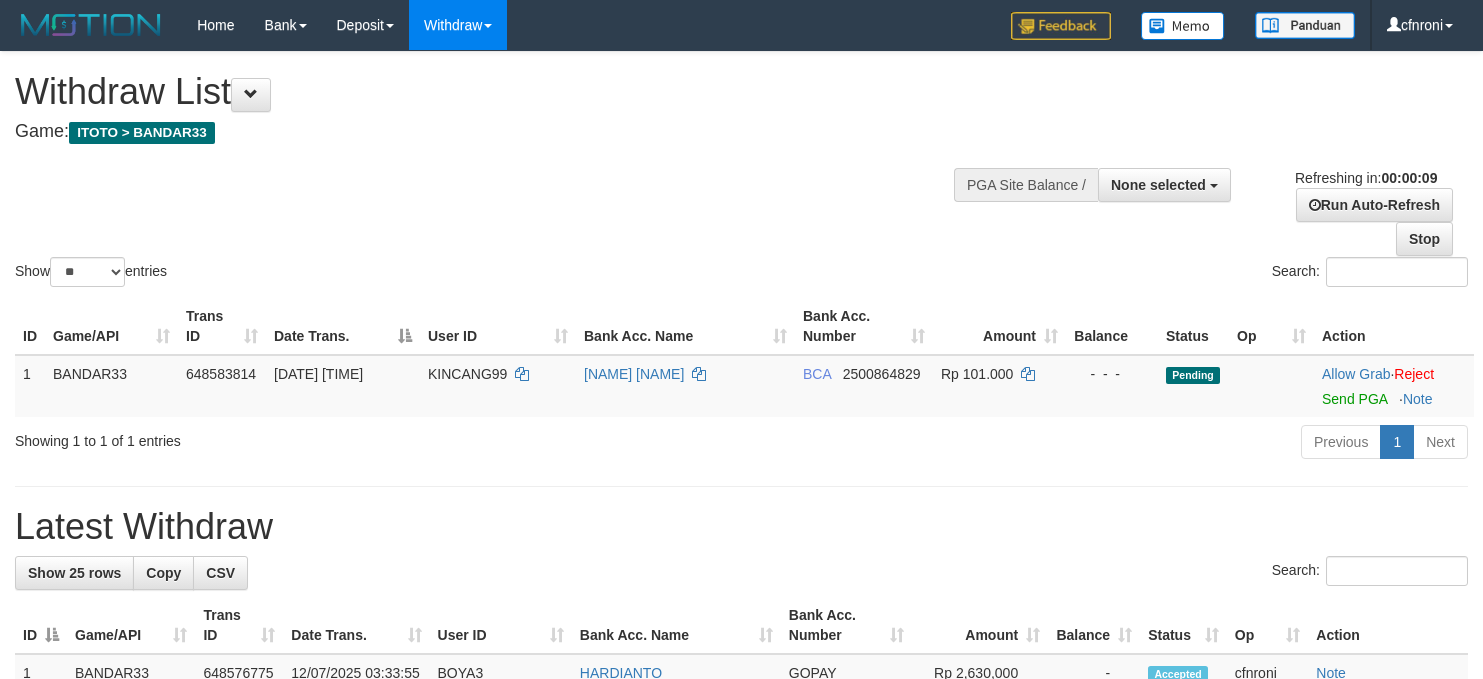 select 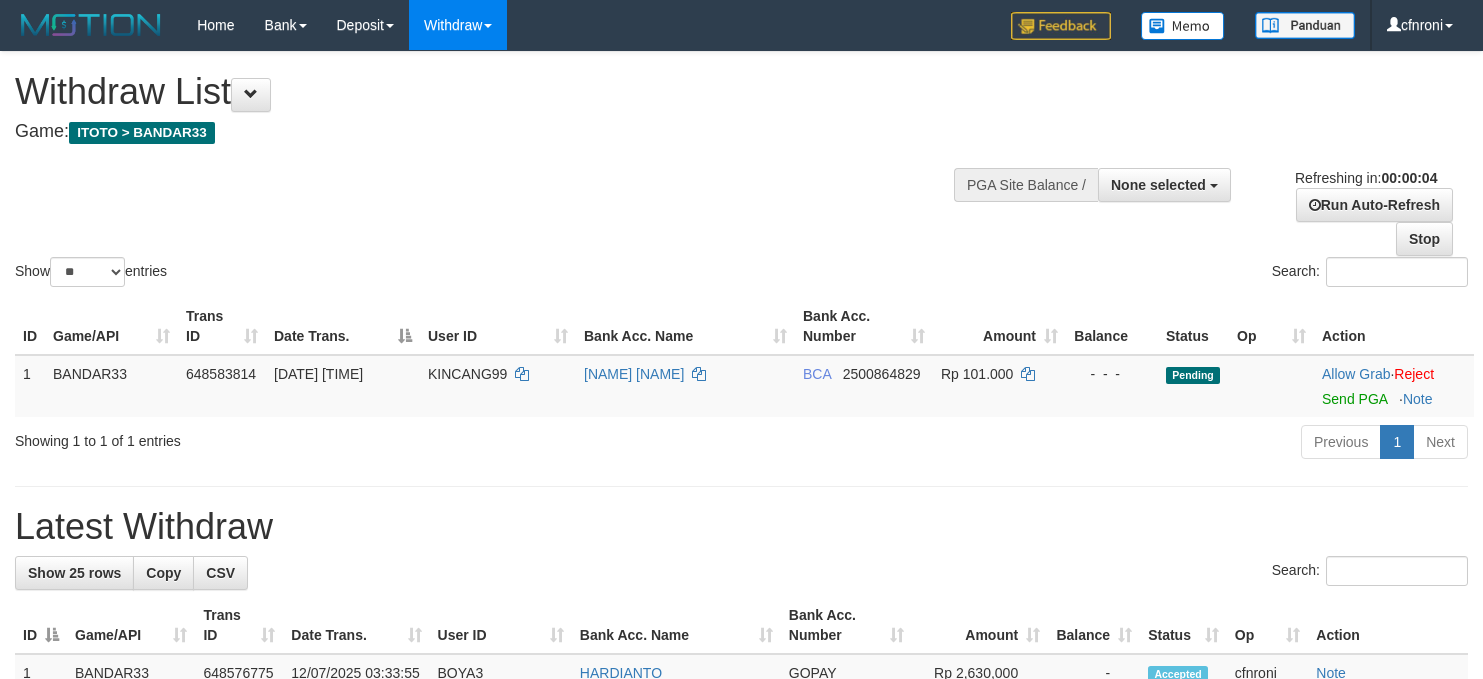 scroll, scrollTop: 0, scrollLeft: 0, axis: both 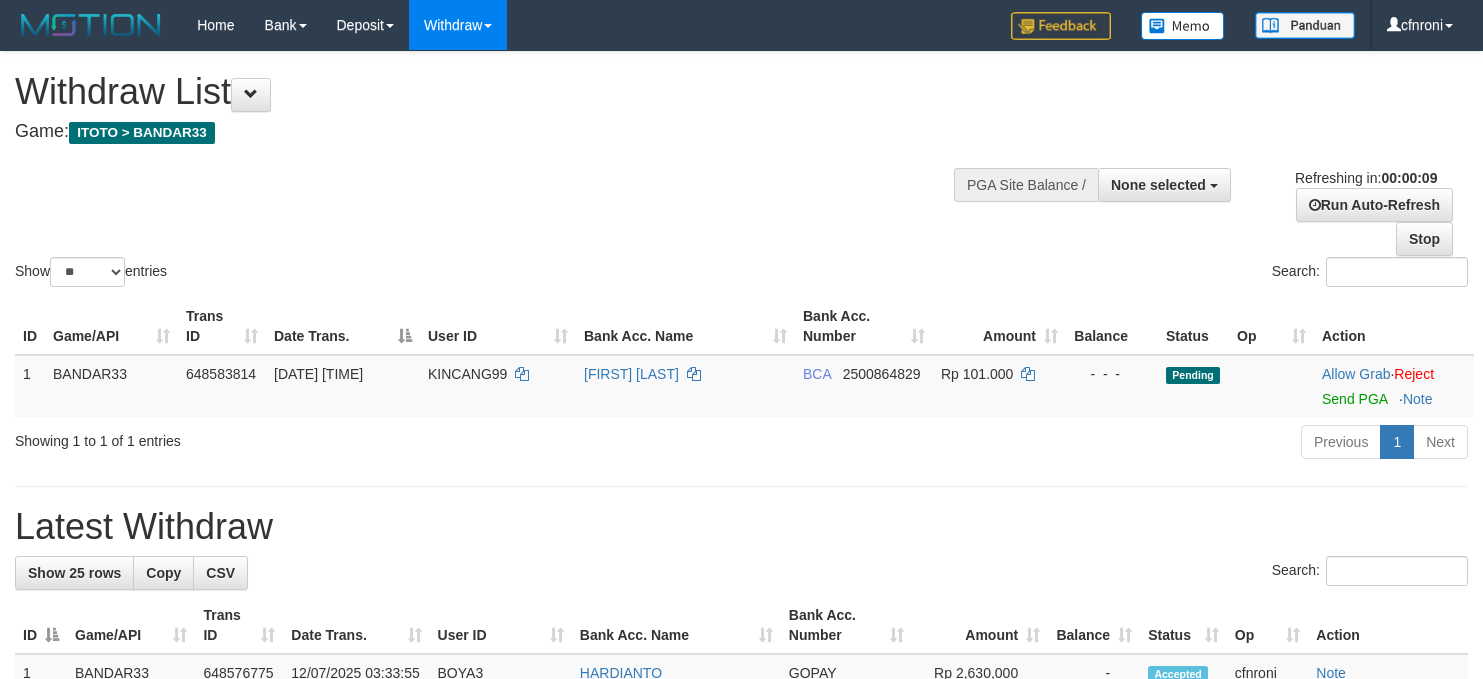 select 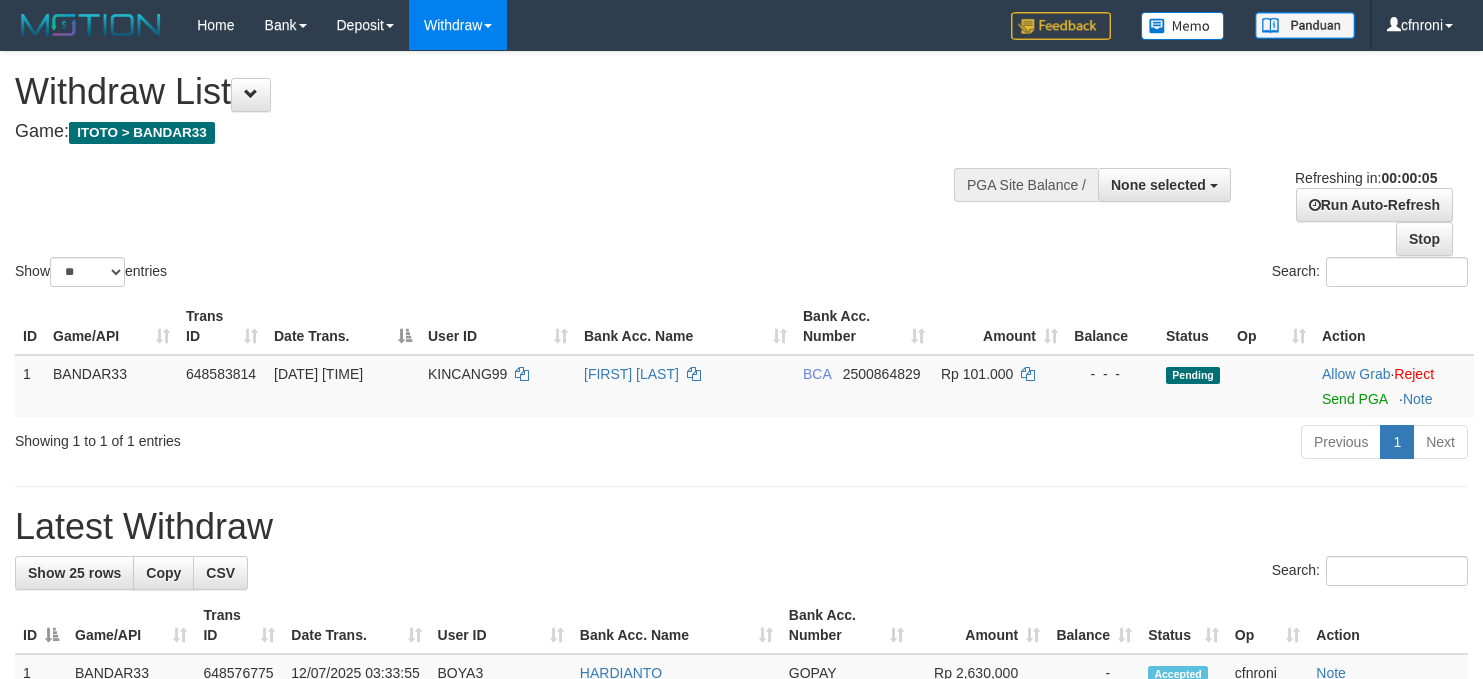 scroll, scrollTop: 0, scrollLeft: 0, axis: both 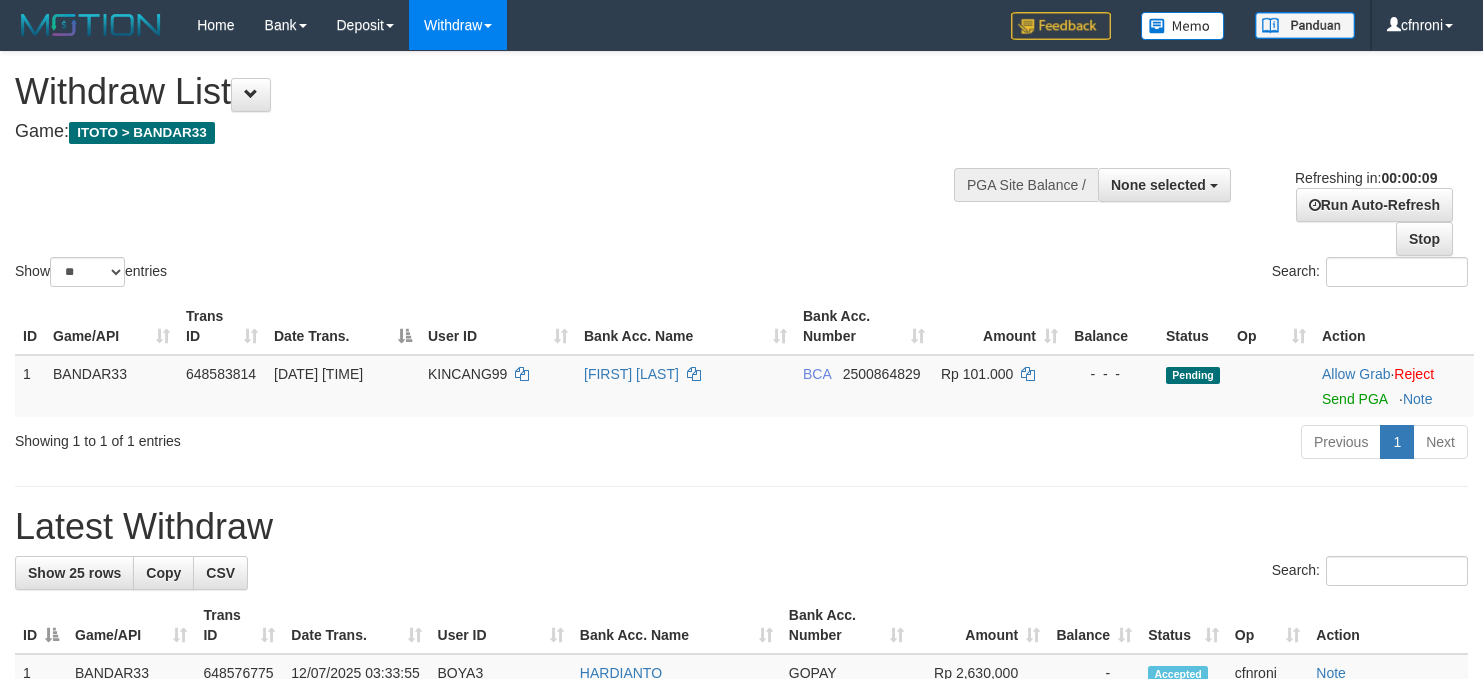 select 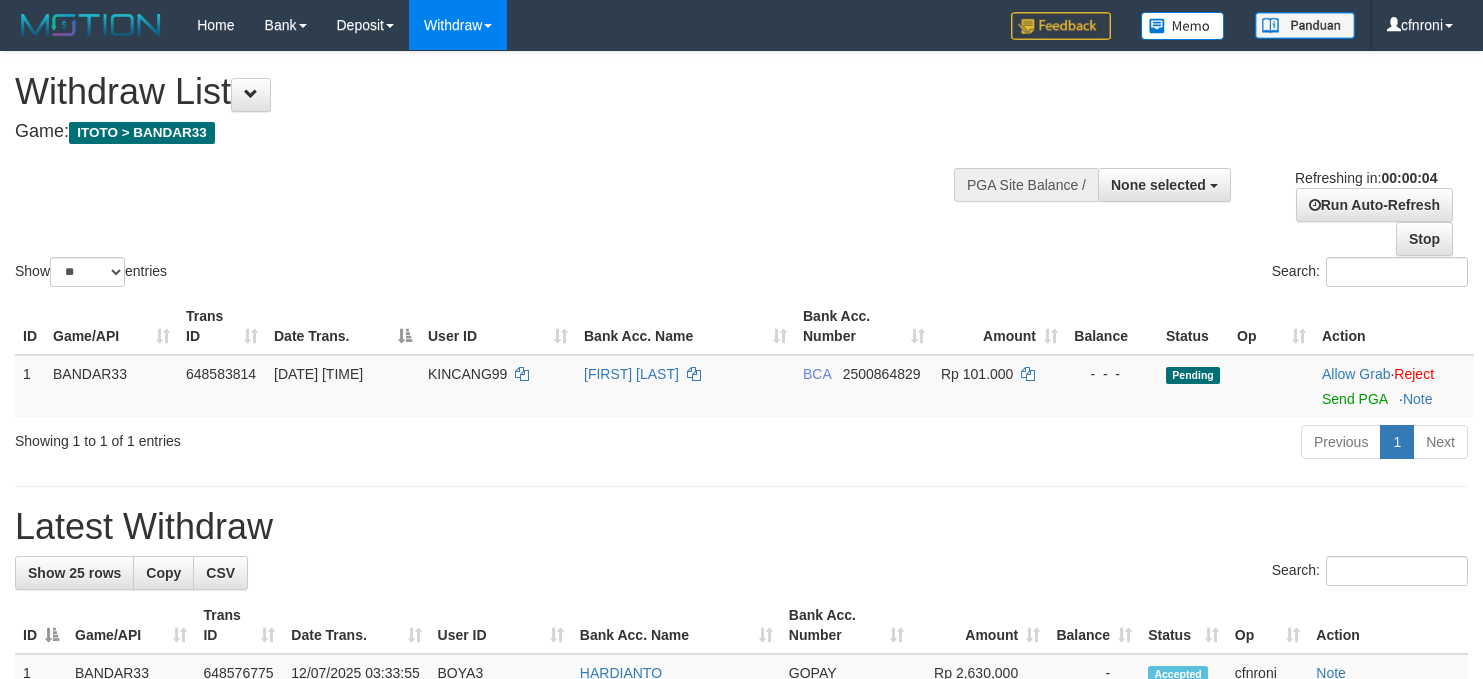scroll, scrollTop: 0, scrollLeft: 0, axis: both 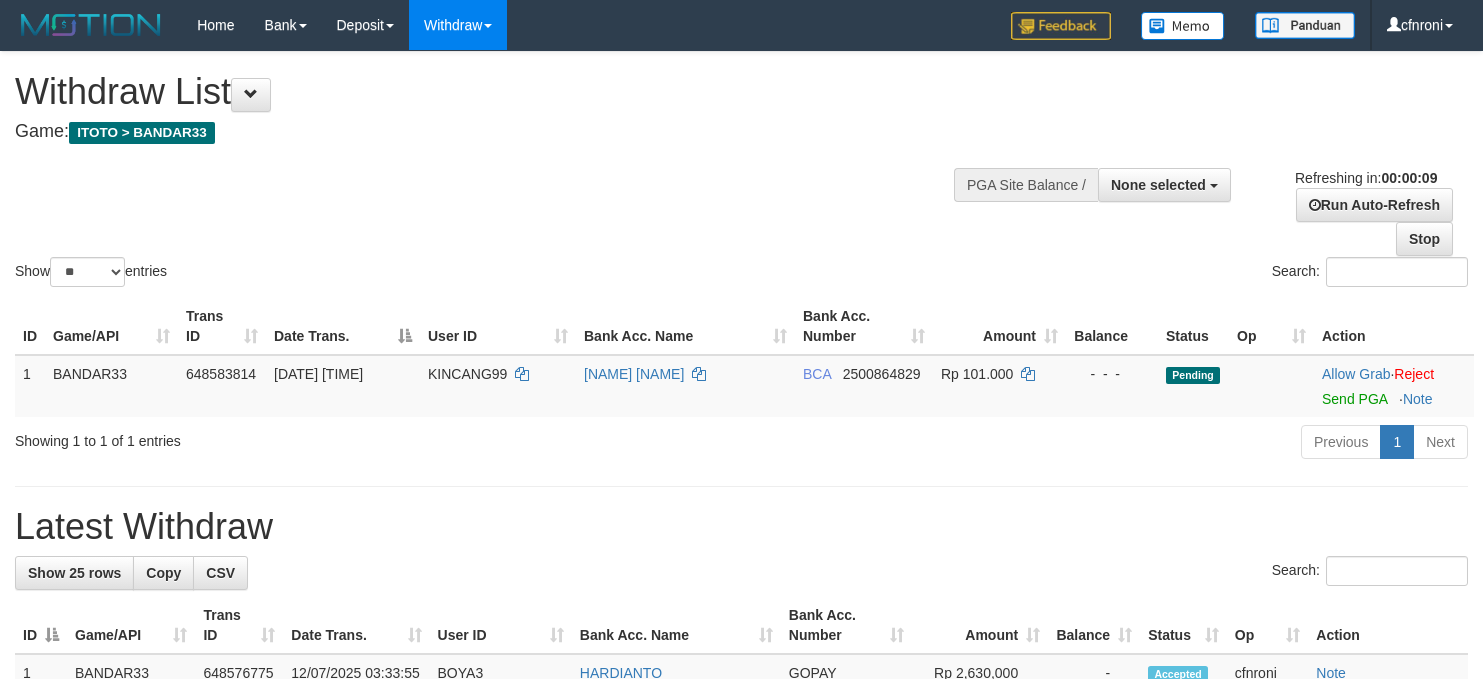 select 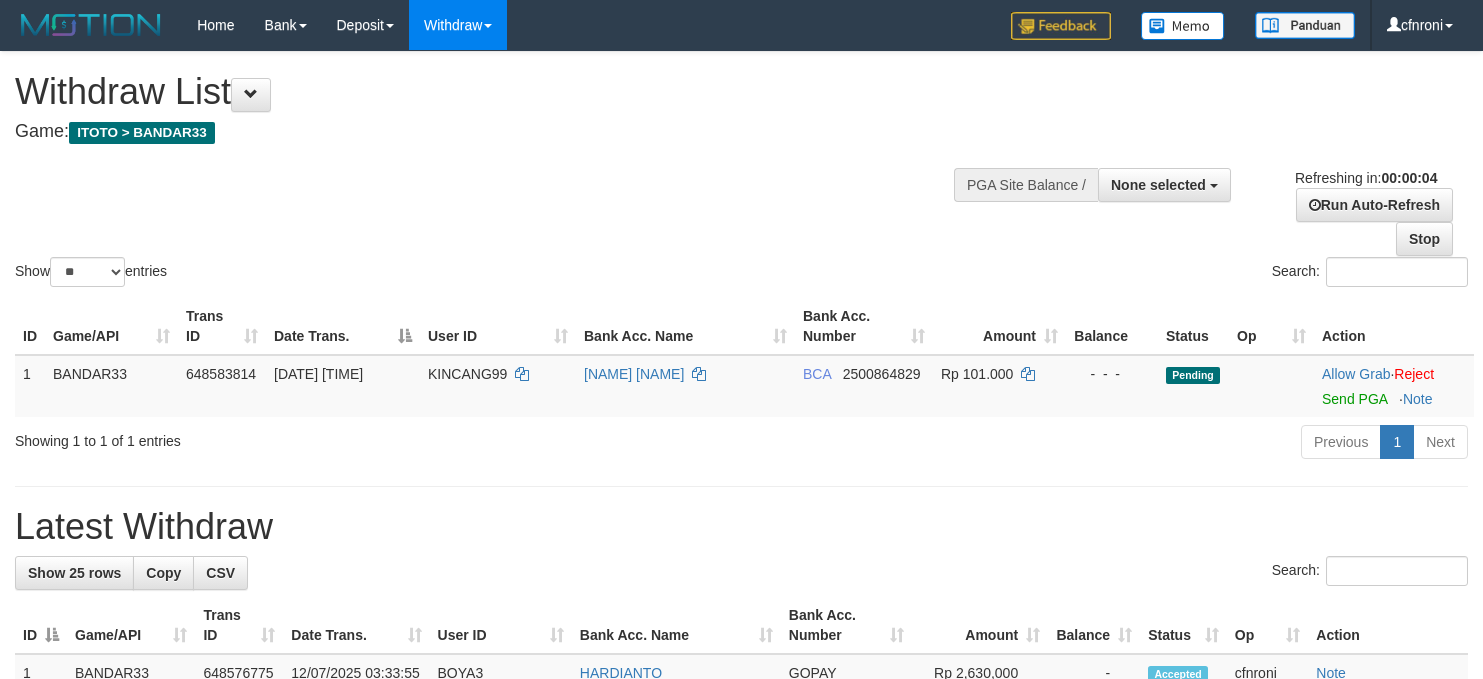 scroll, scrollTop: 0, scrollLeft: 0, axis: both 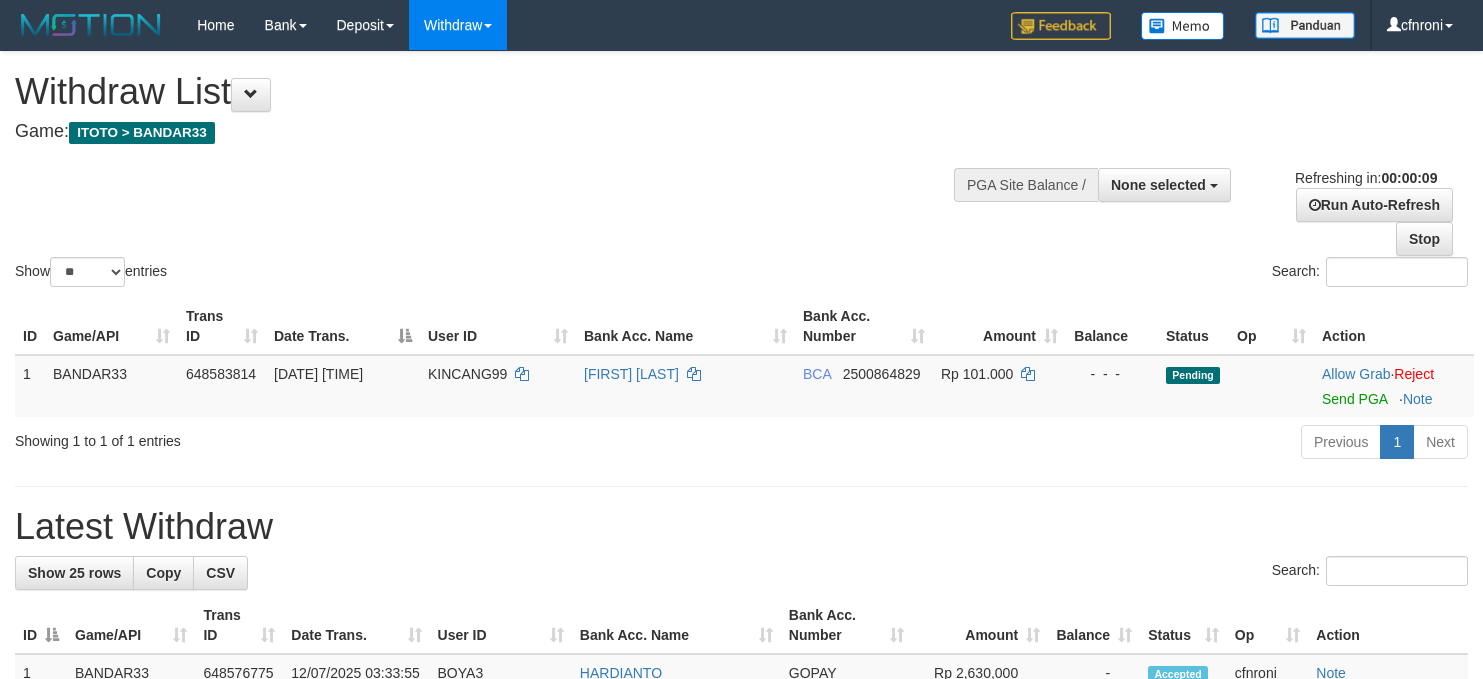 select 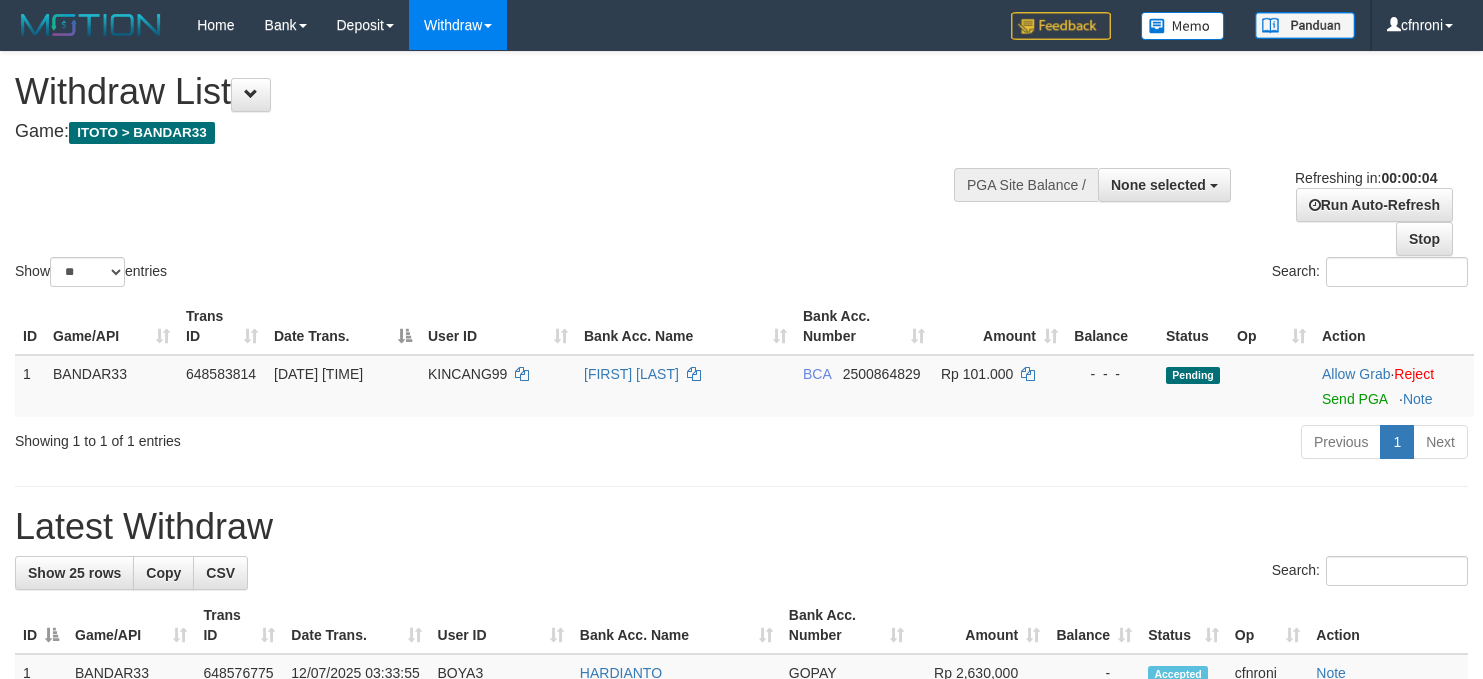 scroll, scrollTop: 0, scrollLeft: 0, axis: both 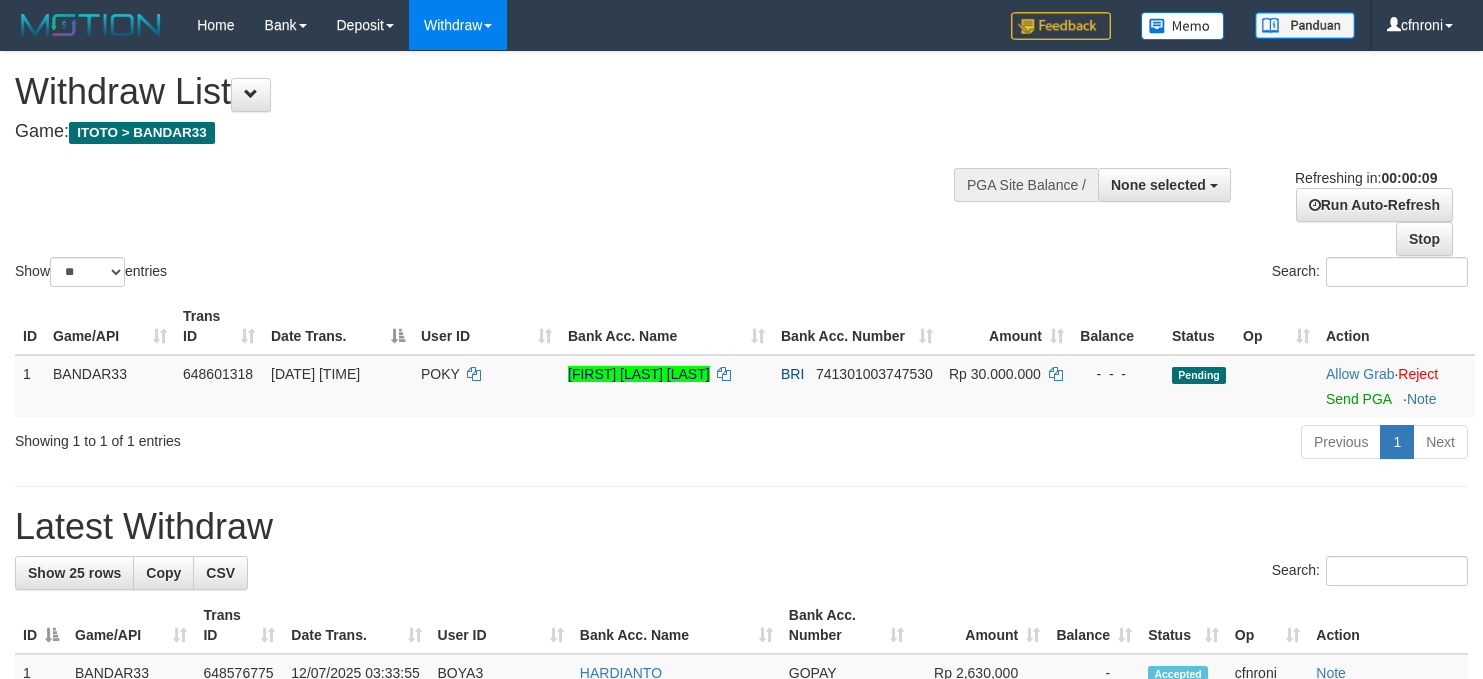 select 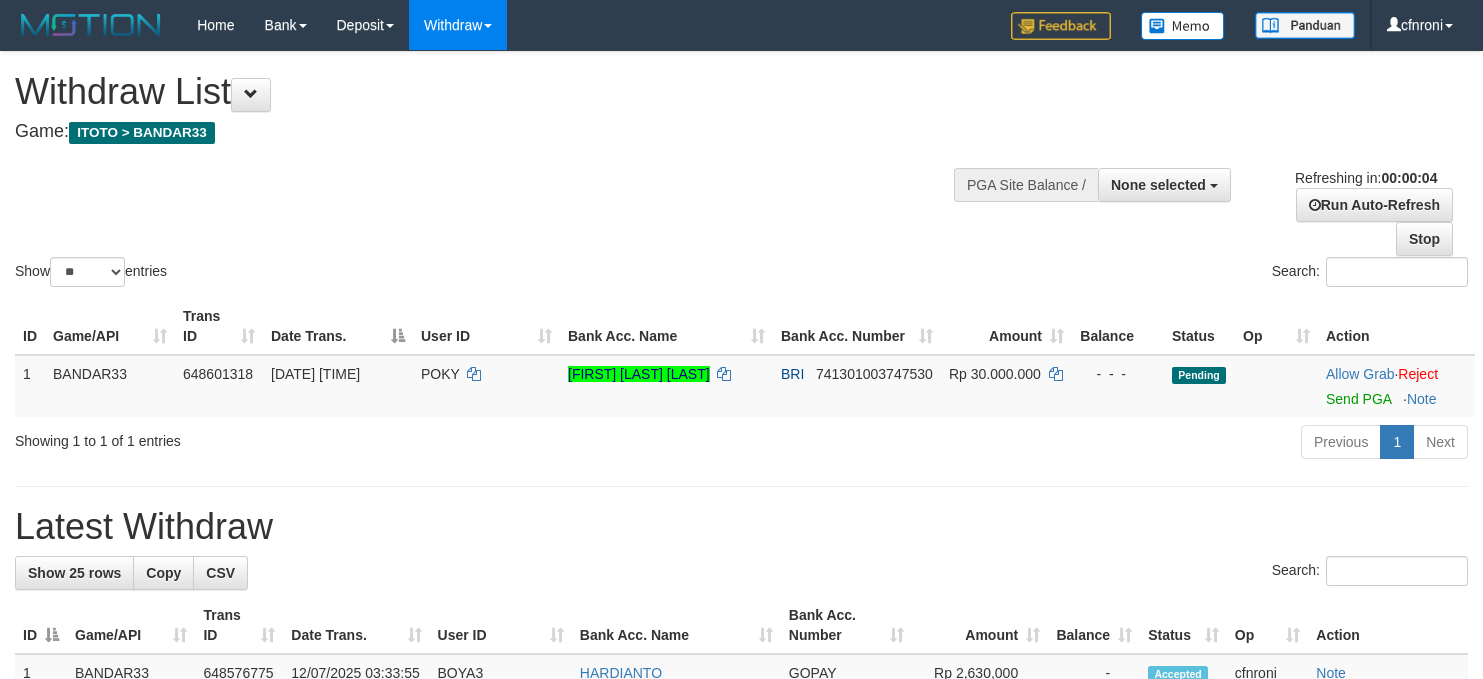 scroll, scrollTop: 0, scrollLeft: 0, axis: both 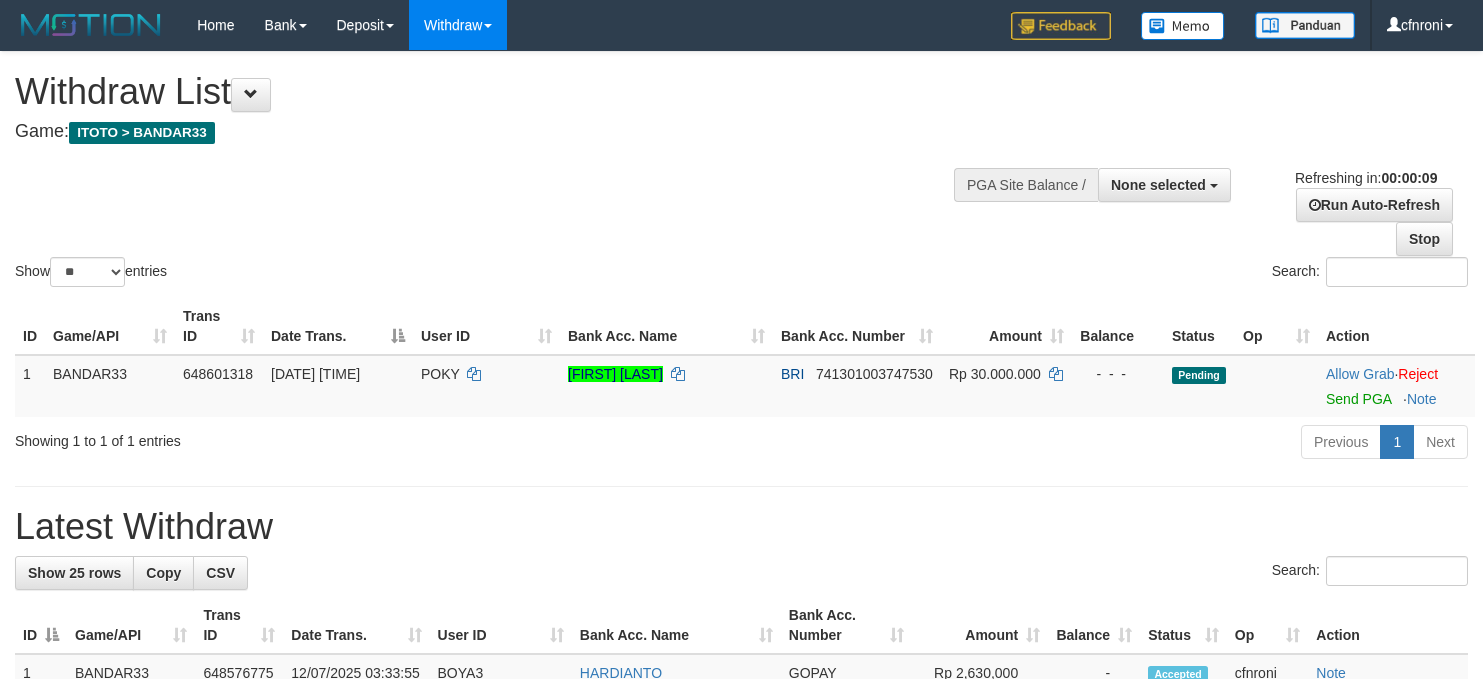 select 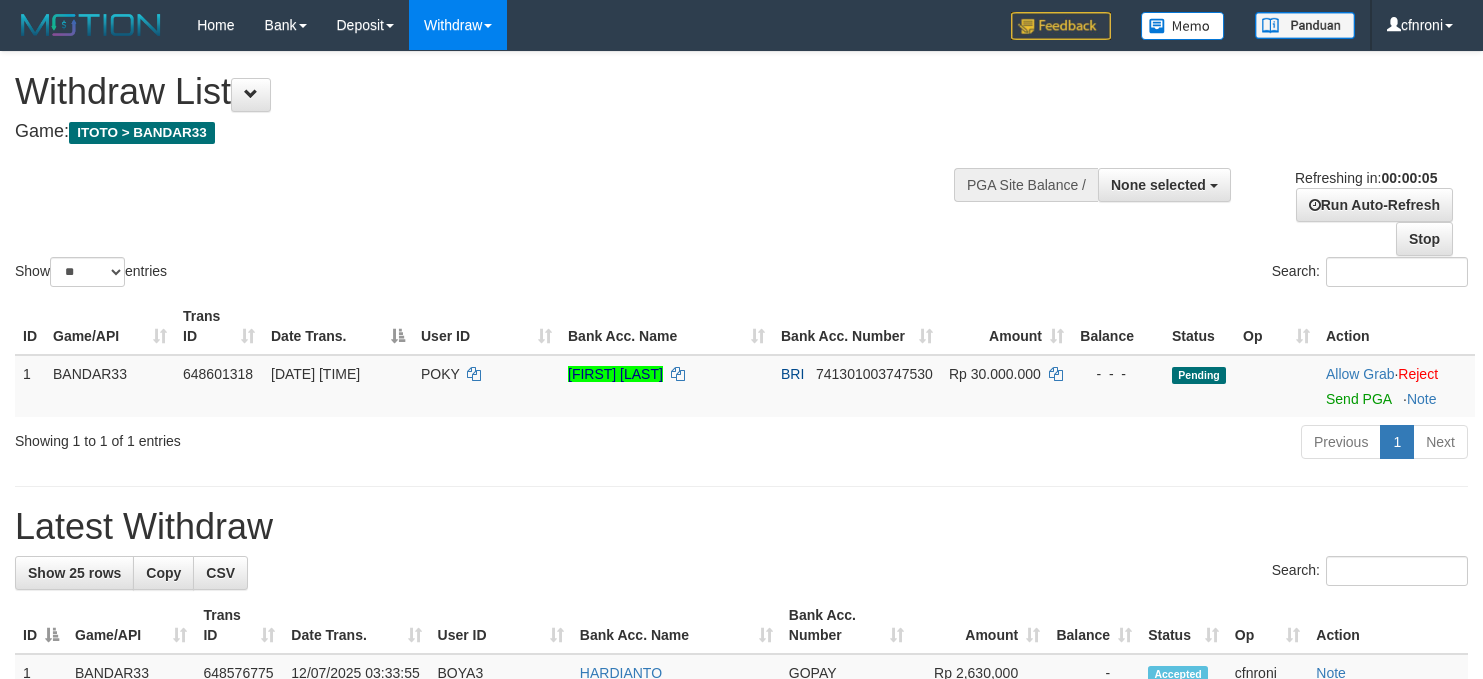 scroll, scrollTop: 0, scrollLeft: 0, axis: both 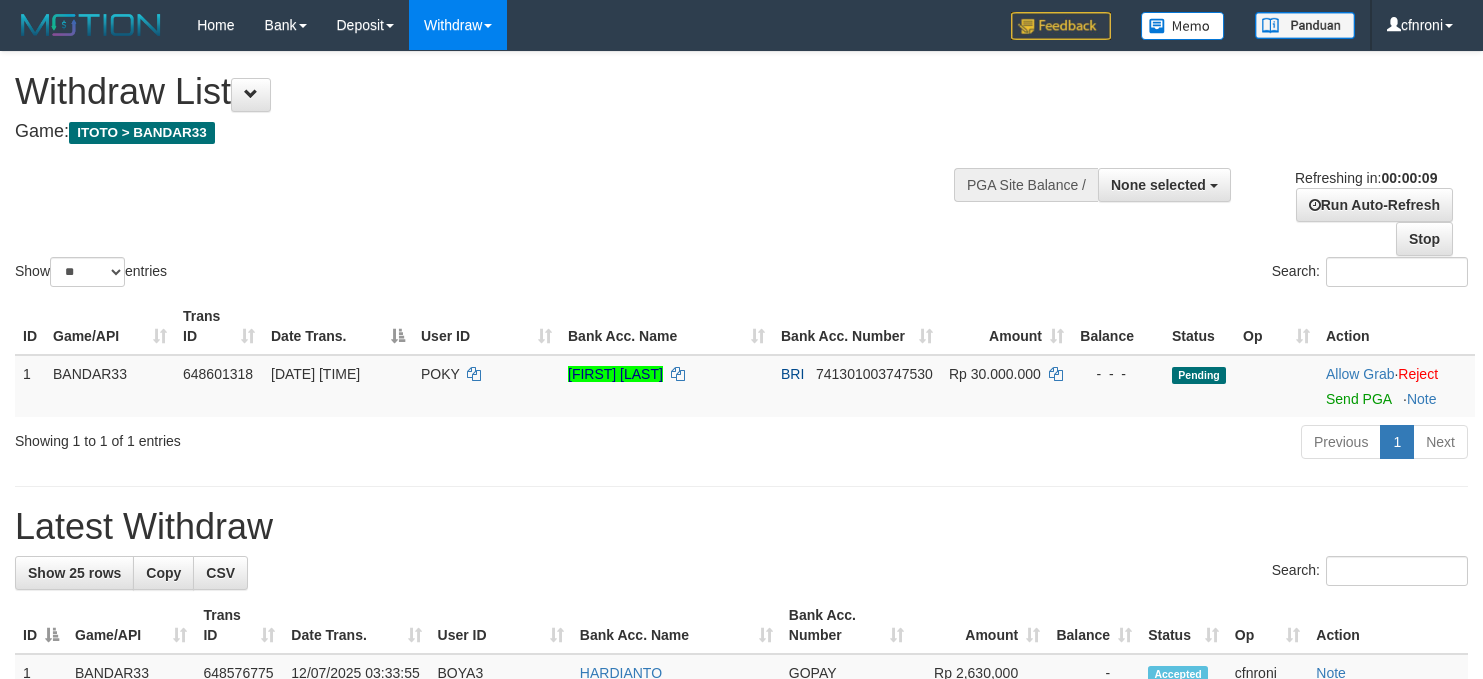 select 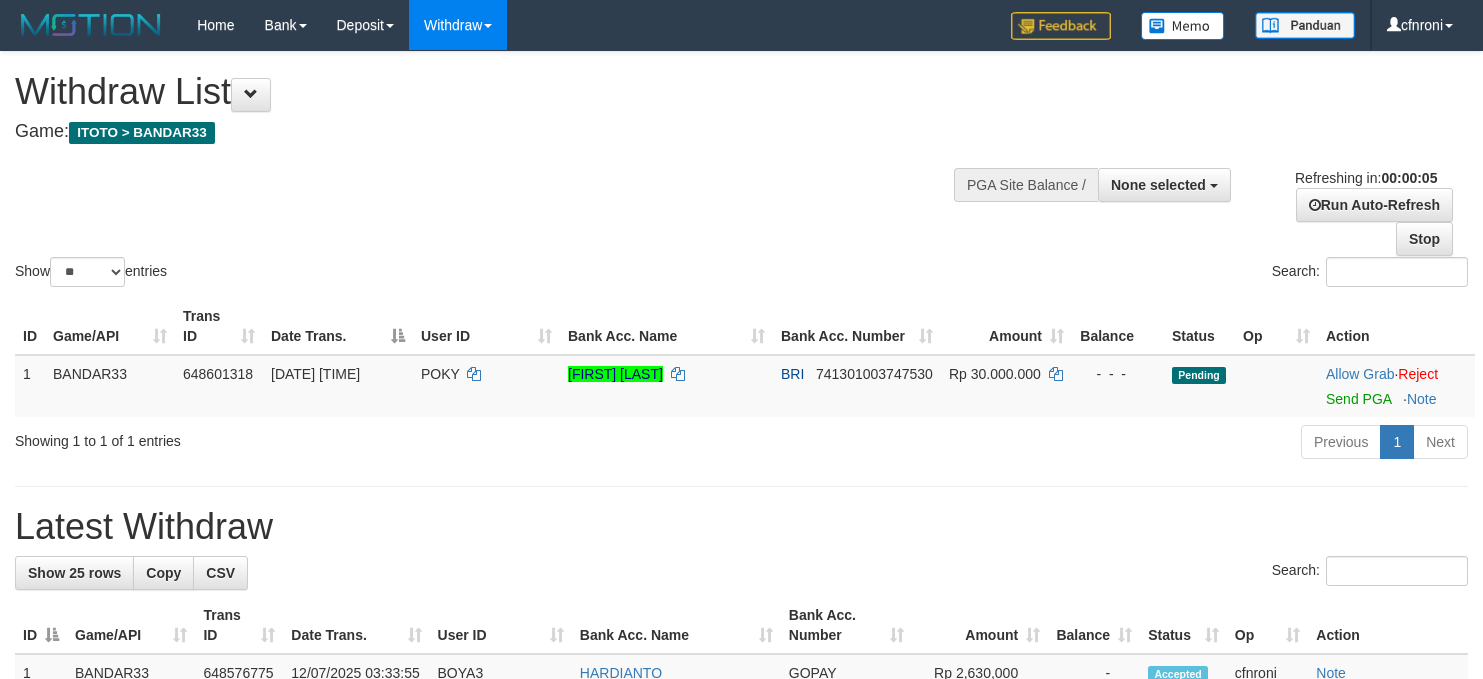 scroll, scrollTop: 0, scrollLeft: 0, axis: both 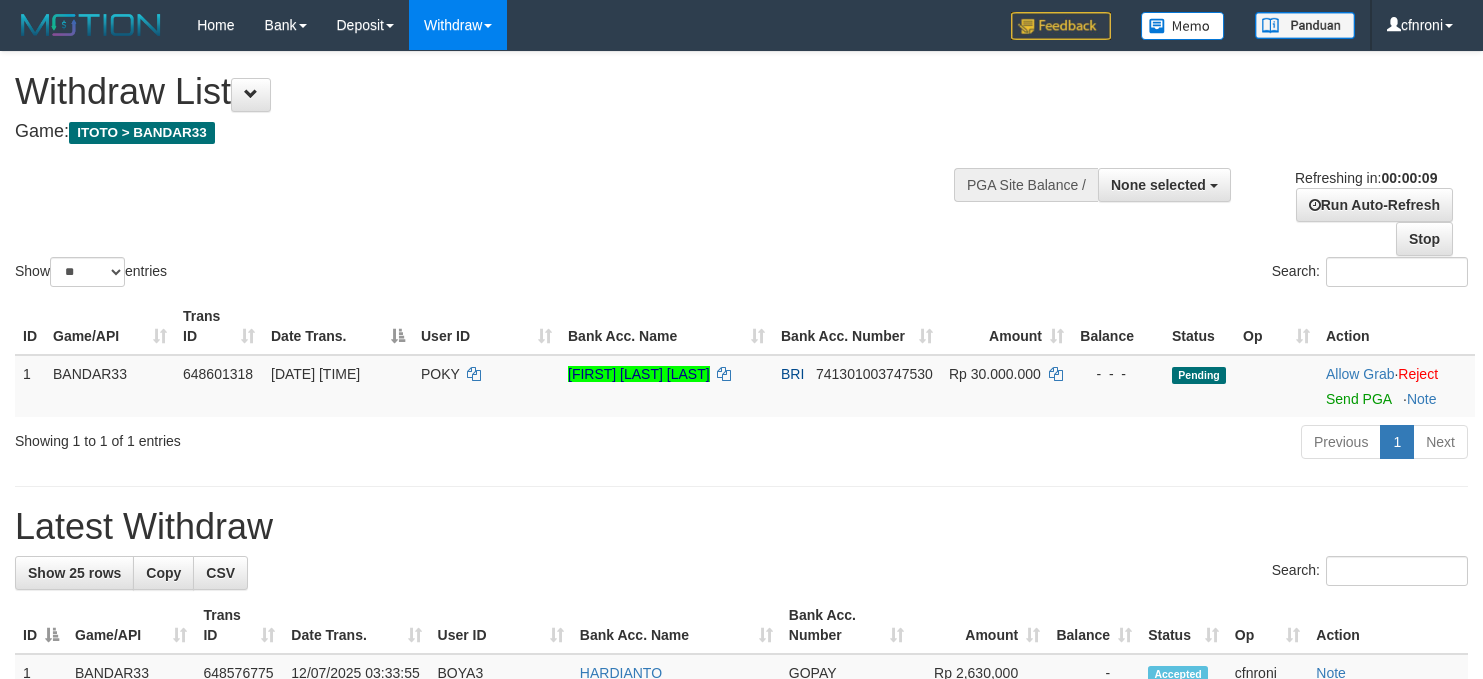 select 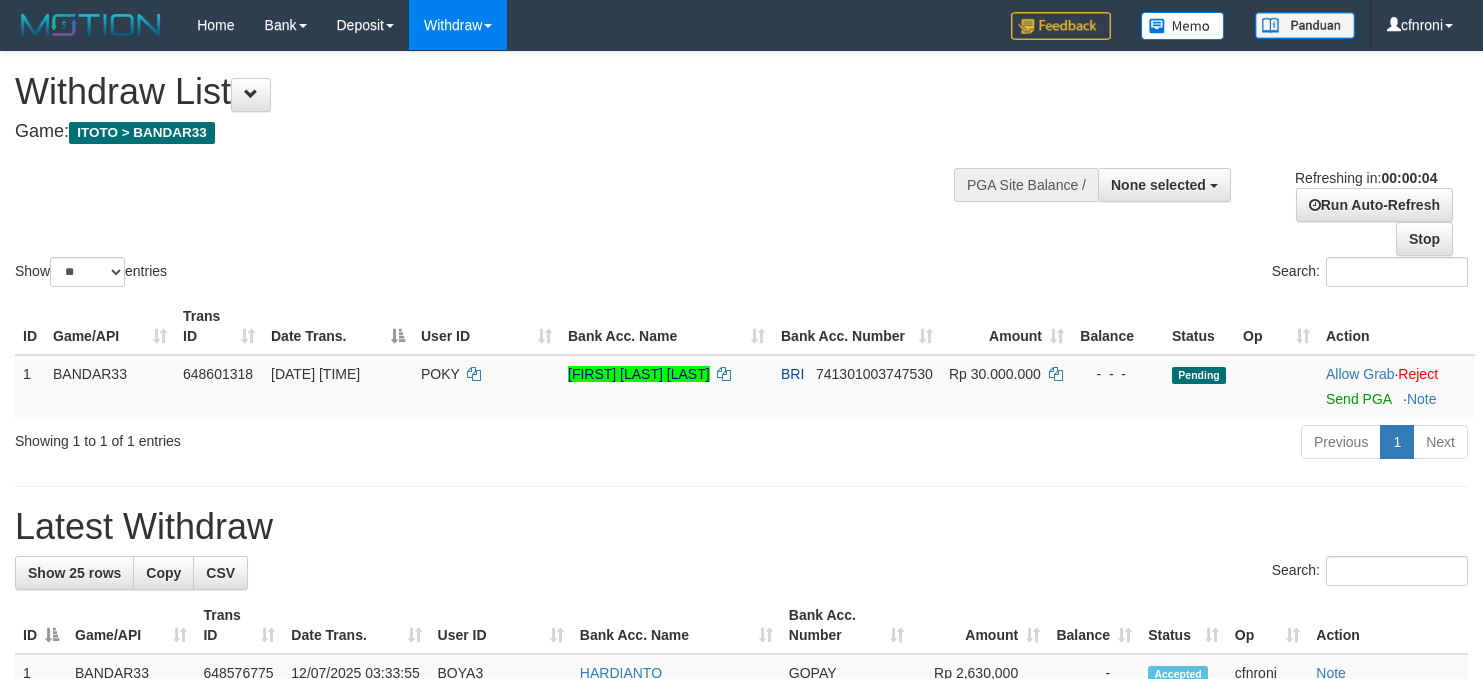 scroll, scrollTop: 0, scrollLeft: 0, axis: both 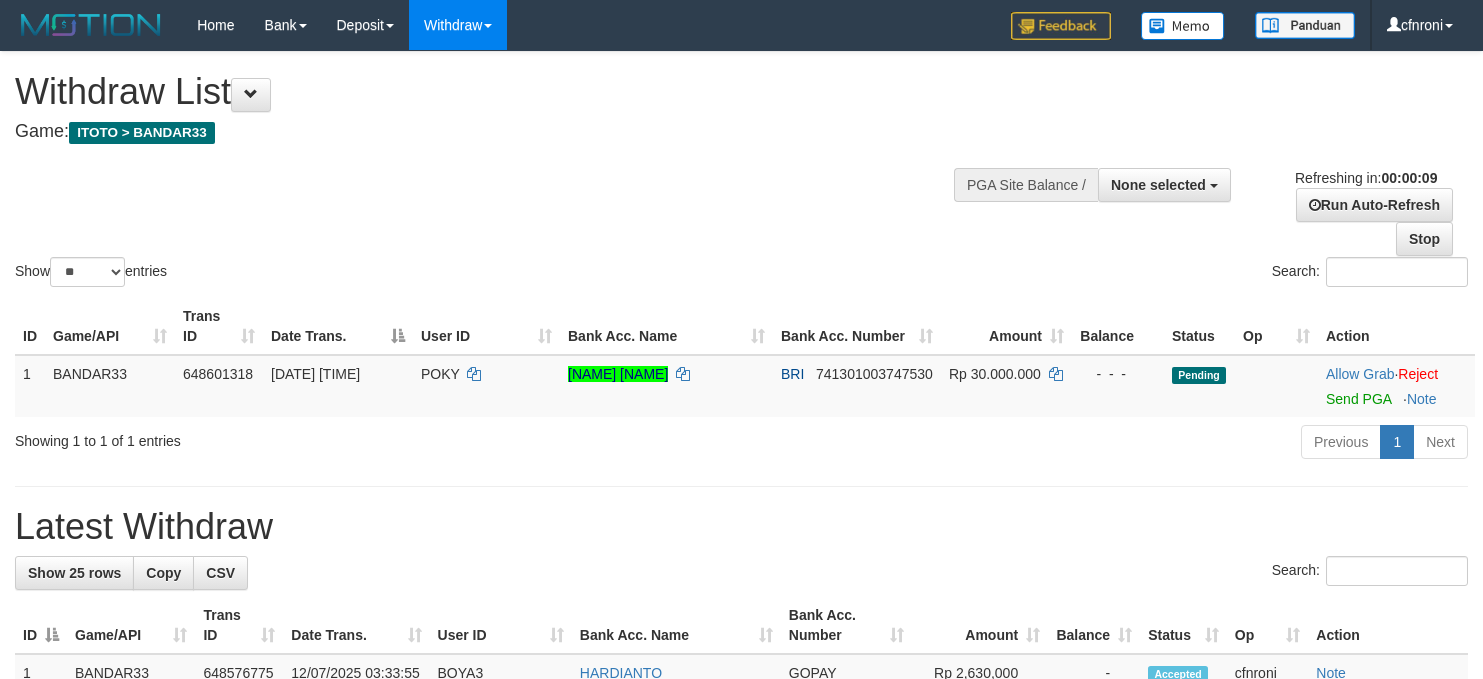 select 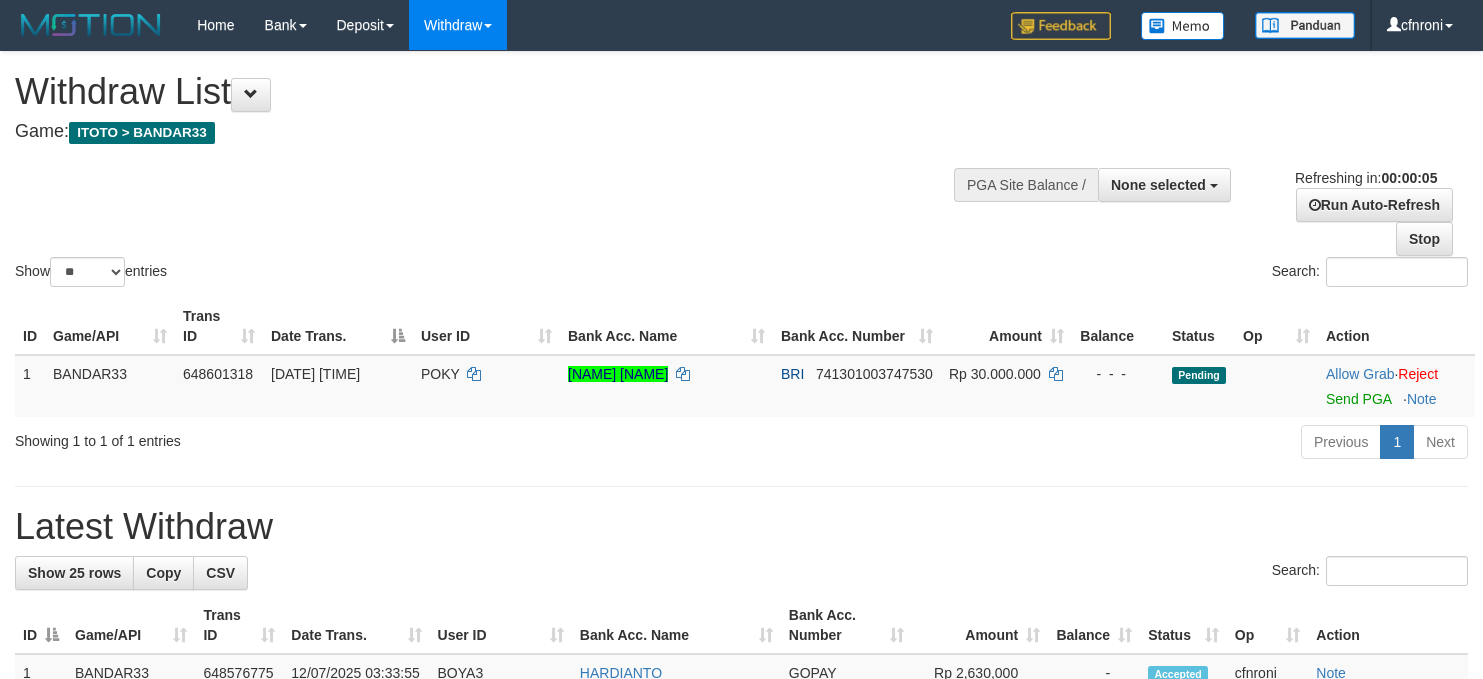 scroll, scrollTop: 0, scrollLeft: 0, axis: both 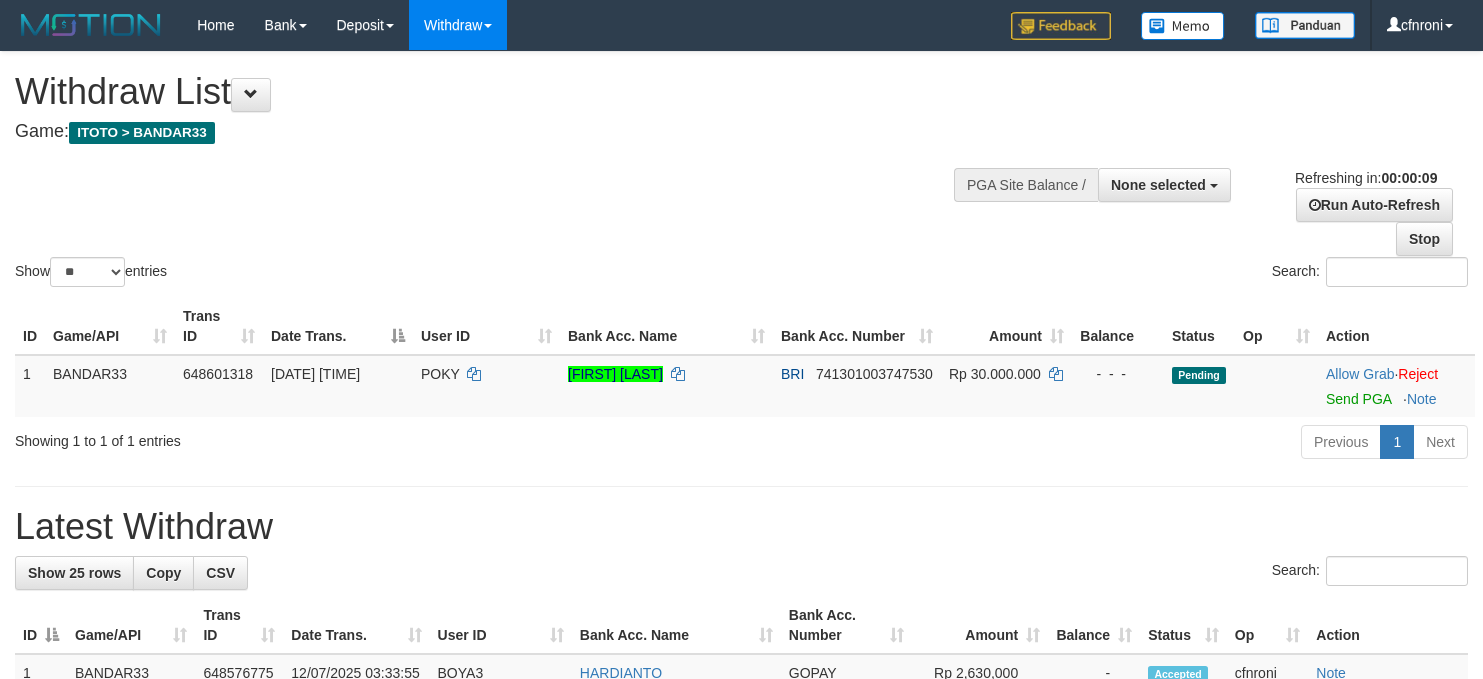 select 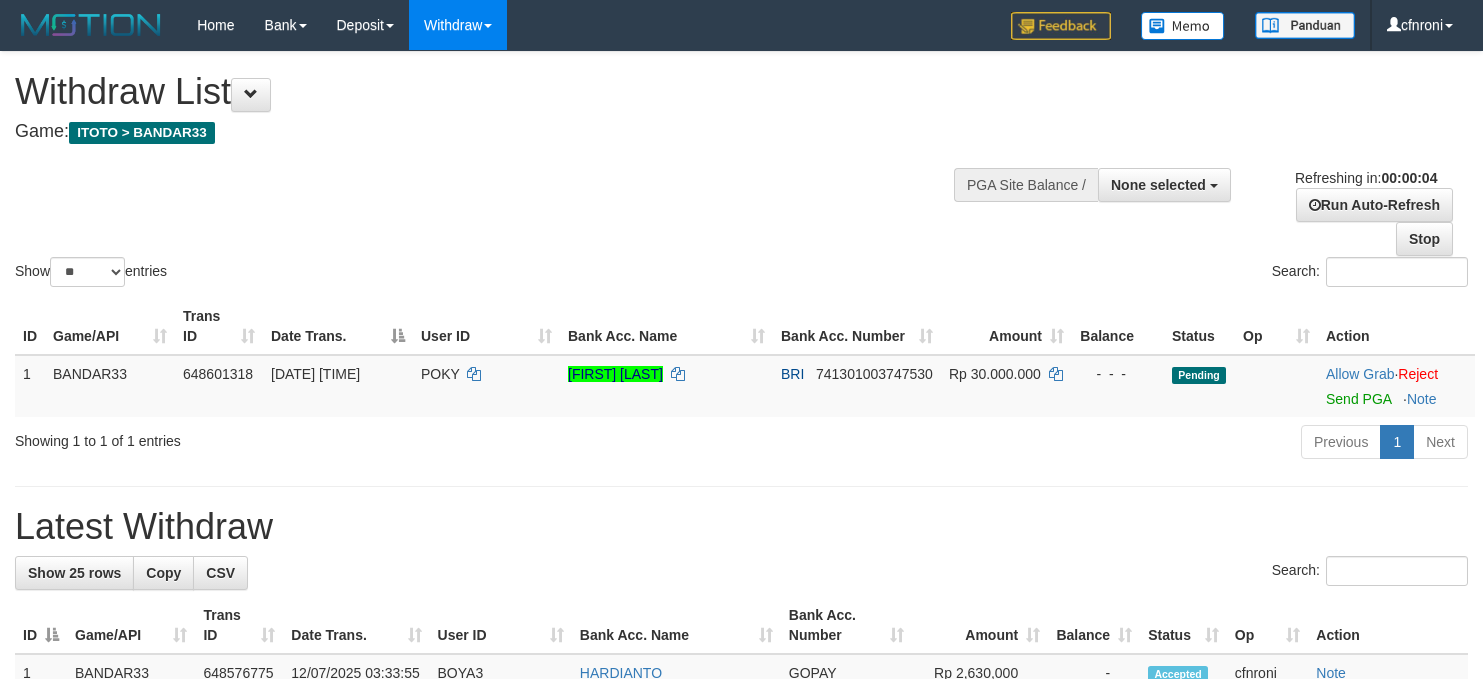 scroll, scrollTop: 0, scrollLeft: 0, axis: both 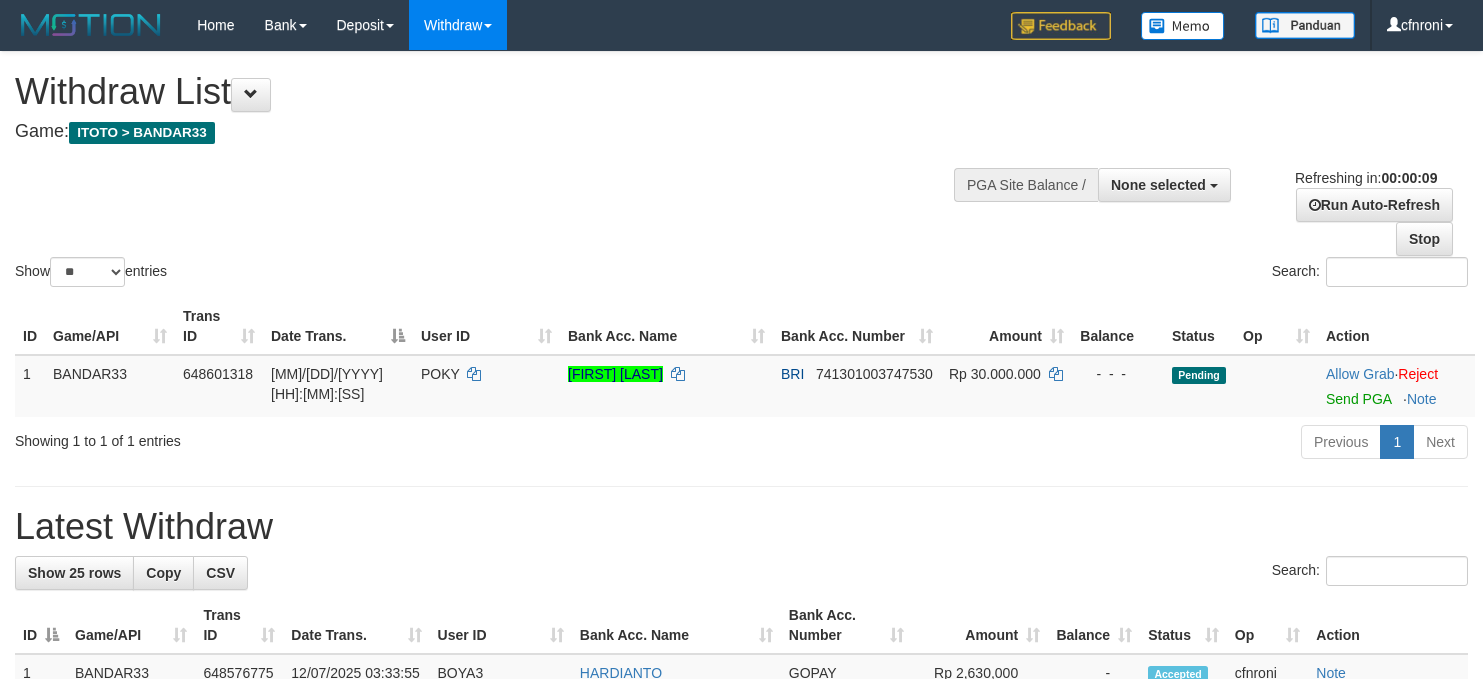 select 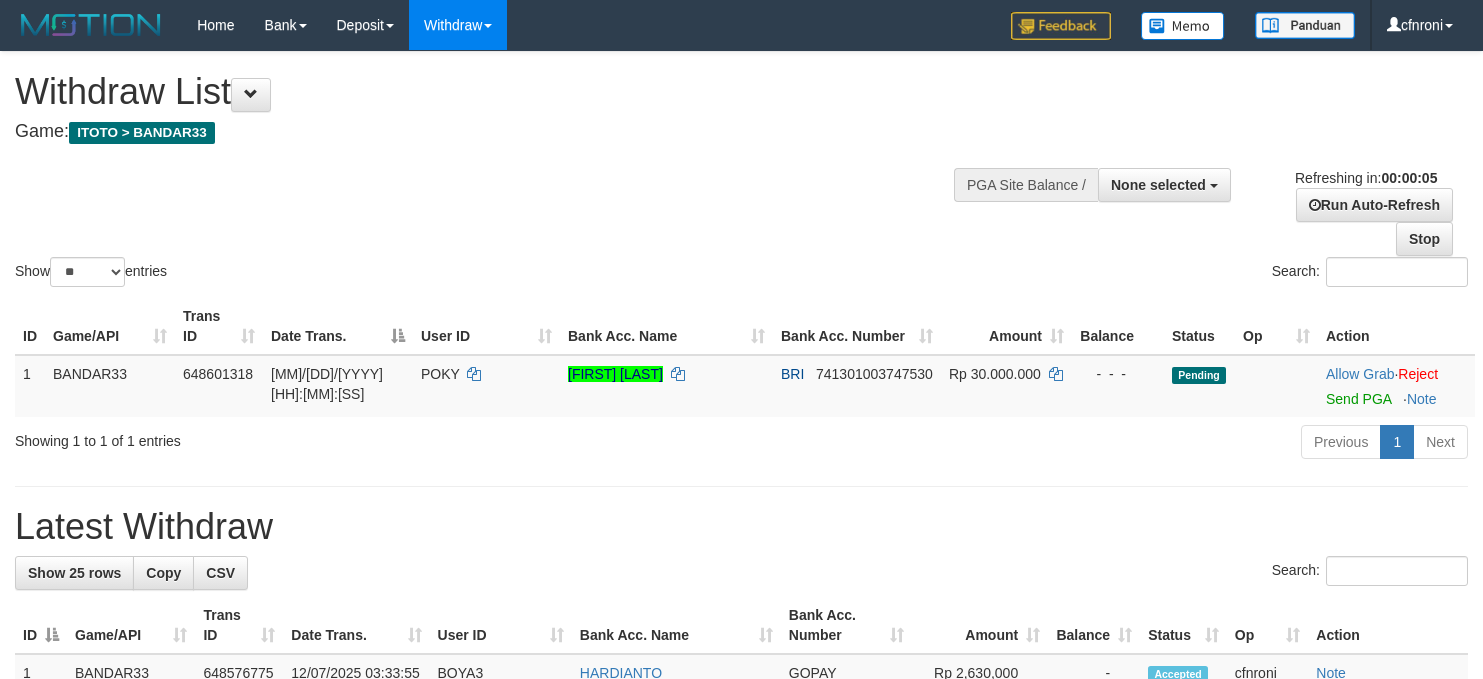 scroll, scrollTop: 0, scrollLeft: 0, axis: both 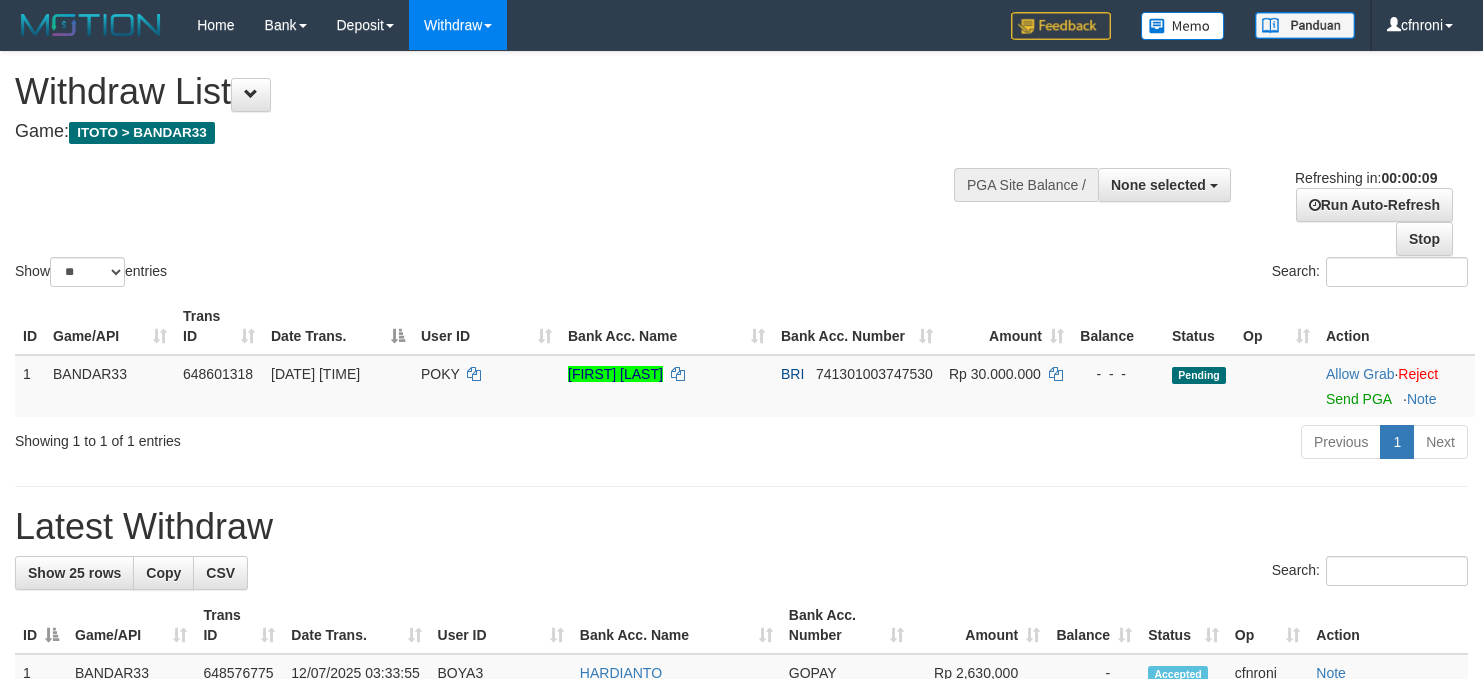 select 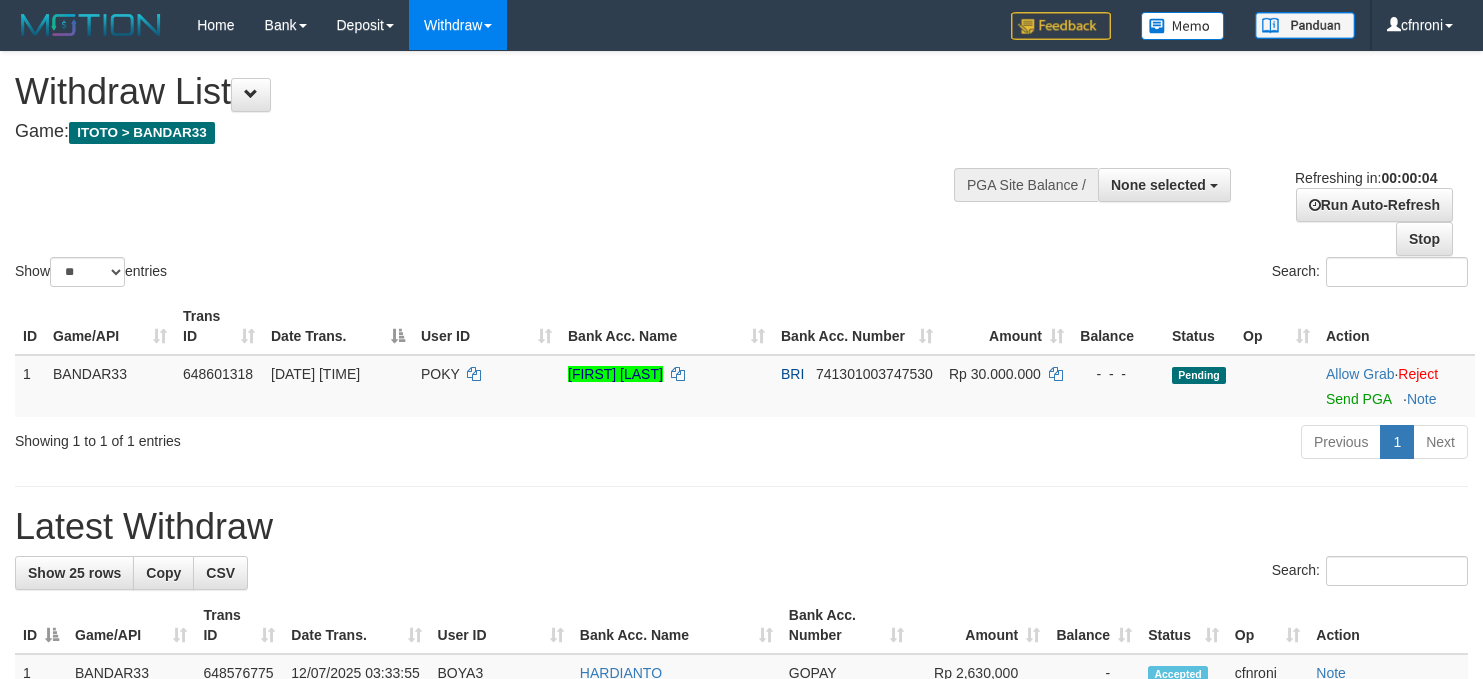 scroll, scrollTop: 0, scrollLeft: 0, axis: both 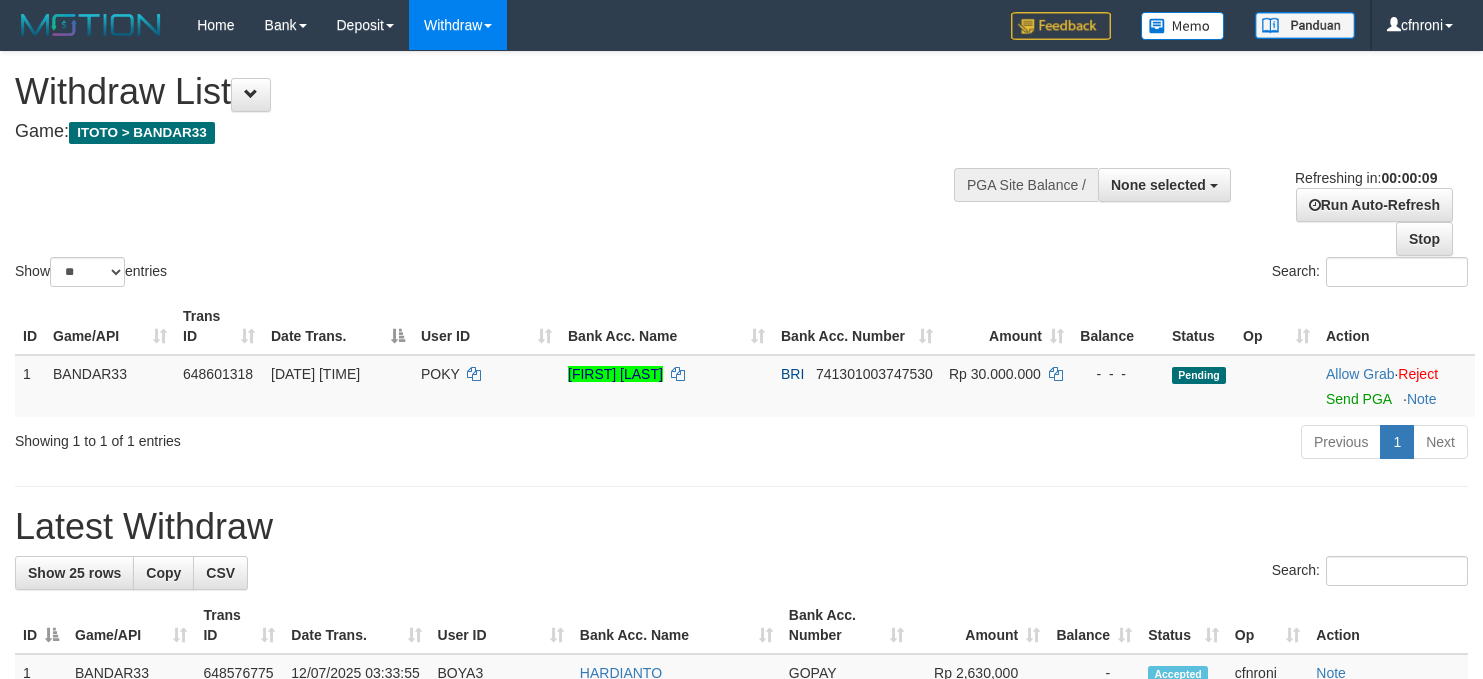 select 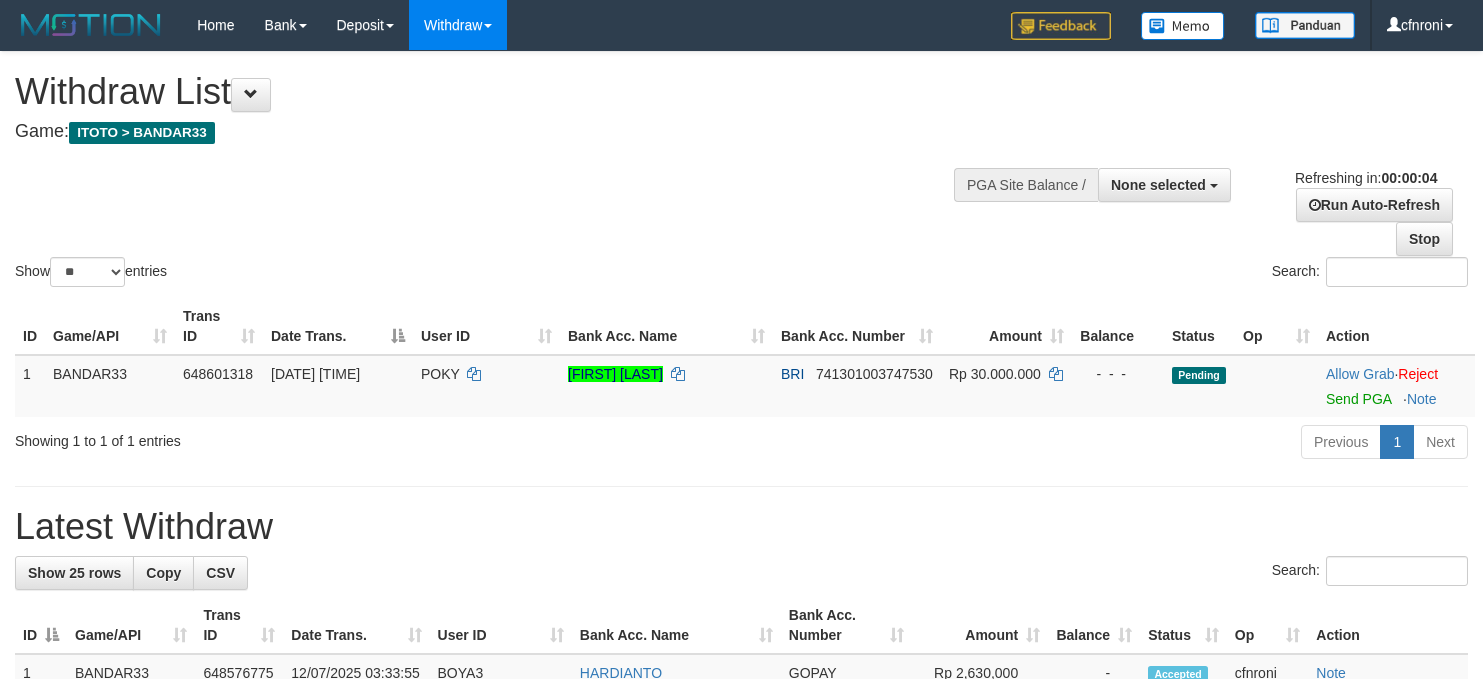 scroll, scrollTop: 0, scrollLeft: 0, axis: both 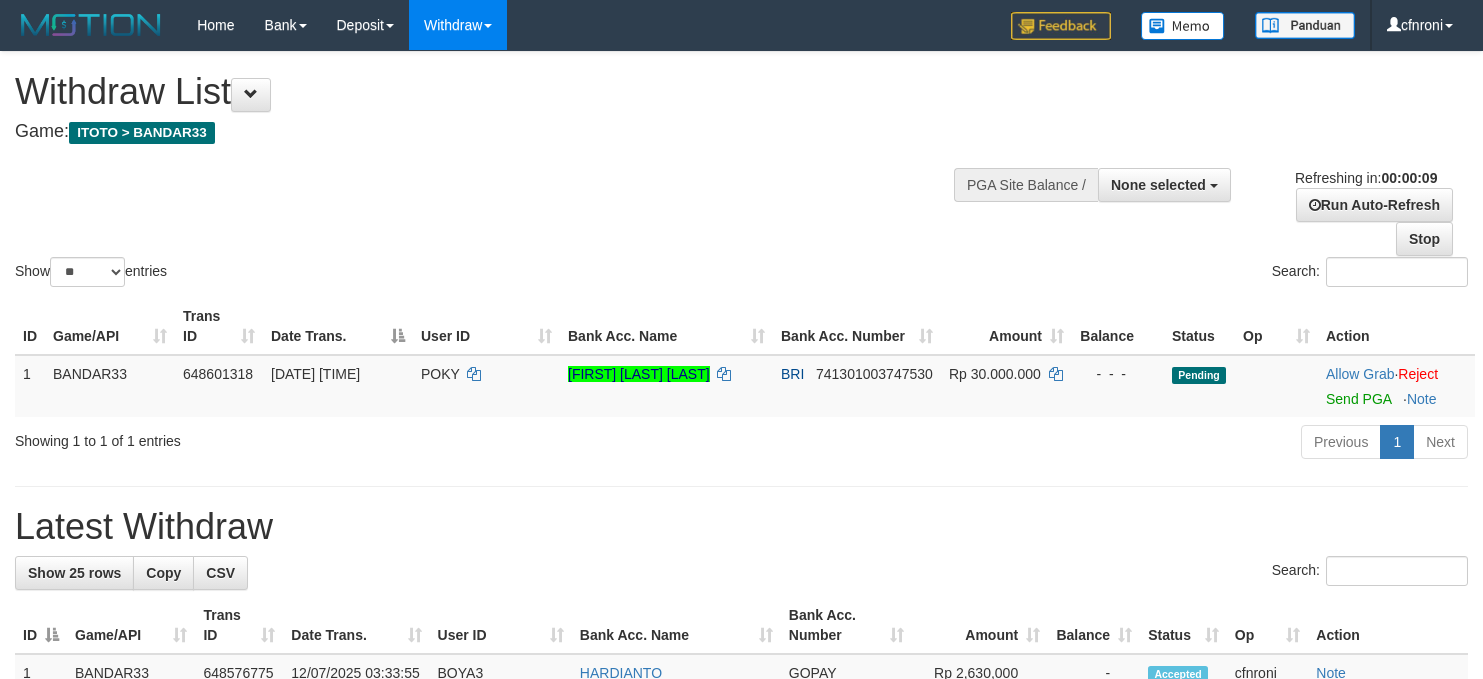 select 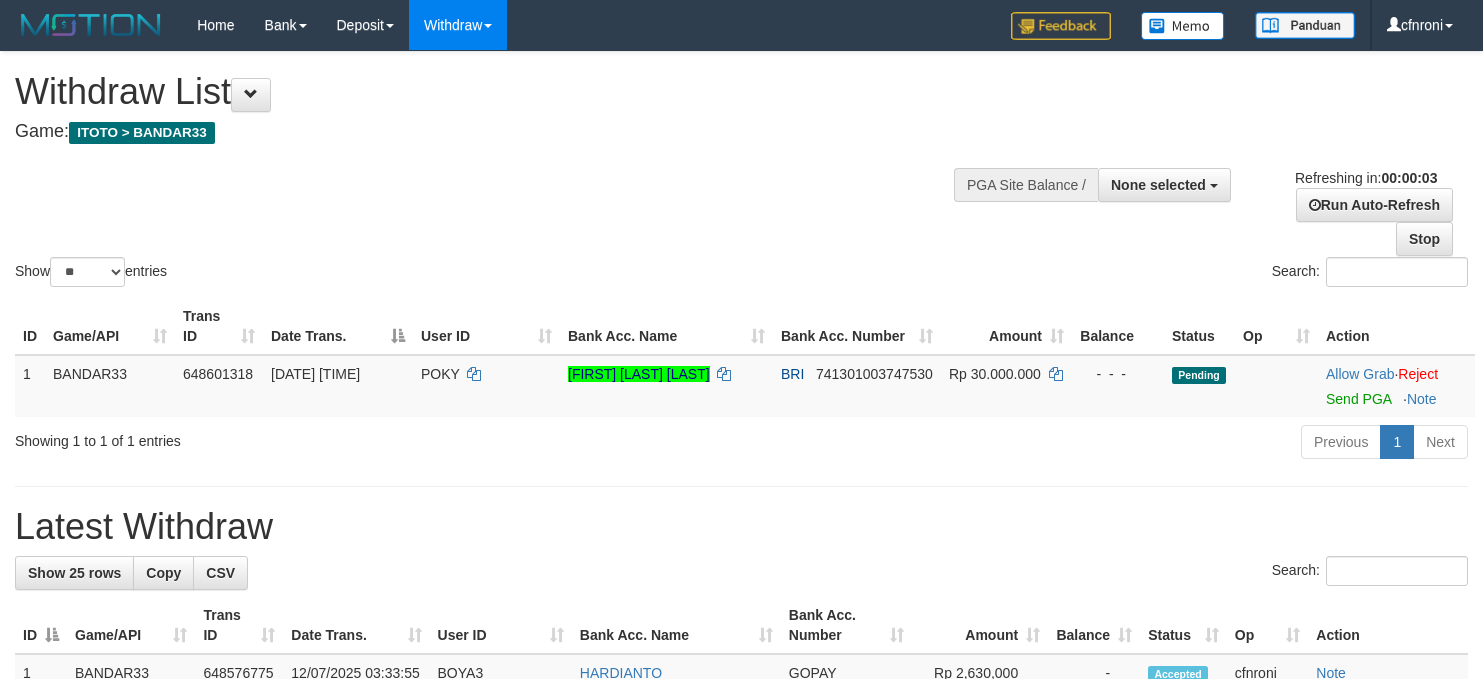 scroll, scrollTop: 0, scrollLeft: 0, axis: both 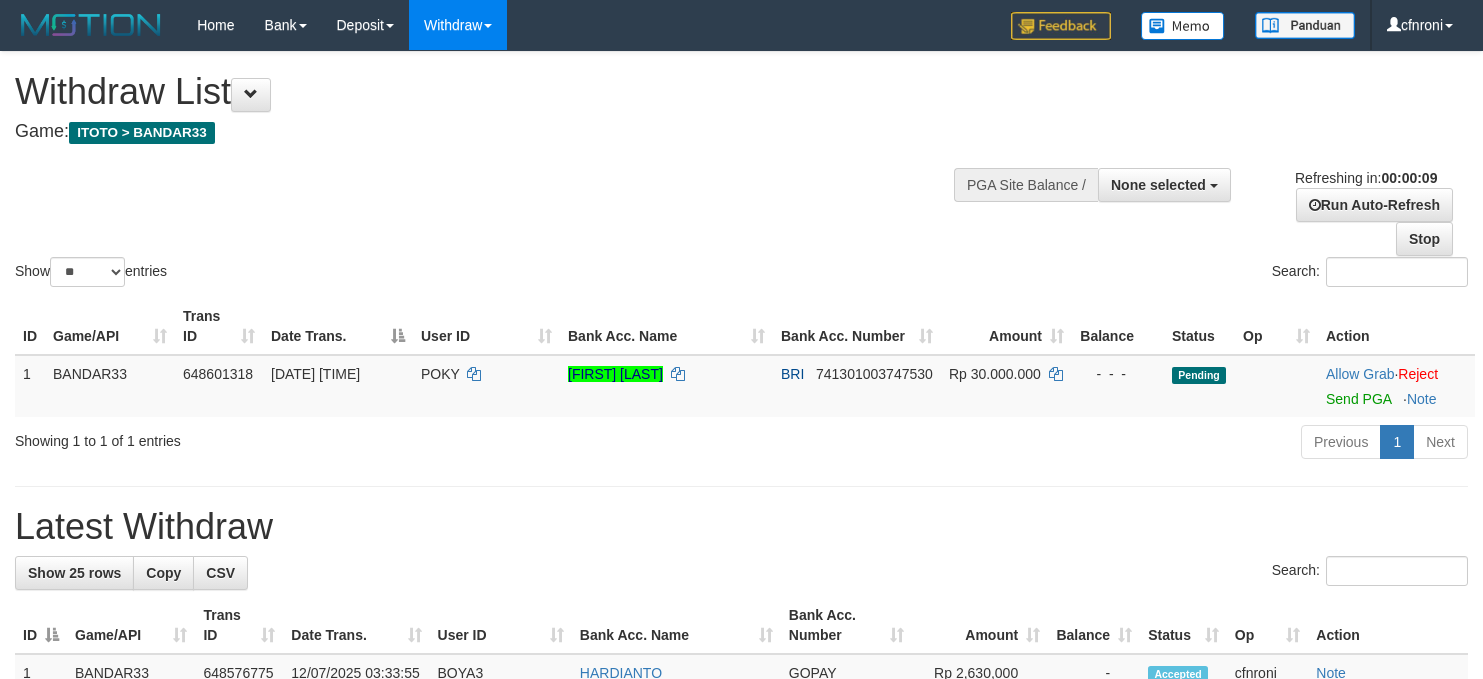 select 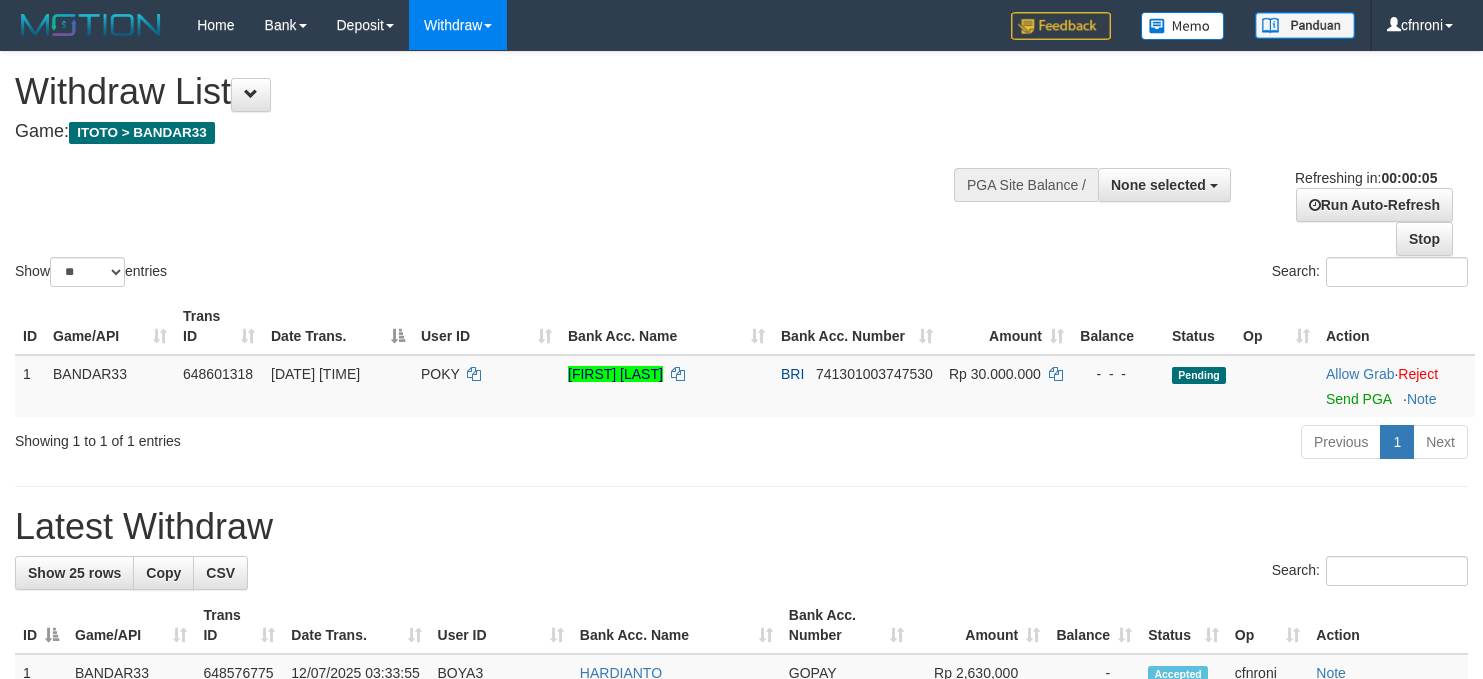 scroll, scrollTop: 0, scrollLeft: 0, axis: both 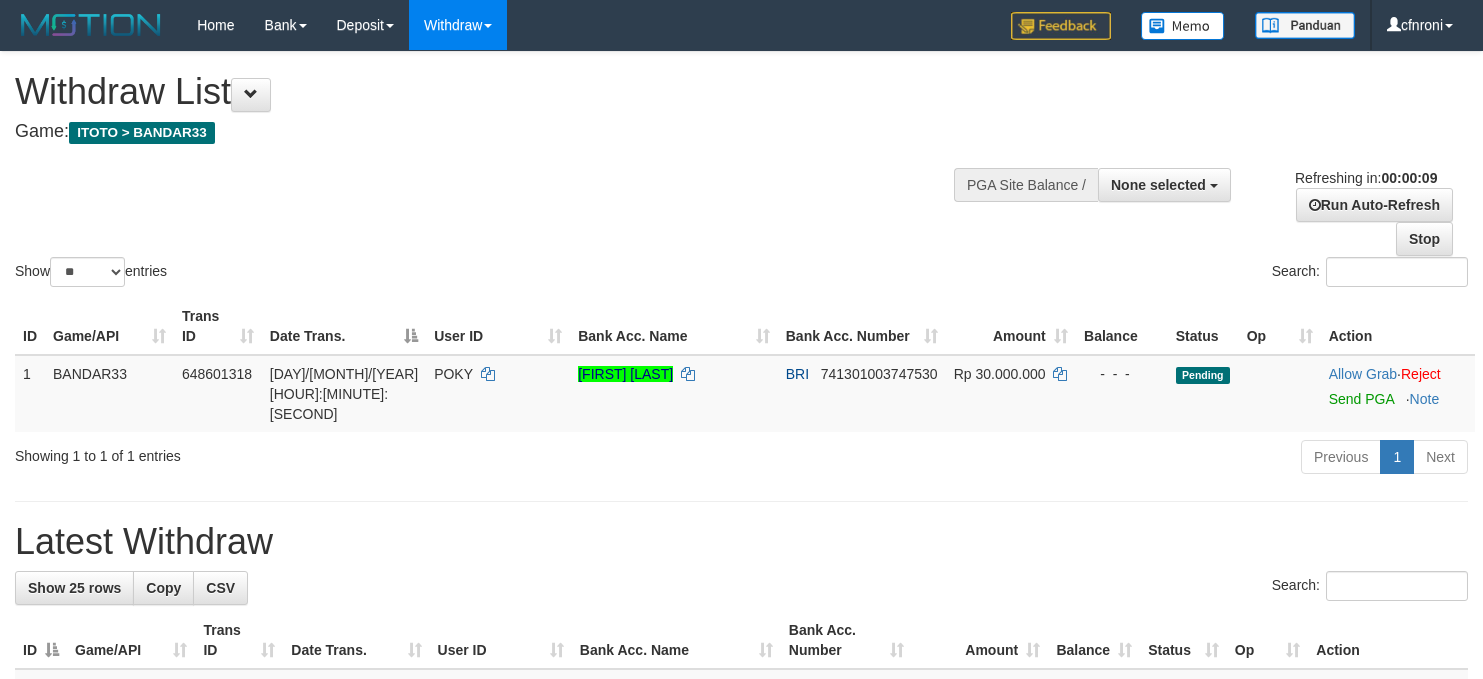 select 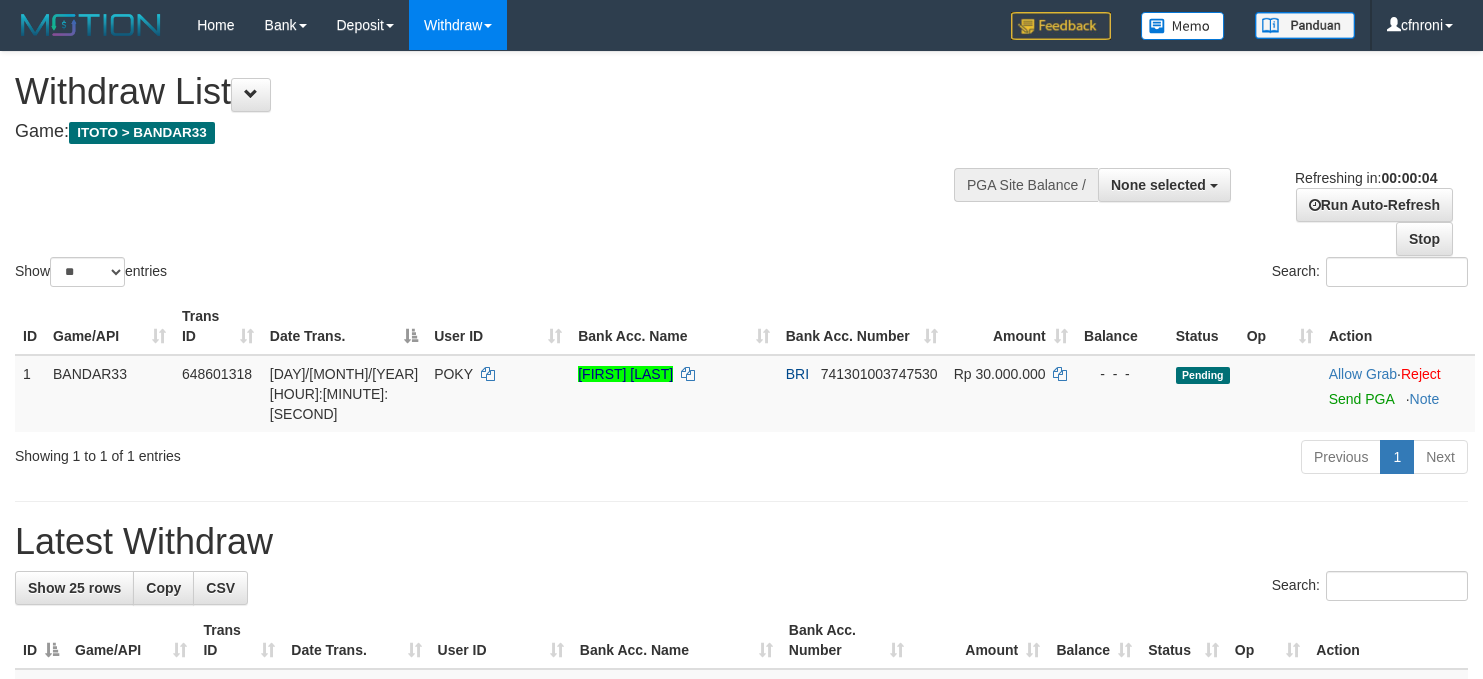 scroll, scrollTop: 0, scrollLeft: 0, axis: both 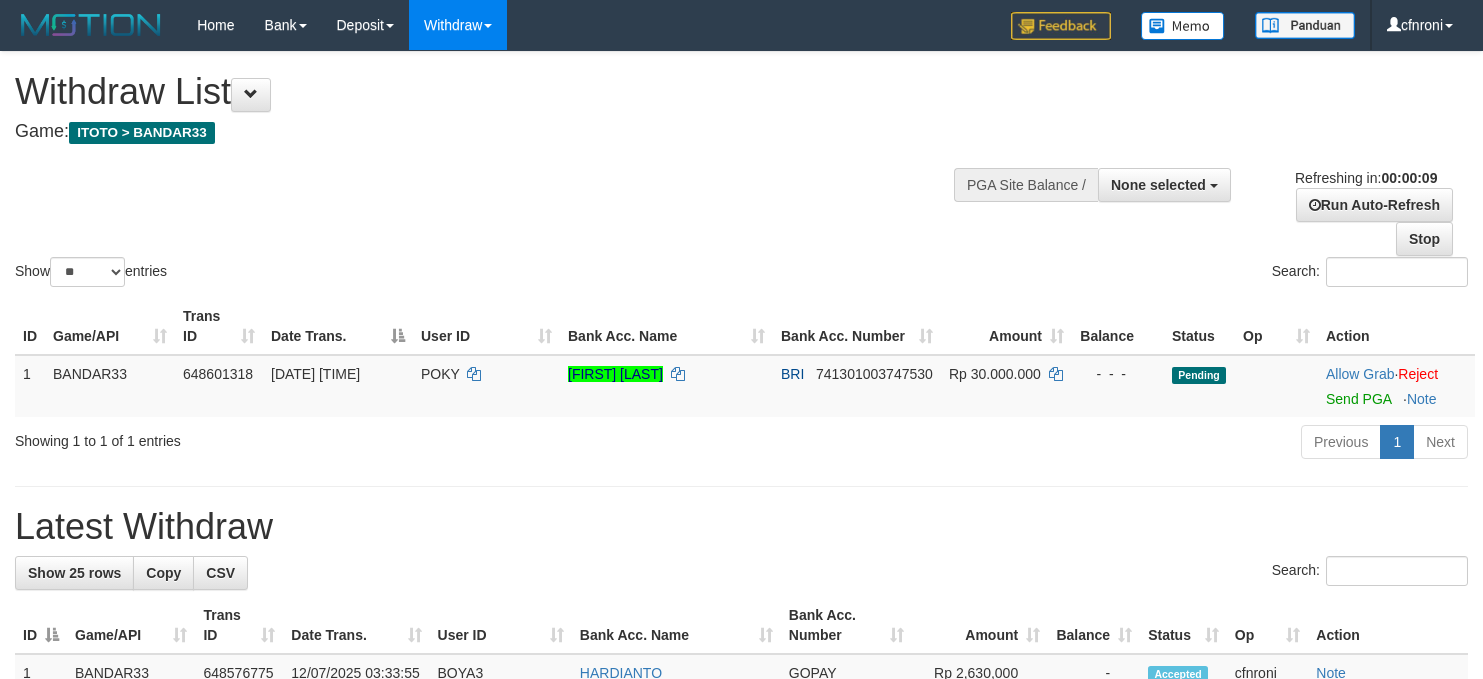 select 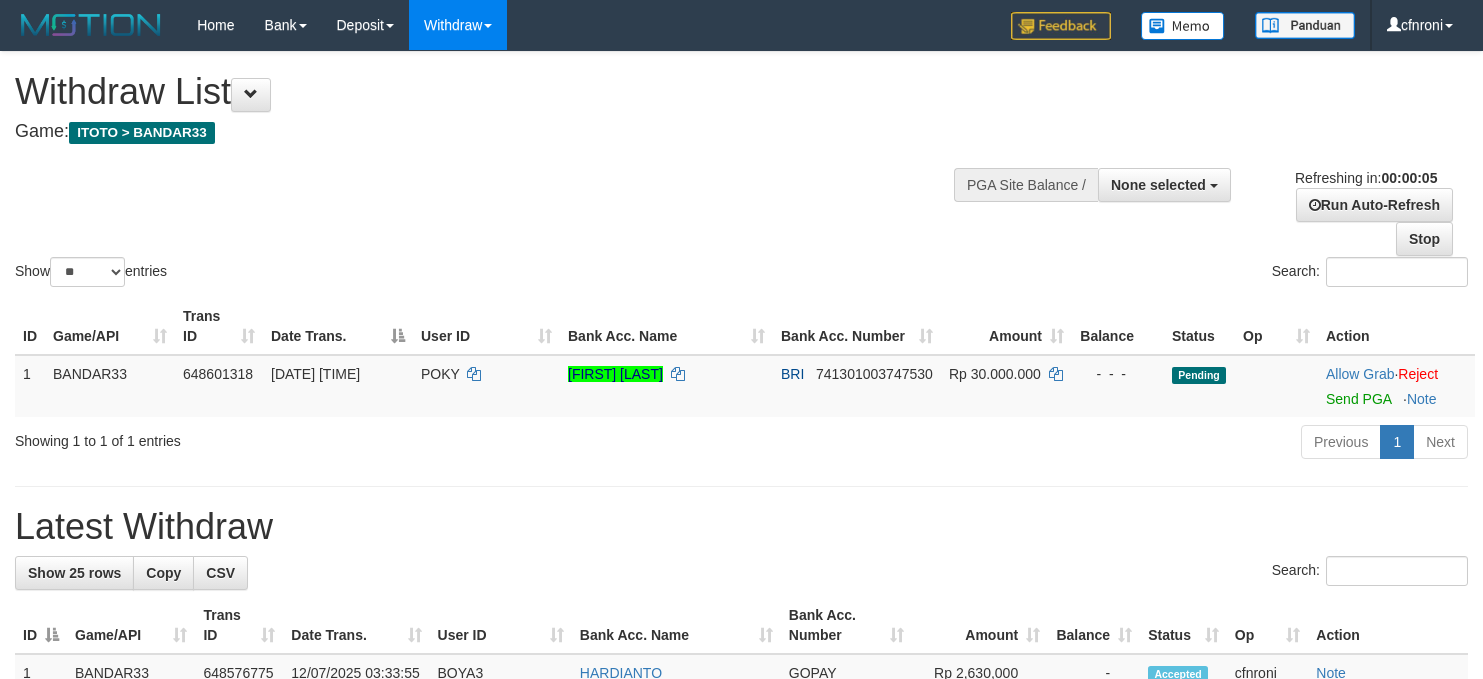 scroll, scrollTop: 0, scrollLeft: 0, axis: both 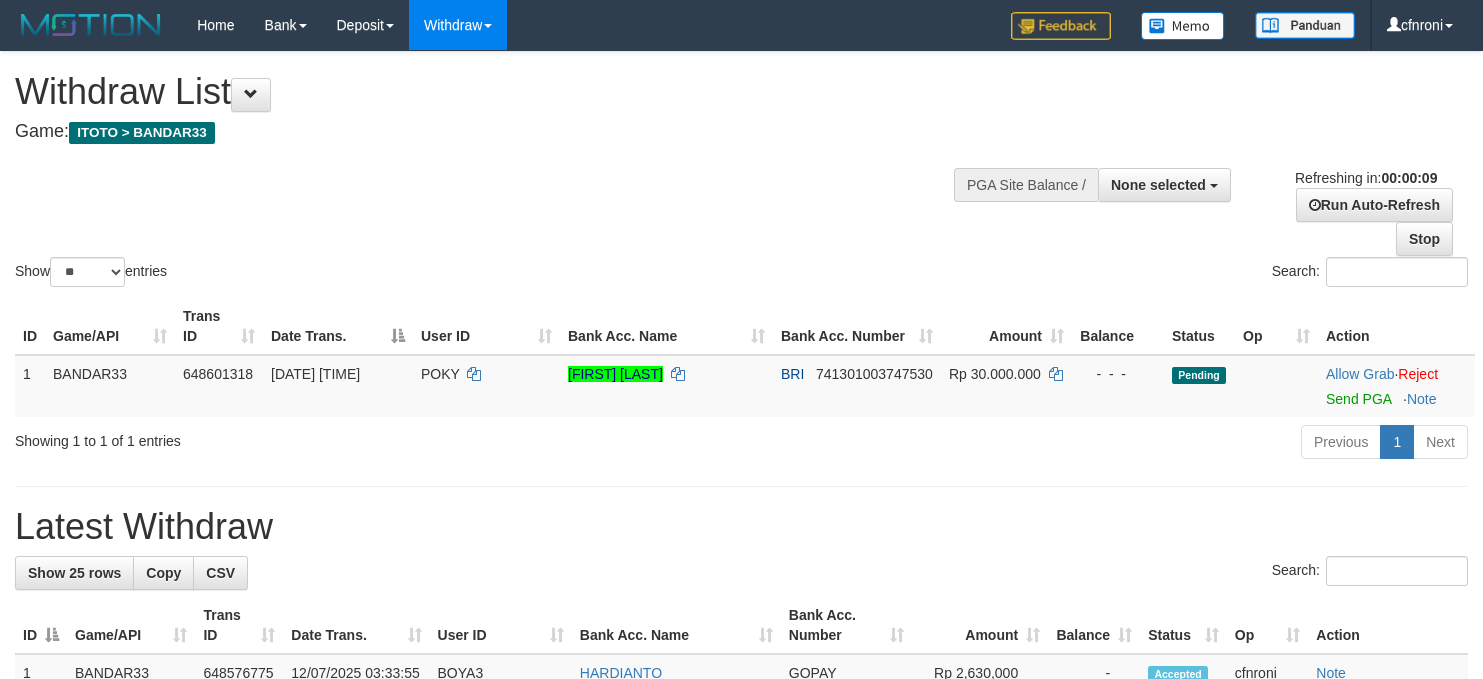 select 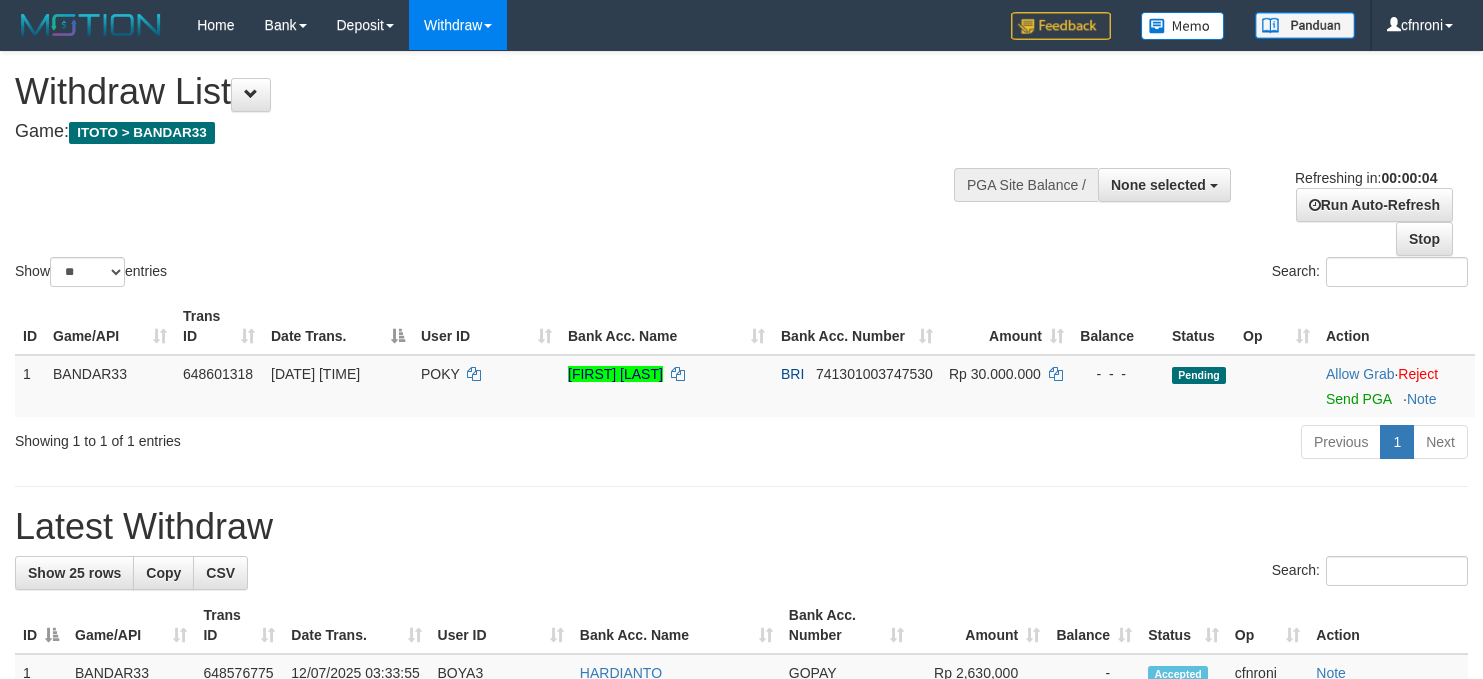 scroll, scrollTop: 0, scrollLeft: 0, axis: both 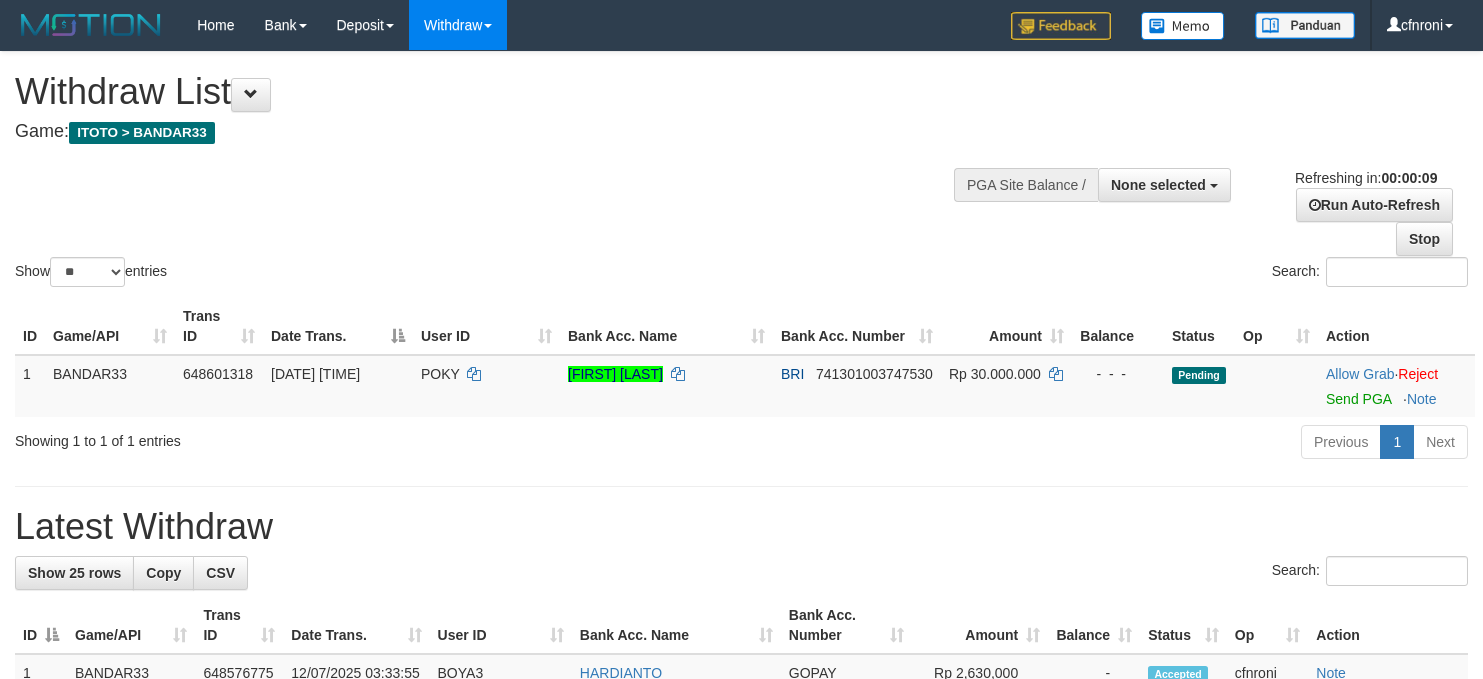 select 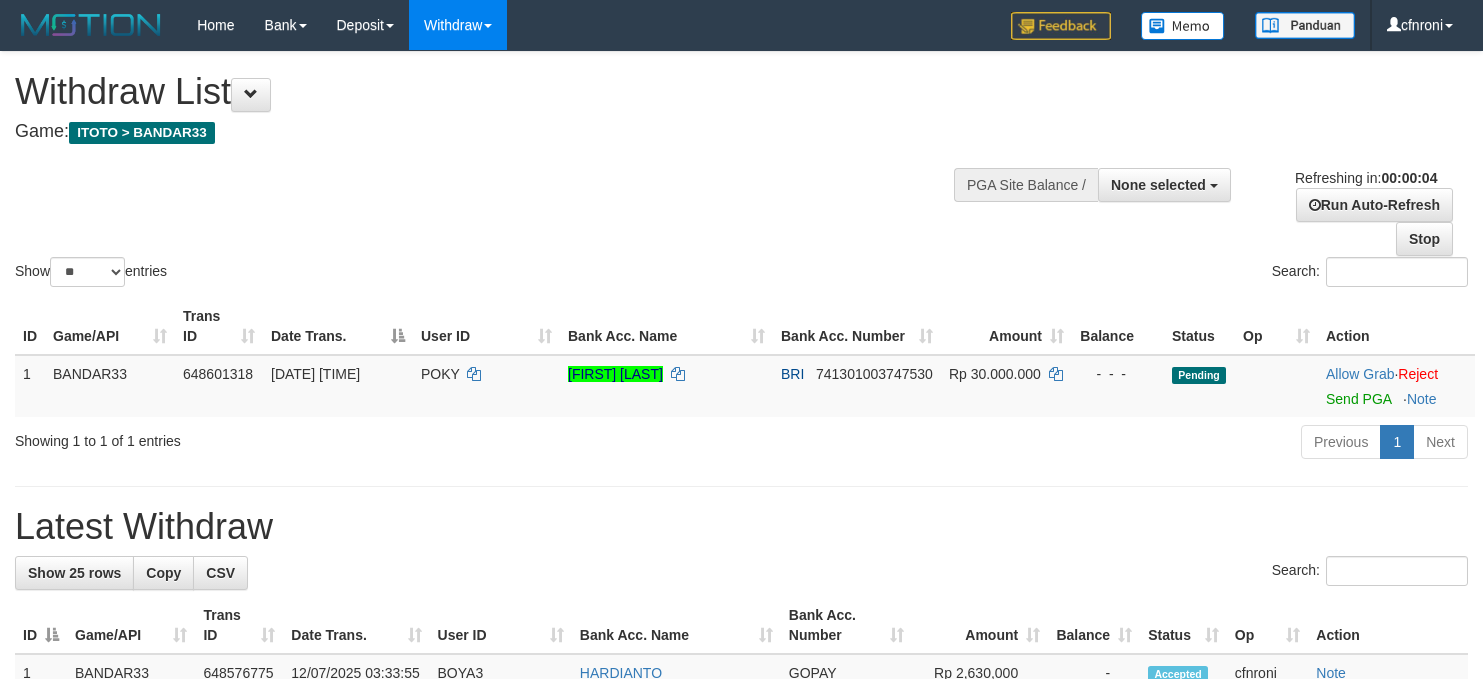 scroll, scrollTop: 0, scrollLeft: 0, axis: both 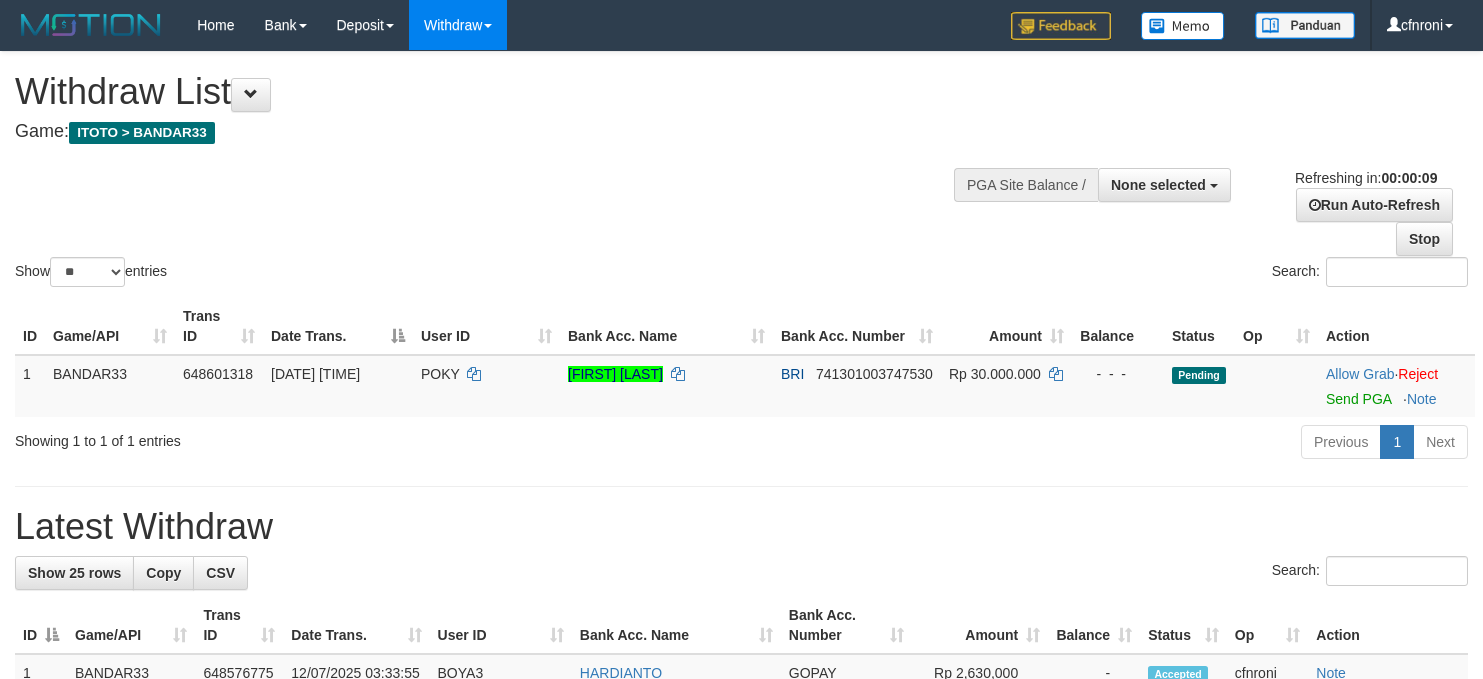 select 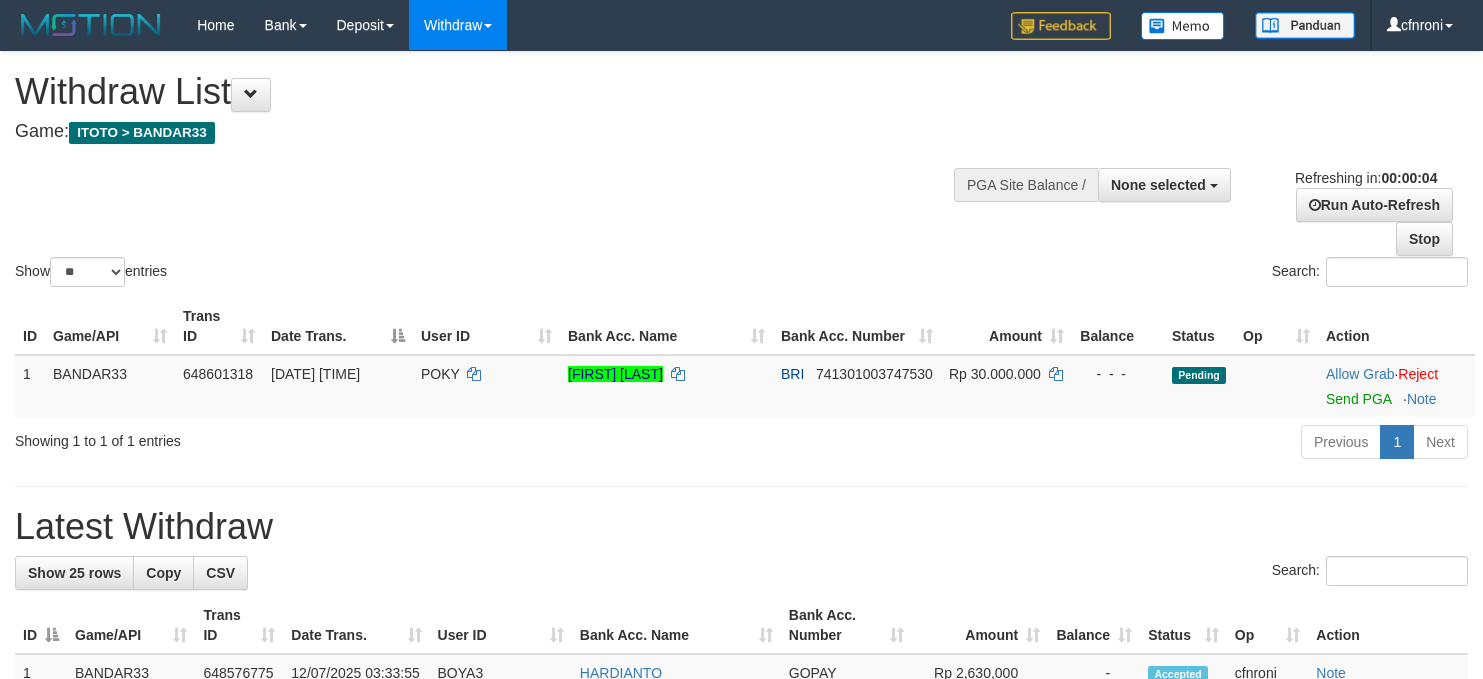 scroll, scrollTop: 0, scrollLeft: 0, axis: both 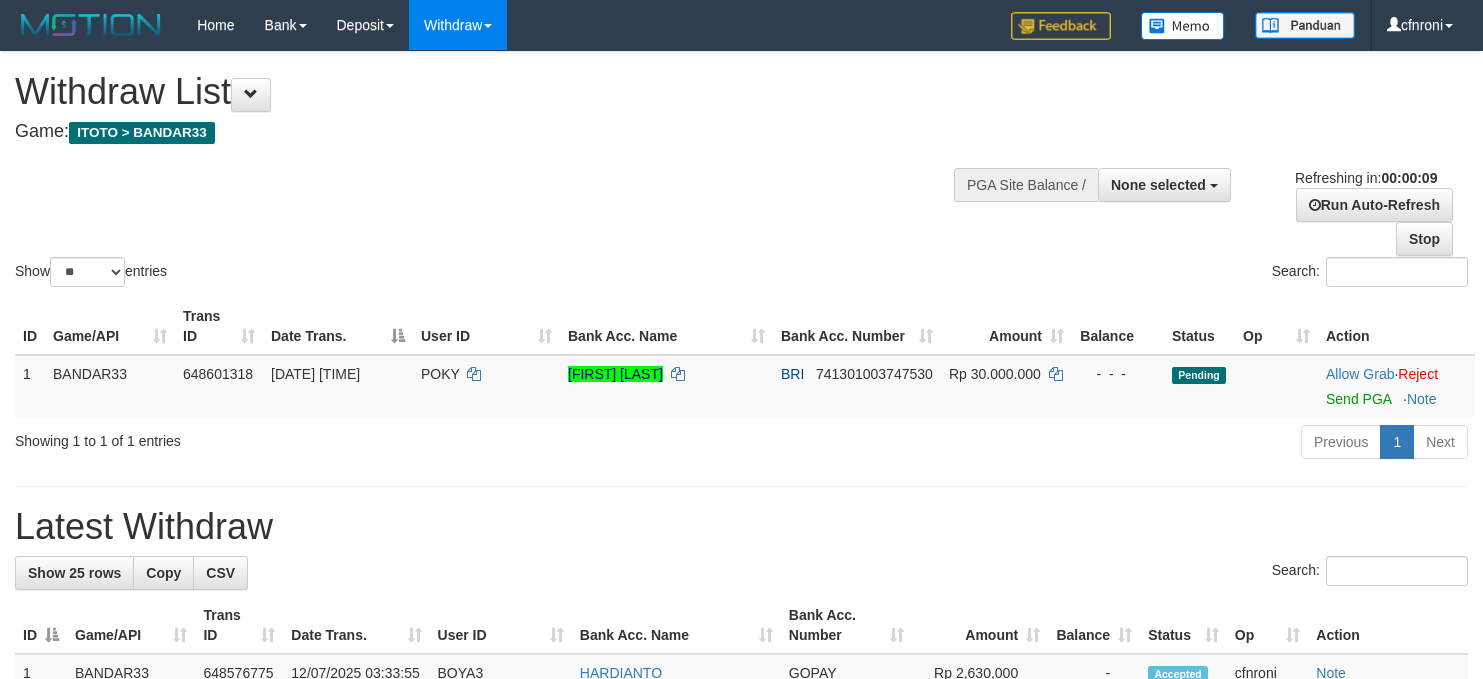 select 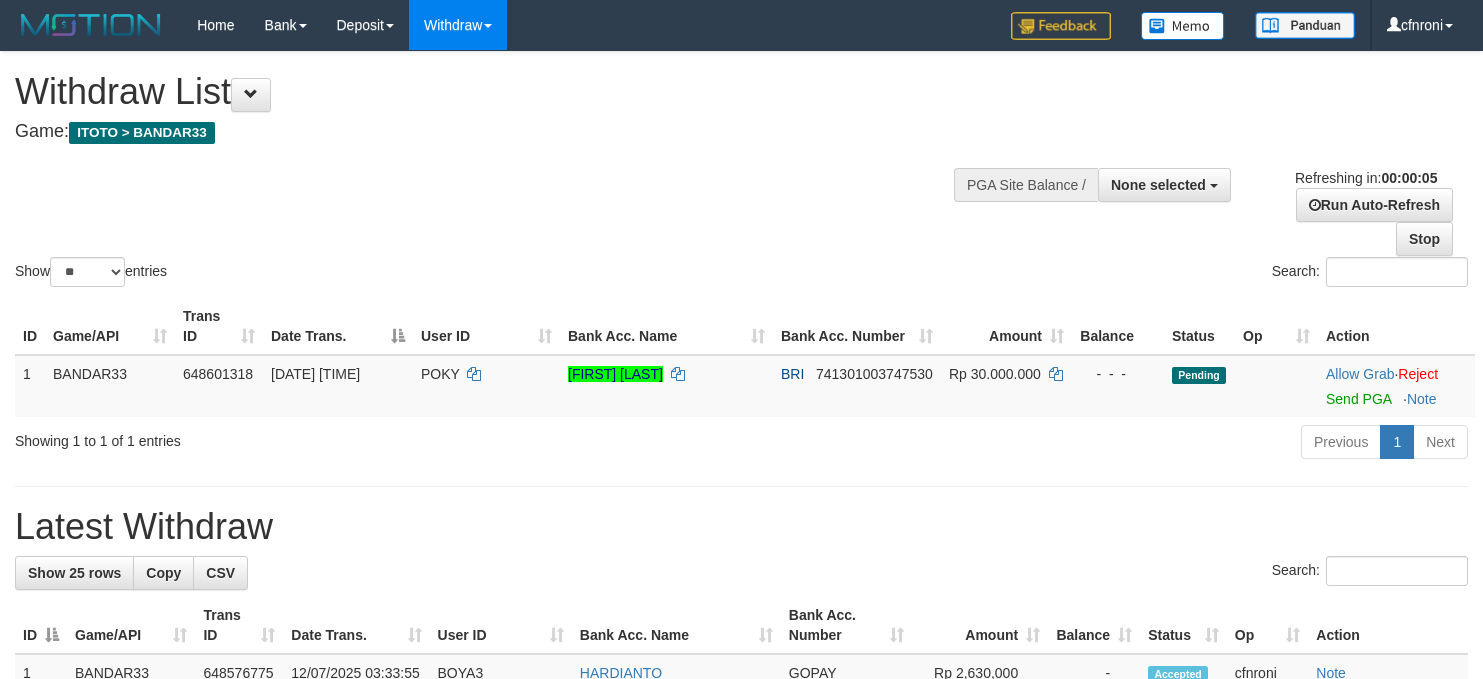 scroll, scrollTop: 0, scrollLeft: 0, axis: both 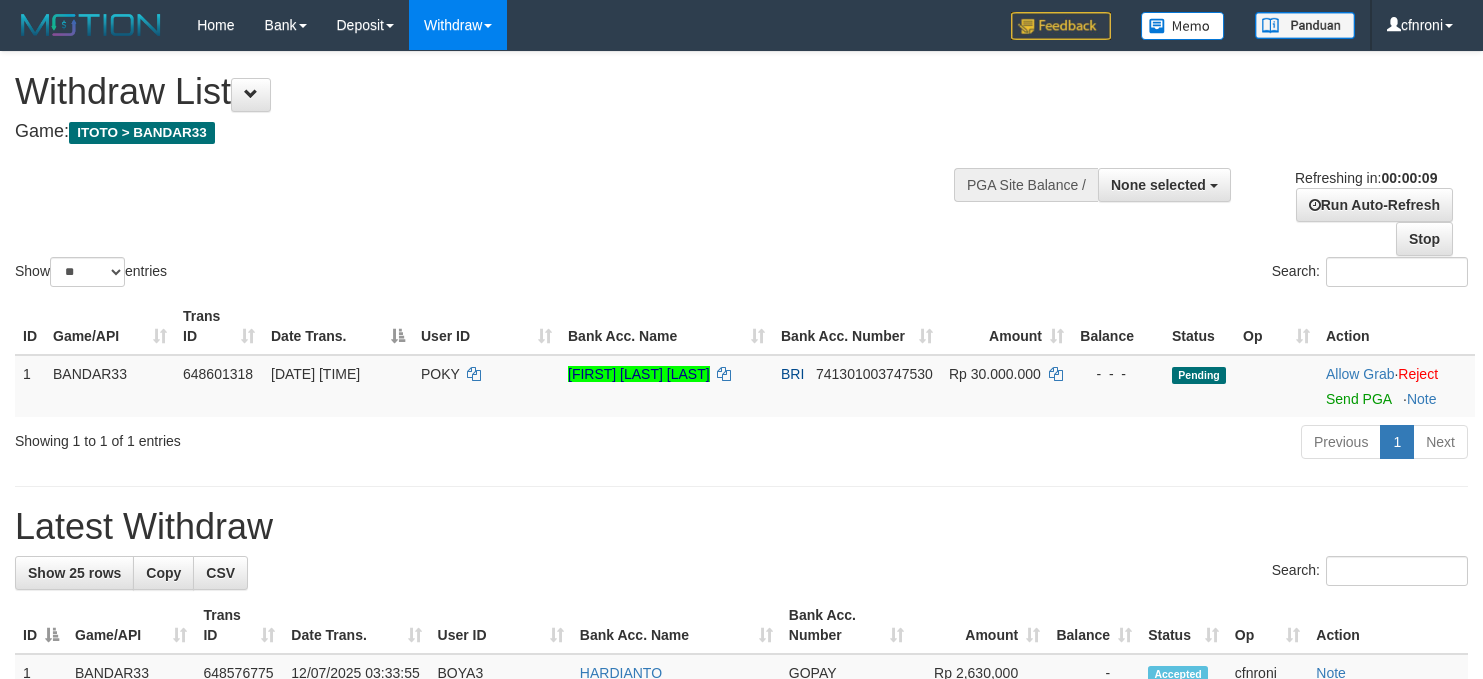 select 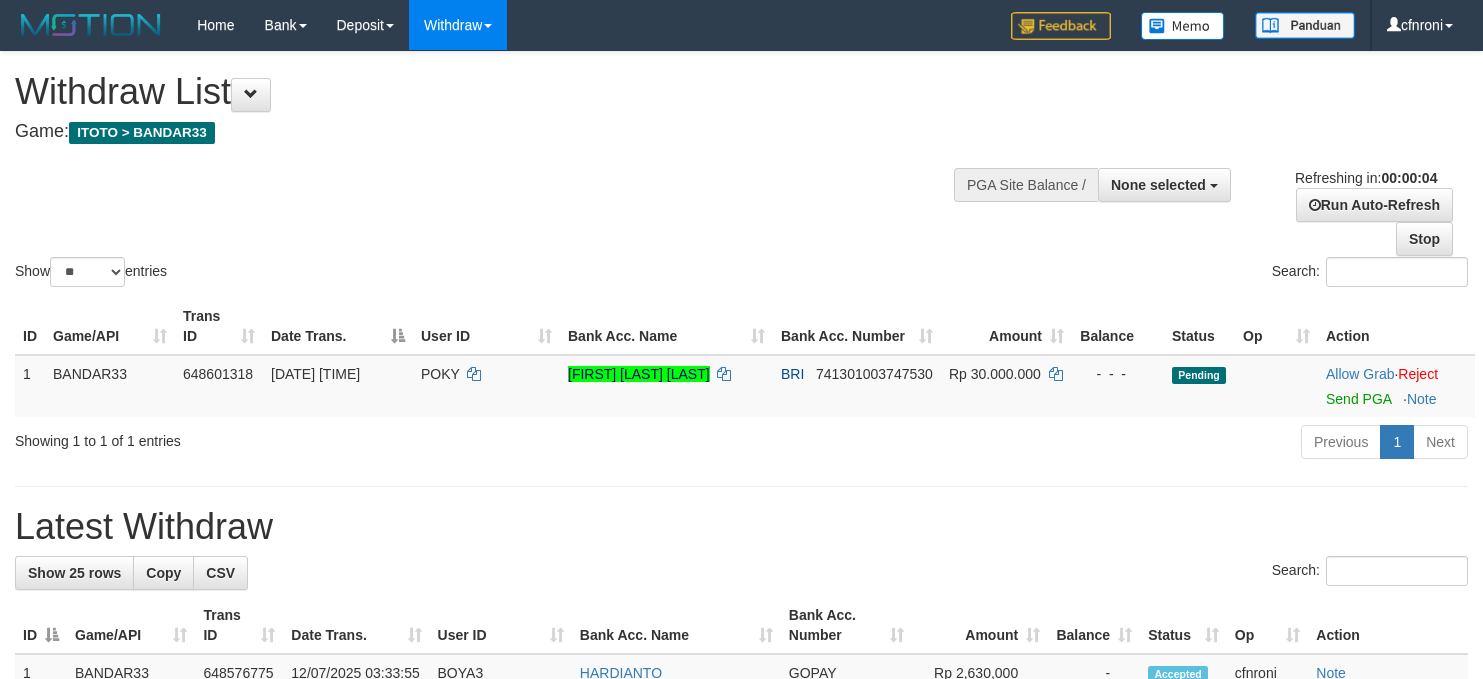 scroll, scrollTop: 0, scrollLeft: 0, axis: both 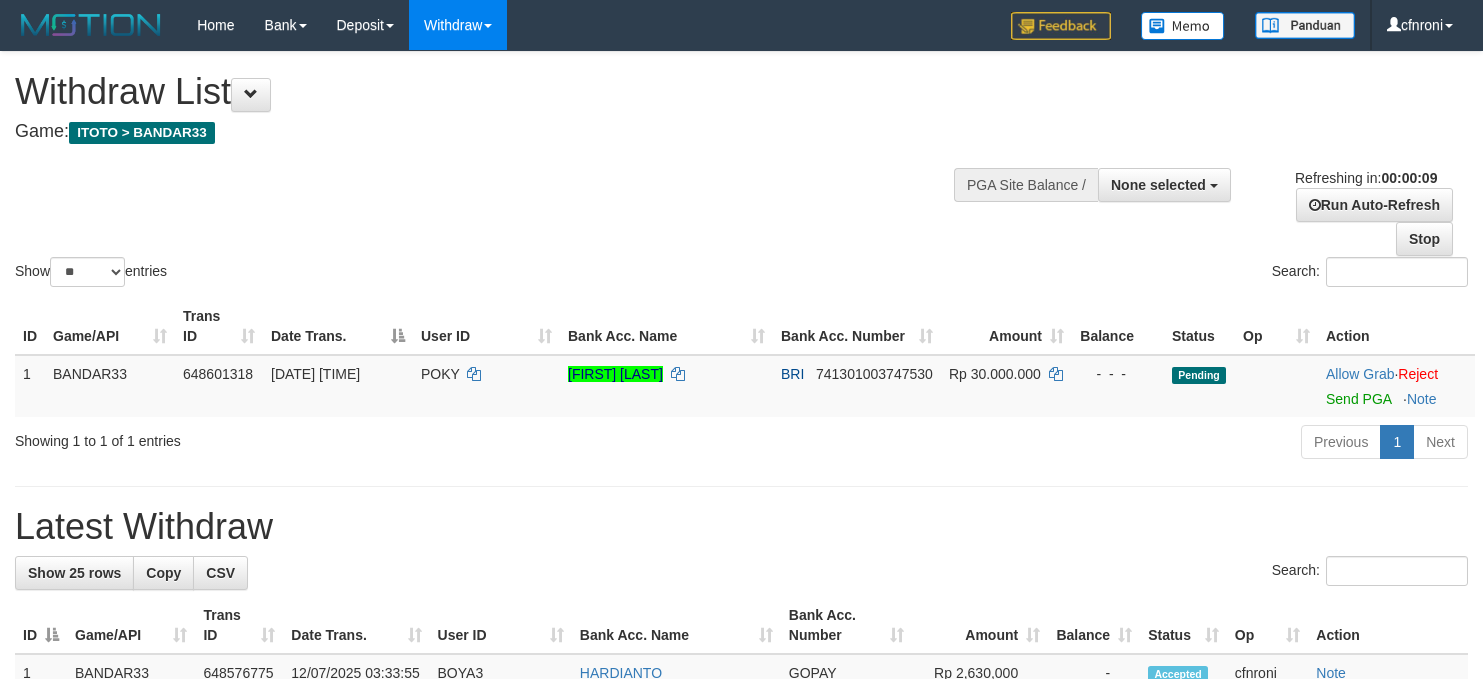 select 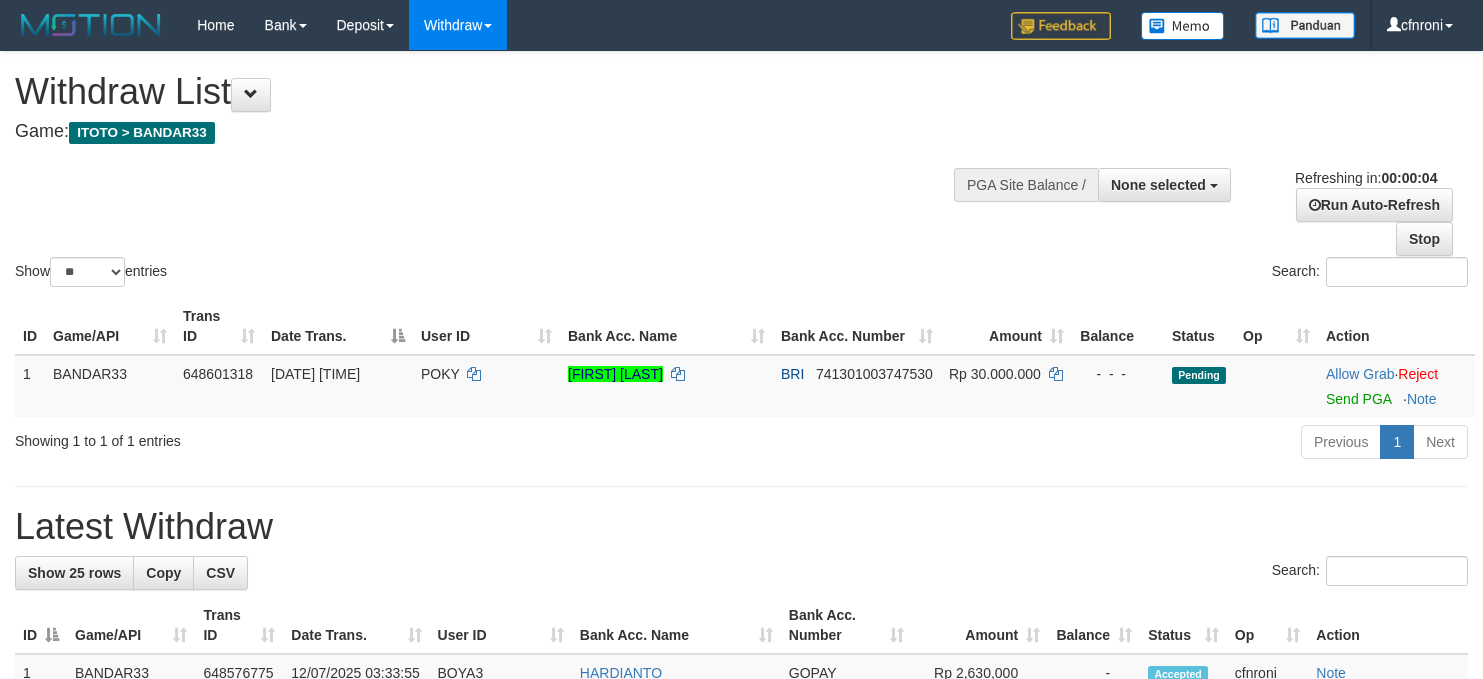 scroll, scrollTop: 0, scrollLeft: 0, axis: both 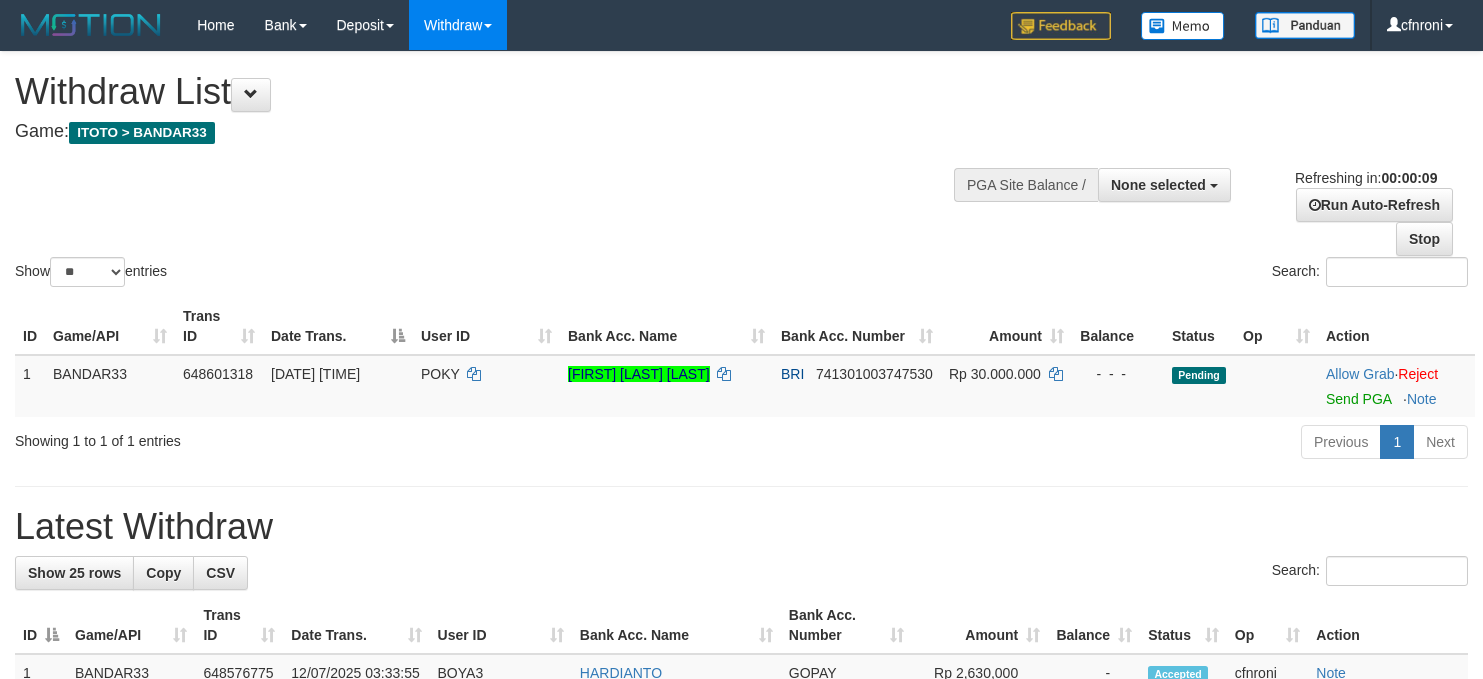 select 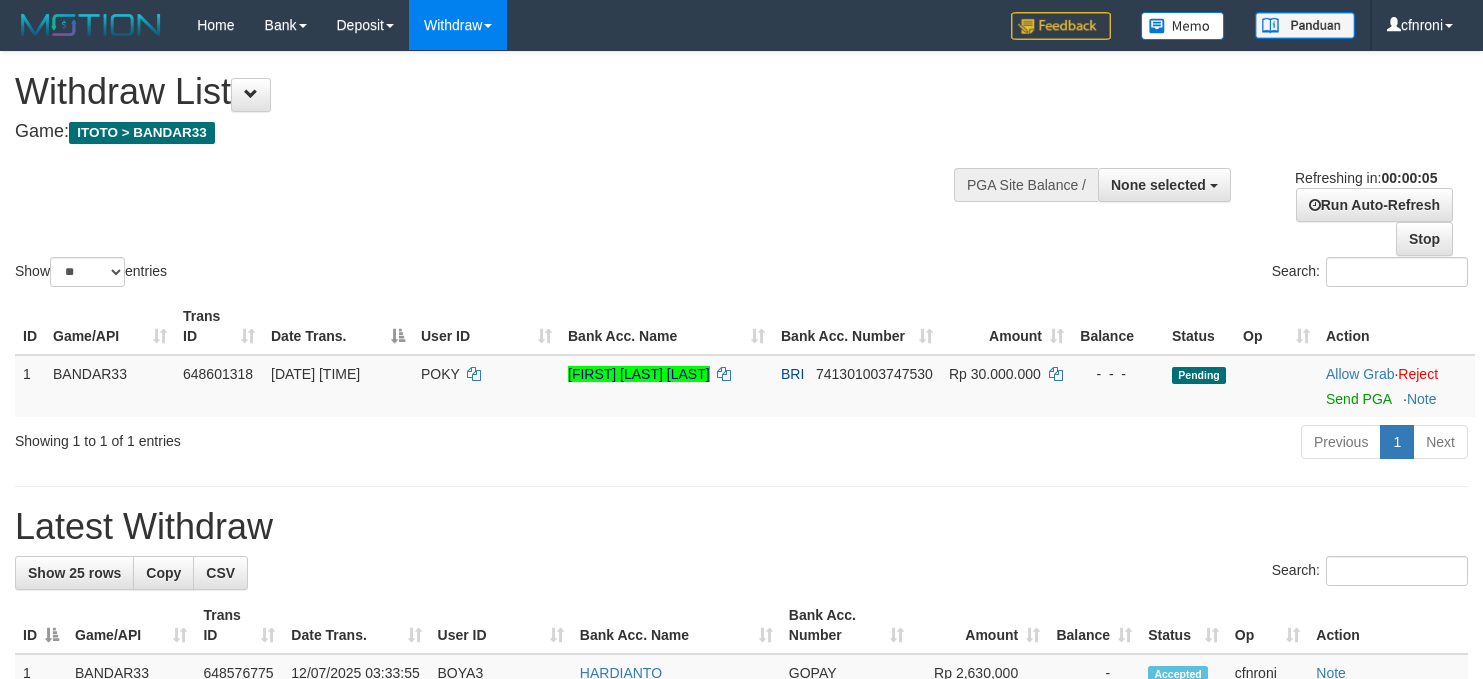 scroll, scrollTop: 0, scrollLeft: 0, axis: both 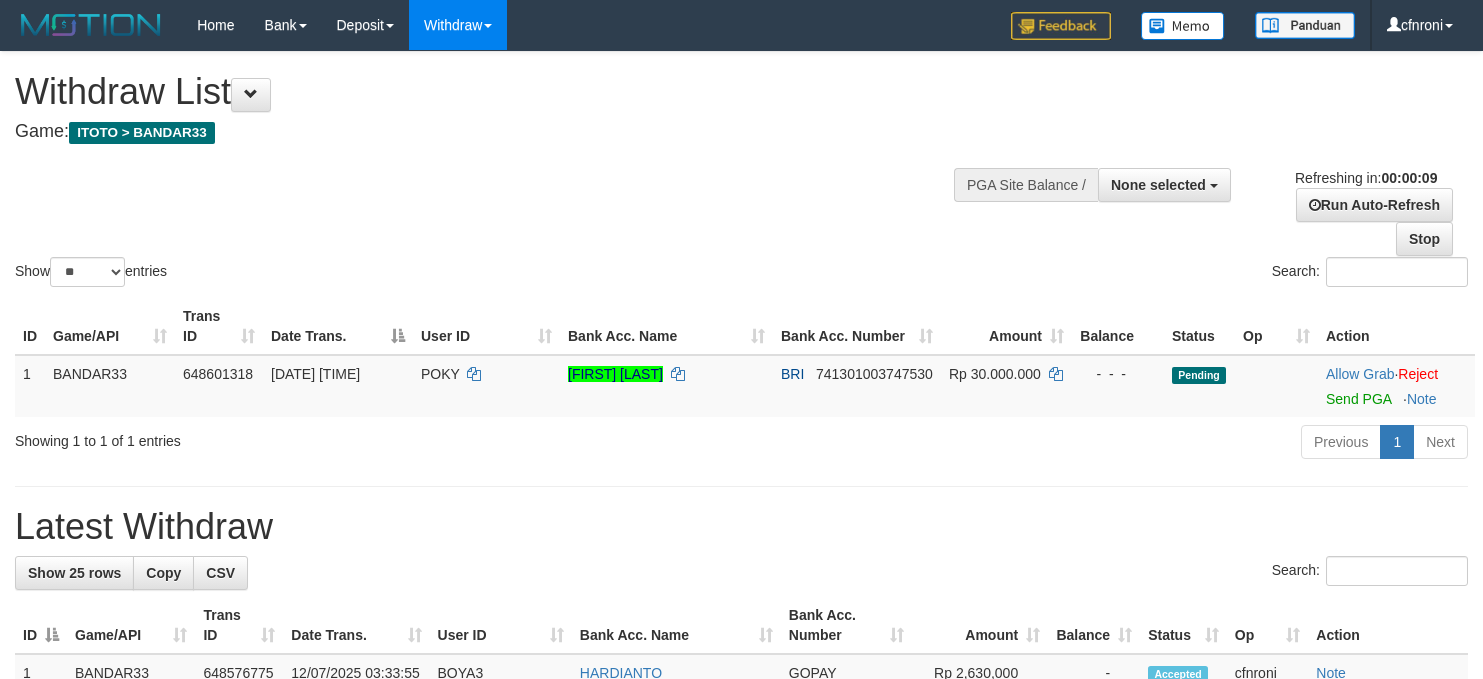 select 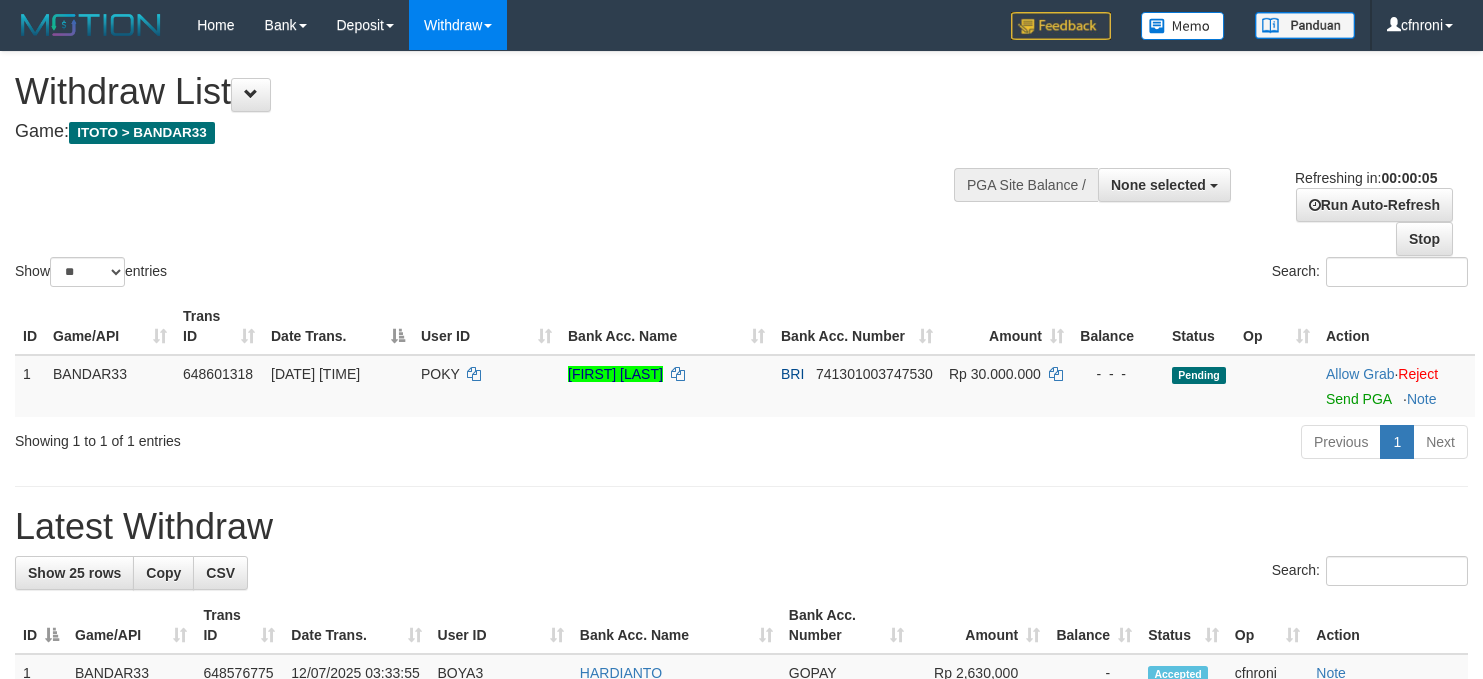 scroll, scrollTop: 0, scrollLeft: 0, axis: both 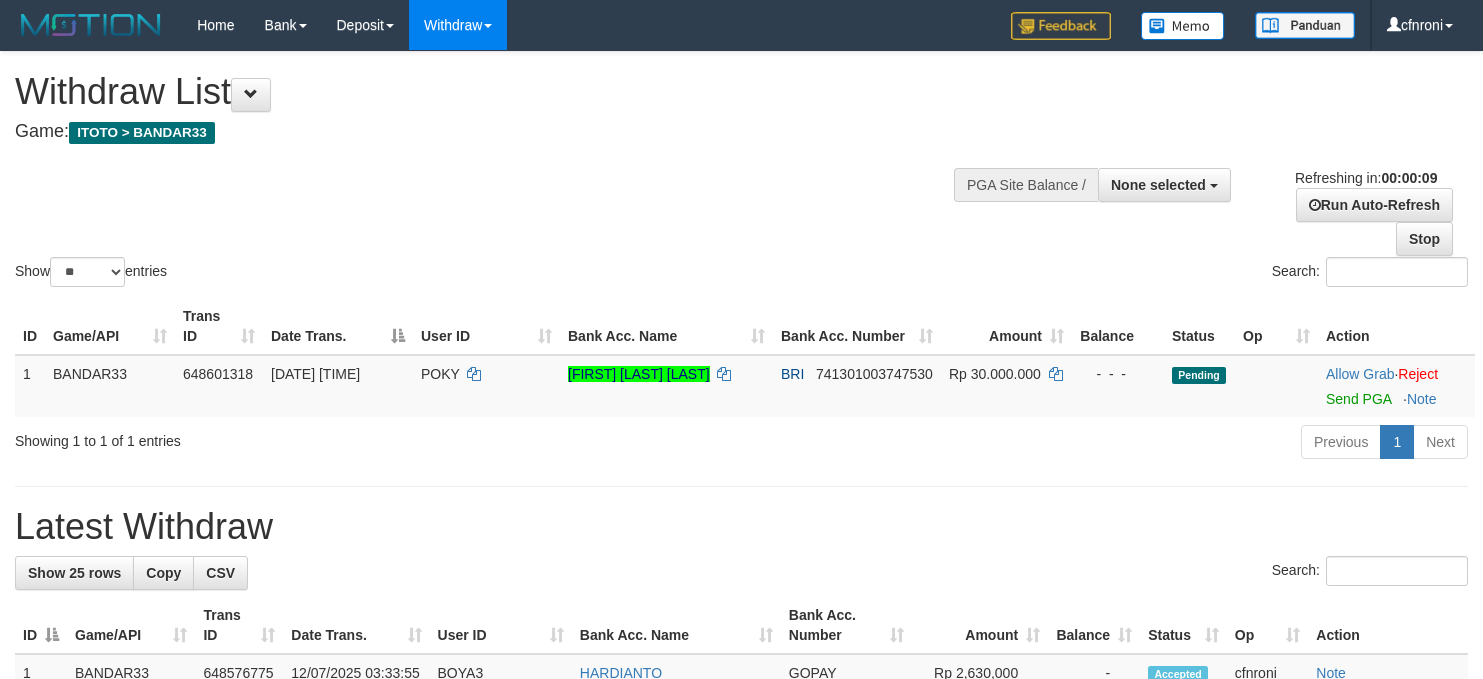 select 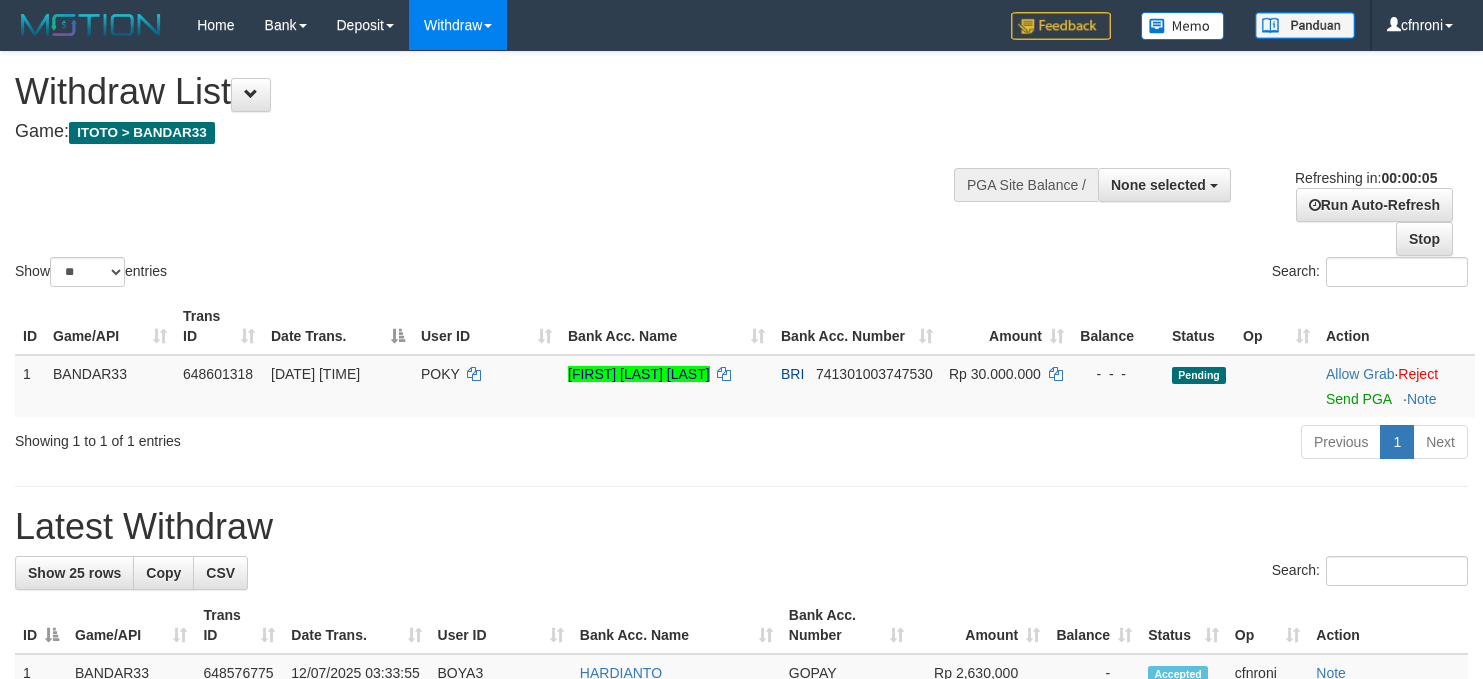 scroll, scrollTop: 0, scrollLeft: 0, axis: both 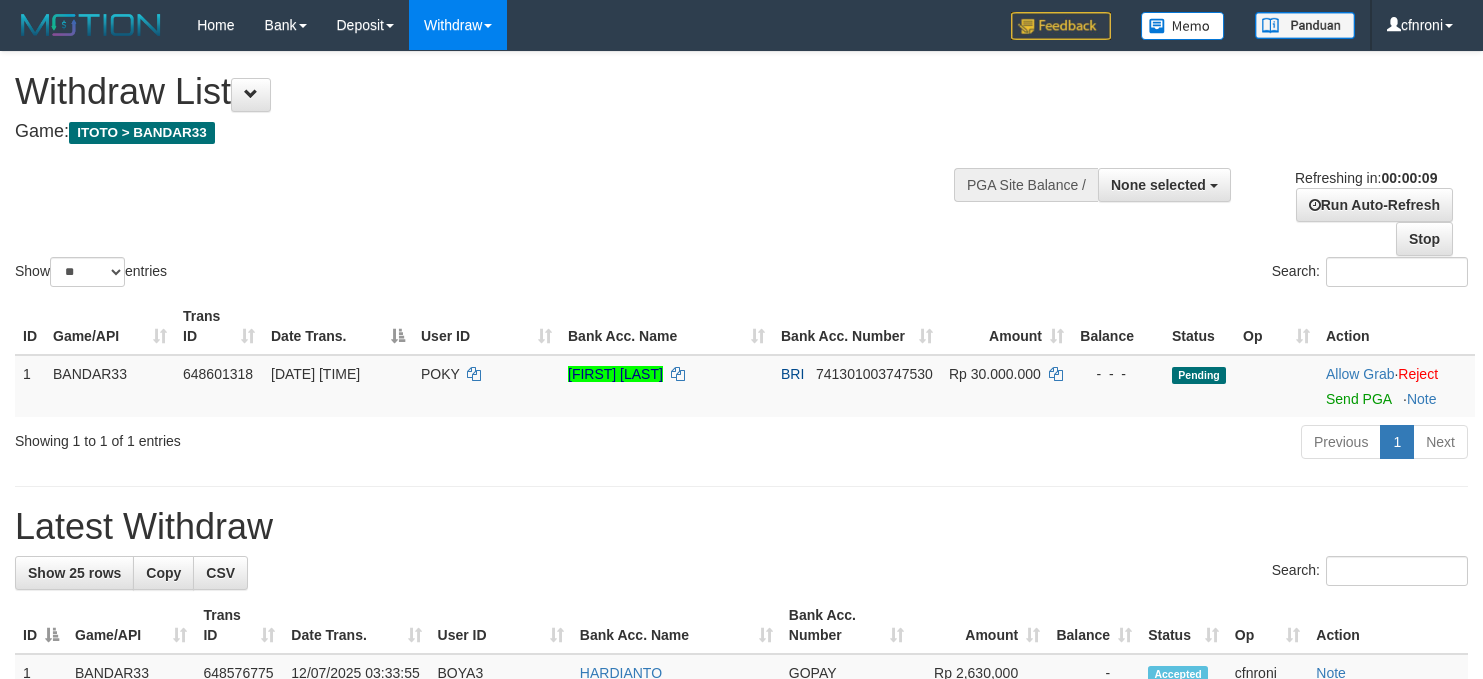 select 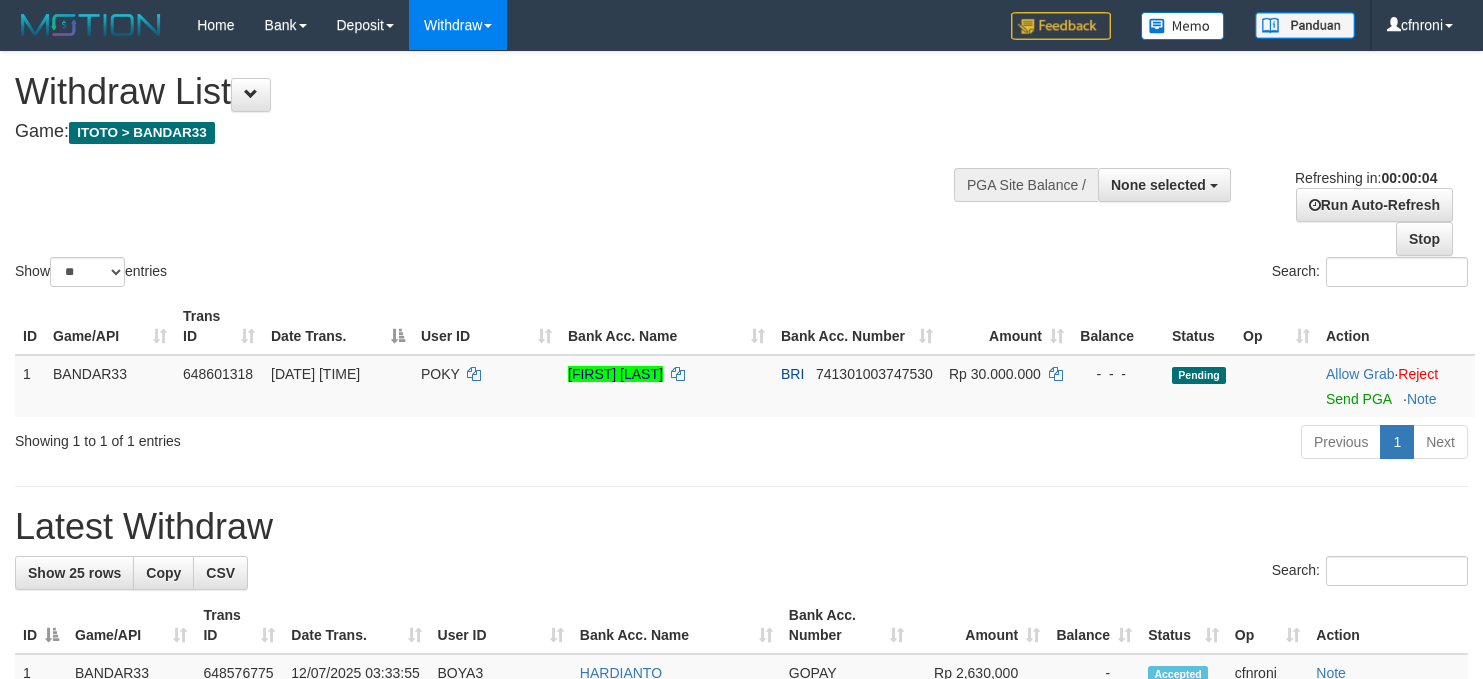 scroll, scrollTop: 0, scrollLeft: 0, axis: both 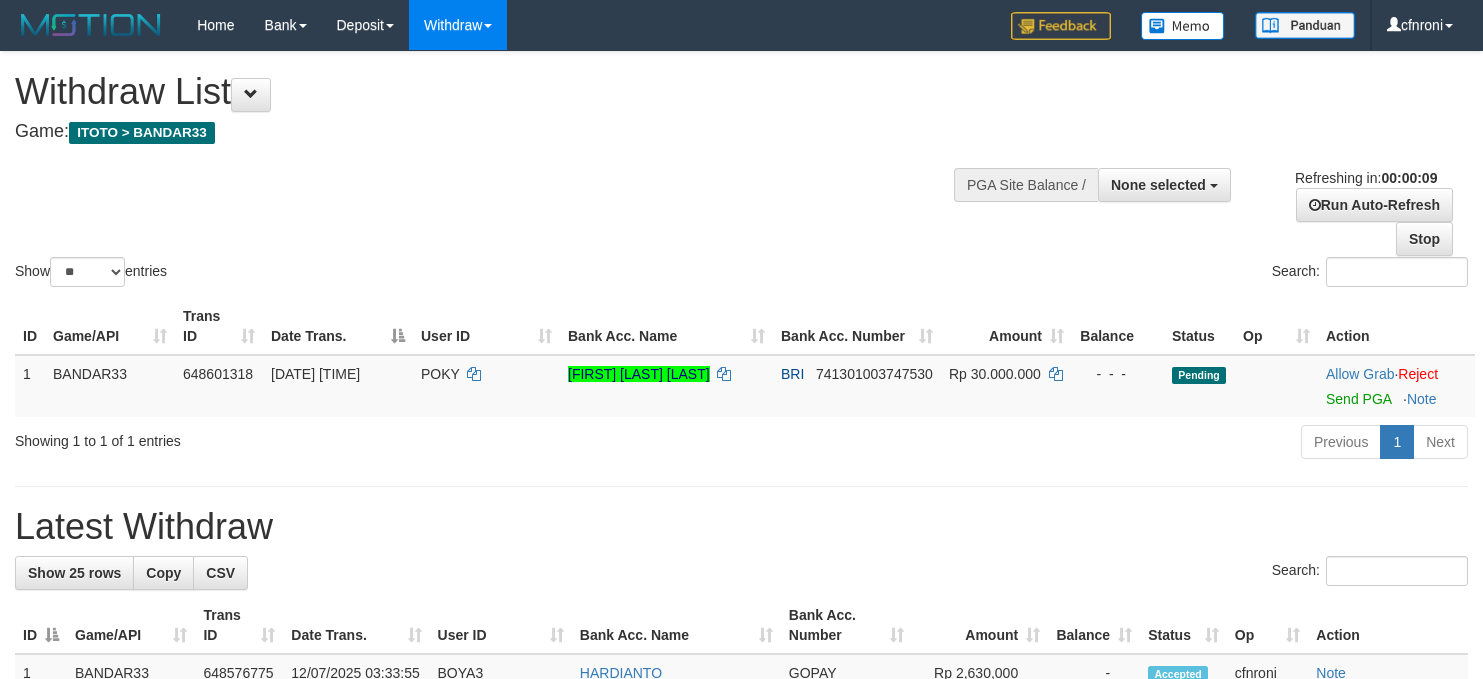 select 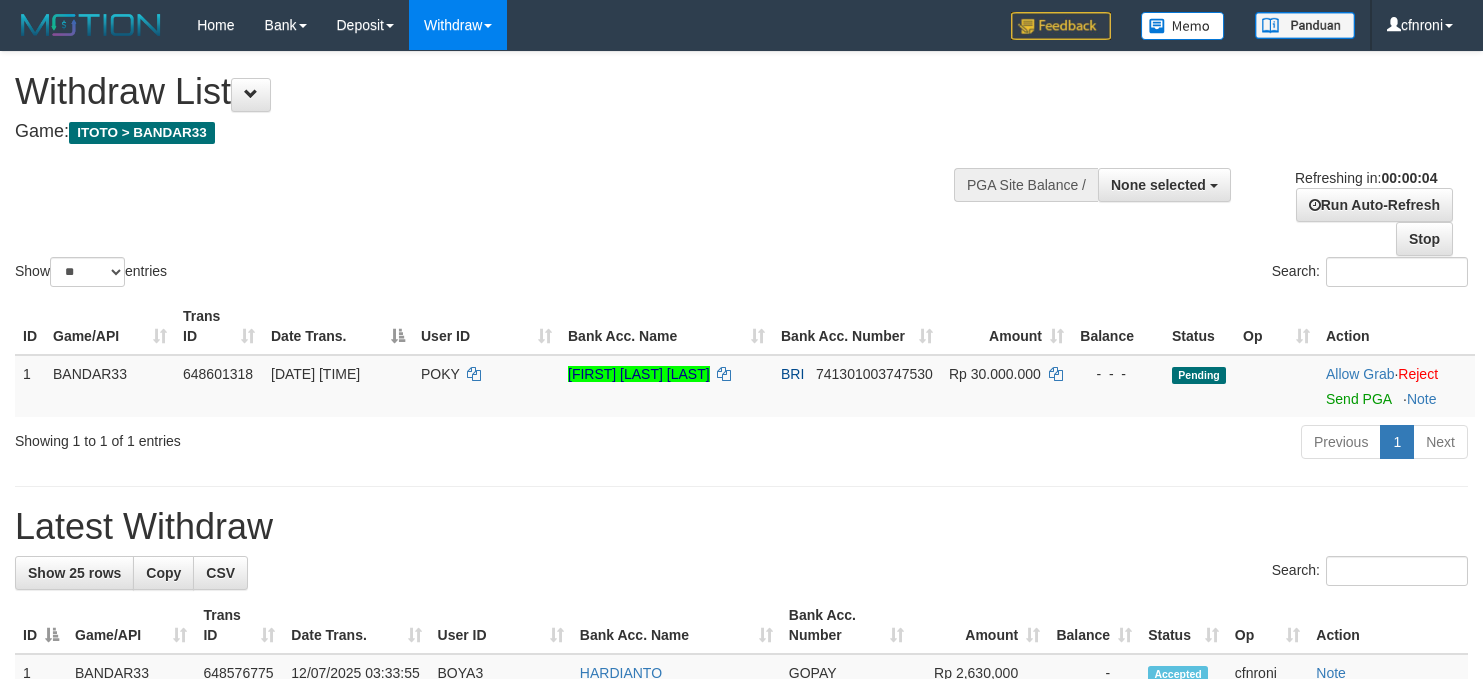 scroll, scrollTop: 0, scrollLeft: 0, axis: both 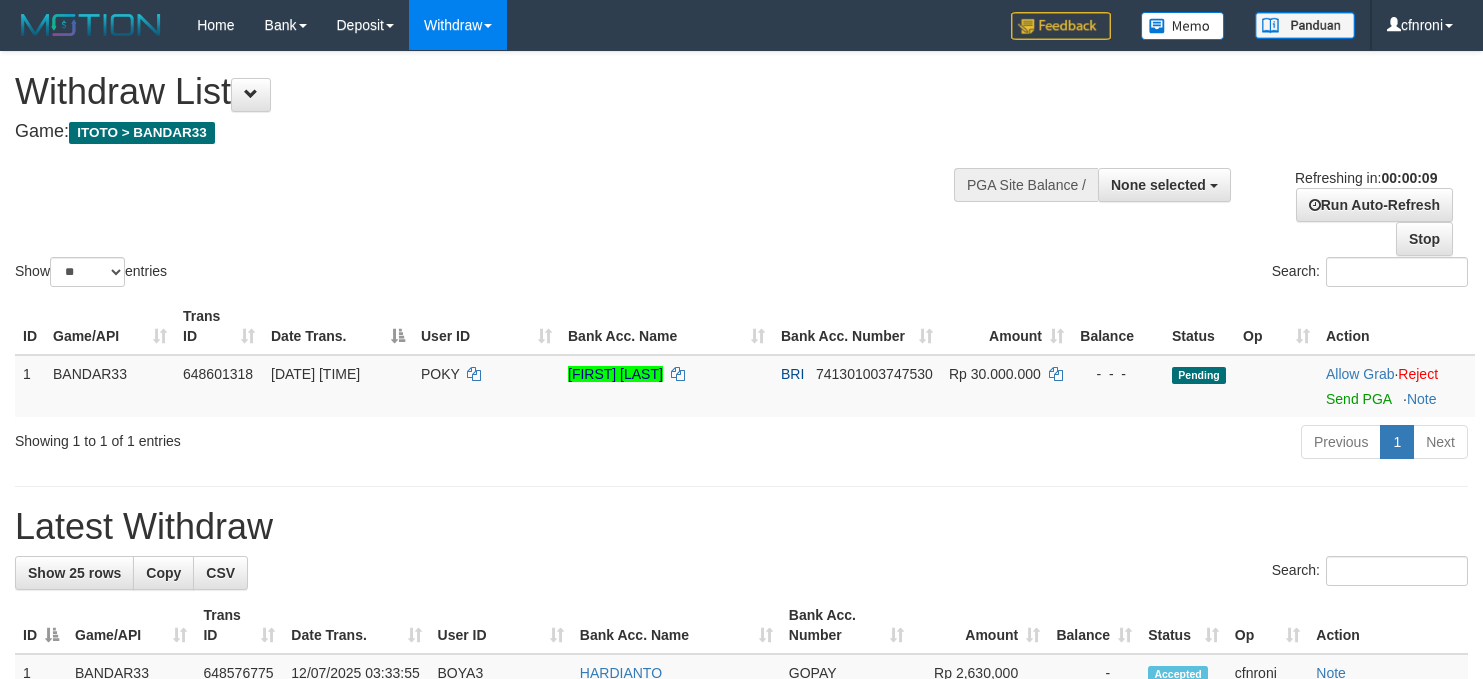 select 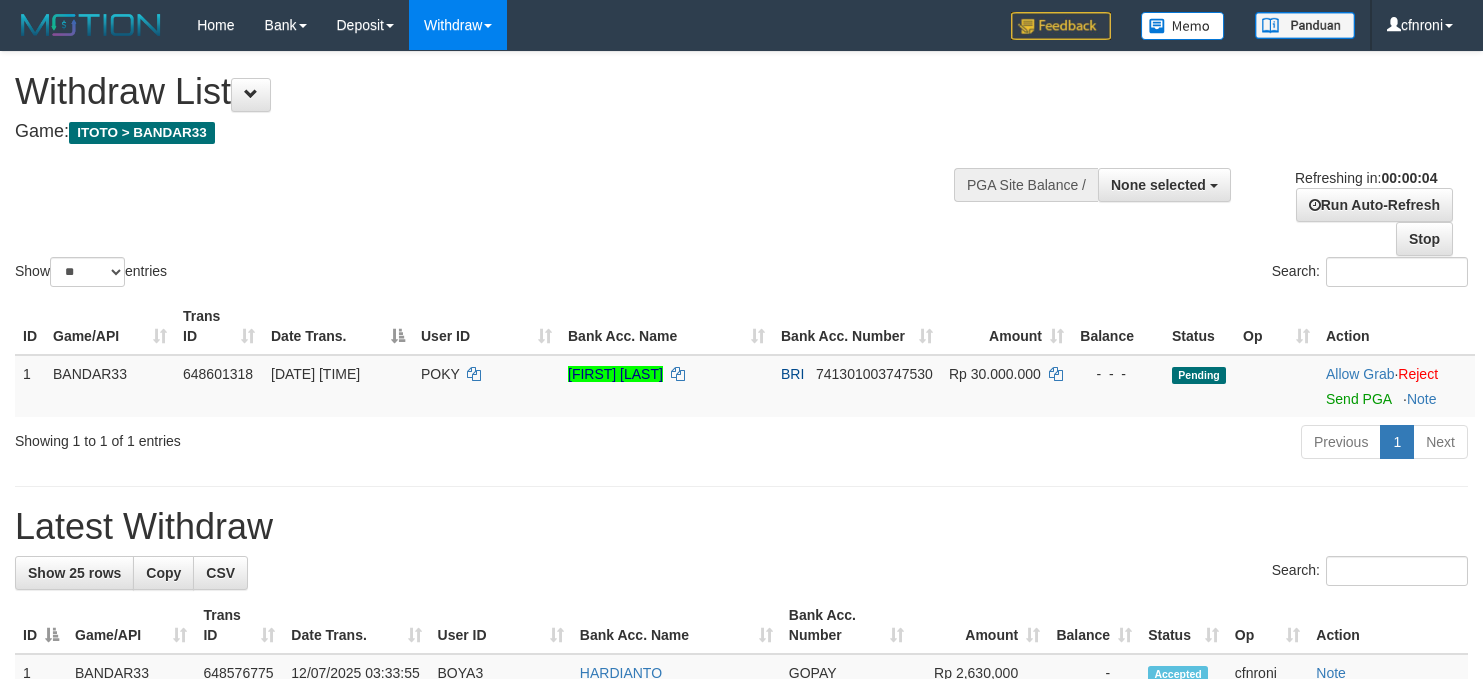scroll, scrollTop: 0, scrollLeft: 0, axis: both 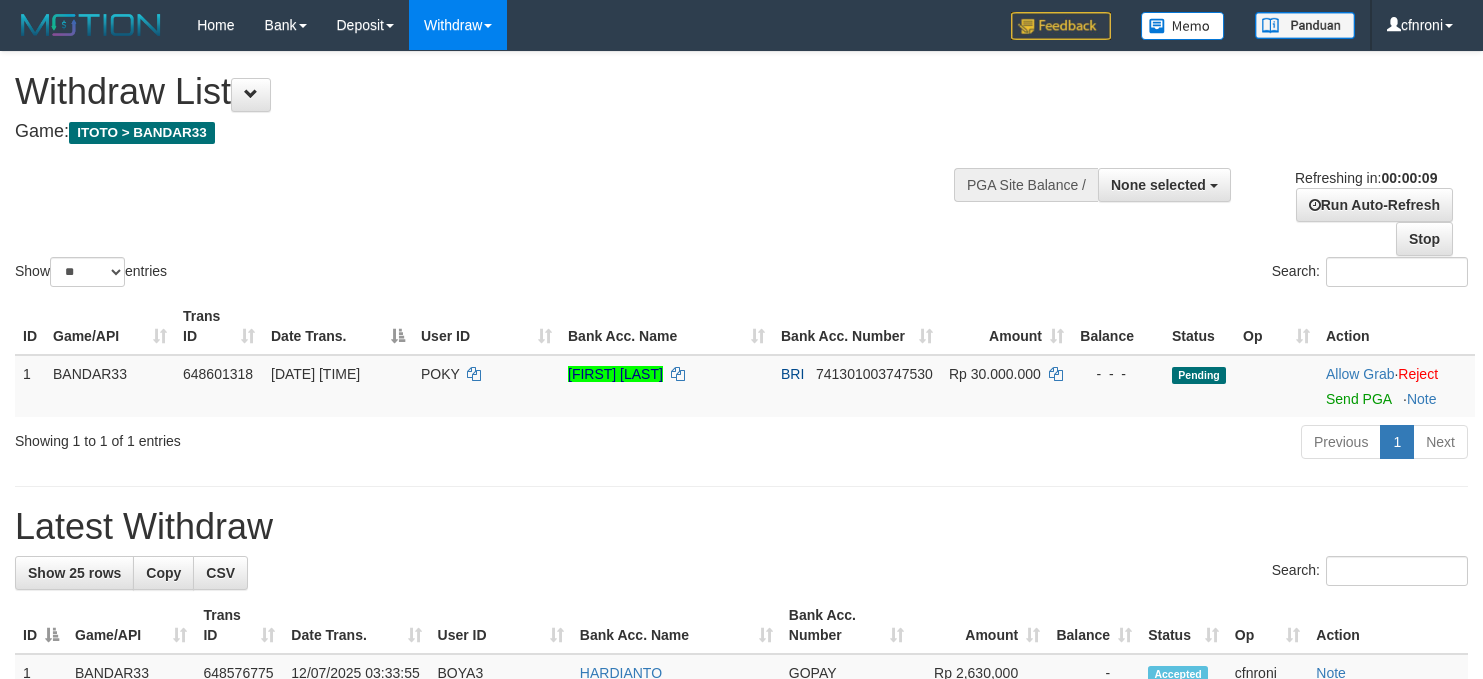 select 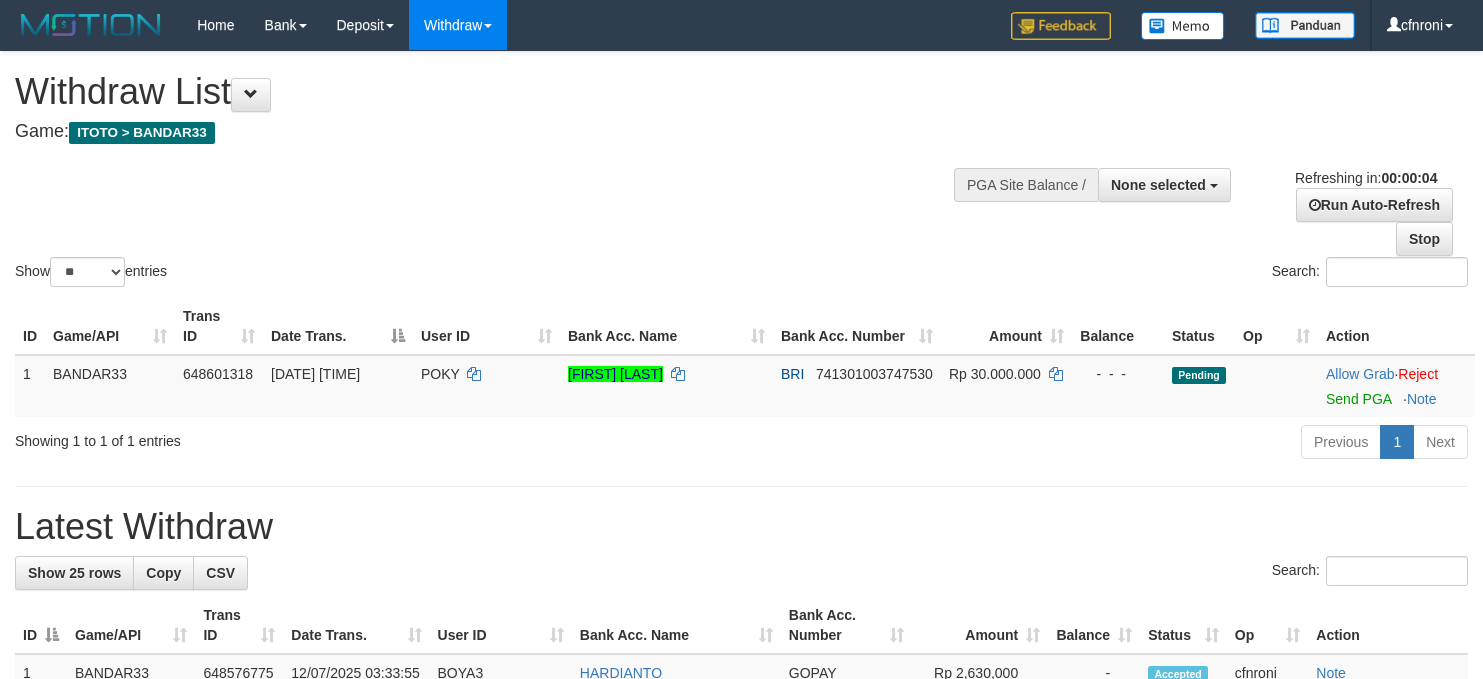 scroll, scrollTop: 0, scrollLeft: 0, axis: both 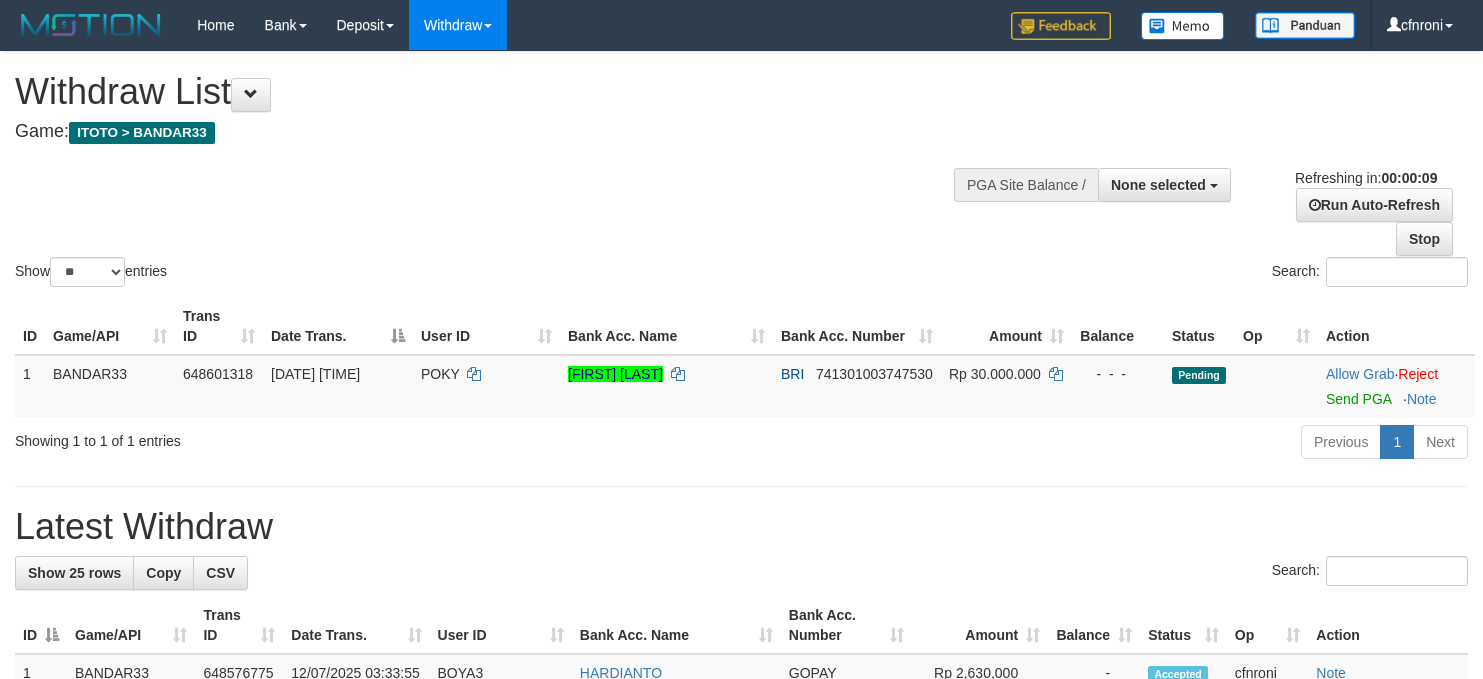 select 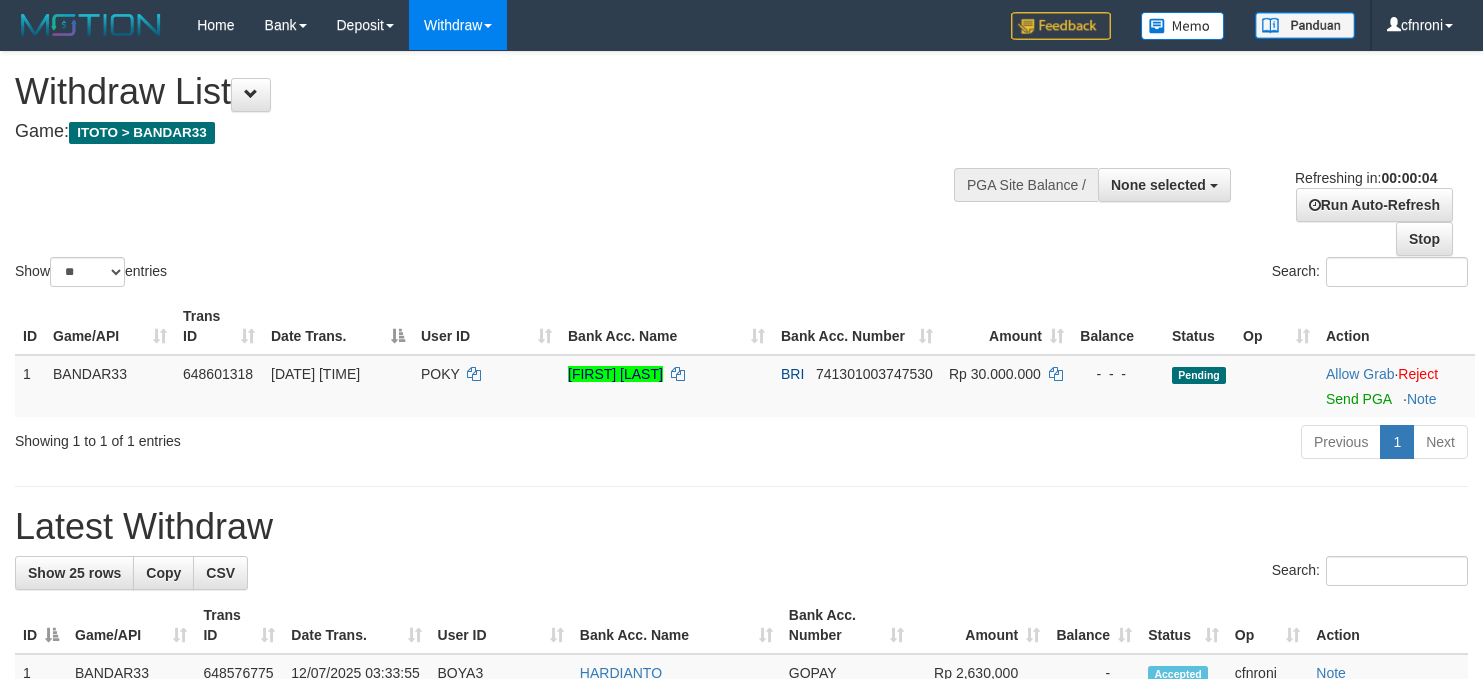 scroll, scrollTop: 0, scrollLeft: 0, axis: both 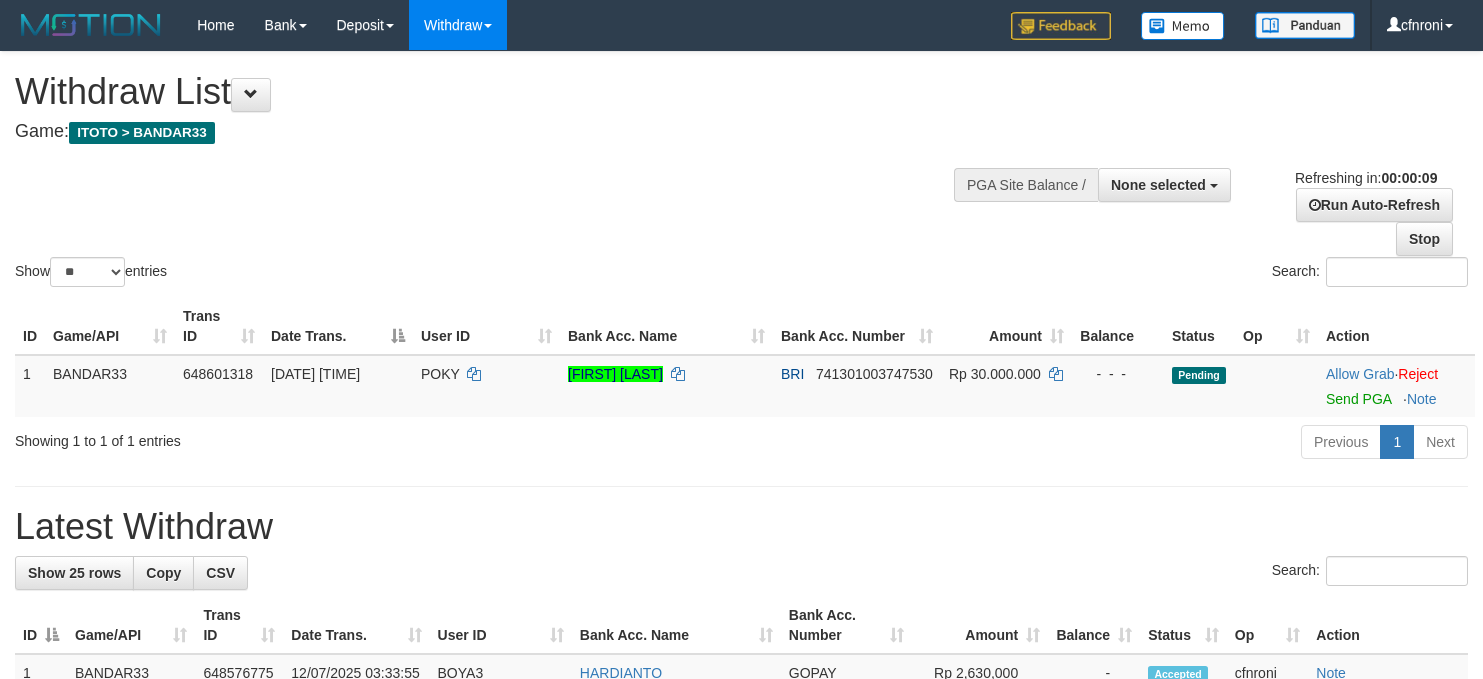 select 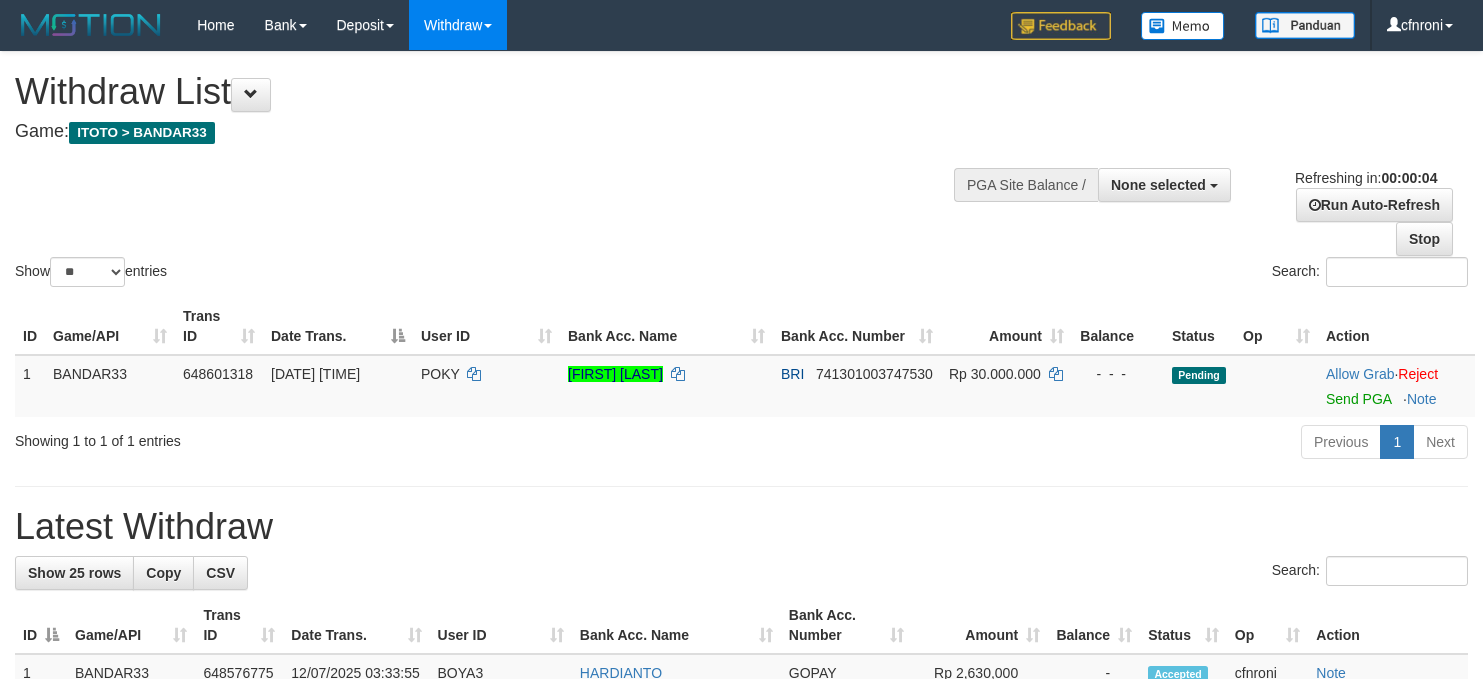 scroll, scrollTop: 0, scrollLeft: 0, axis: both 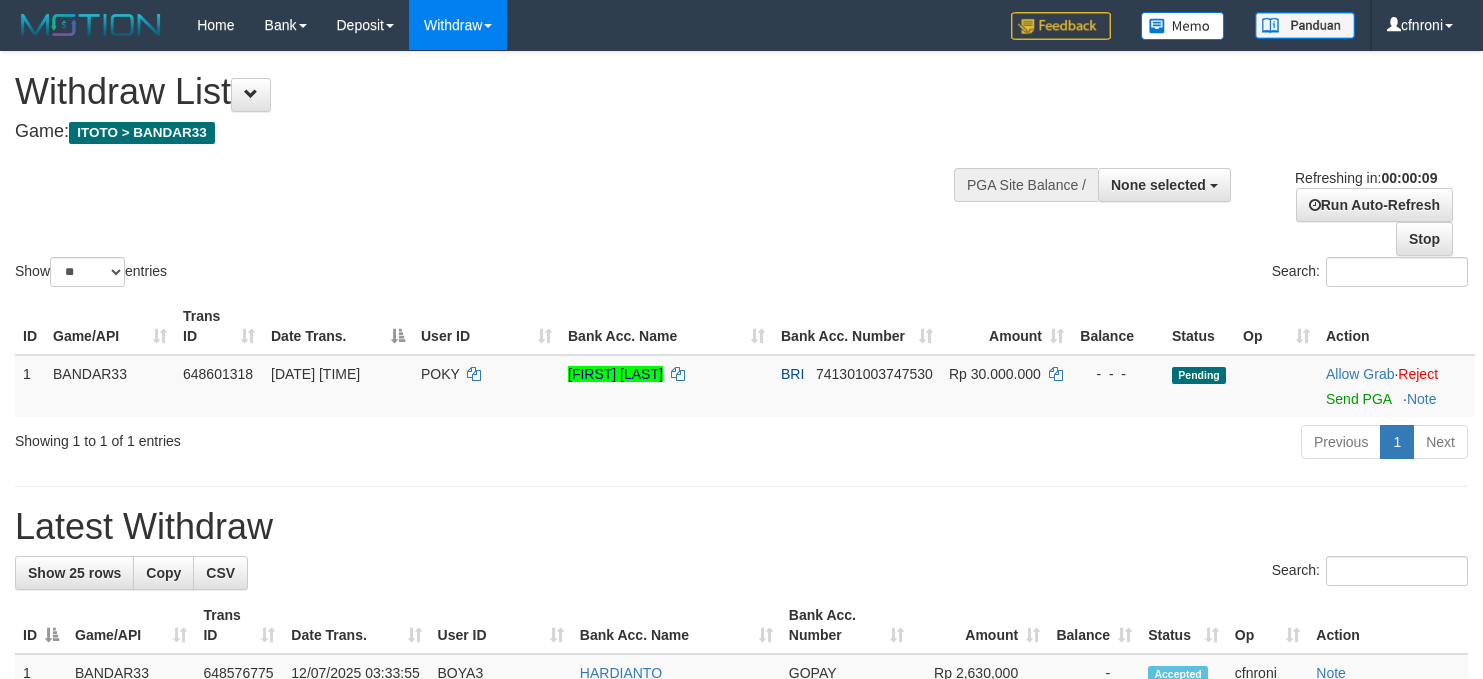 select 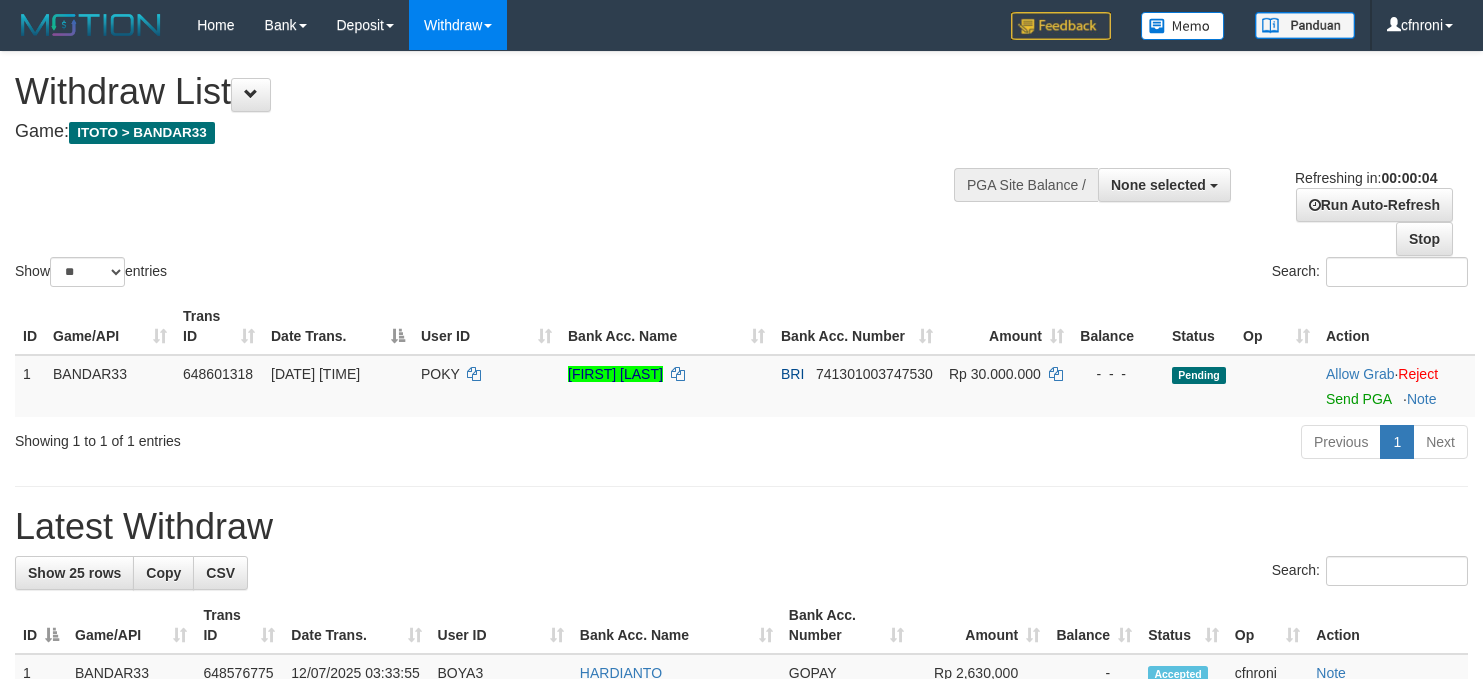 scroll, scrollTop: 0, scrollLeft: 0, axis: both 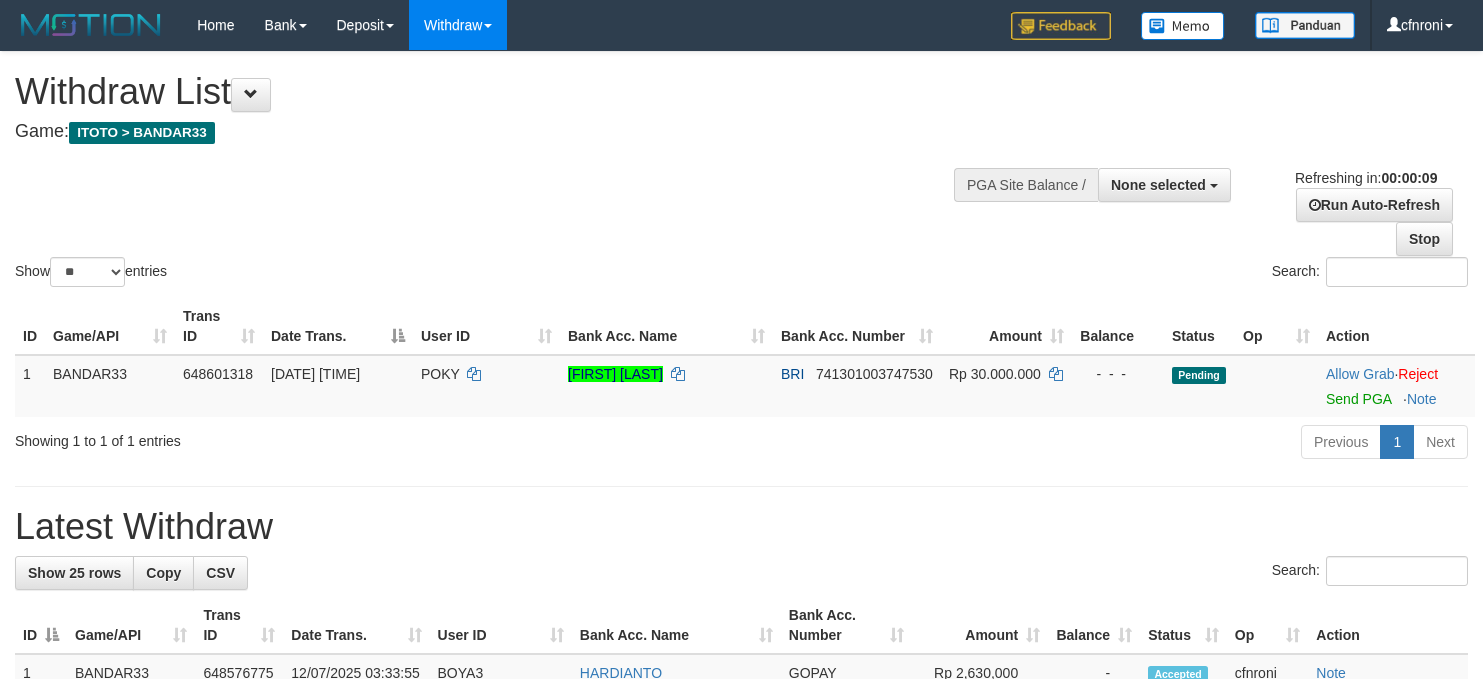 select 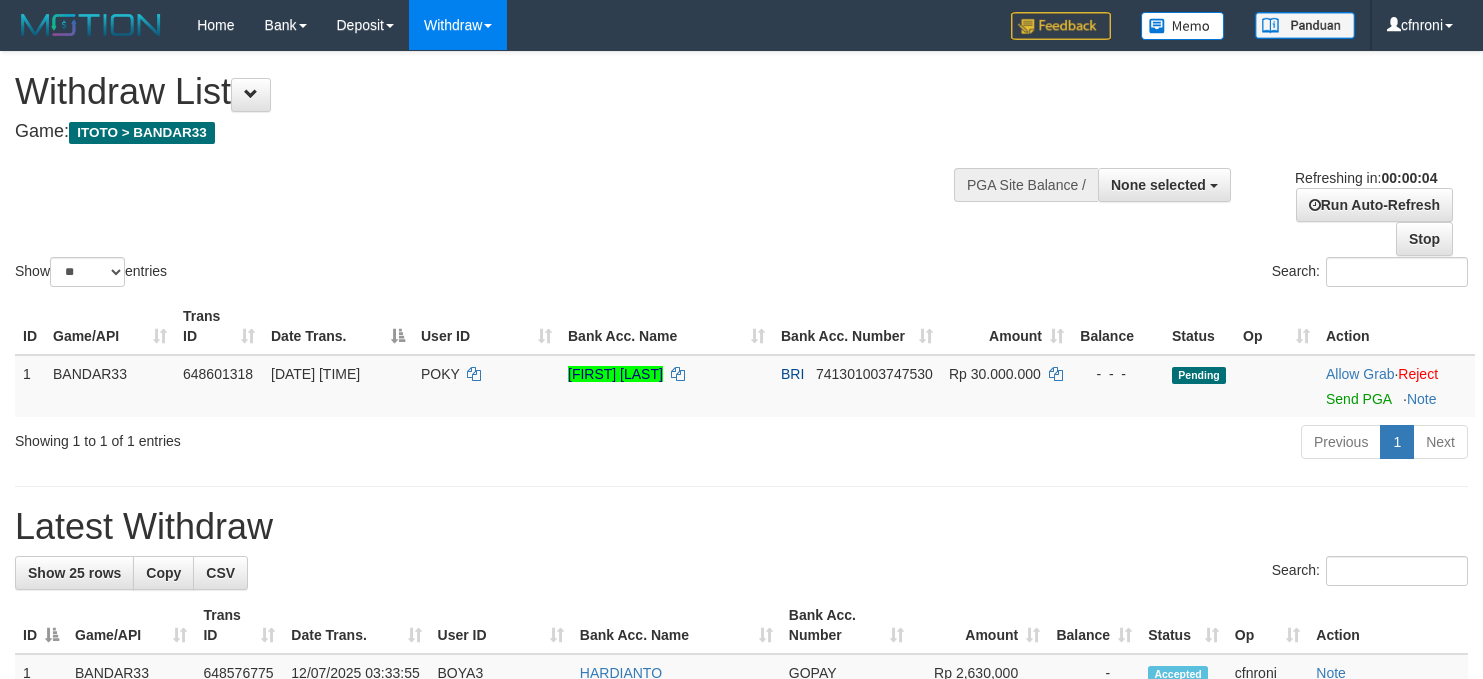 scroll, scrollTop: 0, scrollLeft: 0, axis: both 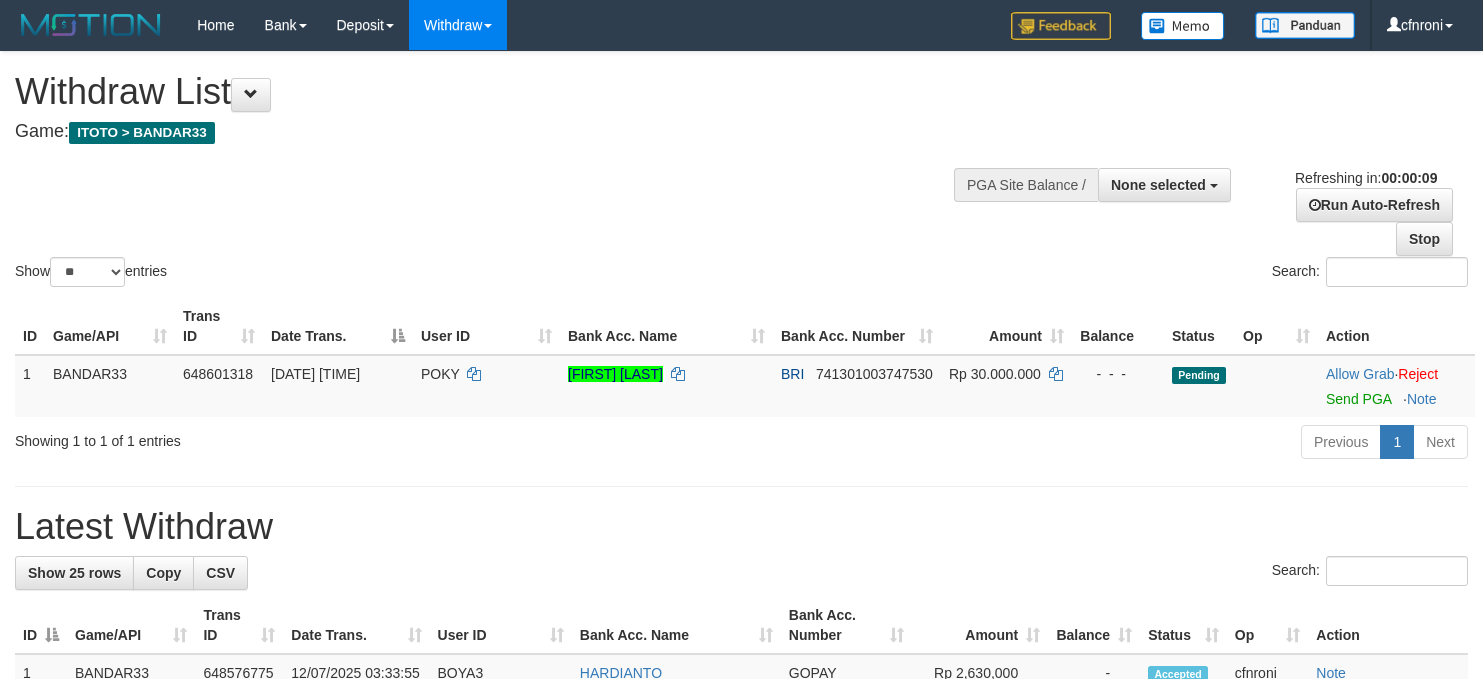 select 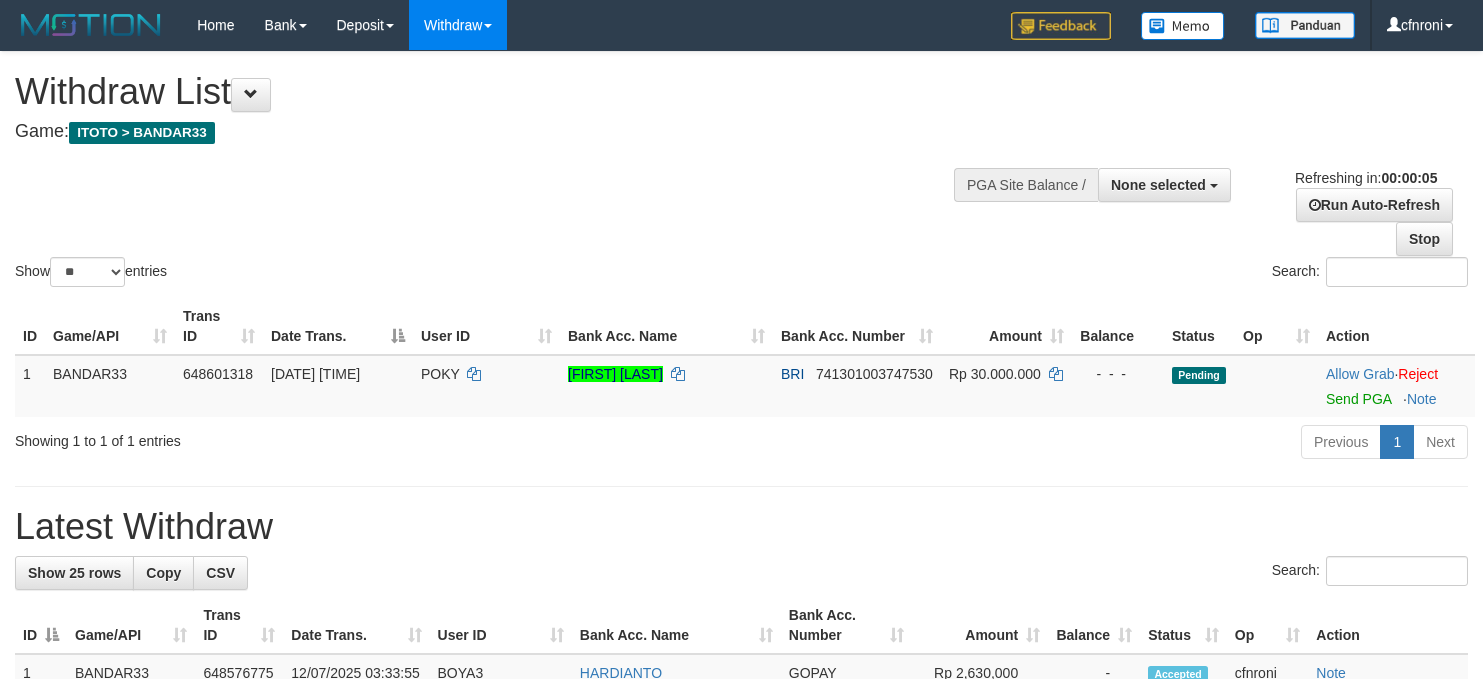 scroll, scrollTop: 0, scrollLeft: 0, axis: both 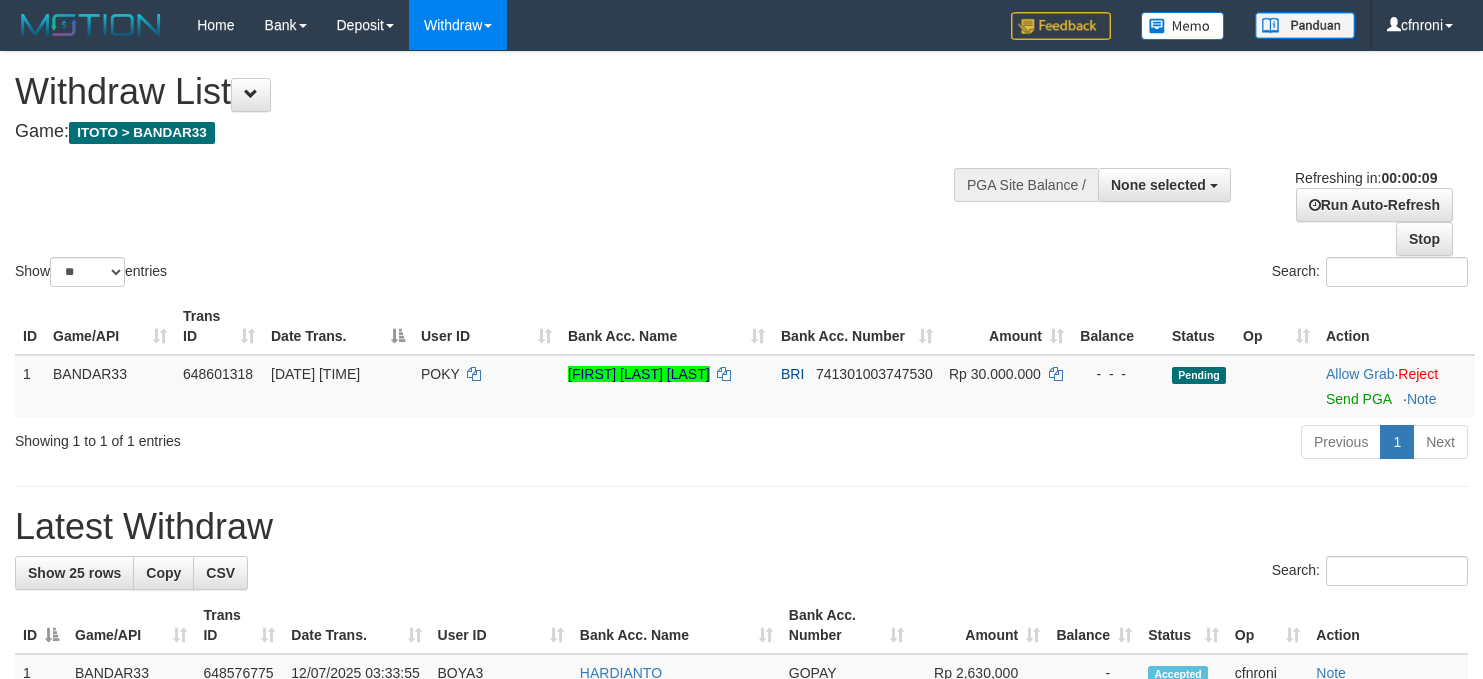 select 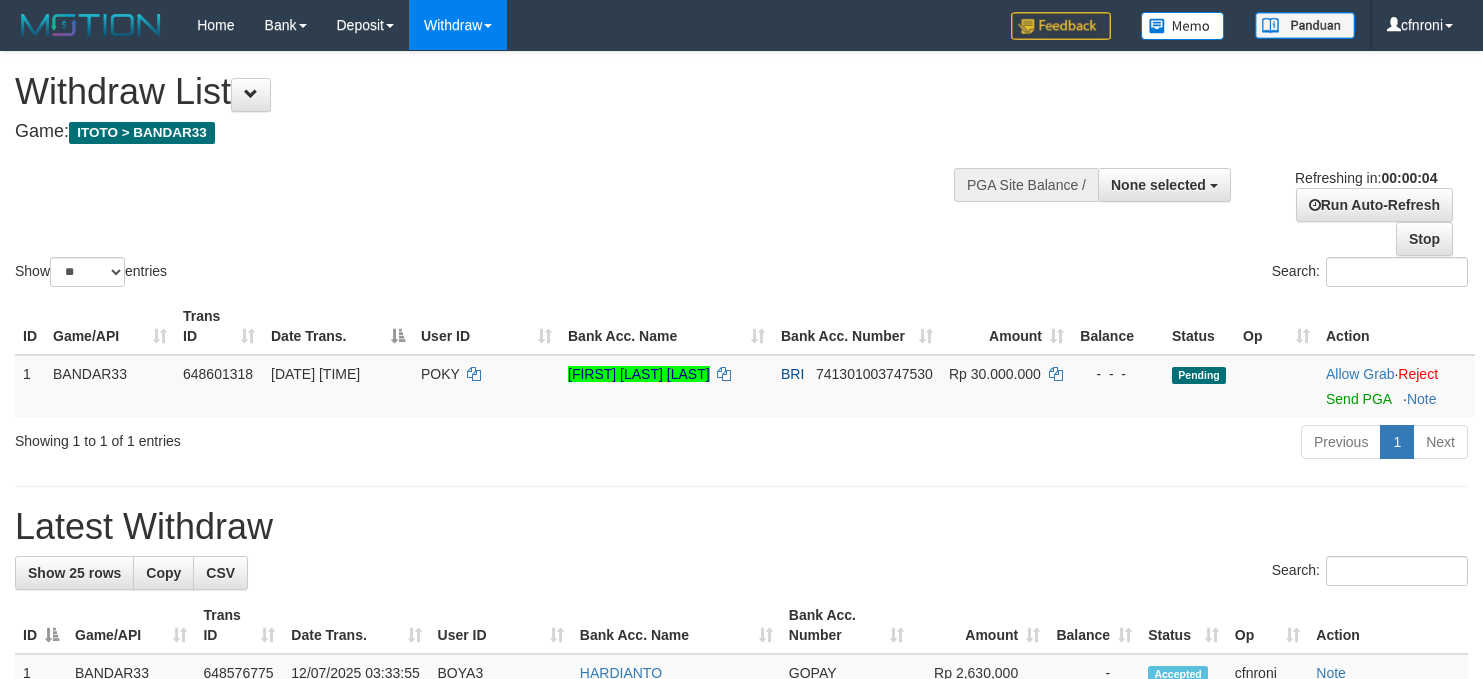 scroll, scrollTop: 0, scrollLeft: 0, axis: both 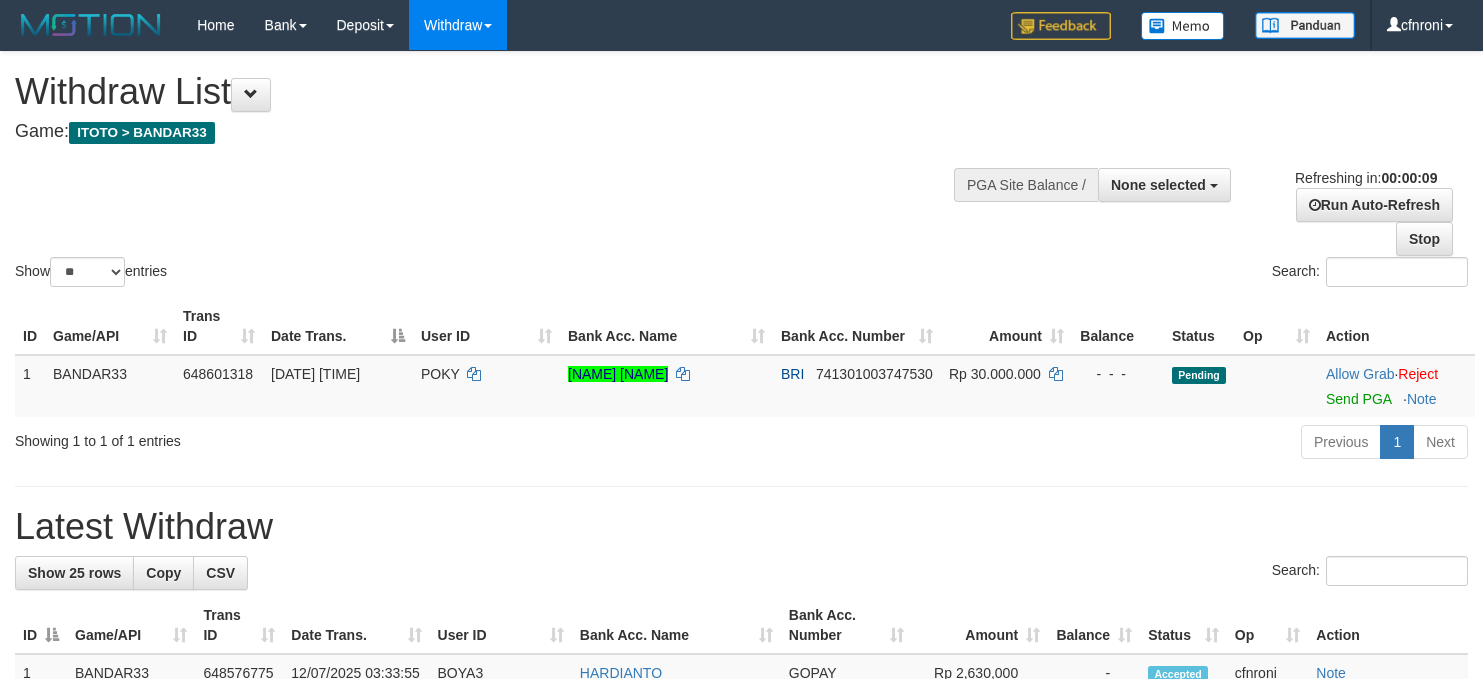 select 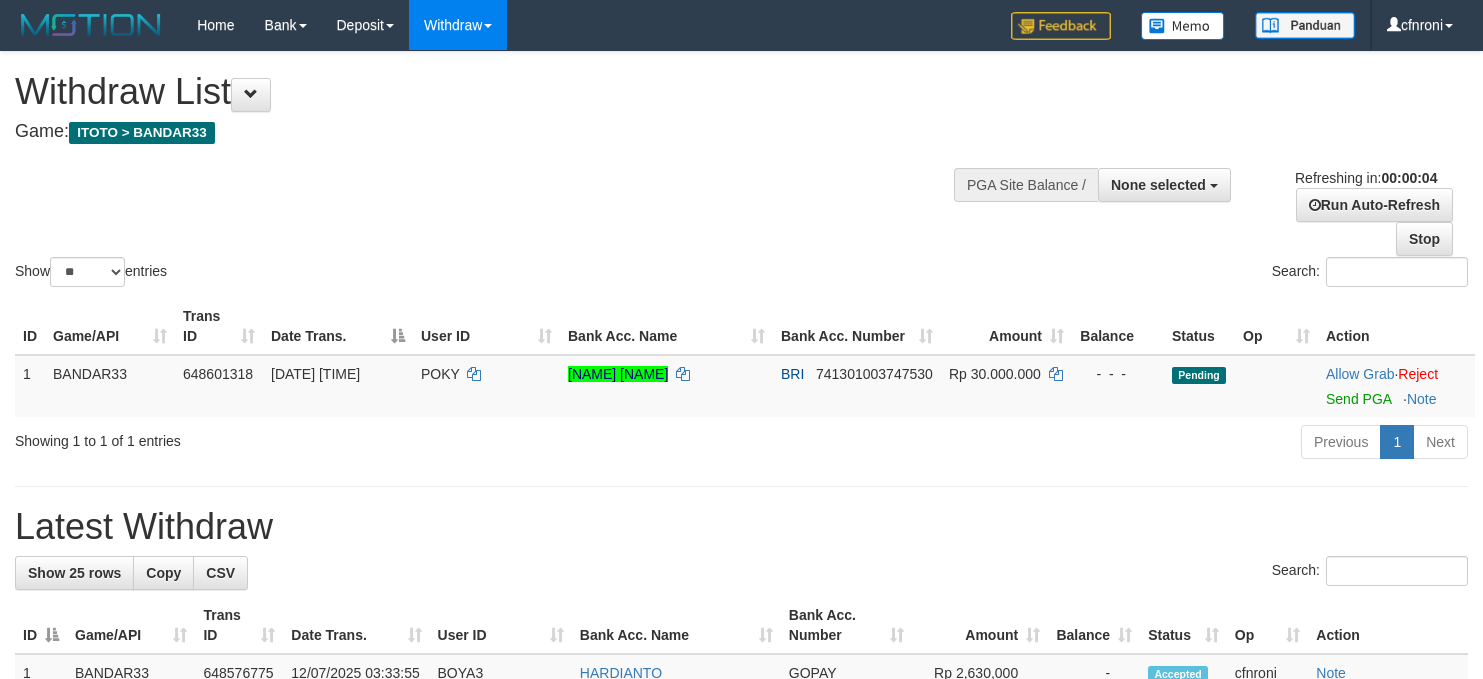 scroll, scrollTop: 0, scrollLeft: 0, axis: both 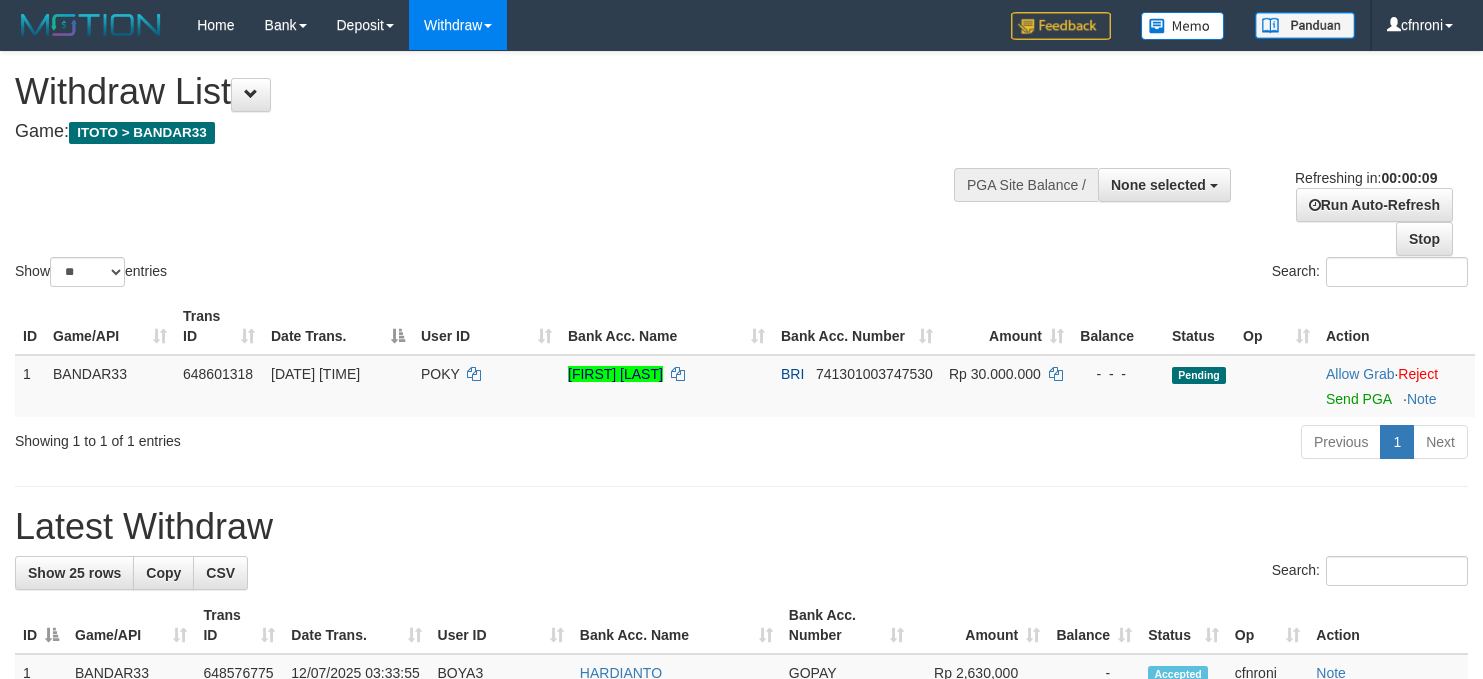 select 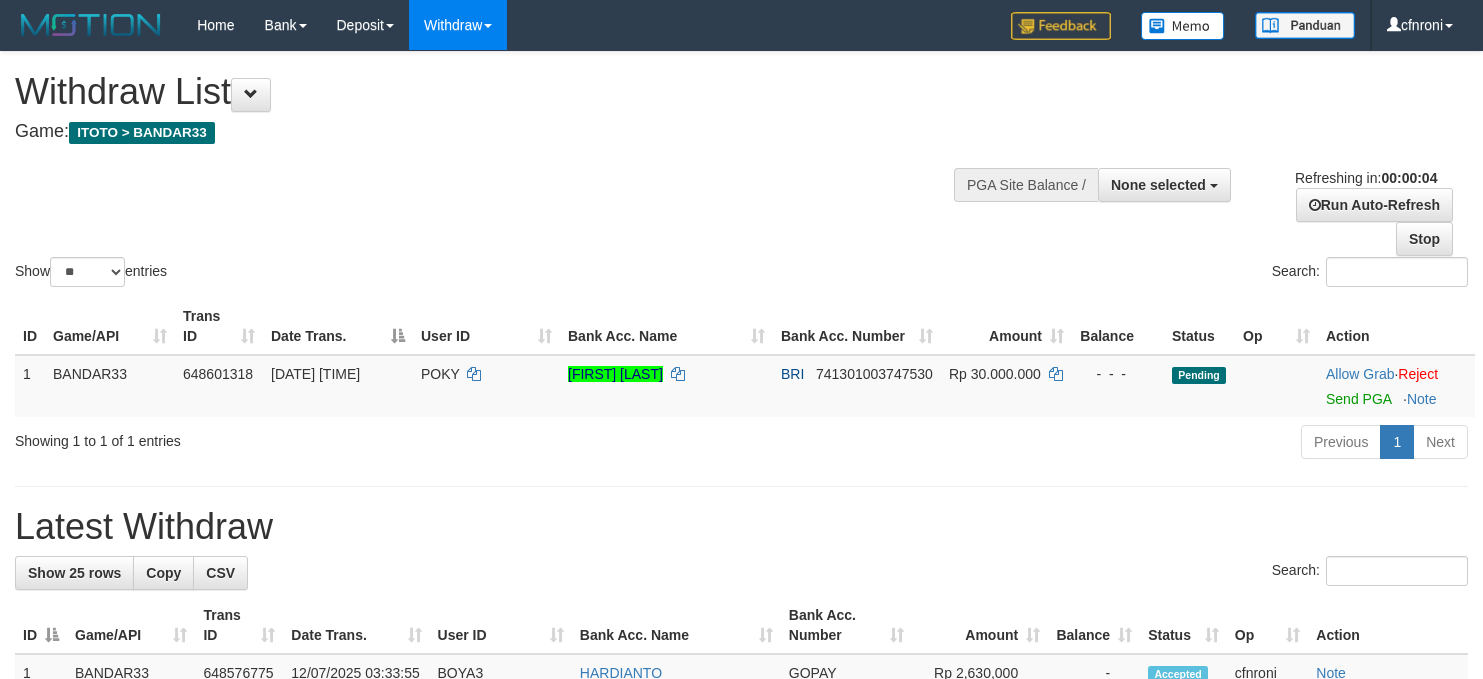 scroll, scrollTop: 0, scrollLeft: 0, axis: both 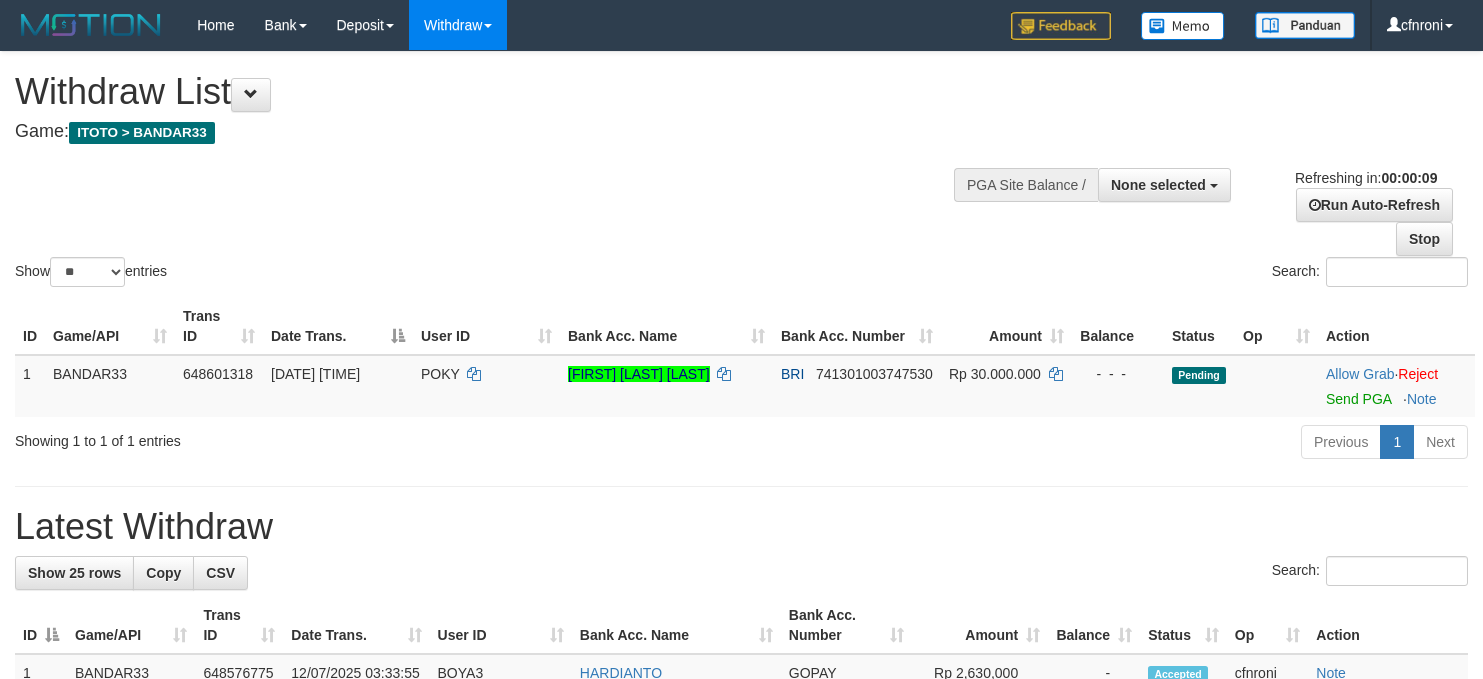 select 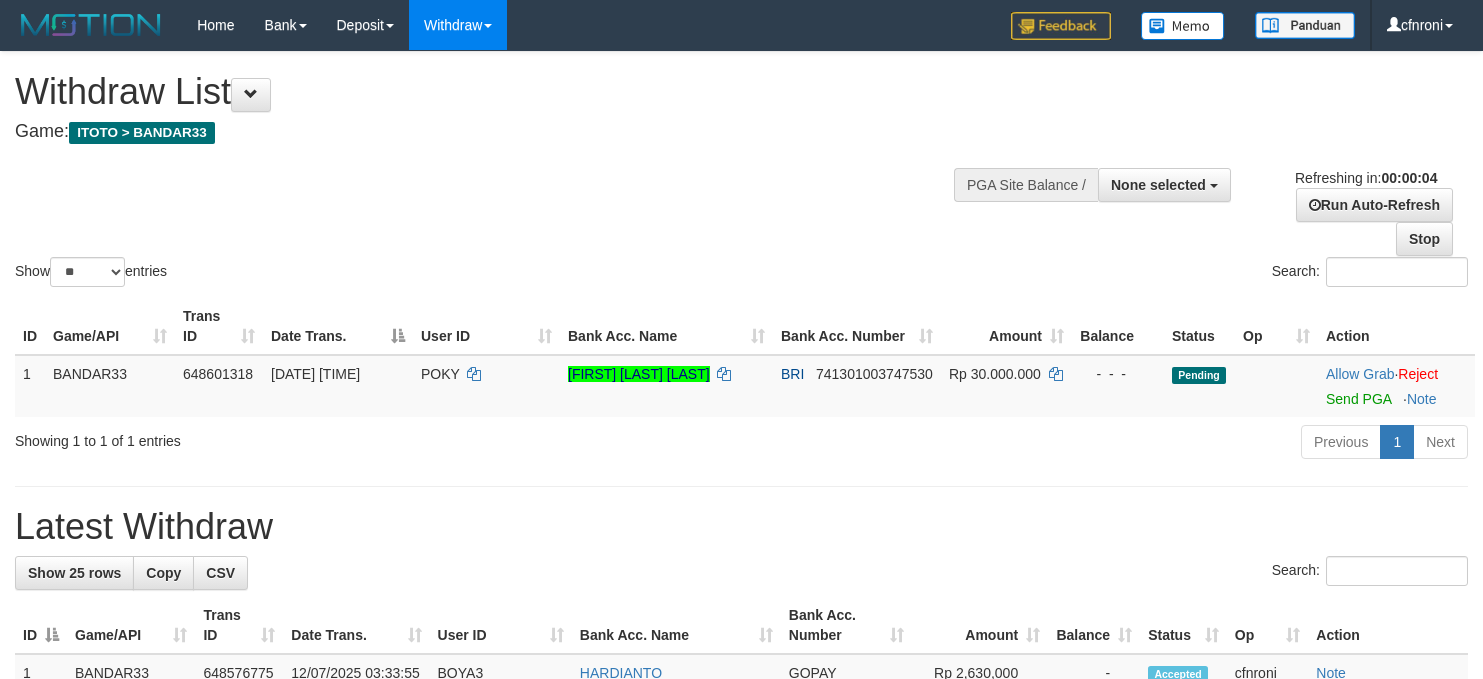 scroll, scrollTop: 0, scrollLeft: 0, axis: both 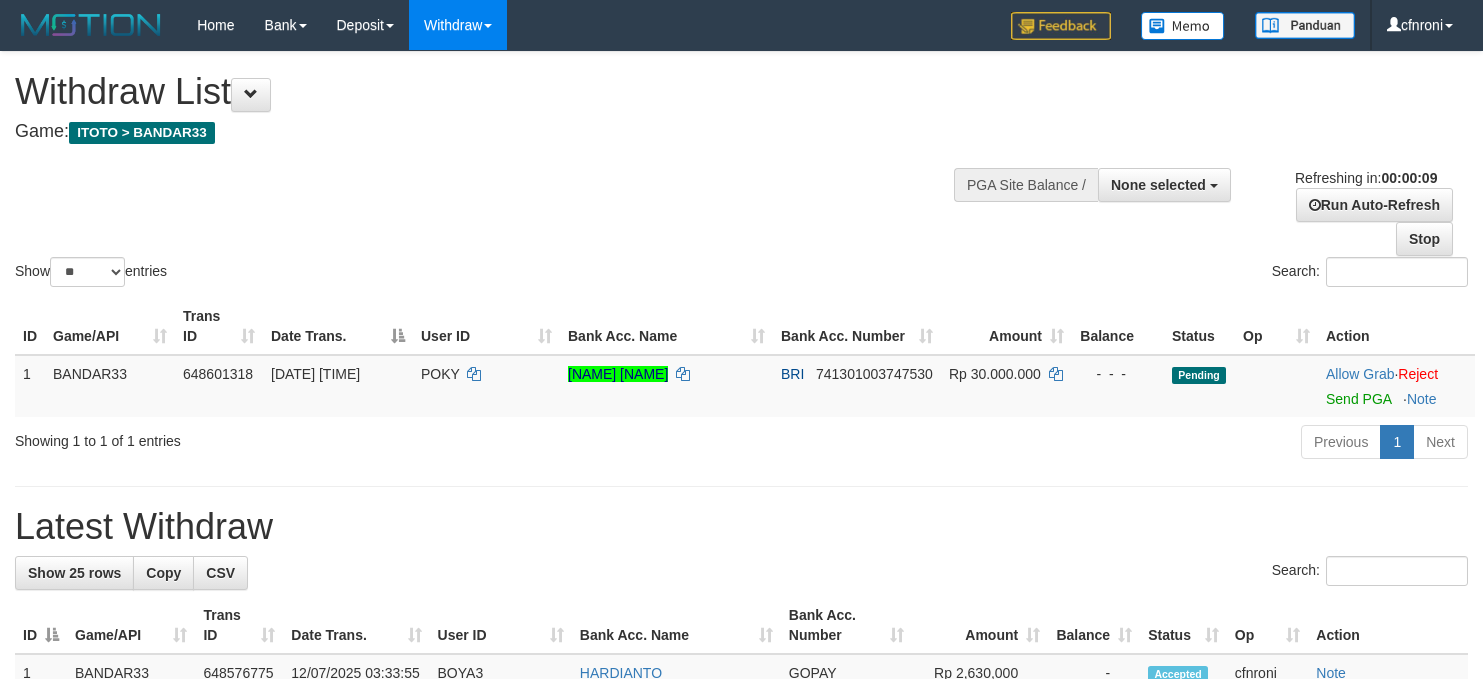 select 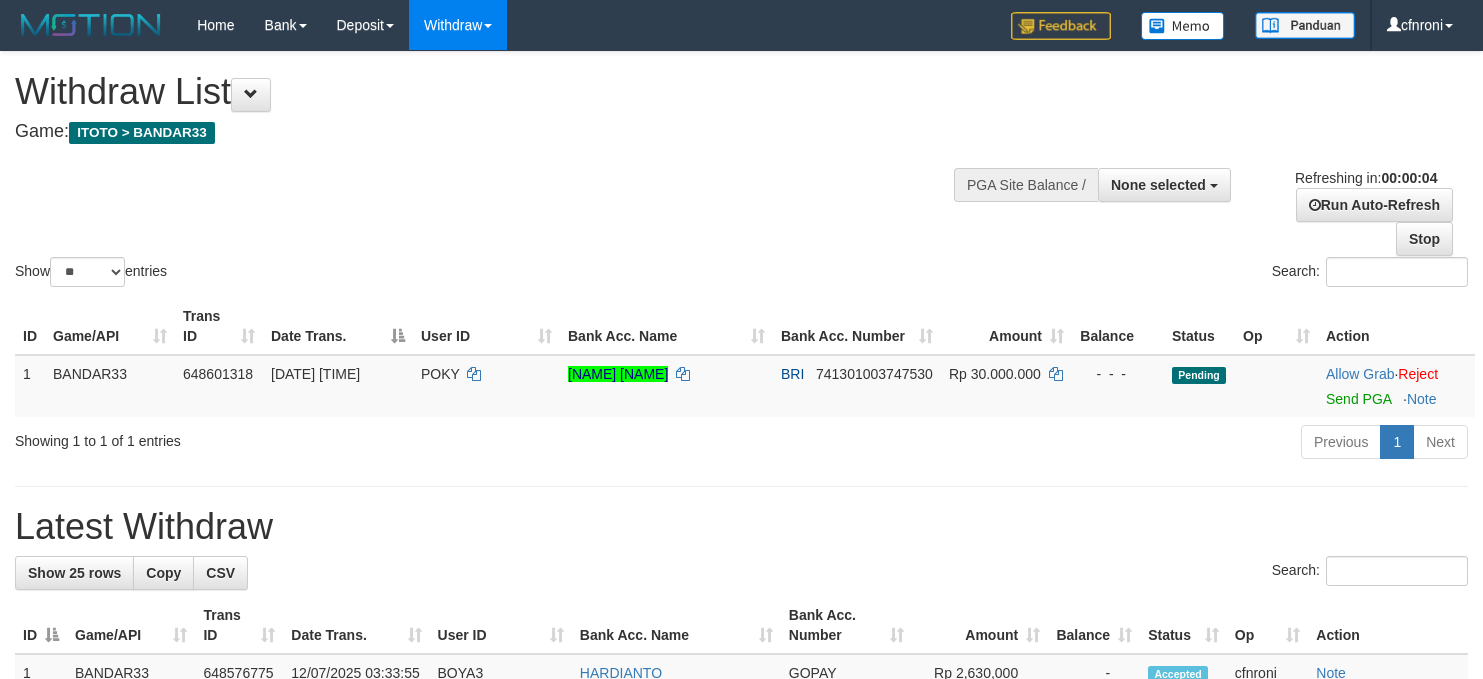 scroll, scrollTop: 0, scrollLeft: 0, axis: both 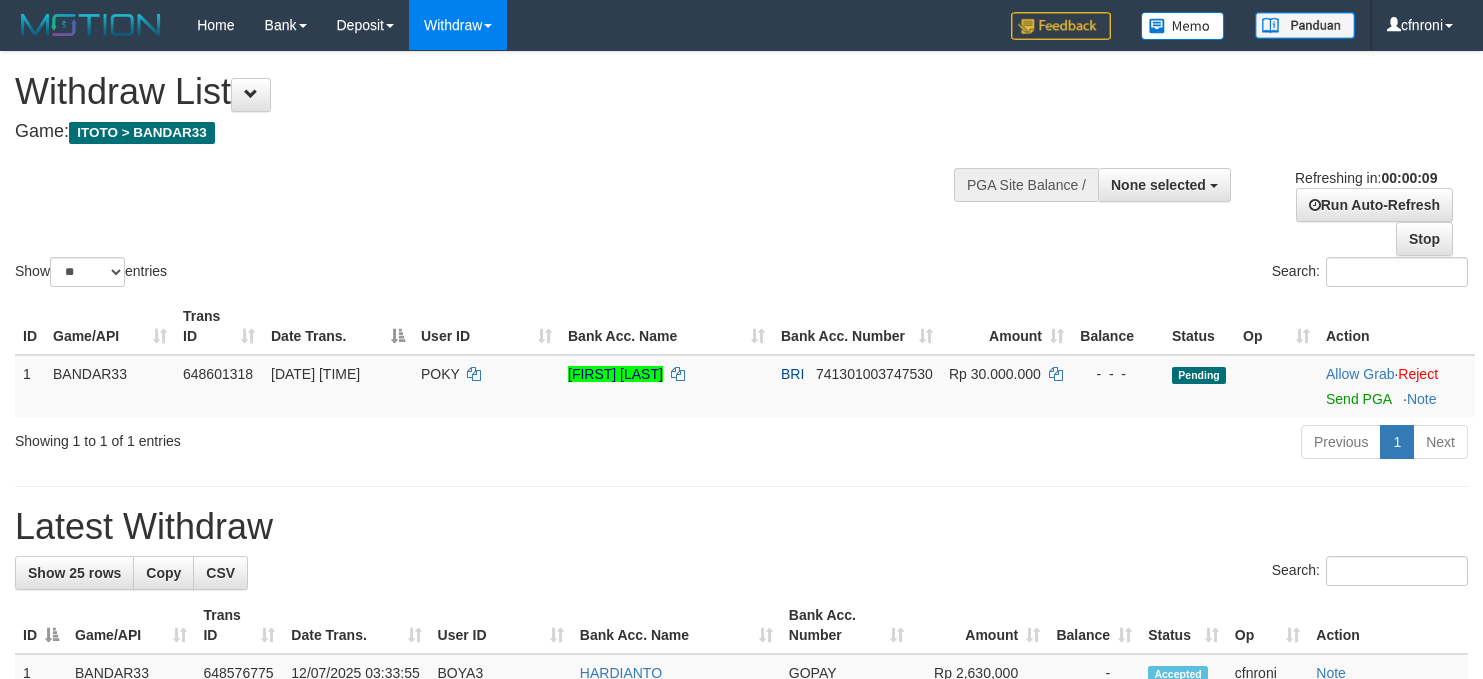 select 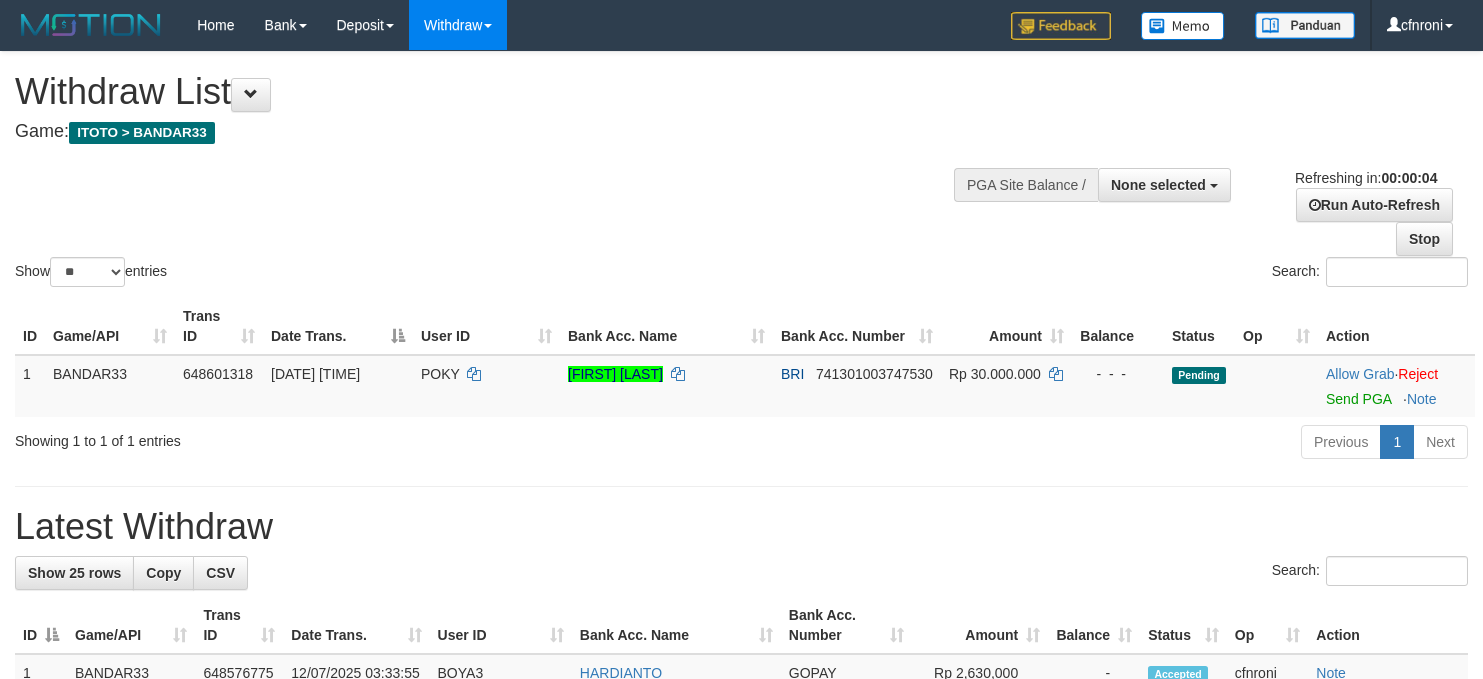 scroll, scrollTop: 0, scrollLeft: 0, axis: both 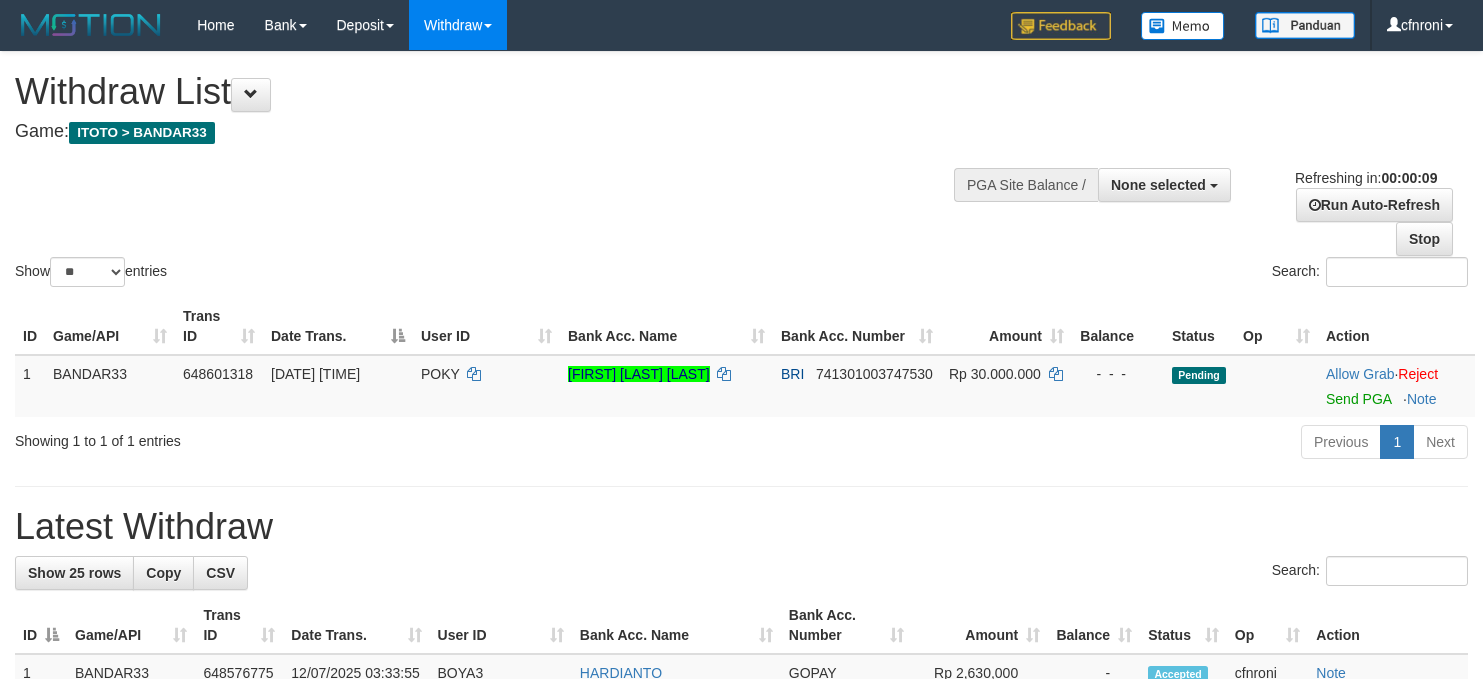 select 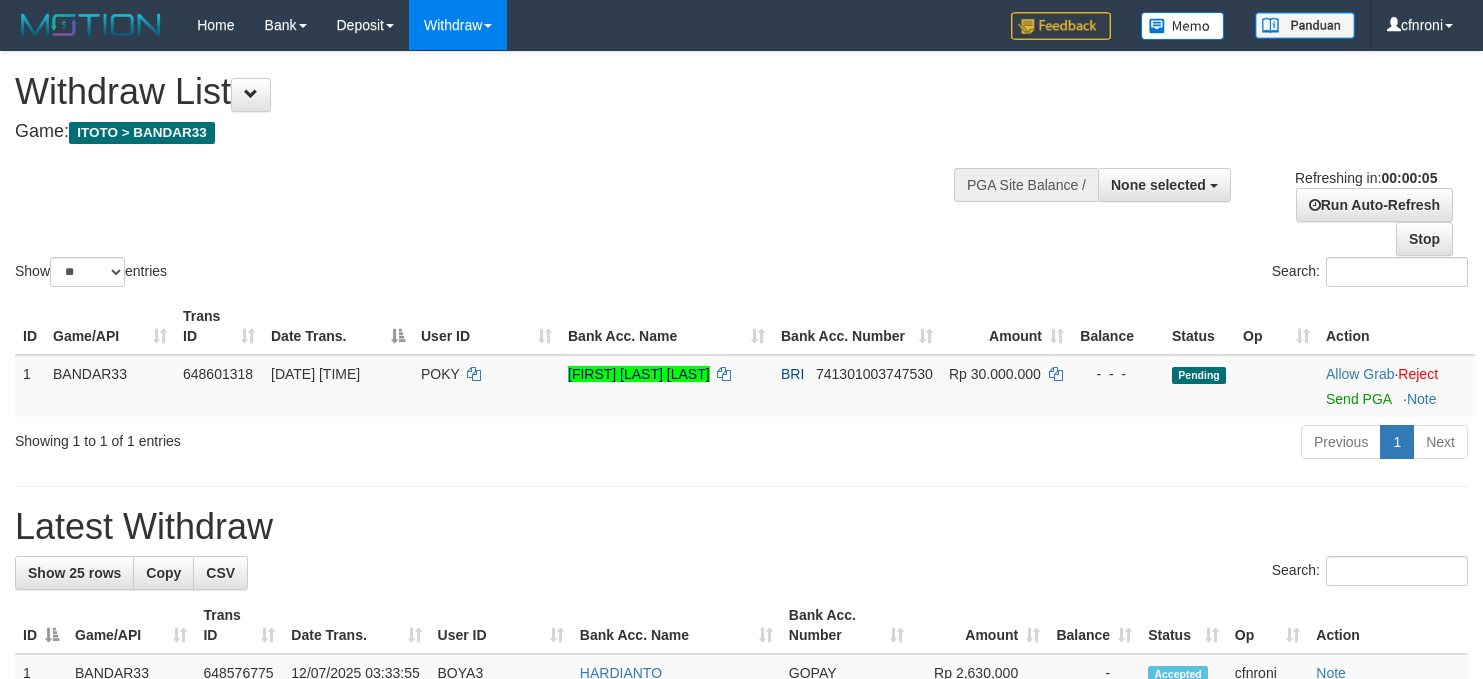 scroll, scrollTop: 0, scrollLeft: 0, axis: both 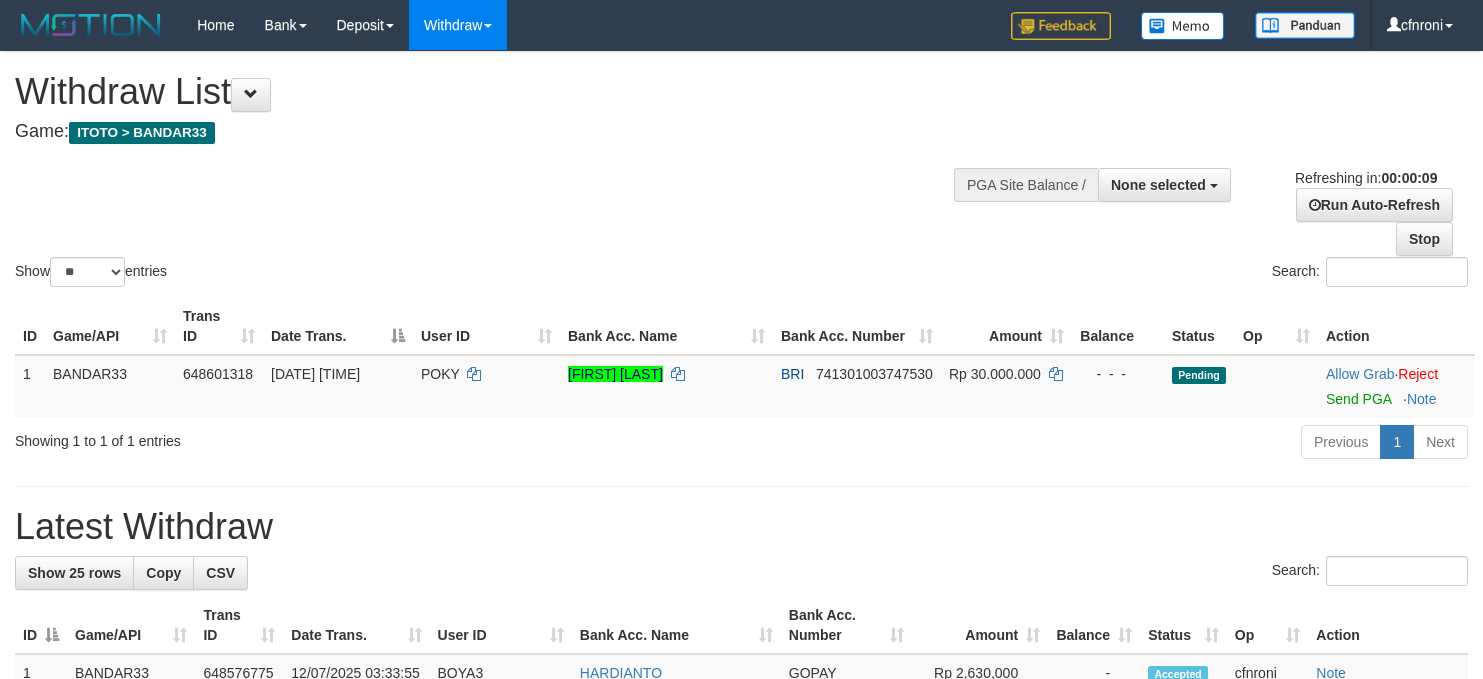select 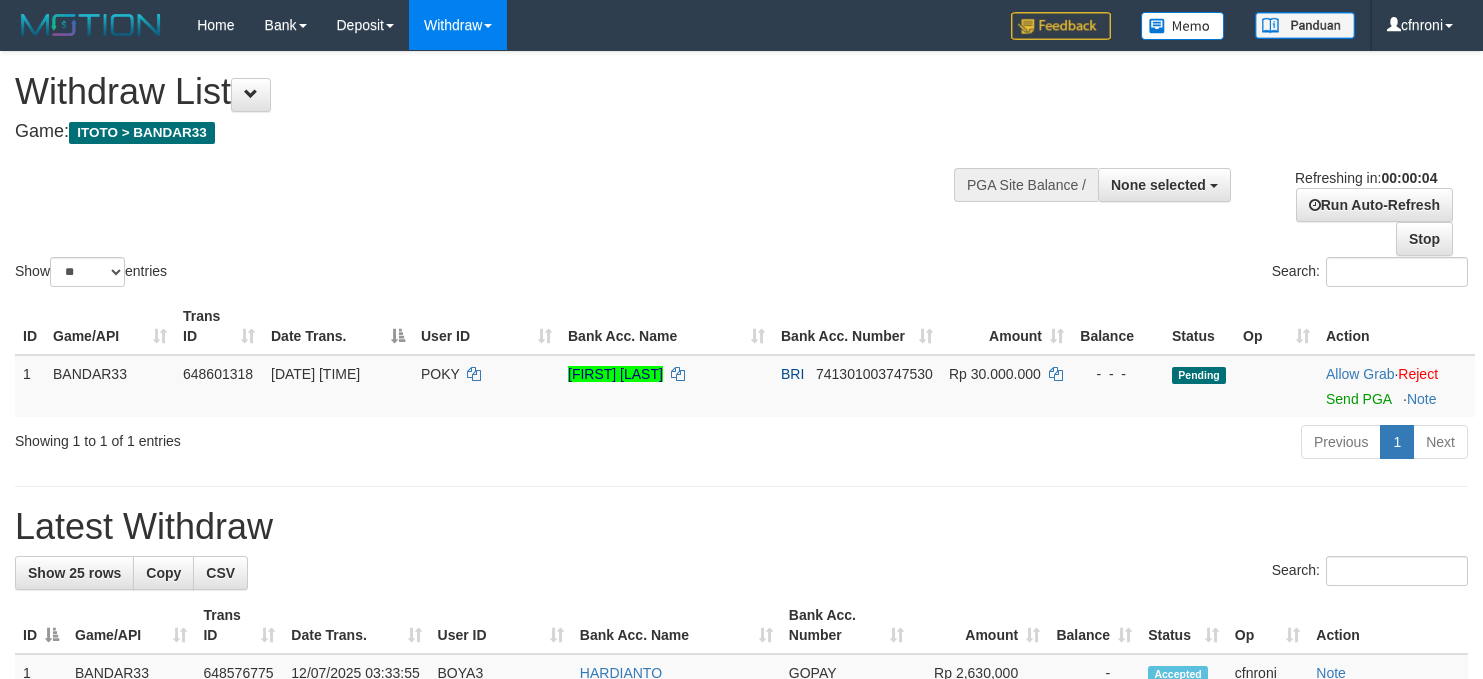 scroll, scrollTop: 0, scrollLeft: 0, axis: both 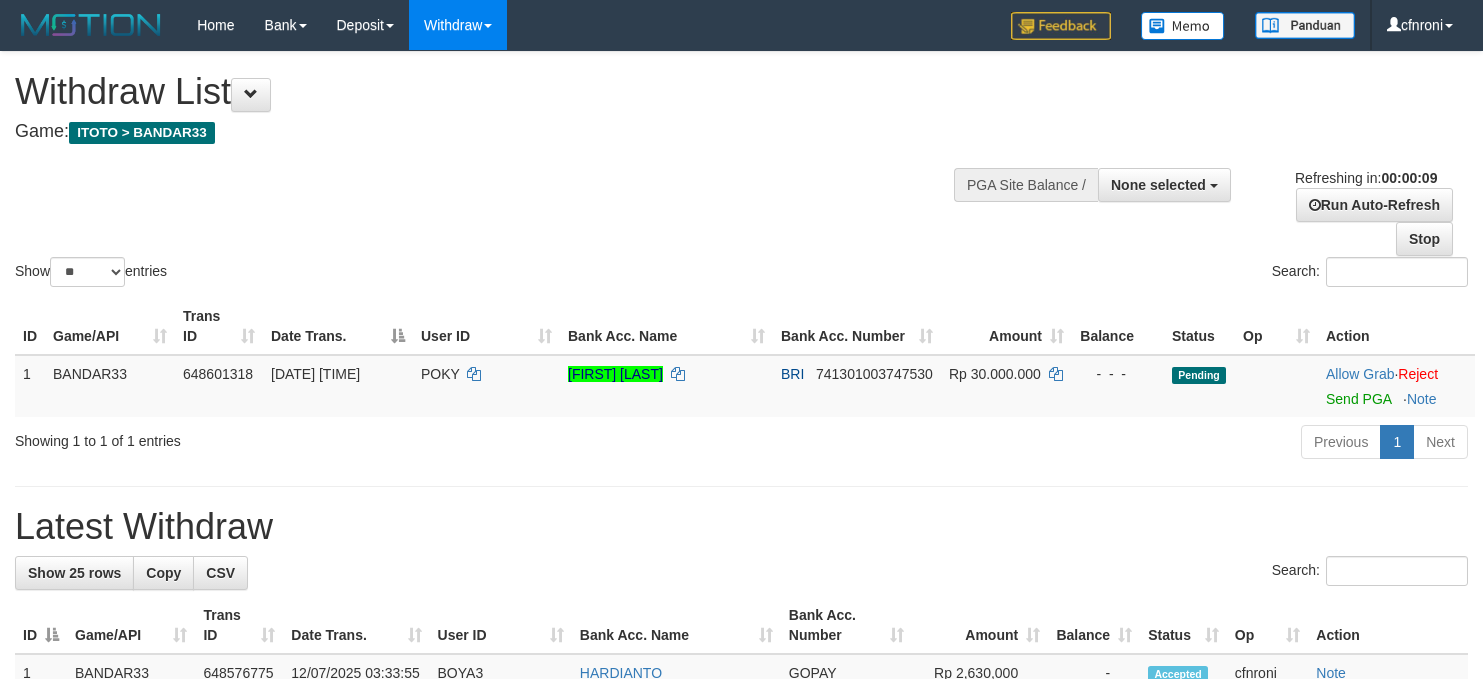 select 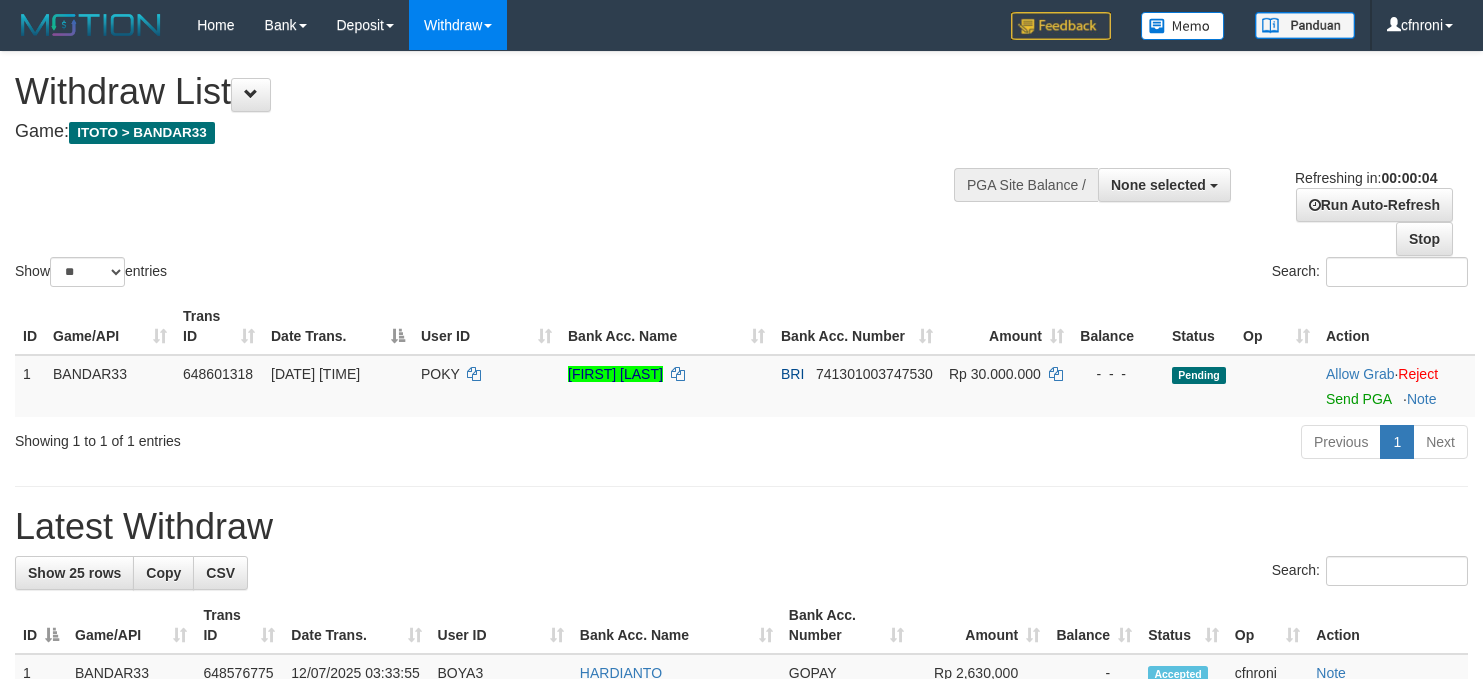 scroll, scrollTop: 0, scrollLeft: 0, axis: both 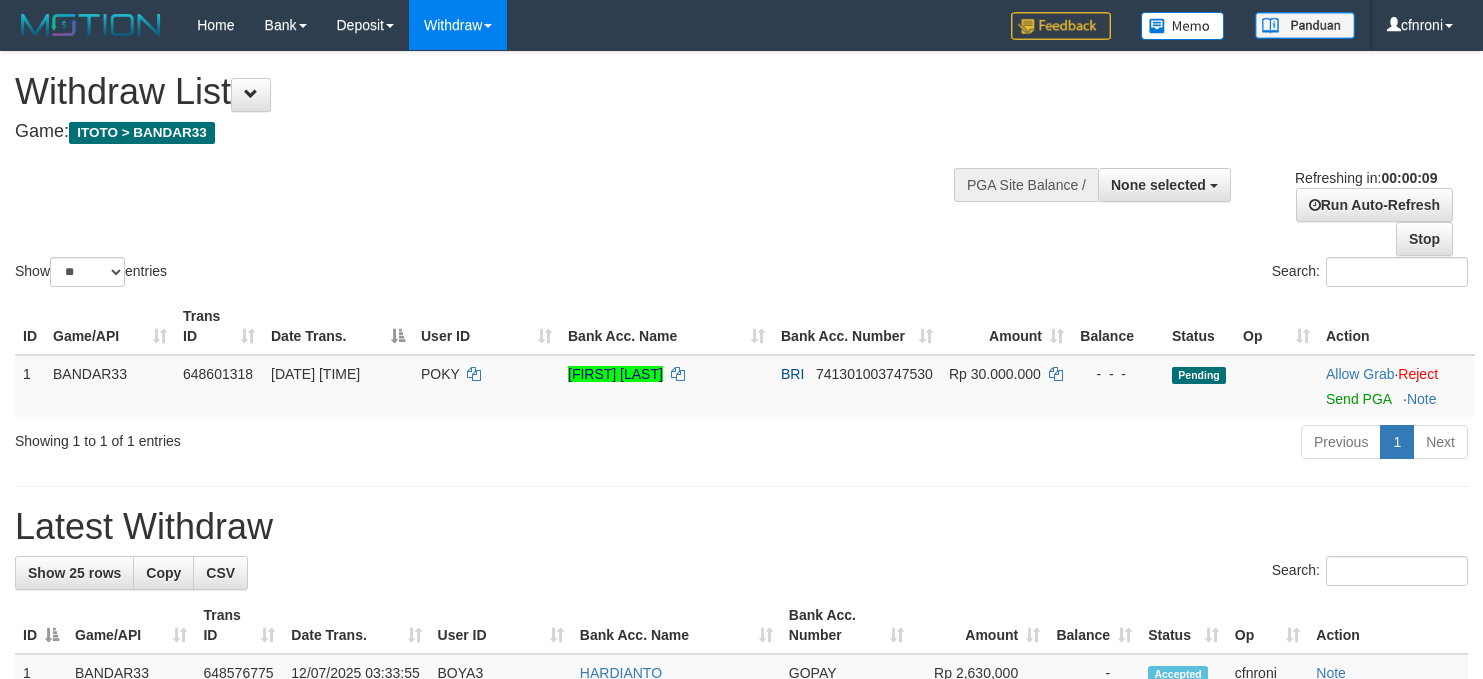 select 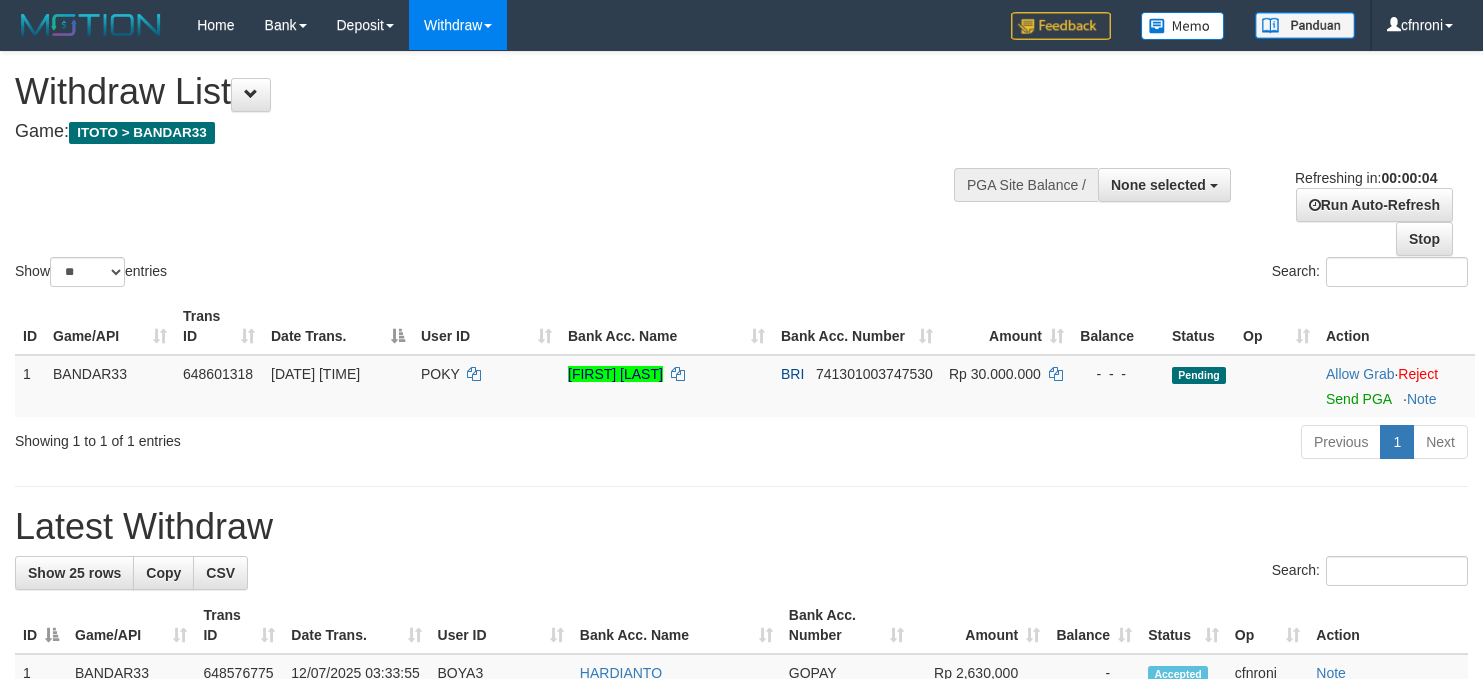 scroll, scrollTop: 0, scrollLeft: 0, axis: both 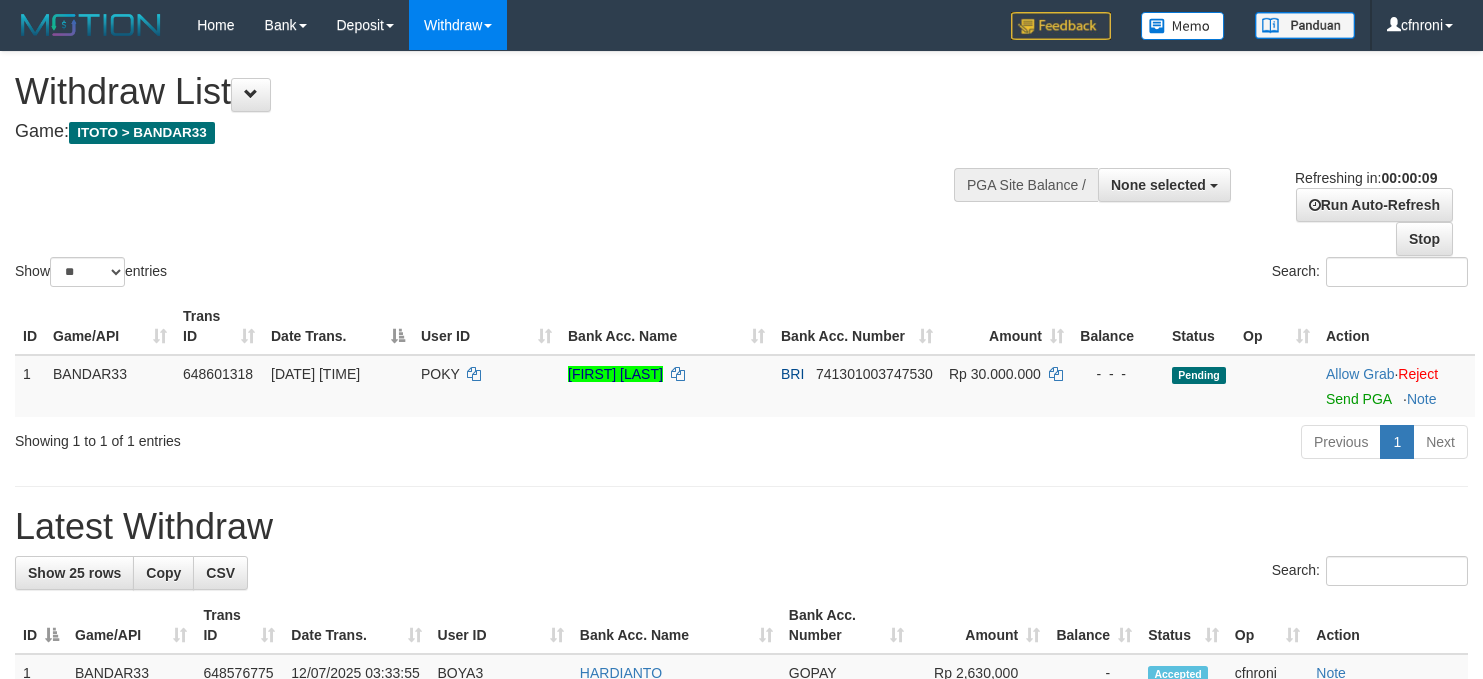 select 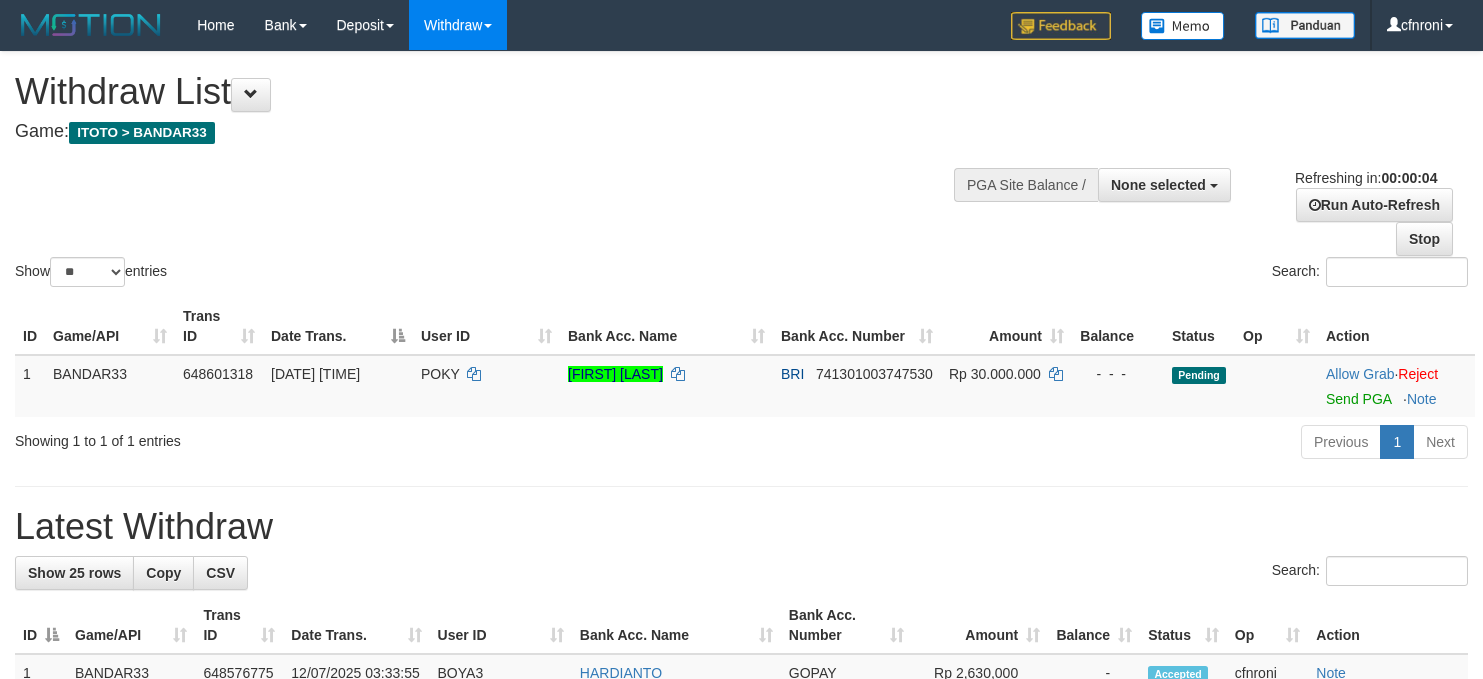 scroll, scrollTop: 0, scrollLeft: 0, axis: both 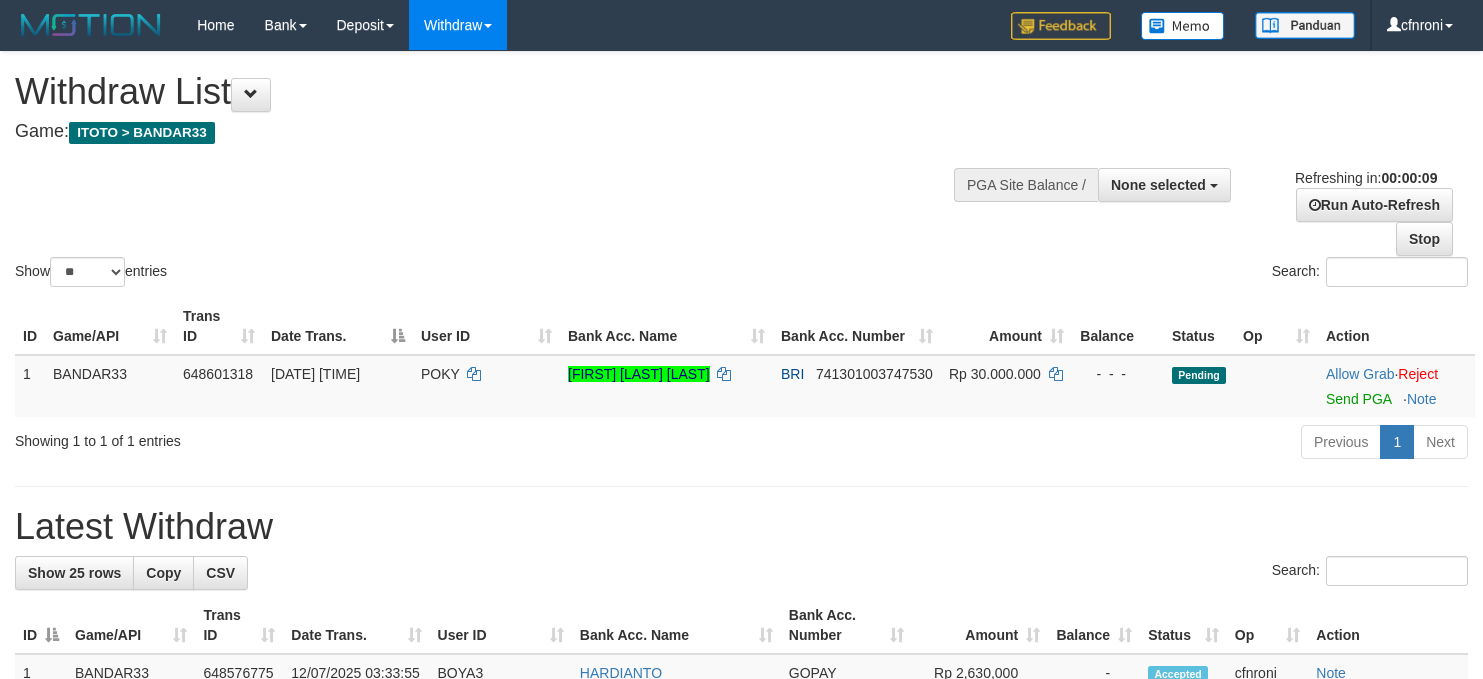 select 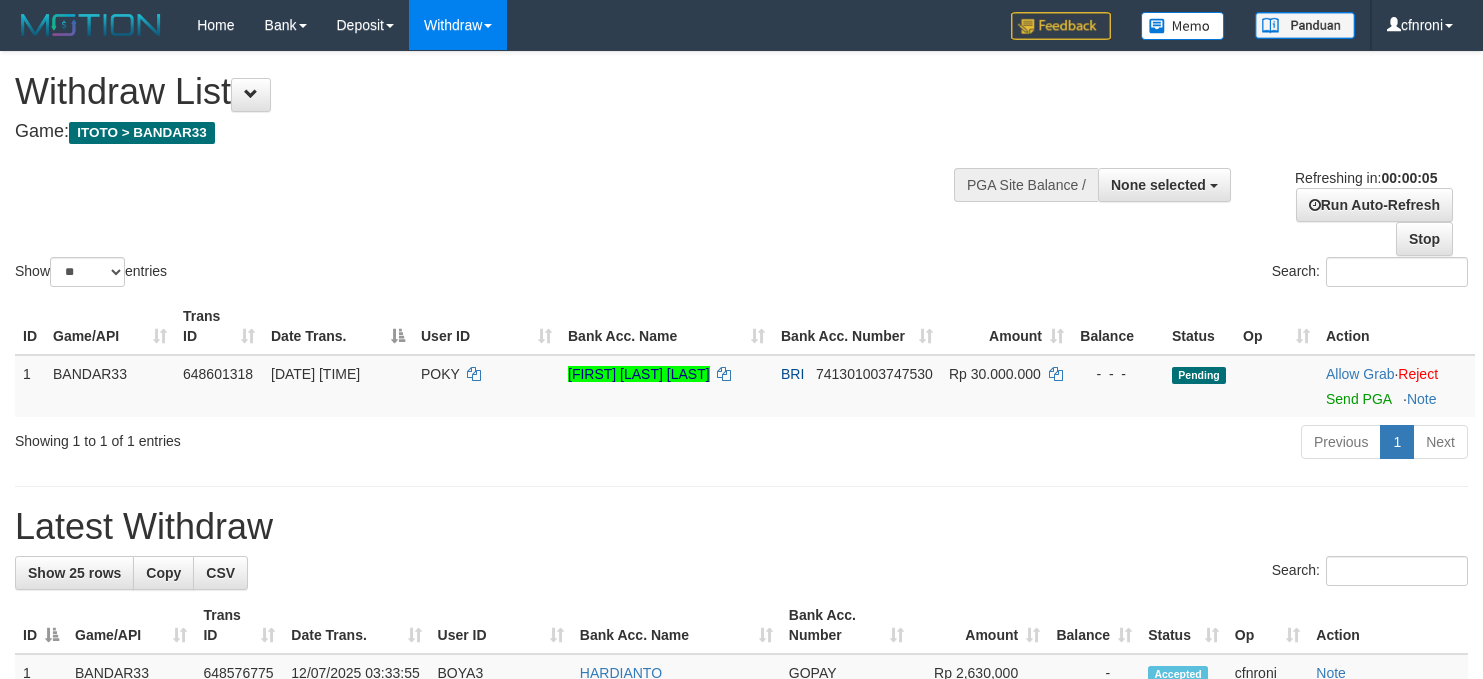 scroll, scrollTop: 0, scrollLeft: 0, axis: both 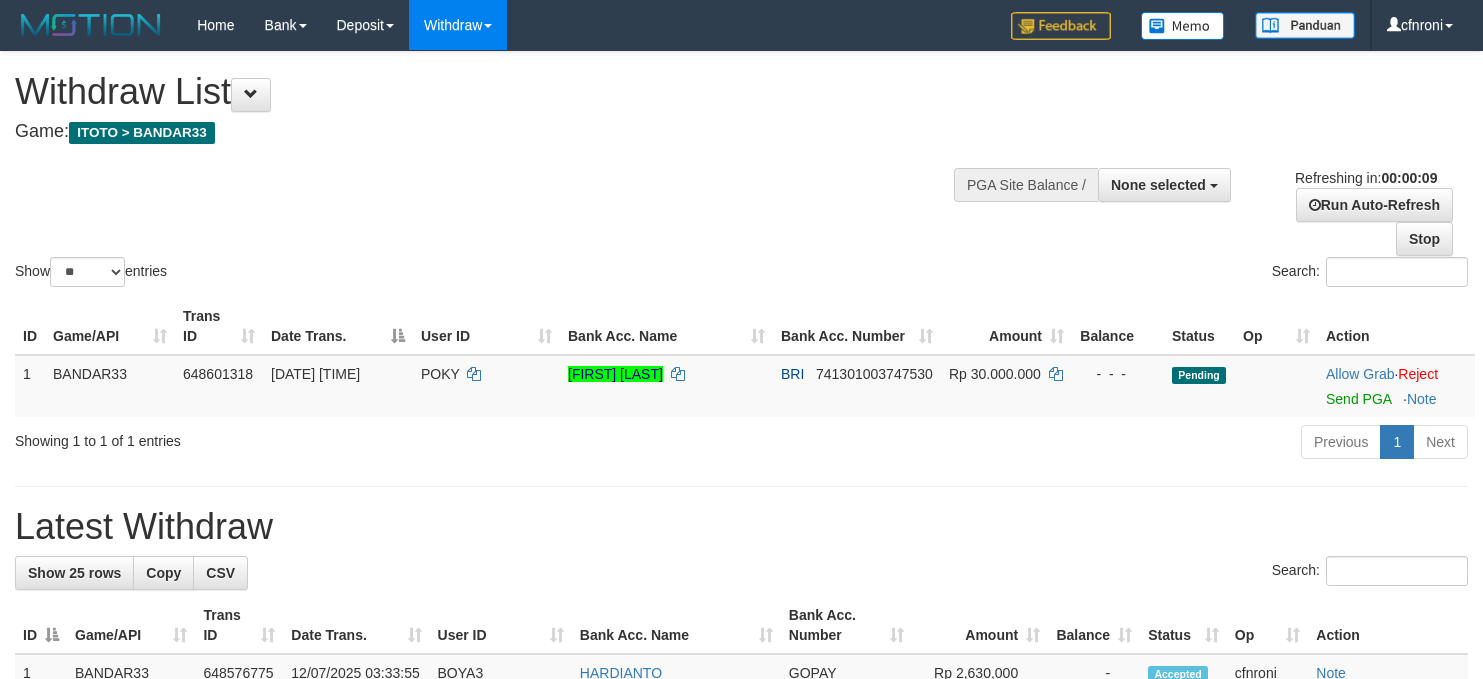 select 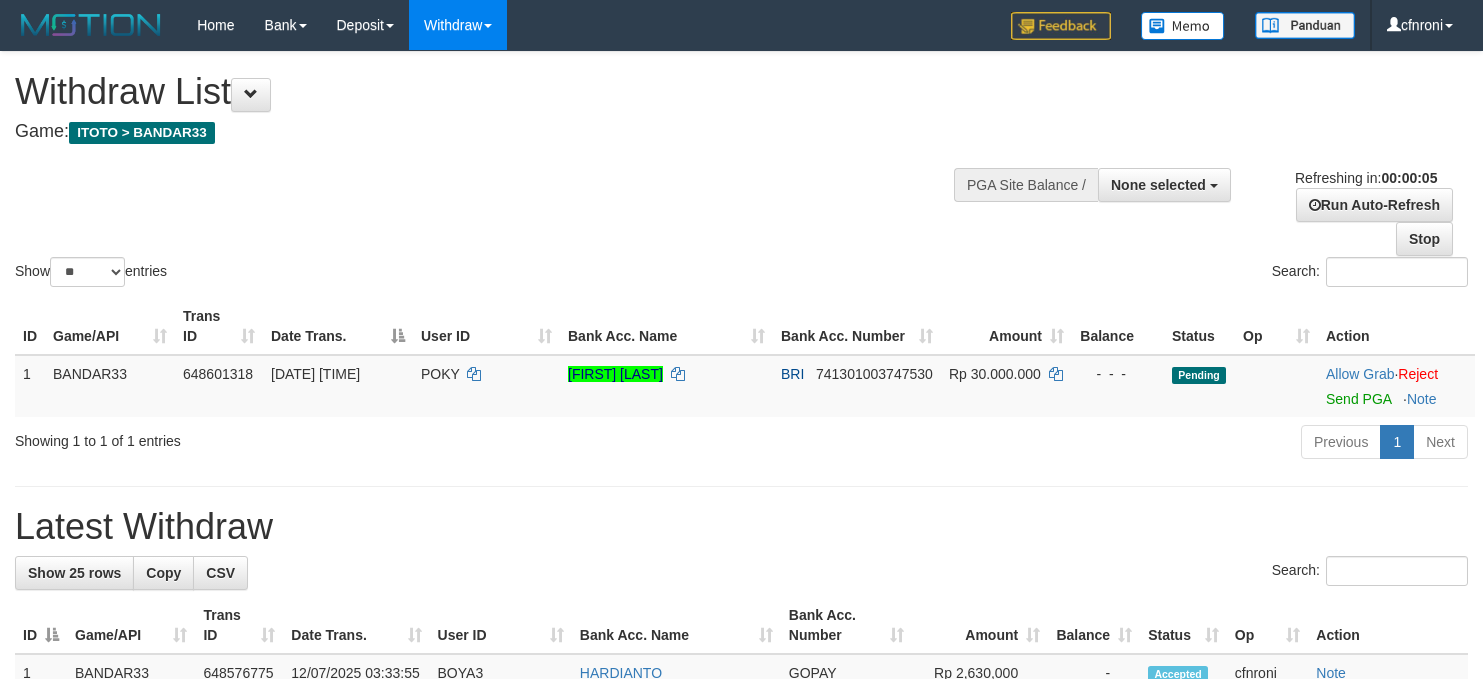 scroll, scrollTop: 0, scrollLeft: 0, axis: both 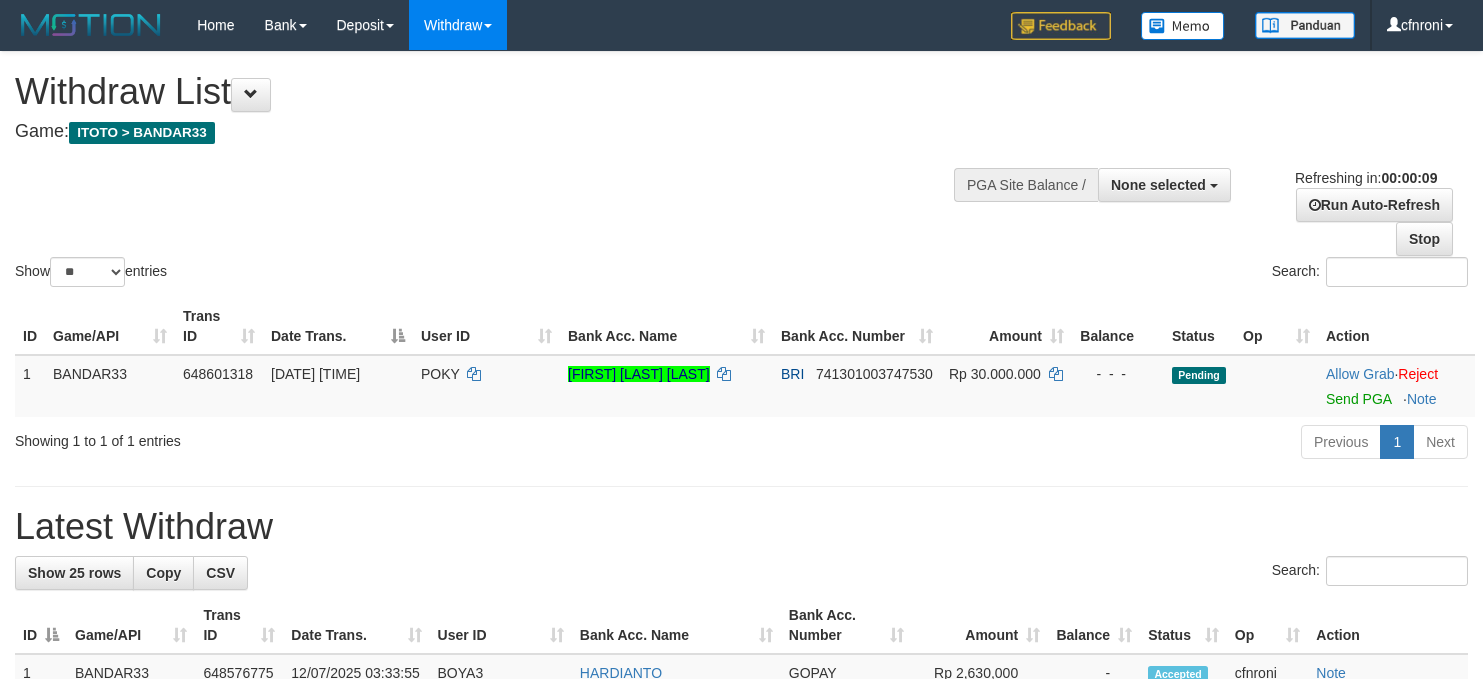 select 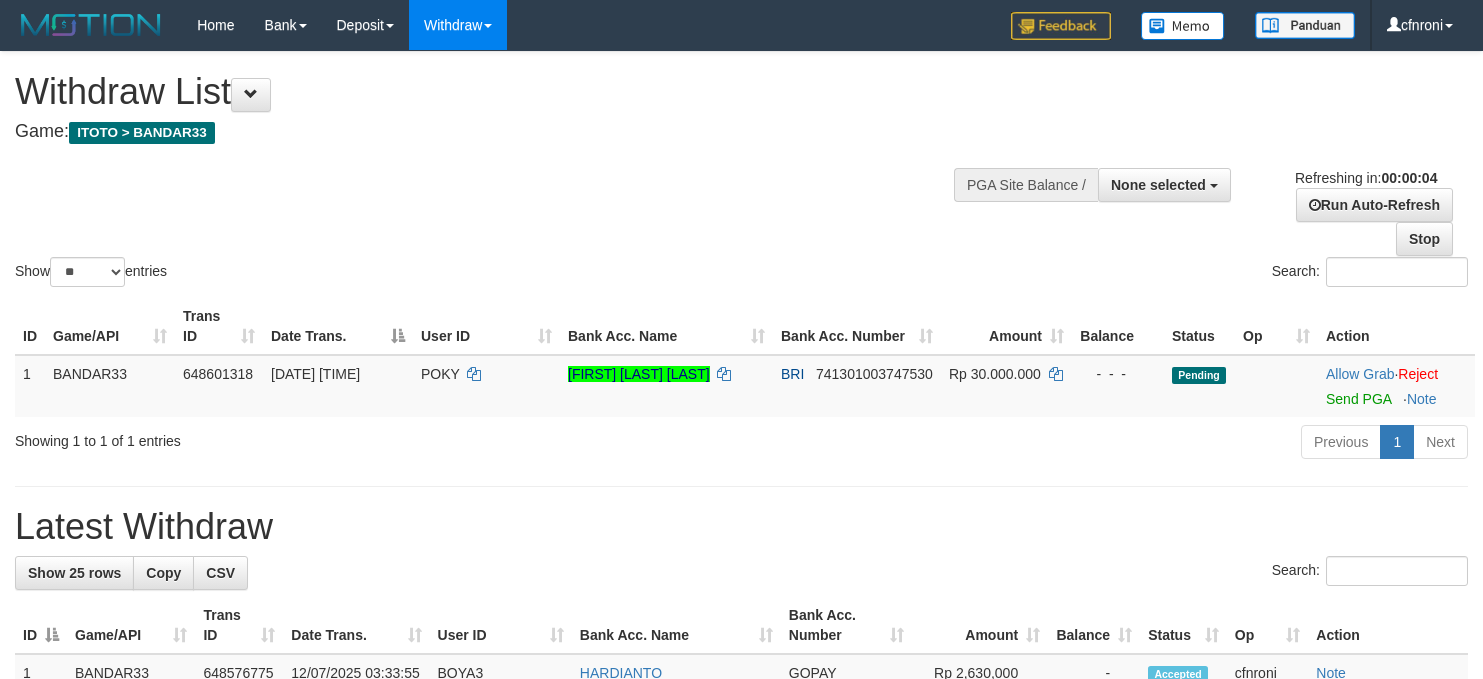 scroll, scrollTop: 0, scrollLeft: 0, axis: both 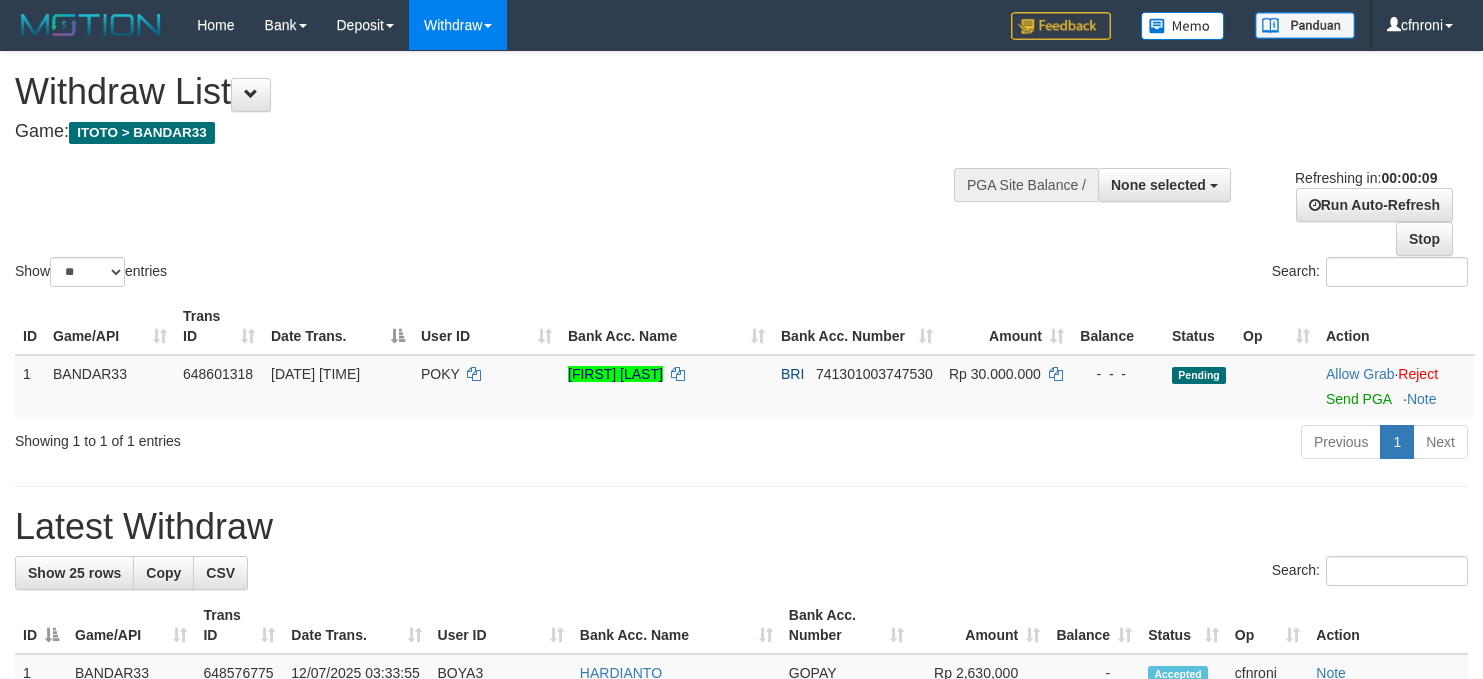 select 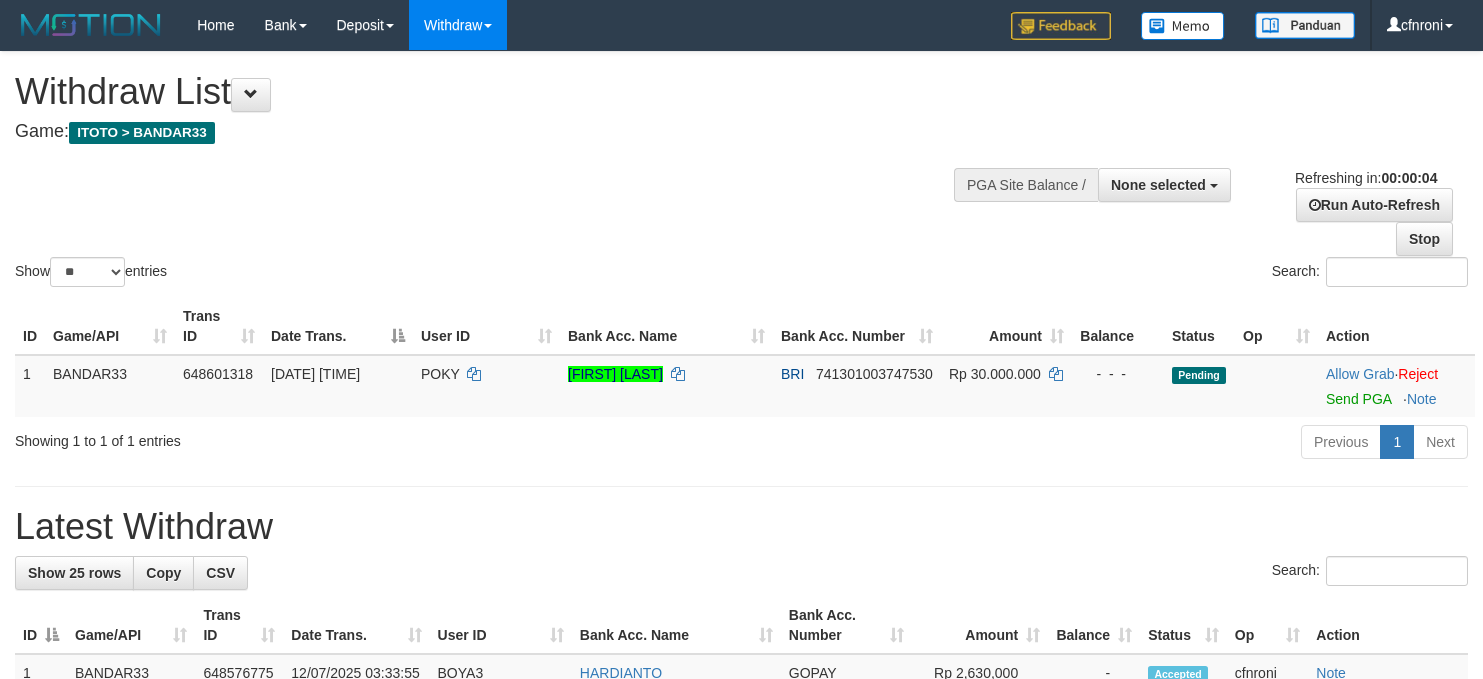 scroll, scrollTop: 0, scrollLeft: 0, axis: both 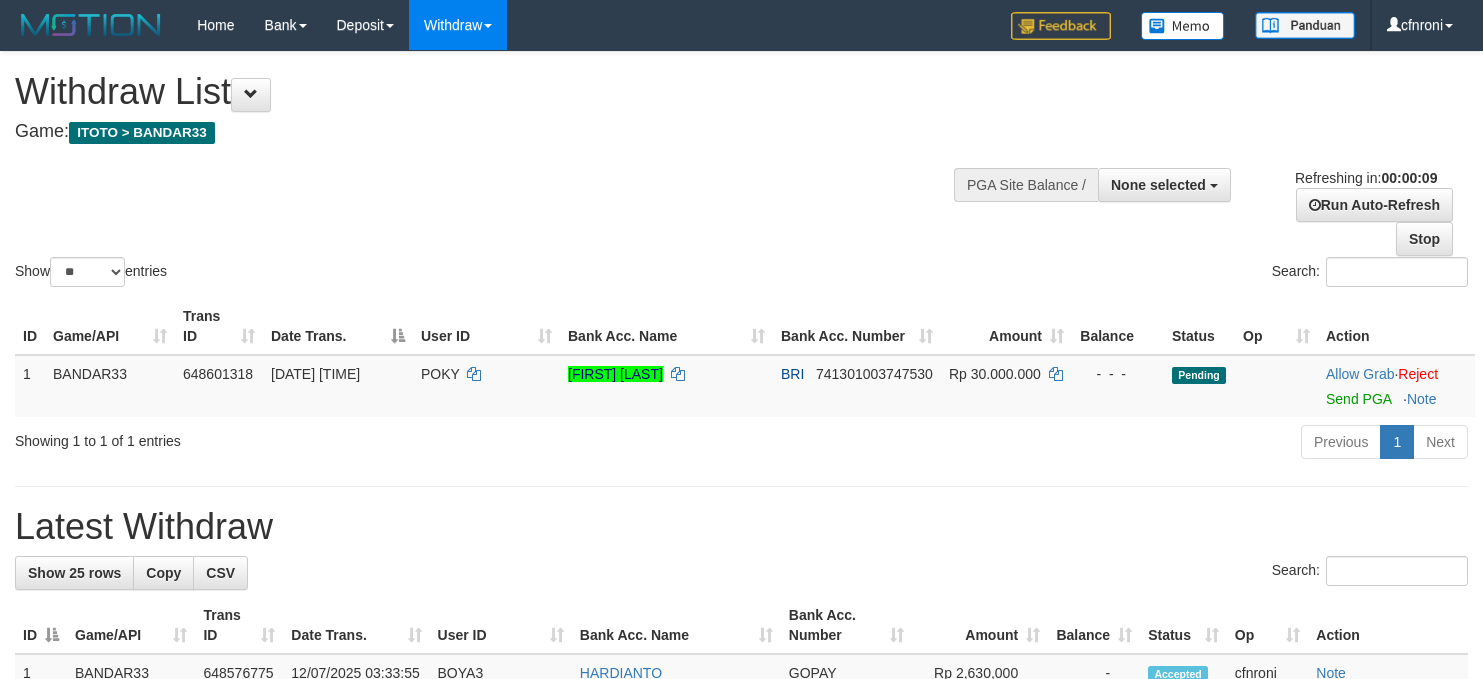 select 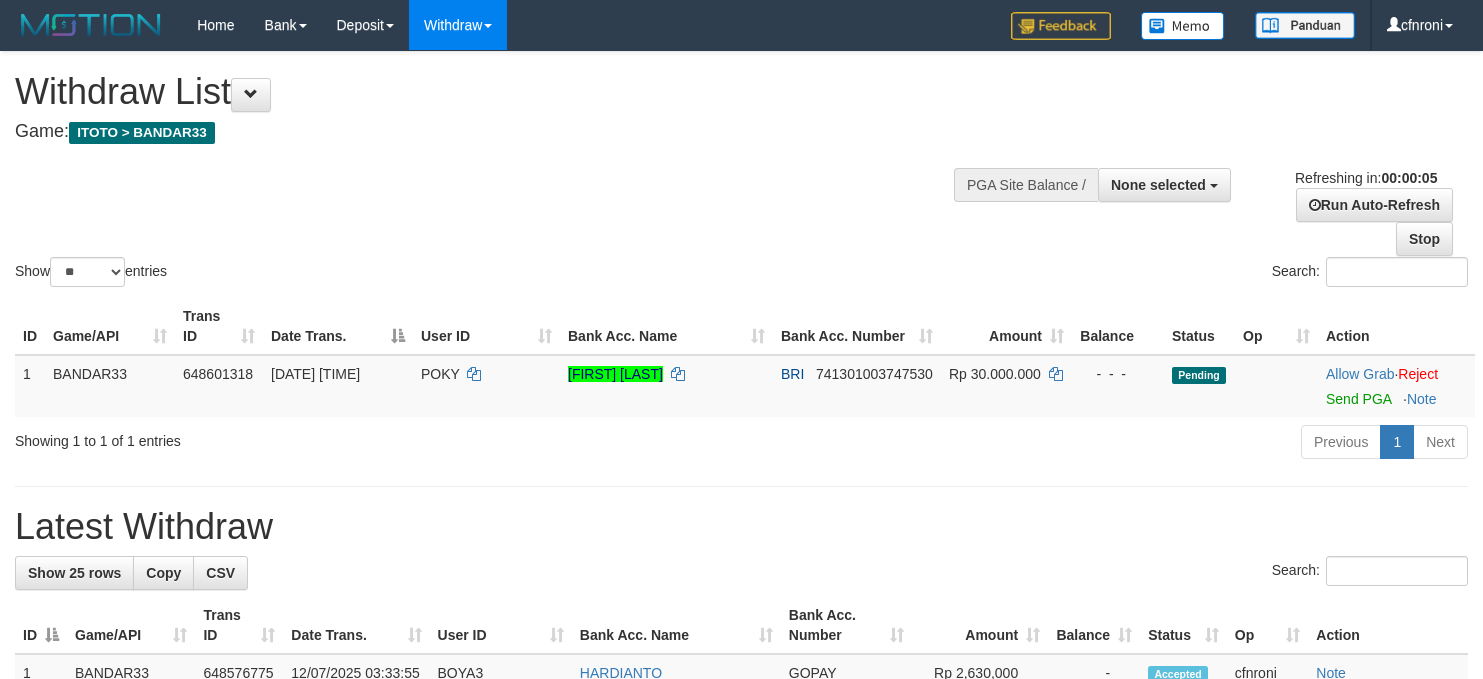 scroll, scrollTop: 0, scrollLeft: 0, axis: both 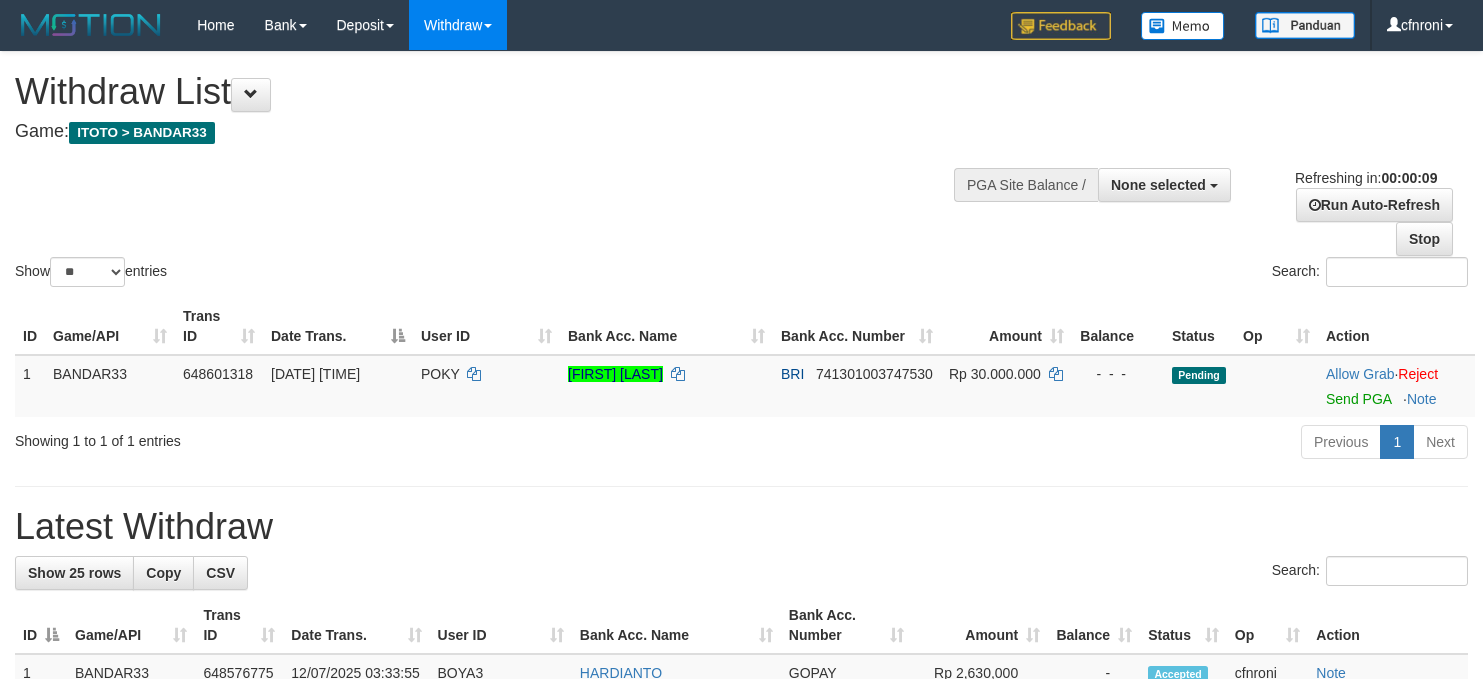 select 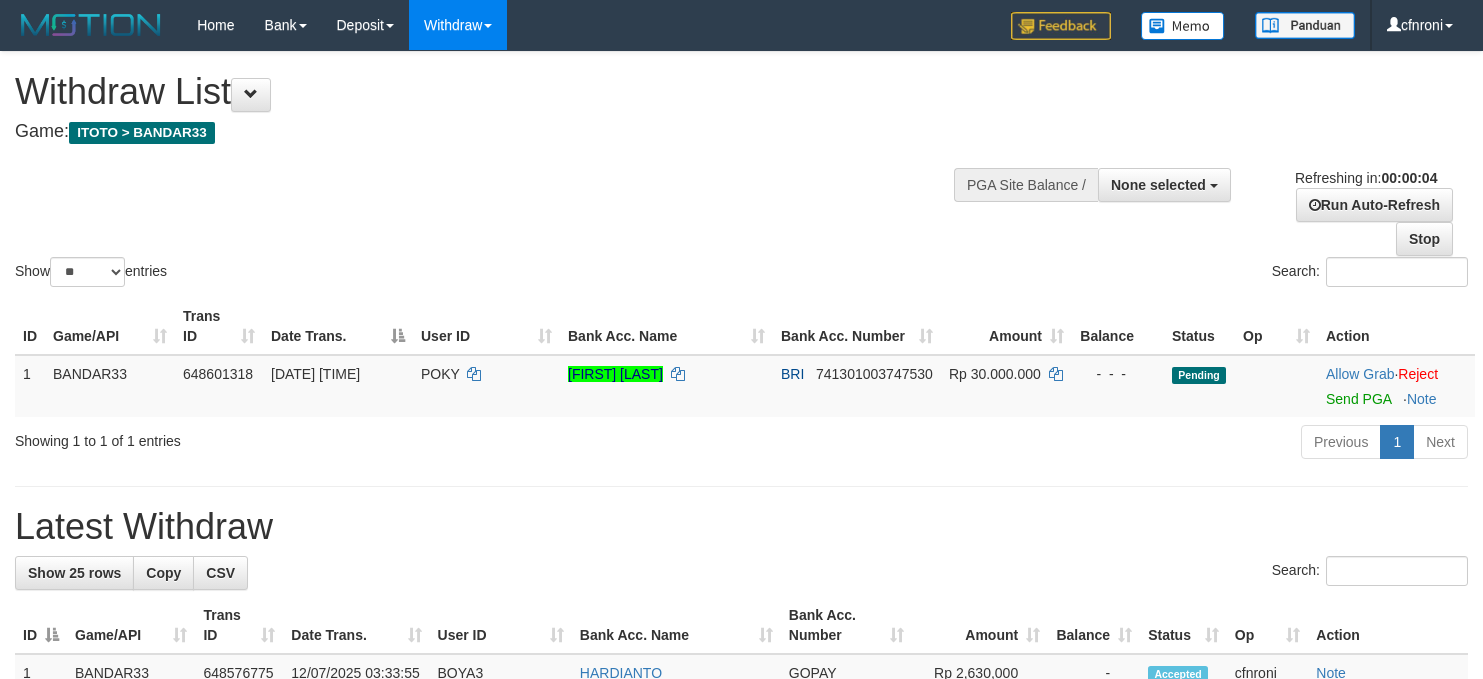 scroll, scrollTop: 0, scrollLeft: 0, axis: both 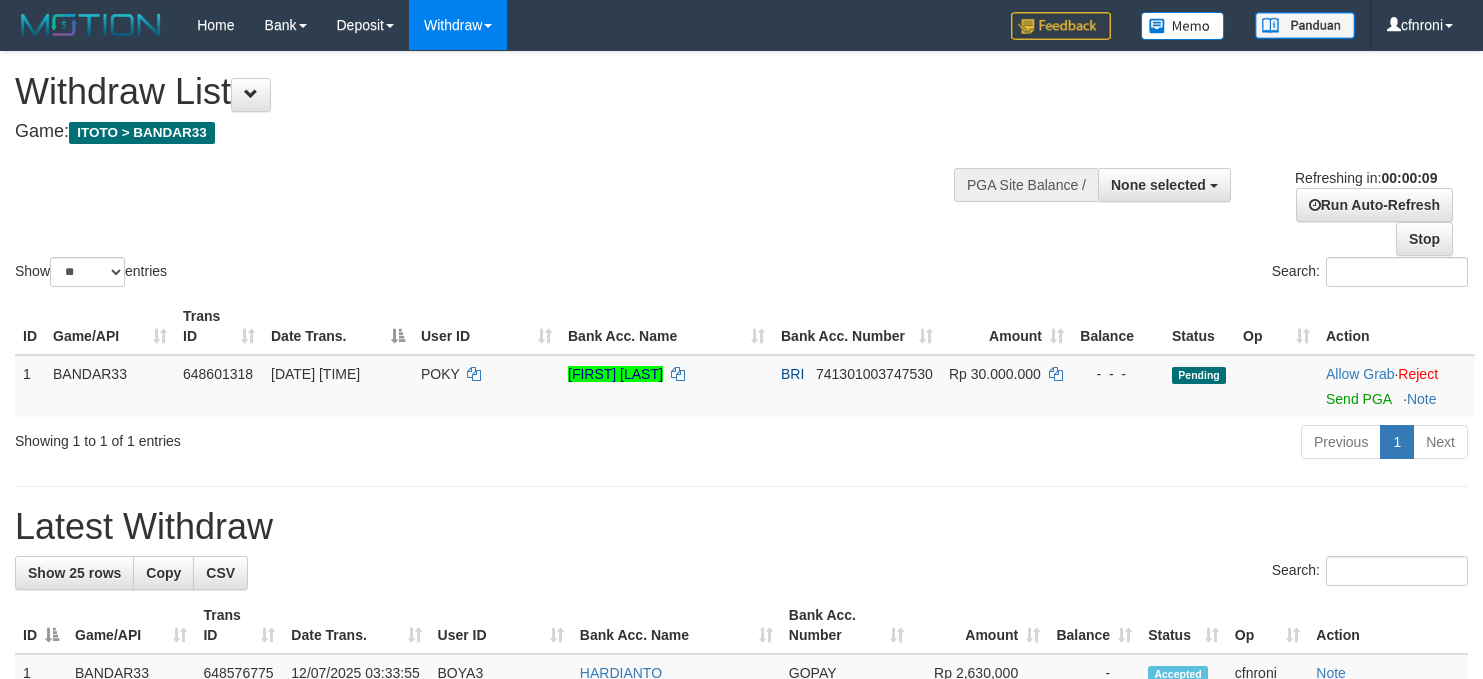 select 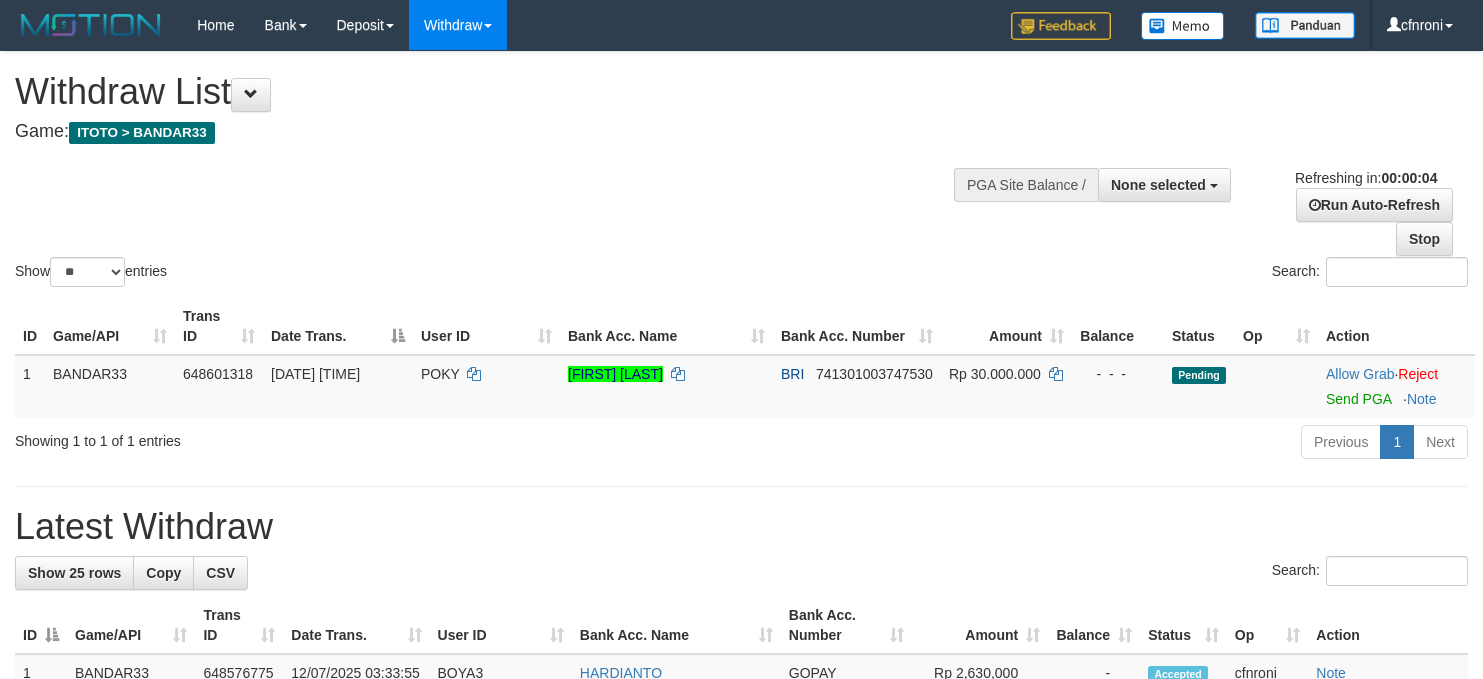 scroll, scrollTop: 0, scrollLeft: 0, axis: both 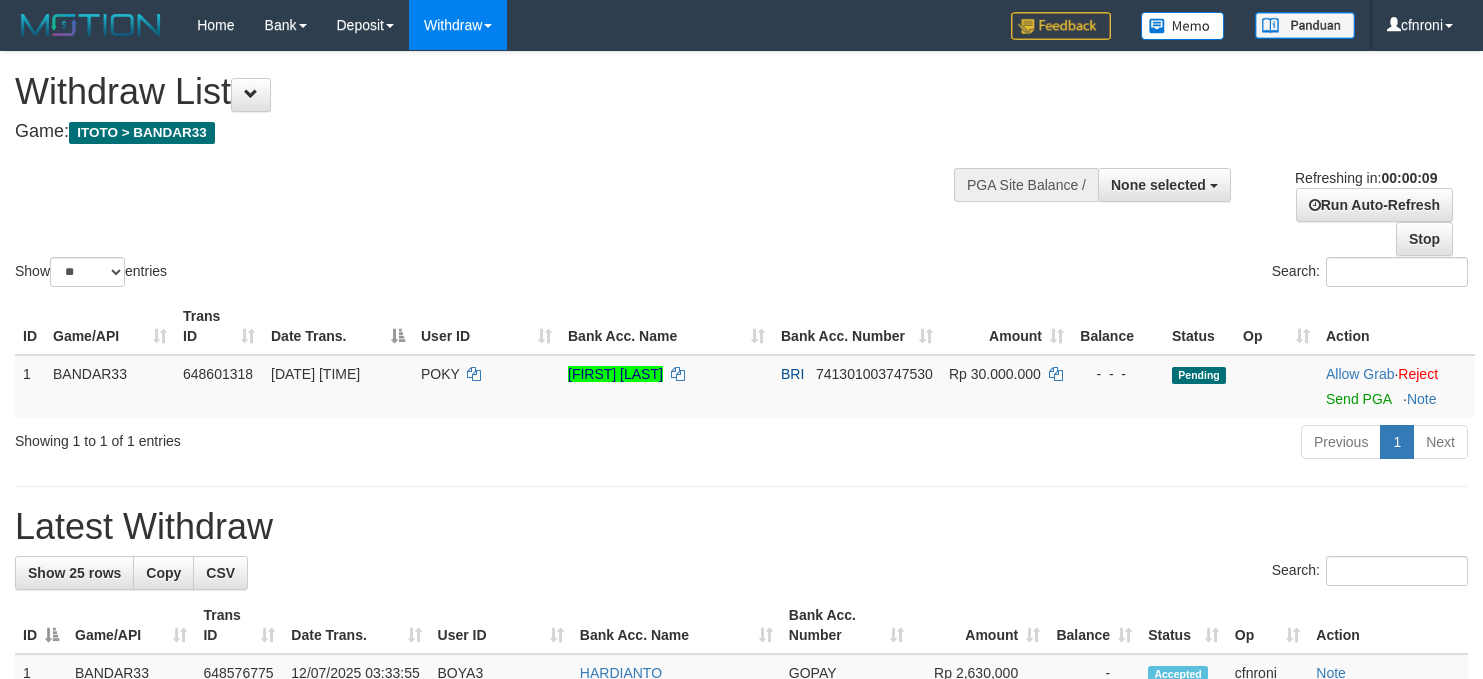 select 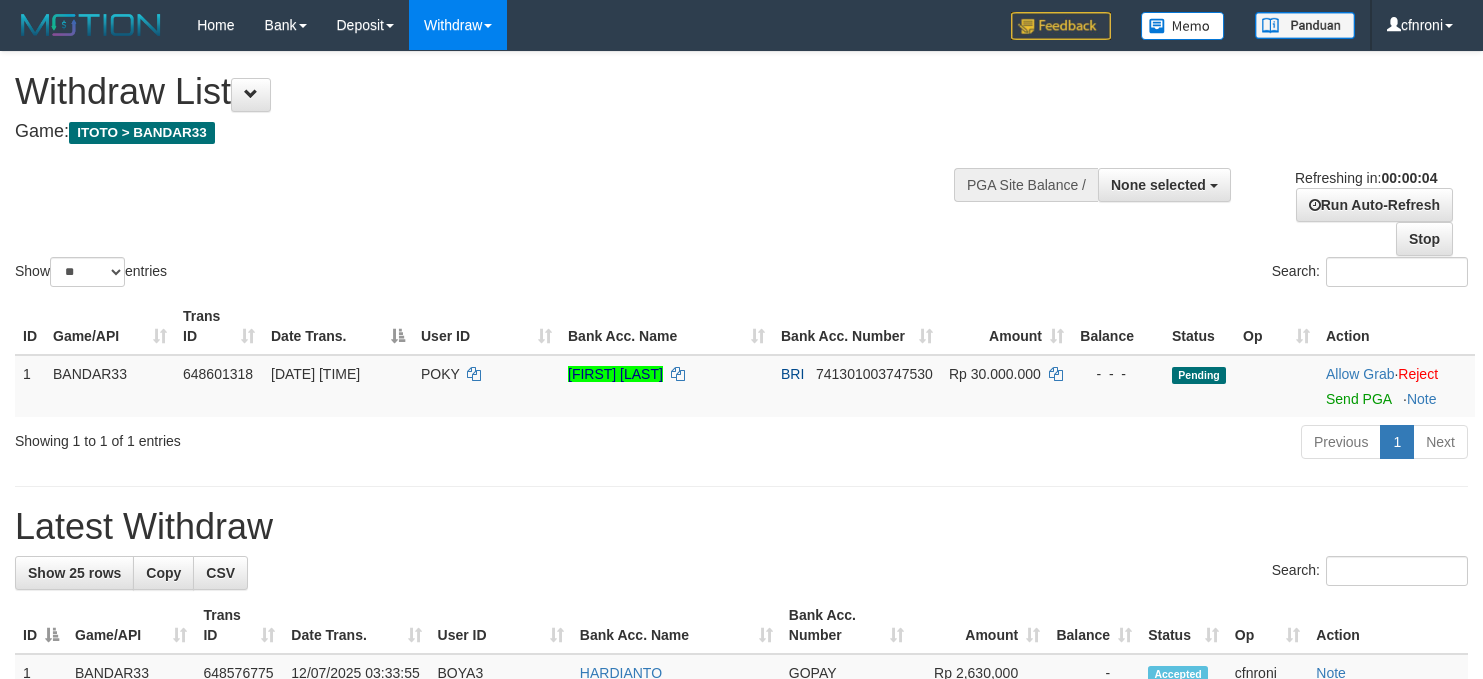 scroll, scrollTop: 0, scrollLeft: 0, axis: both 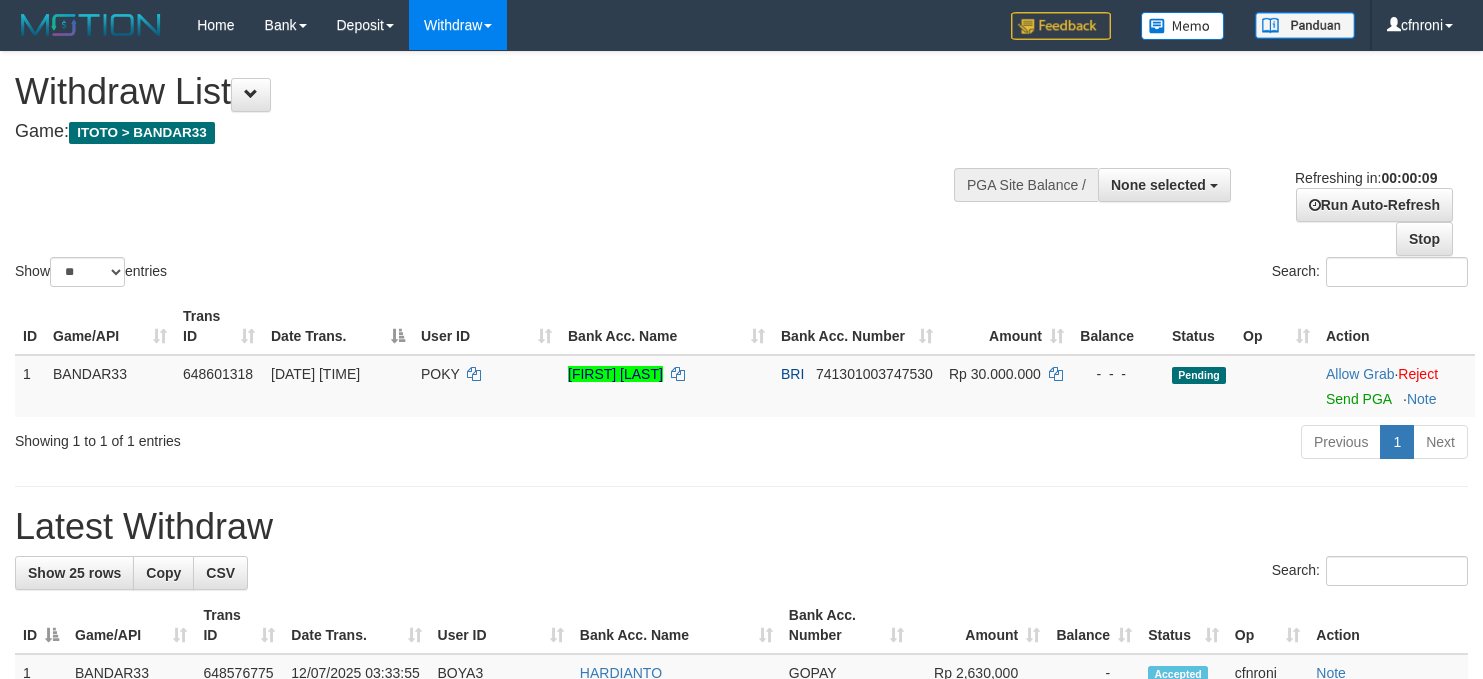 select 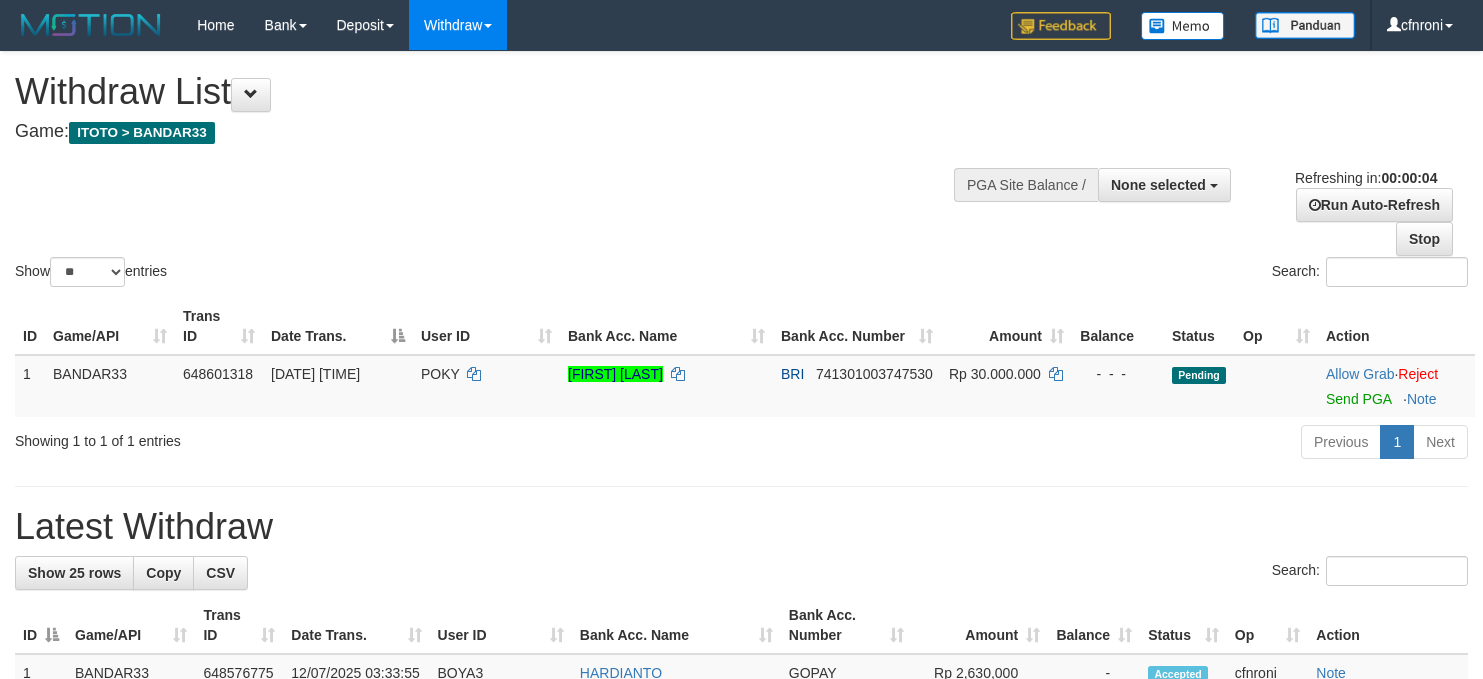 scroll, scrollTop: 0, scrollLeft: 0, axis: both 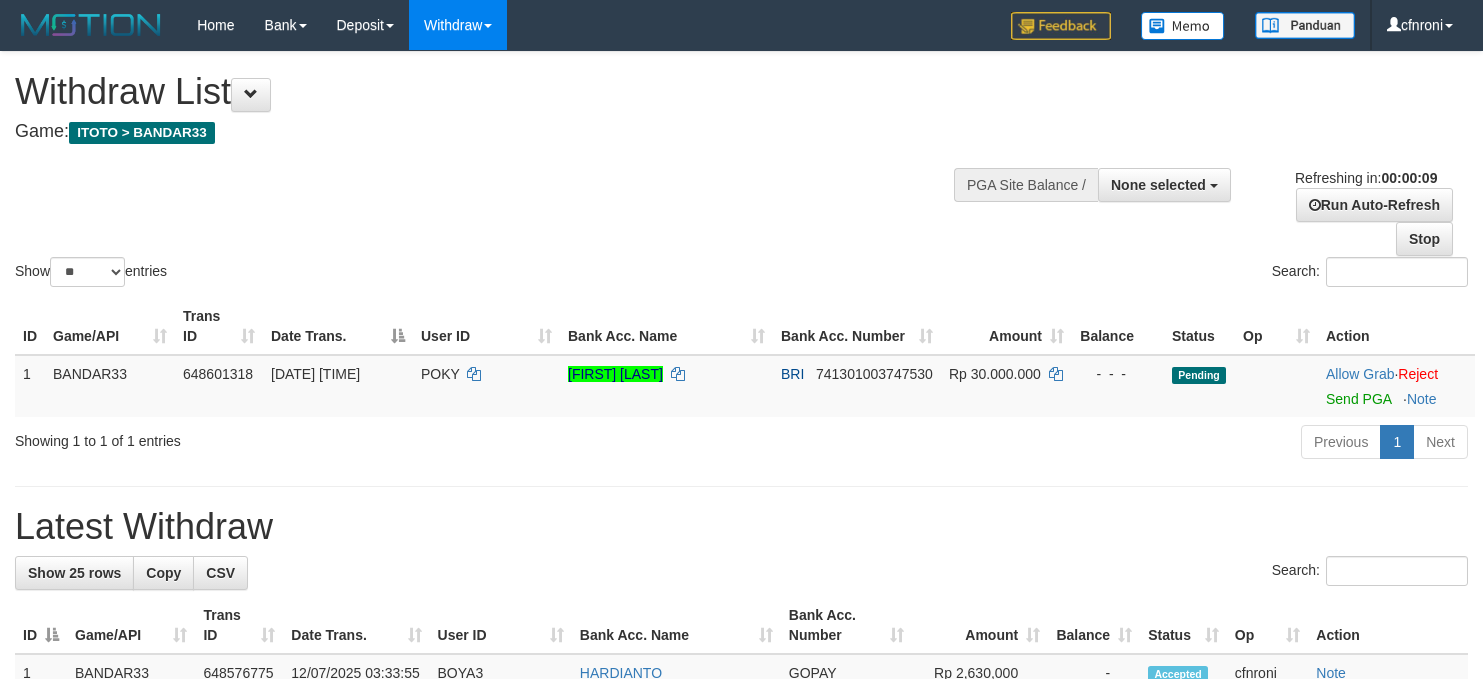 select 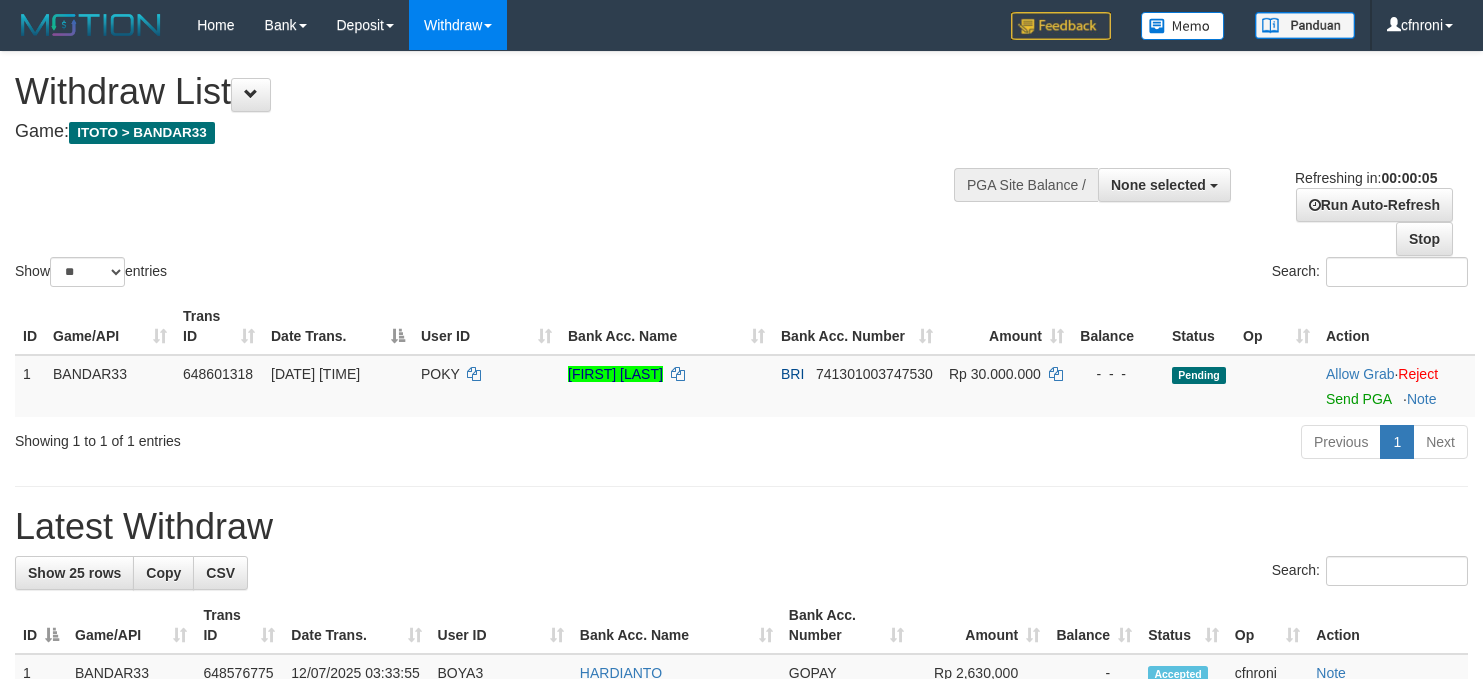 scroll, scrollTop: 0, scrollLeft: 0, axis: both 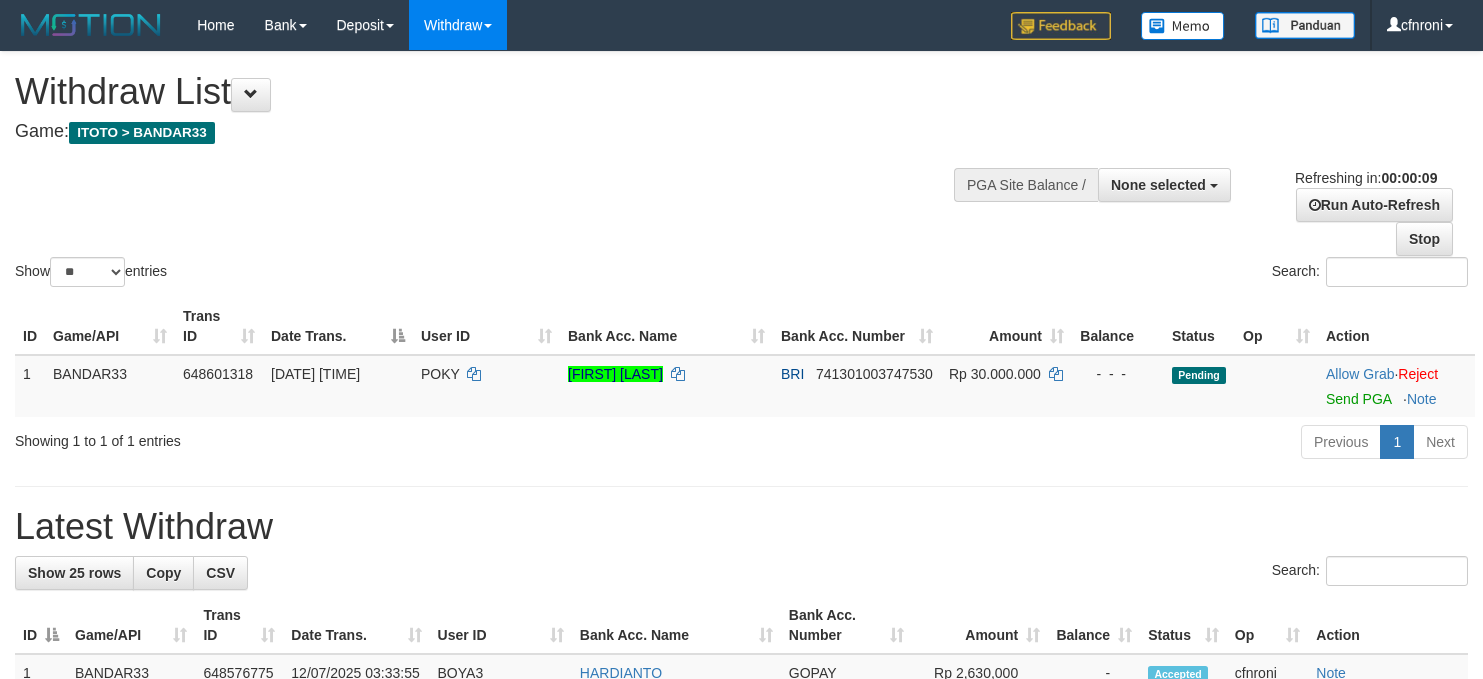 select 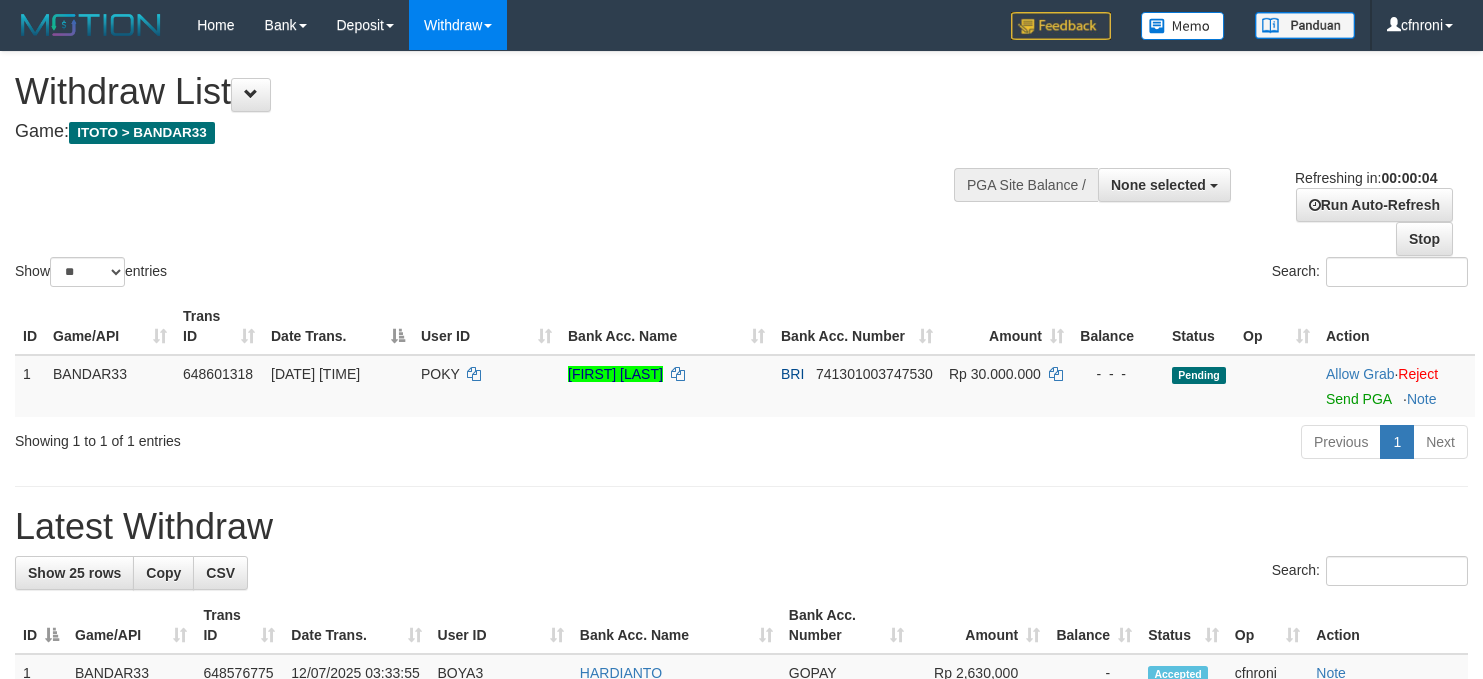 scroll, scrollTop: 0, scrollLeft: 0, axis: both 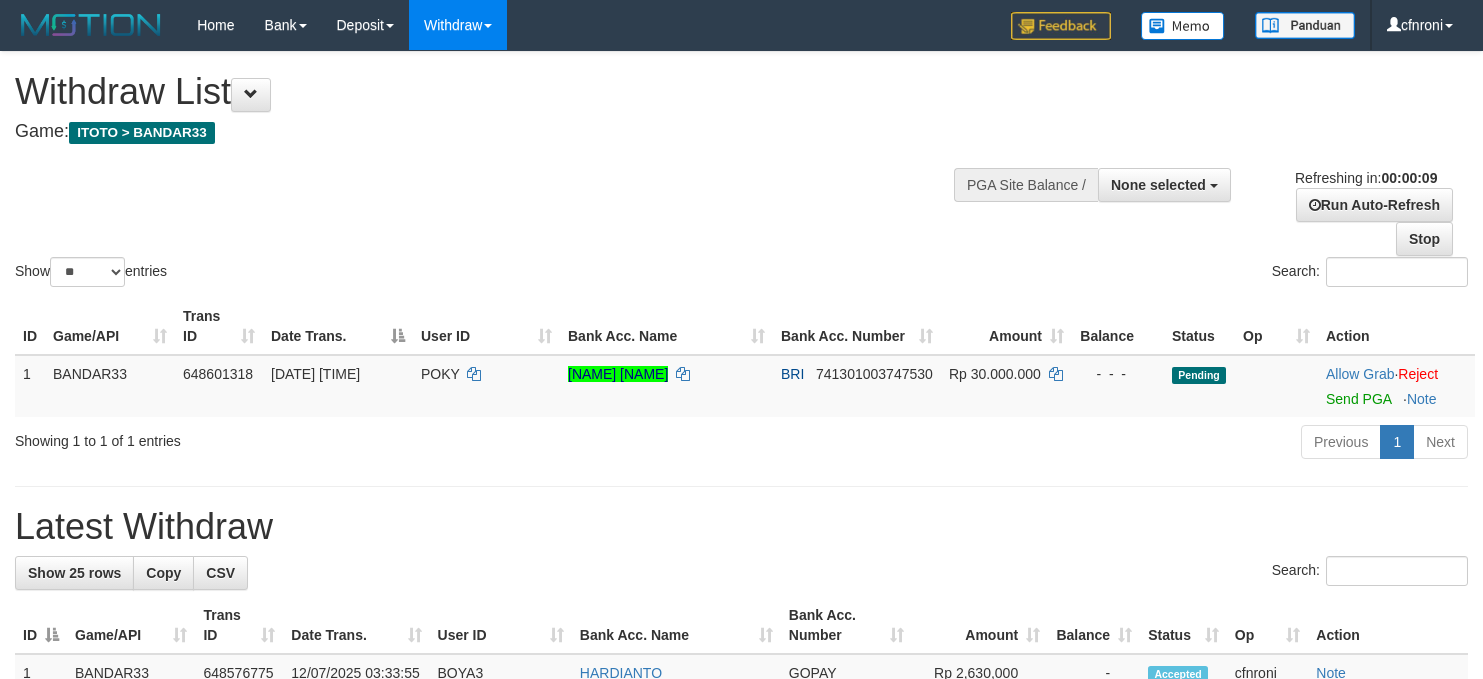 select 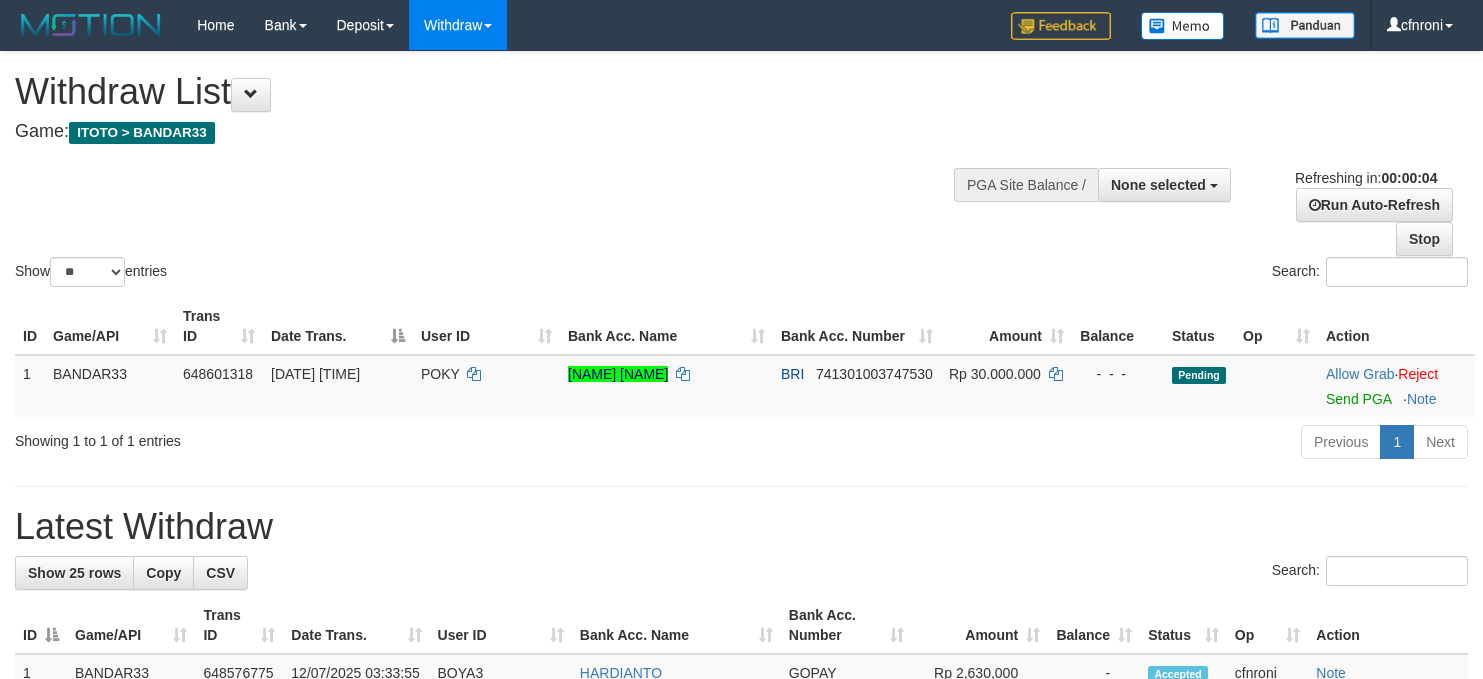 scroll, scrollTop: 0, scrollLeft: 0, axis: both 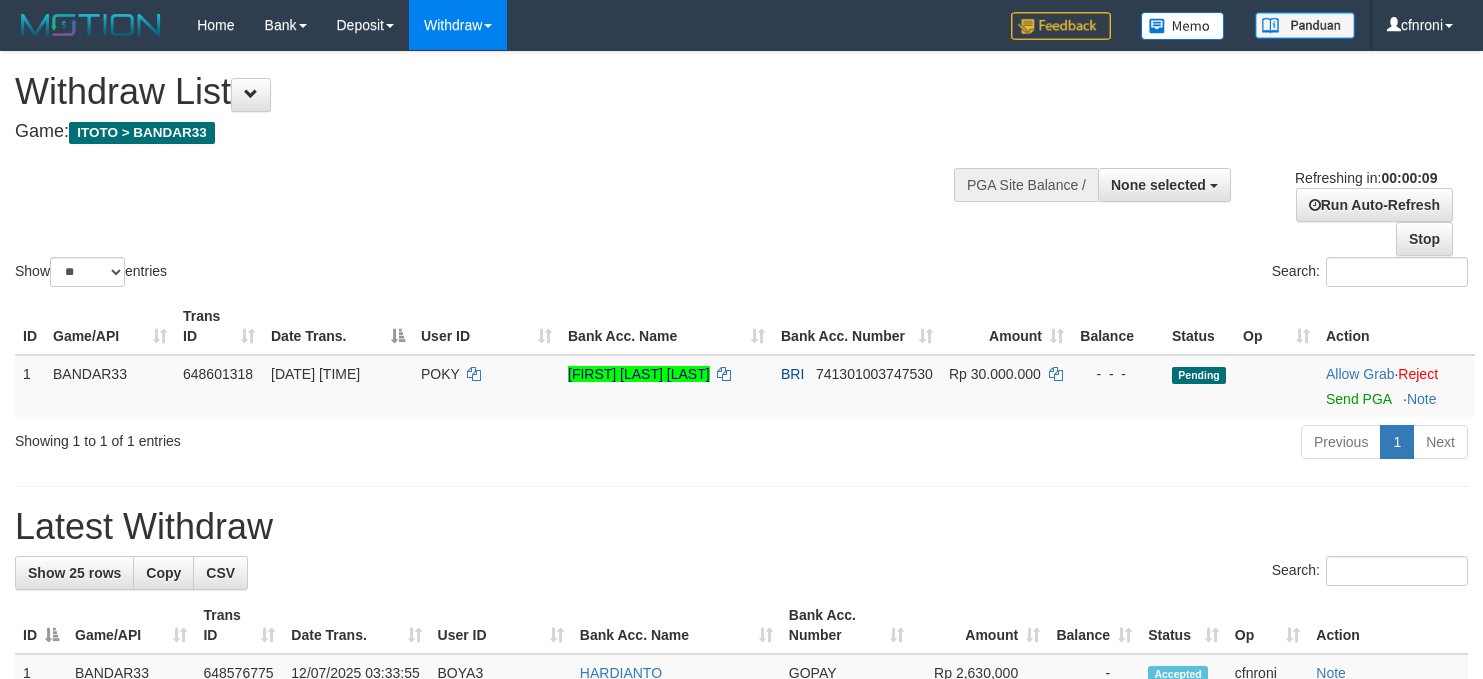select 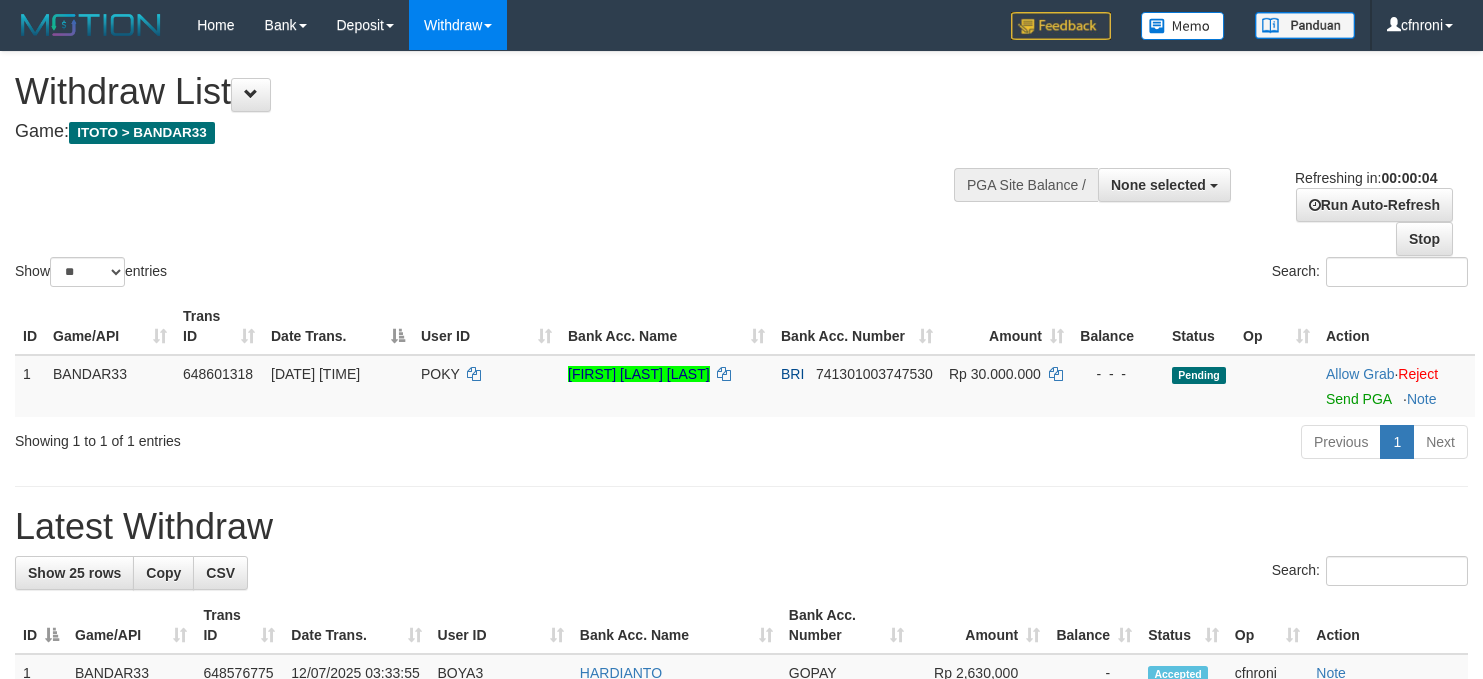 scroll, scrollTop: 0, scrollLeft: 0, axis: both 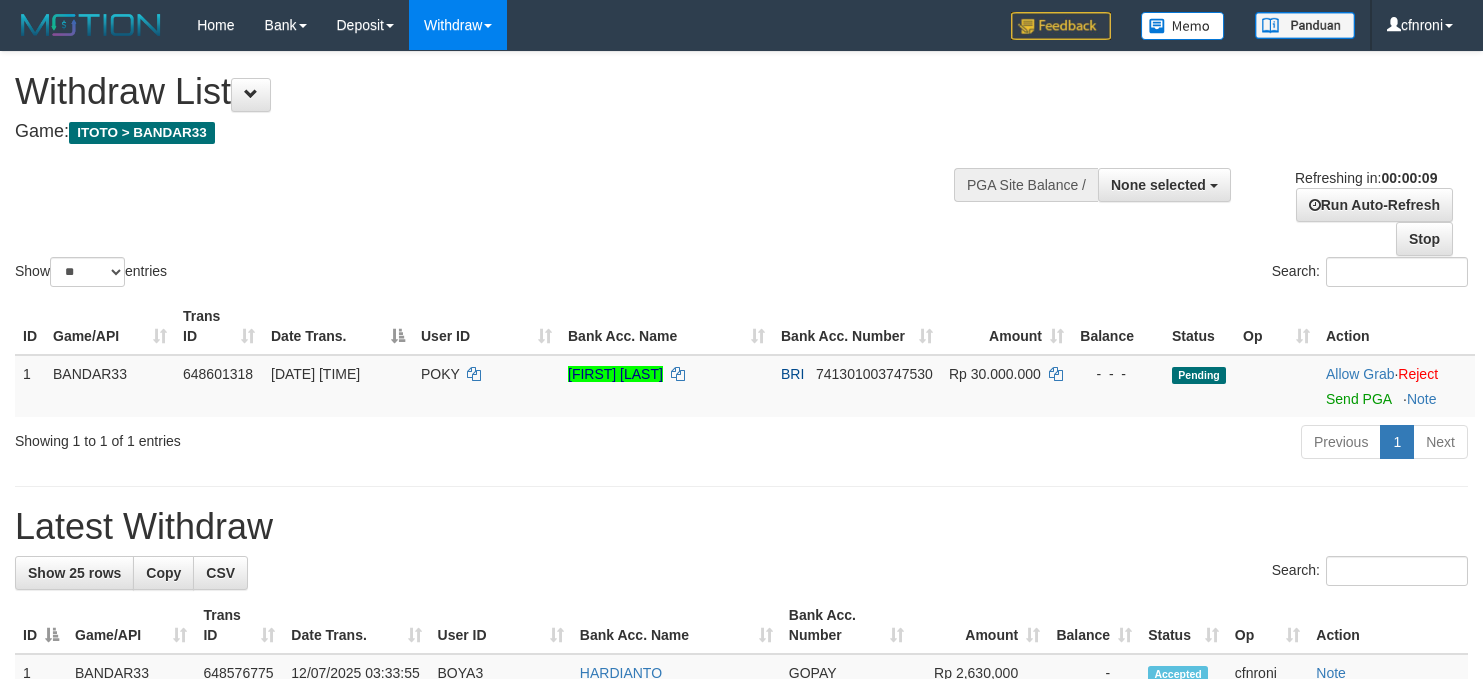 select 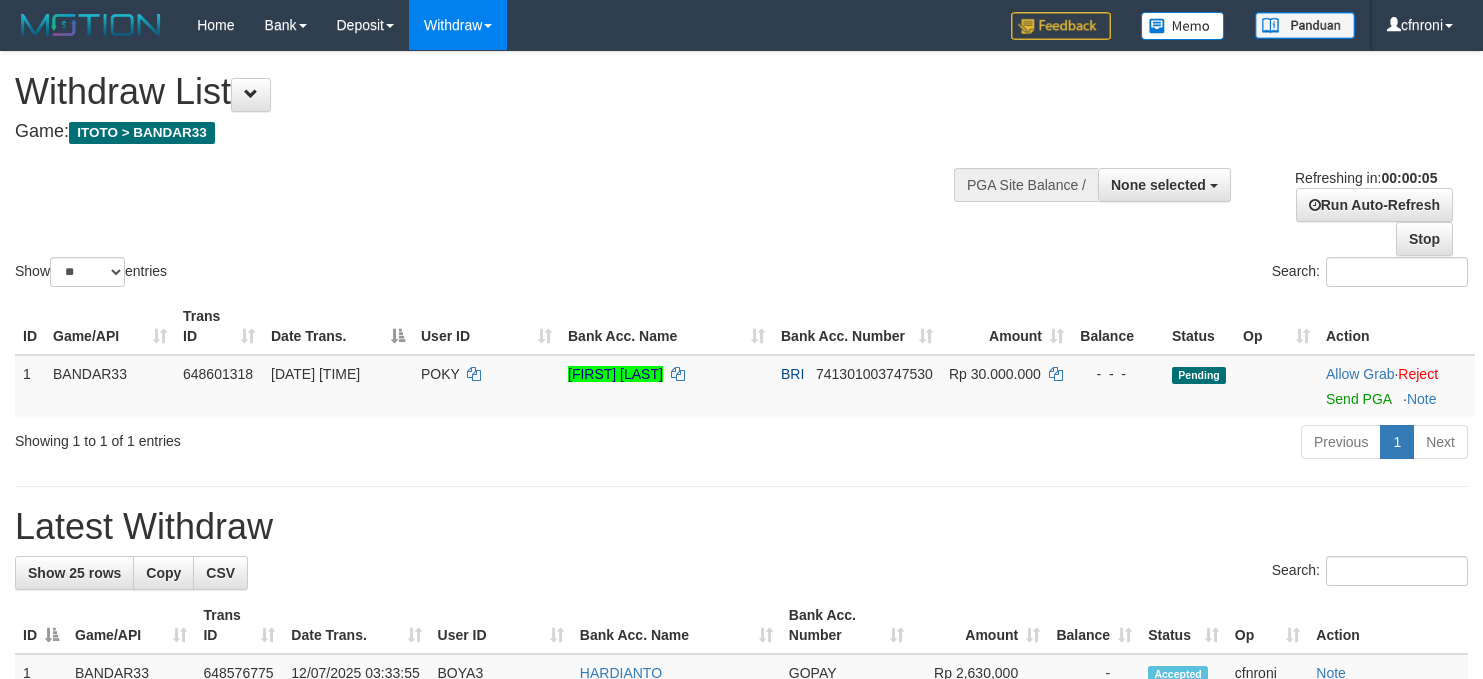 scroll, scrollTop: 0, scrollLeft: 0, axis: both 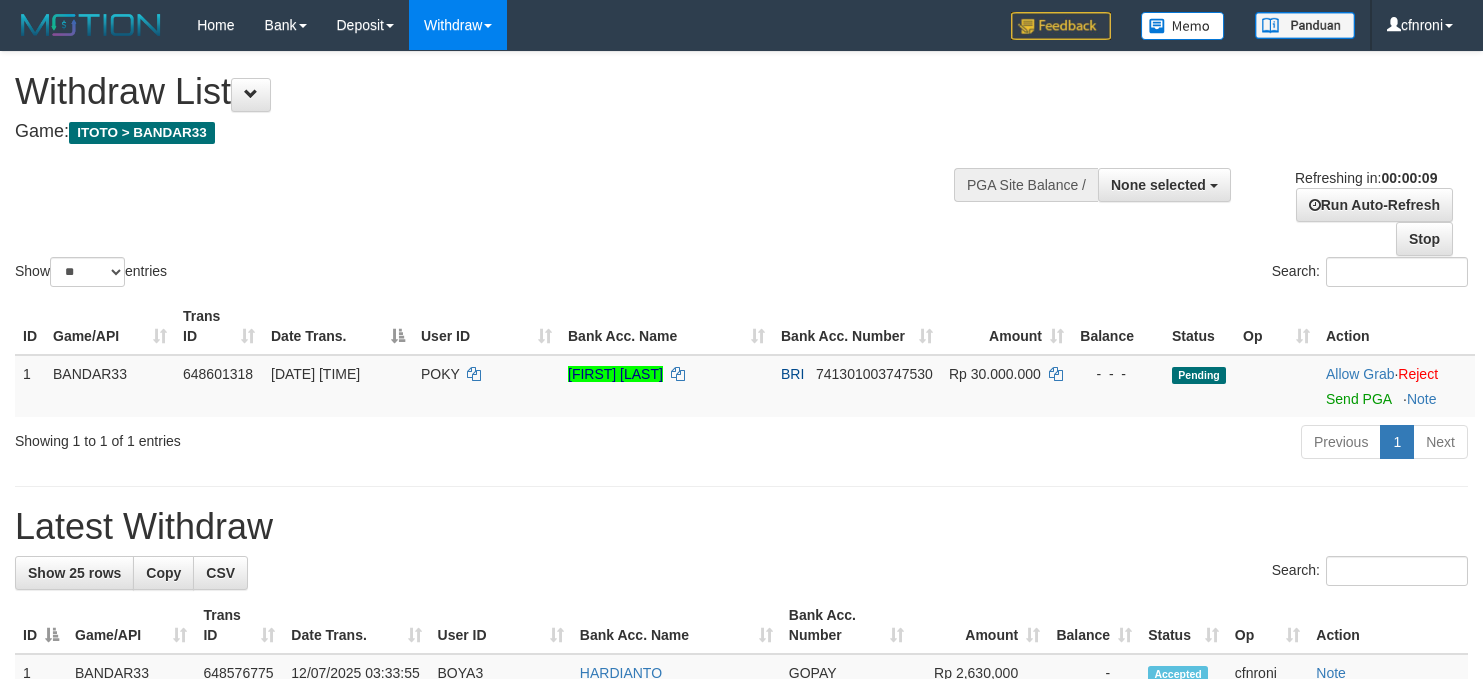 select 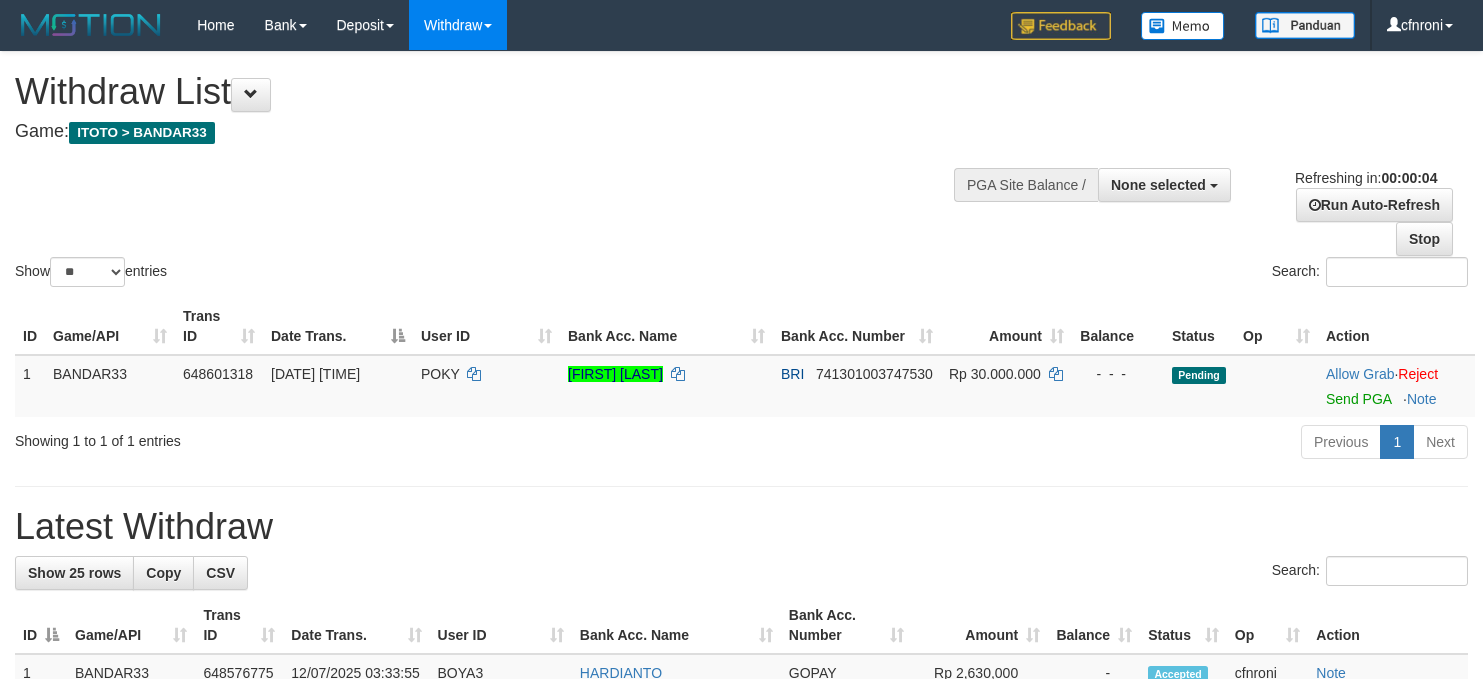 scroll, scrollTop: 0, scrollLeft: 0, axis: both 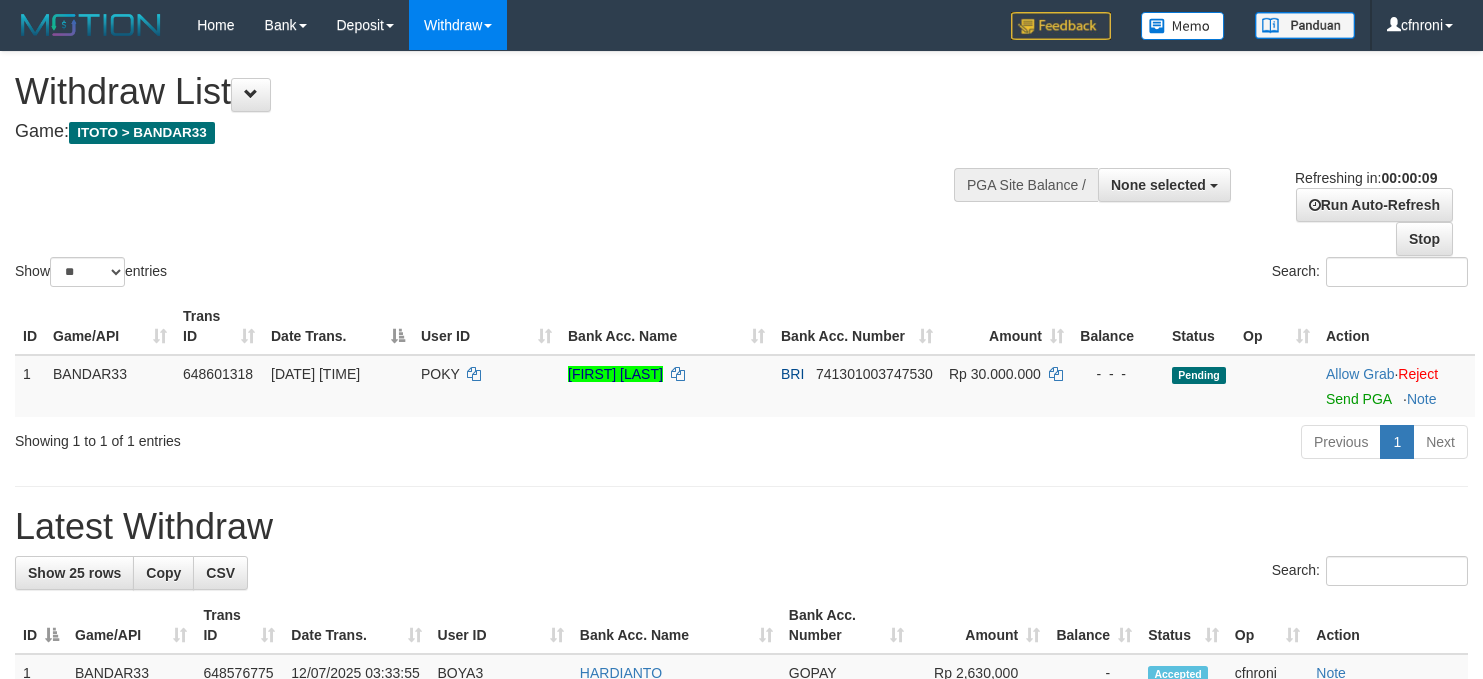 select 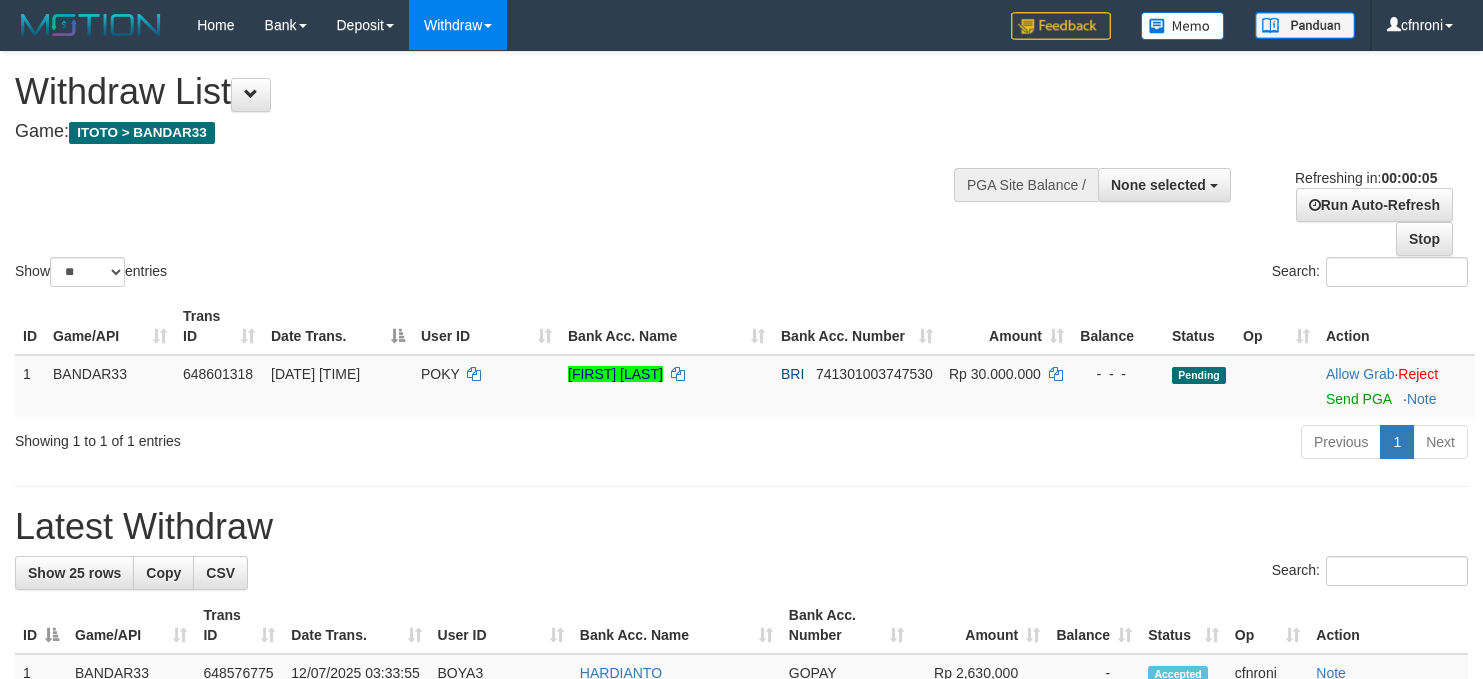 scroll, scrollTop: 0, scrollLeft: 0, axis: both 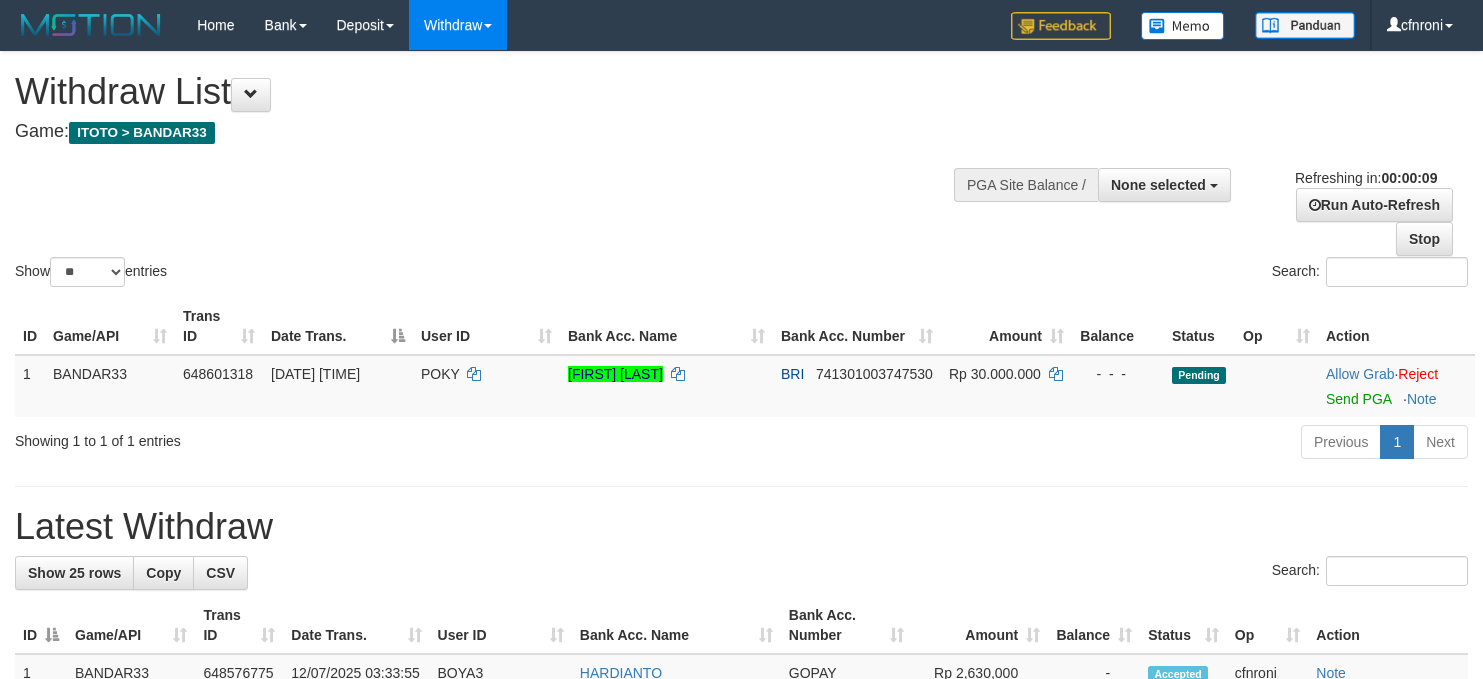 select 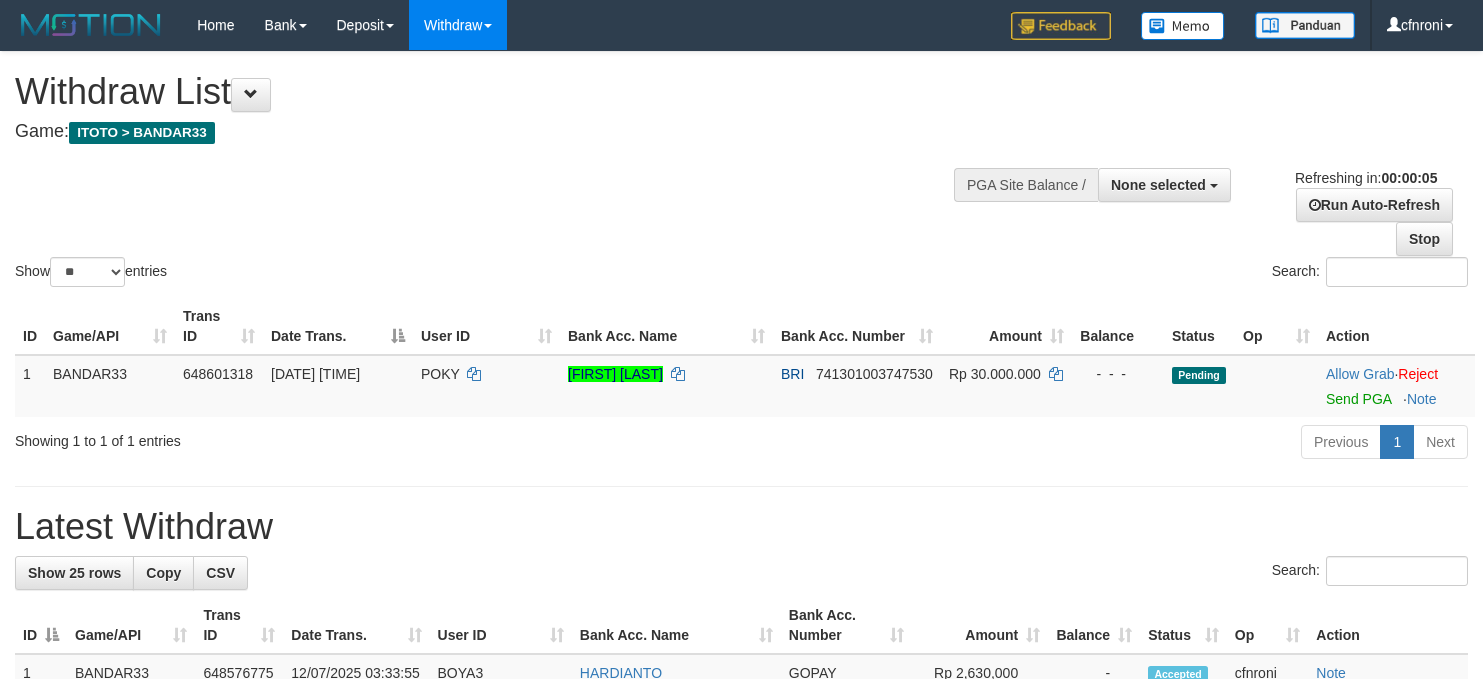 scroll, scrollTop: 0, scrollLeft: 0, axis: both 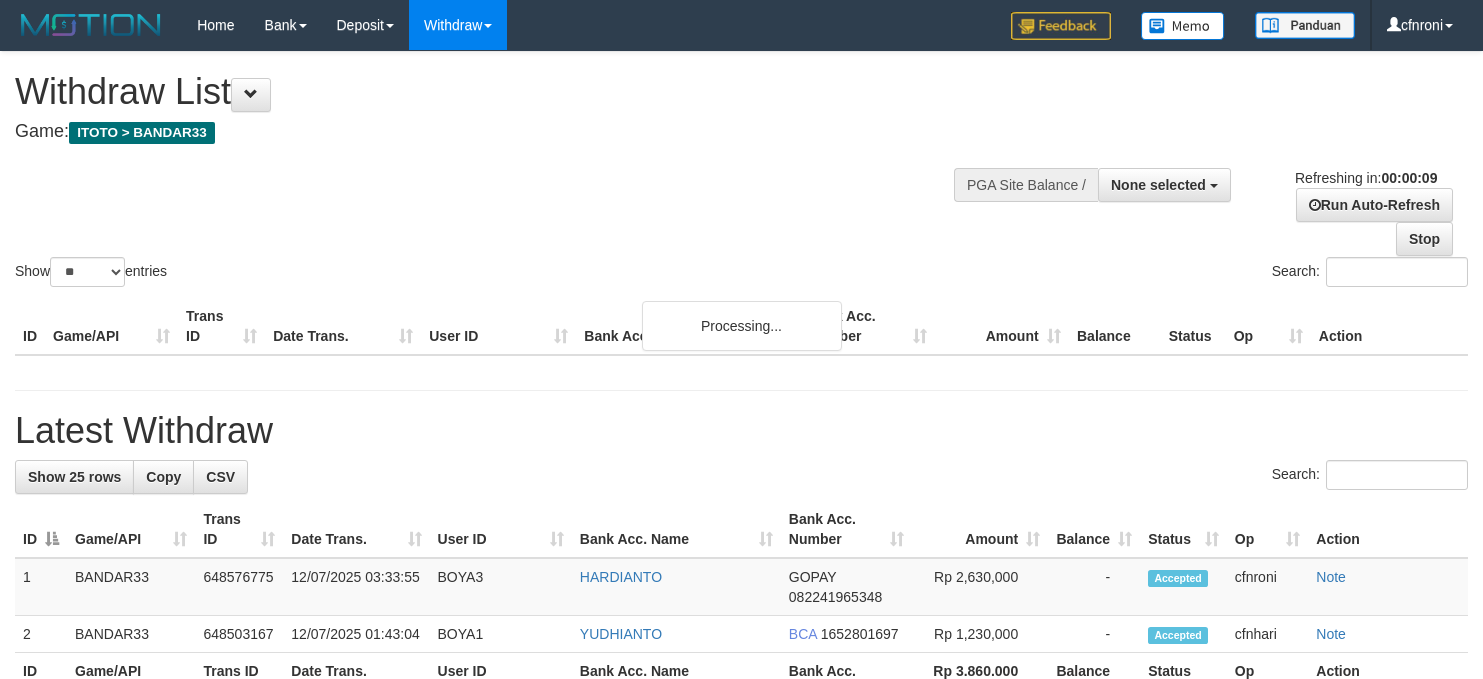 select 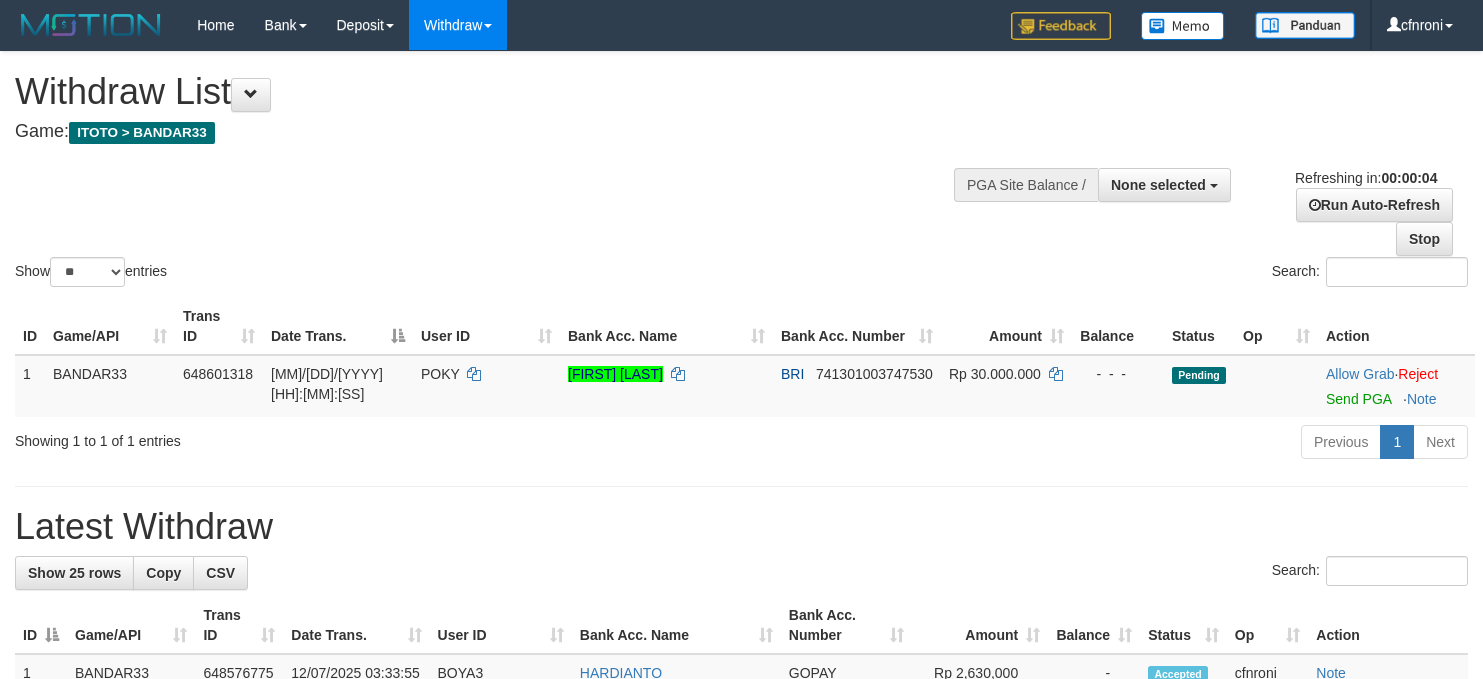 scroll, scrollTop: 0, scrollLeft: 0, axis: both 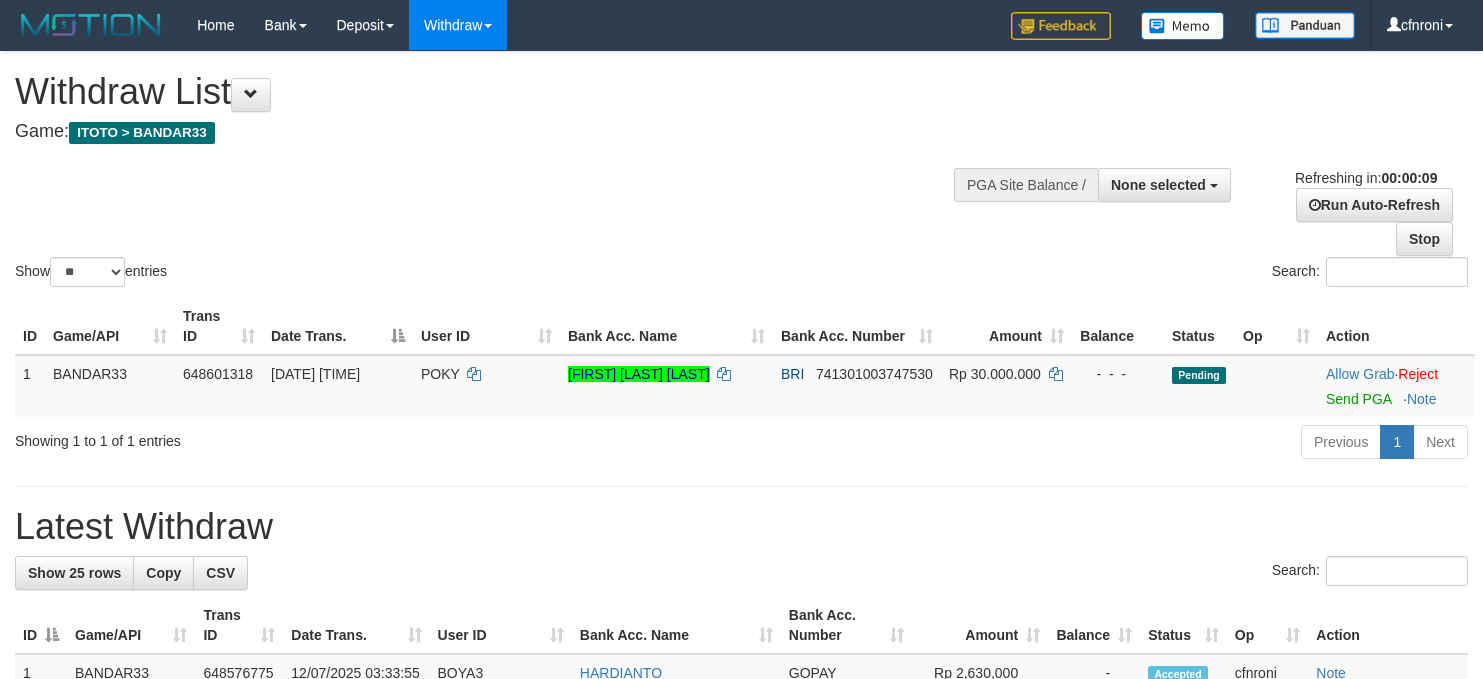 select 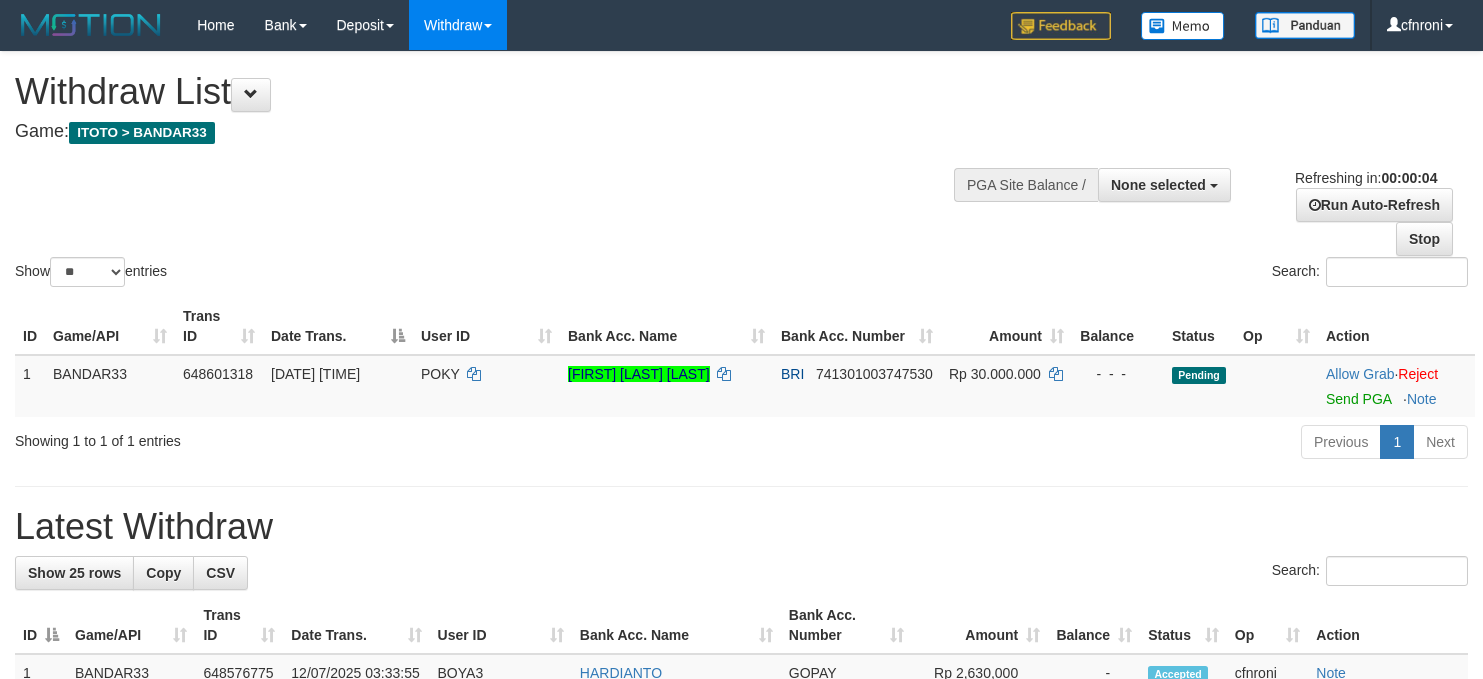 scroll, scrollTop: 0, scrollLeft: 0, axis: both 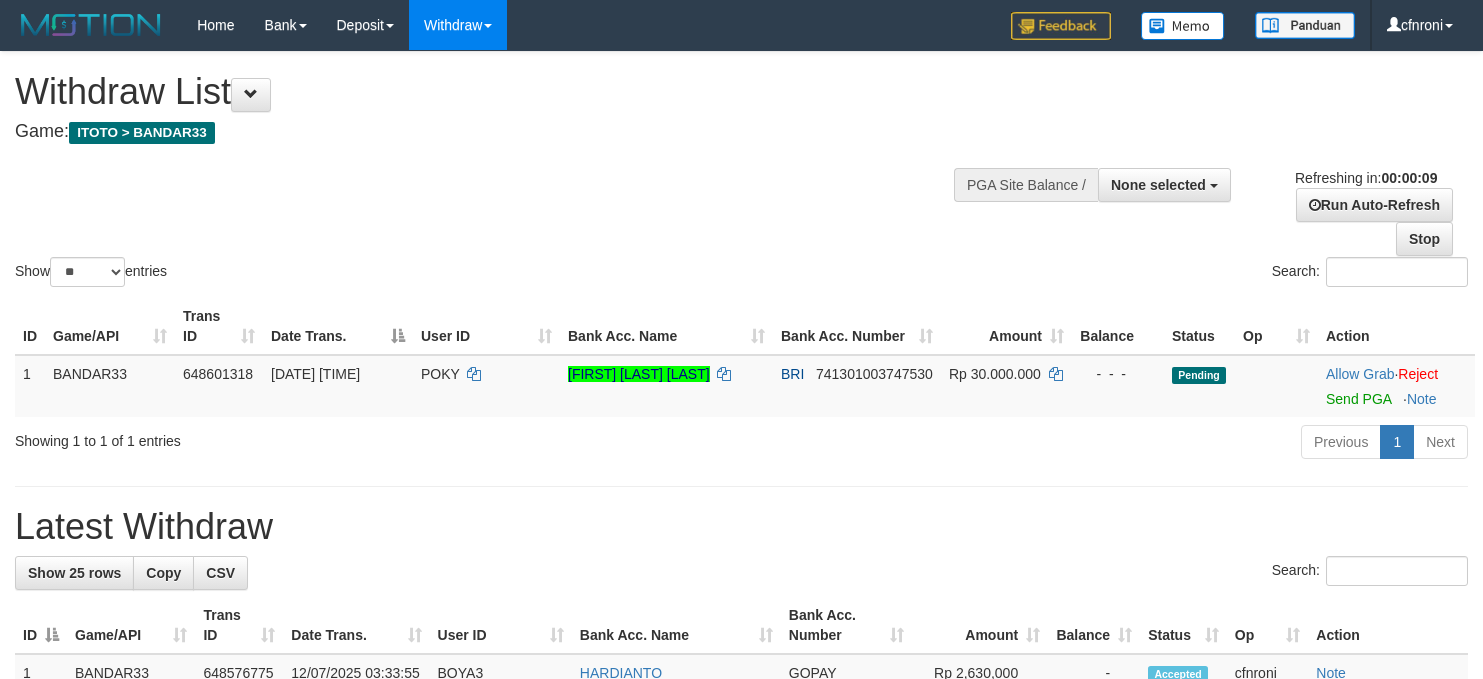 select 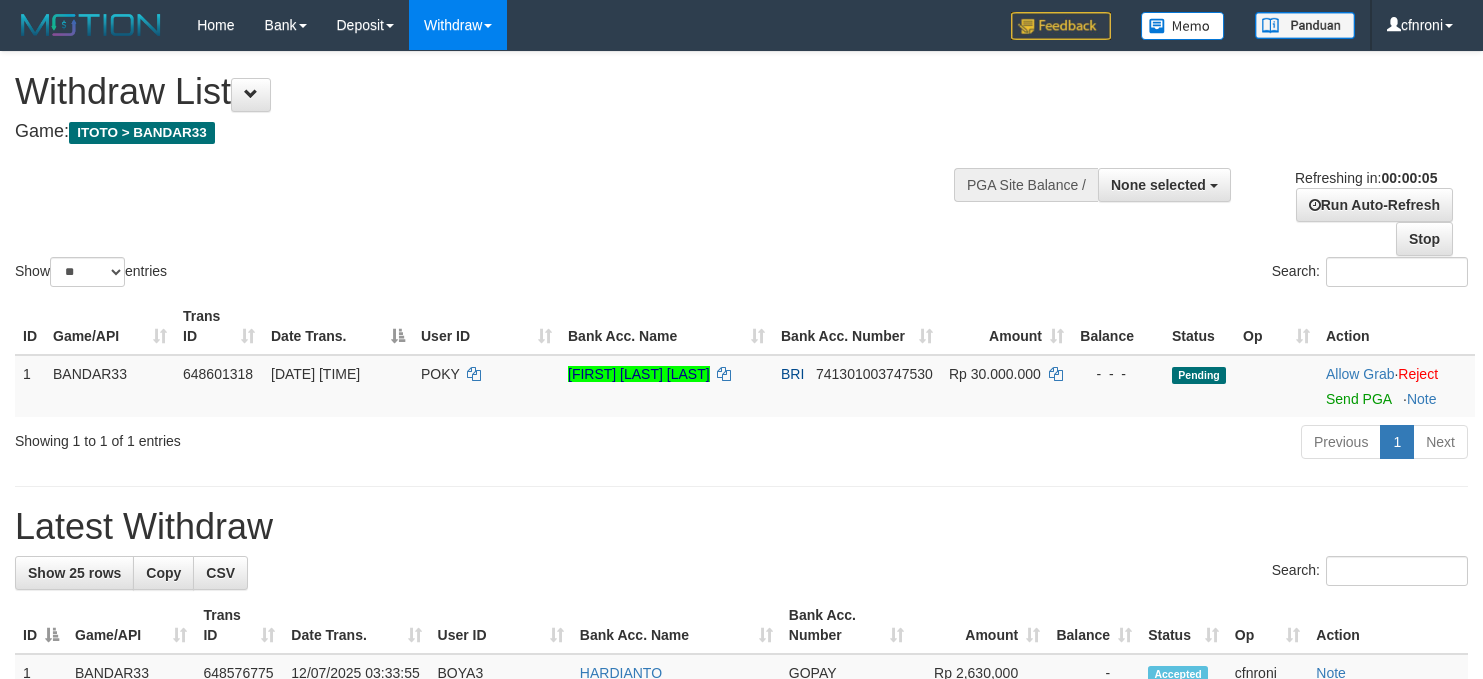 scroll, scrollTop: 0, scrollLeft: 0, axis: both 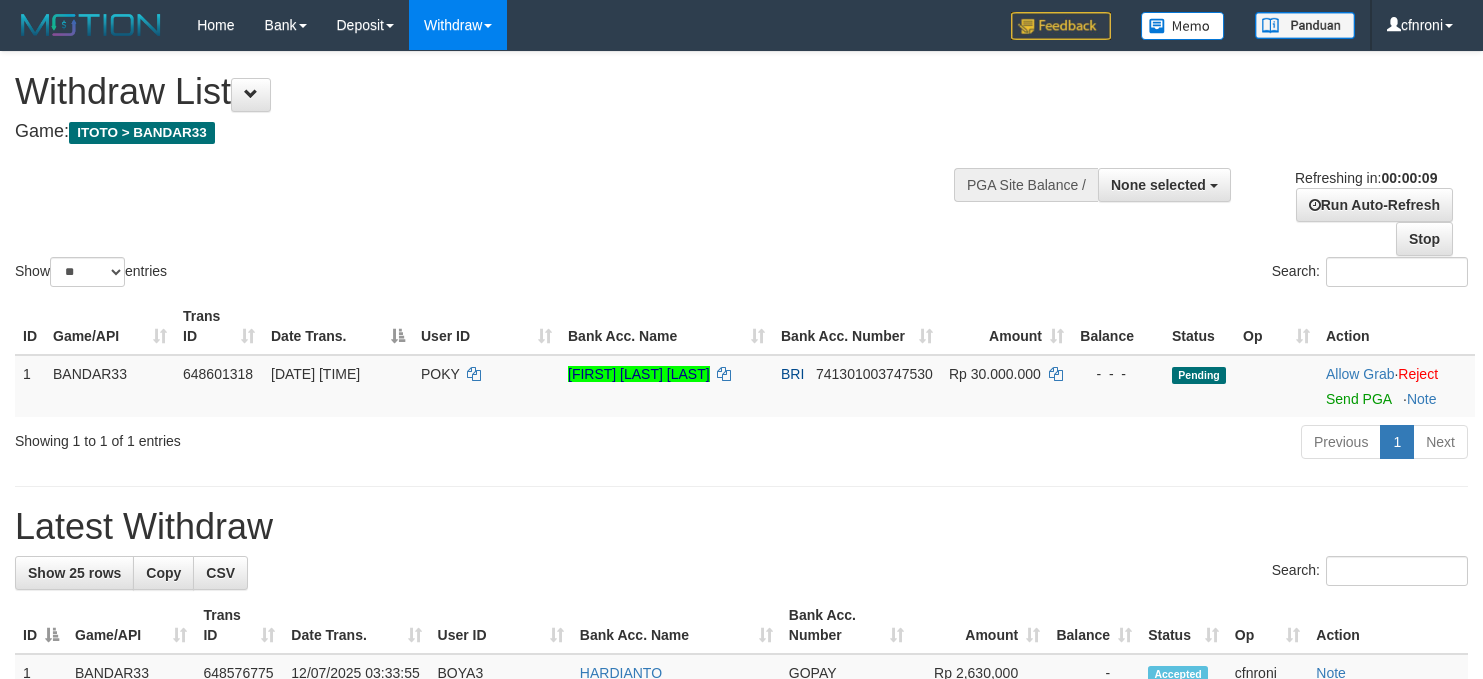 select 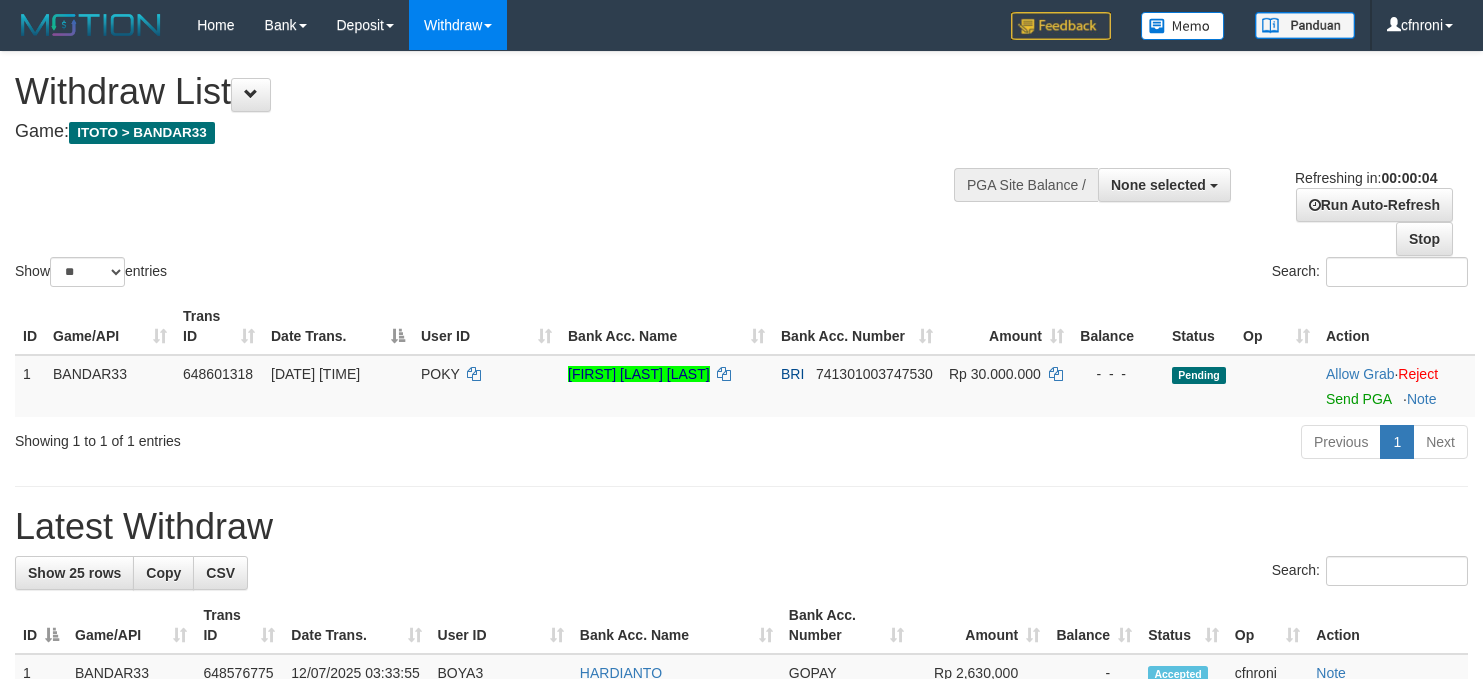 scroll, scrollTop: 0, scrollLeft: 0, axis: both 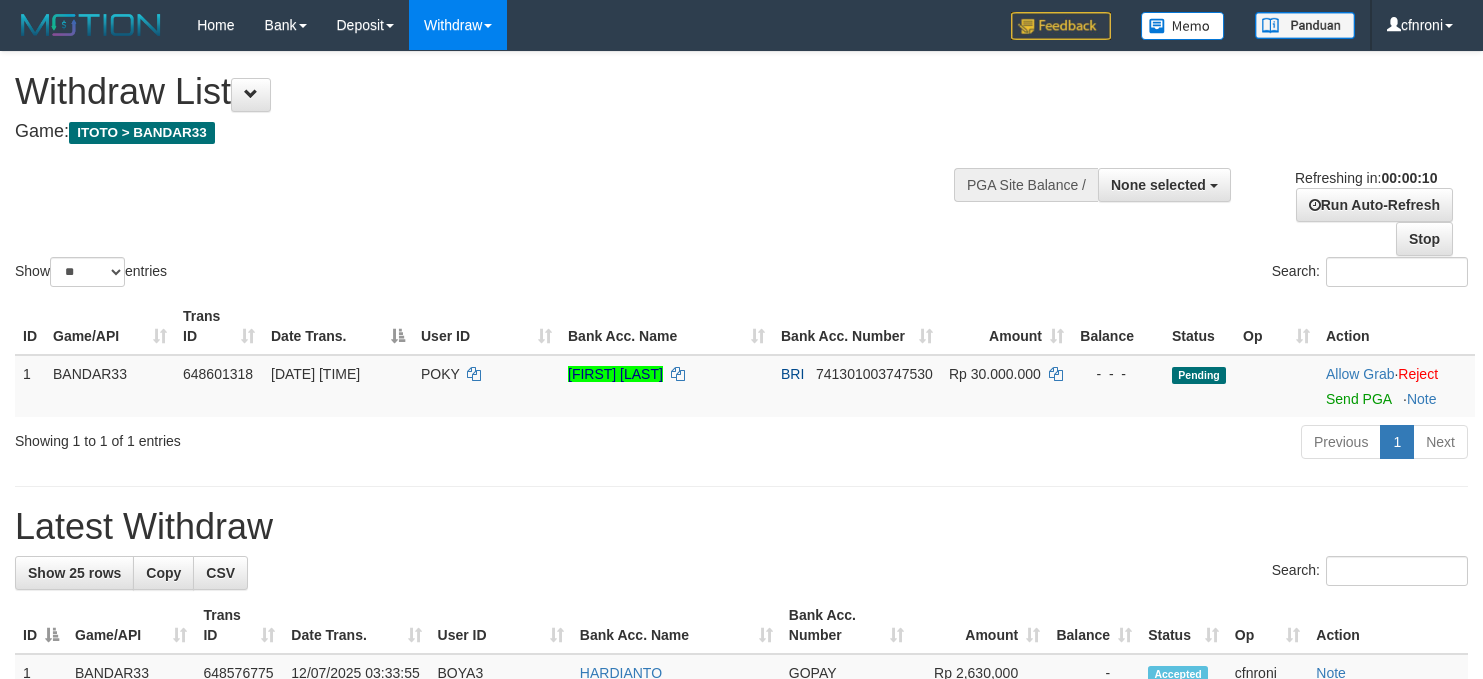 select 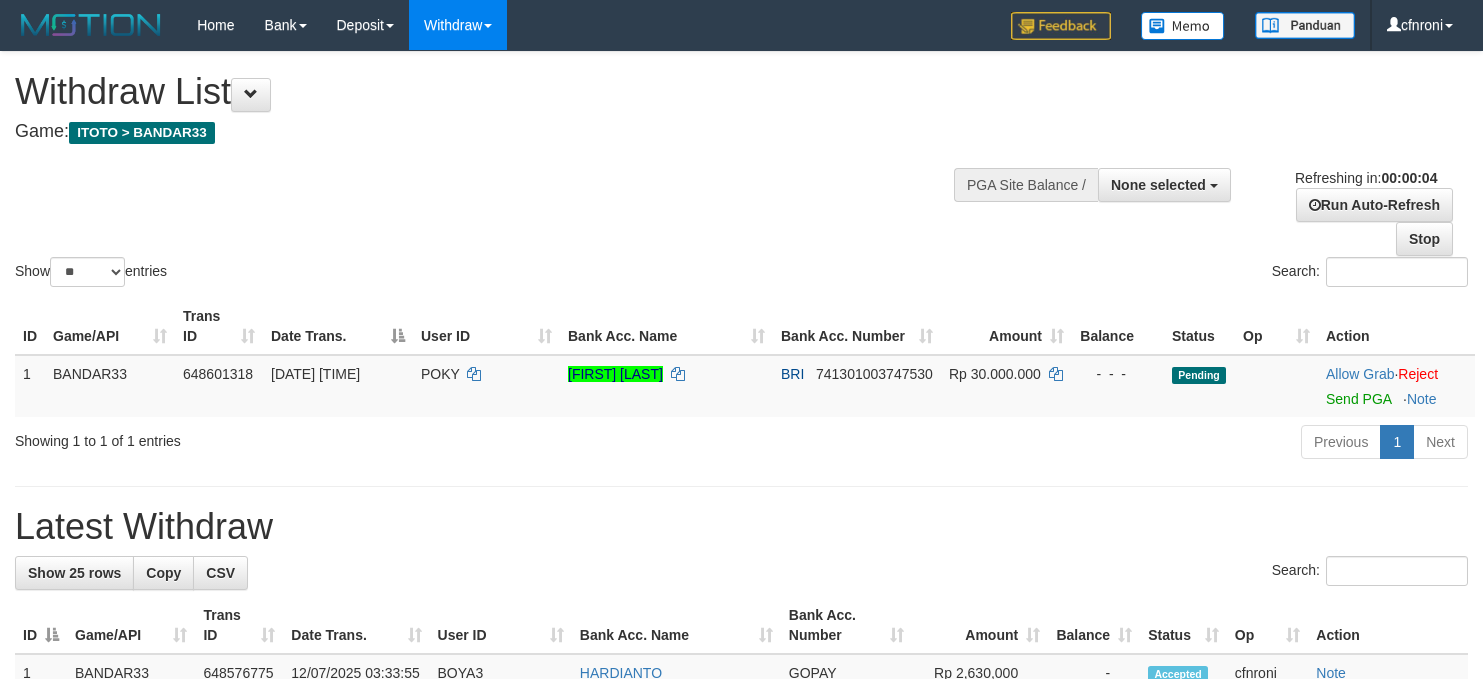 scroll, scrollTop: 0, scrollLeft: 0, axis: both 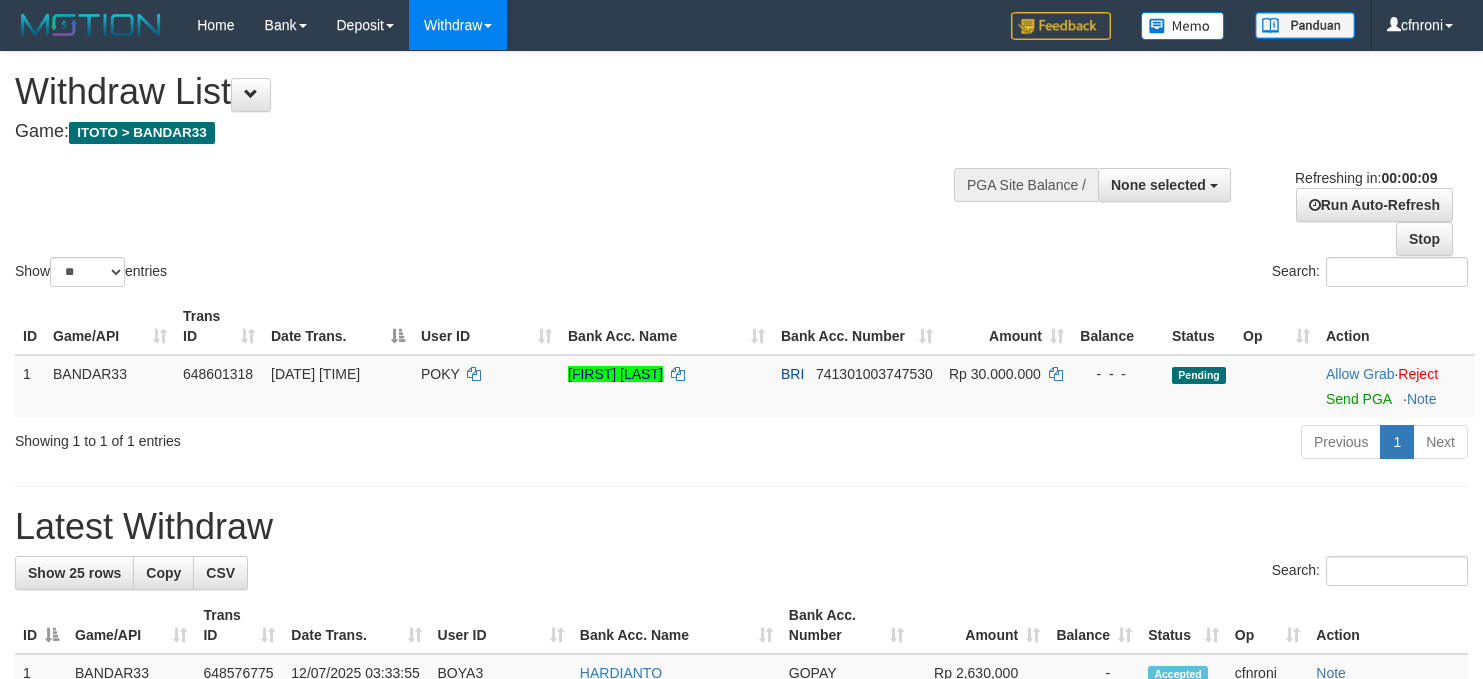 select 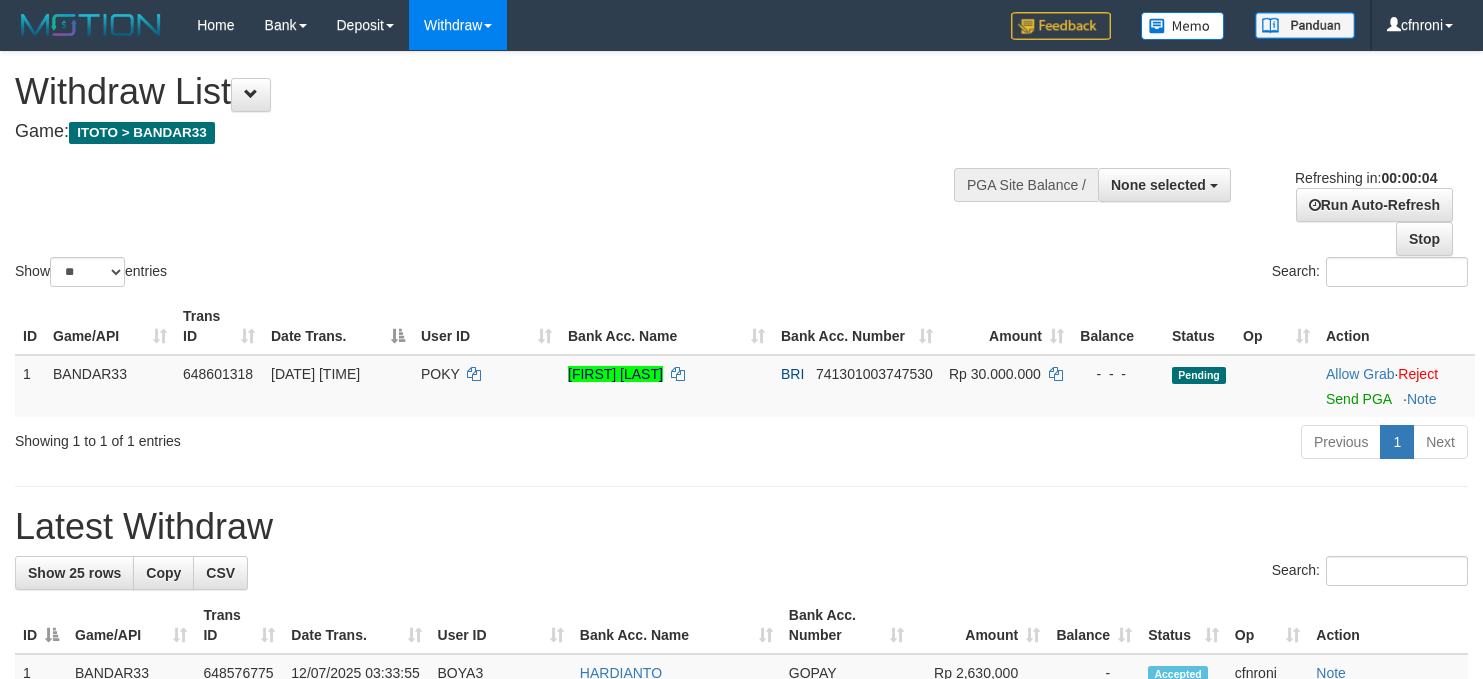 scroll, scrollTop: 0, scrollLeft: 0, axis: both 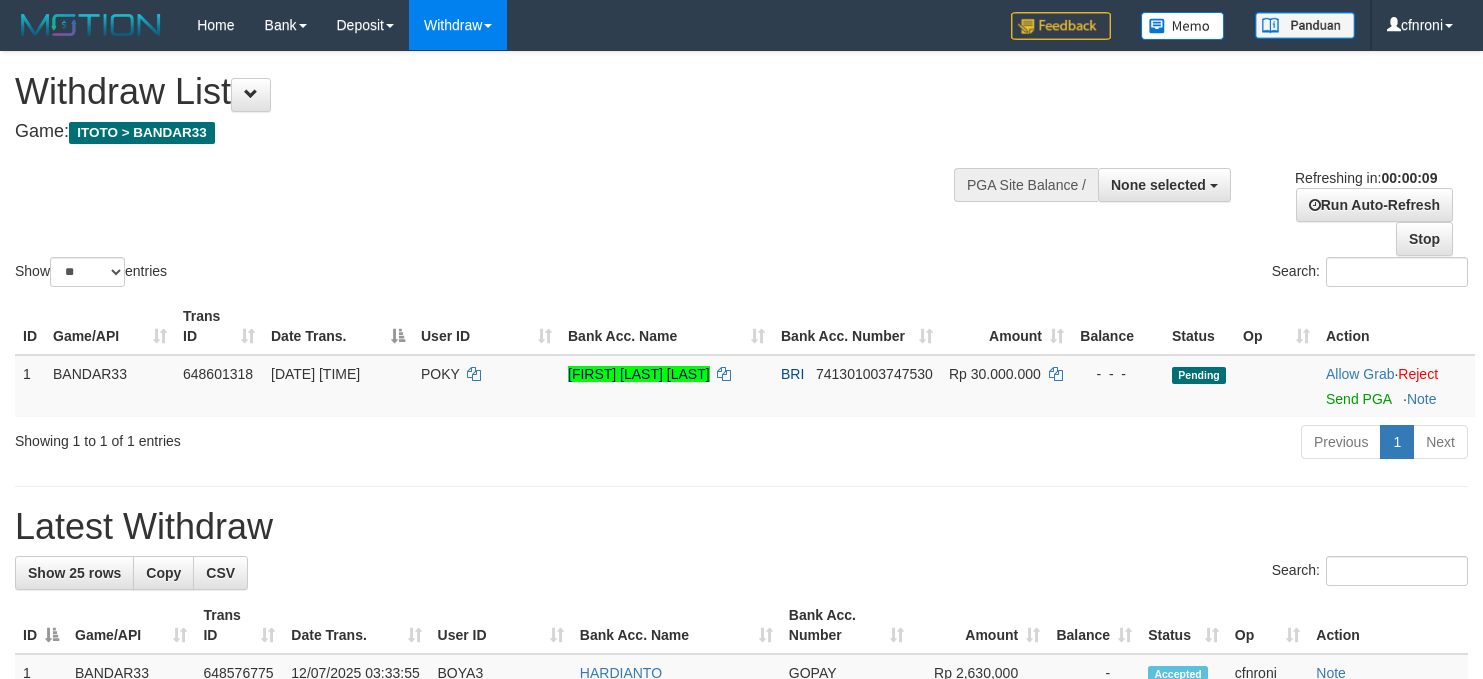 select 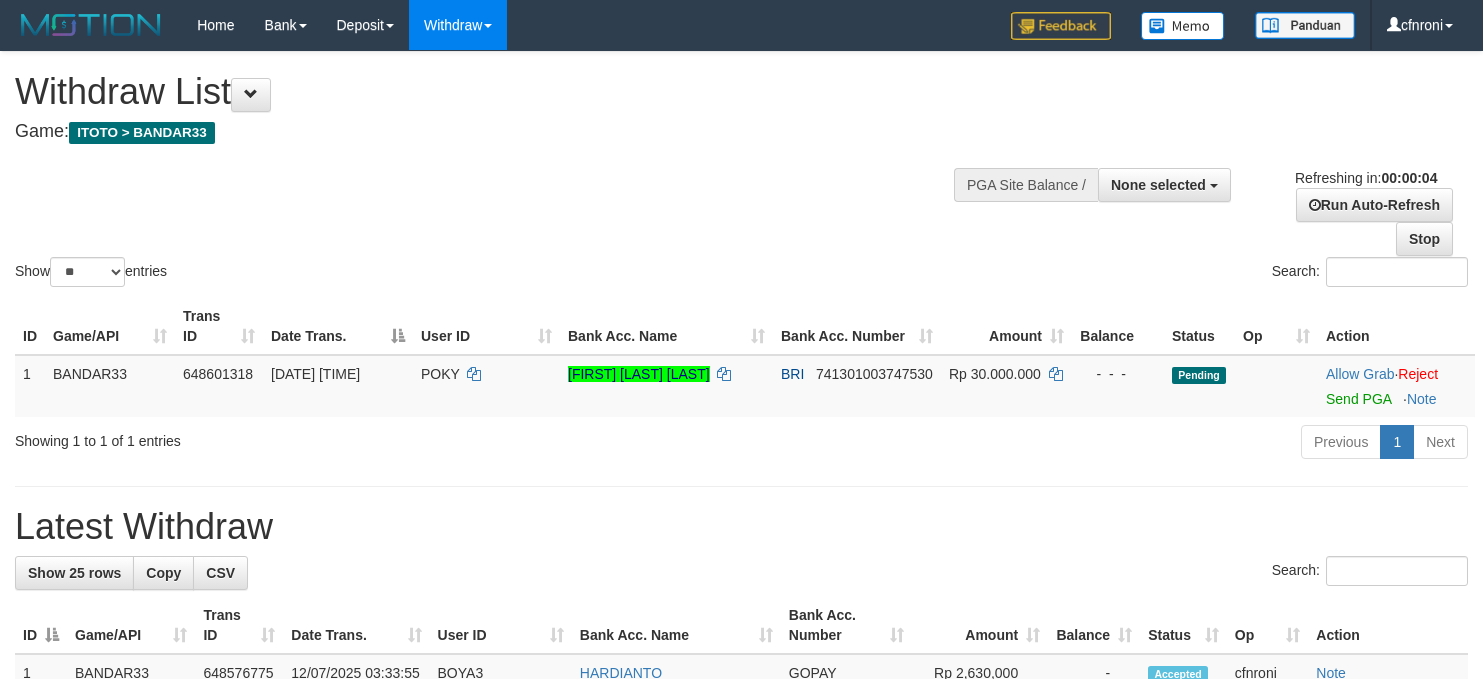 scroll, scrollTop: 0, scrollLeft: 0, axis: both 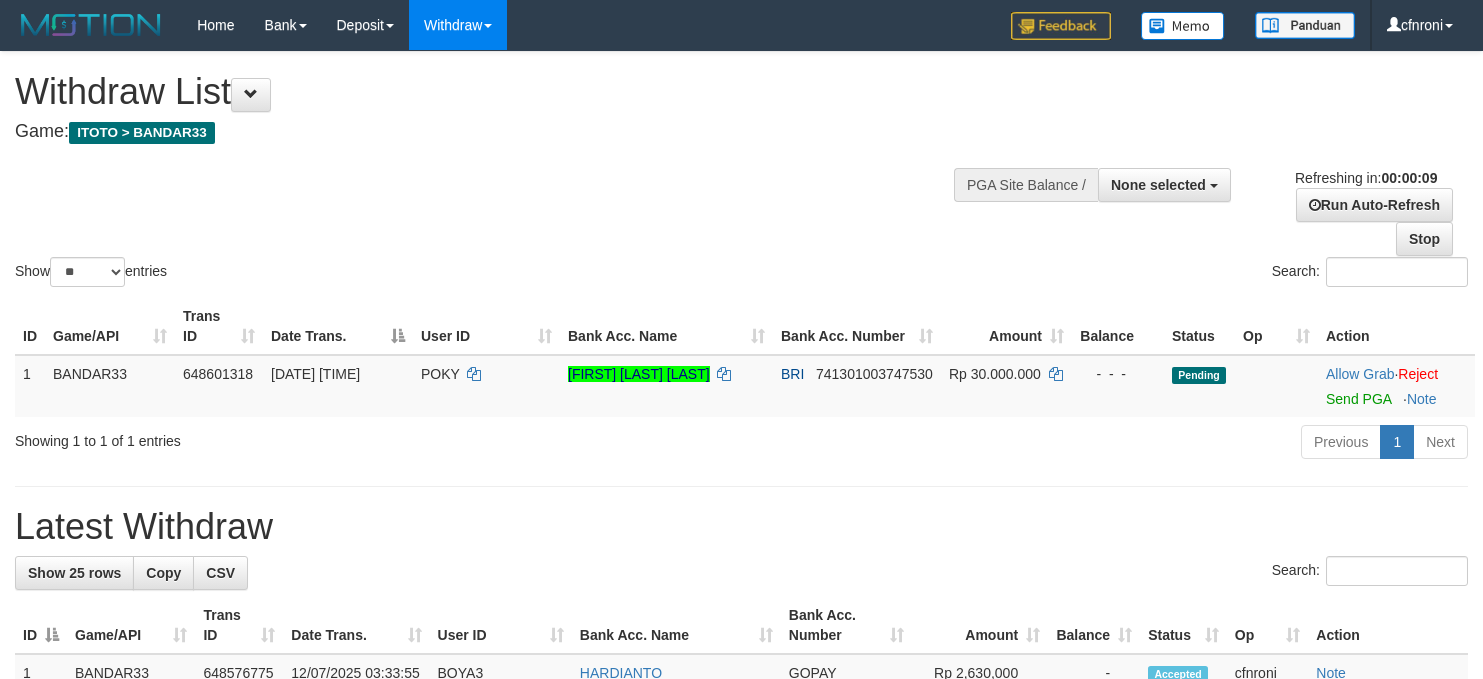 select 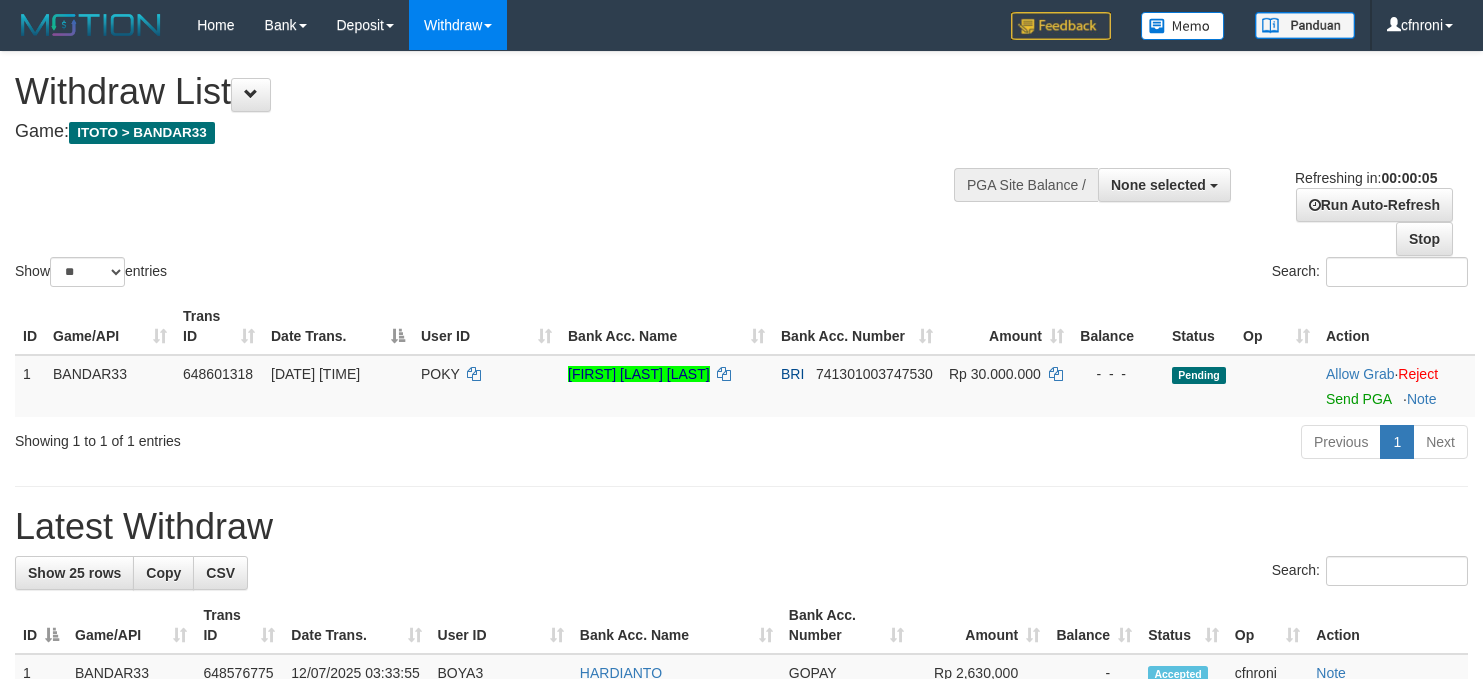 scroll, scrollTop: 0, scrollLeft: 0, axis: both 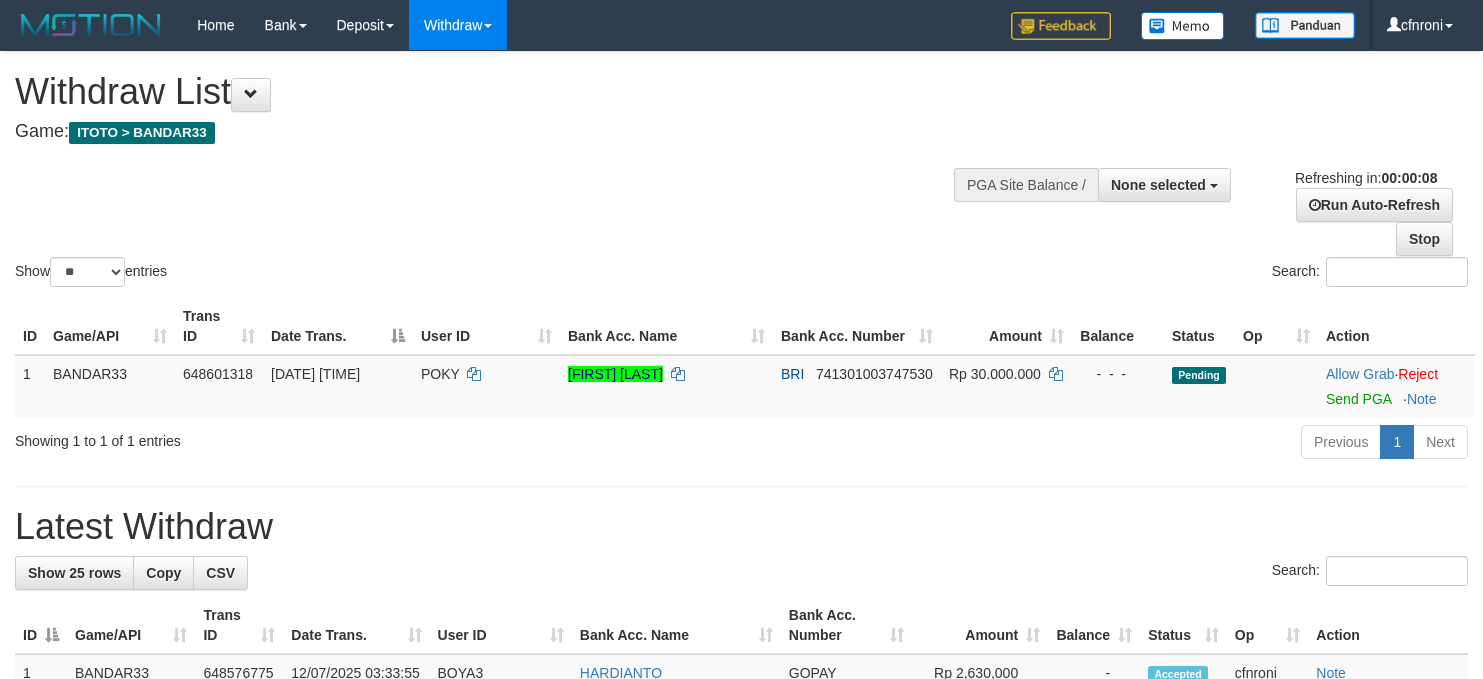 select 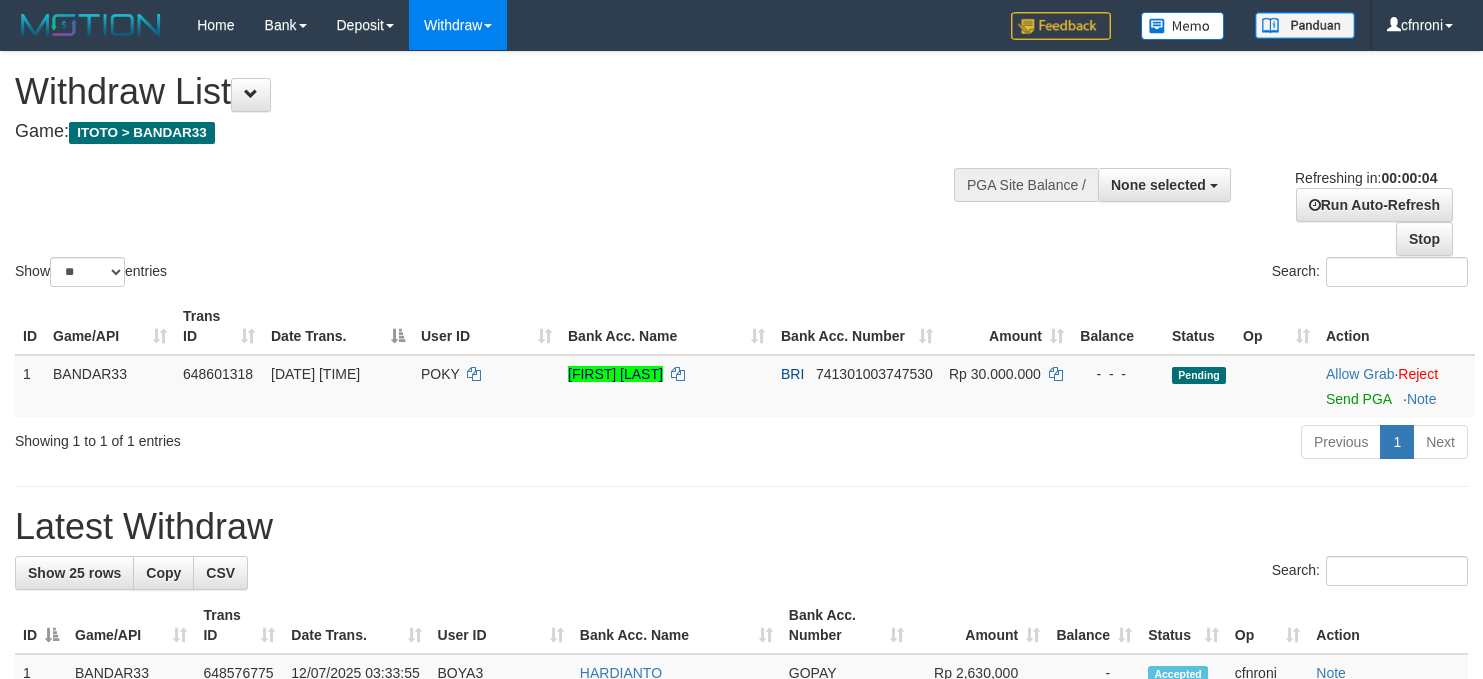 scroll, scrollTop: 0, scrollLeft: 0, axis: both 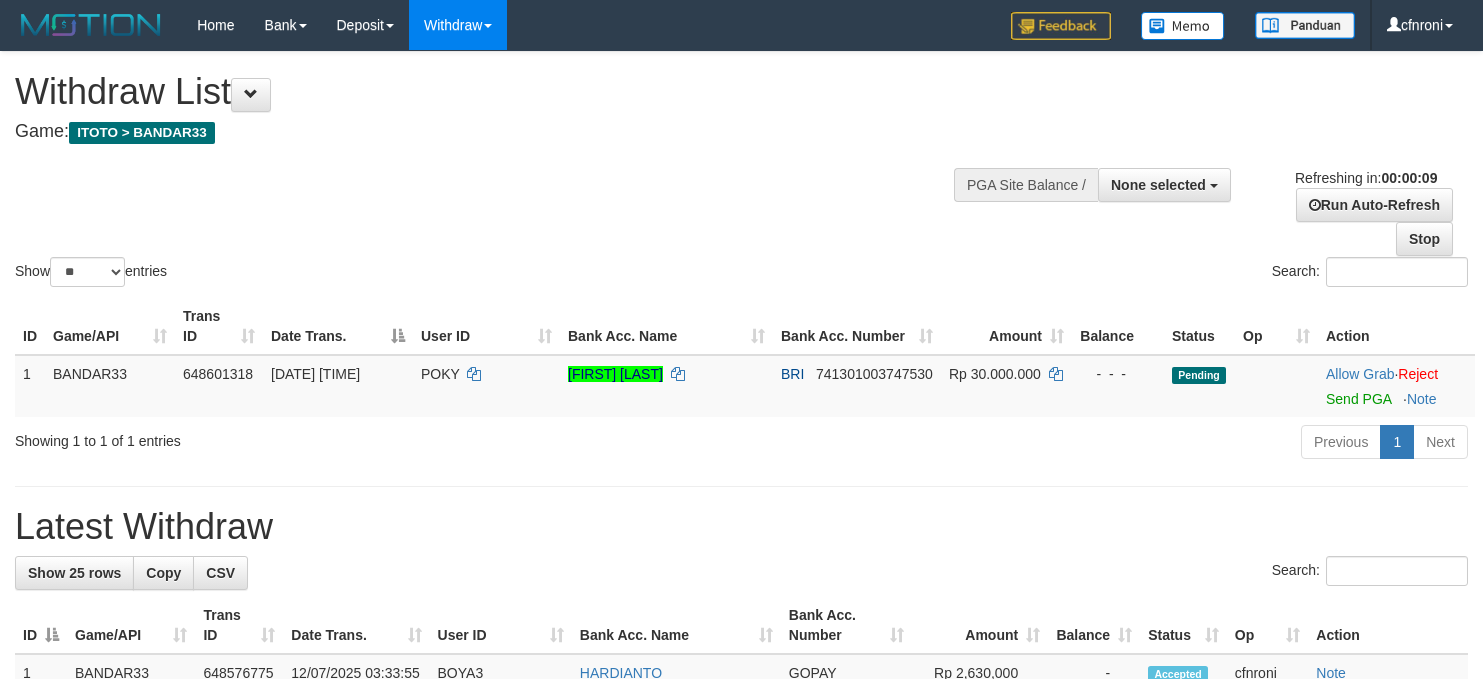 select 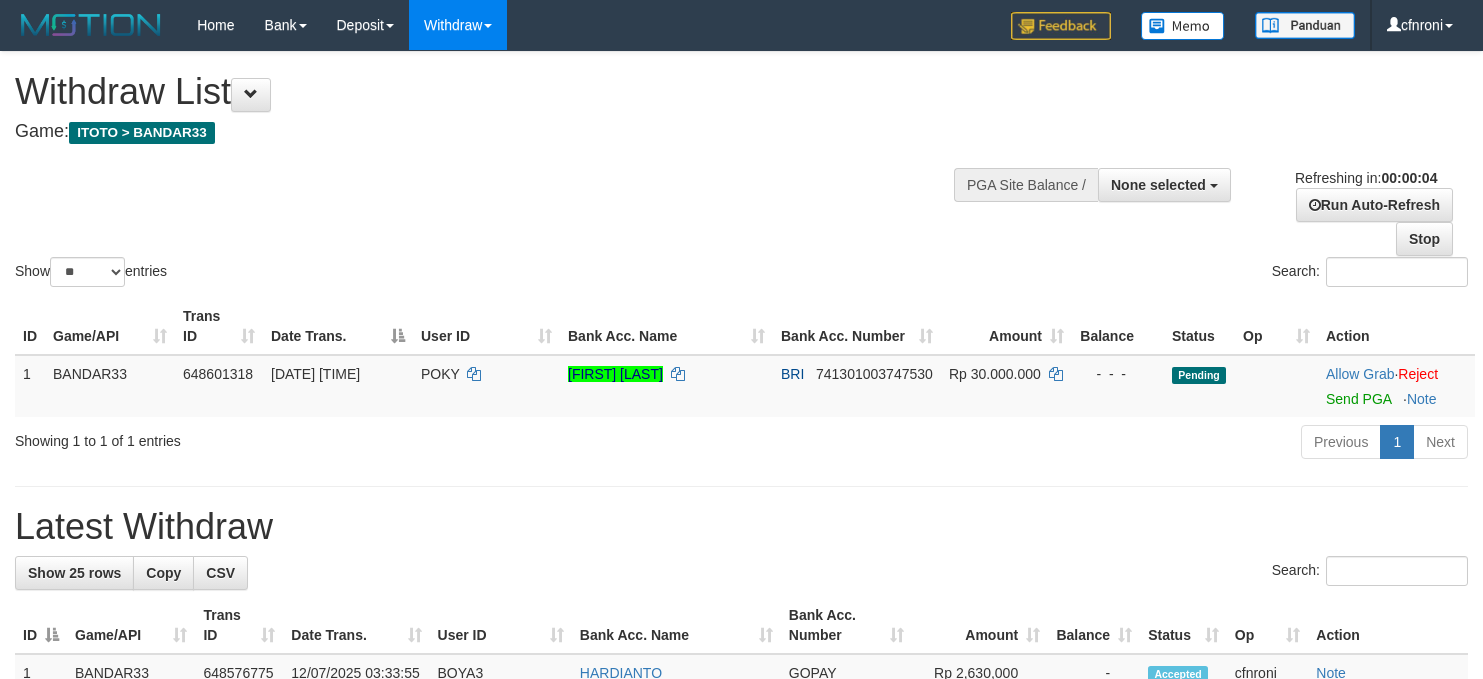 scroll, scrollTop: 0, scrollLeft: 0, axis: both 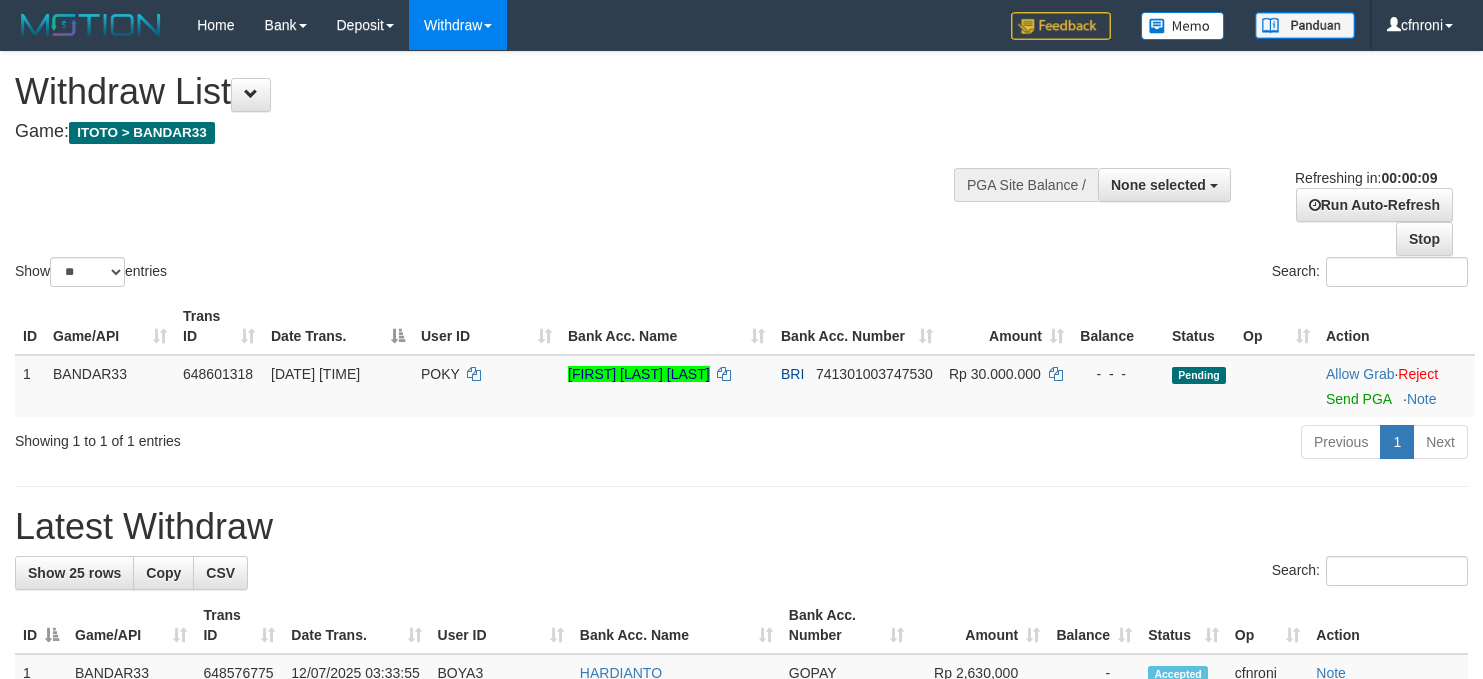 select 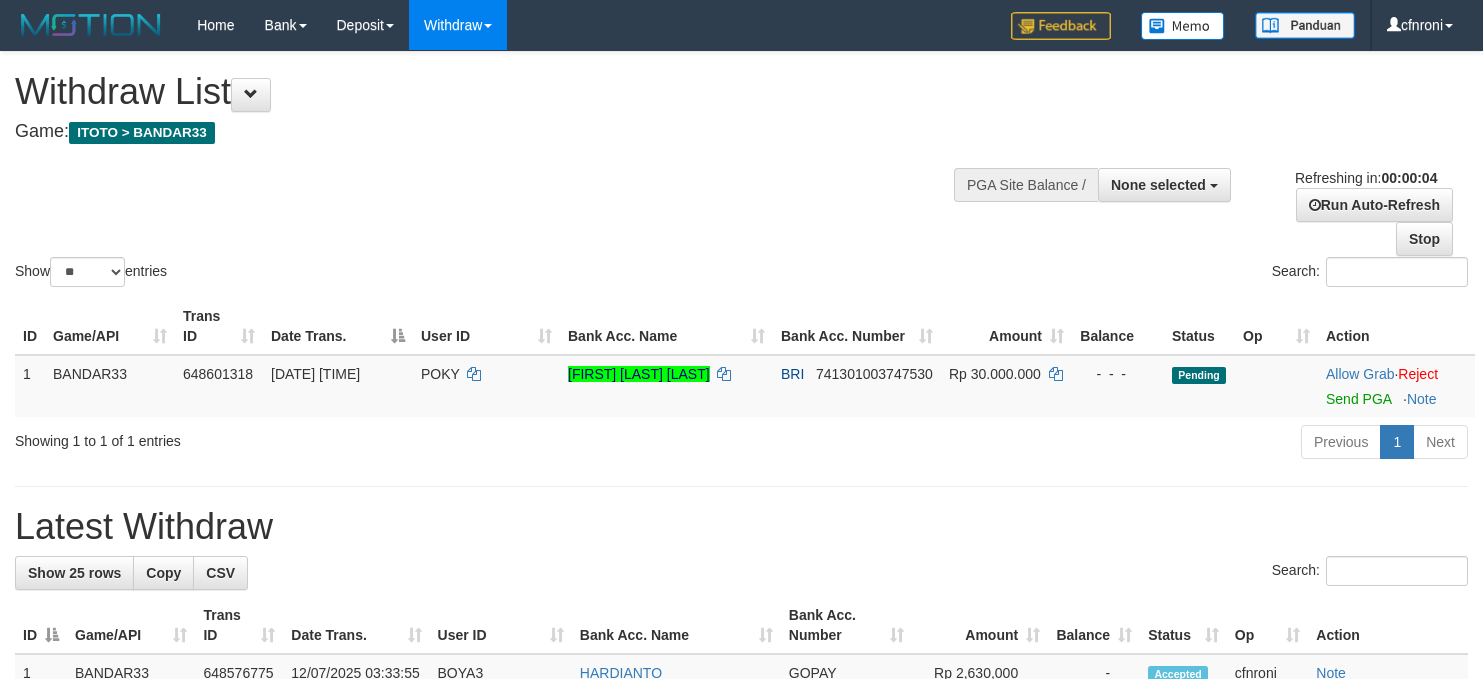 scroll, scrollTop: 0, scrollLeft: 0, axis: both 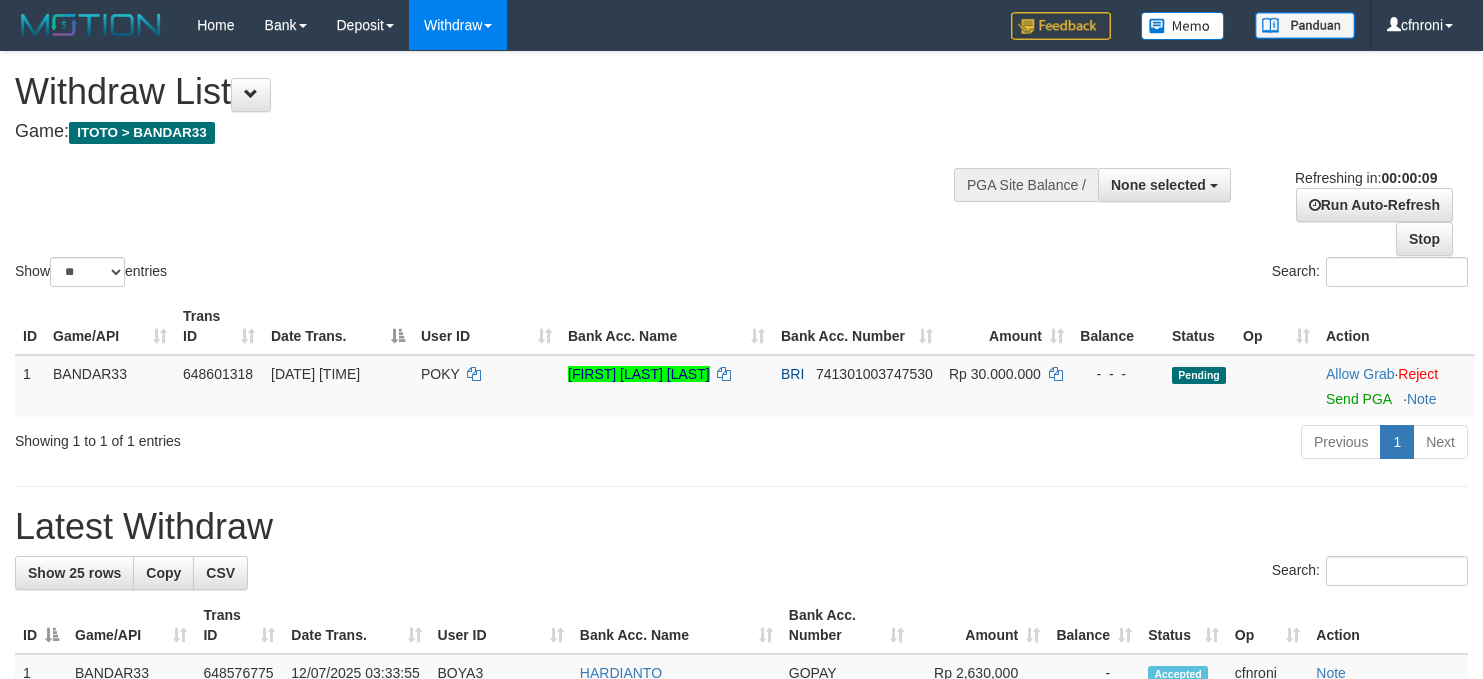 select 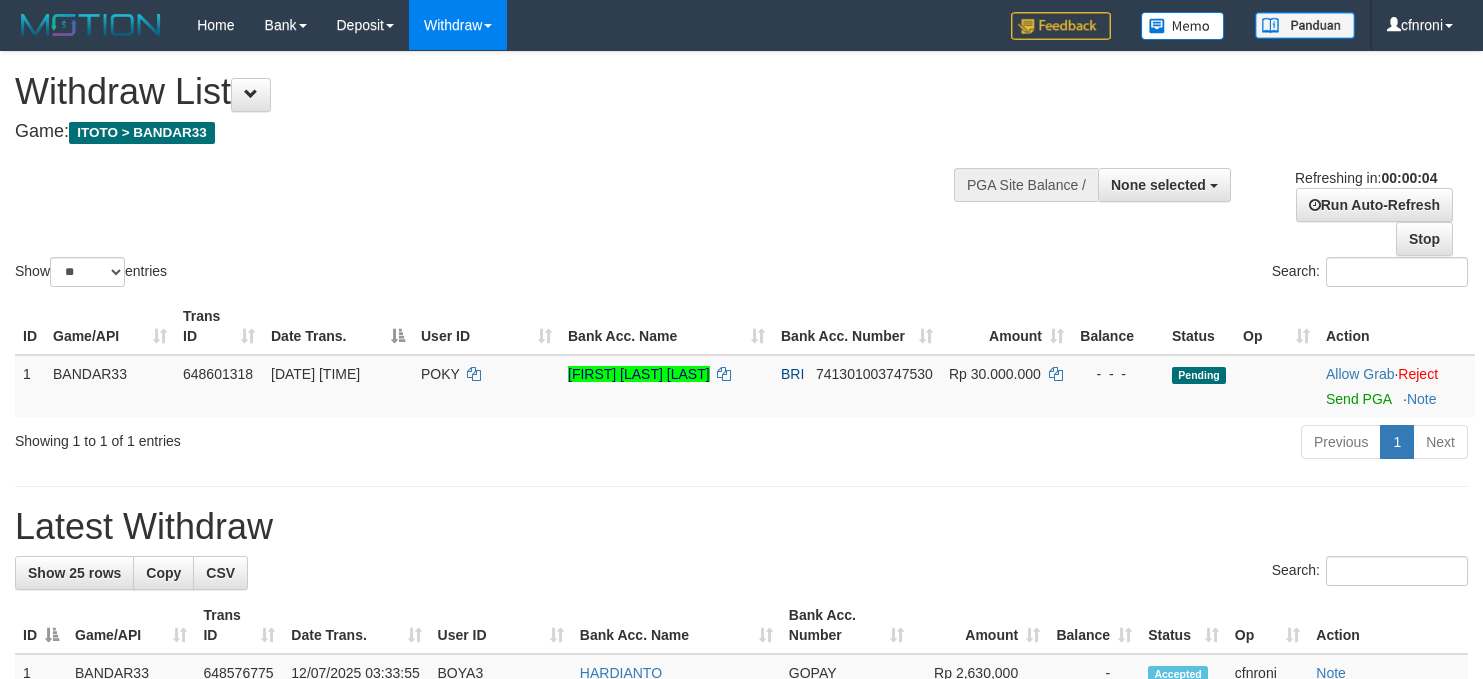 scroll, scrollTop: 0, scrollLeft: 0, axis: both 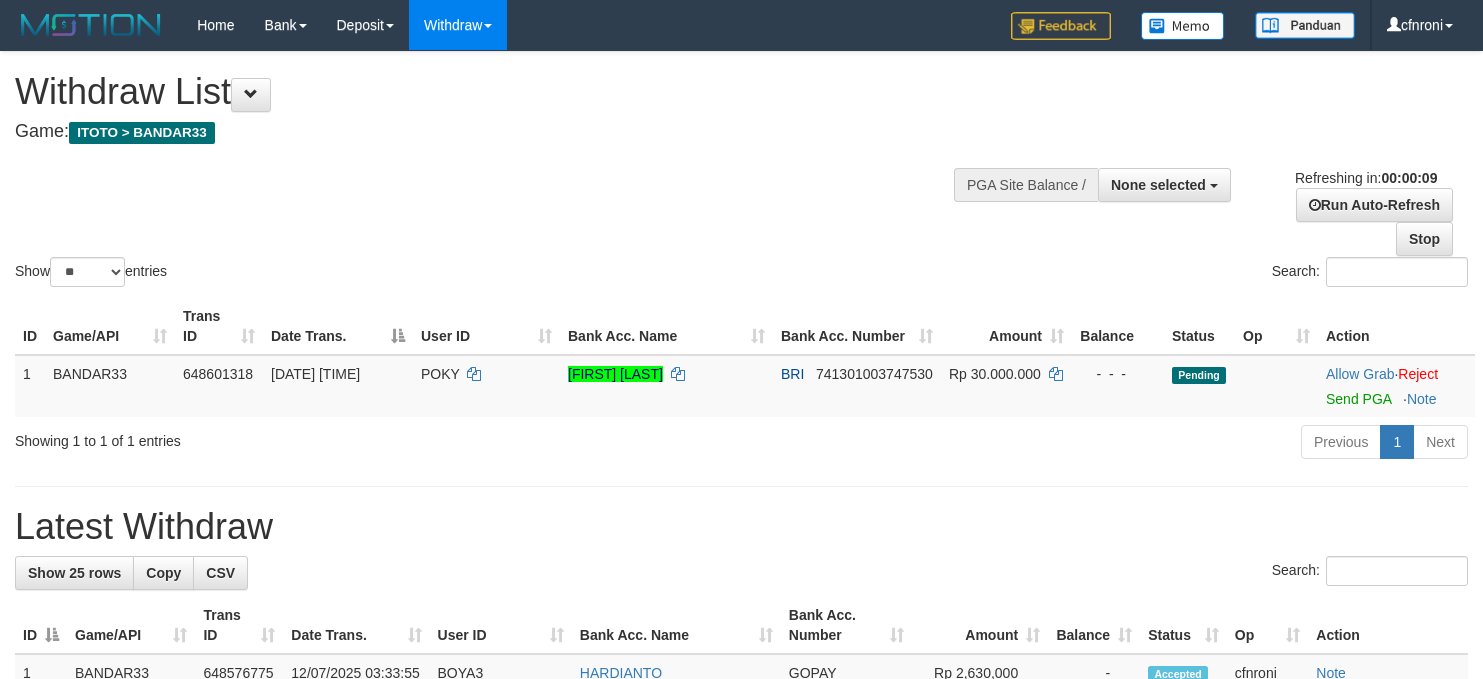 select 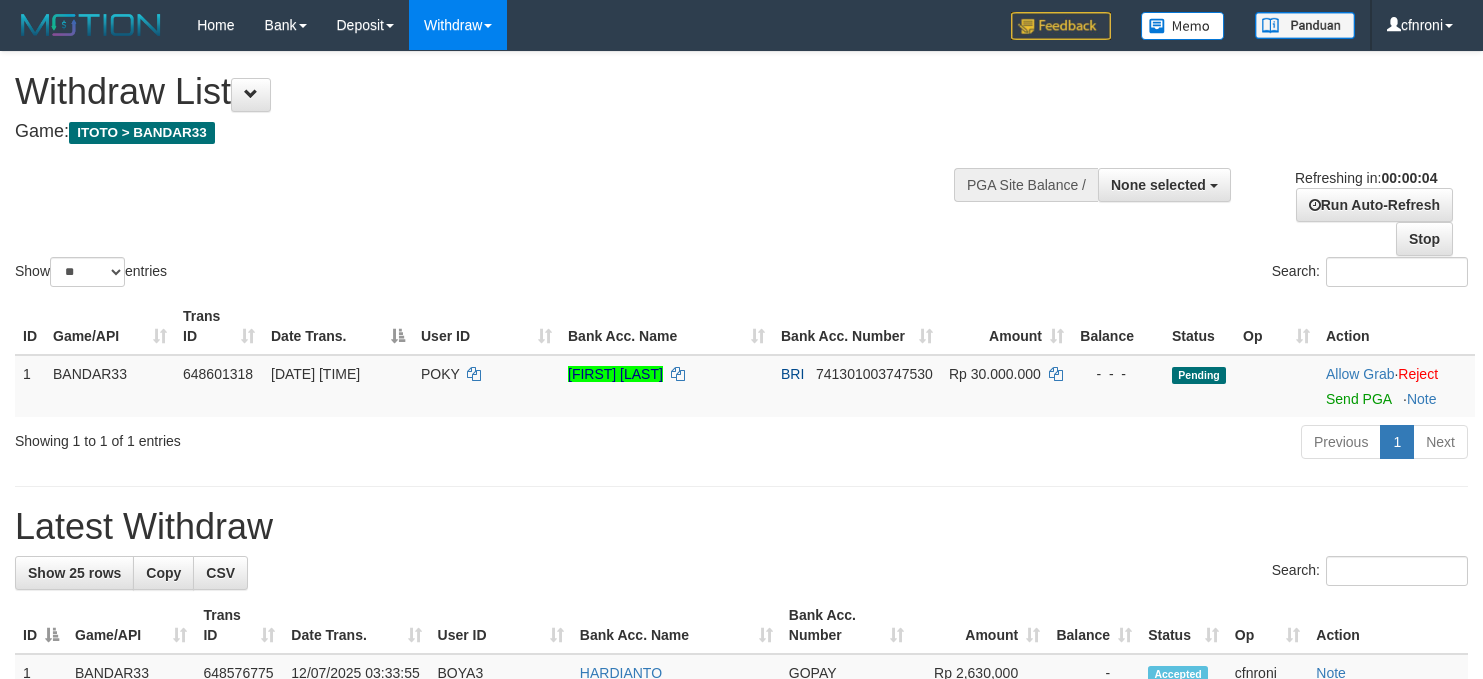 scroll, scrollTop: 0, scrollLeft: 0, axis: both 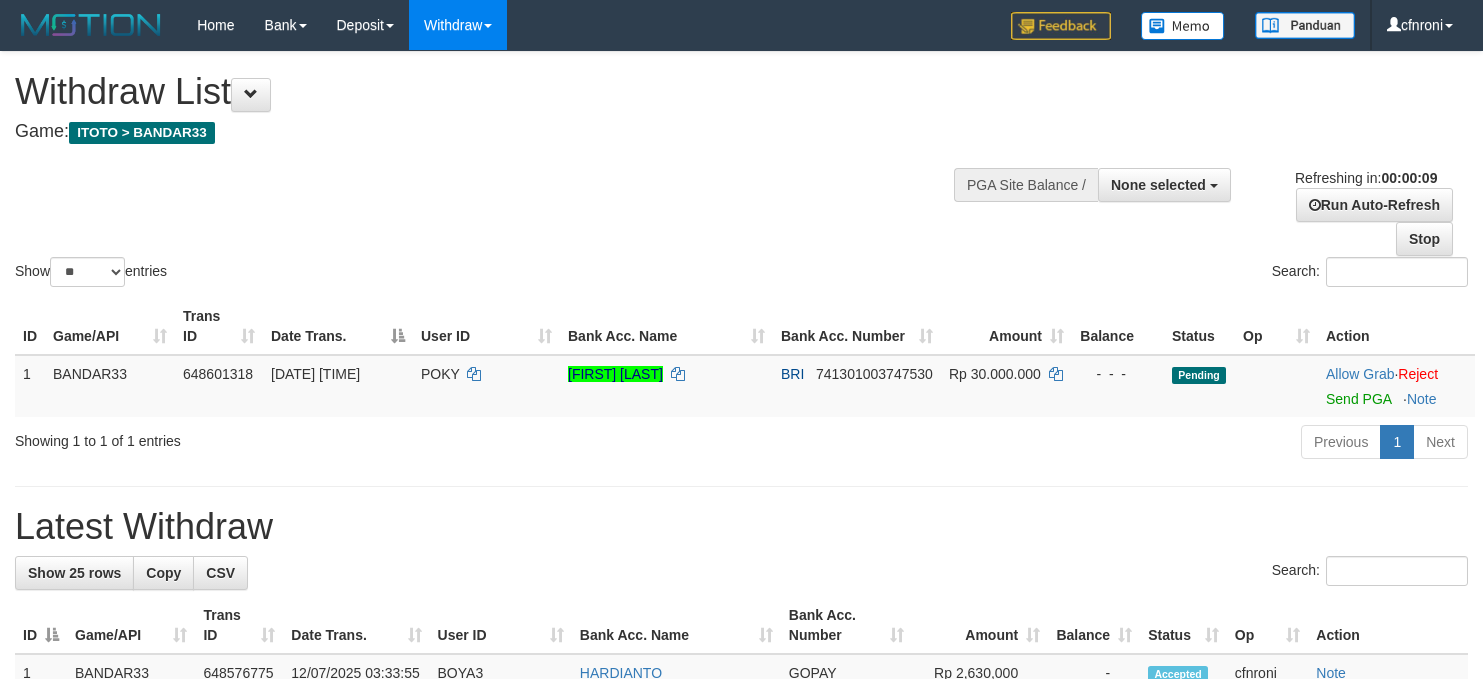 select 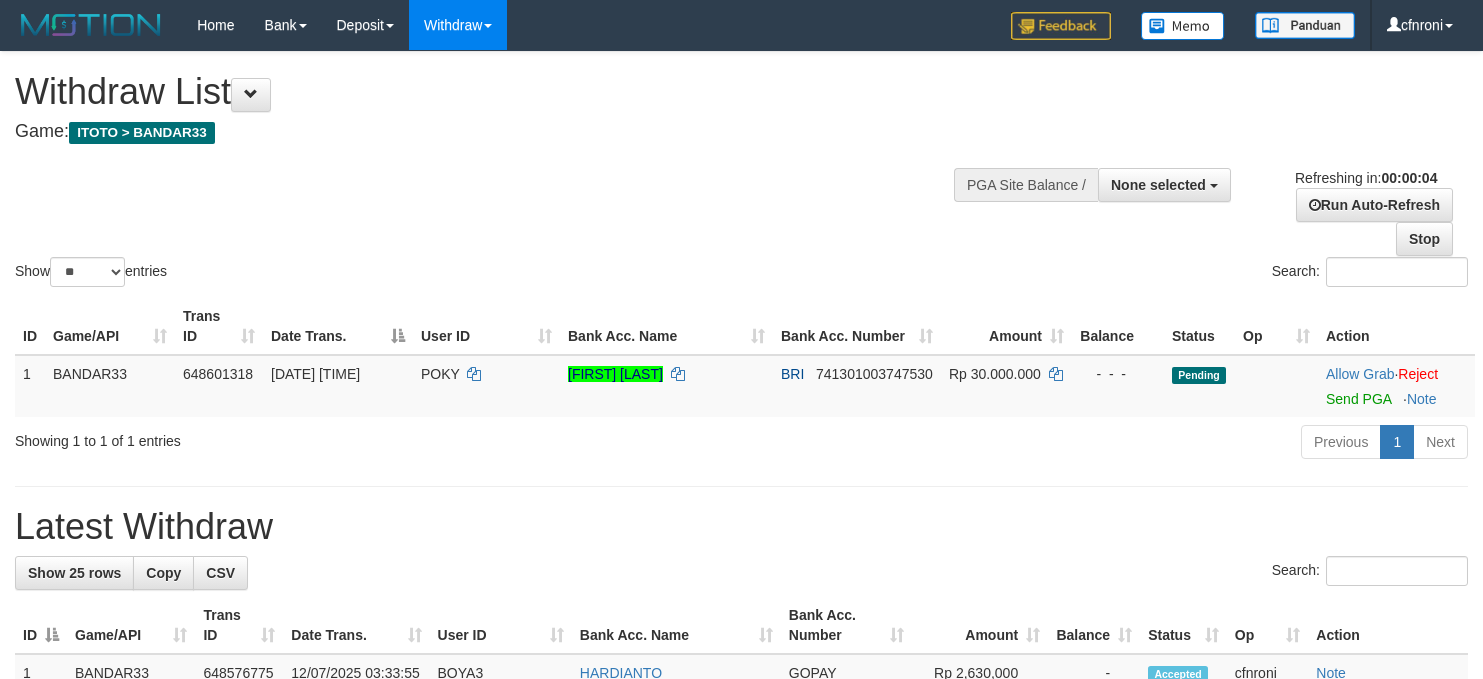 scroll, scrollTop: 0, scrollLeft: 0, axis: both 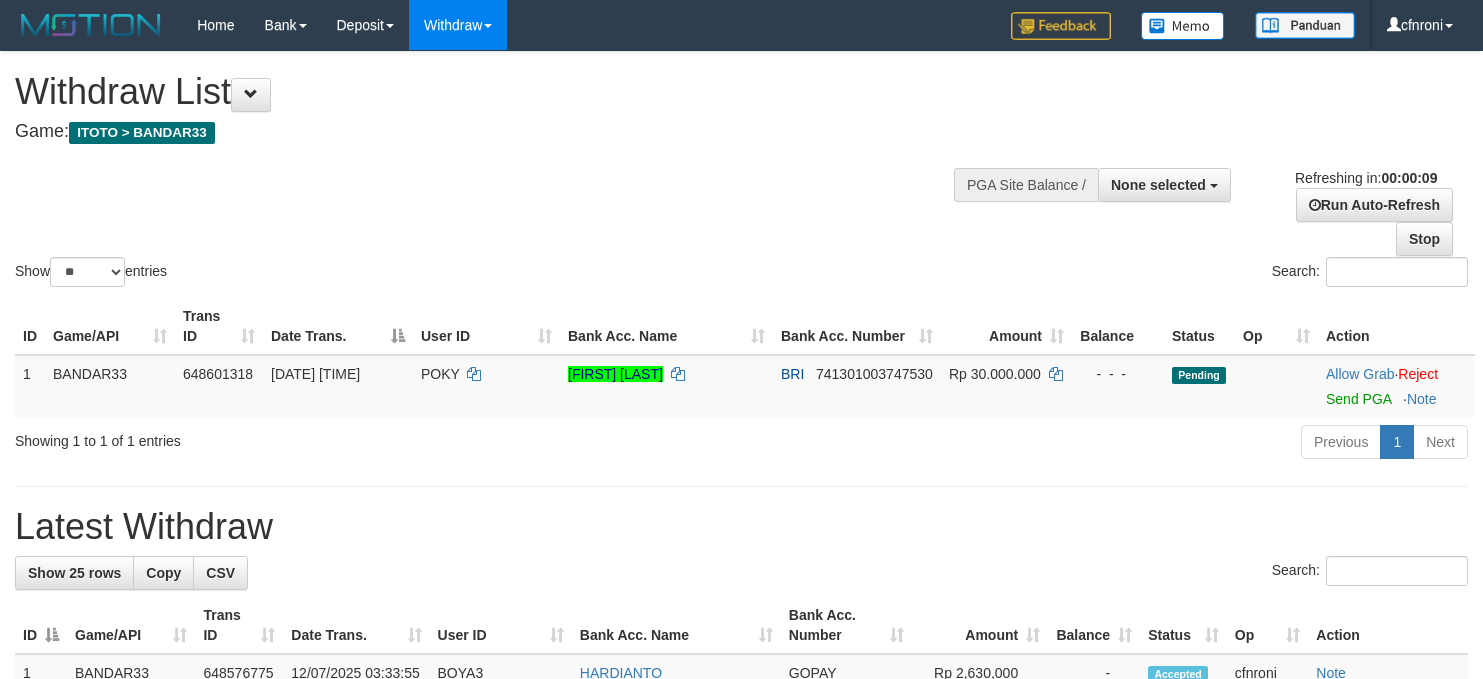 select 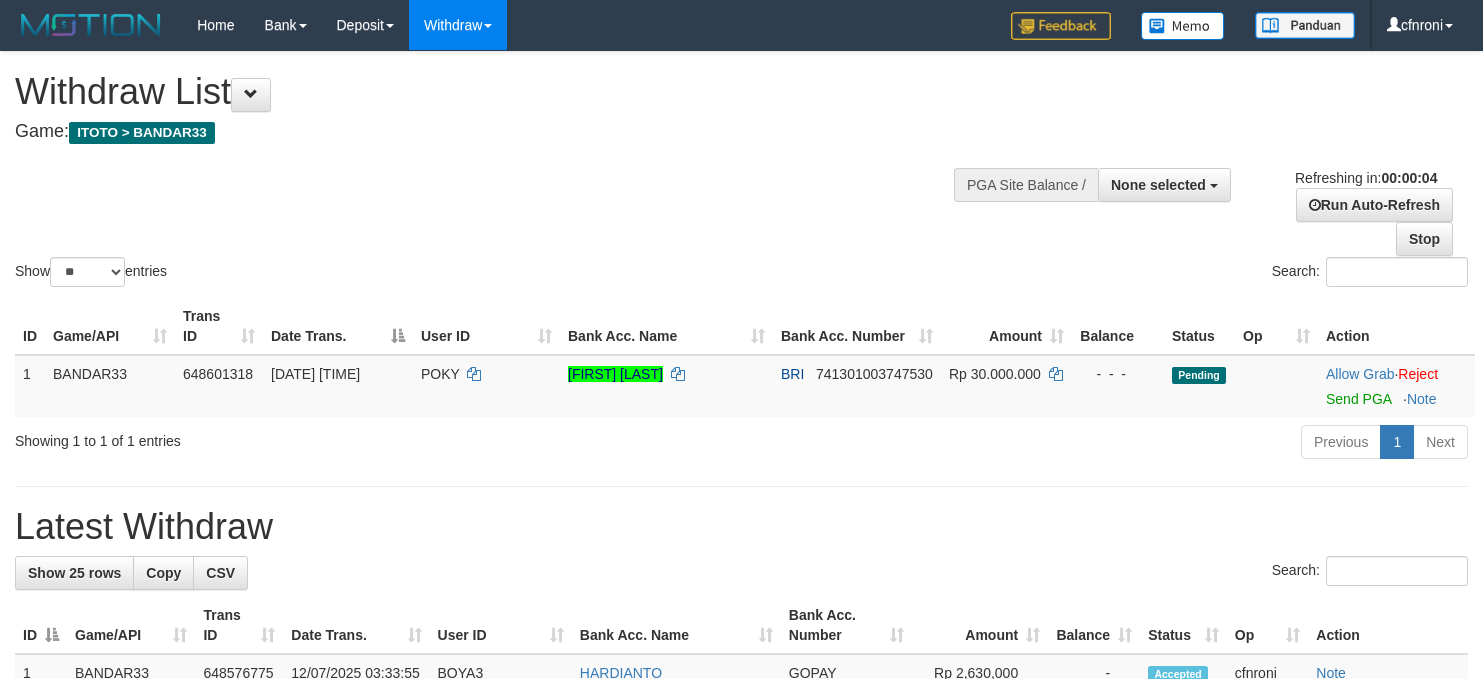 scroll, scrollTop: 0, scrollLeft: 0, axis: both 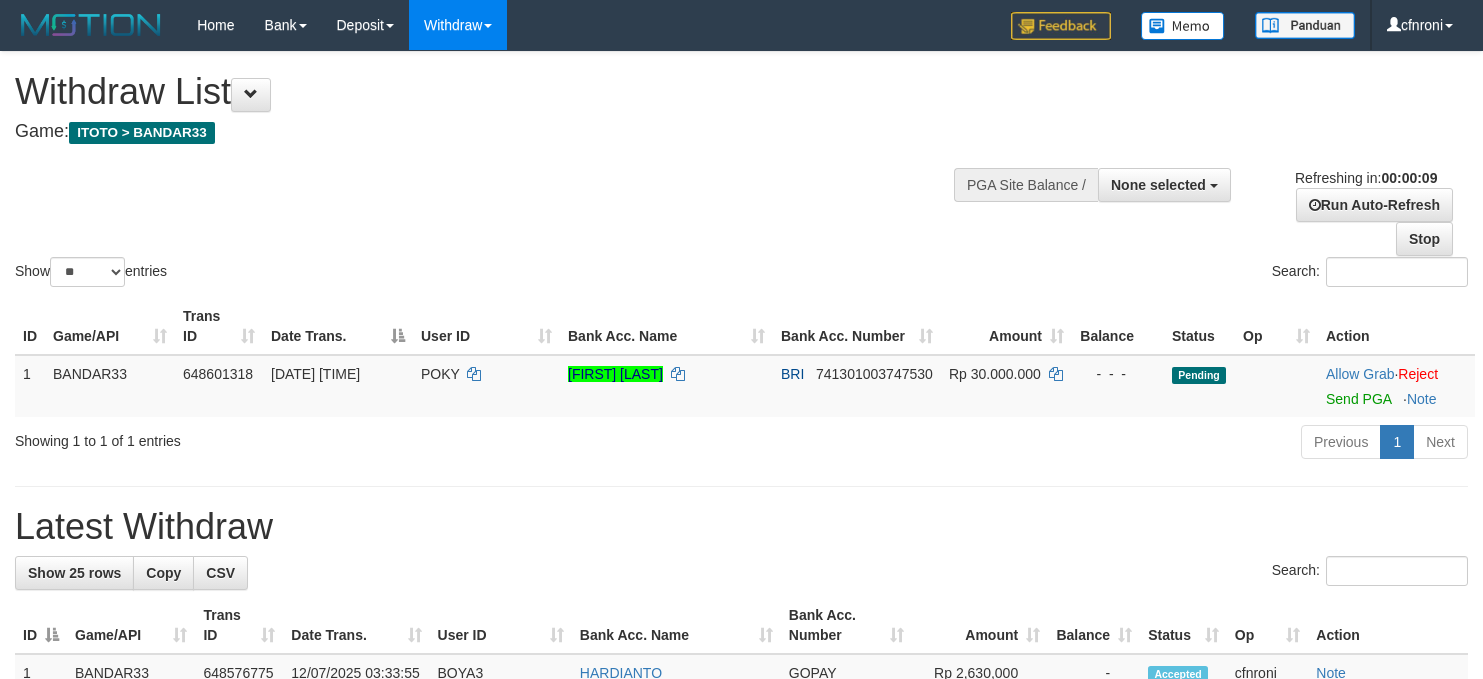select 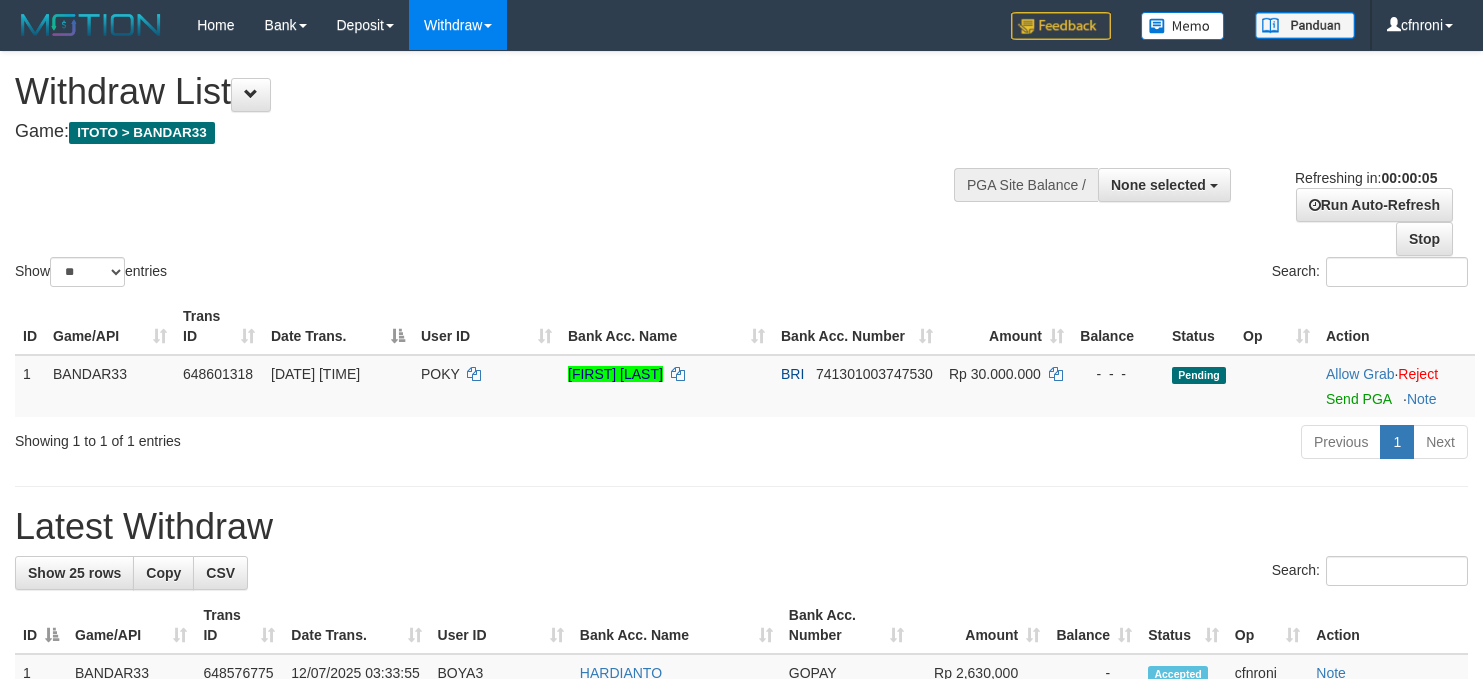 scroll, scrollTop: 0, scrollLeft: 0, axis: both 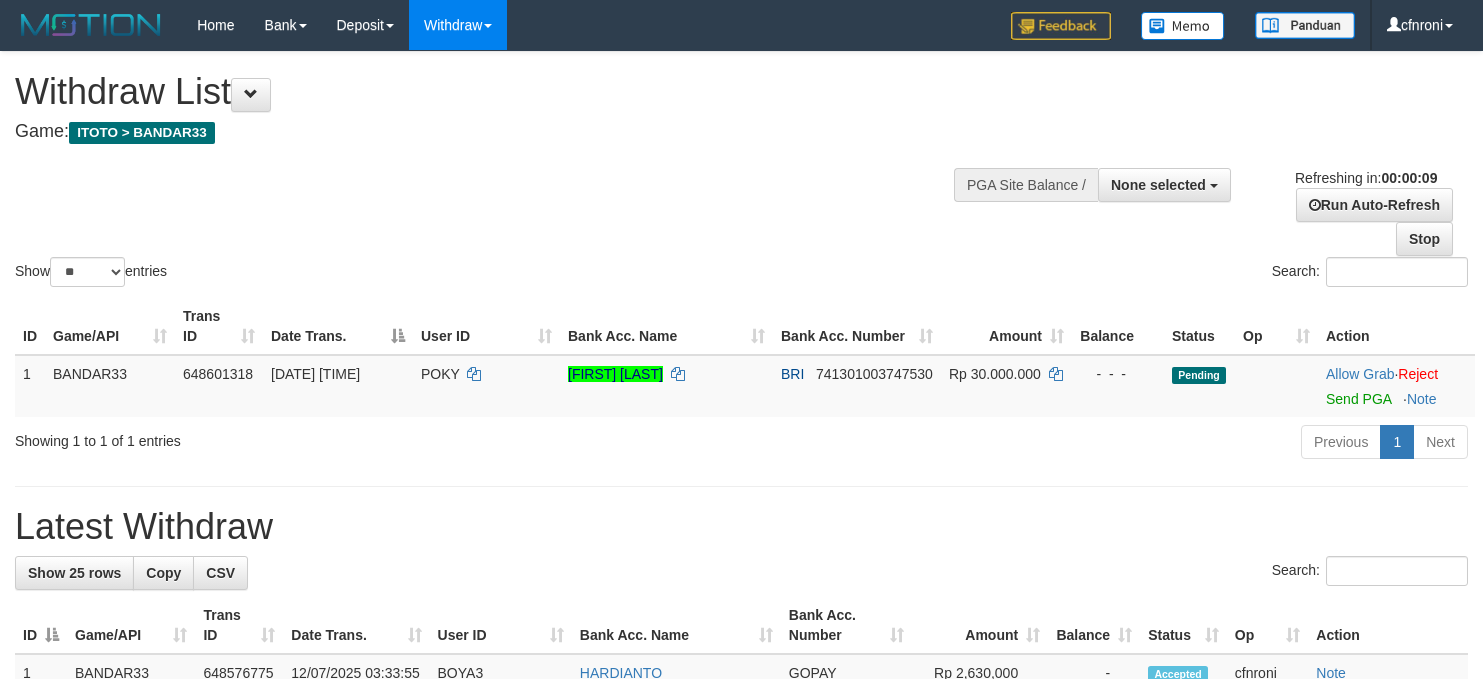 select 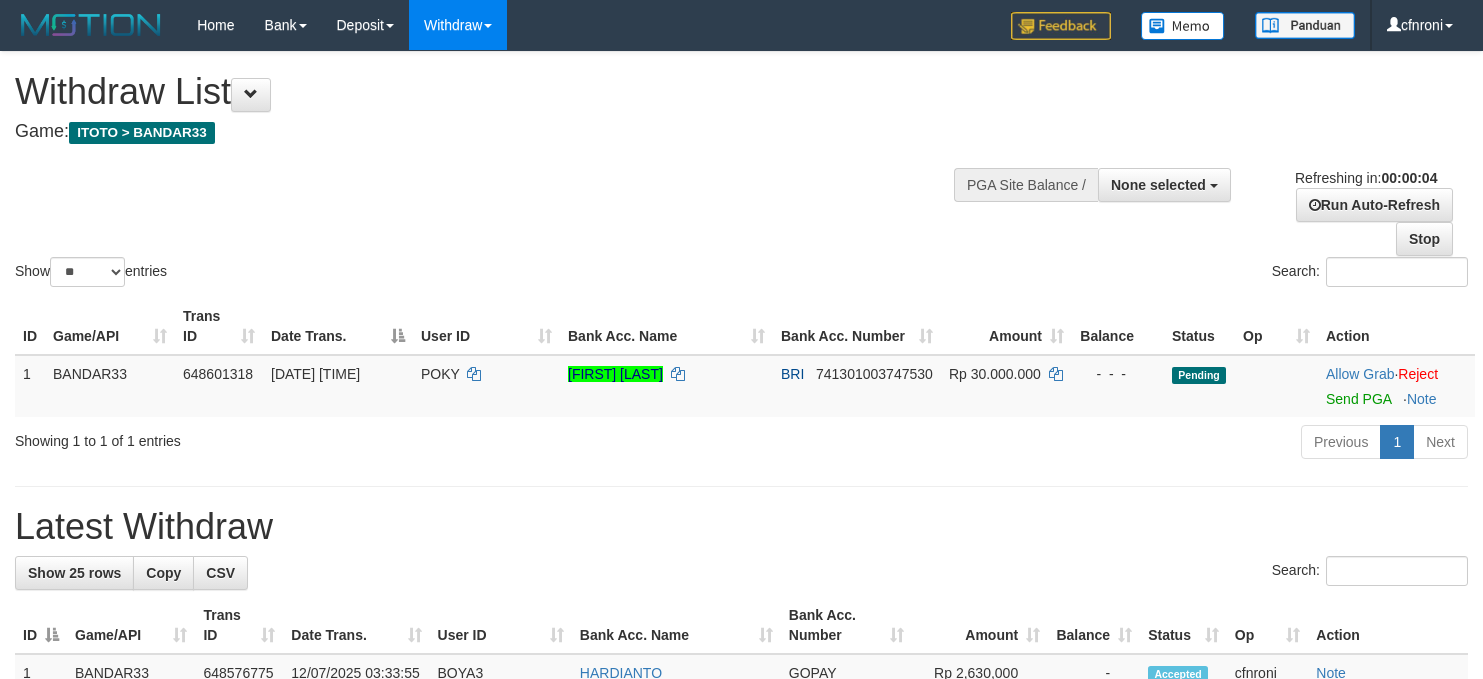 scroll, scrollTop: 0, scrollLeft: 0, axis: both 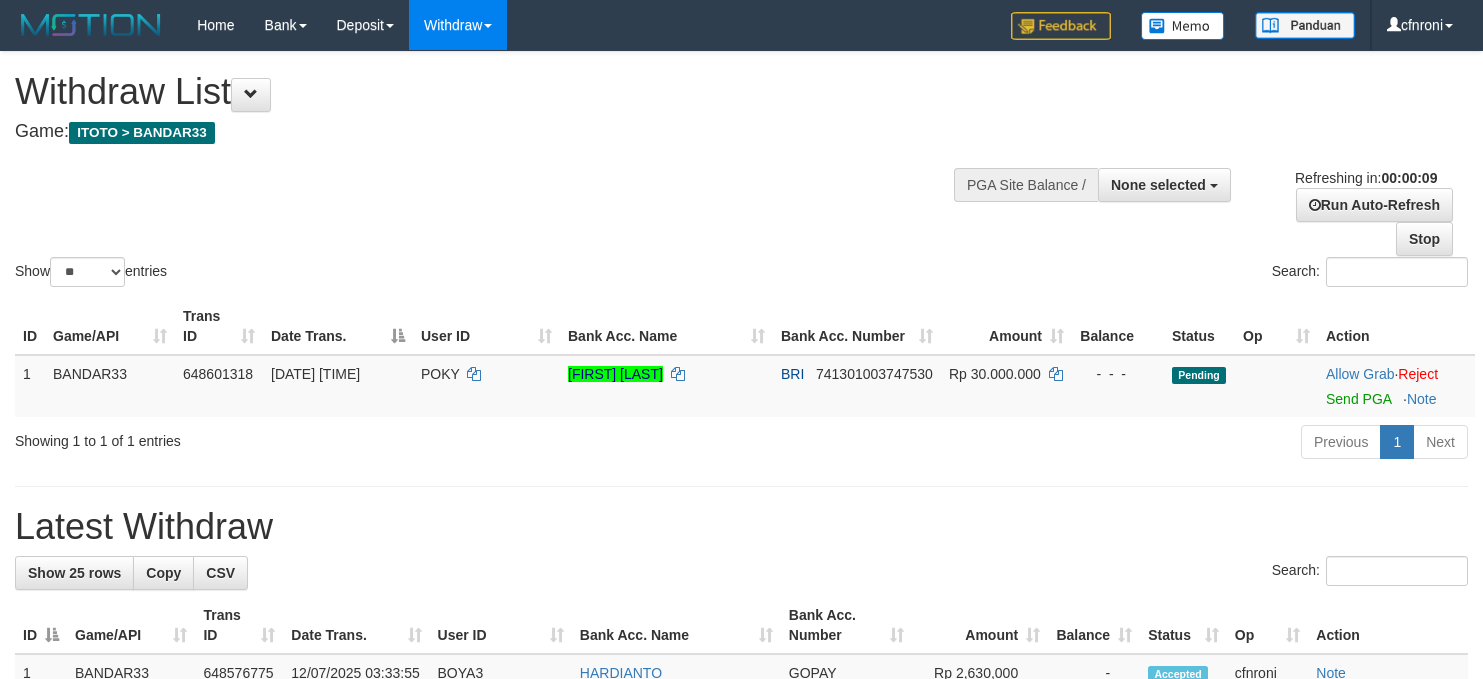 select 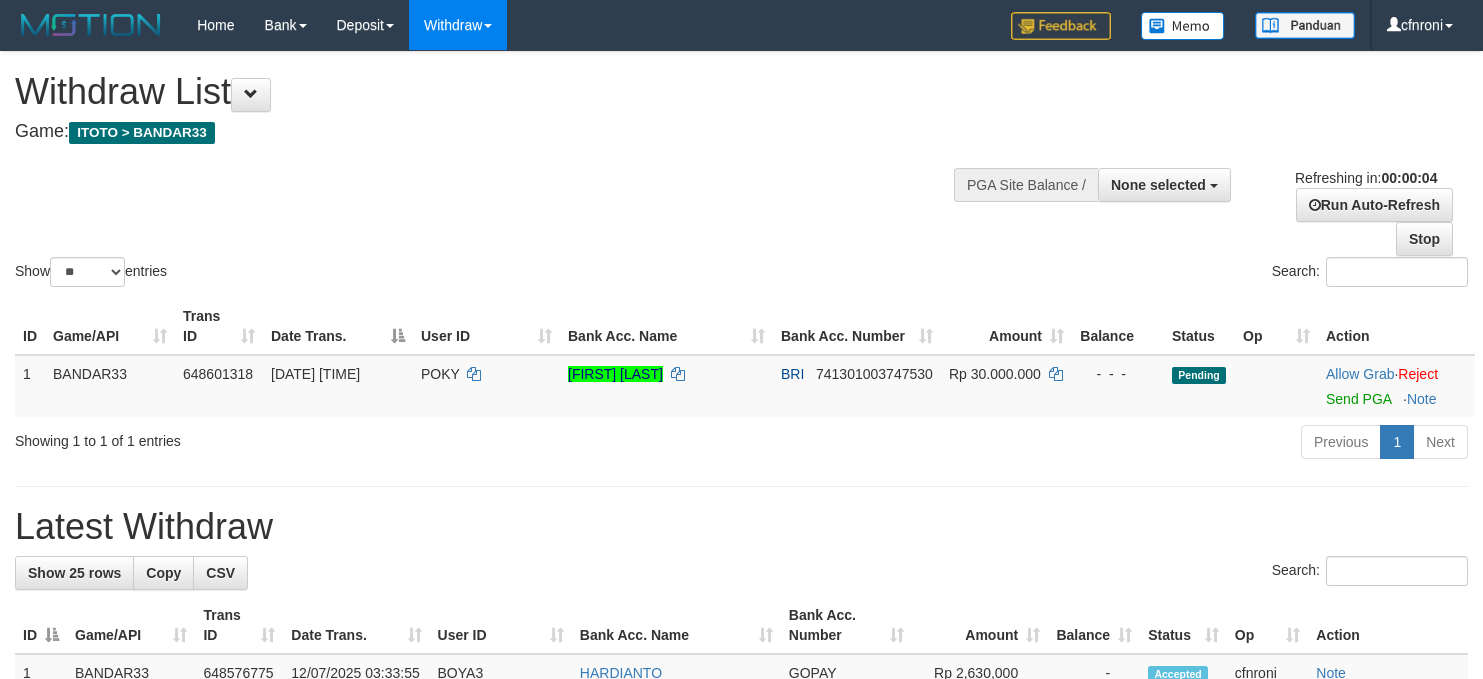 scroll, scrollTop: 0, scrollLeft: 0, axis: both 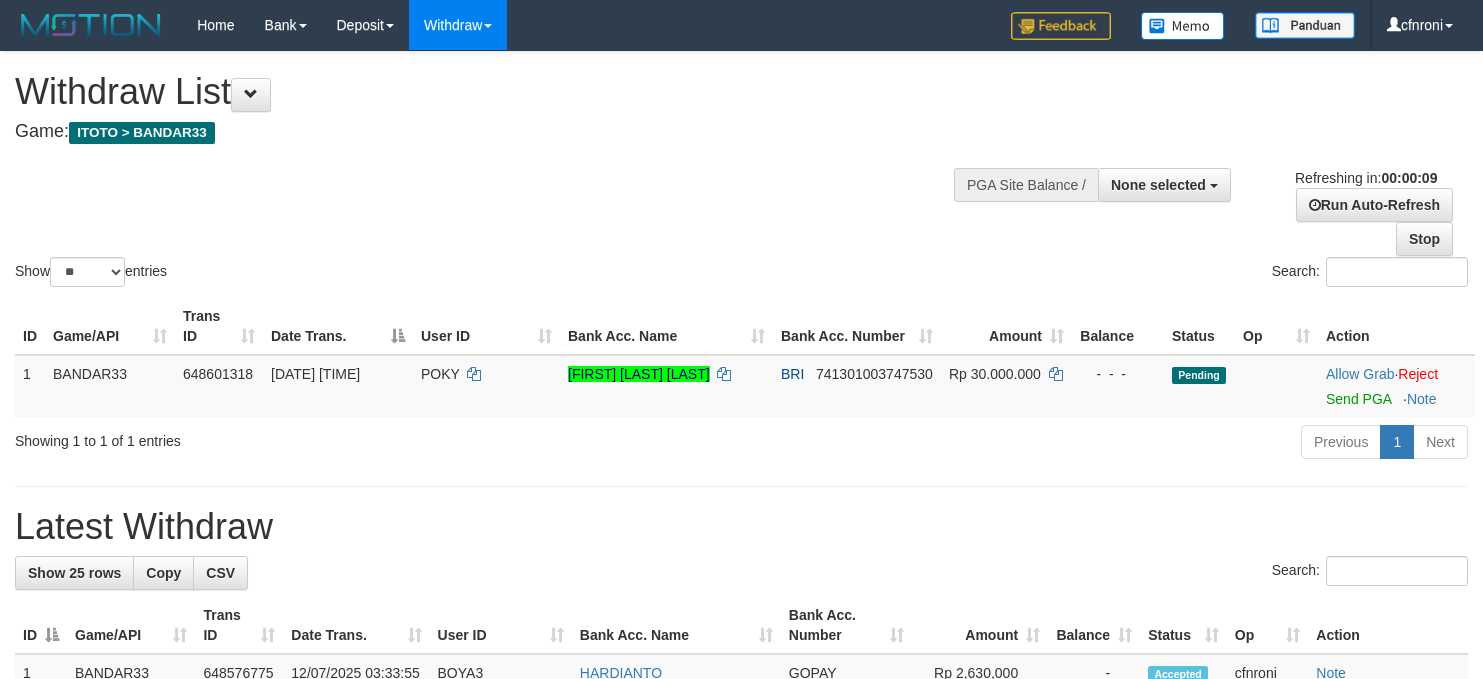 select 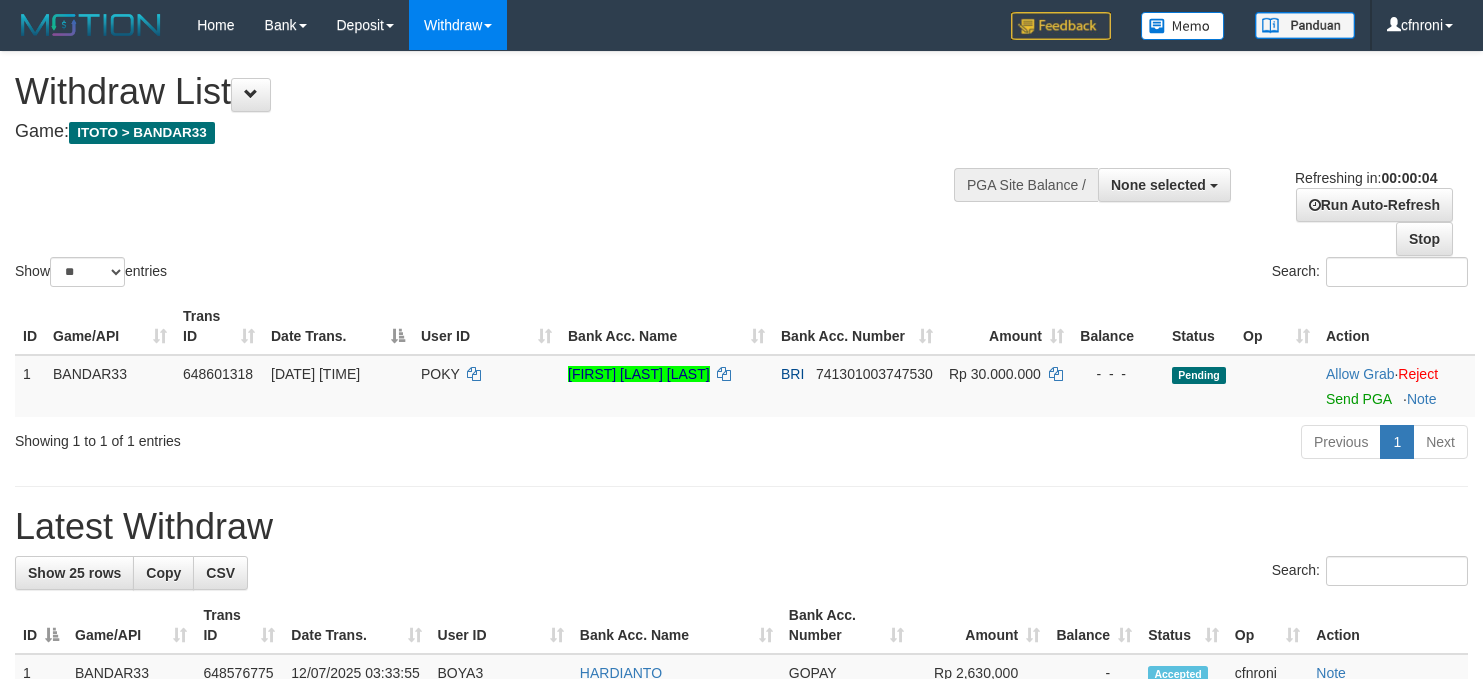 scroll, scrollTop: 0, scrollLeft: 0, axis: both 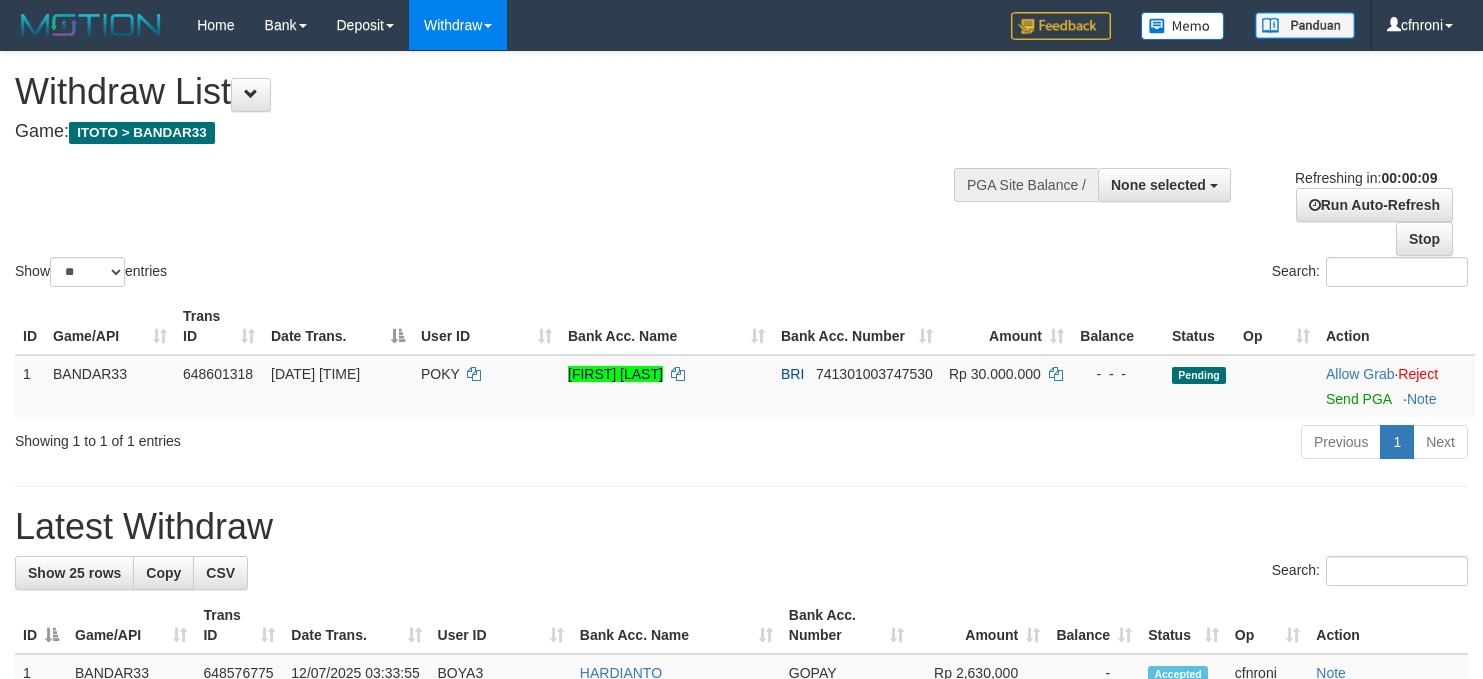 select 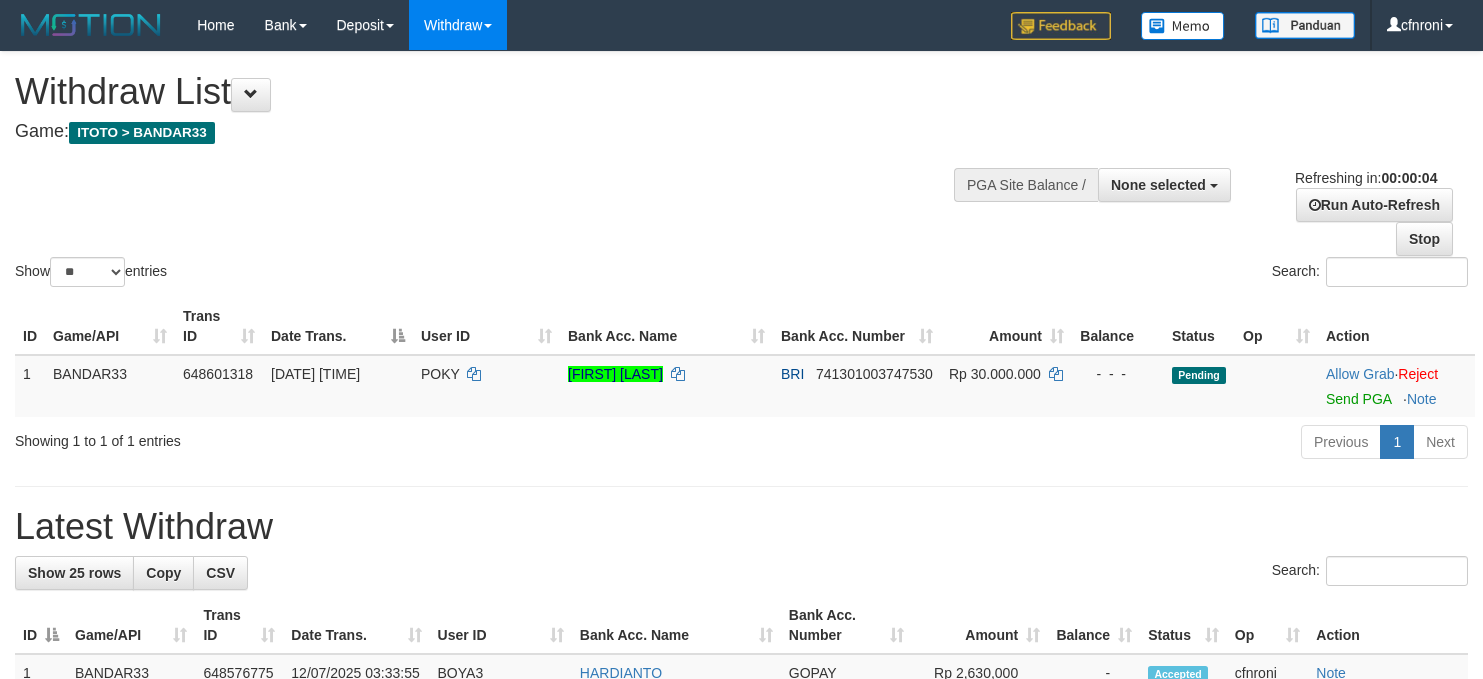 scroll, scrollTop: 0, scrollLeft: 0, axis: both 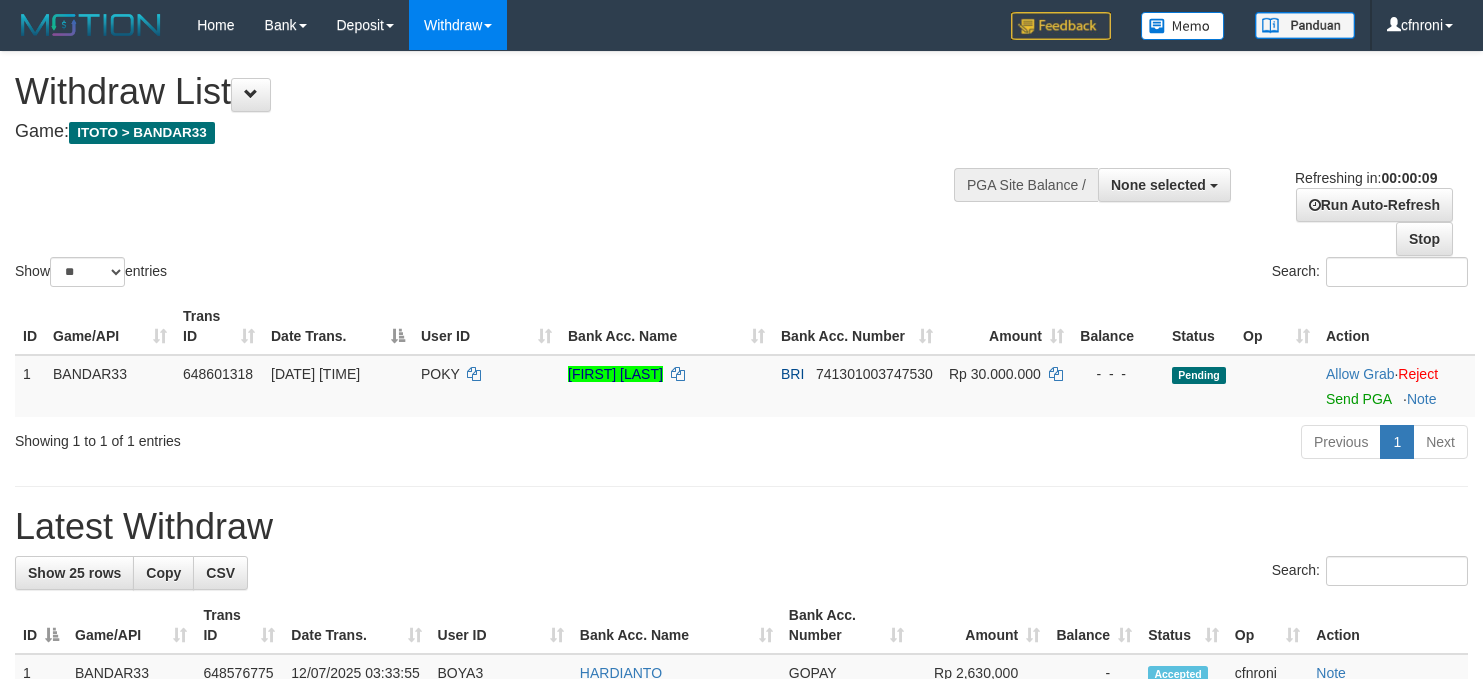 select 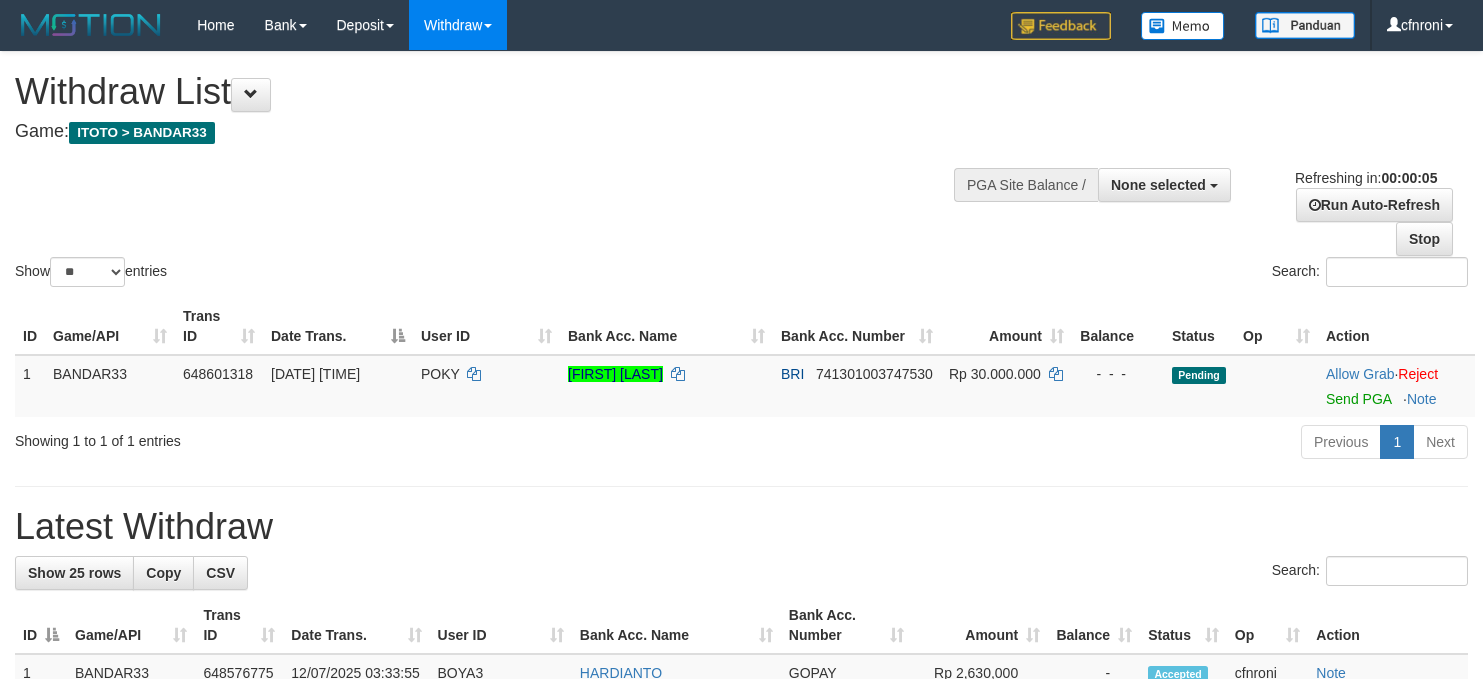 scroll, scrollTop: 0, scrollLeft: 0, axis: both 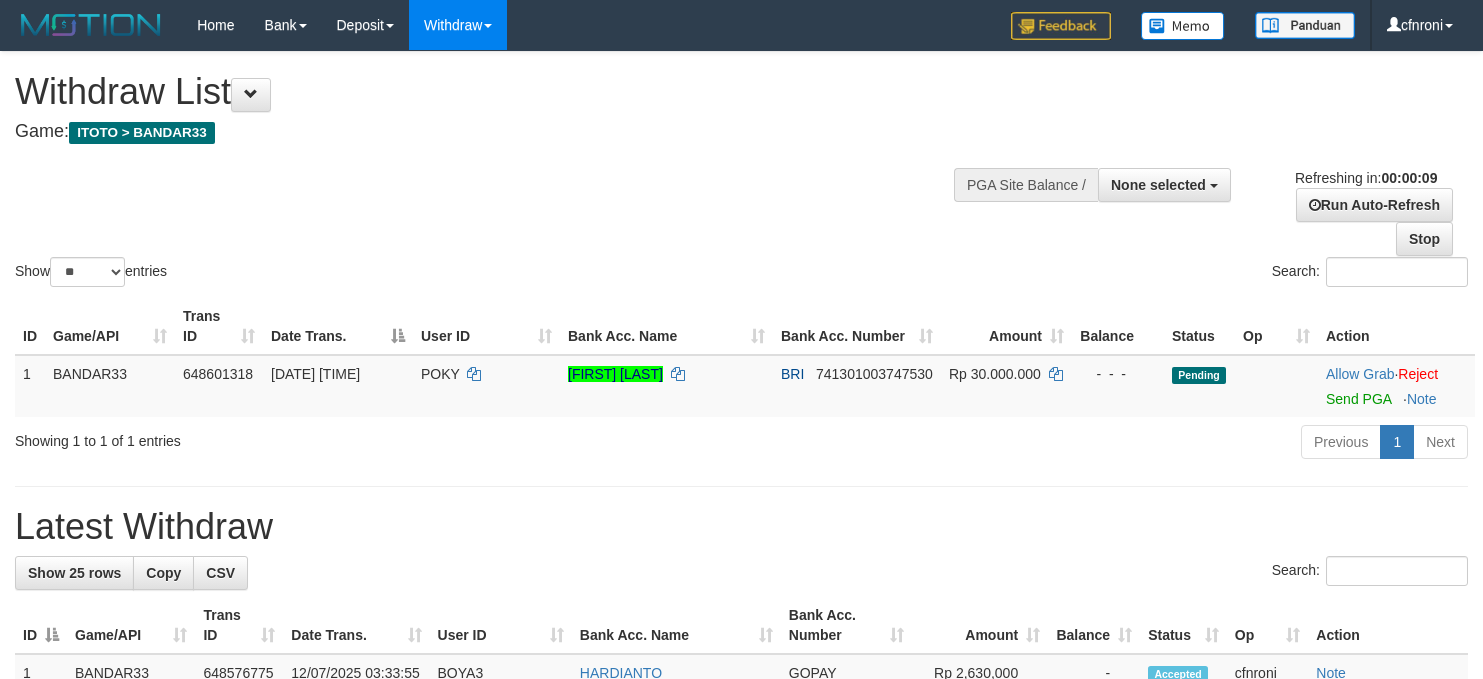 select 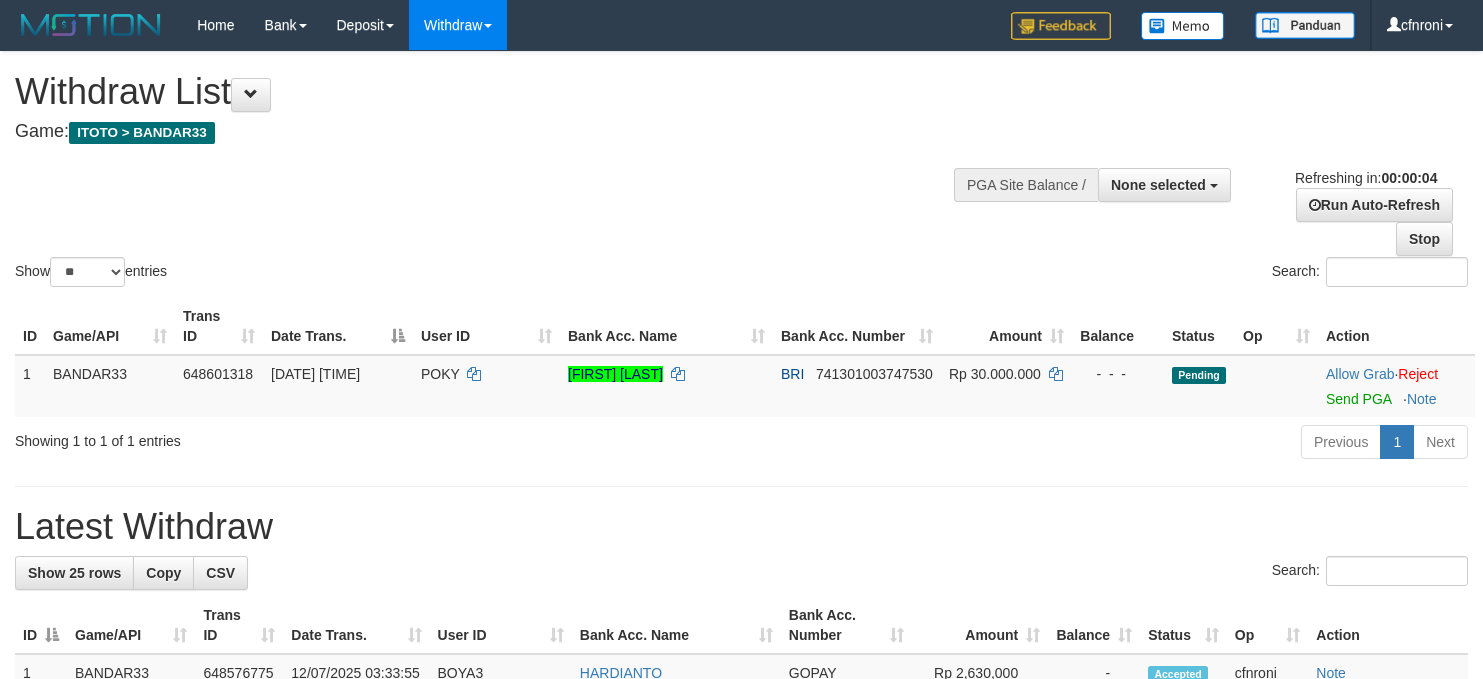 scroll, scrollTop: 0, scrollLeft: 0, axis: both 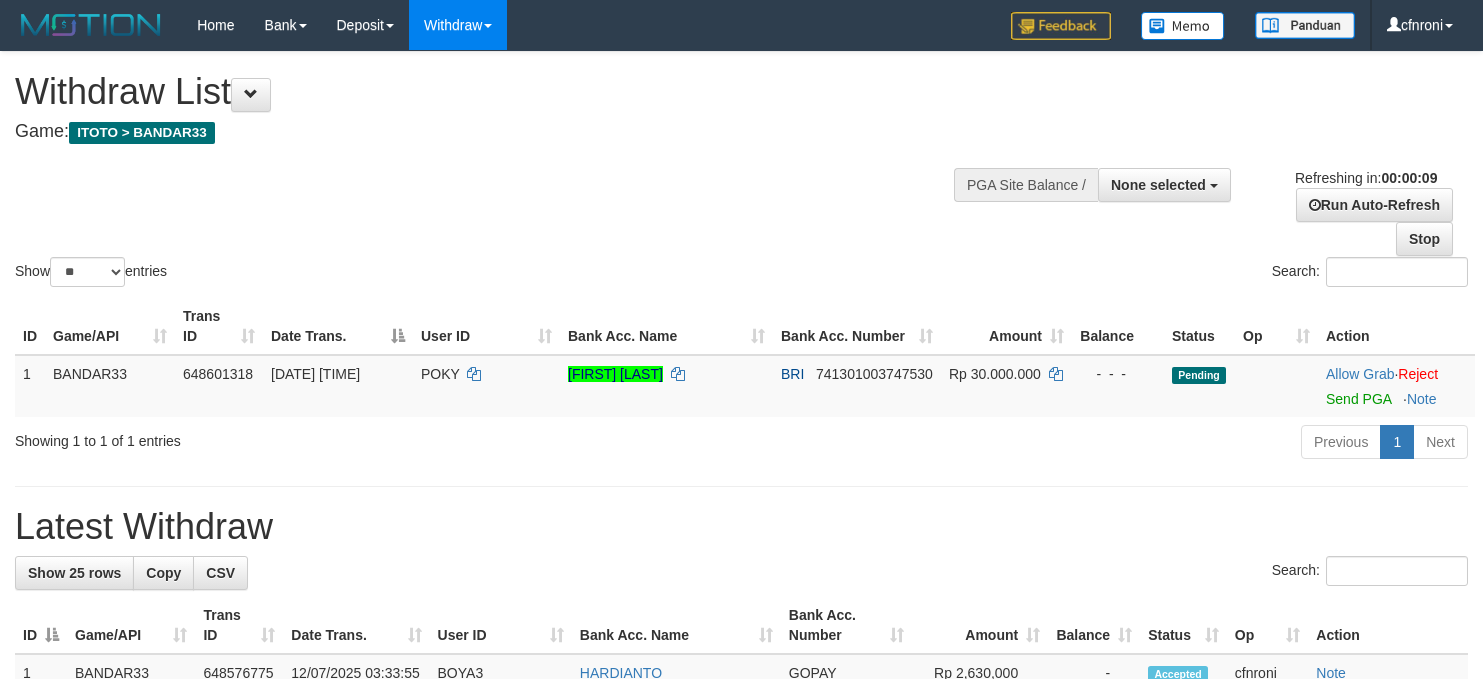 select 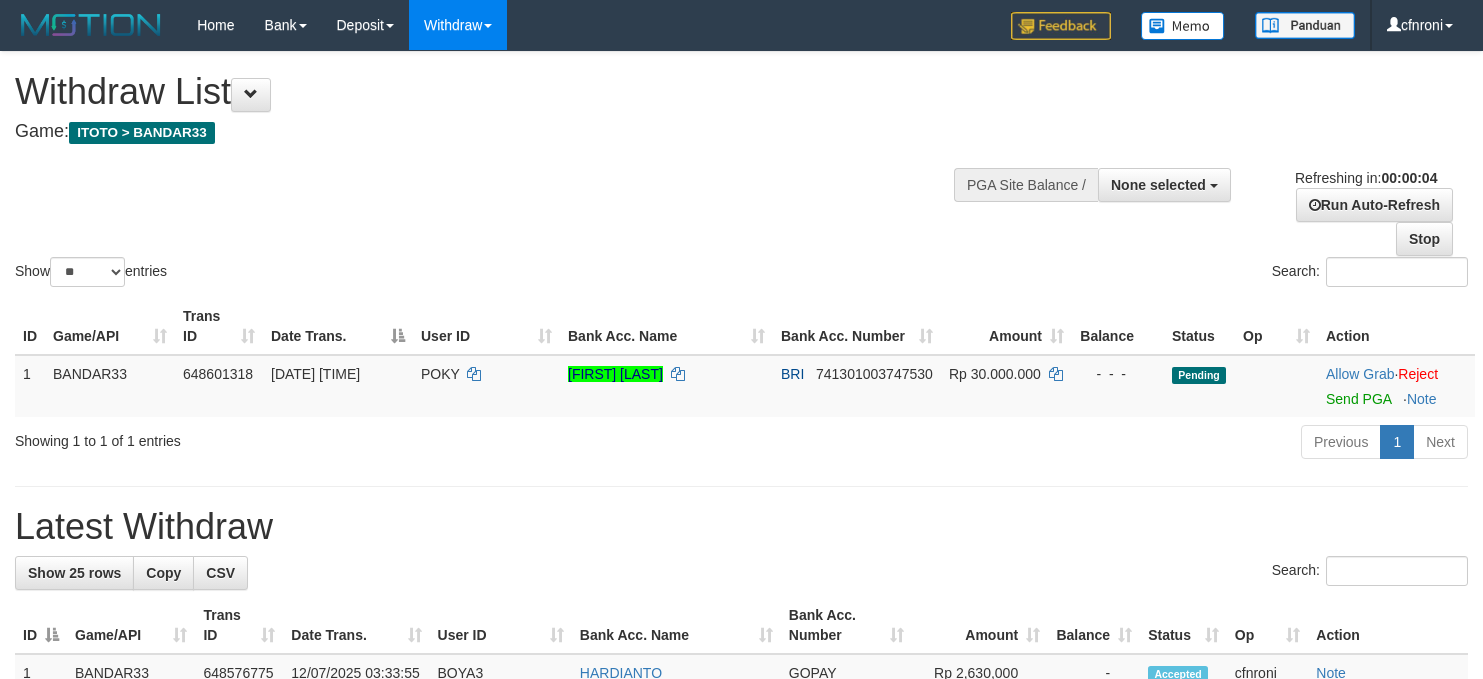 scroll, scrollTop: 0, scrollLeft: 0, axis: both 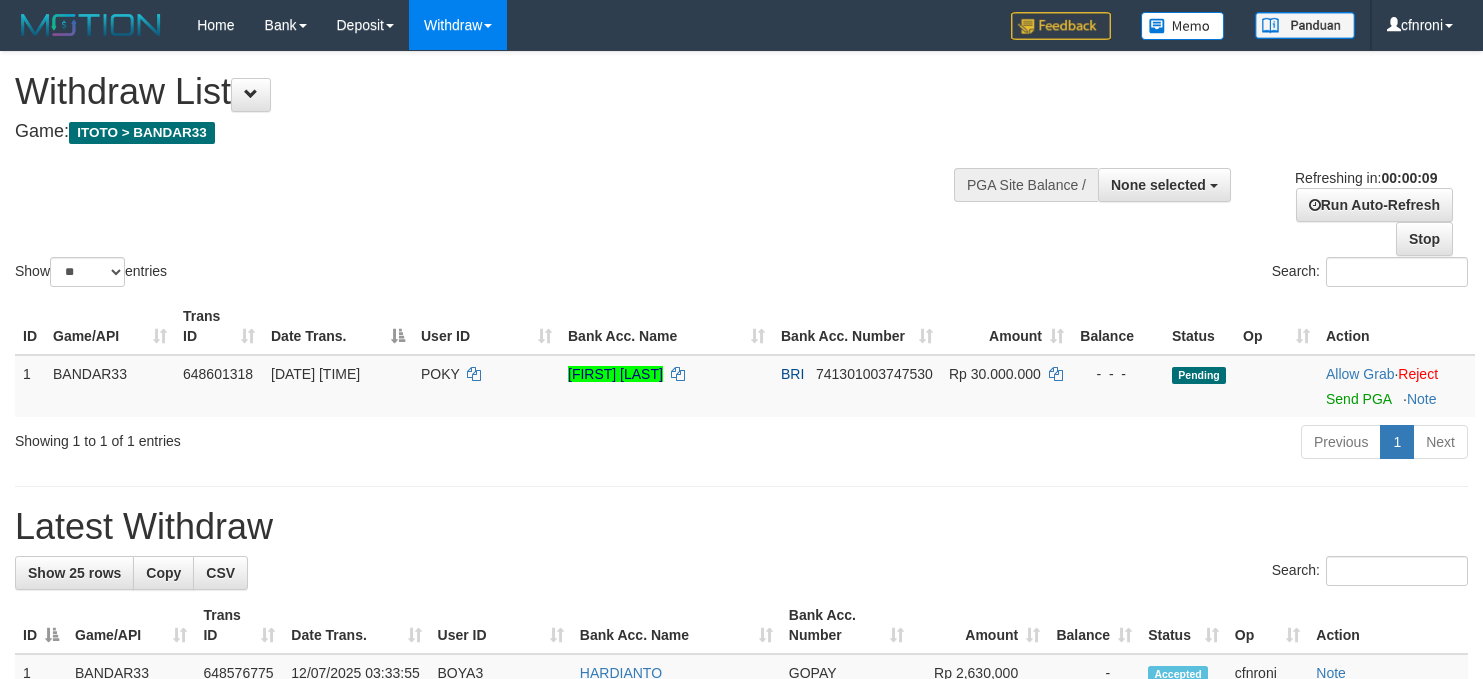 select 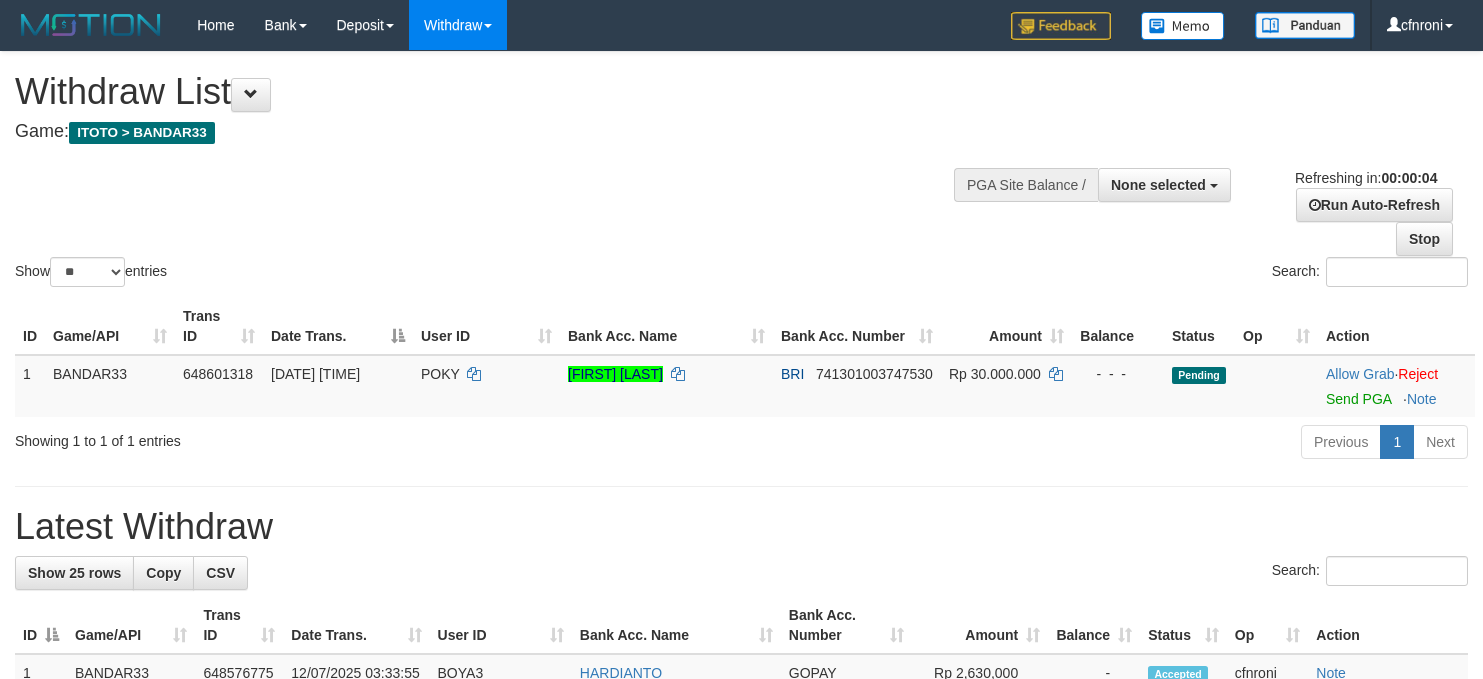 scroll, scrollTop: 0, scrollLeft: 0, axis: both 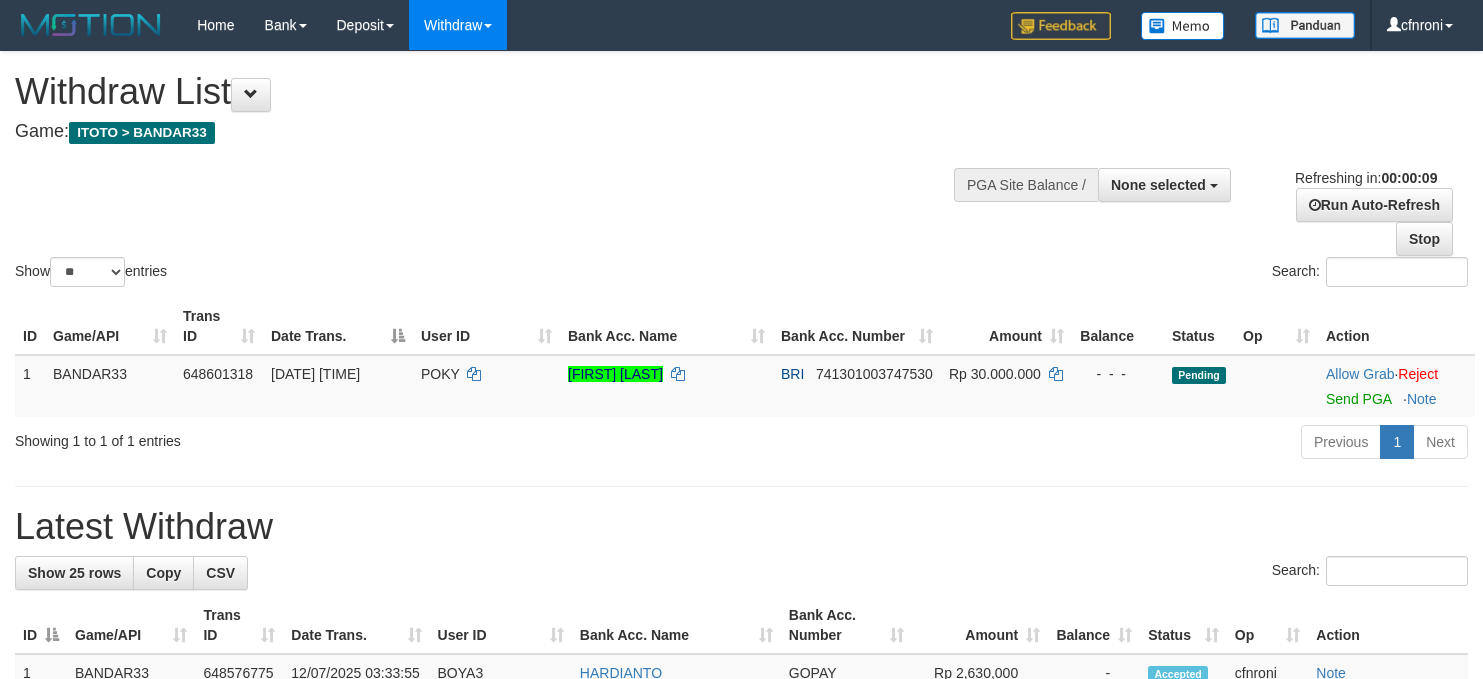 select 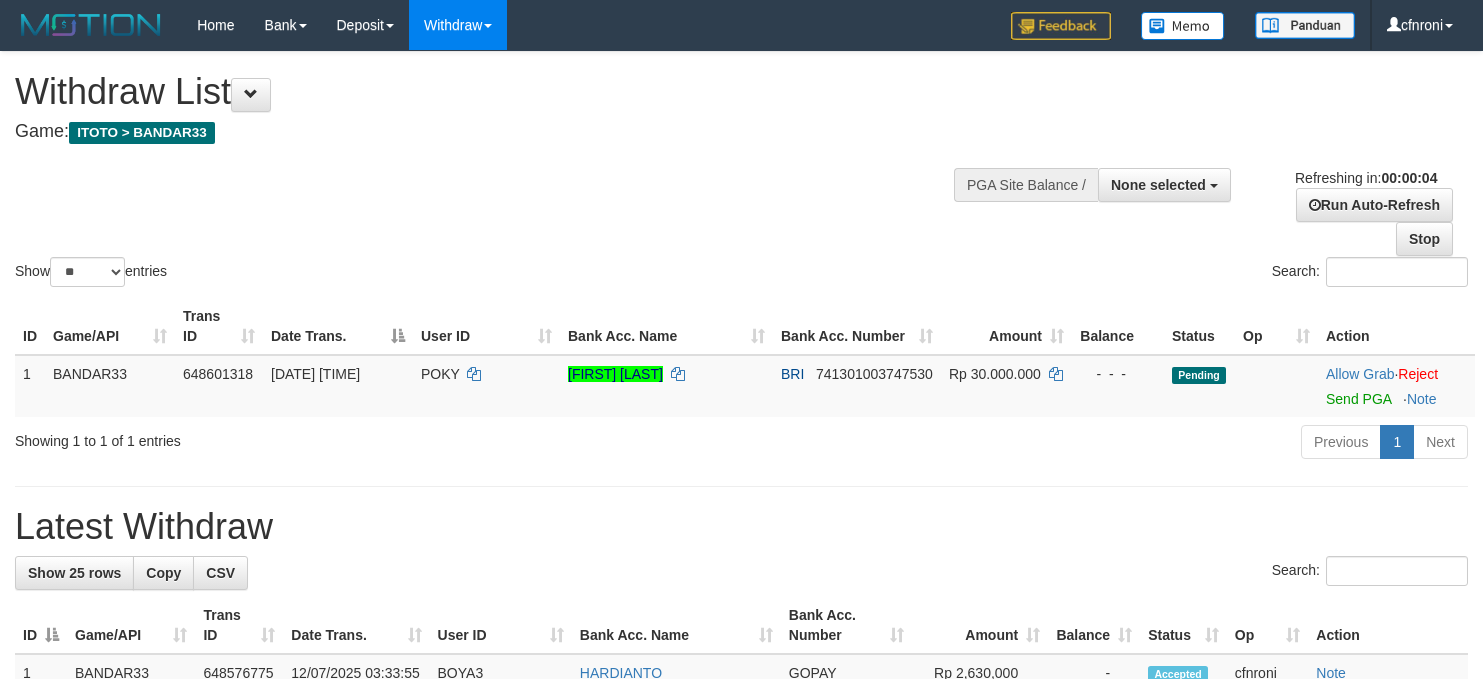 scroll, scrollTop: 0, scrollLeft: 0, axis: both 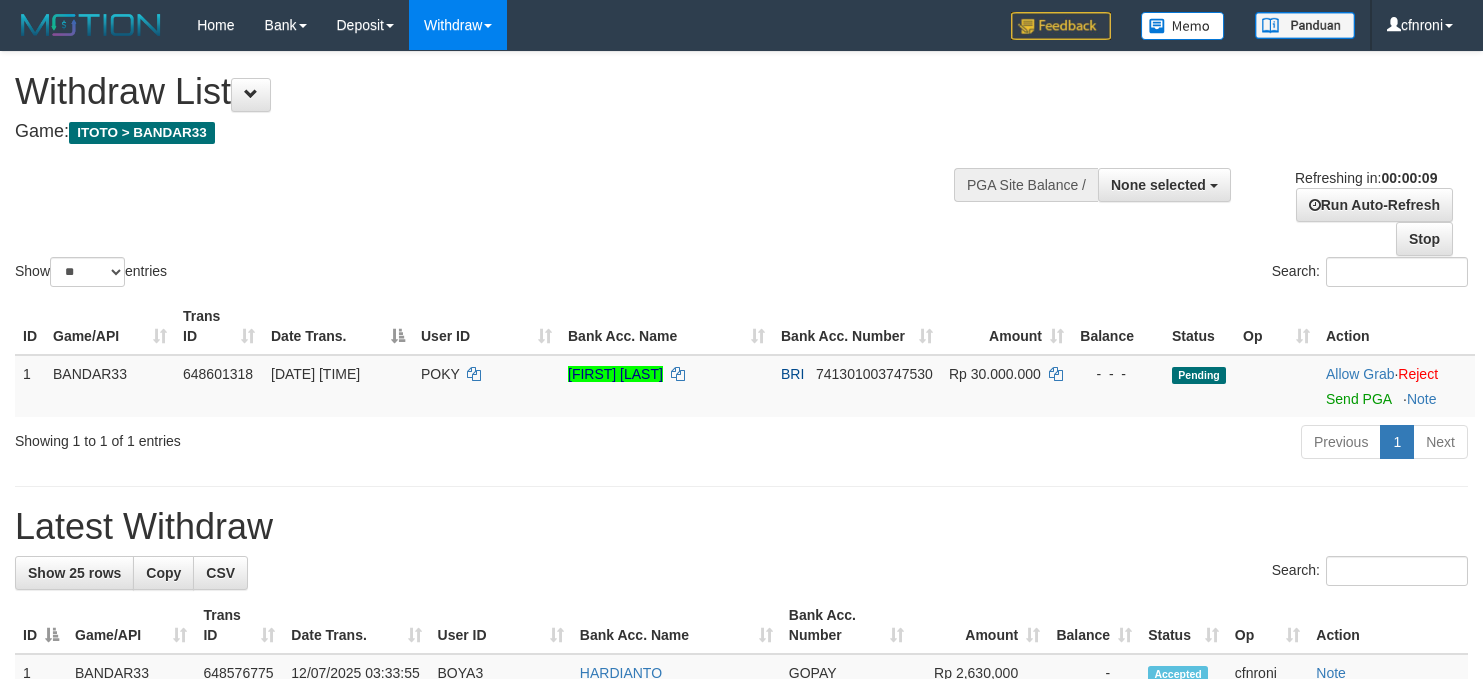select 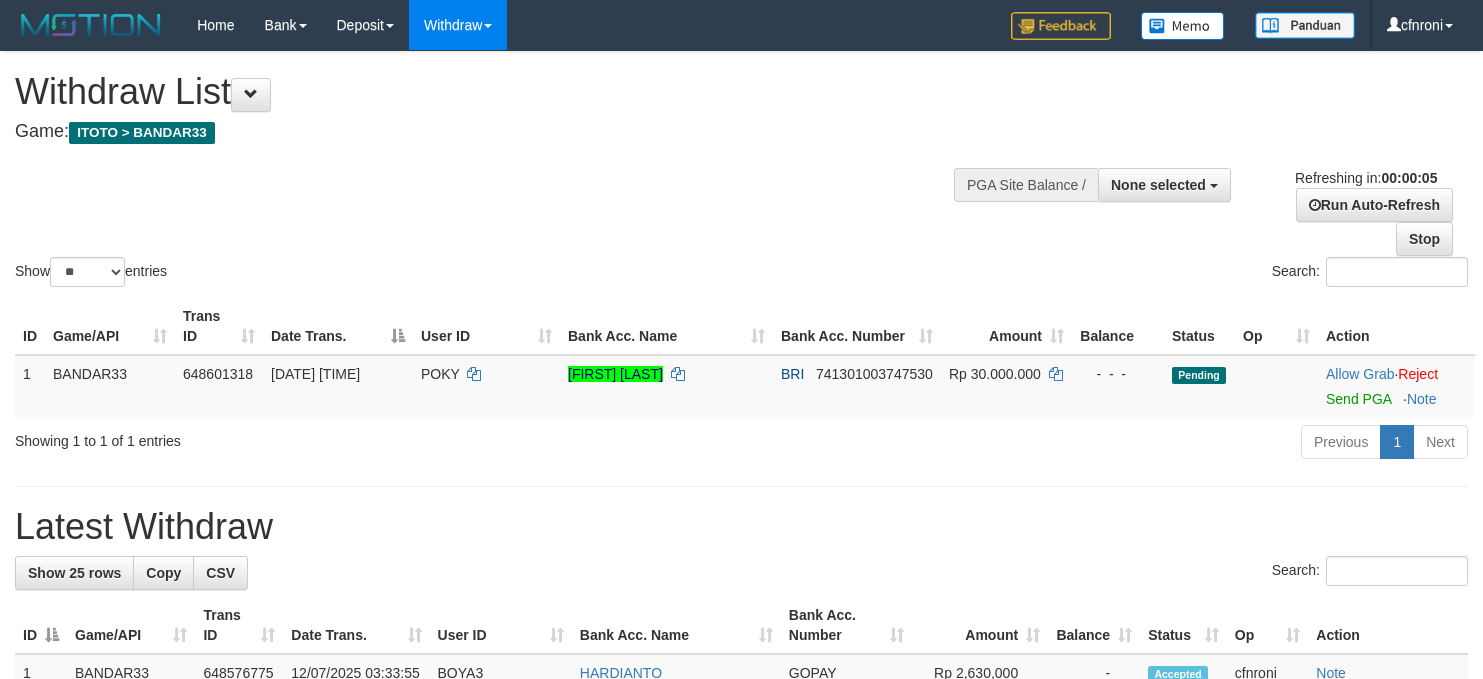 scroll, scrollTop: 0, scrollLeft: 0, axis: both 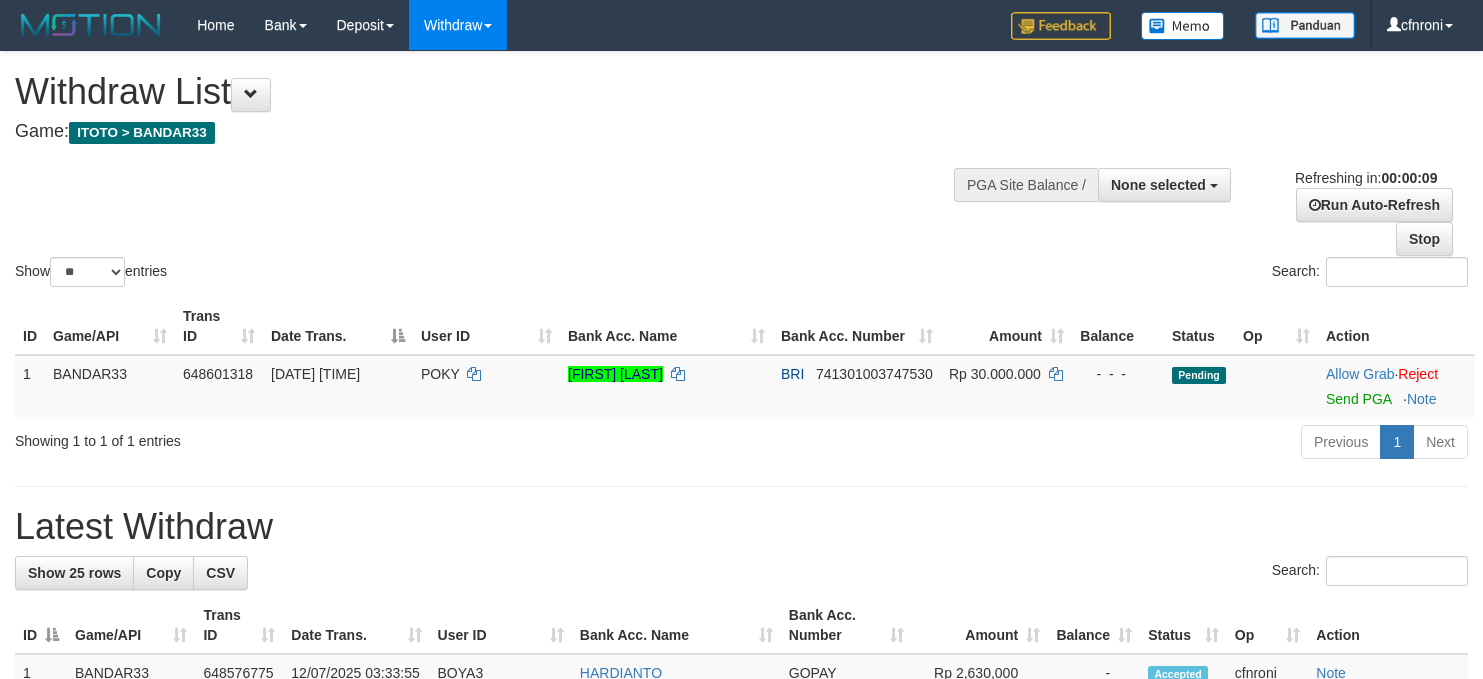 select 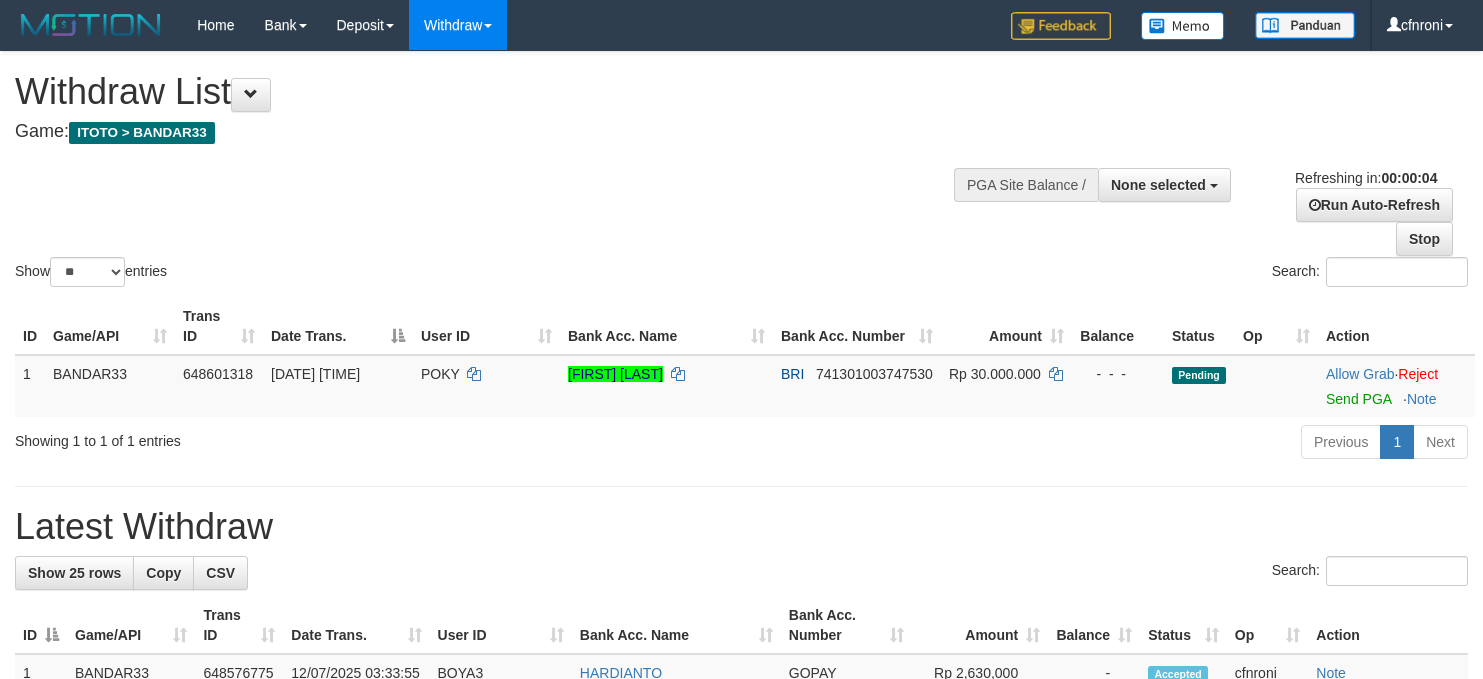 scroll, scrollTop: 0, scrollLeft: 0, axis: both 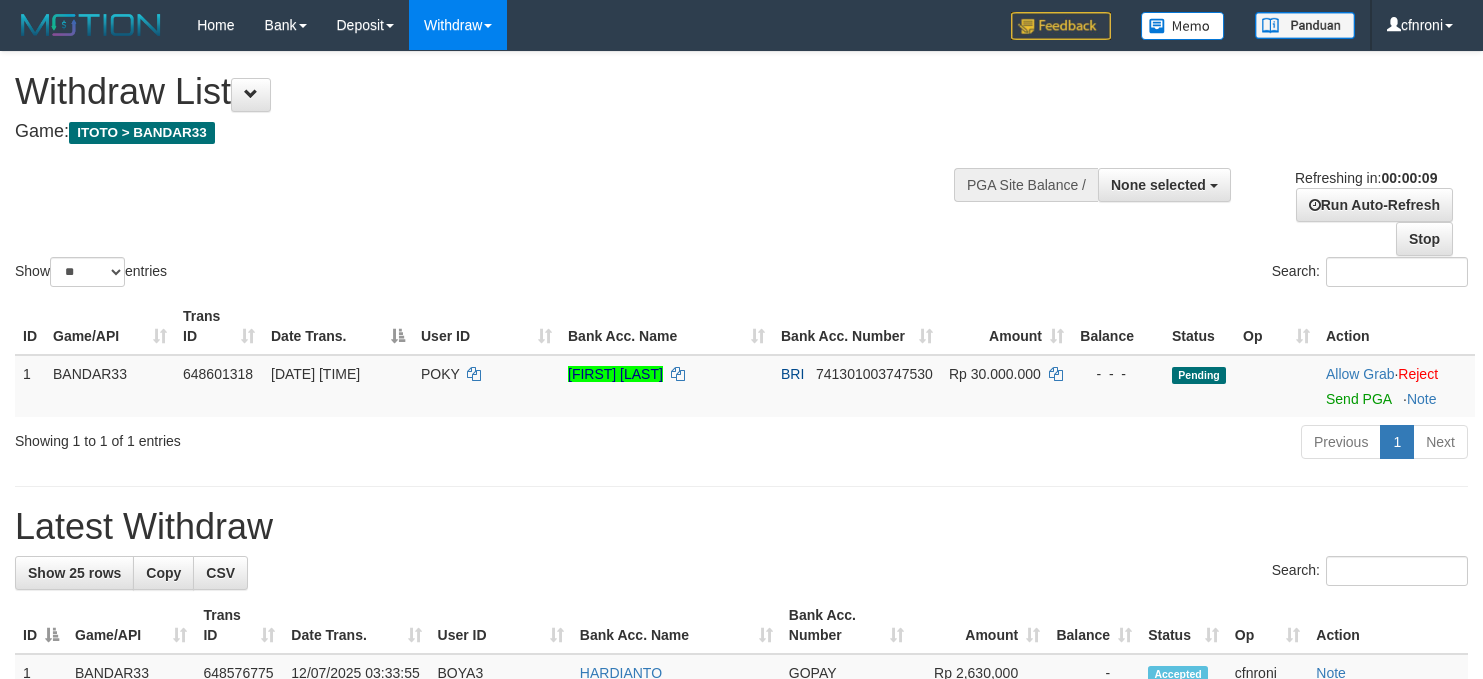 select 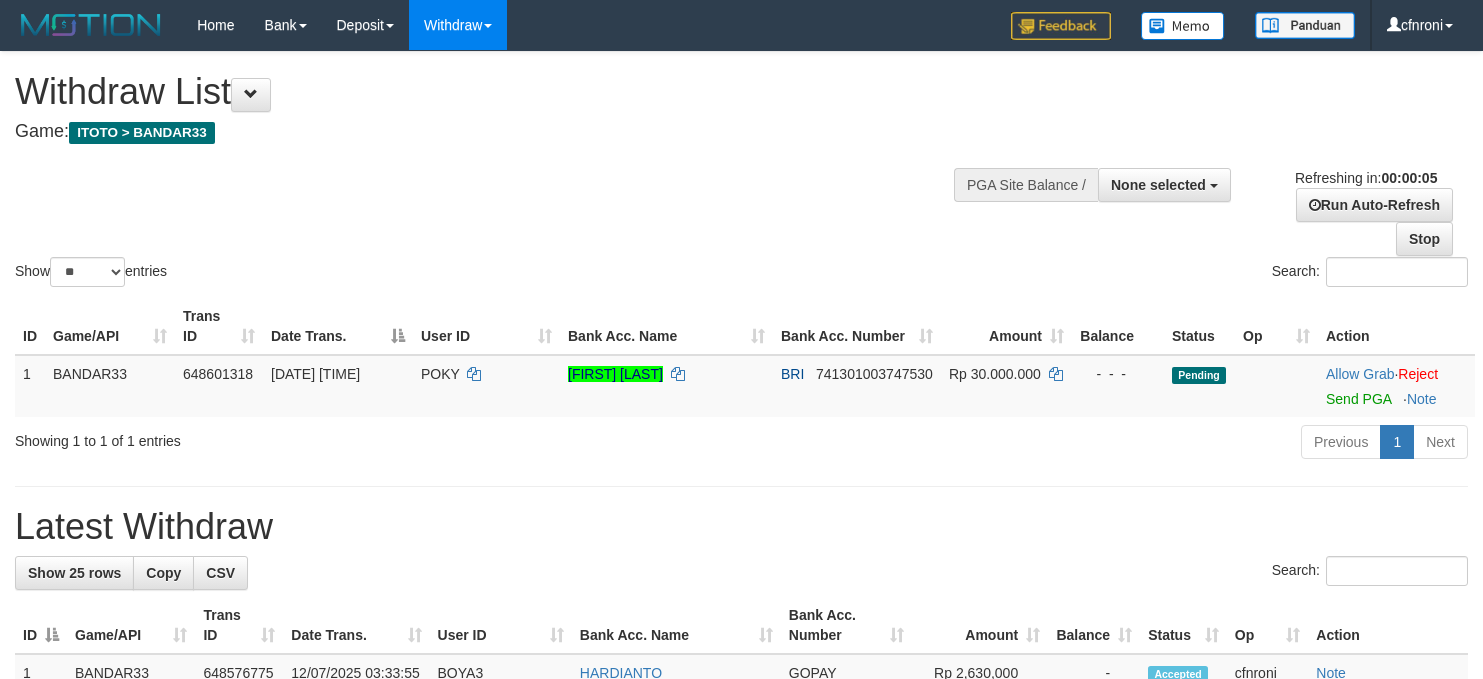 scroll, scrollTop: 0, scrollLeft: 0, axis: both 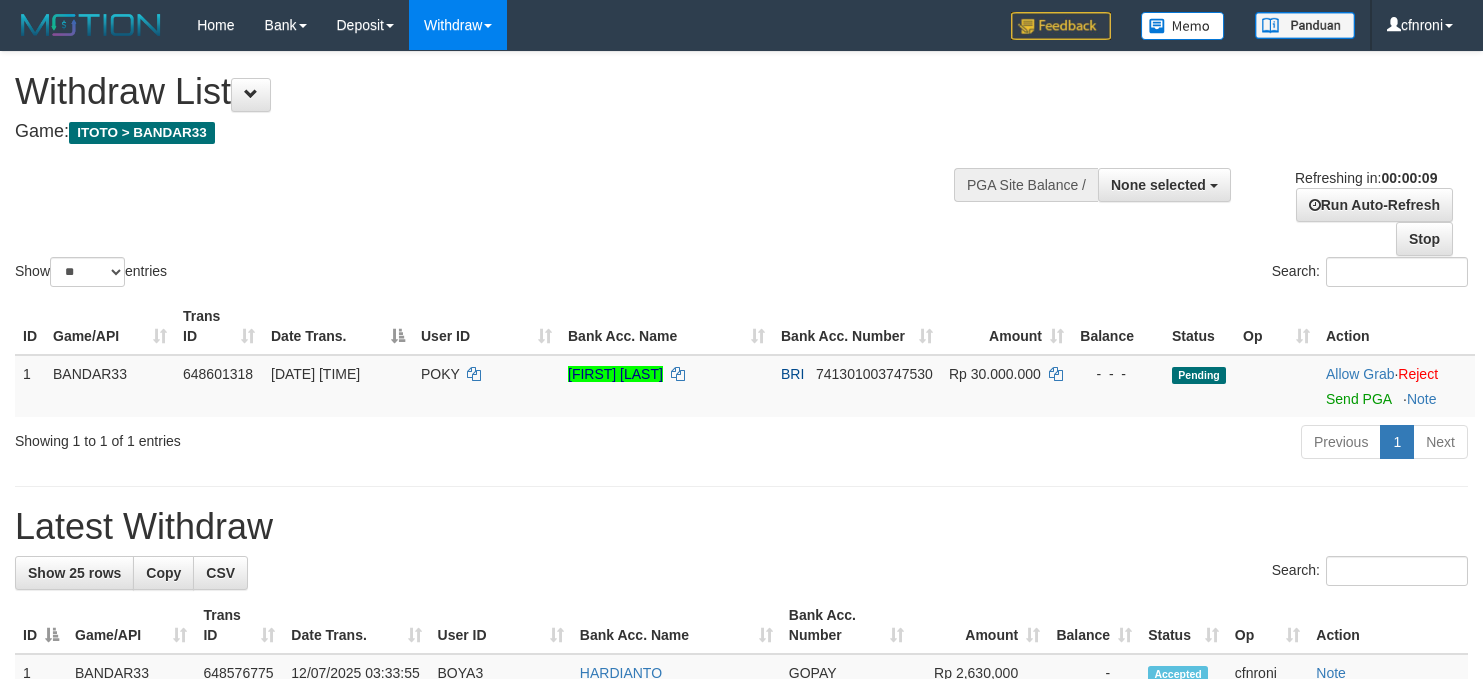 select 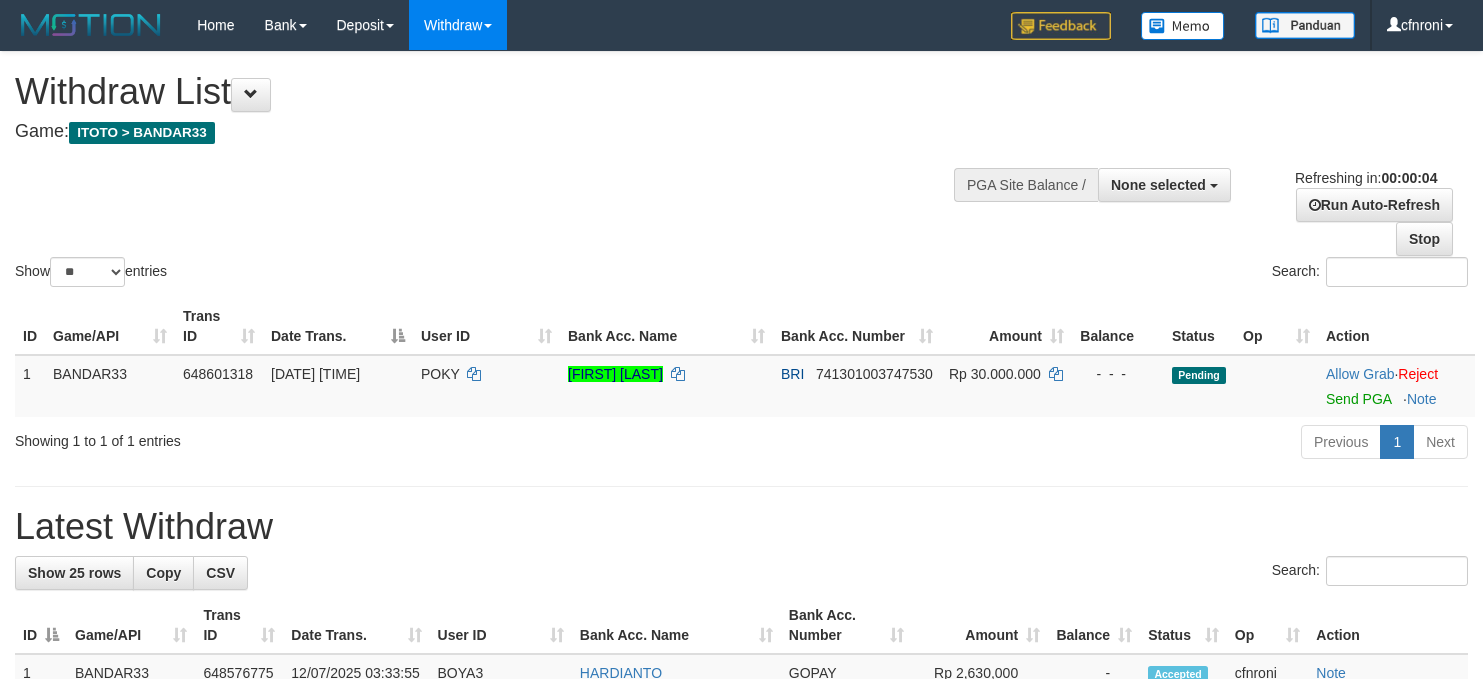 scroll, scrollTop: 0, scrollLeft: 0, axis: both 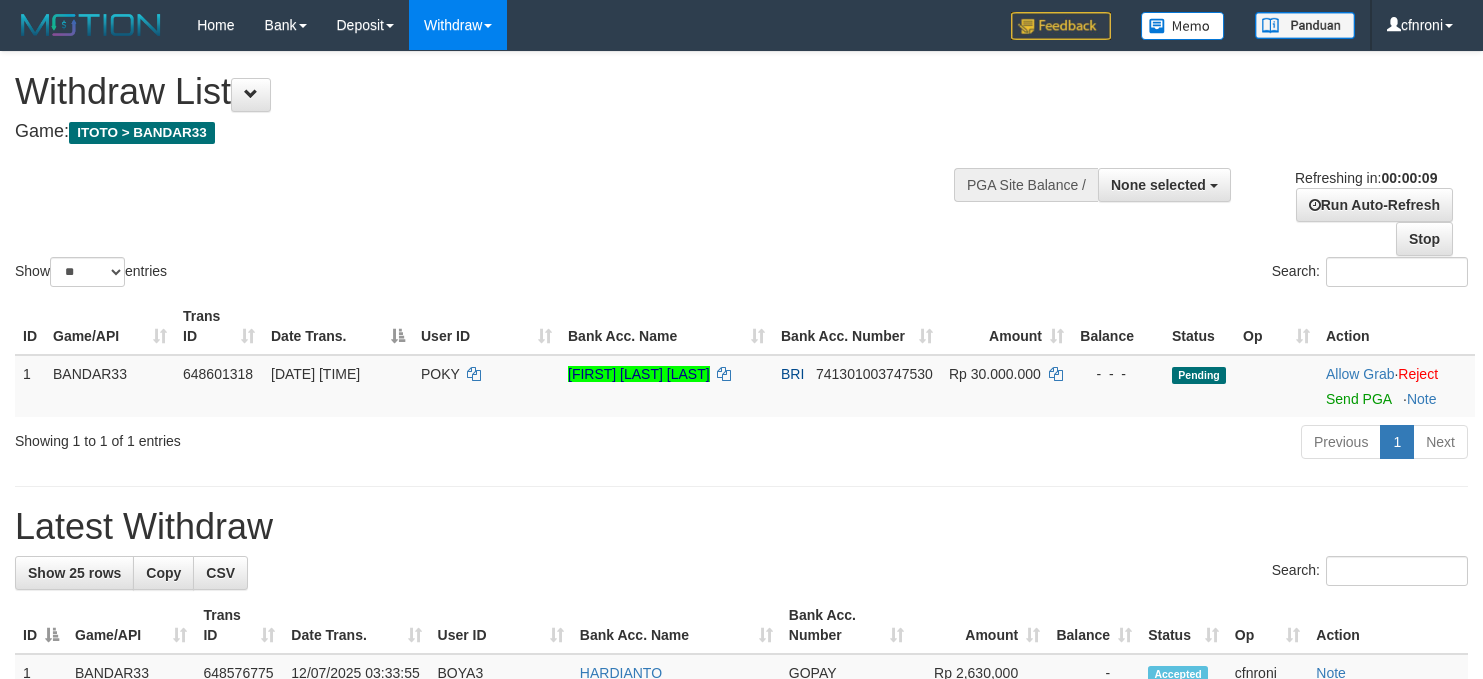select 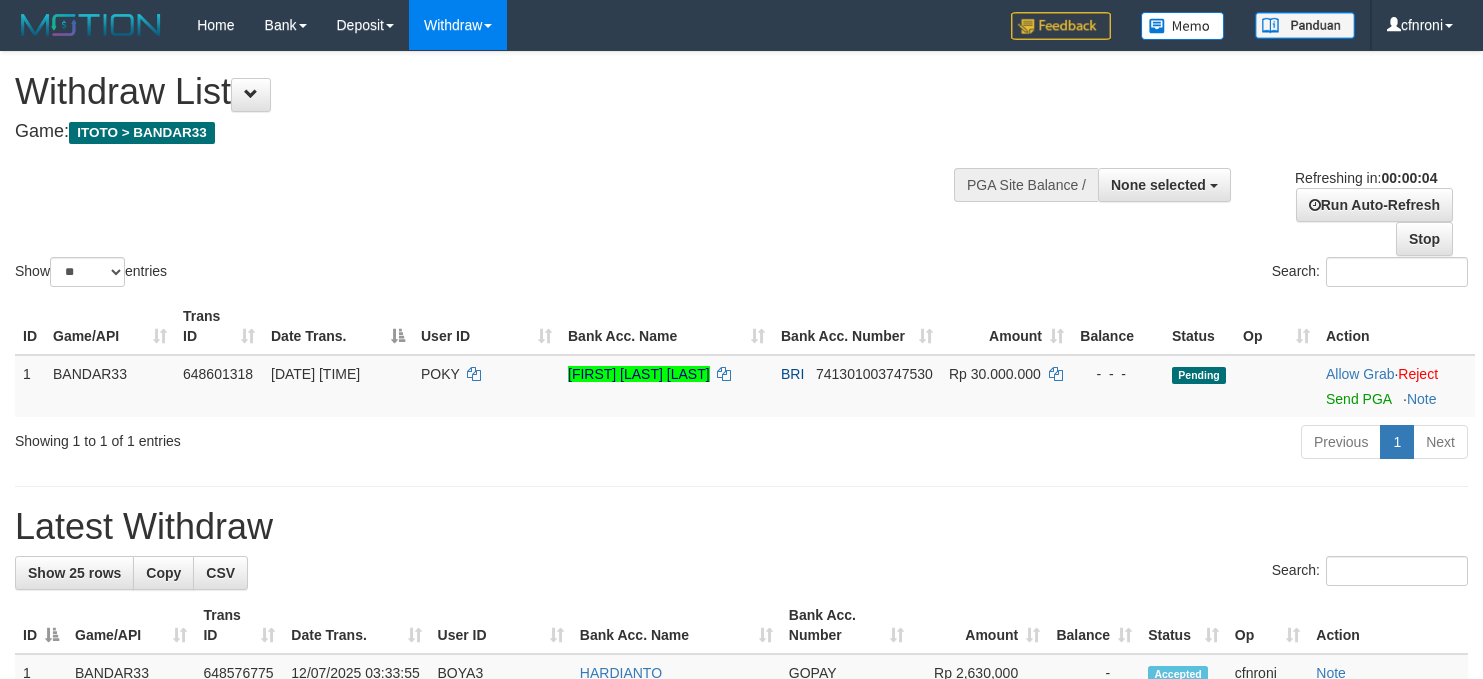 scroll, scrollTop: 0, scrollLeft: 0, axis: both 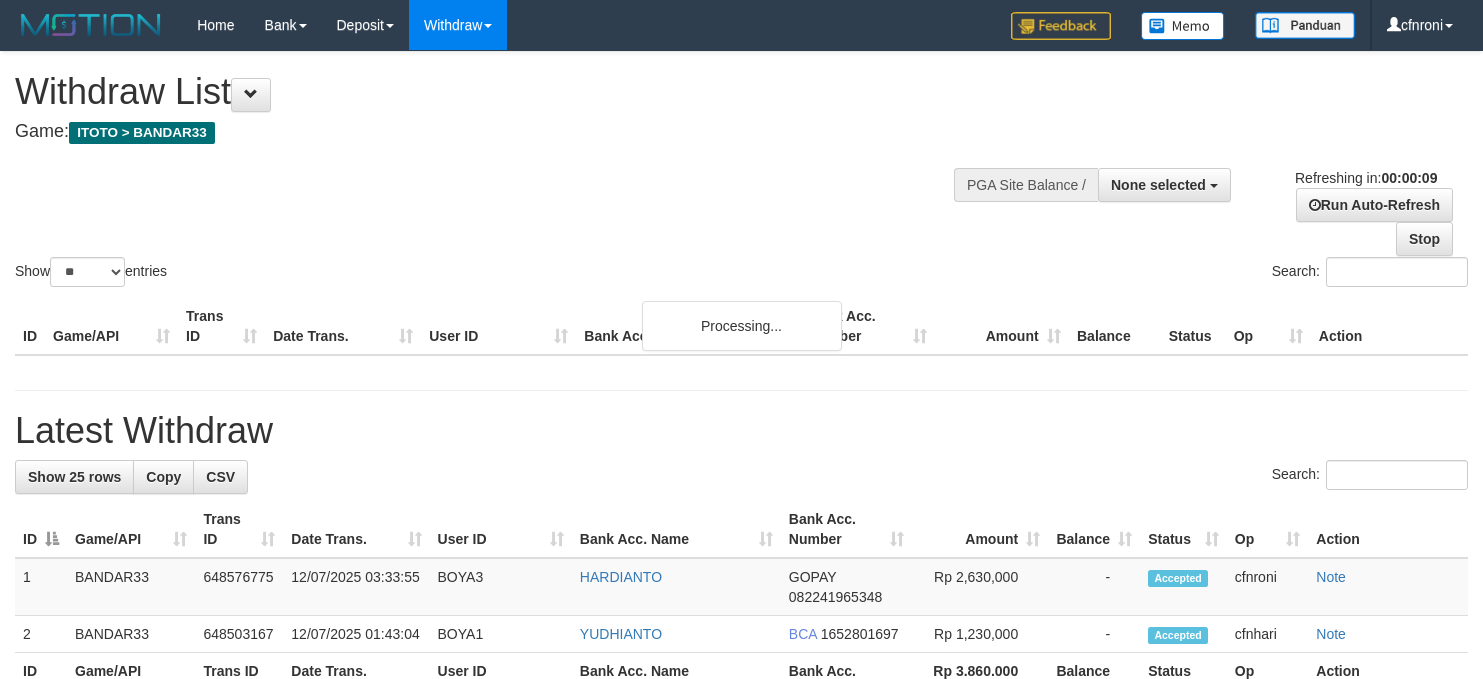 select 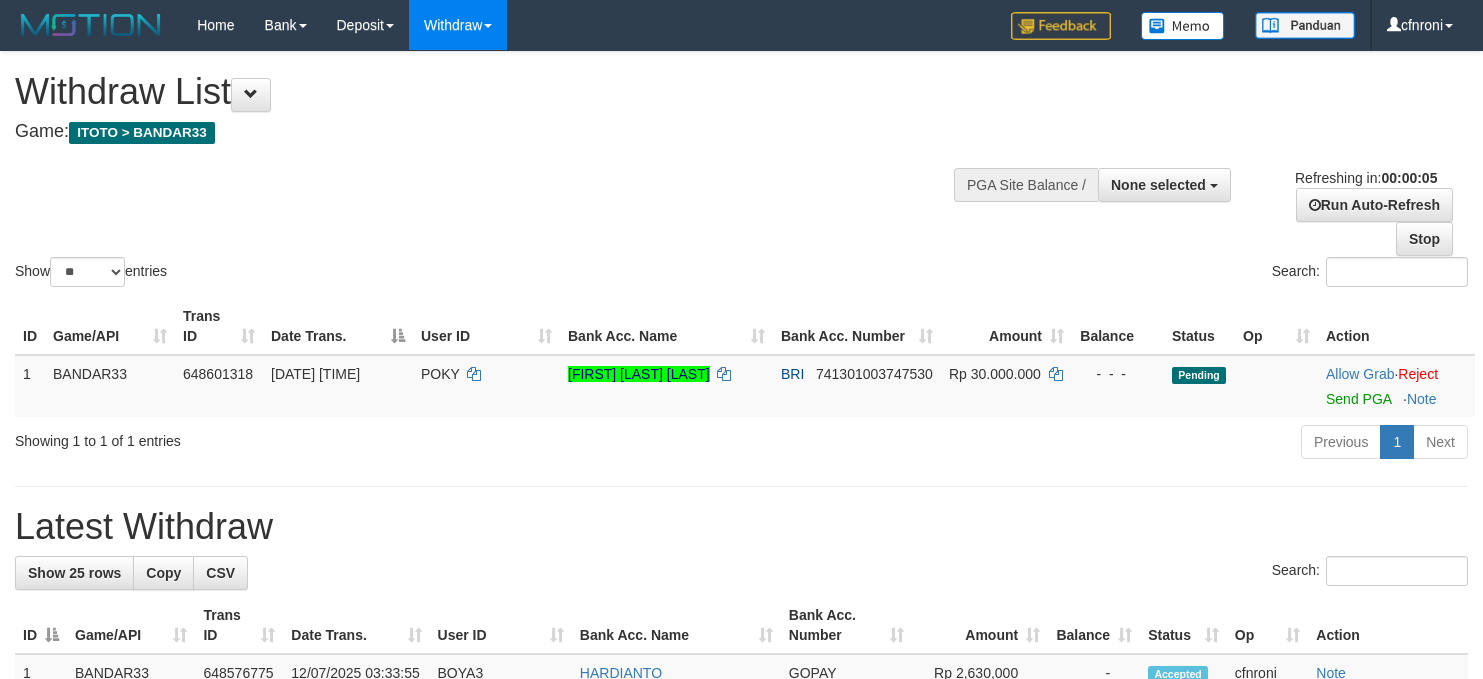 scroll, scrollTop: 0, scrollLeft: 0, axis: both 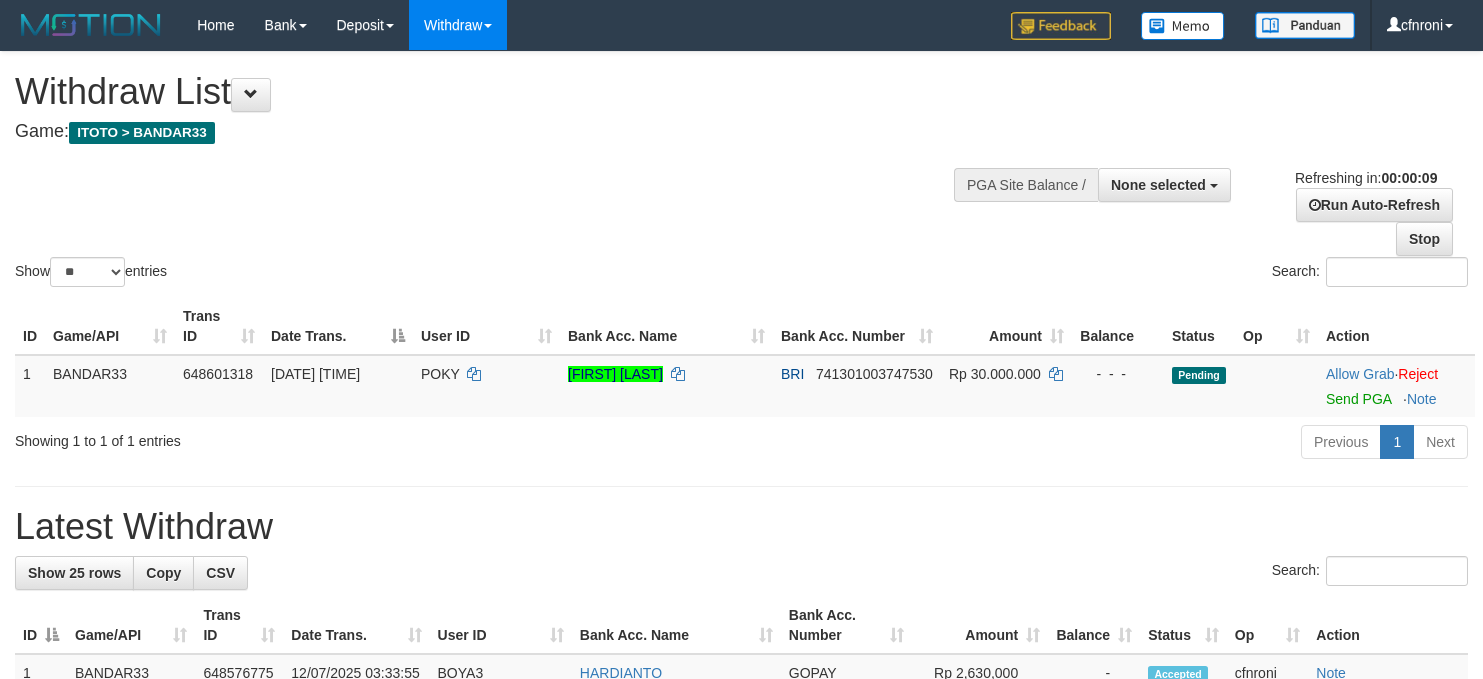 select 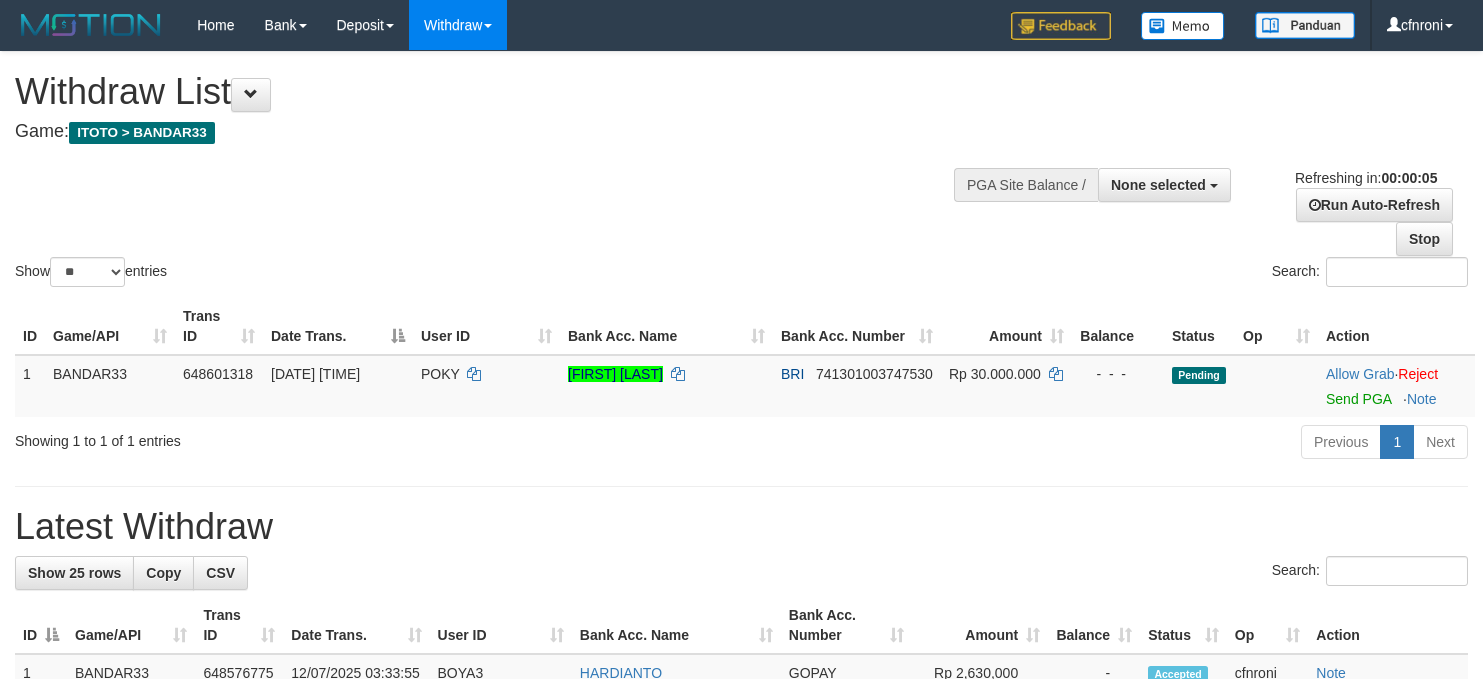 scroll, scrollTop: 0, scrollLeft: 0, axis: both 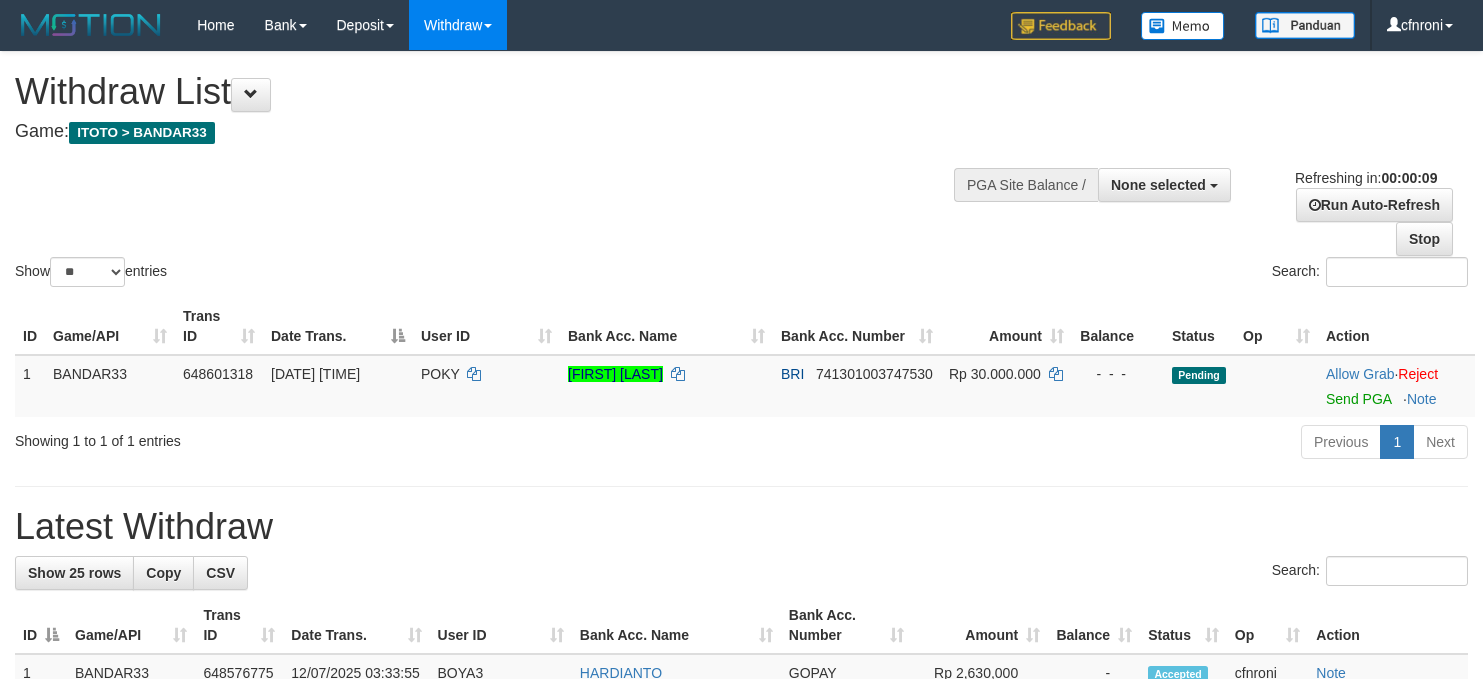 select 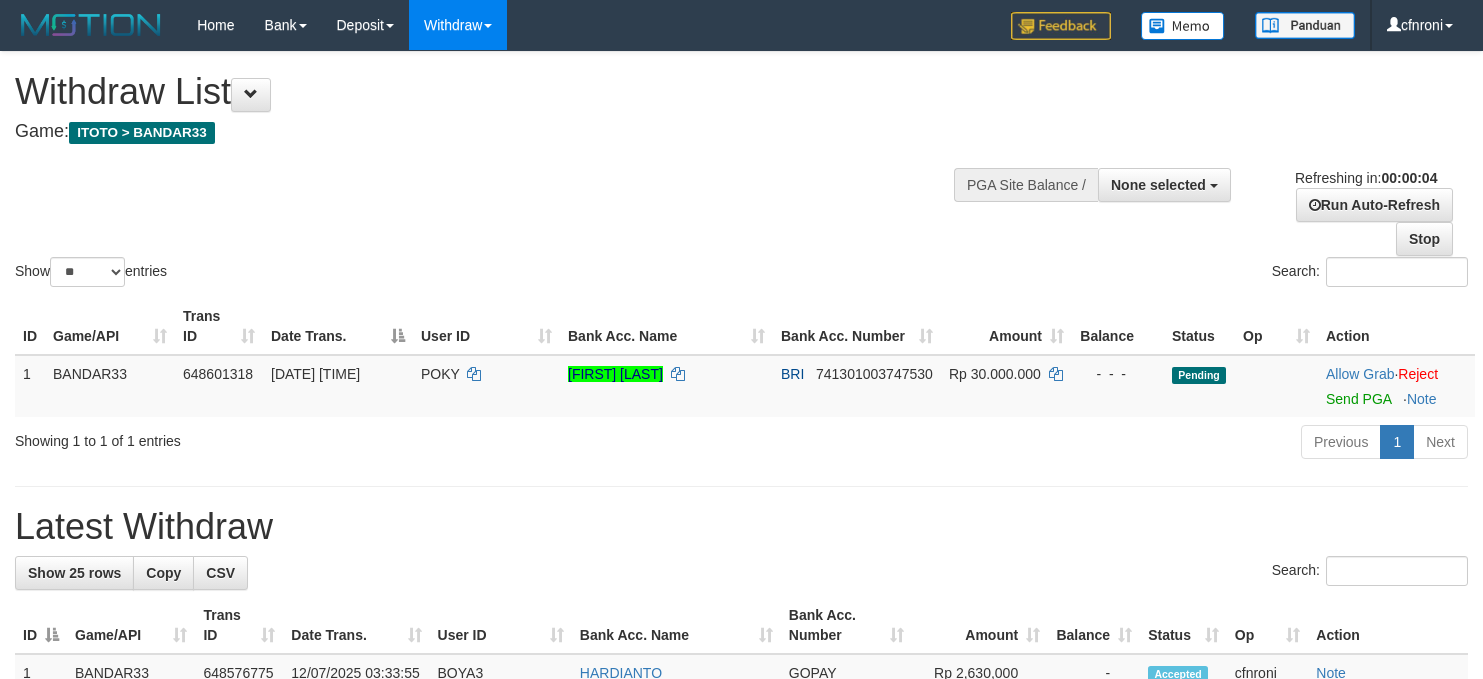 scroll, scrollTop: 0, scrollLeft: 0, axis: both 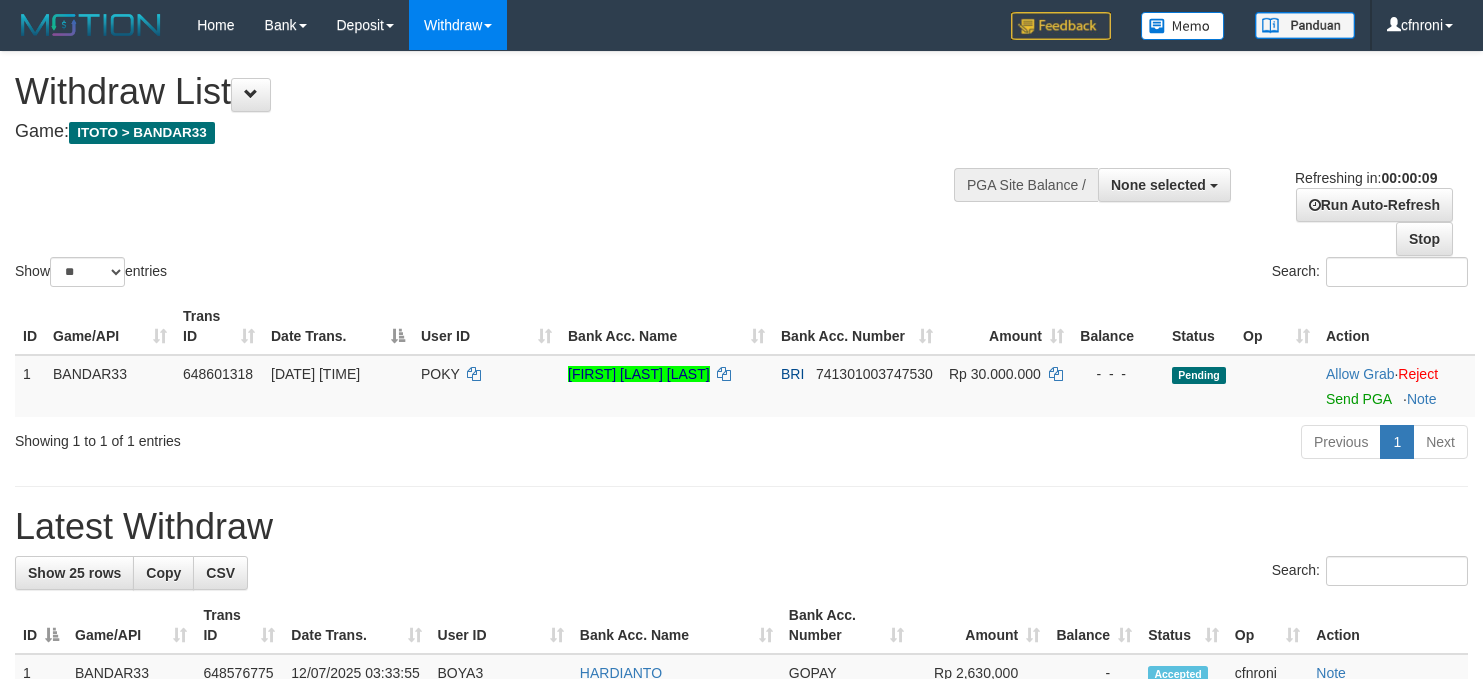 select 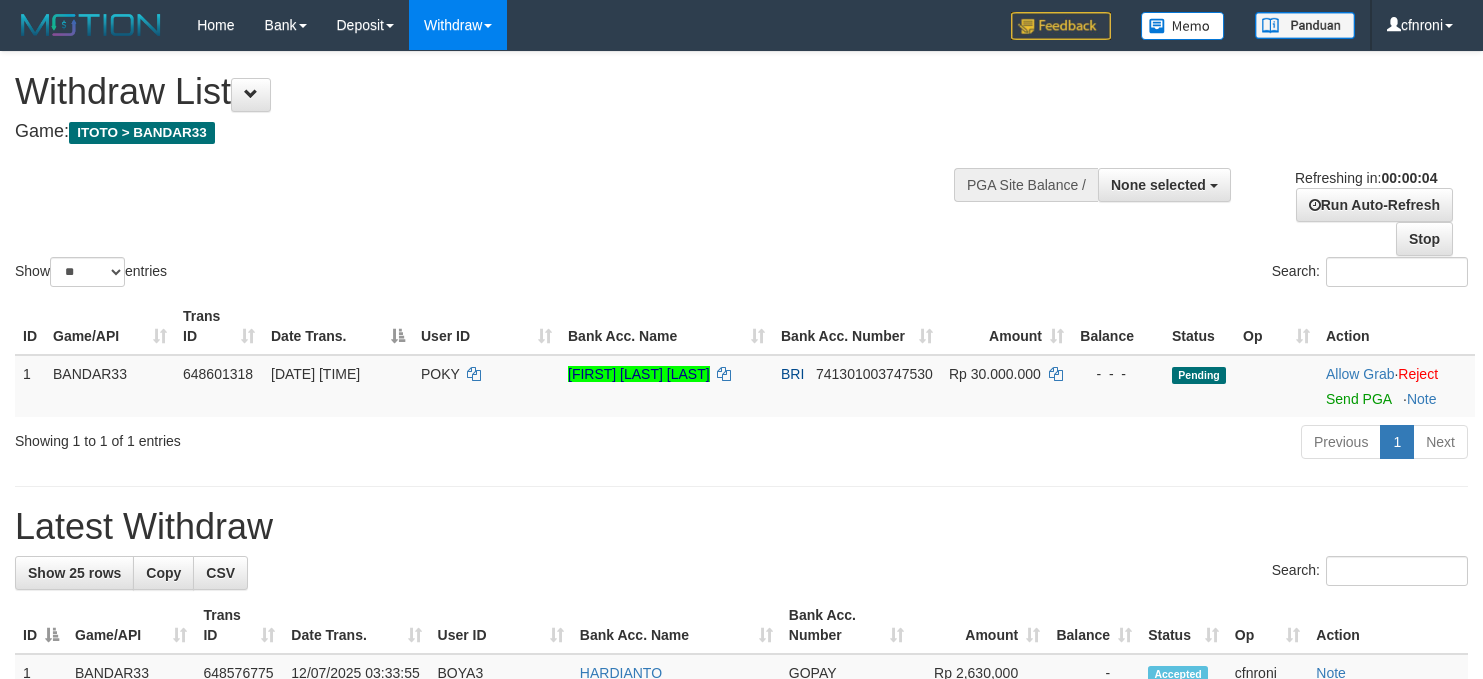 scroll, scrollTop: 0, scrollLeft: 0, axis: both 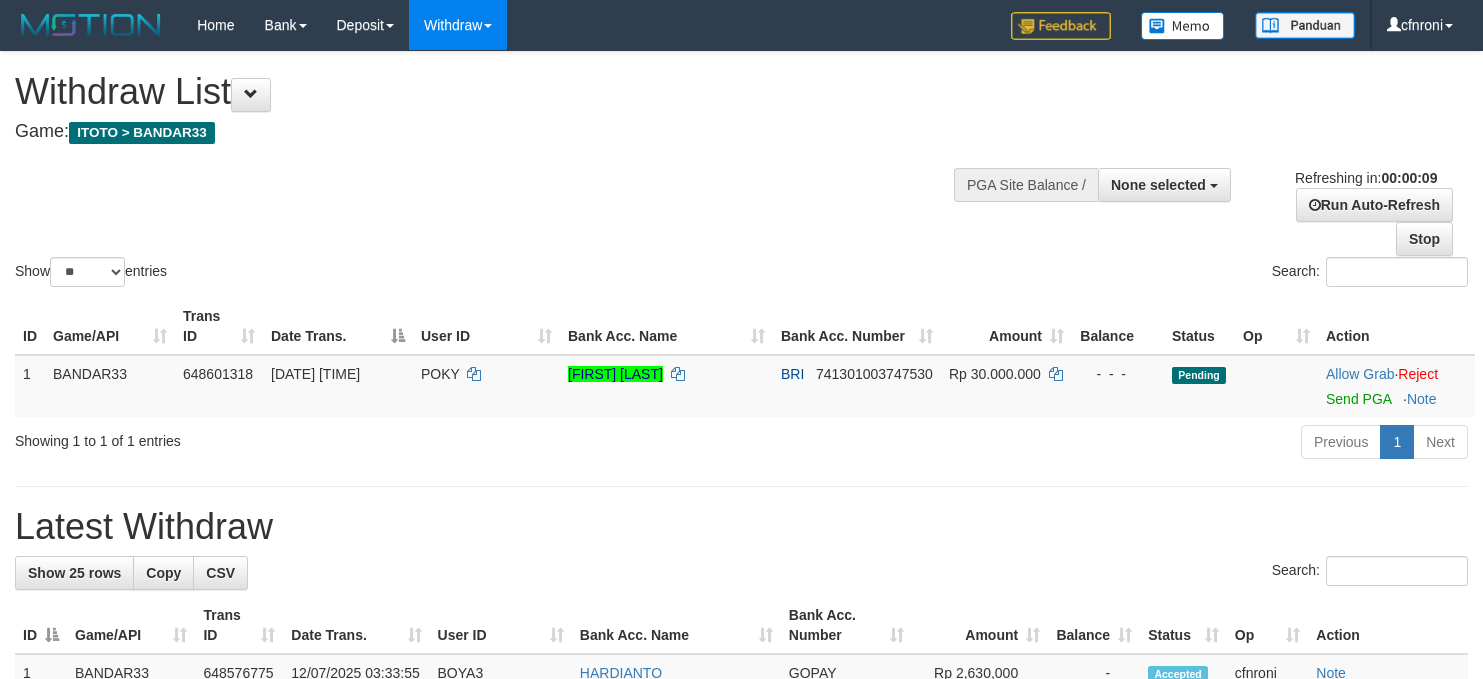 select 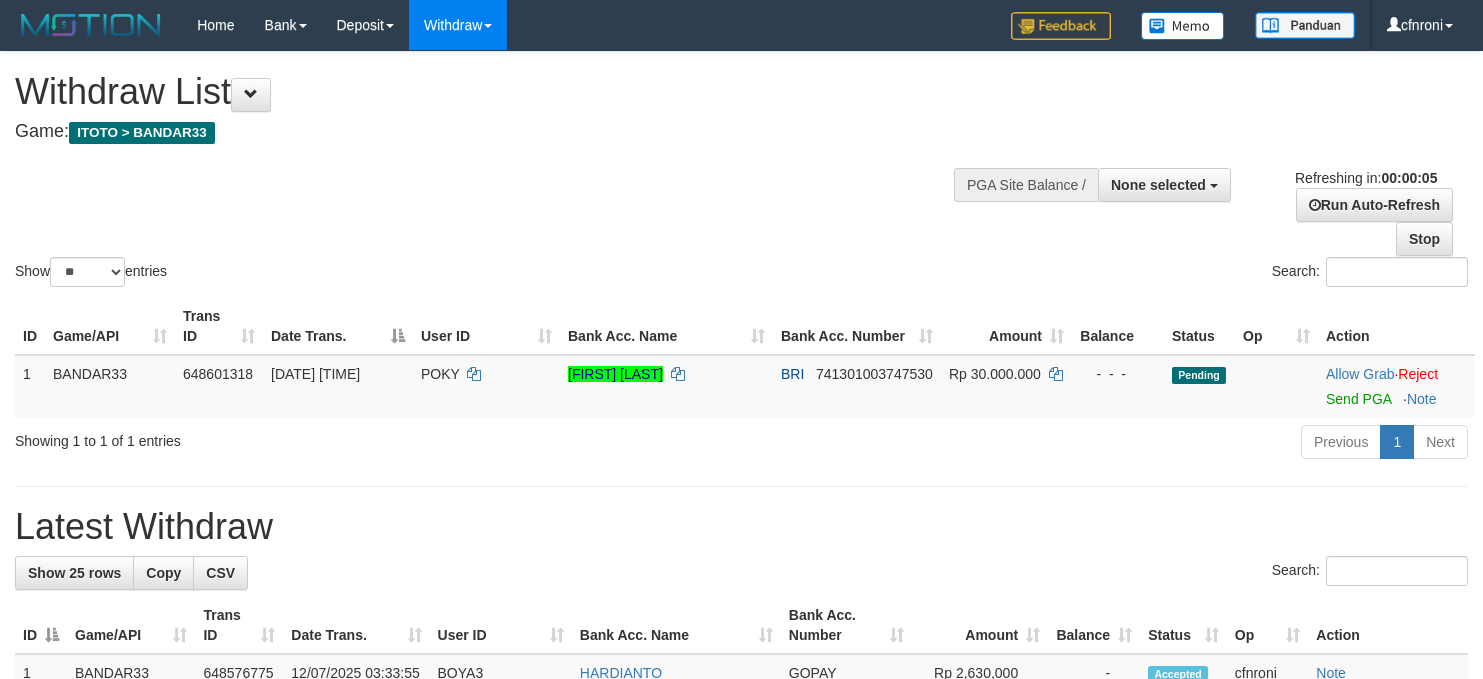 scroll, scrollTop: 0, scrollLeft: 0, axis: both 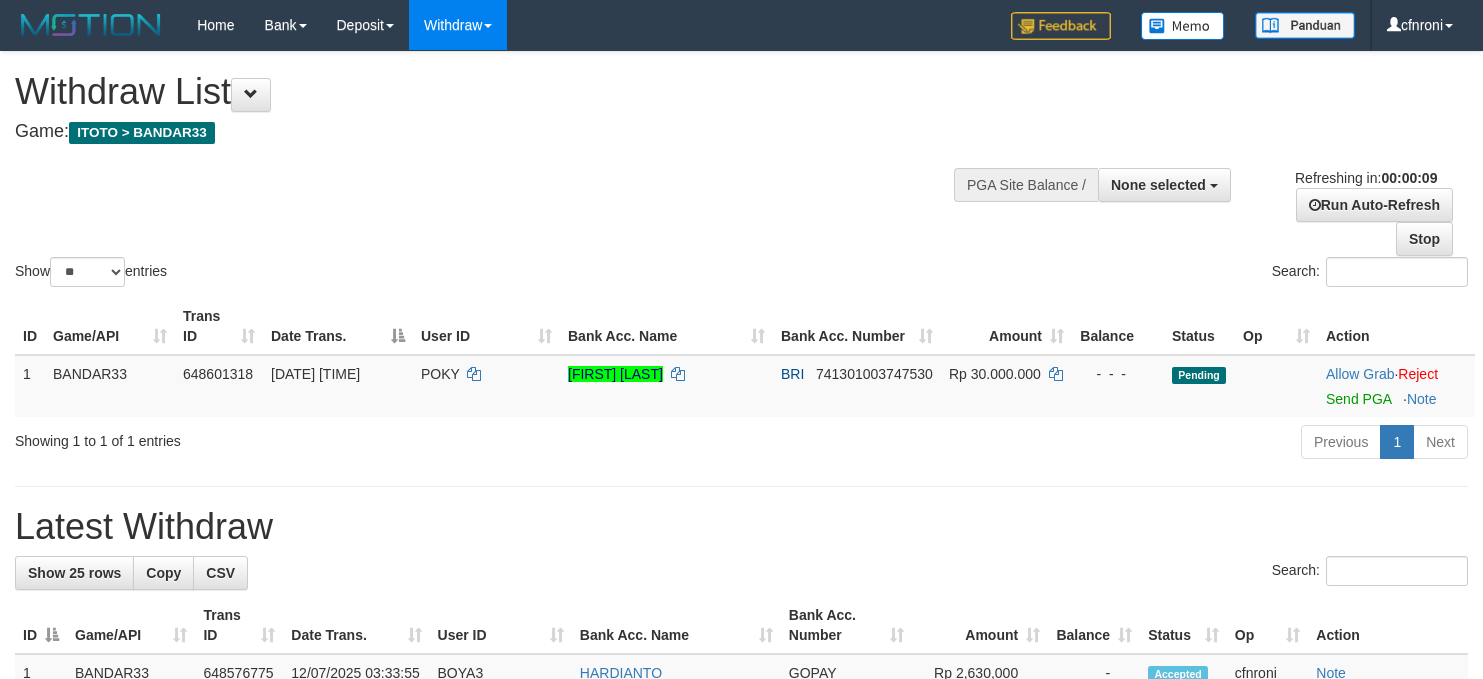 select 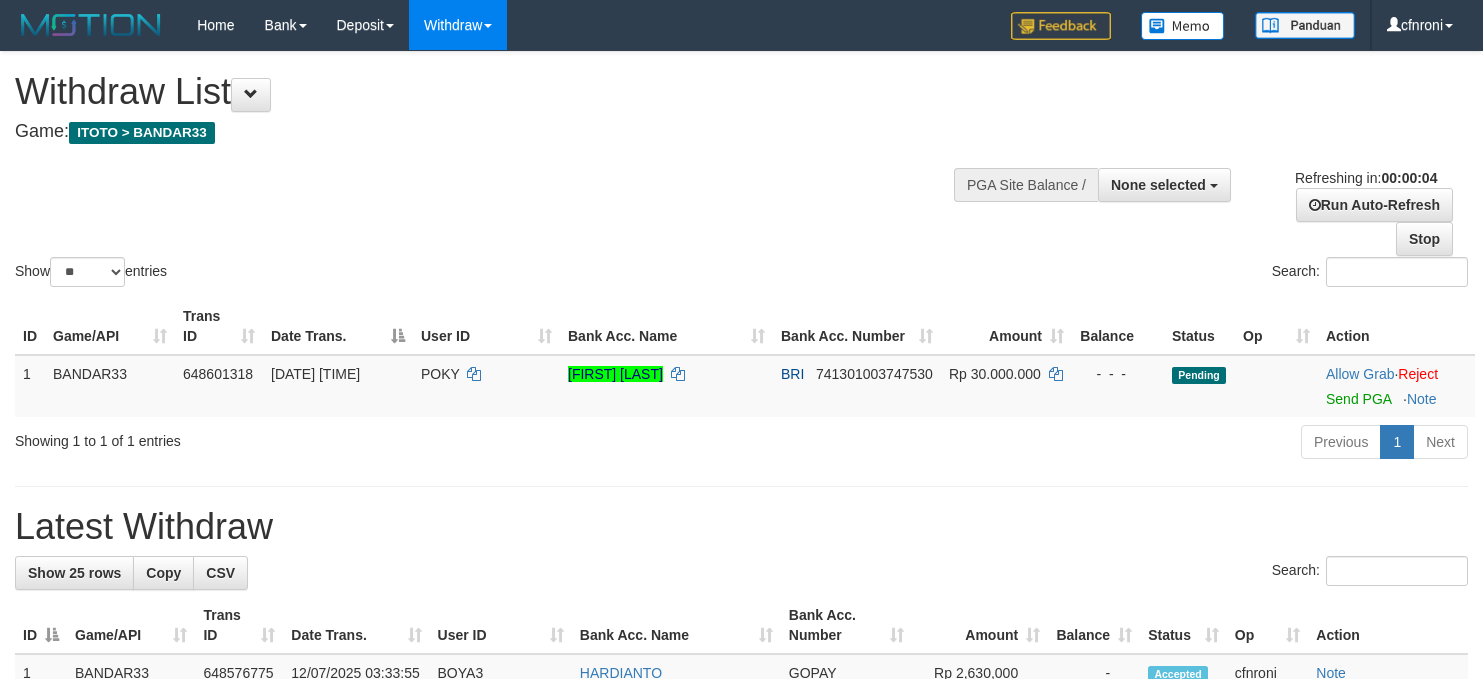 scroll, scrollTop: 0, scrollLeft: 0, axis: both 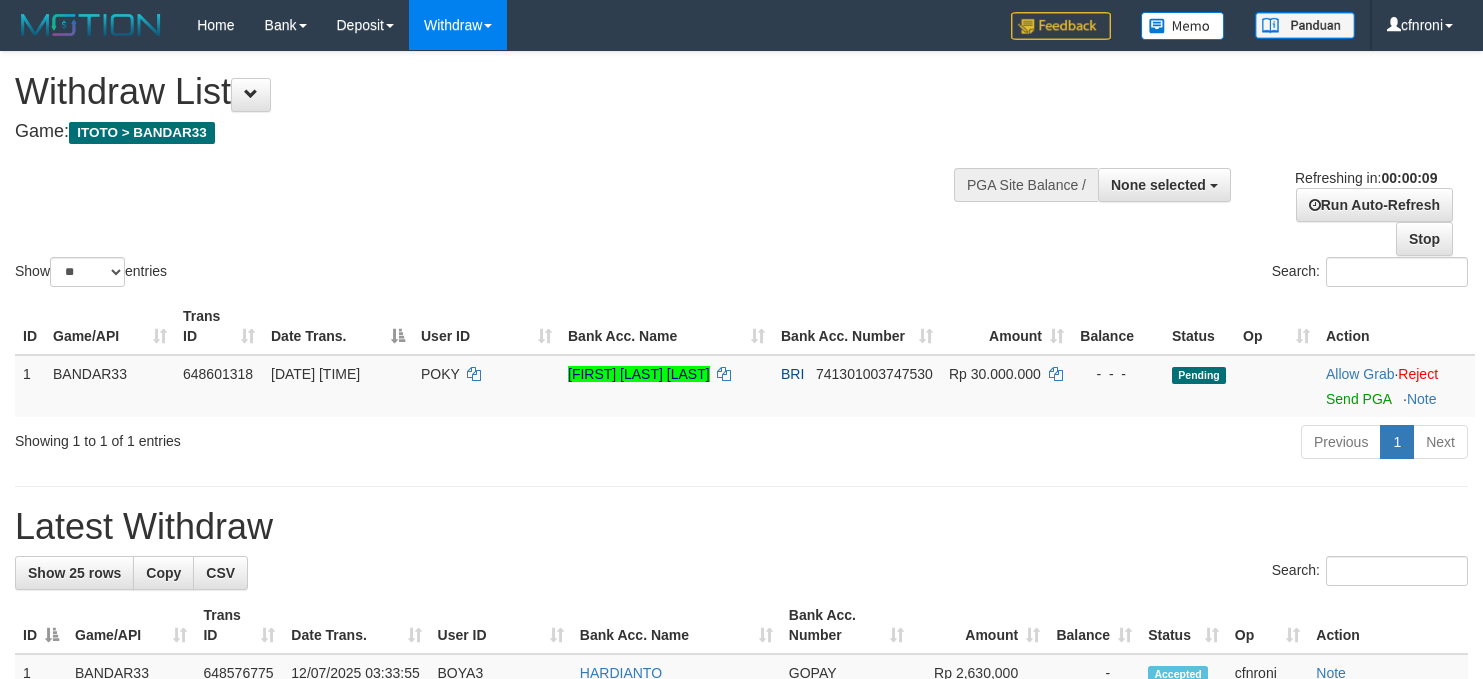 select 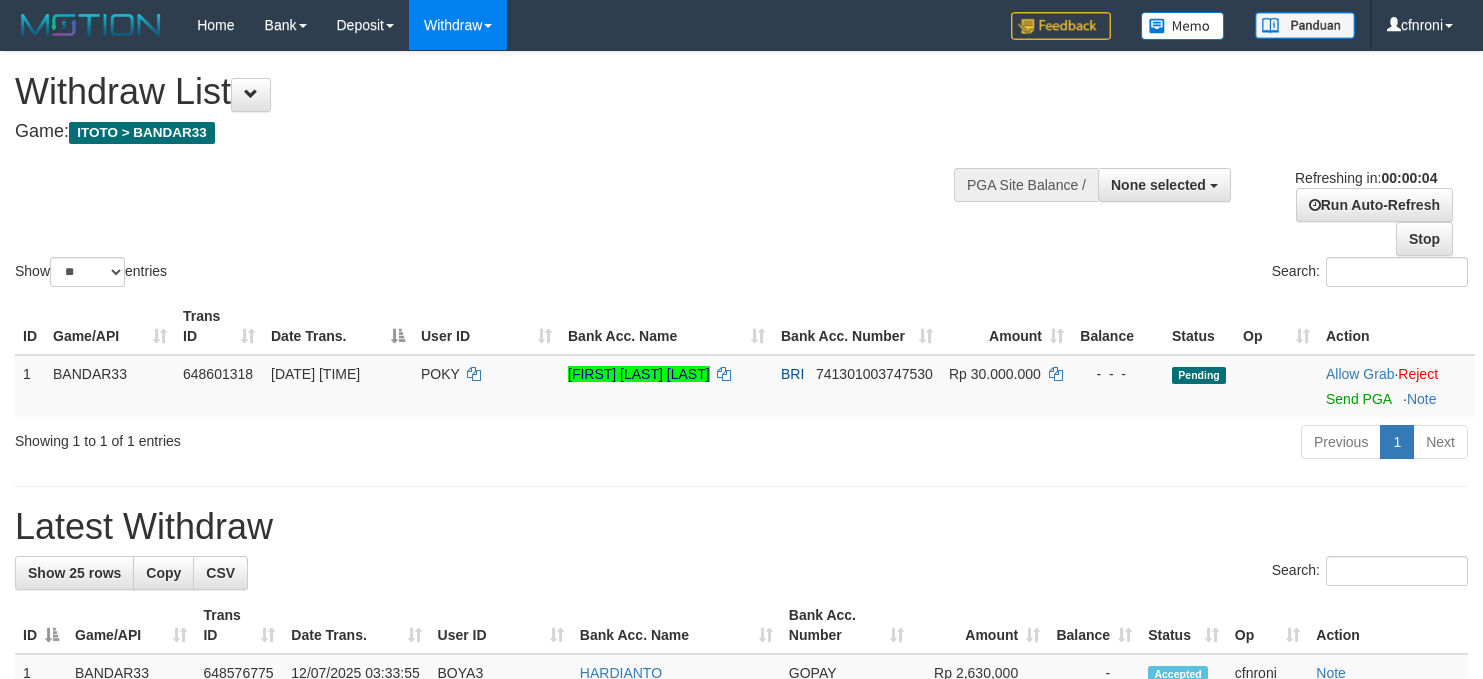 scroll, scrollTop: 0, scrollLeft: 0, axis: both 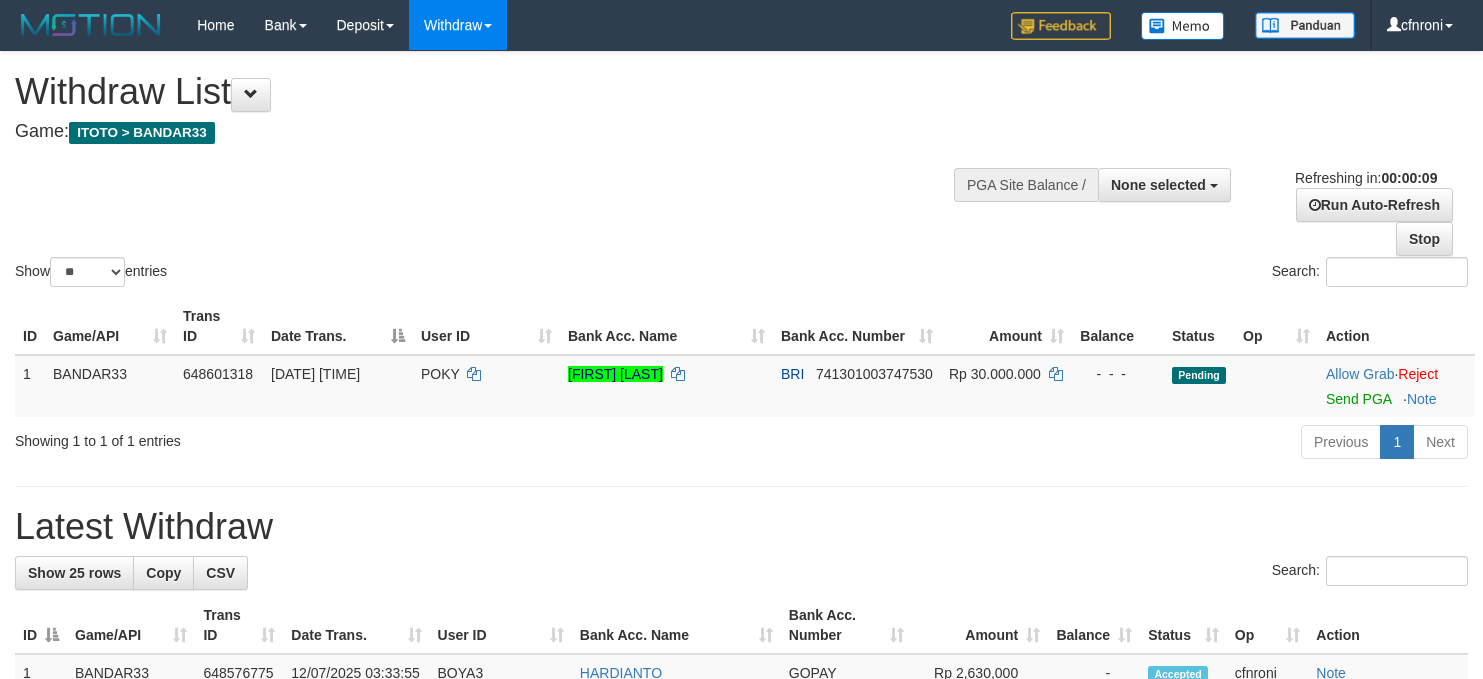 select 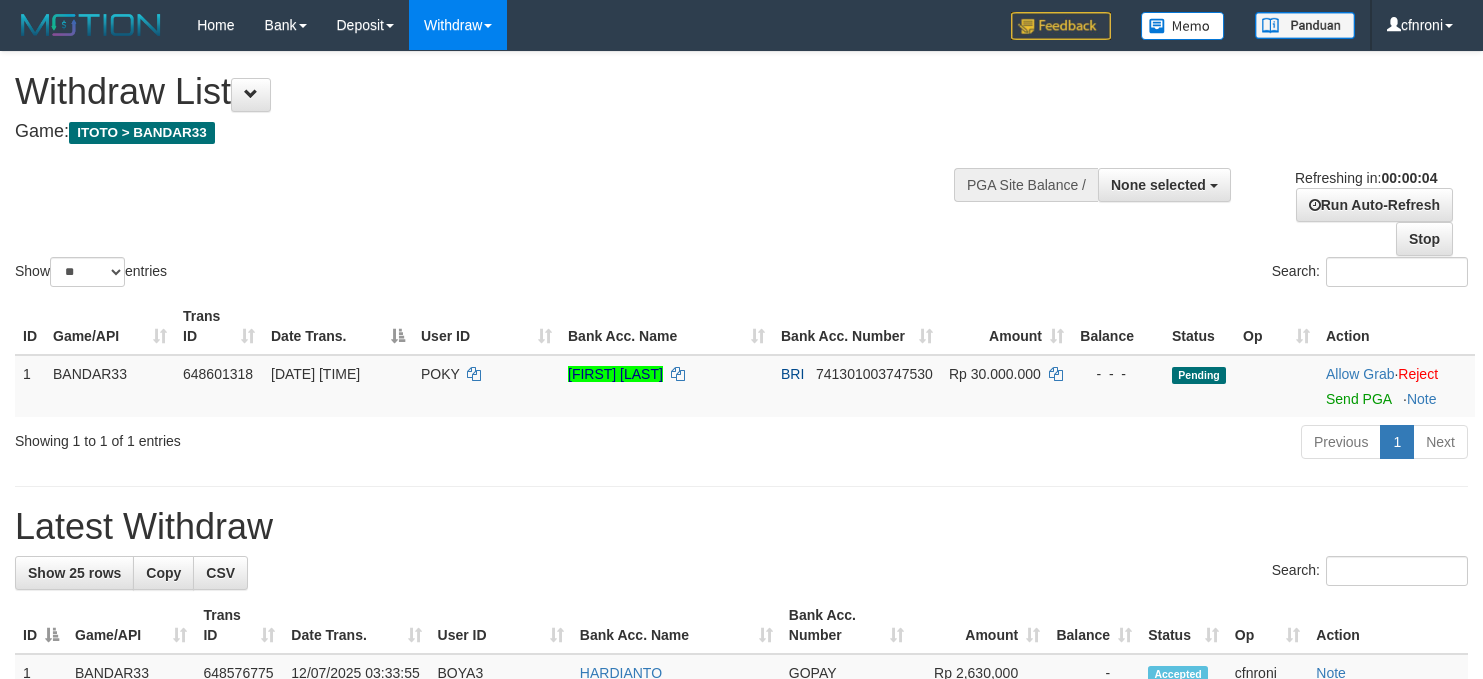 scroll, scrollTop: 0, scrollLeft: 0, axis: both 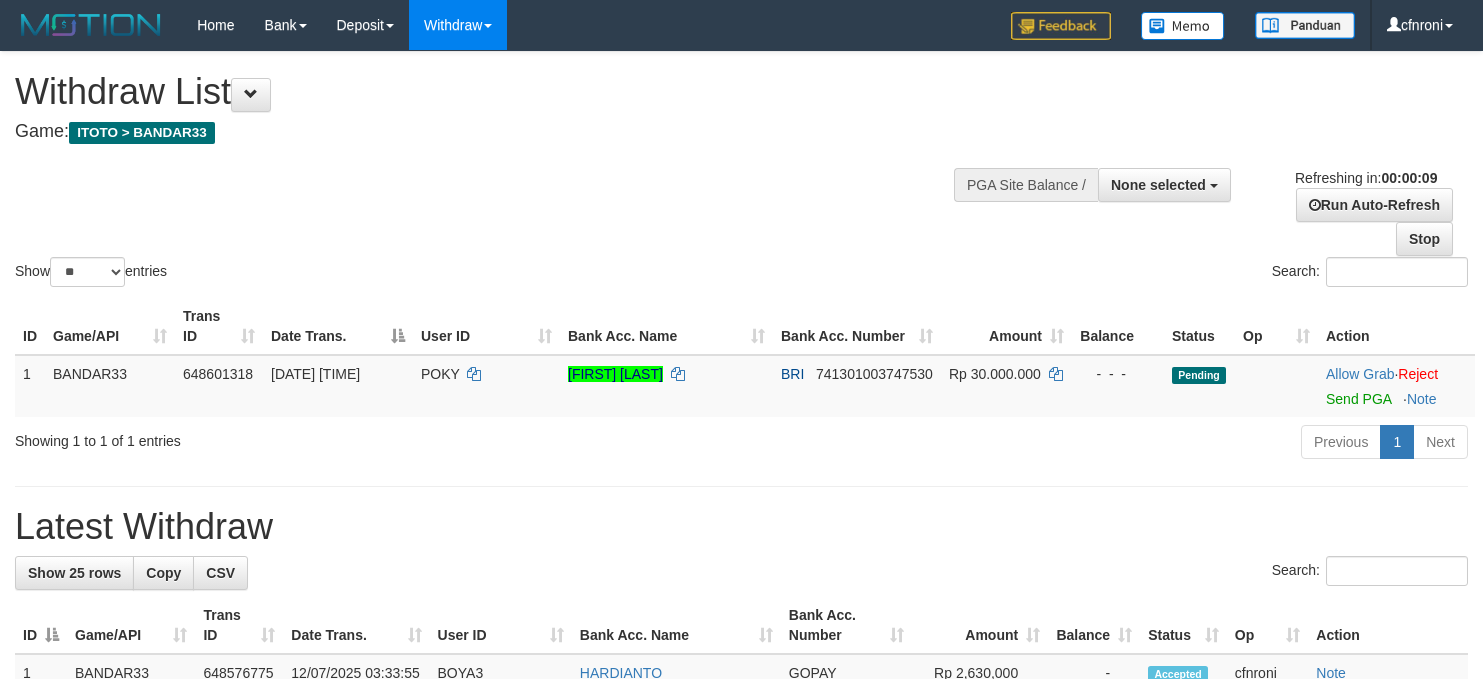 select 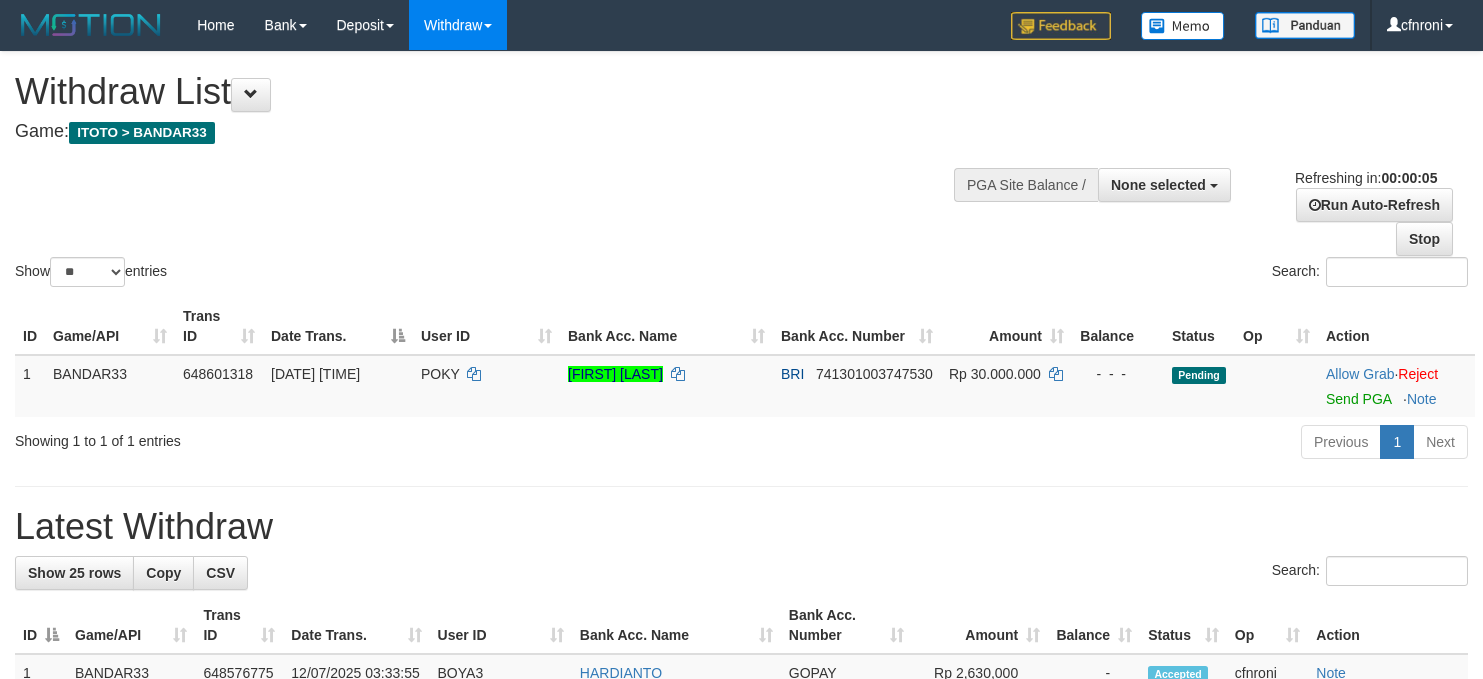 scroll, scrollTop: 0, scrollLeft: 0, axis: both 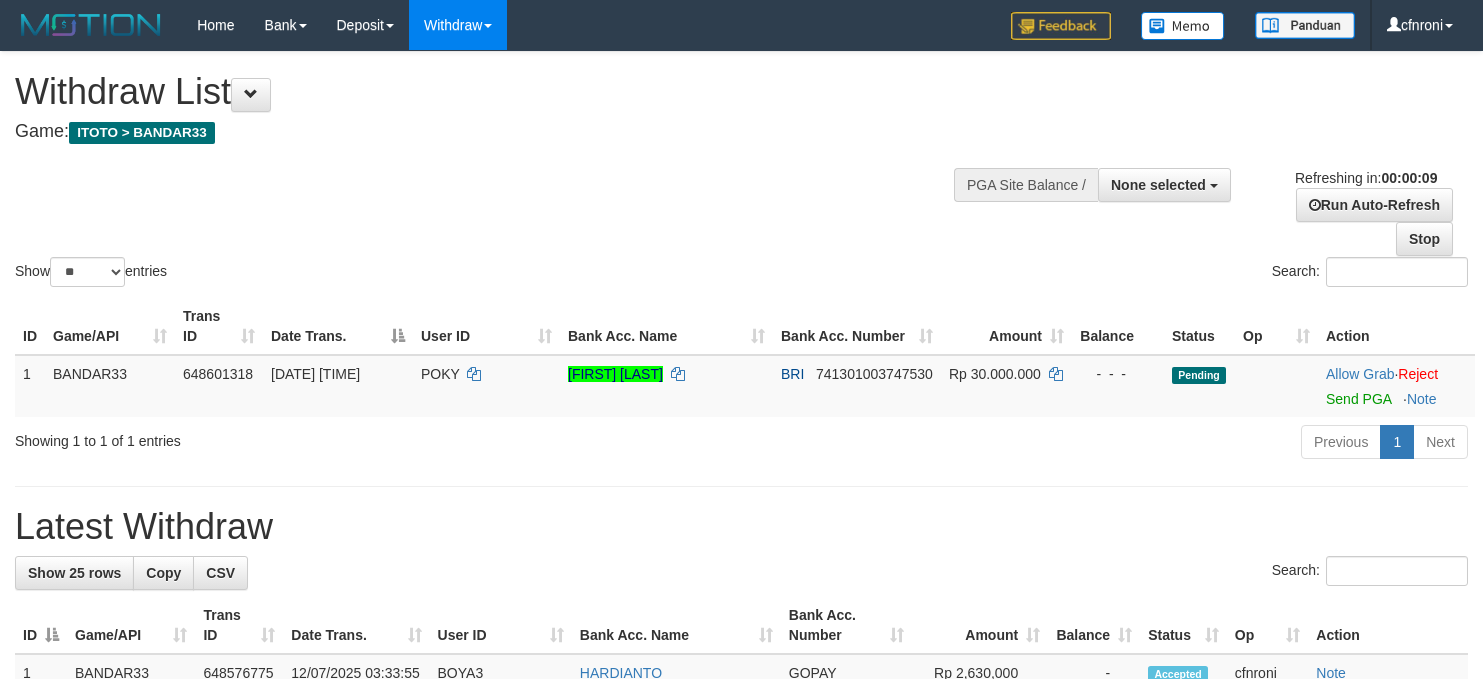 select 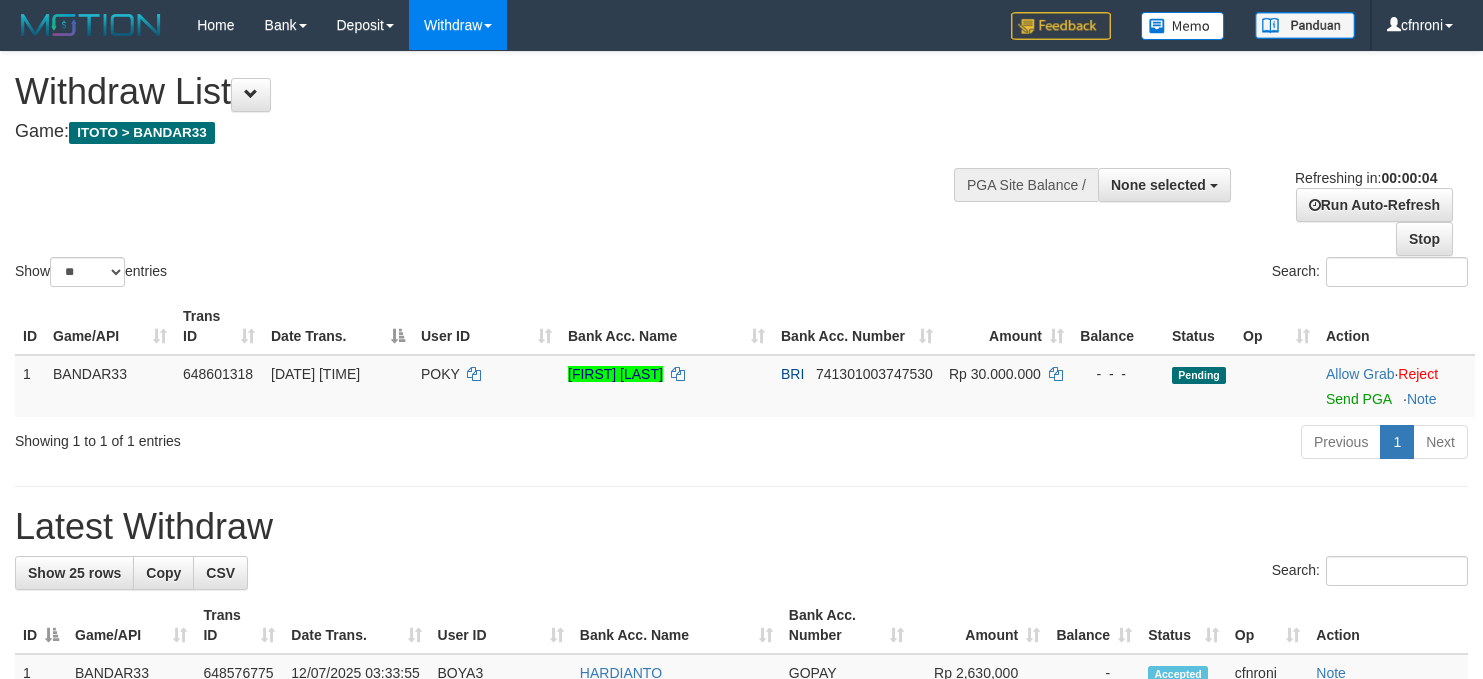 scroll, scrollTop: 0, scrollLeft: 0, axis: both 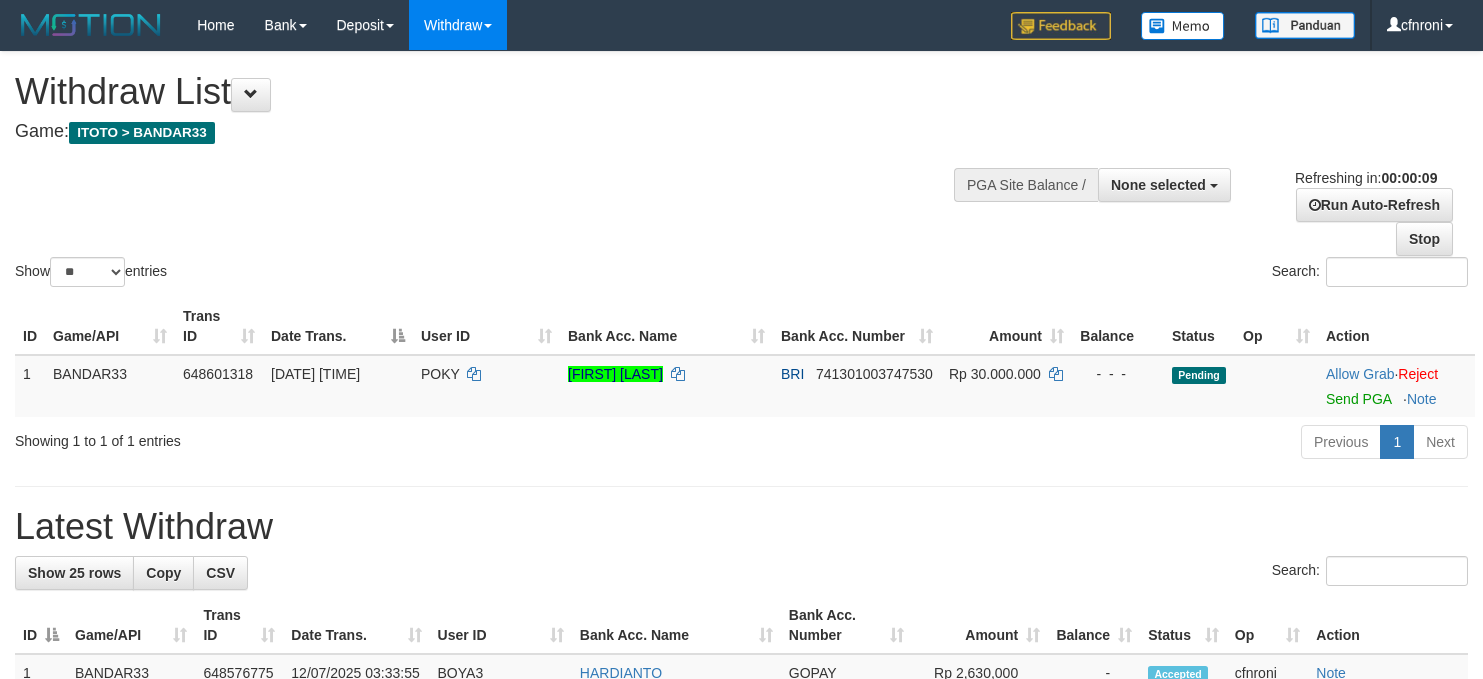 select 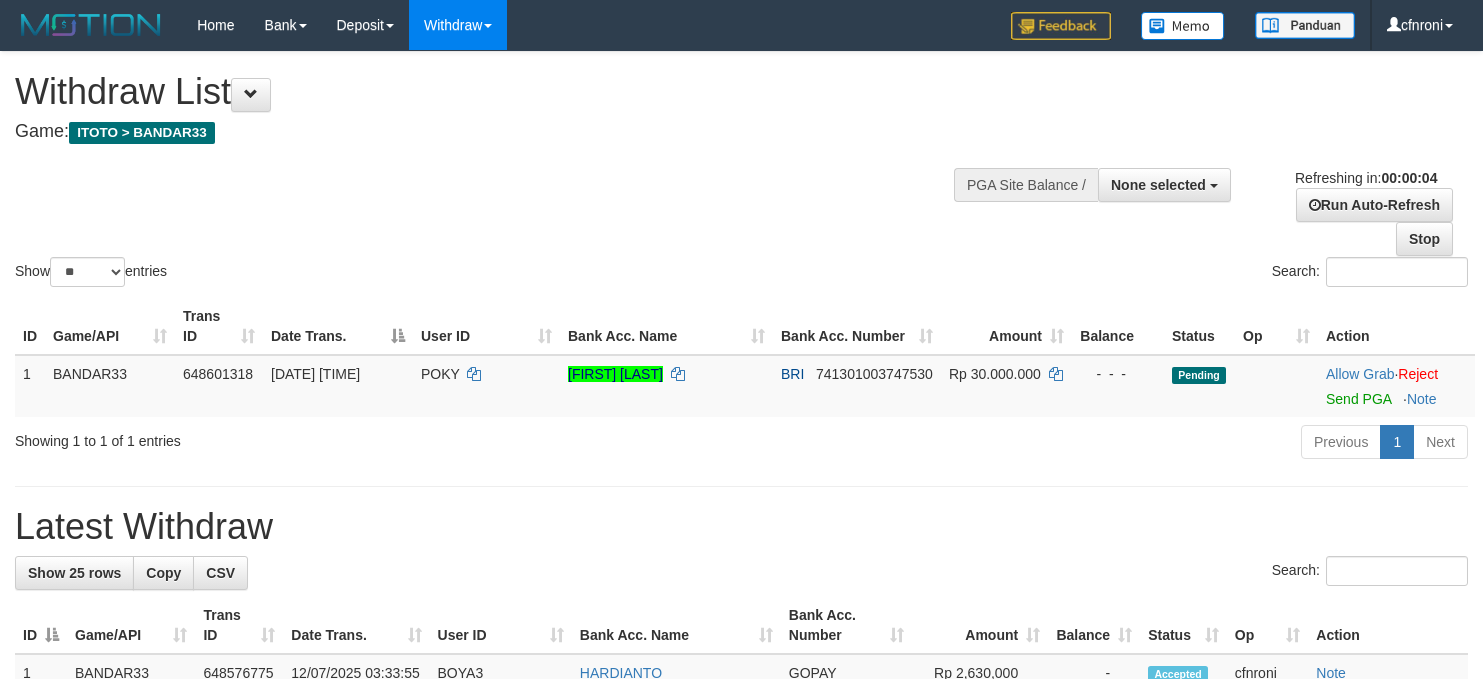 scroll, scrollTop: 0, scrollLeft: 0, axis: both 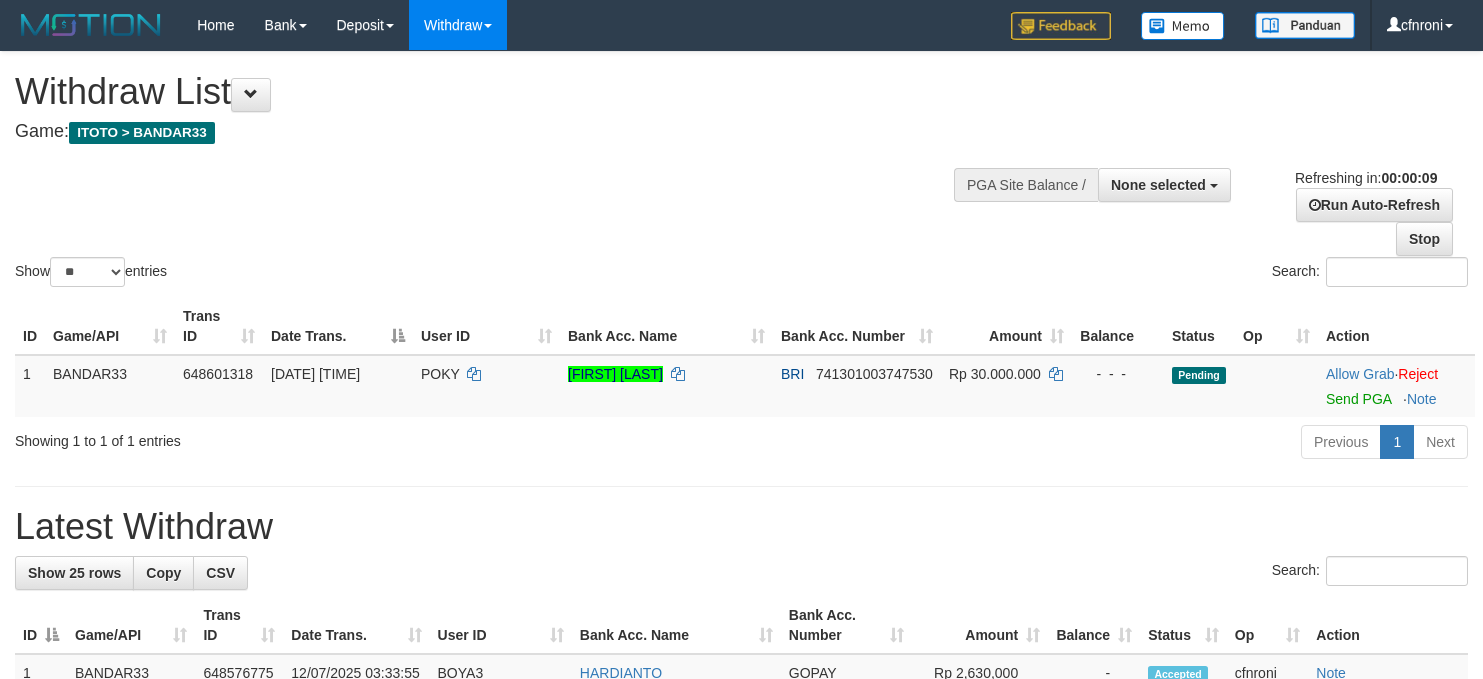 select 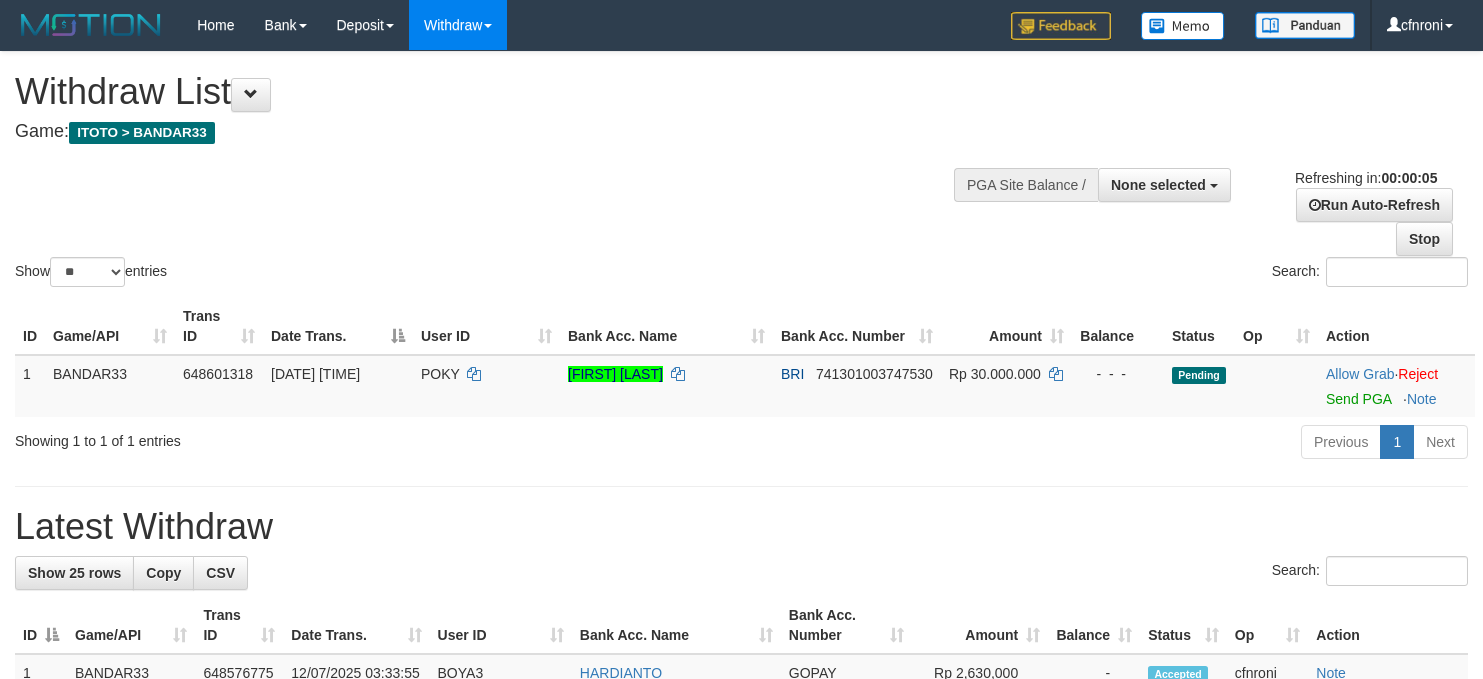 scroll, scrollTop: 0, scrollLeft: 0, axis: both 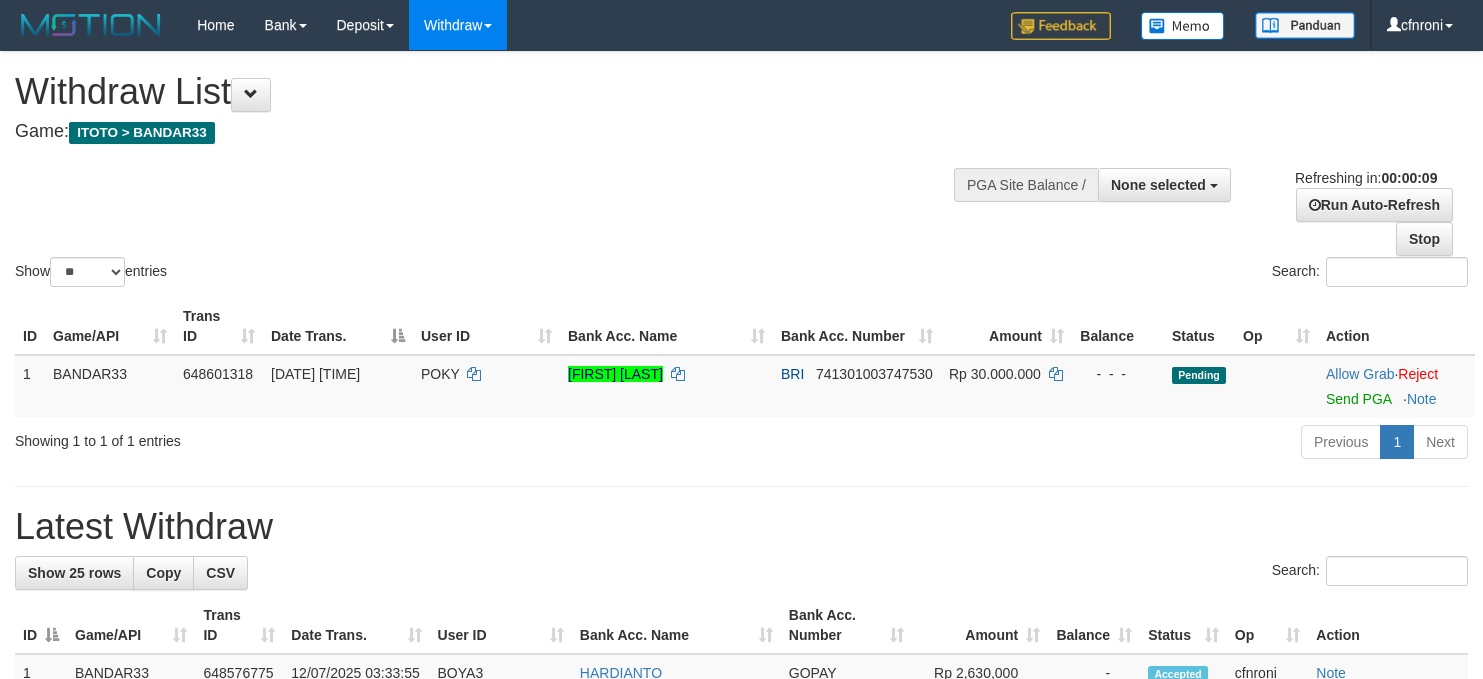 select 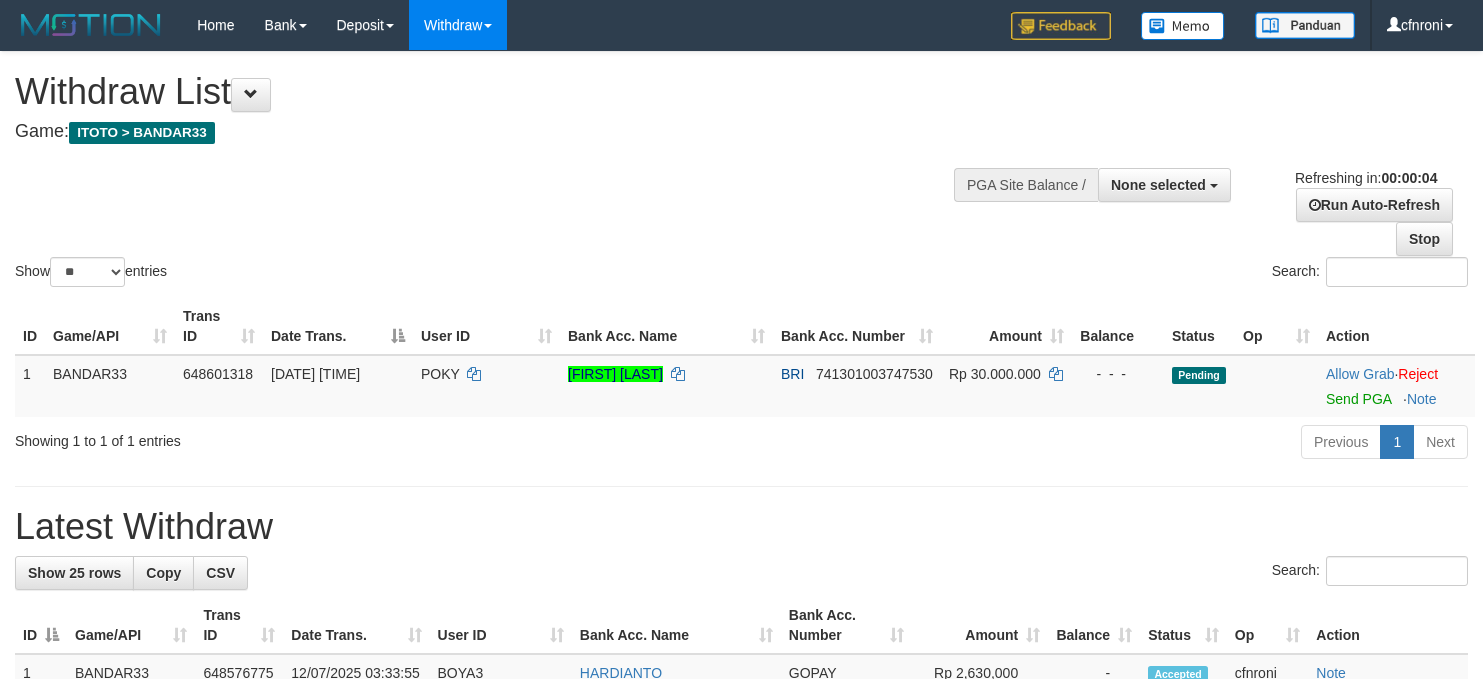 scroll, scrollTop: 0, scrollLeft: 0, axis: both 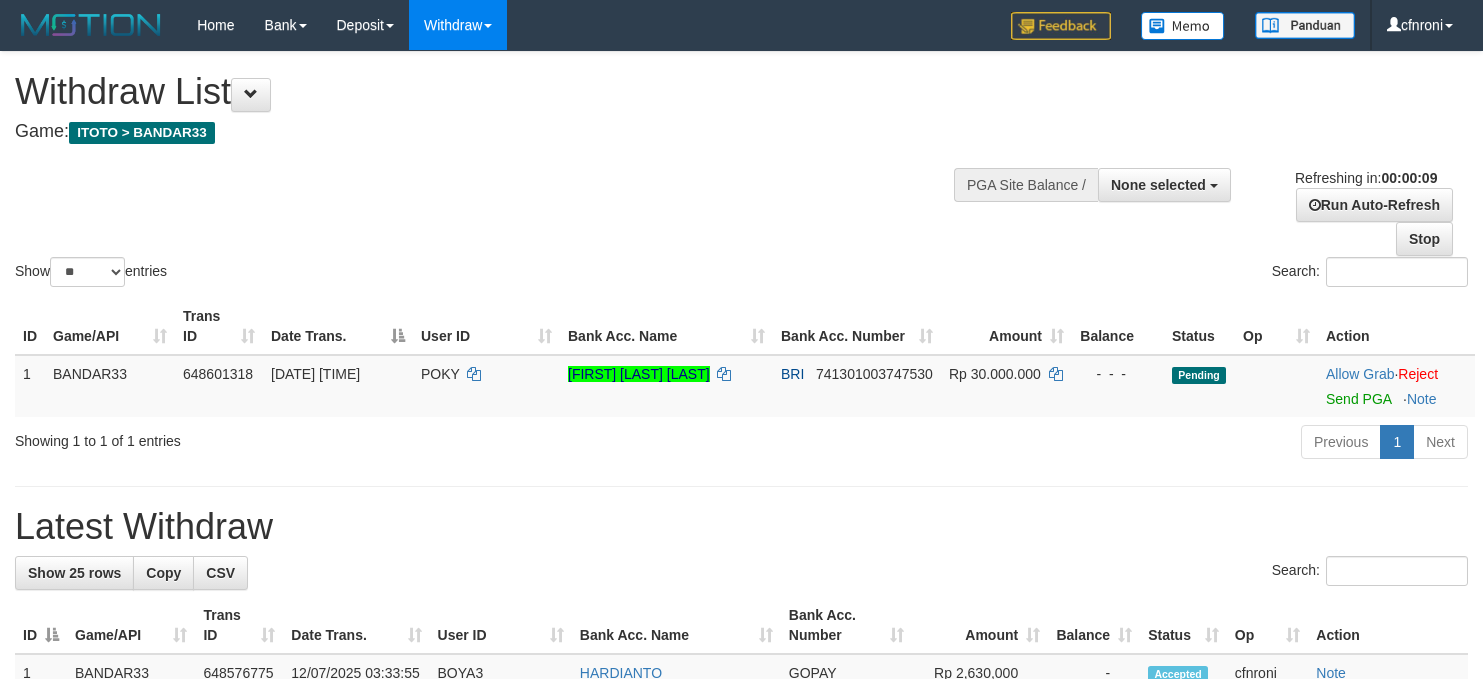 select 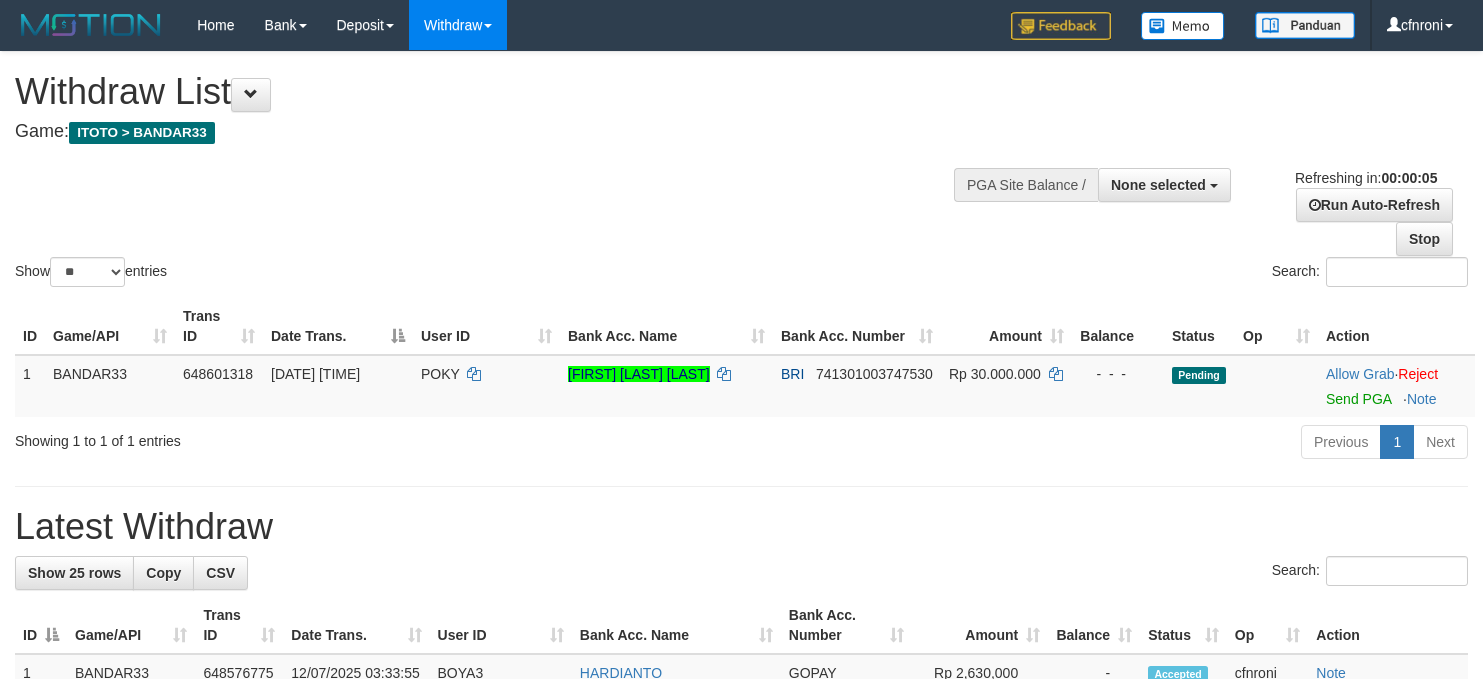 scroll, scrollTop: 0, scrollLeft: 0, axis: both 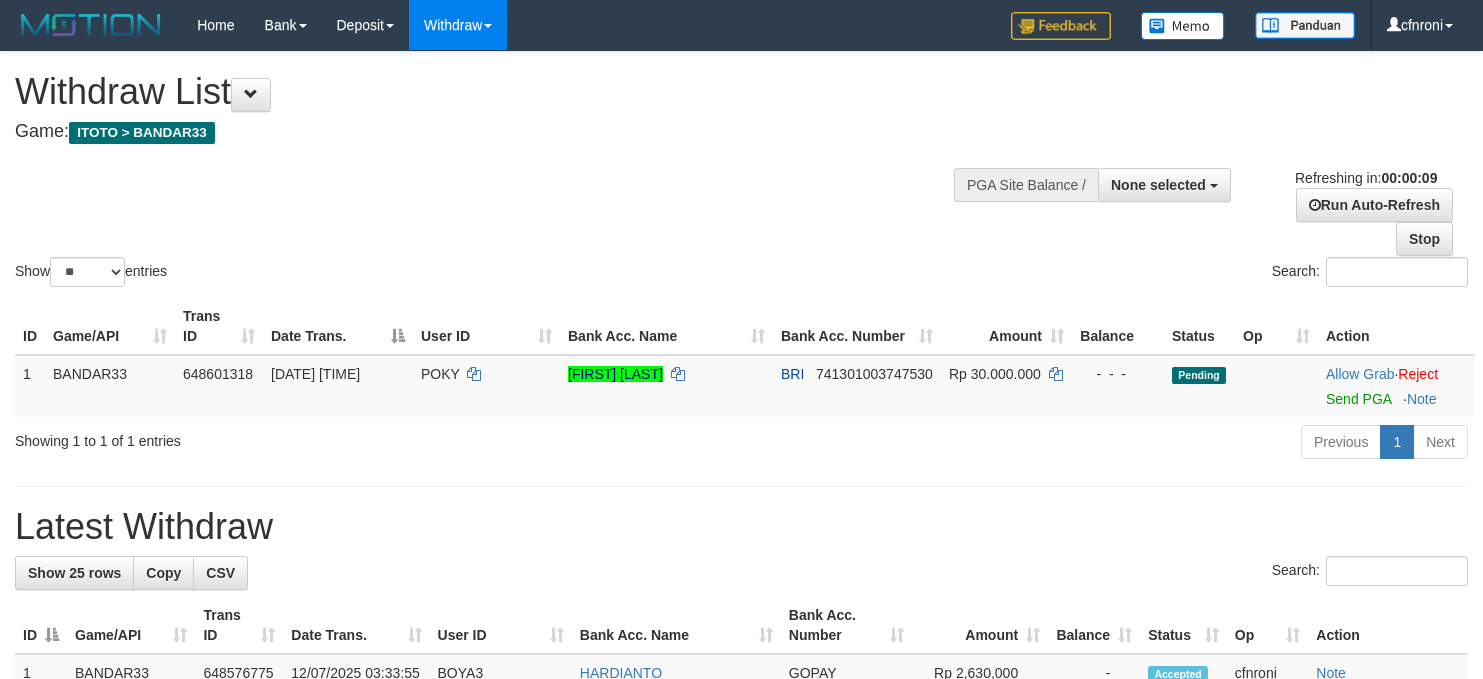 select 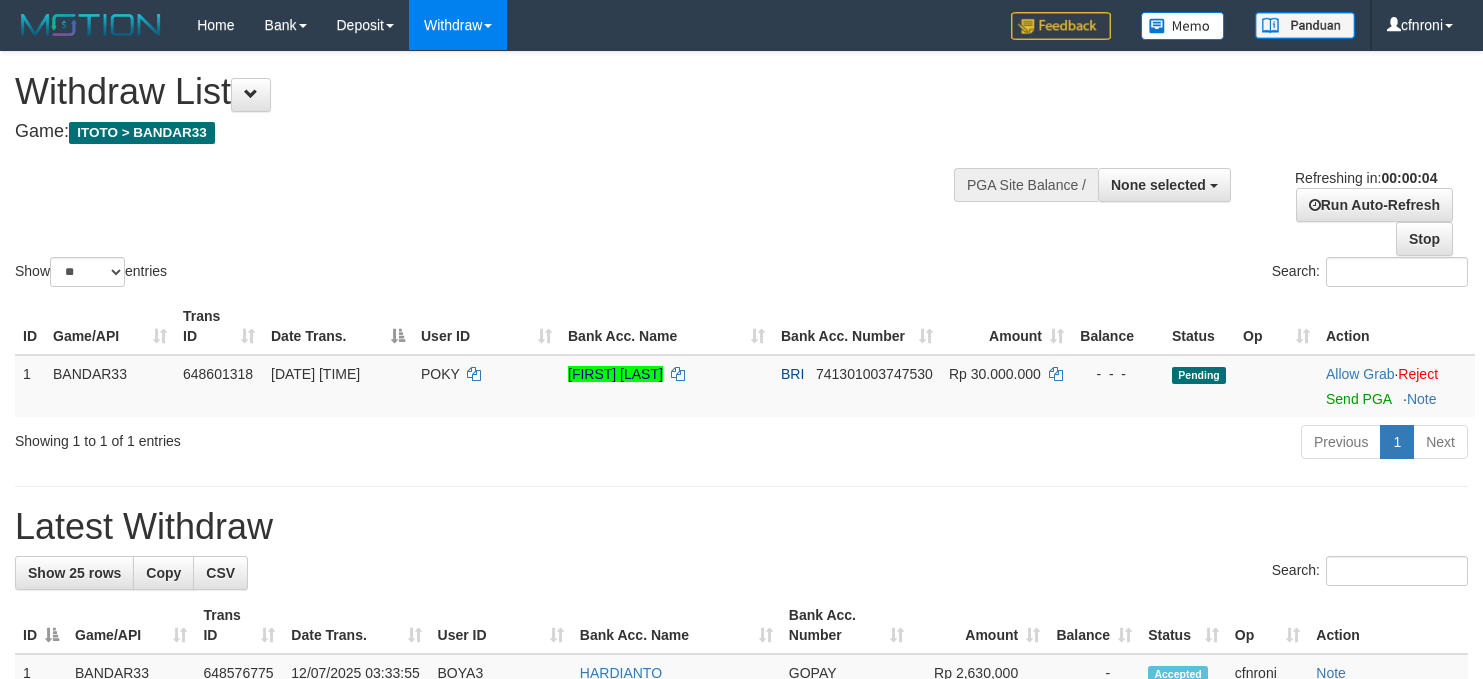 scroll, scrollTop: 0, scrollLeft: 0, axis: both 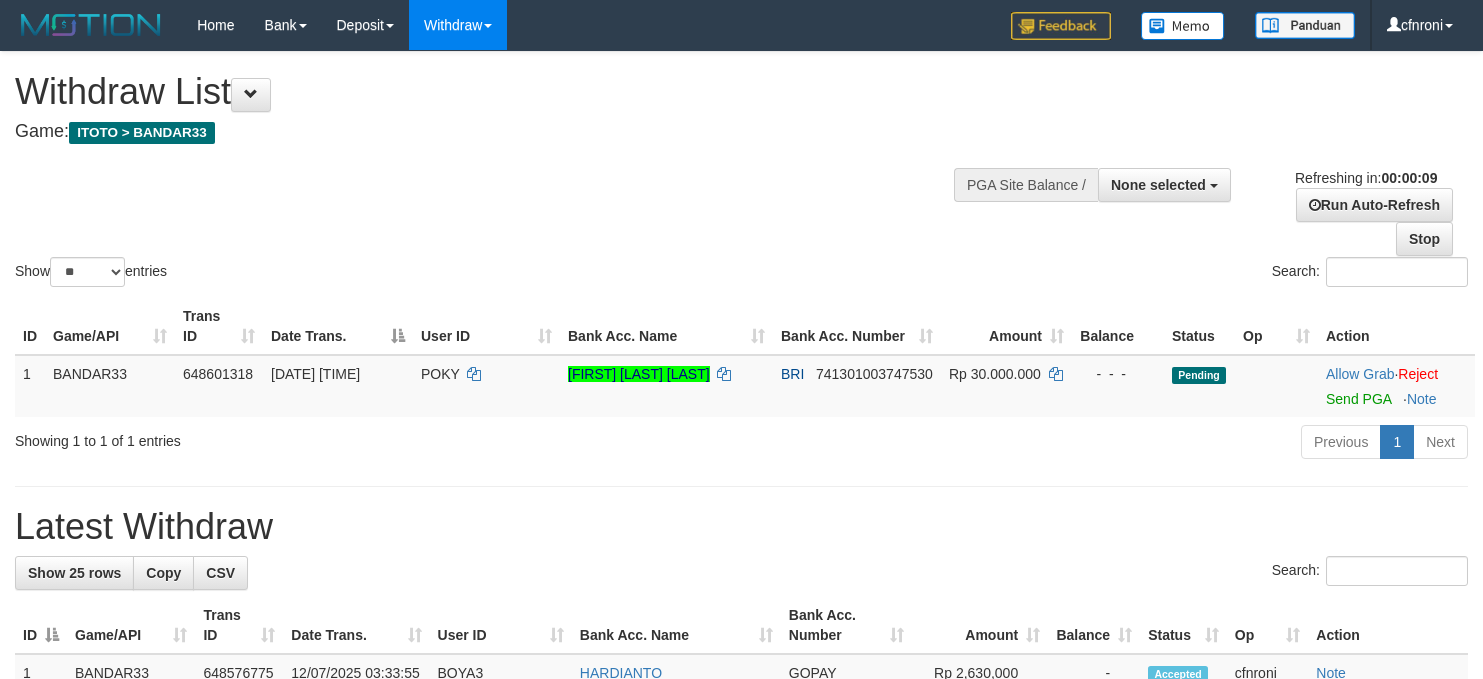 select 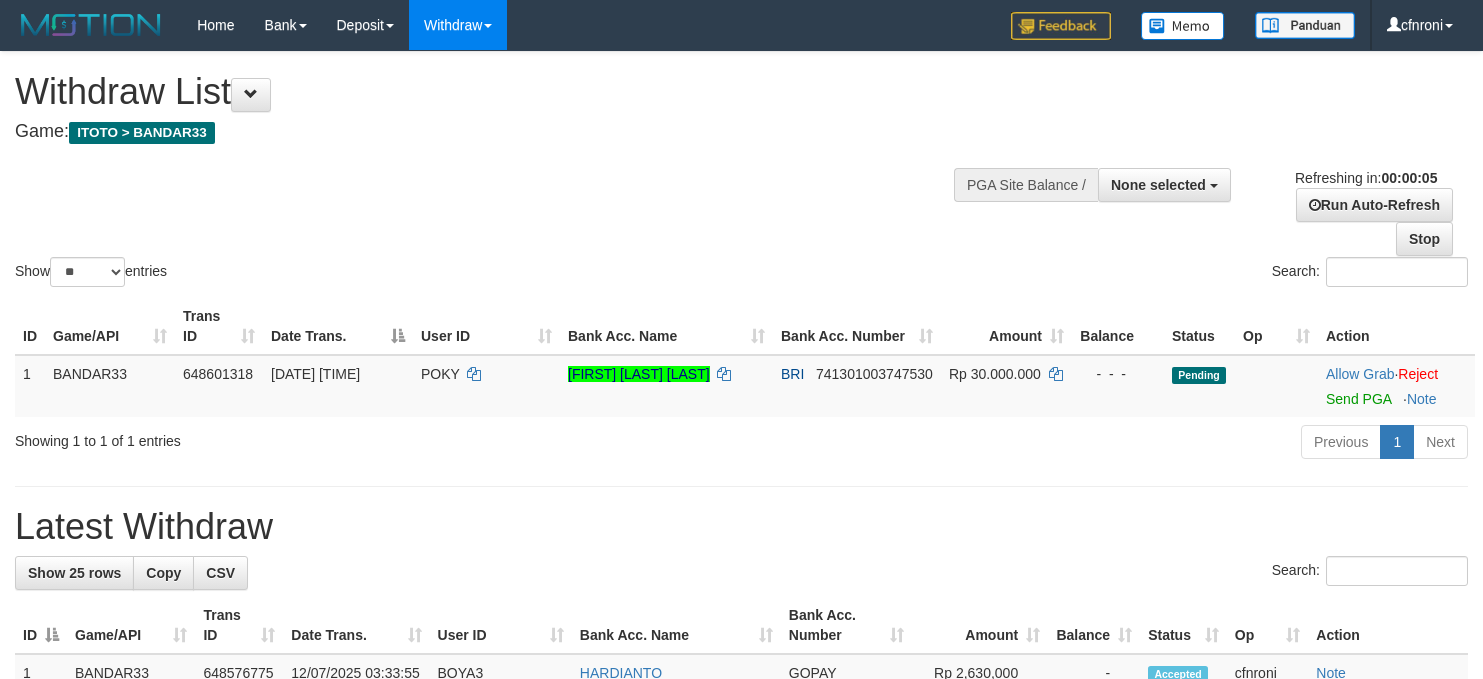 scroll, scrollTop: 0, scrollLeft: 0, axis: both 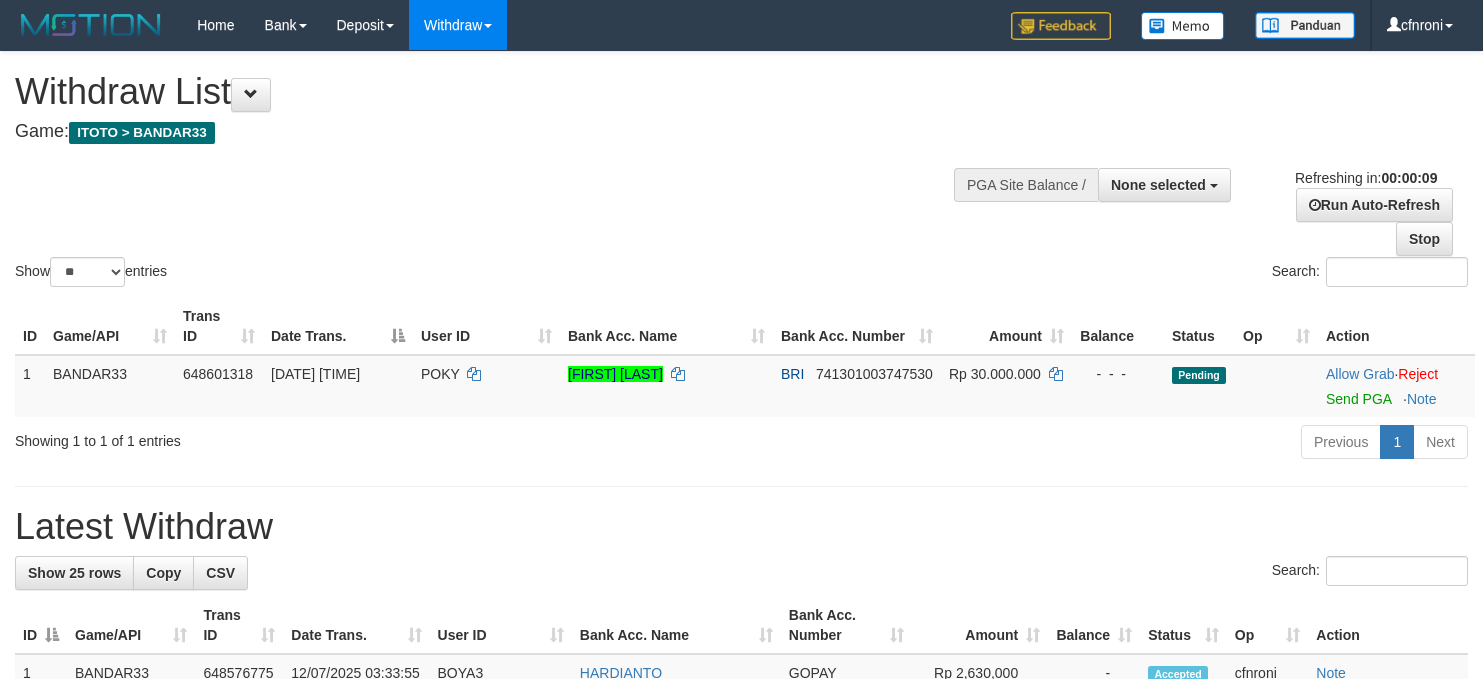 select 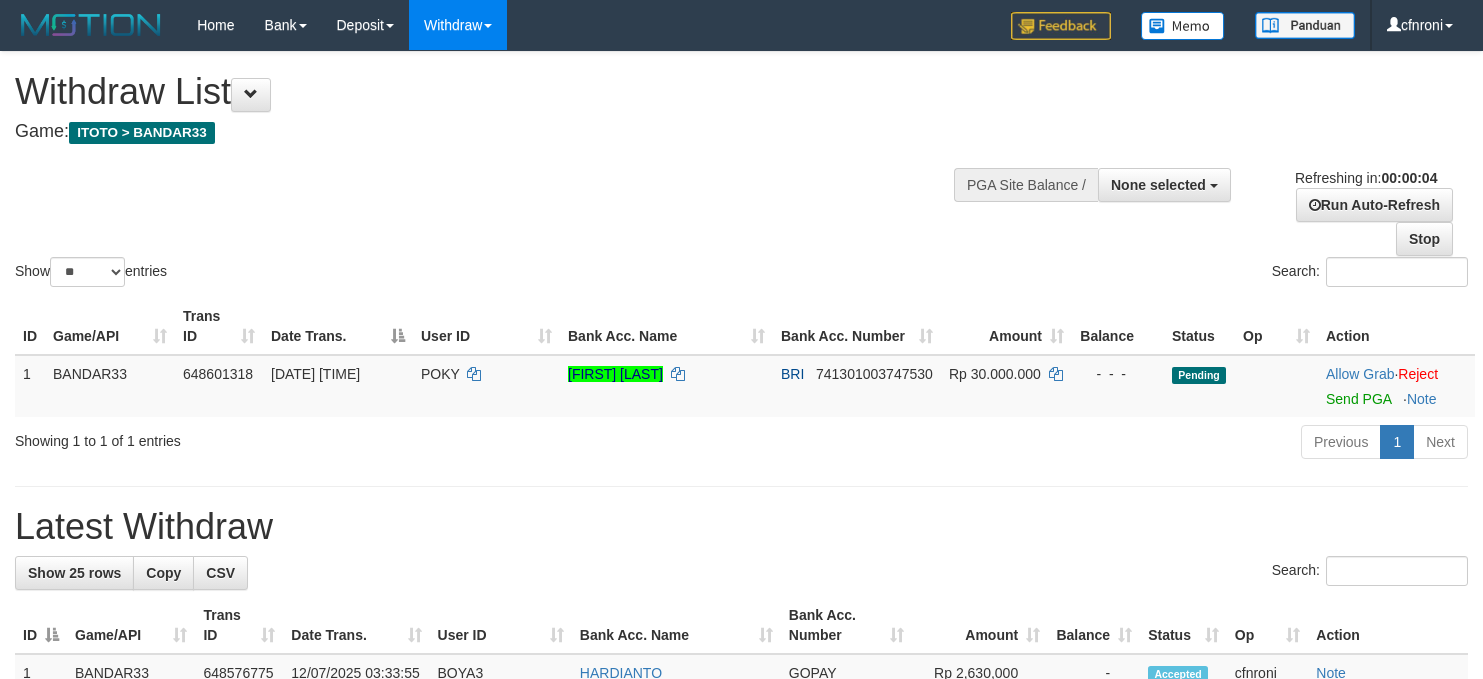 scroll, scrollTop: 0, scrollLeft: 0, axis: both 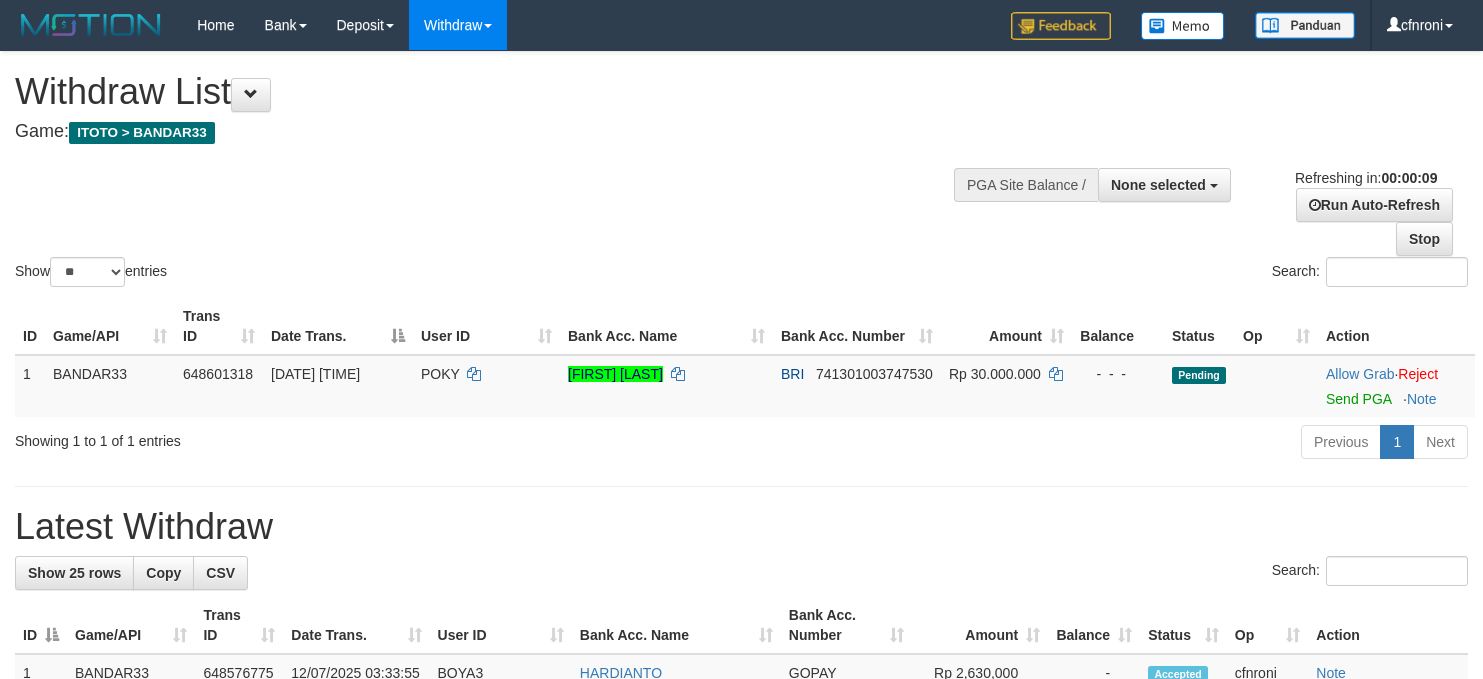 select 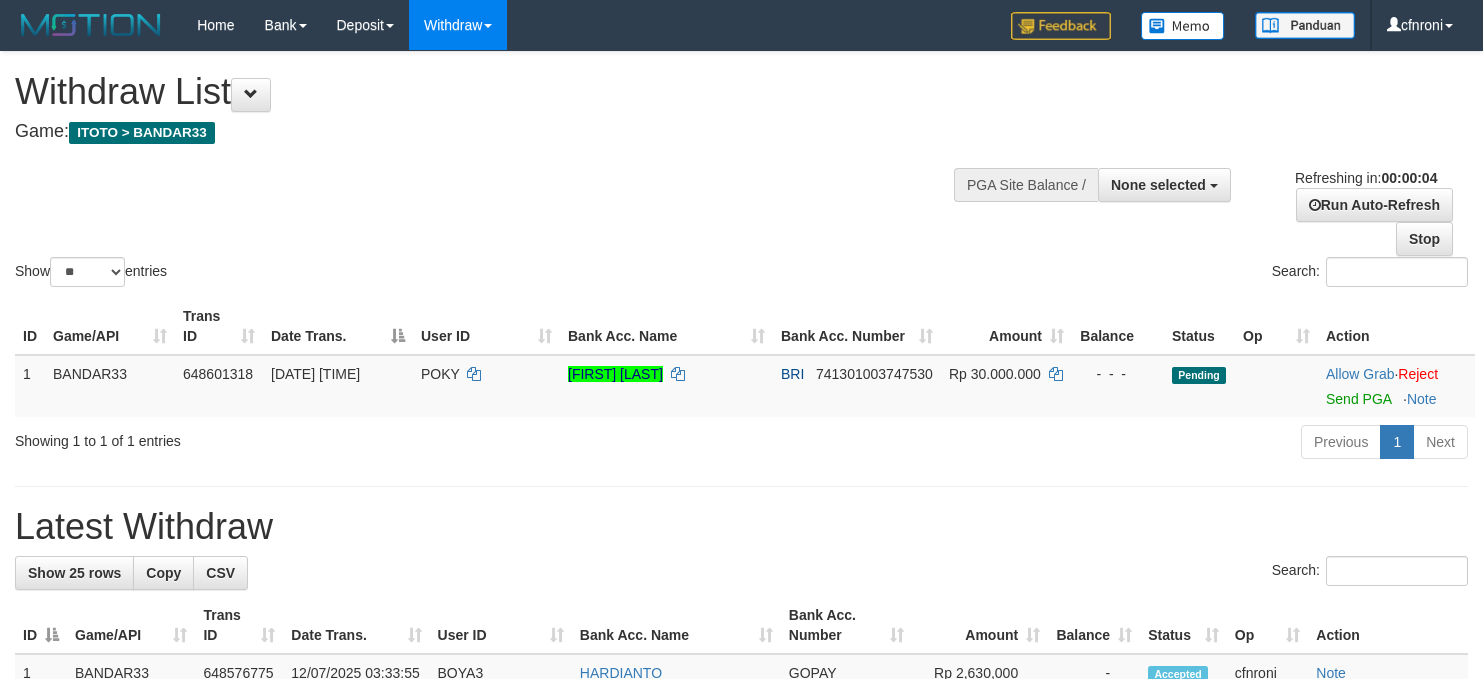 scroll, scrollTop: 0, scrollLeft: 0, axis: both 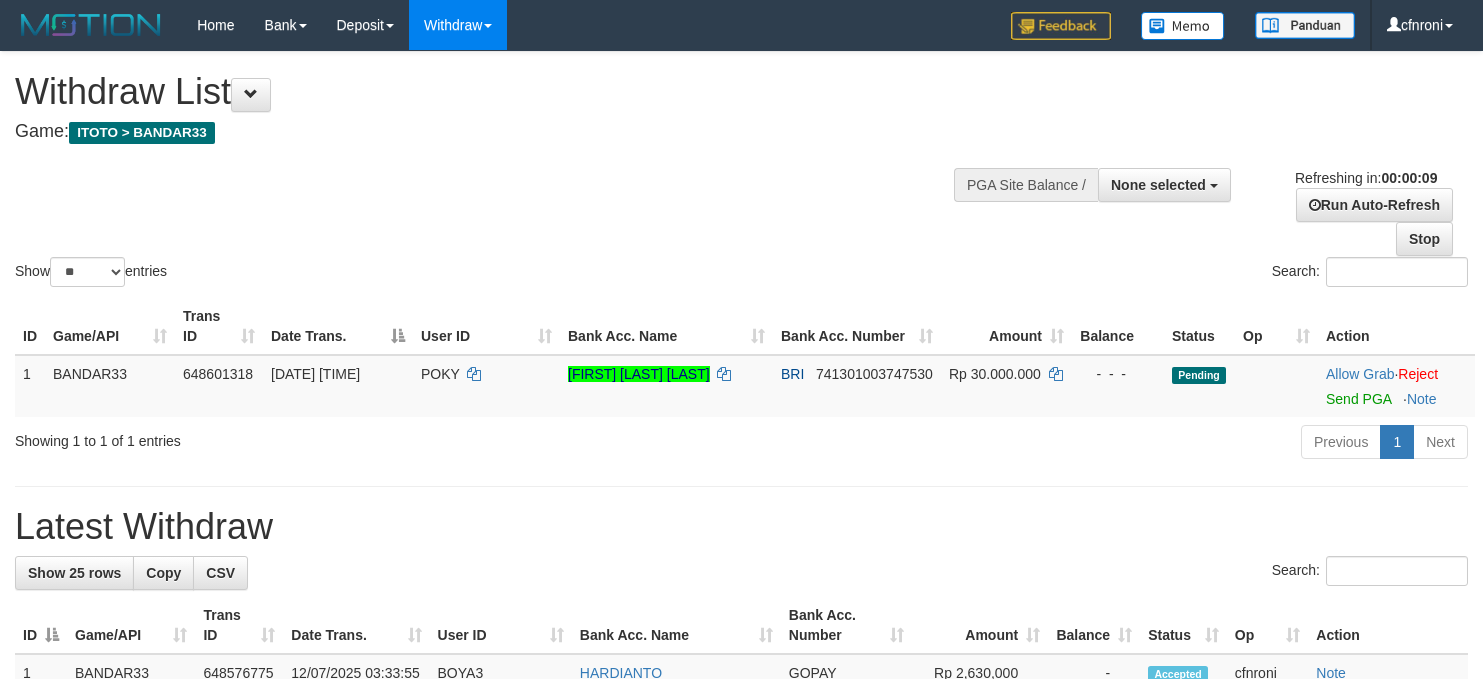 select 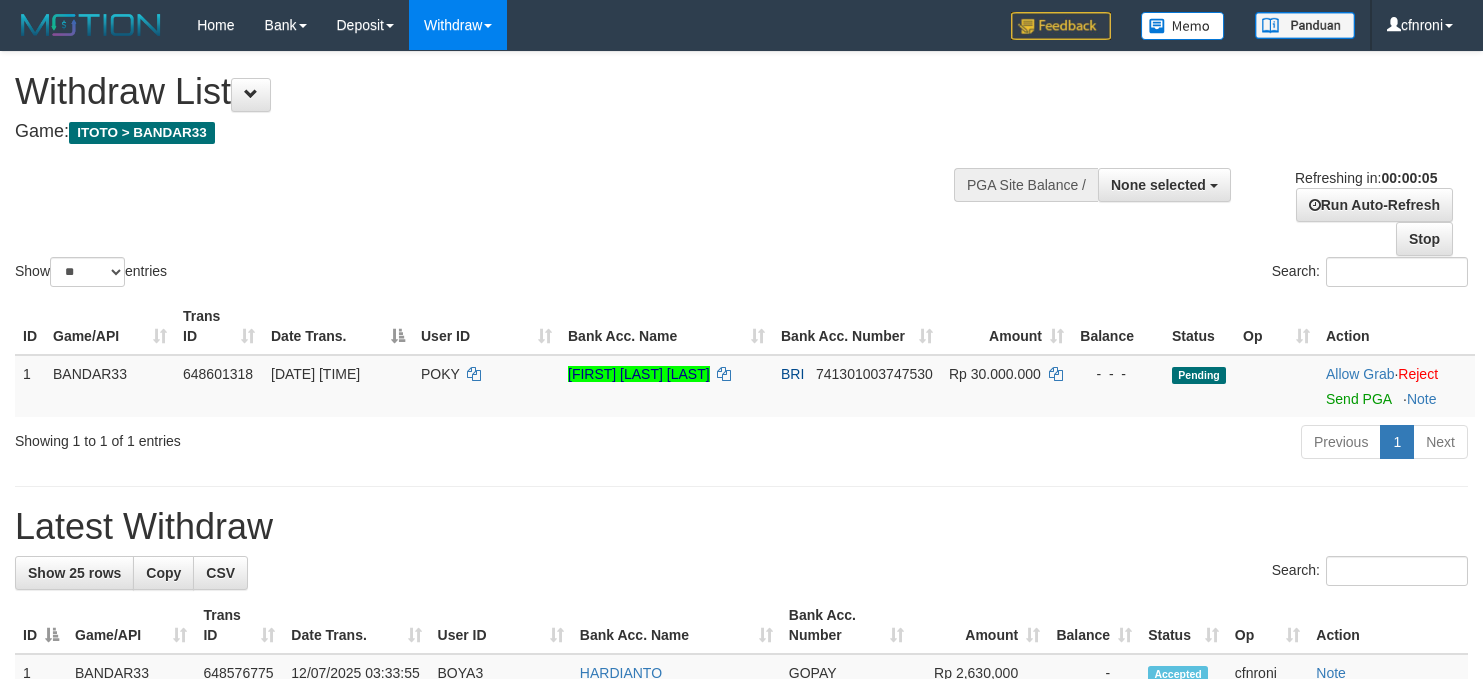 scroll, scrollTop: 0, scrollLeft: 0, axis: both 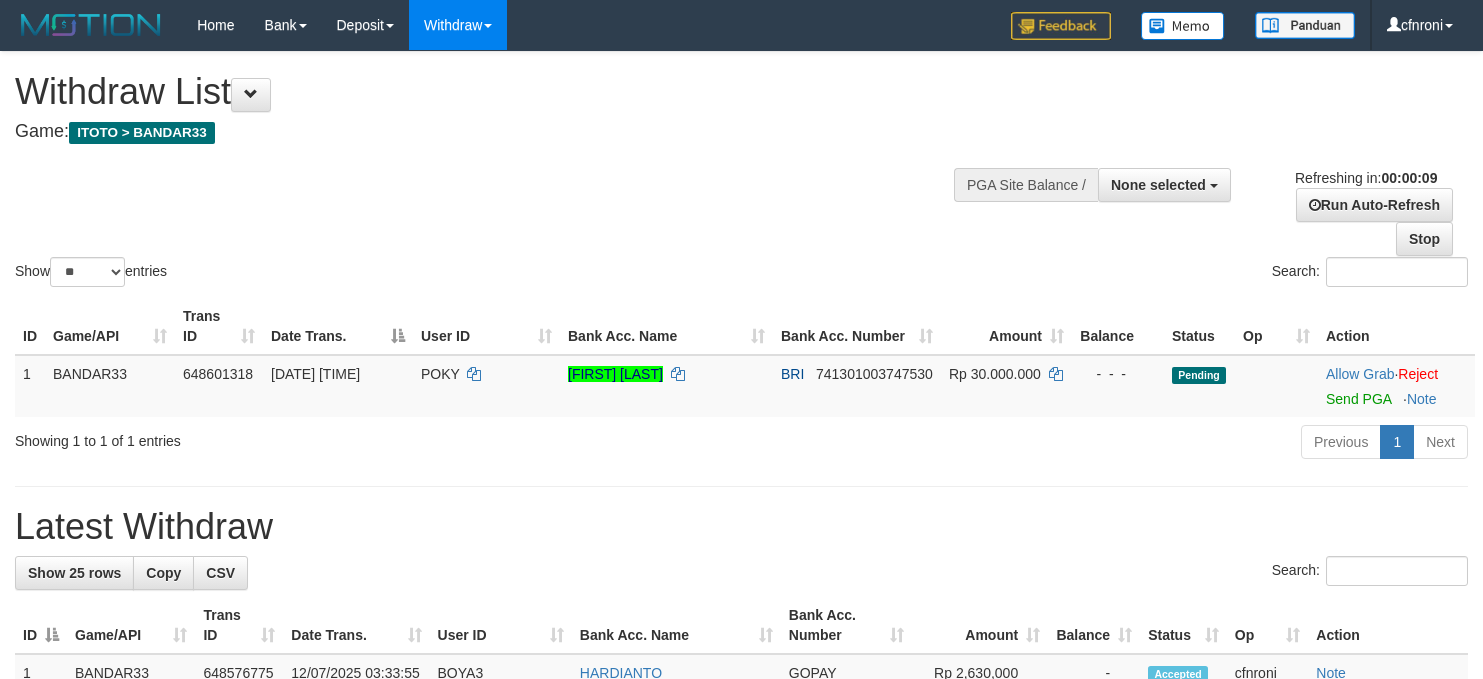 select 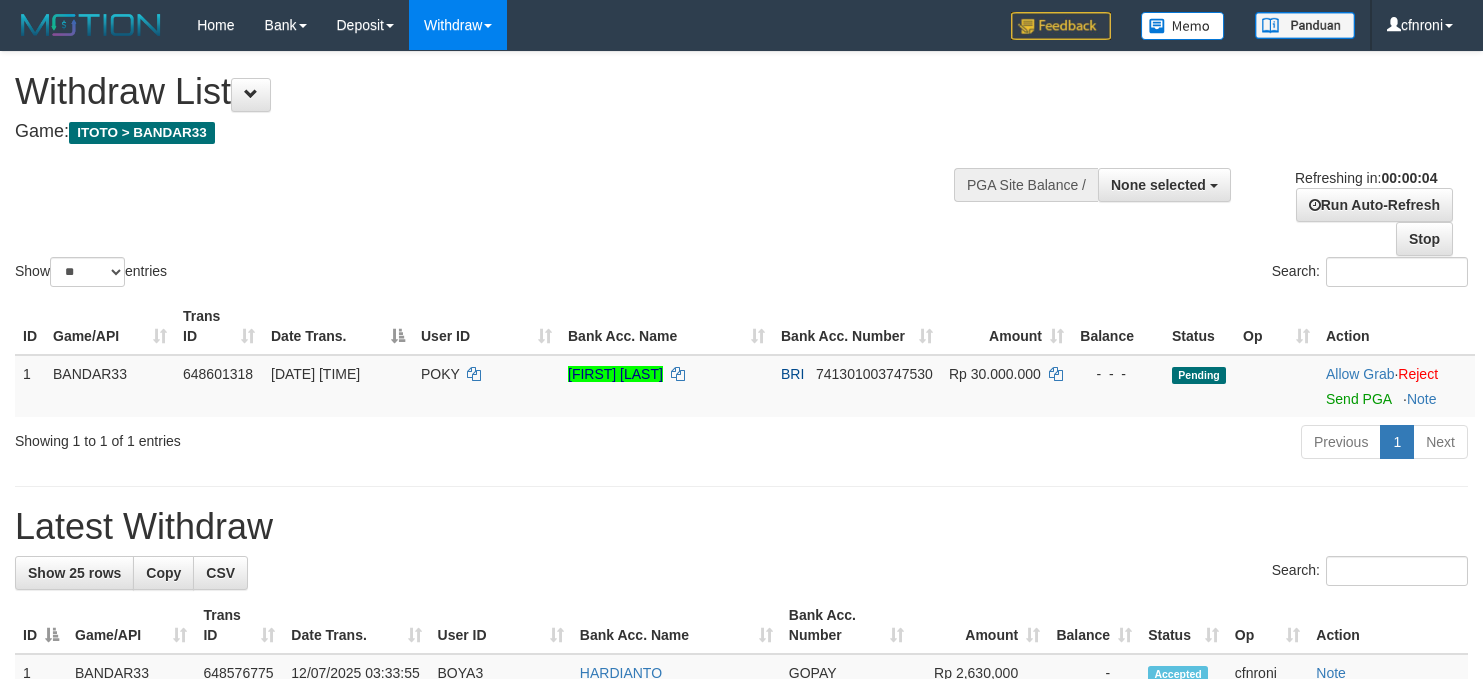 scroll, scrollTop: 0, scrollLeft: 0, axis: both 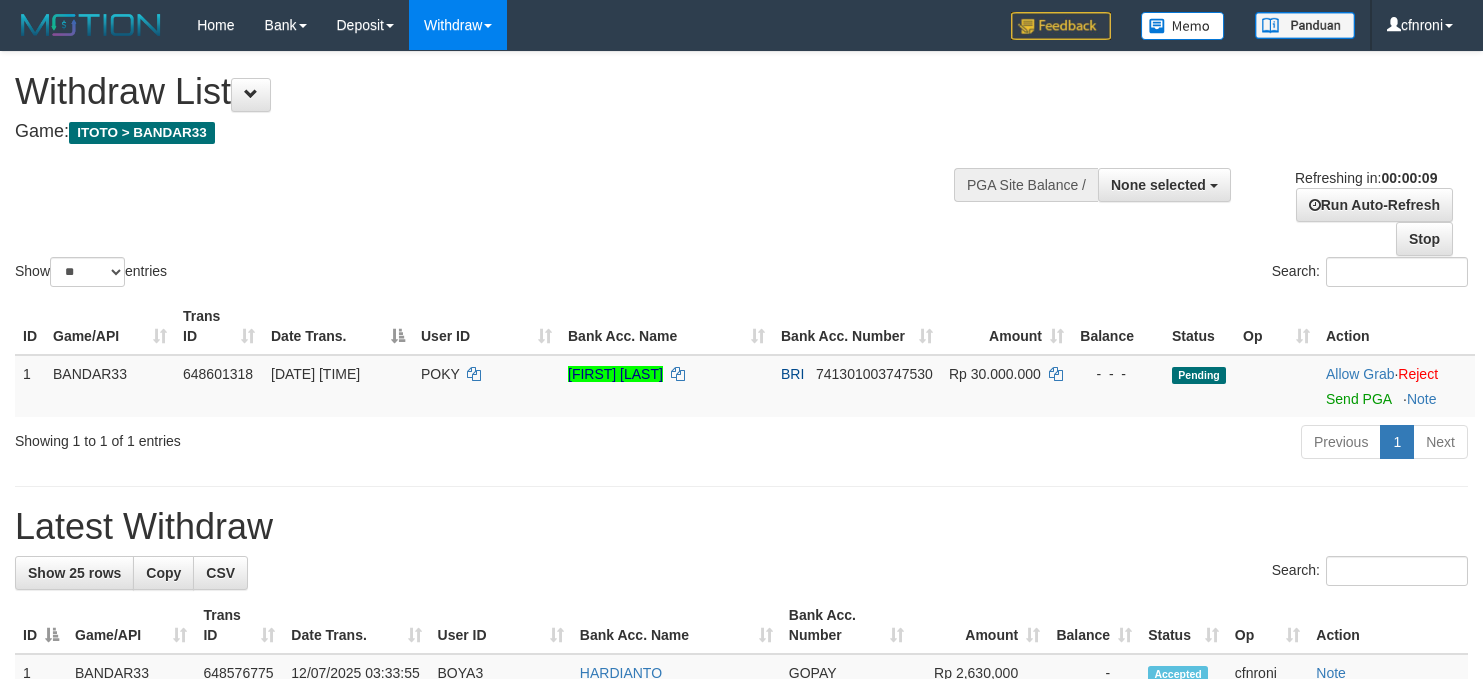 select 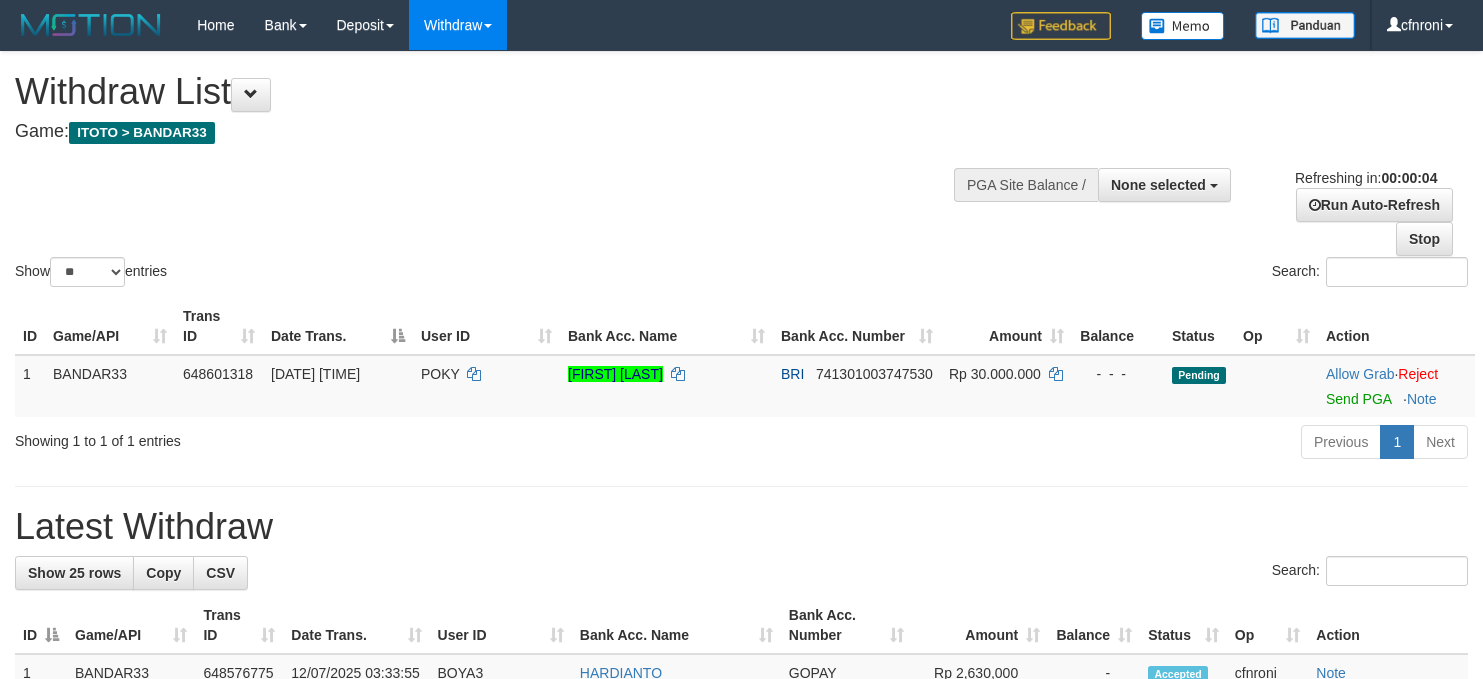 scroll, scrollTop: 0, scrollLeft: 0, axis: both 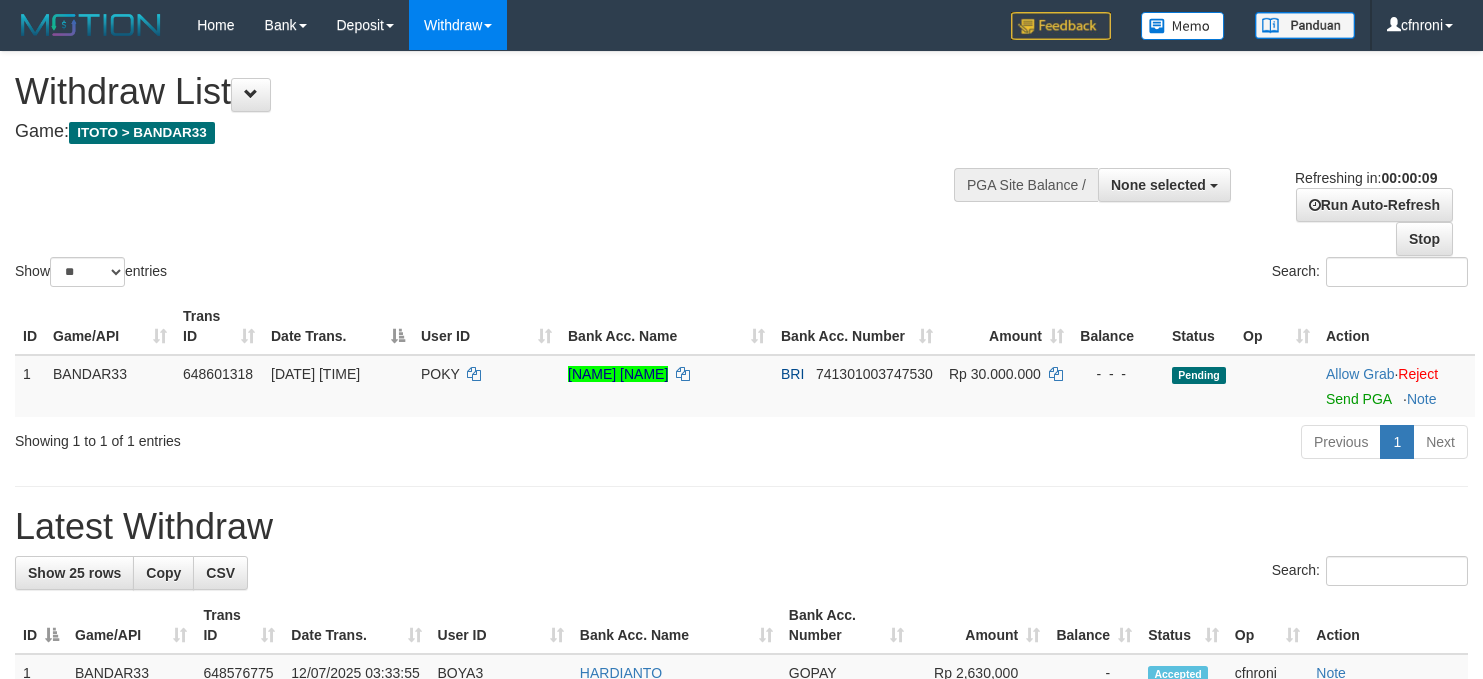 select 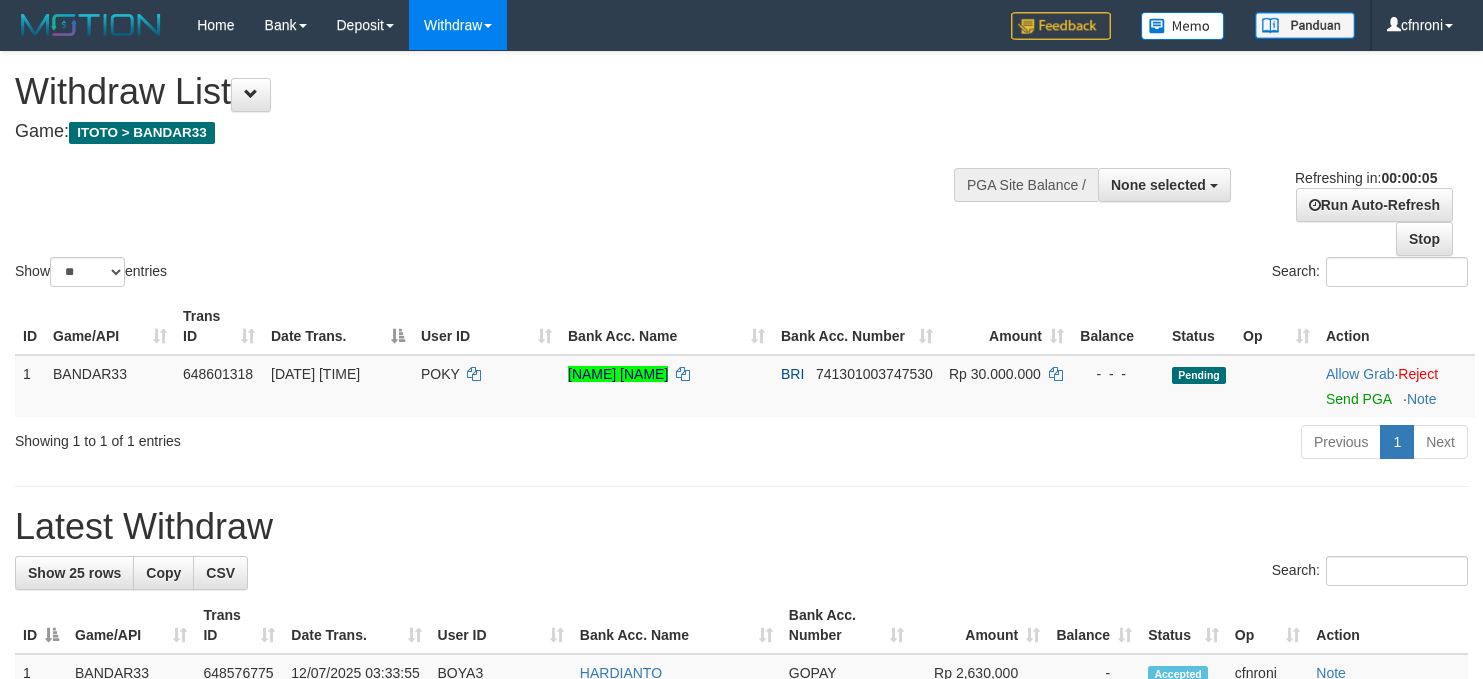 scroll, scrollTop: 0, scrollLeft: 0, axis: both 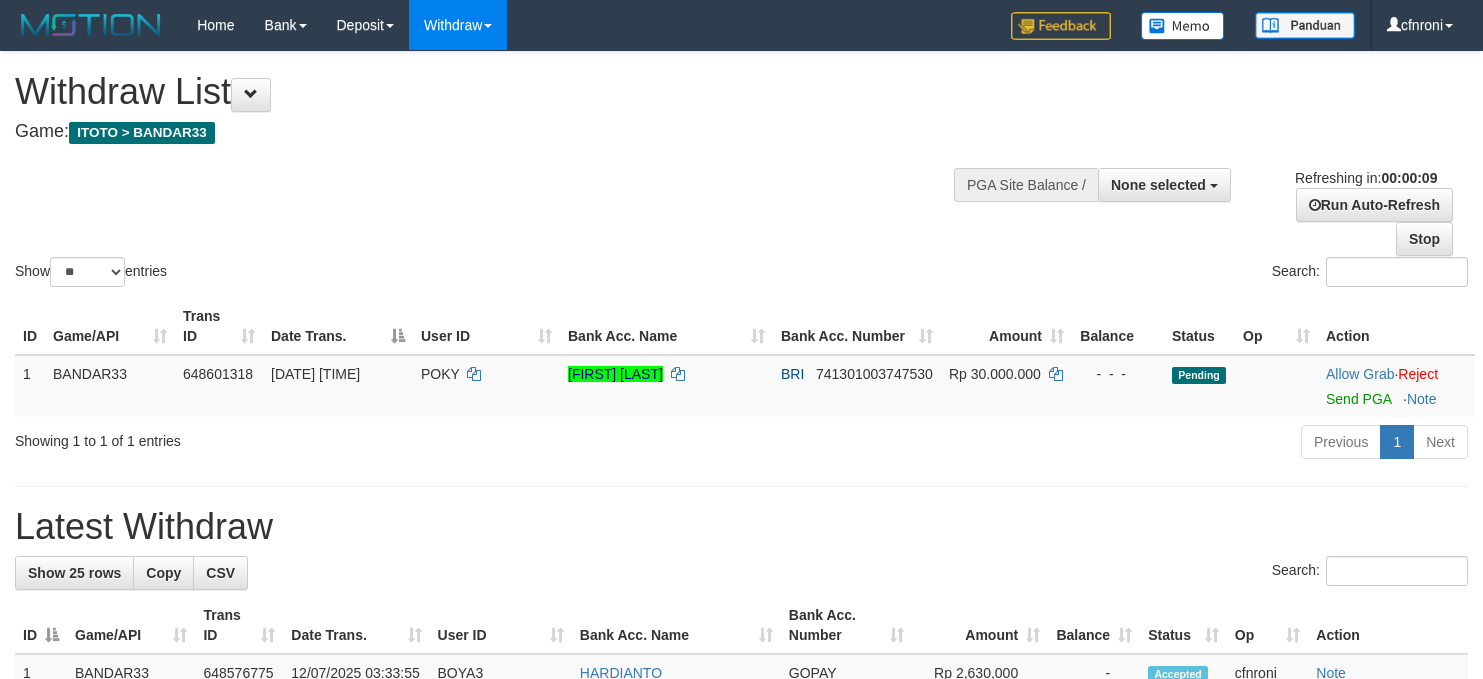 select 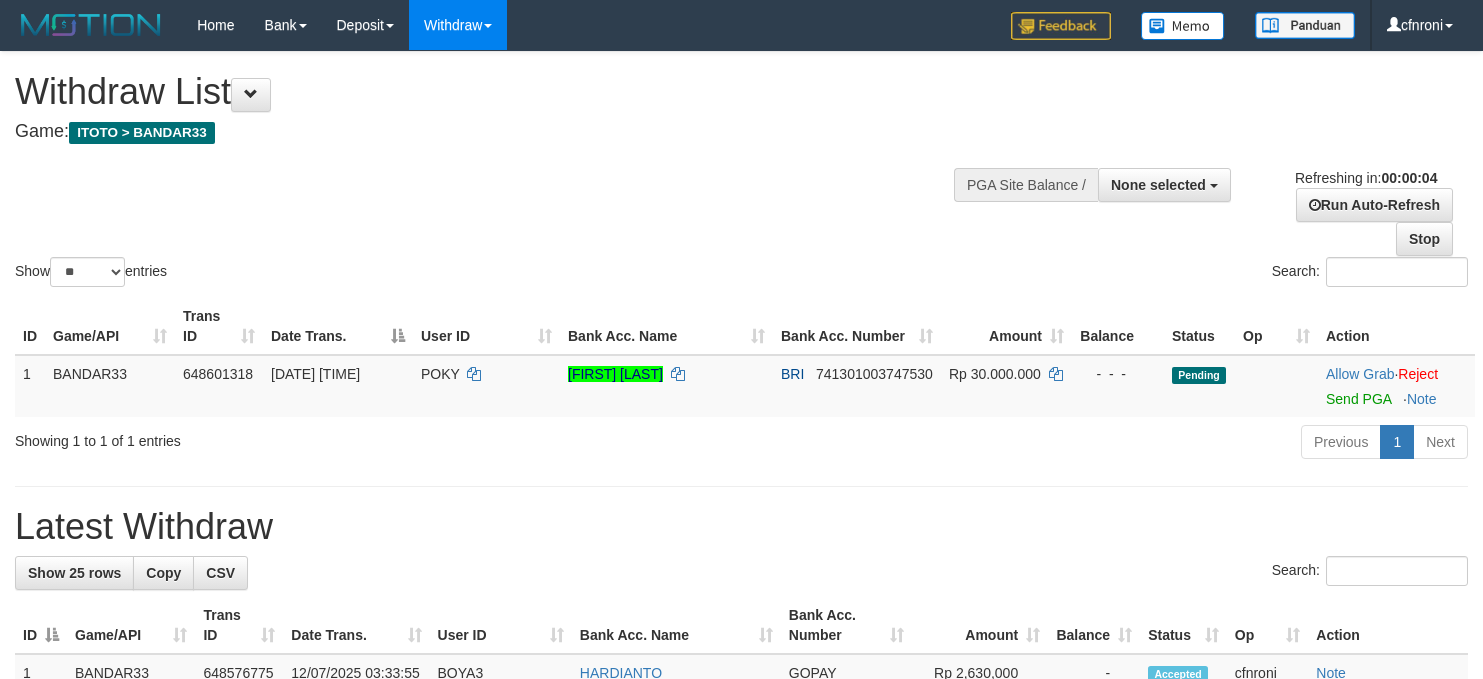 scroll, scrollTop: 0, scrollLeft: 0, axis: both 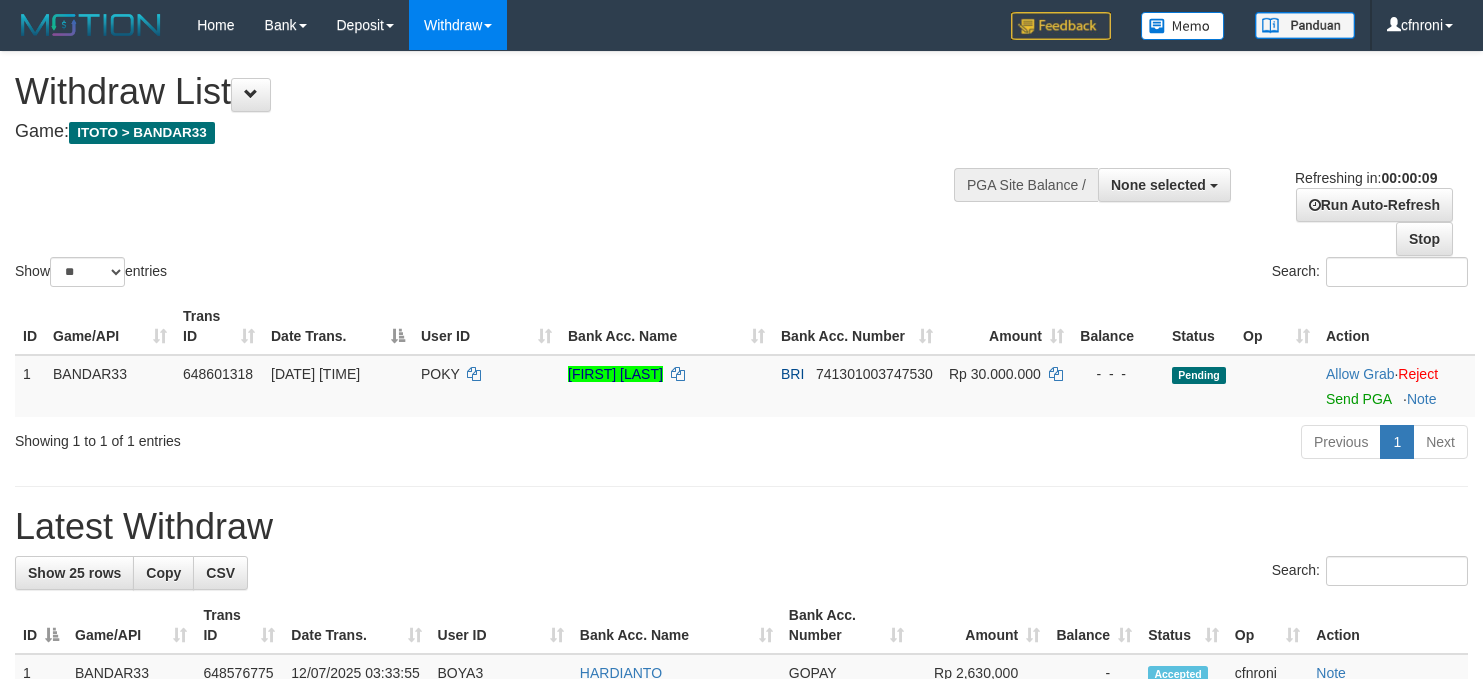 select 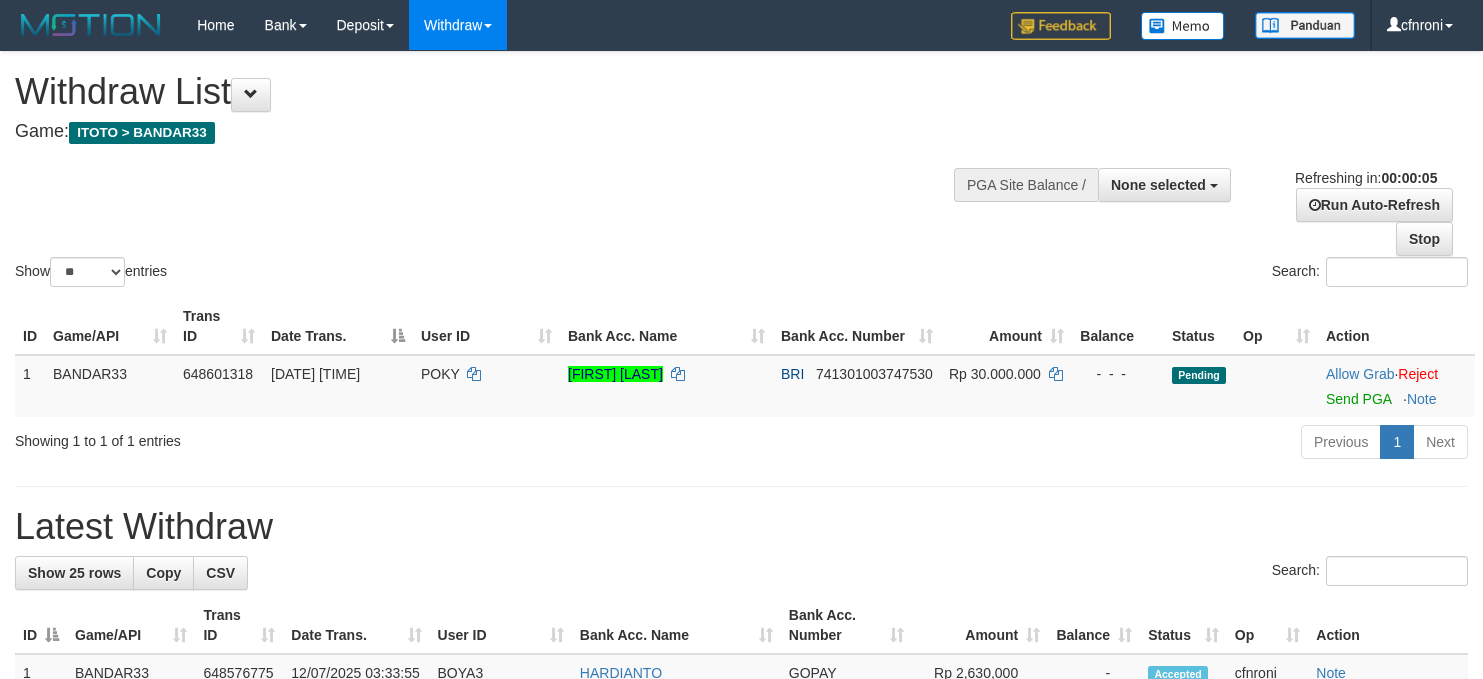 scroll, scrollTop: 0, scrollLeft: 0, axis: both 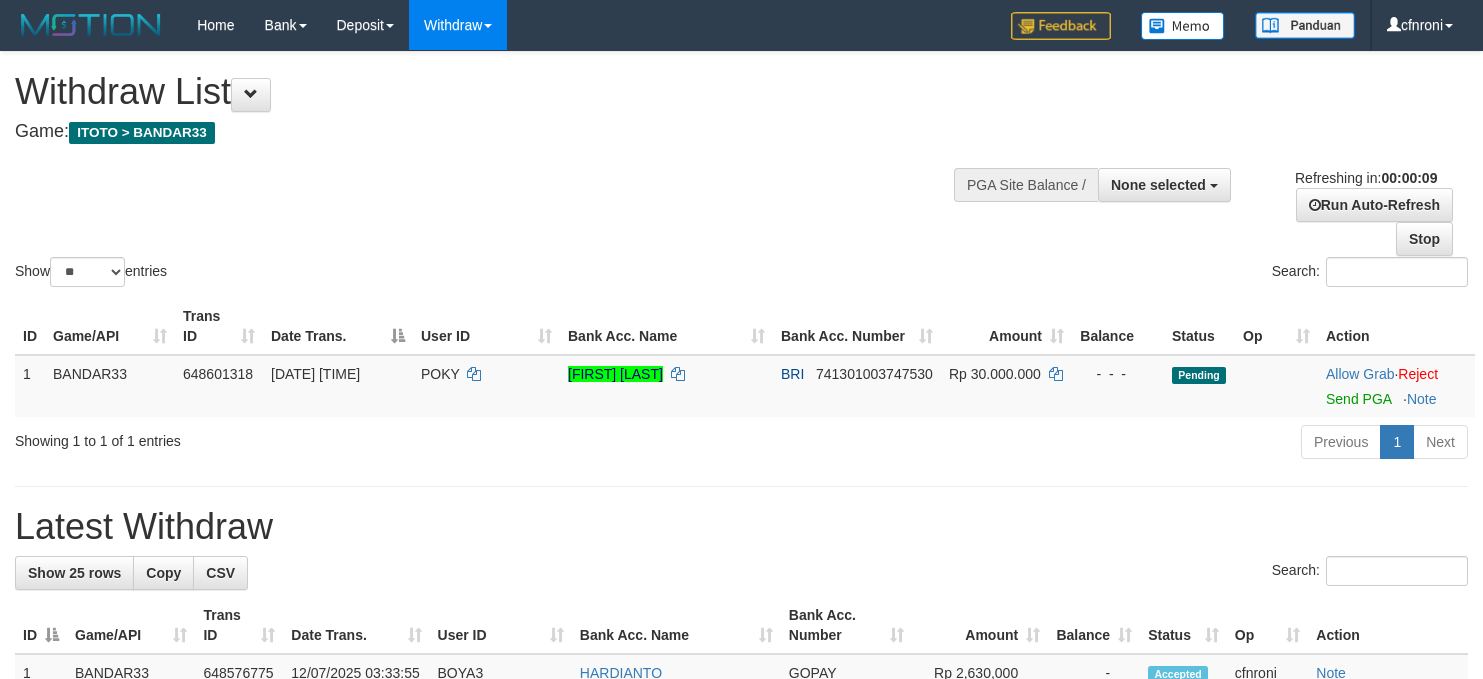 select 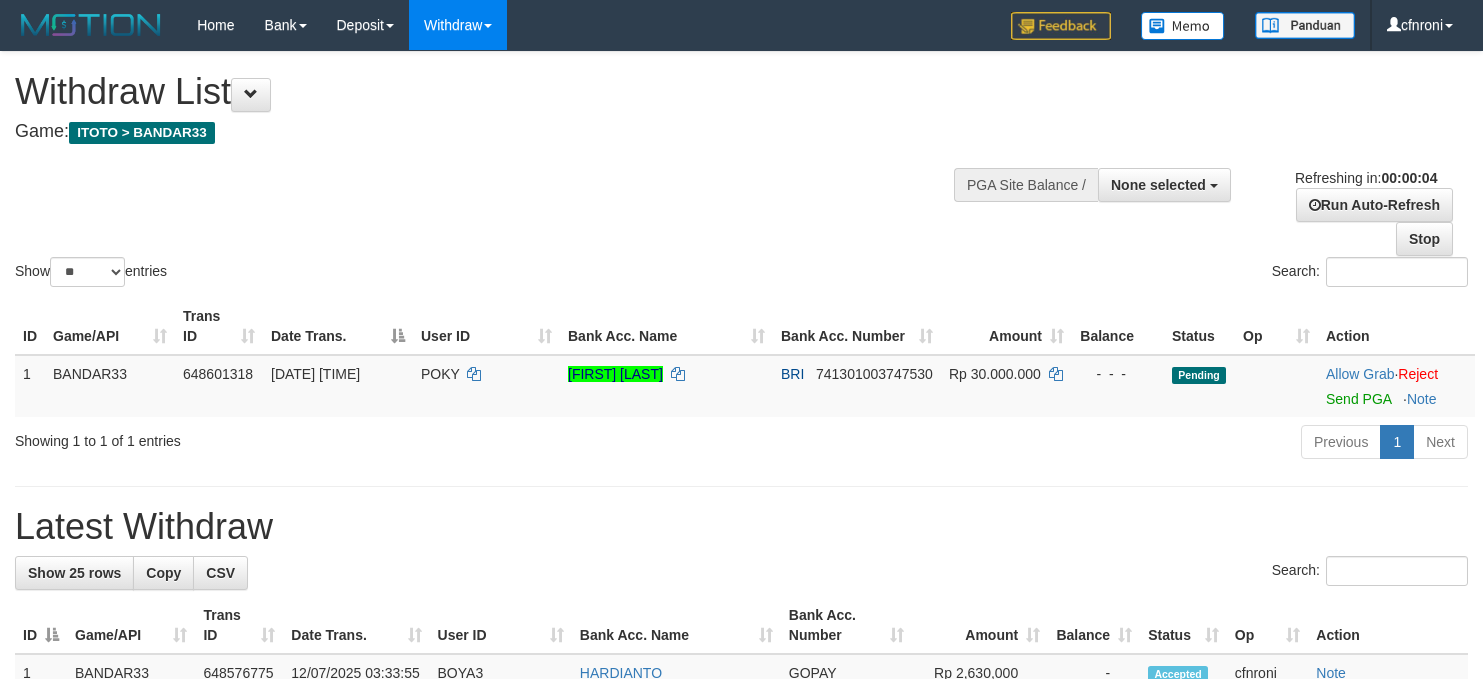 scroll, scrollTop: 0, scrollLeft: 0, axis: both 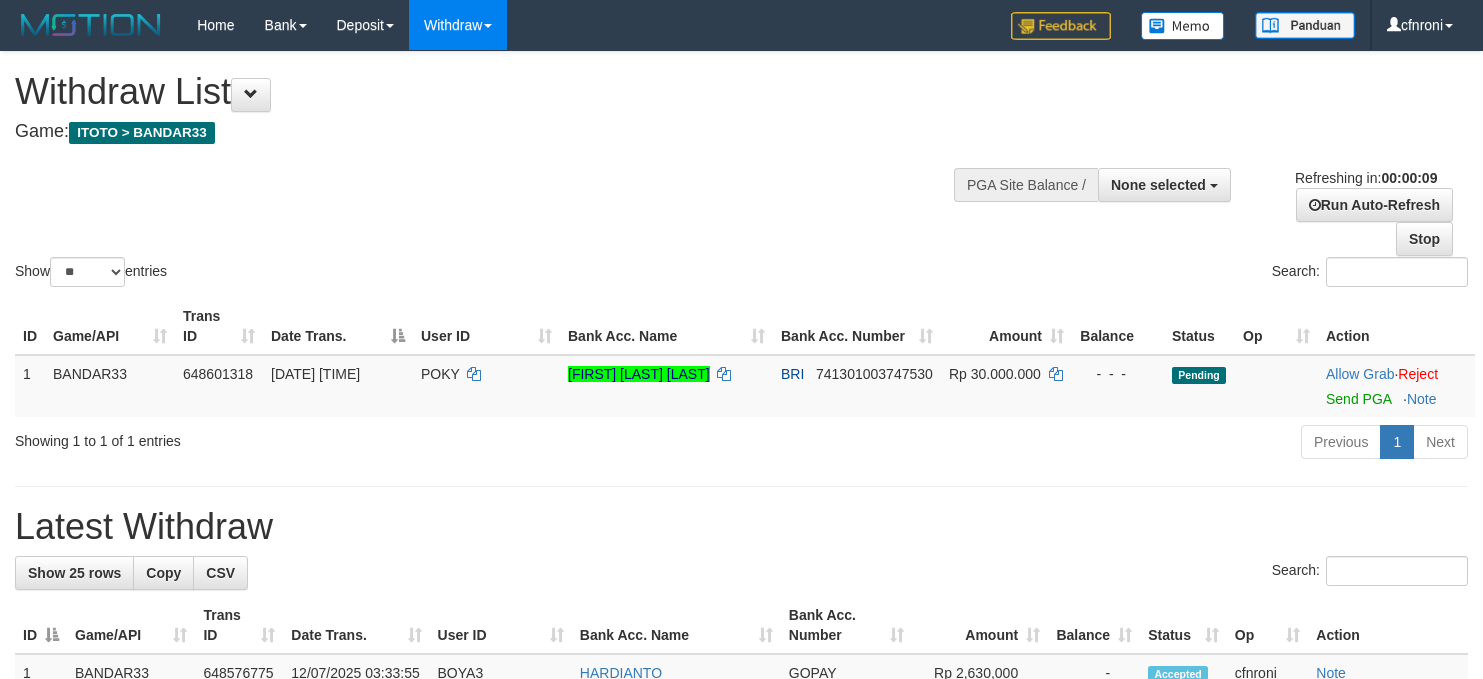 select 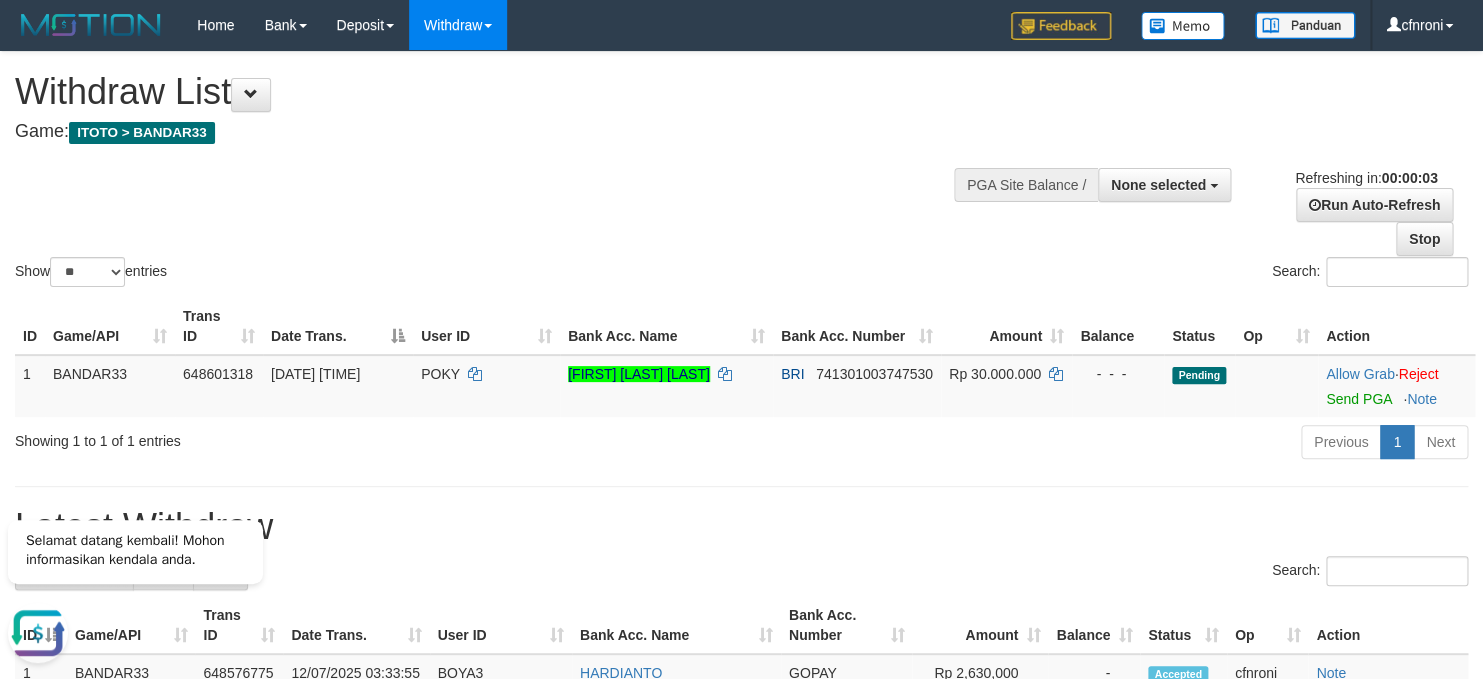 scroll, scrollTop: 0, scrollLeft: 0, axis: both 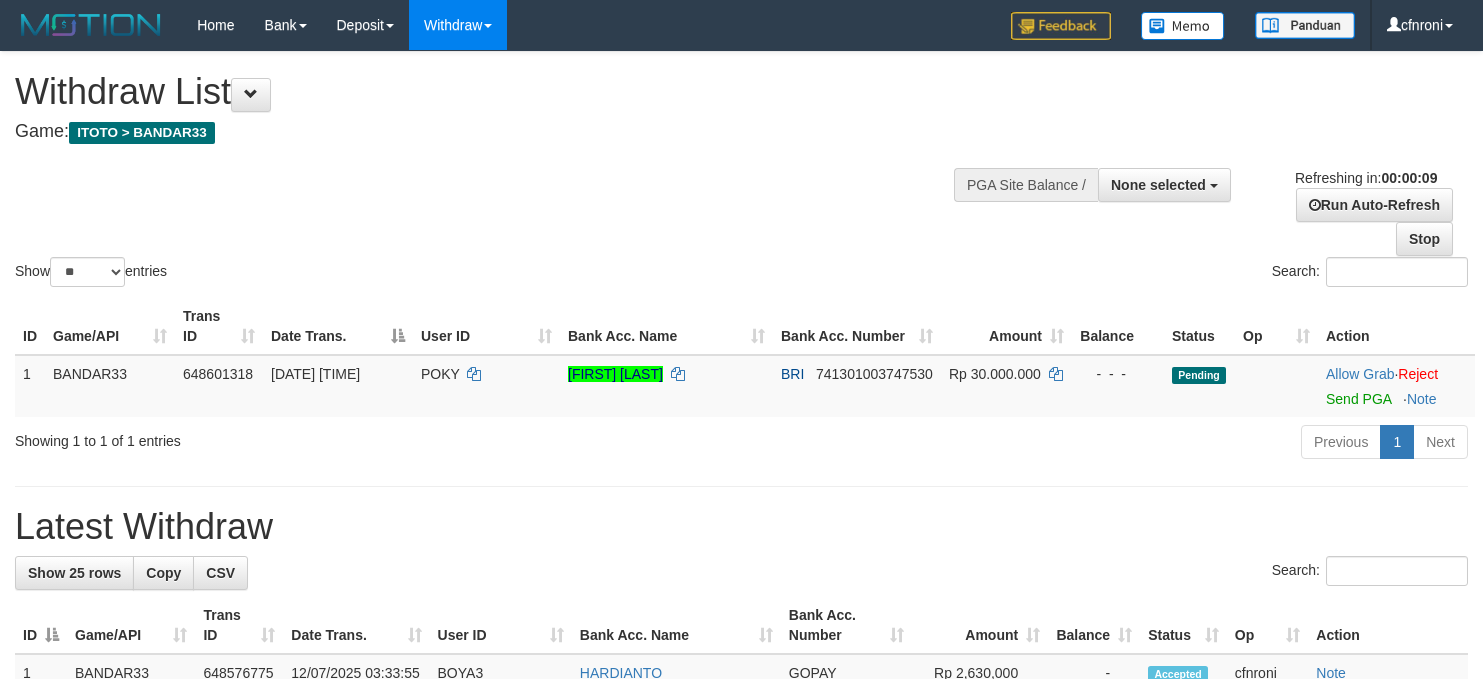 select 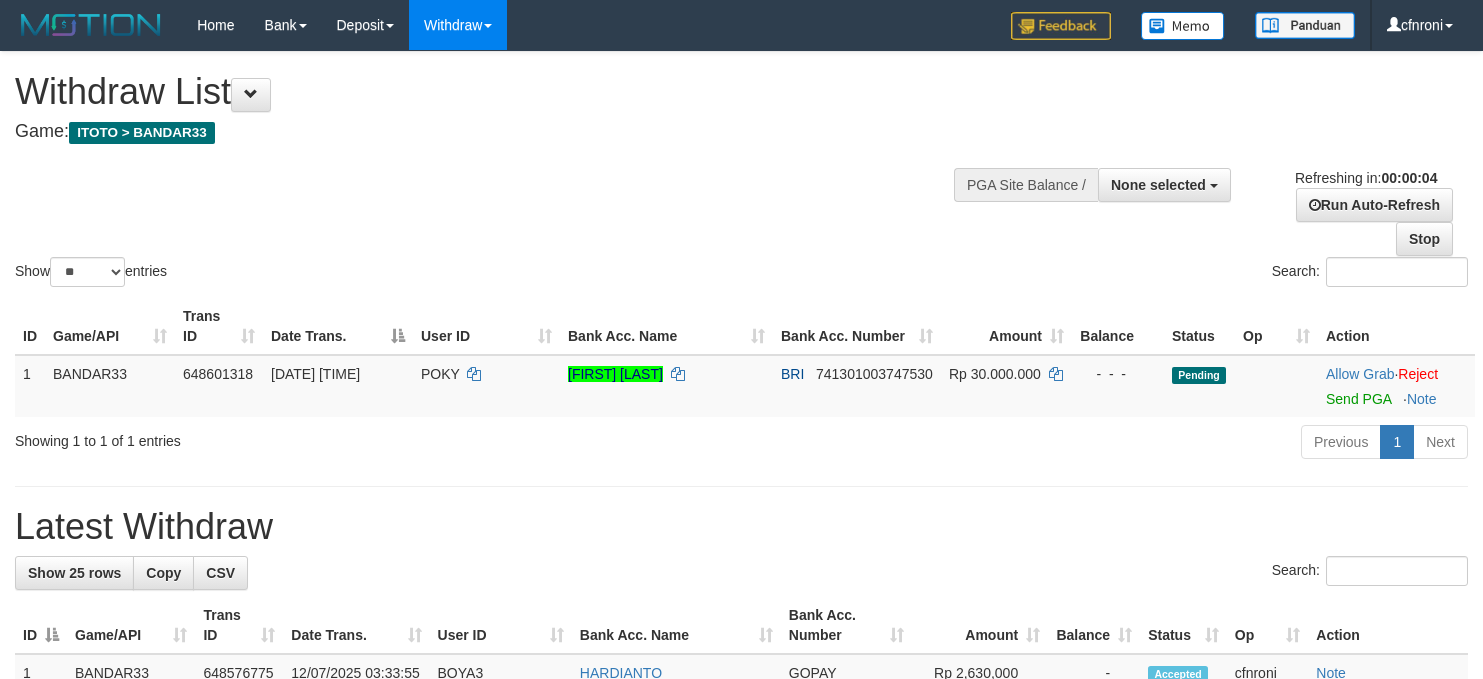 scroll, scrollTop: 0, scrollLeft: 0, axis: both 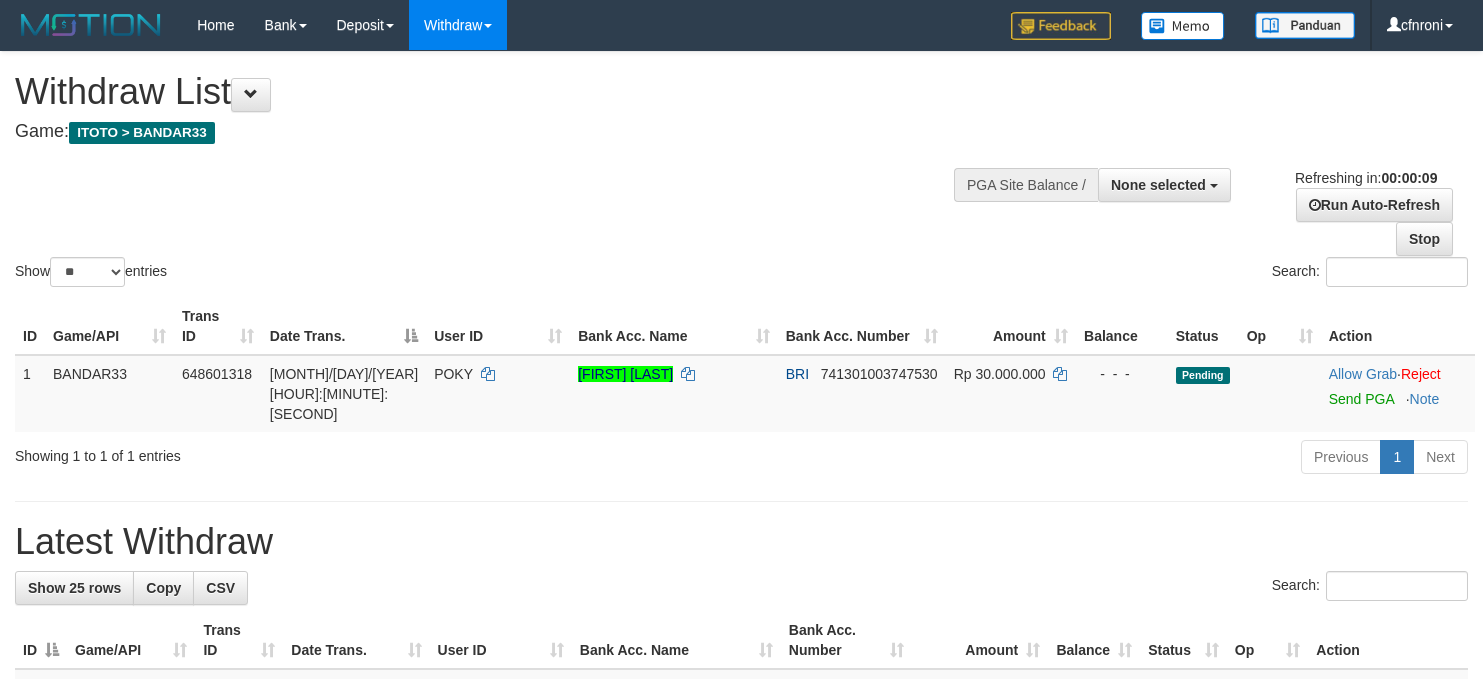 select 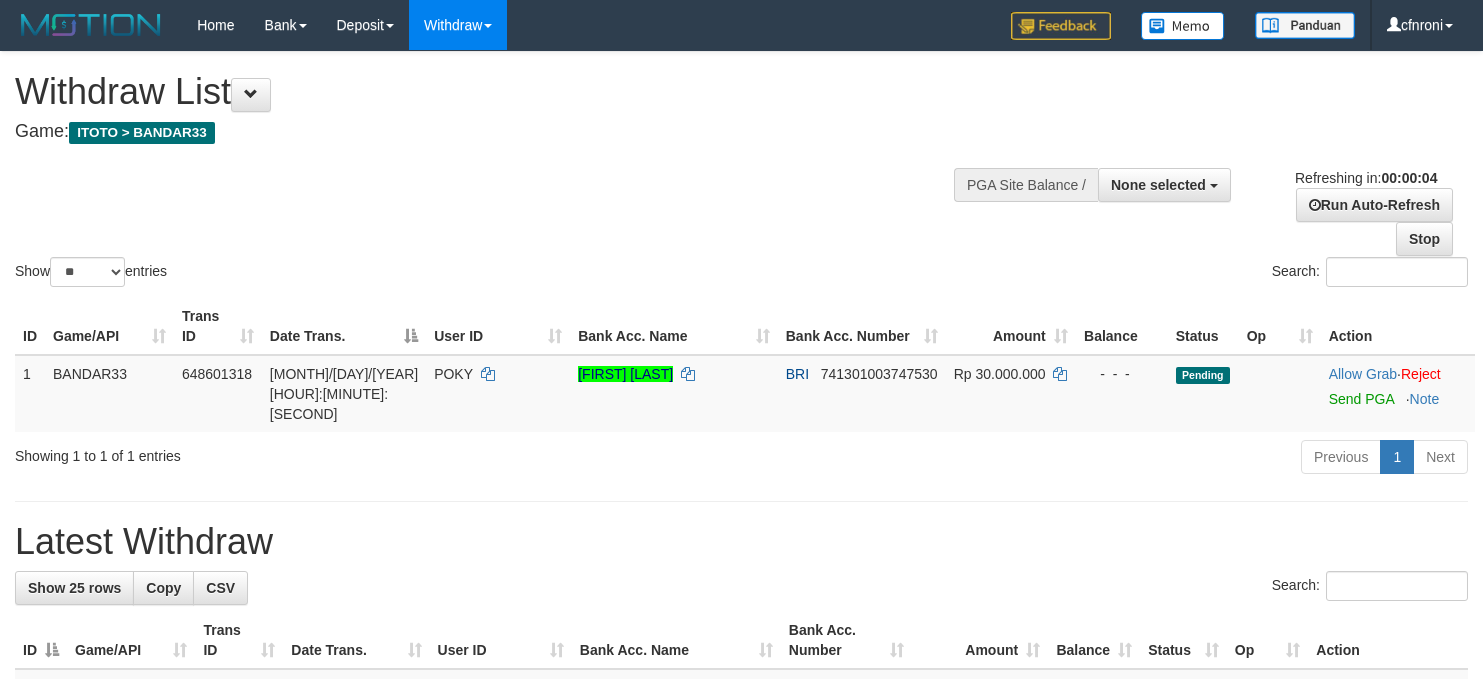 scroll, scrollTop: 0, scrollLeft: 0, axis: both 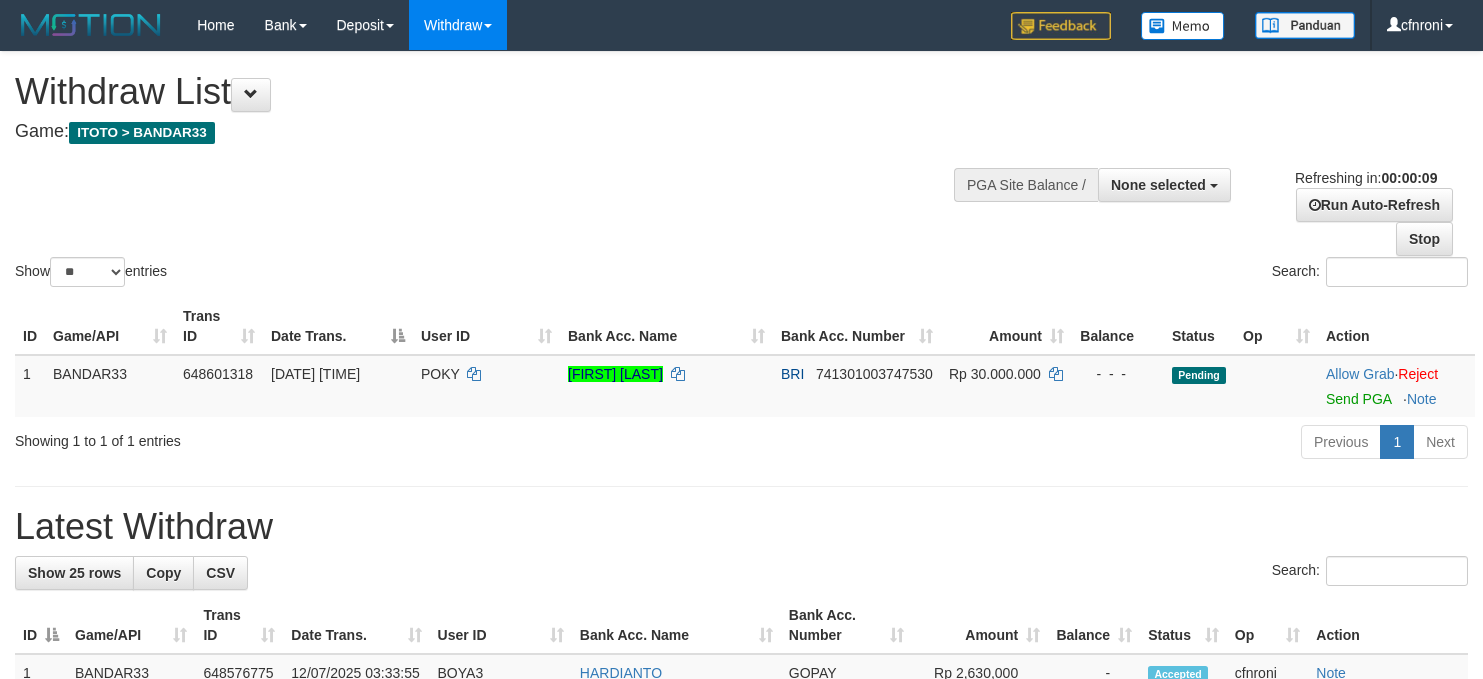 select 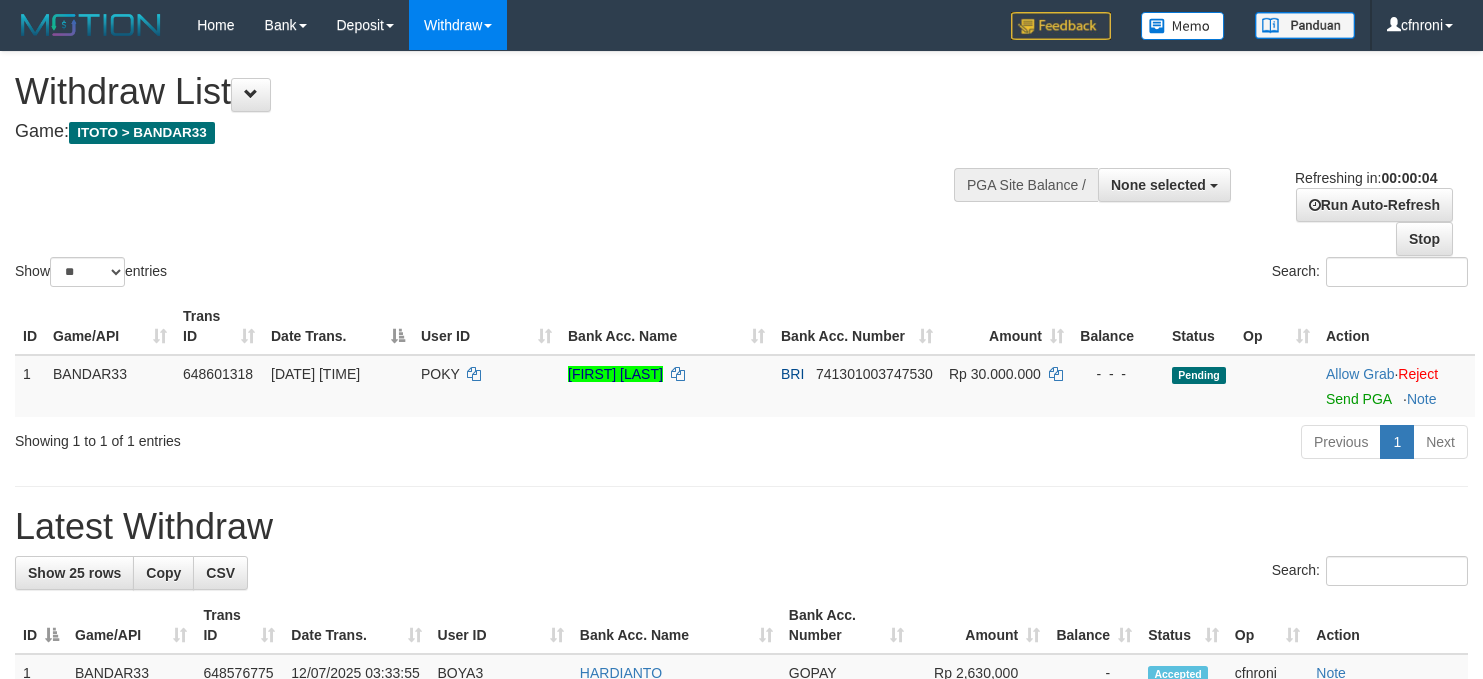 scroll, scrollTop: 0, scrollLeft: 0, axis: both 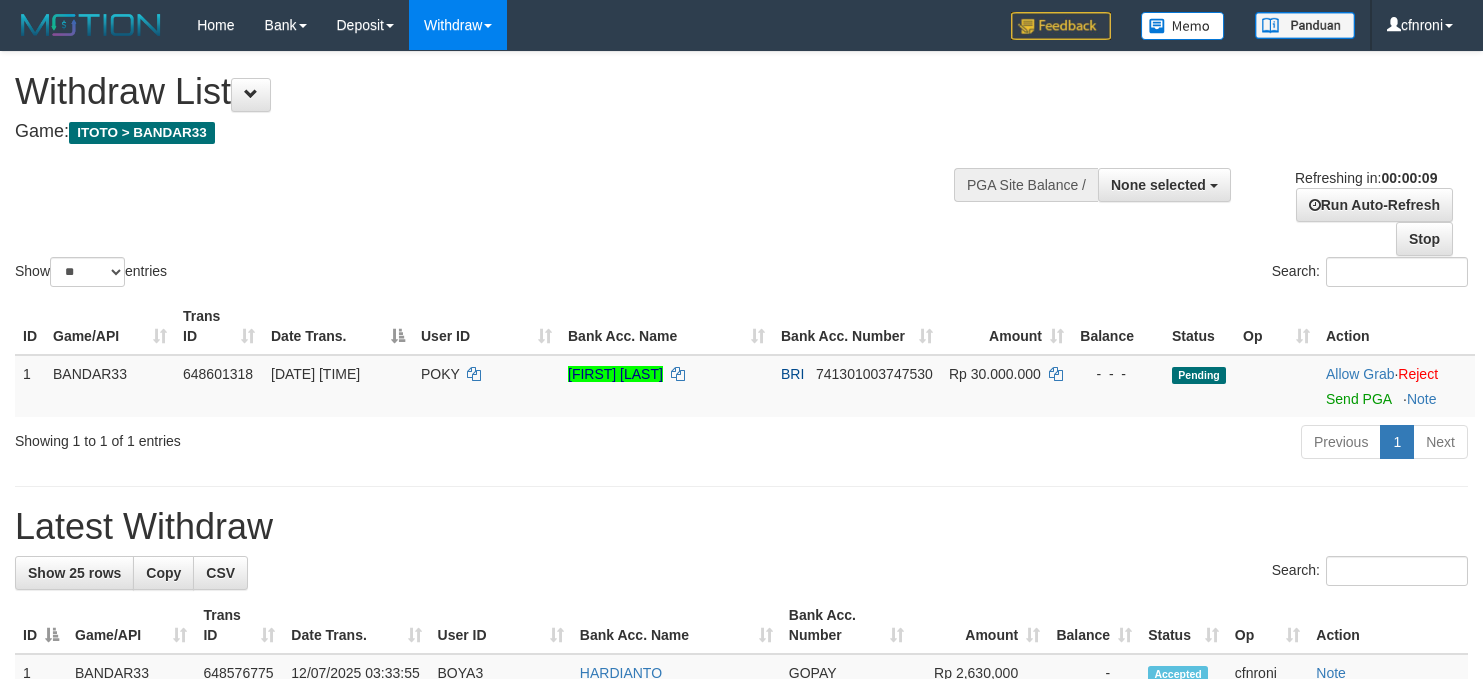 select 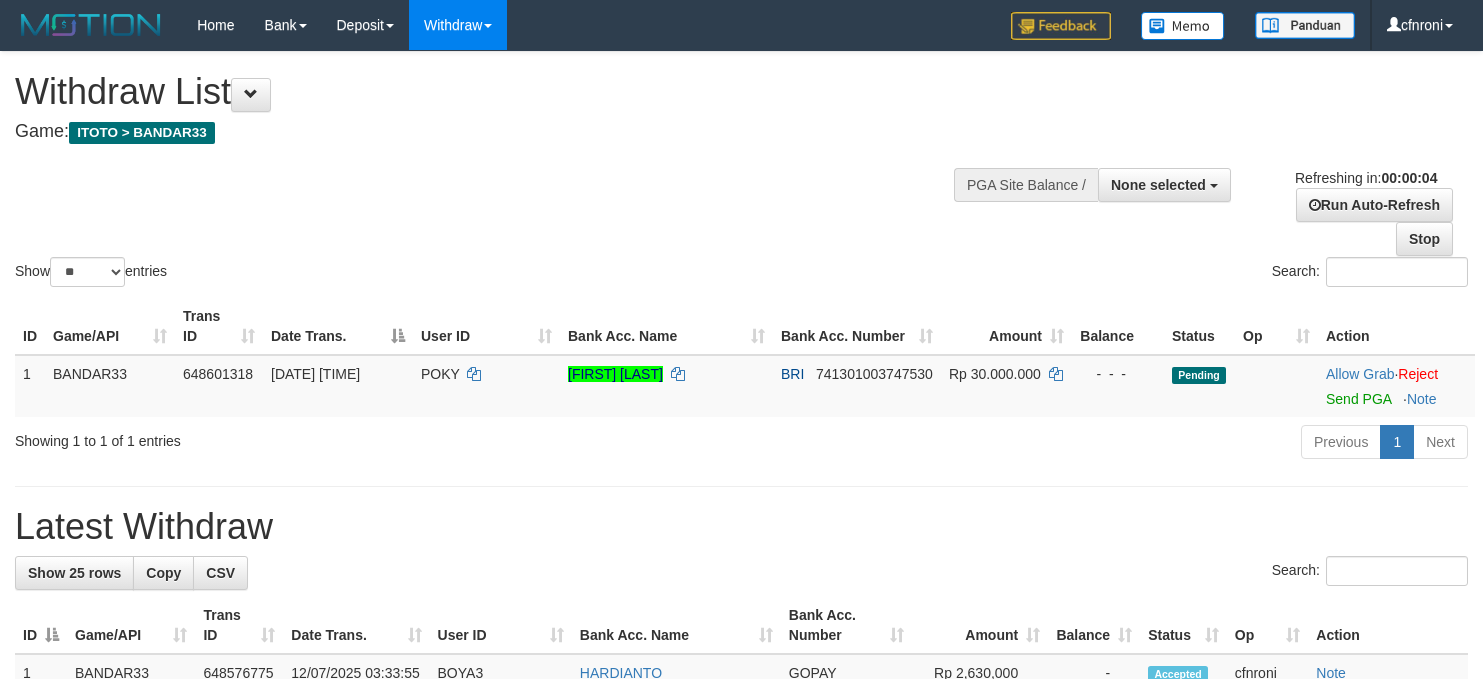 scroll, scrollTop: 0, scrollLeft: 0, axis: both 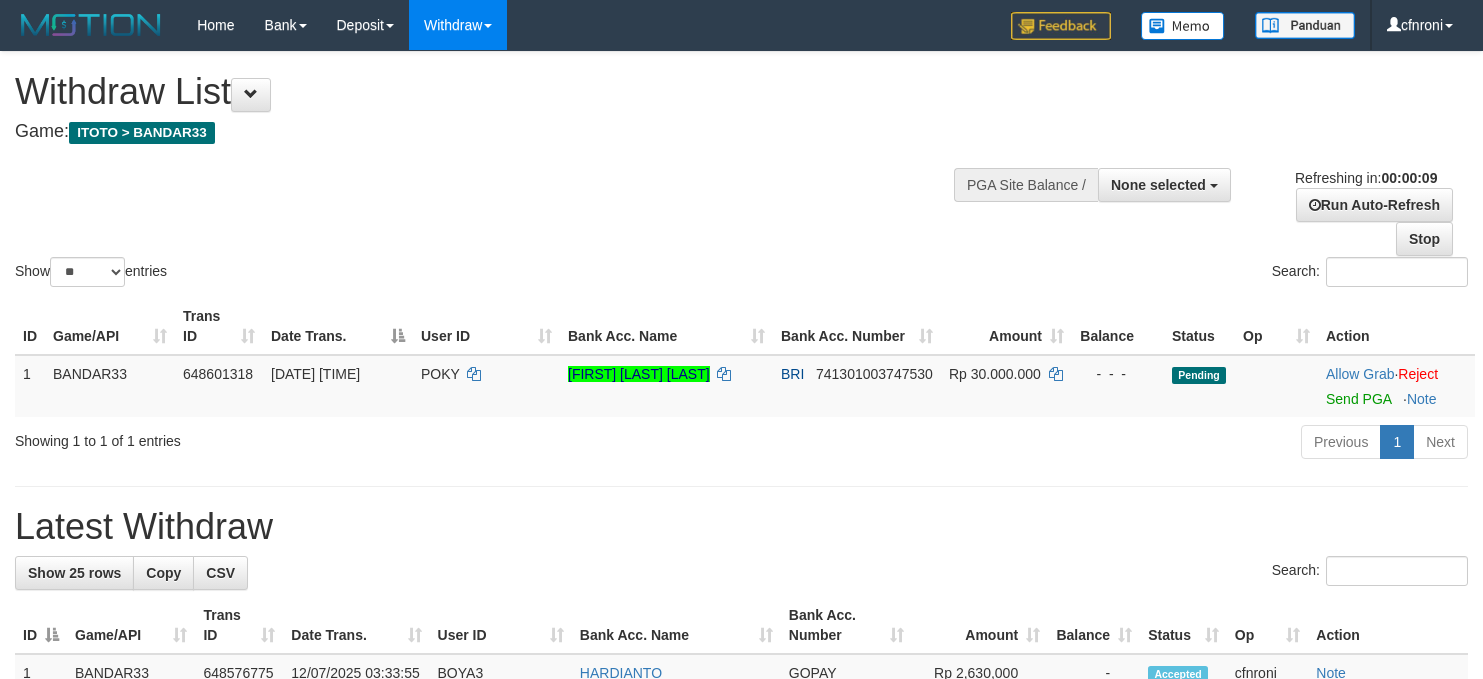 select 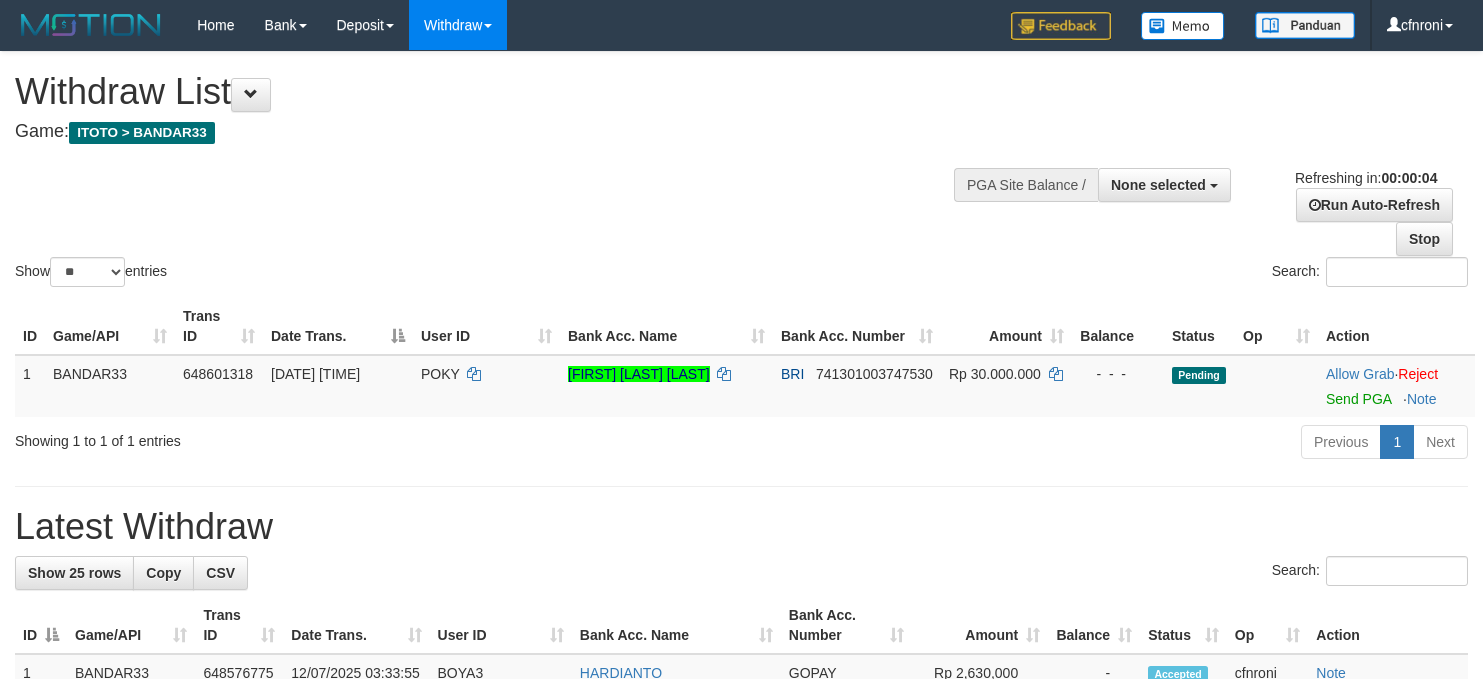 scroll, scrollTop: 0, scrollLeft: 0, axis: both 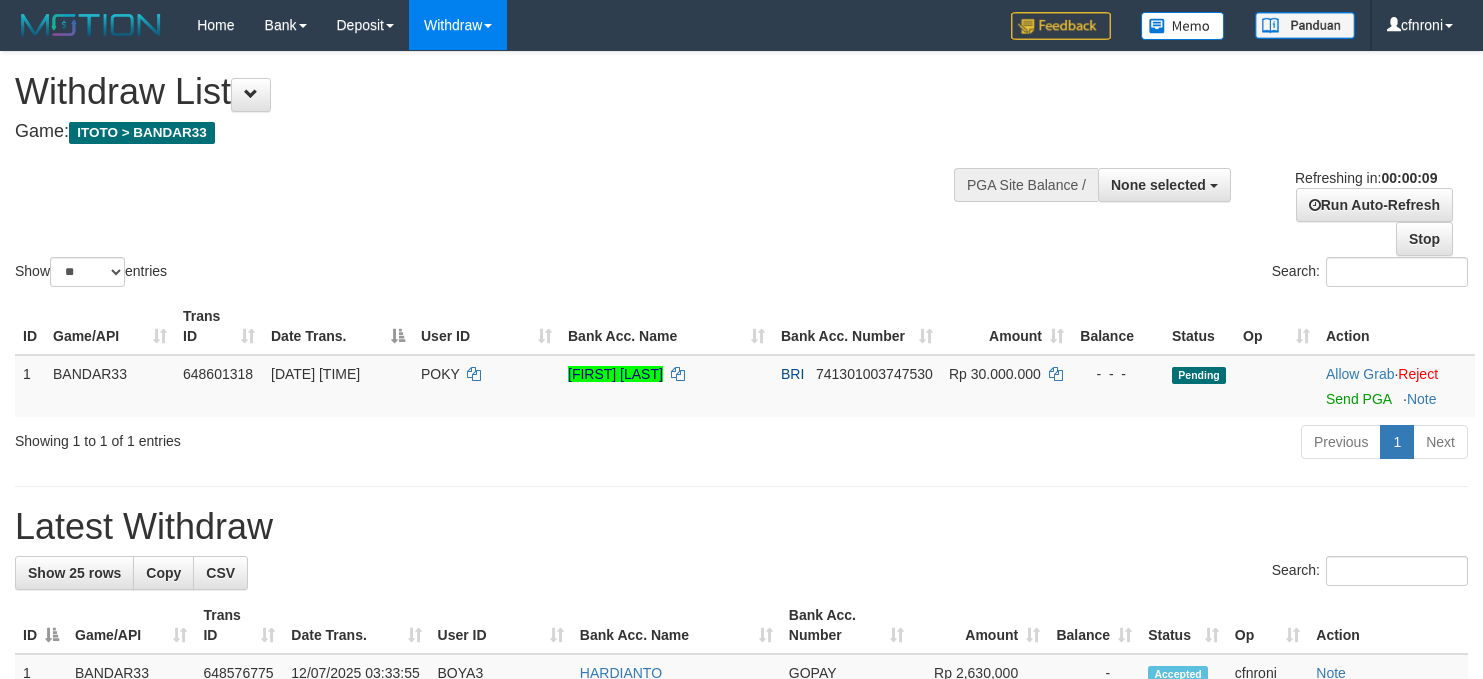 select 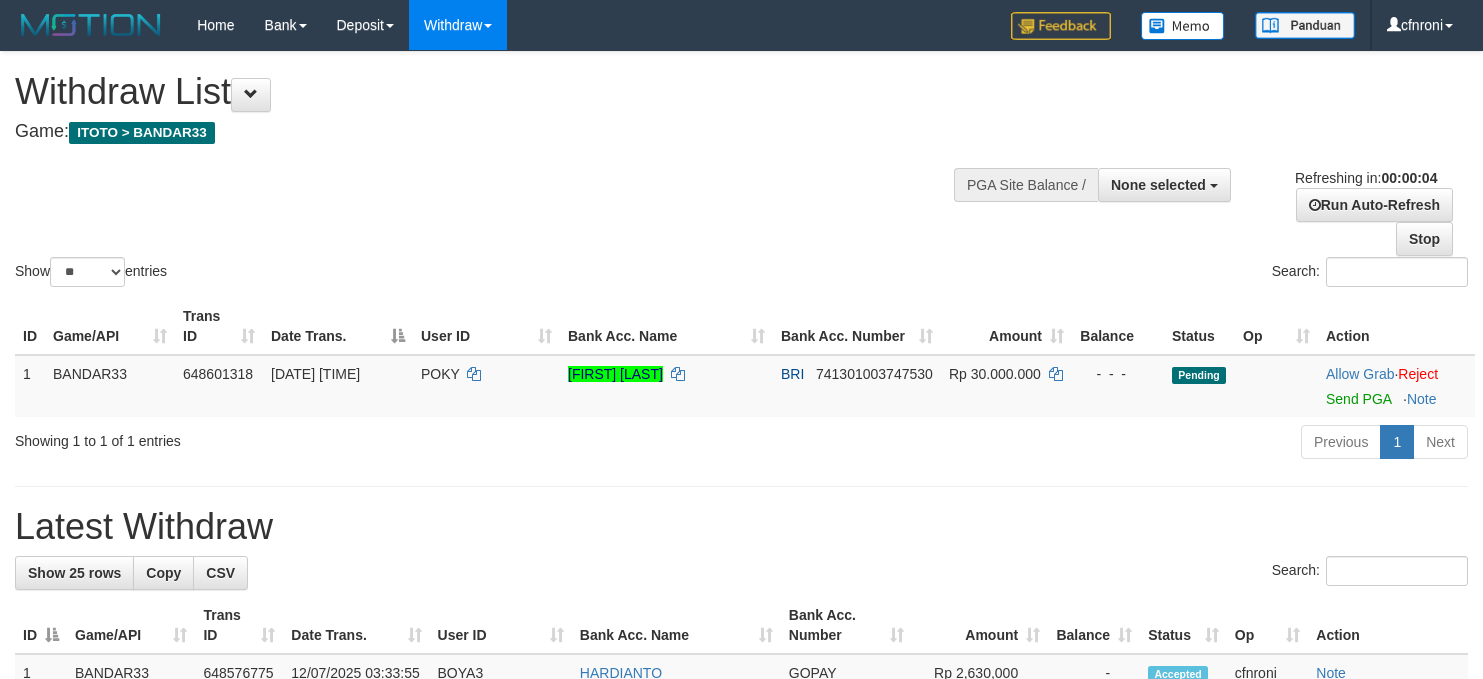 scroll, scrollTop: 0, scrollLeft: 0, axis: both 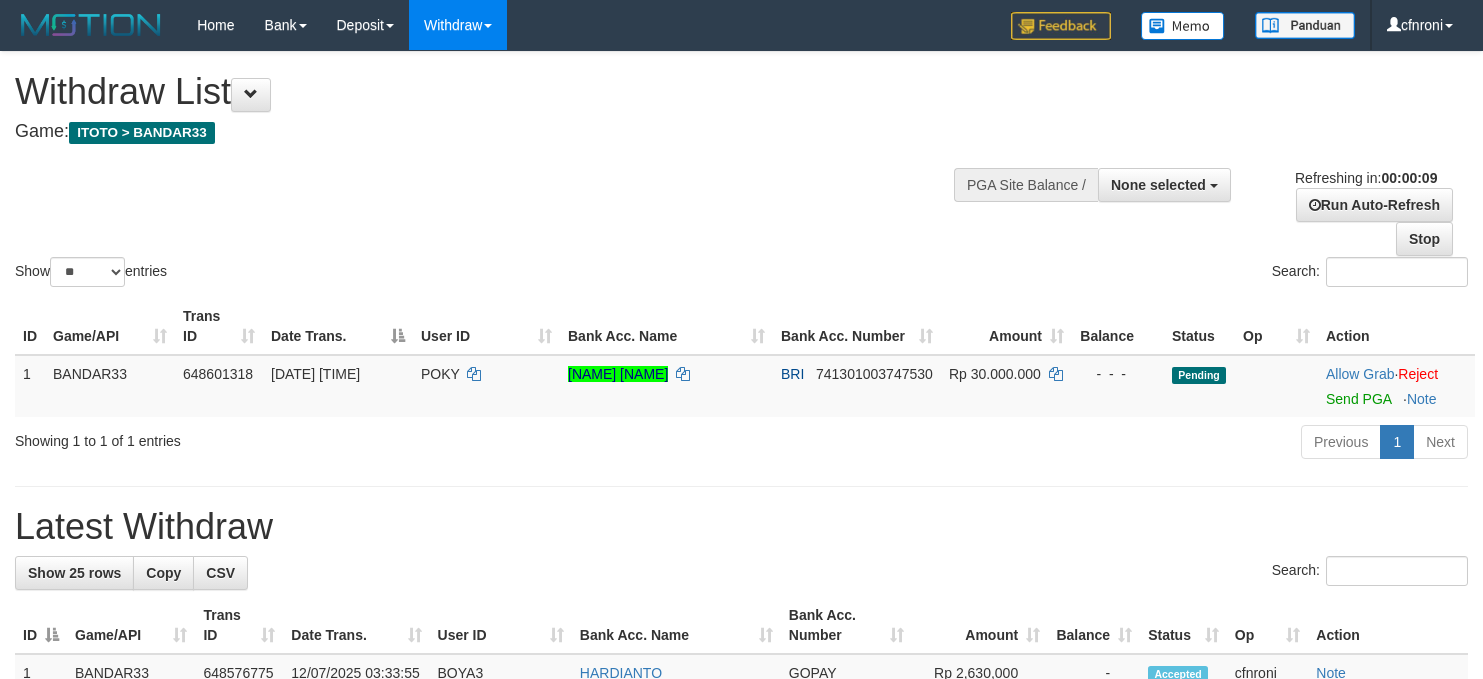 select 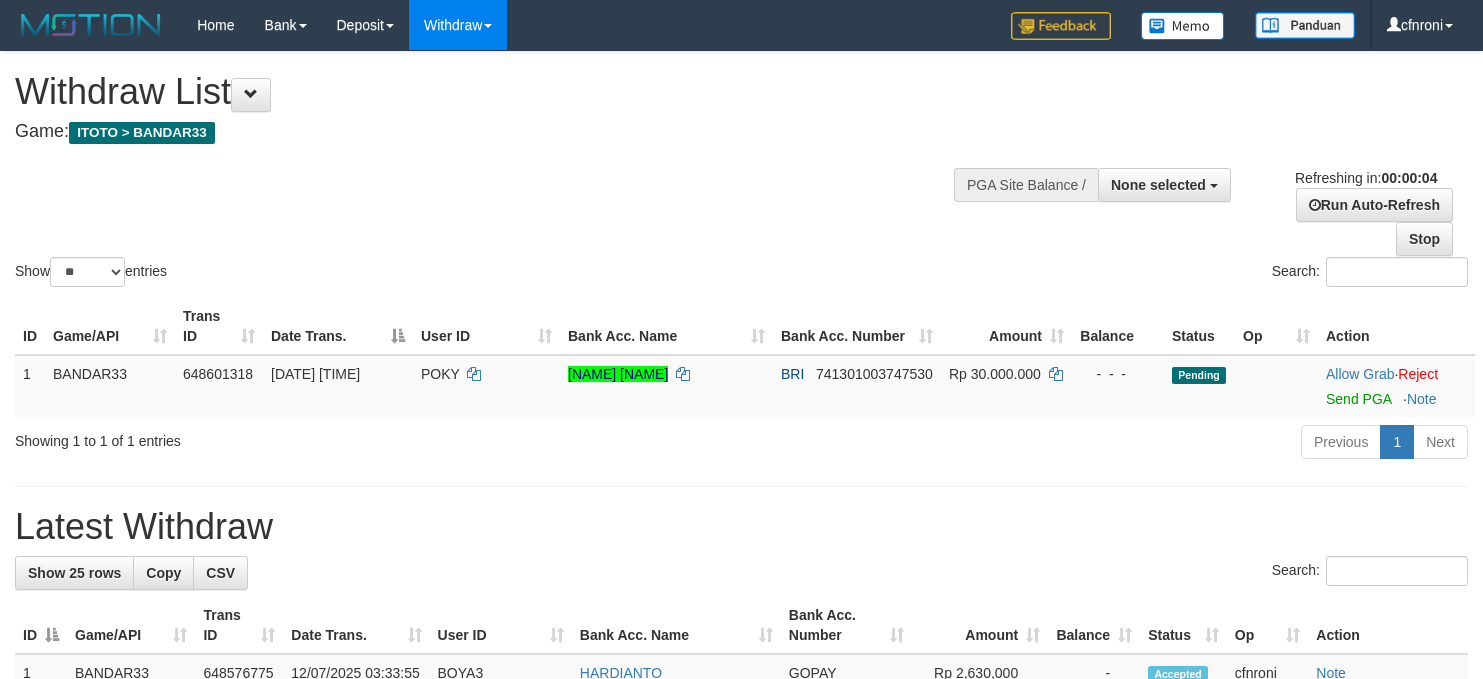 scroll, scrollTop: 0, scrollLeft: 0, axis: both 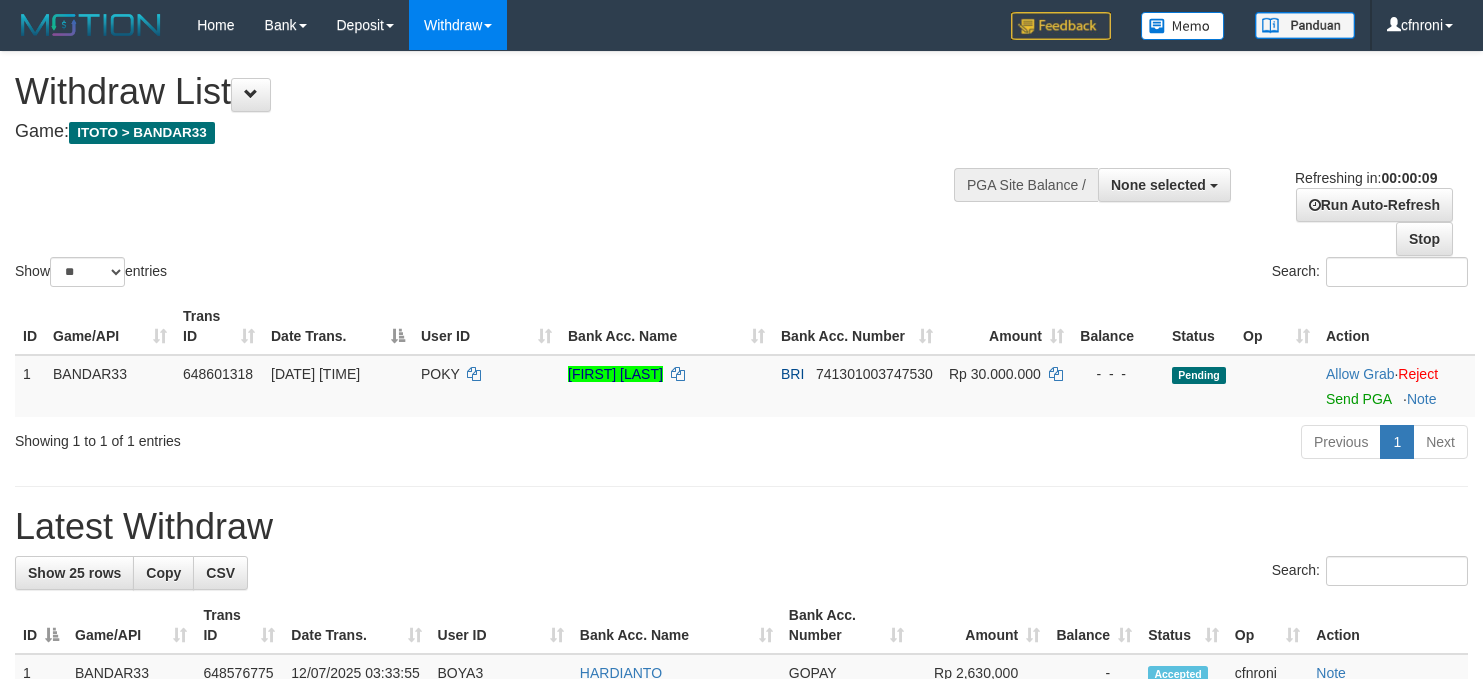 select 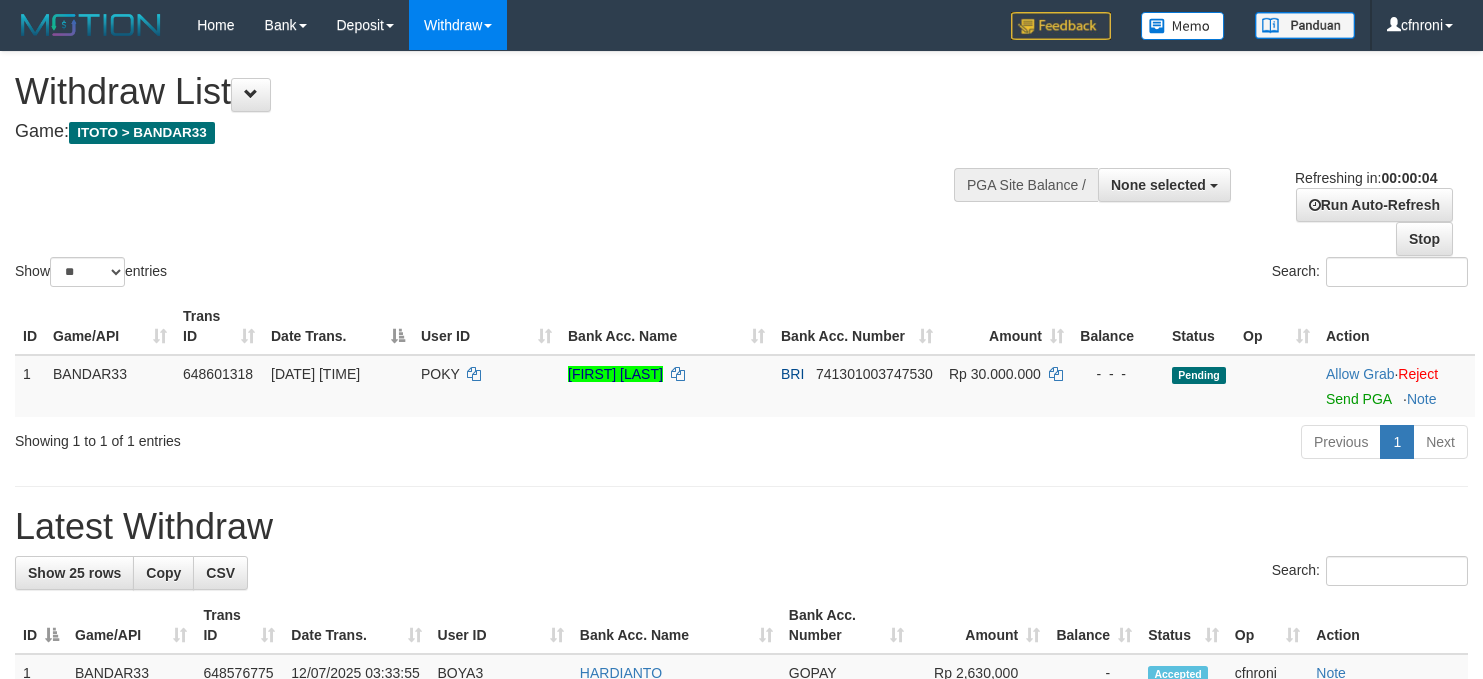 scroll, scrollTop: 0, scrollLeft: 0, axis: both 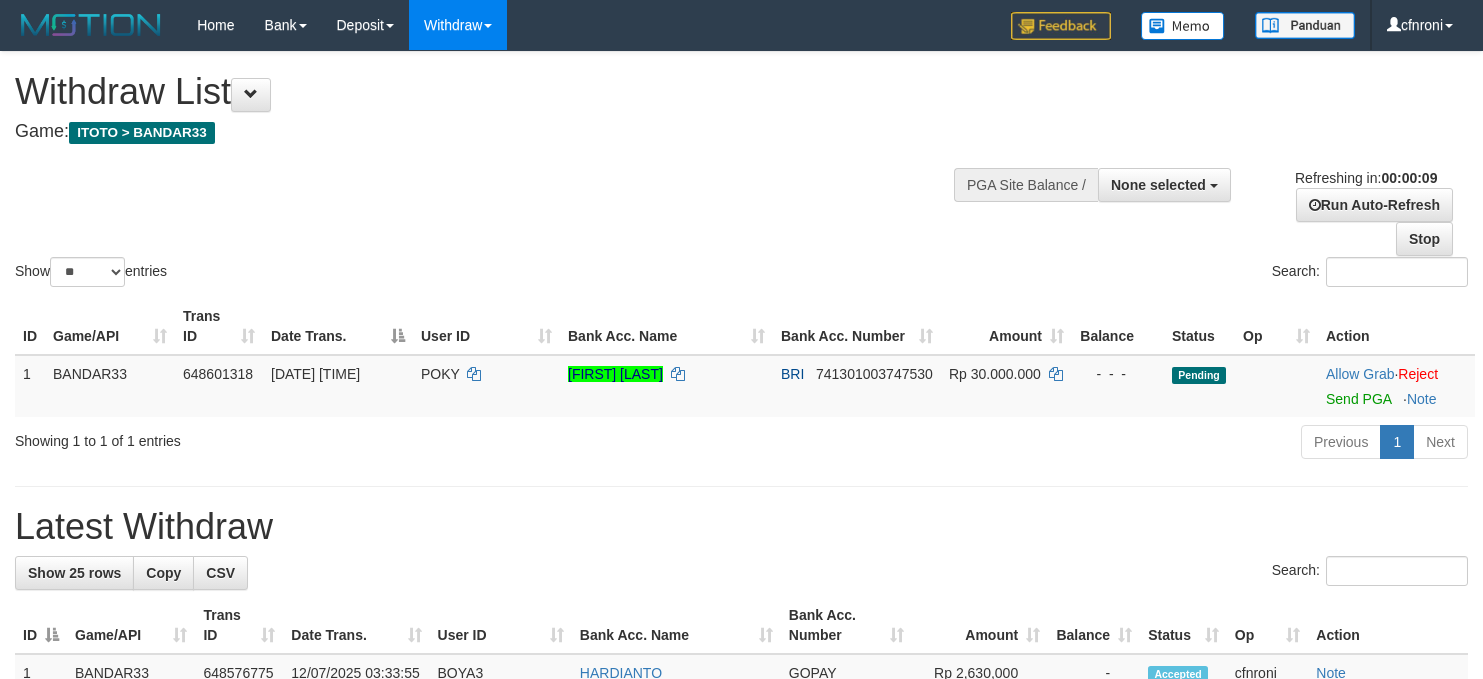 select 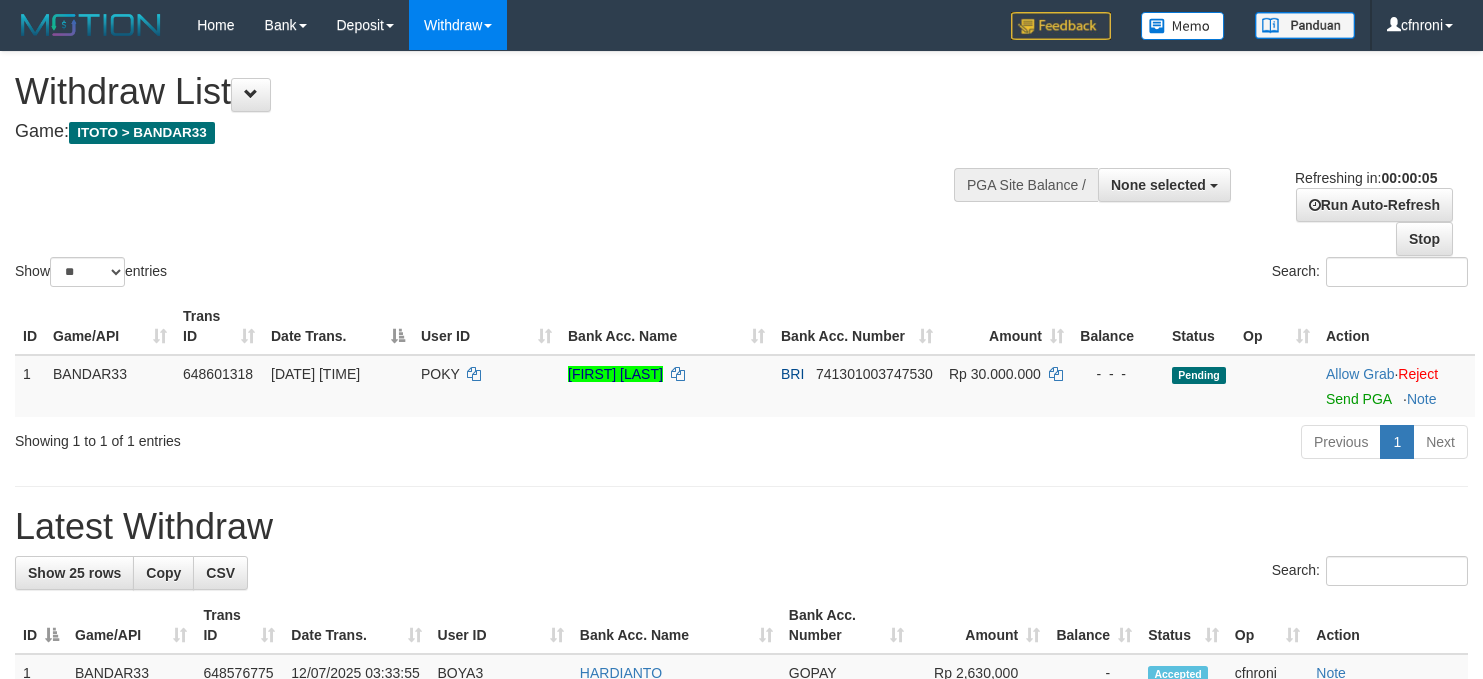scroll, scrollTop: 0, scrollLeft: 0, axis: both 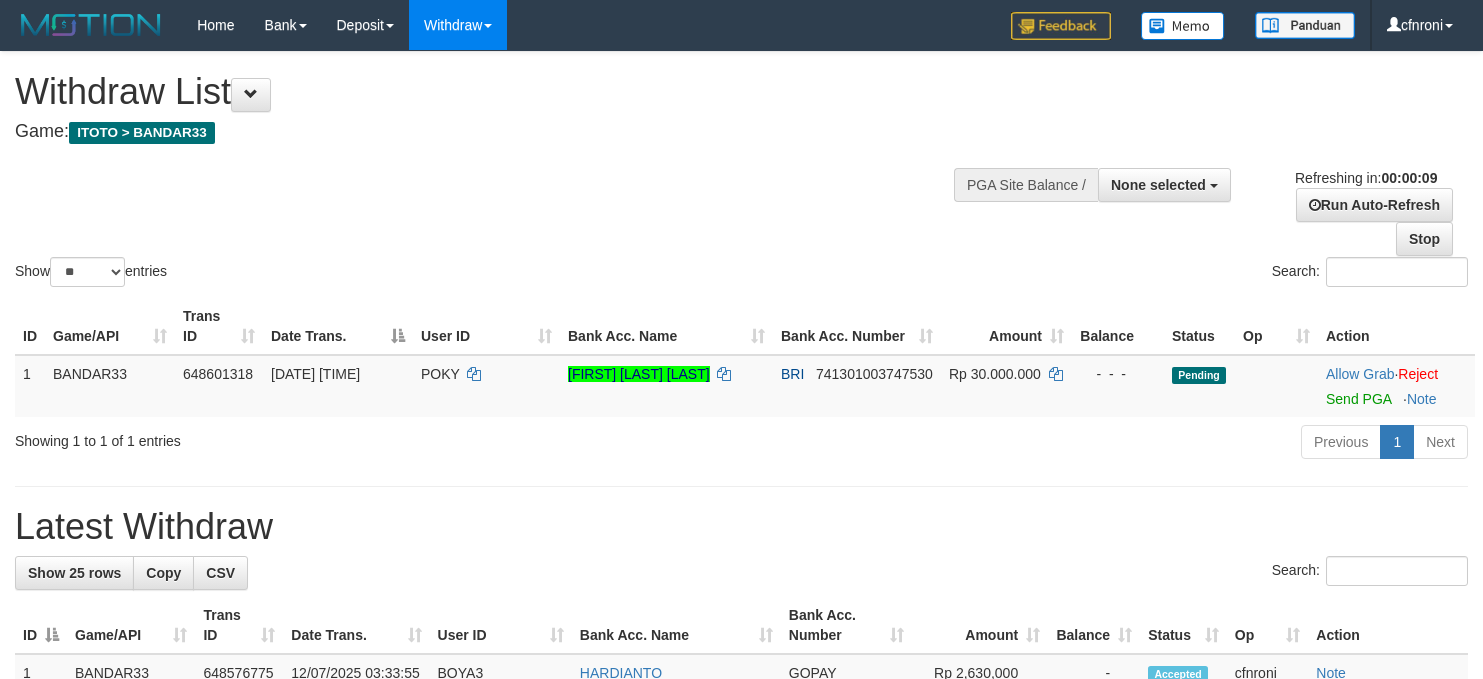 select 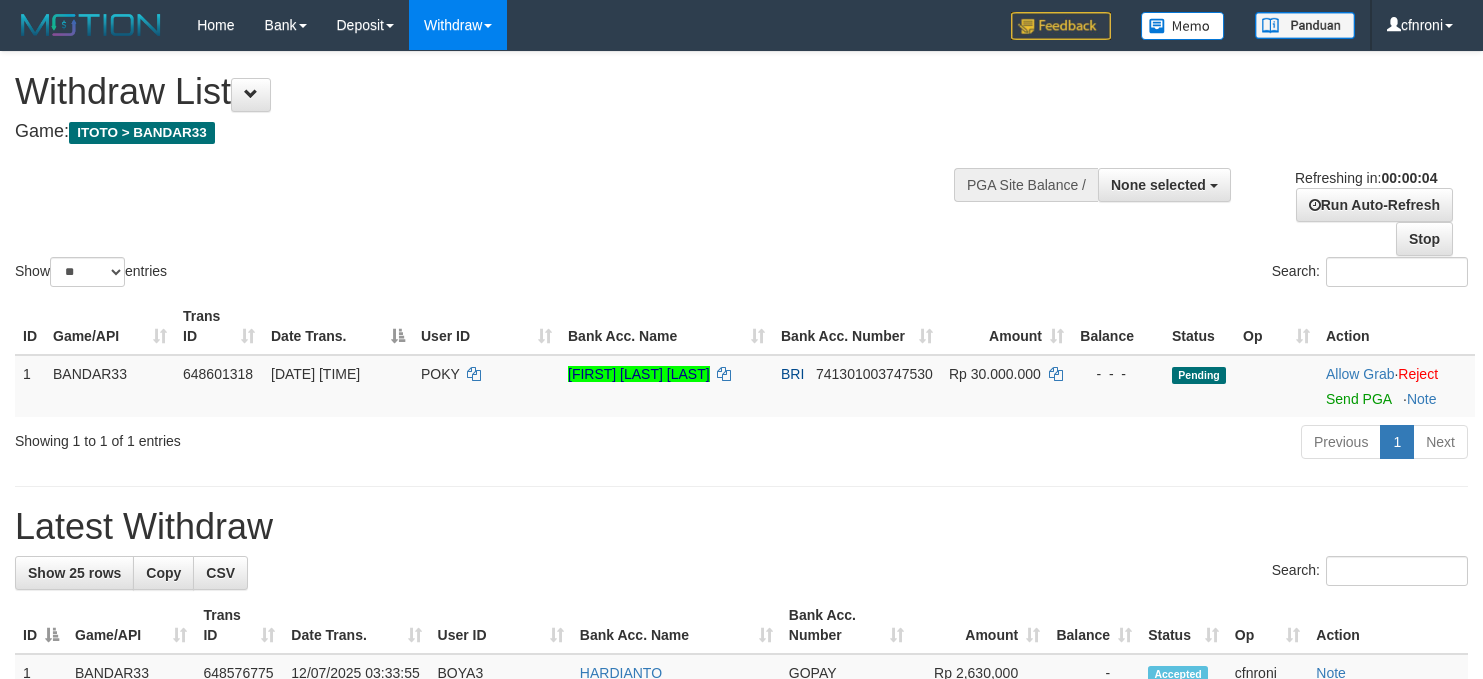 scroll, scrollTop: 0, scrollLeft: 0, axis: both 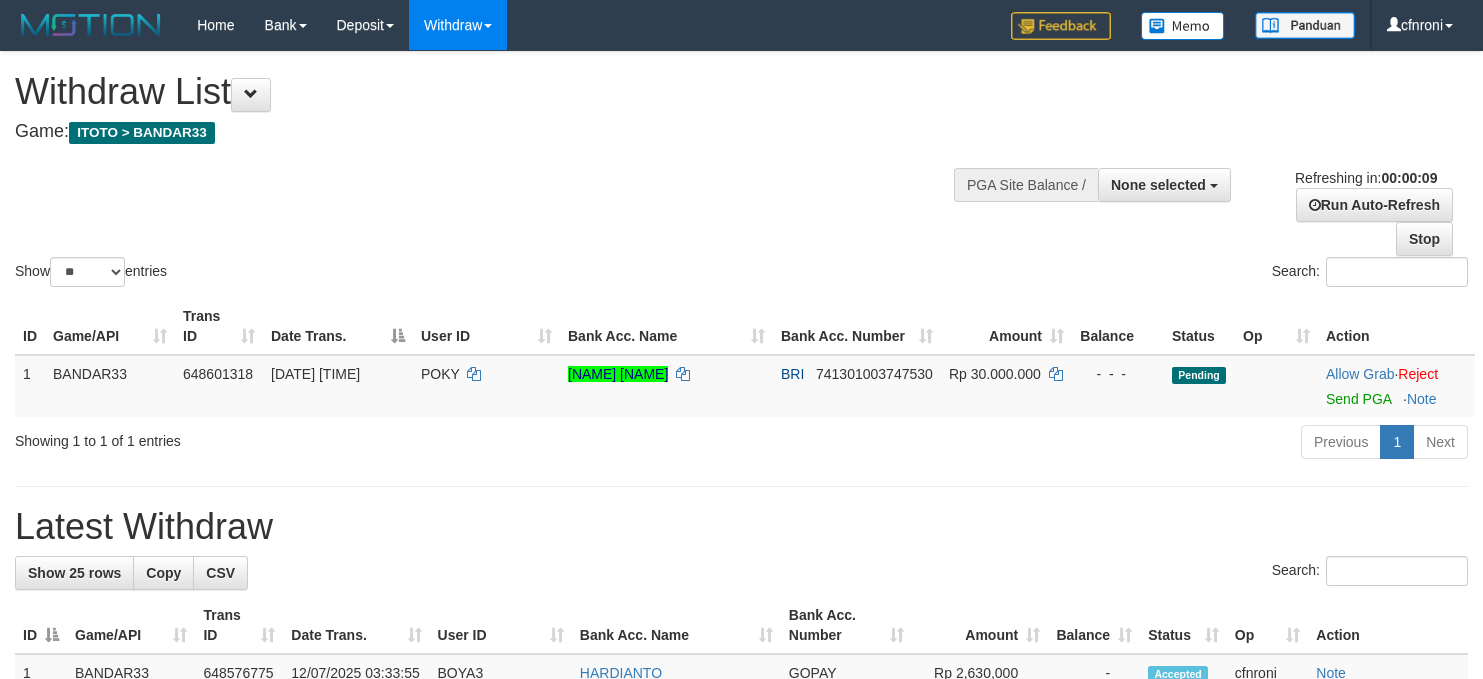 select 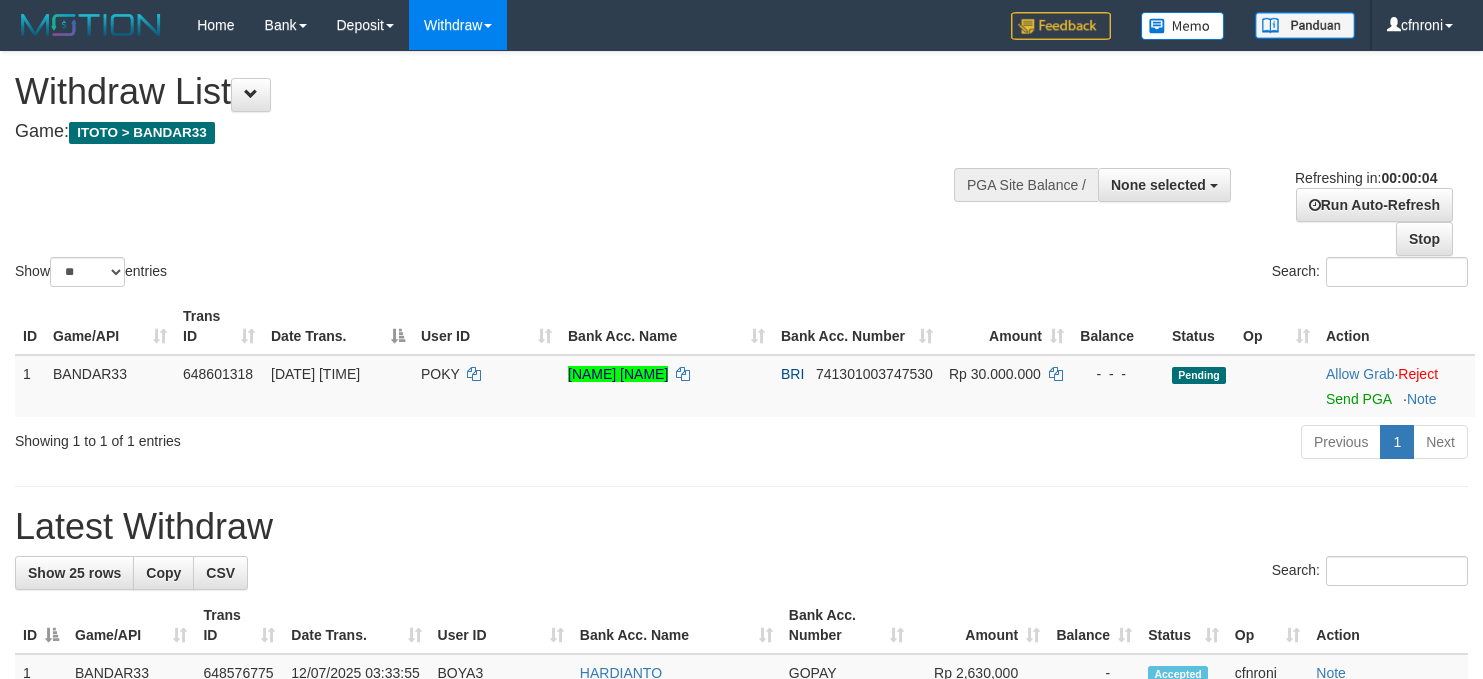 scroll, scrollTop: 0, scrollLeft: 0, axis: both 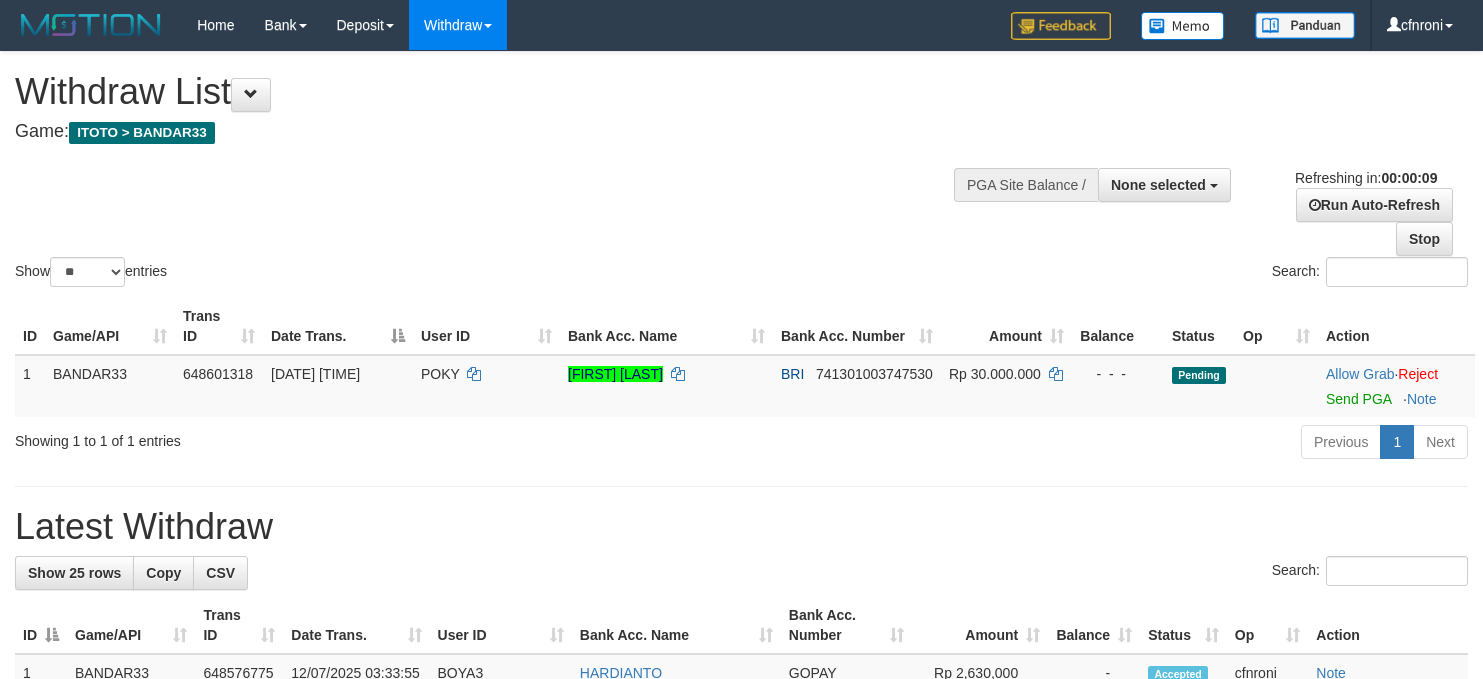 select 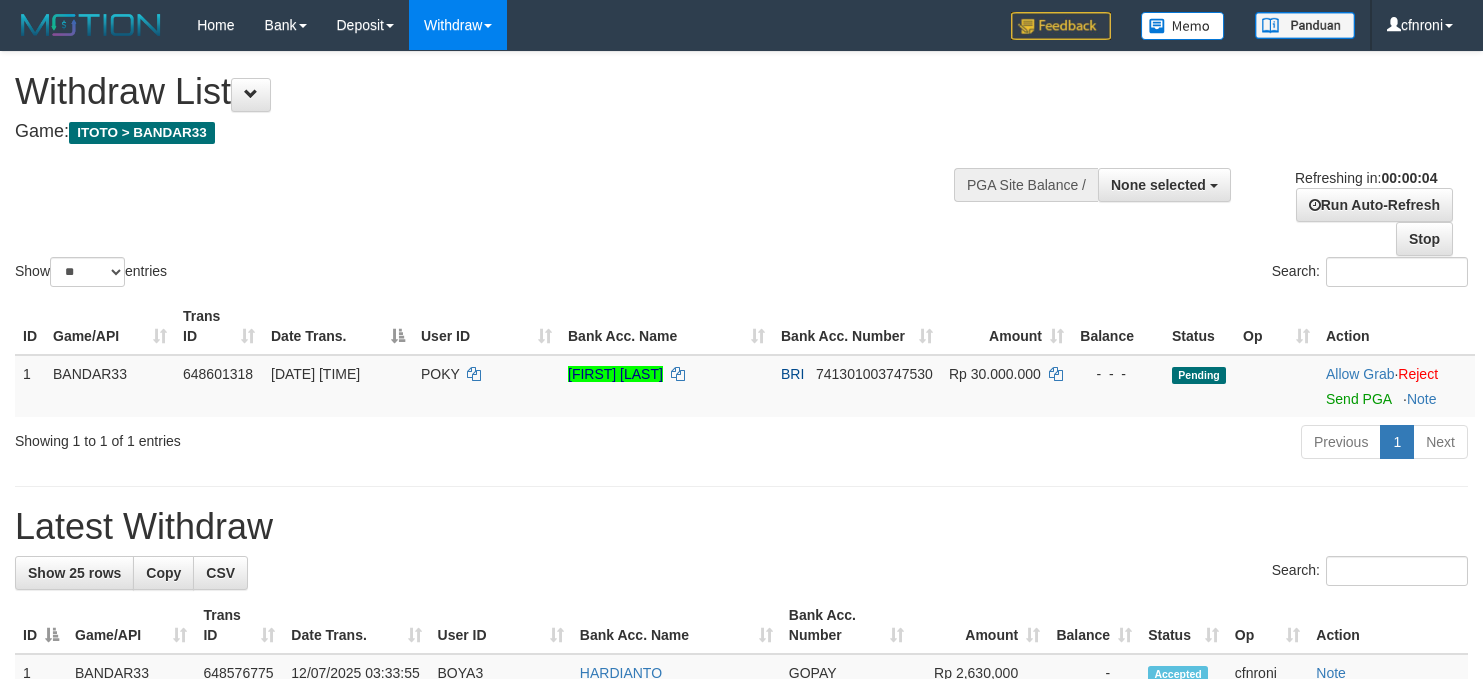 scroll, scrollTop: 0, scrollLeft: 0, axis: both 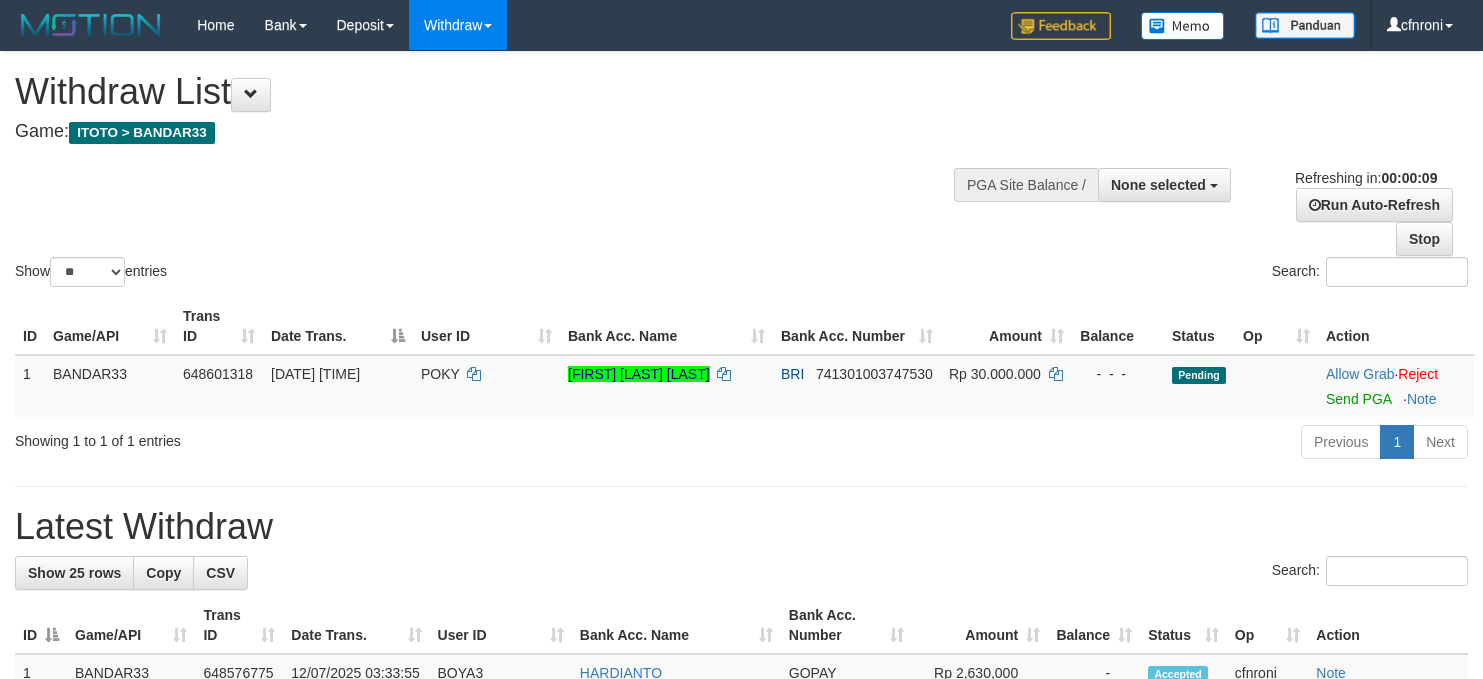 select 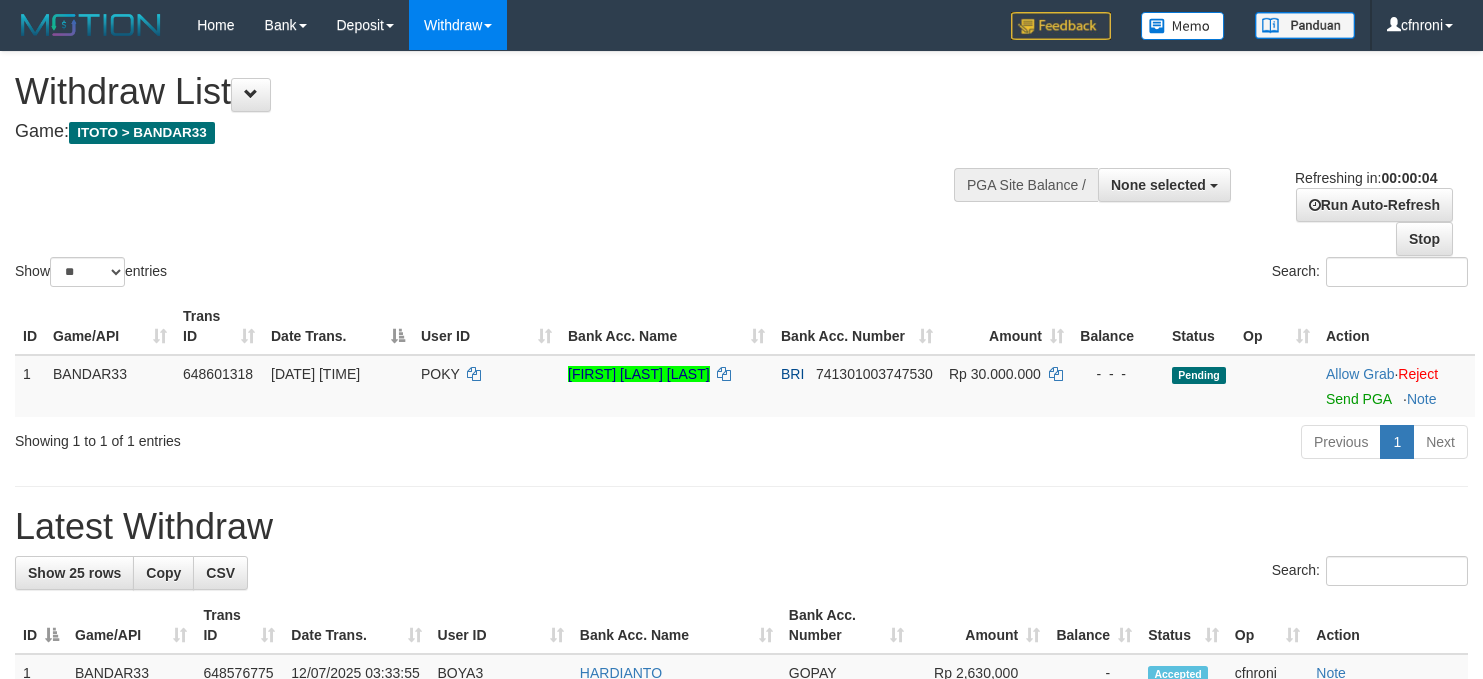 scroll, scrollTop: 0, scrollLeft: 0, axis: both 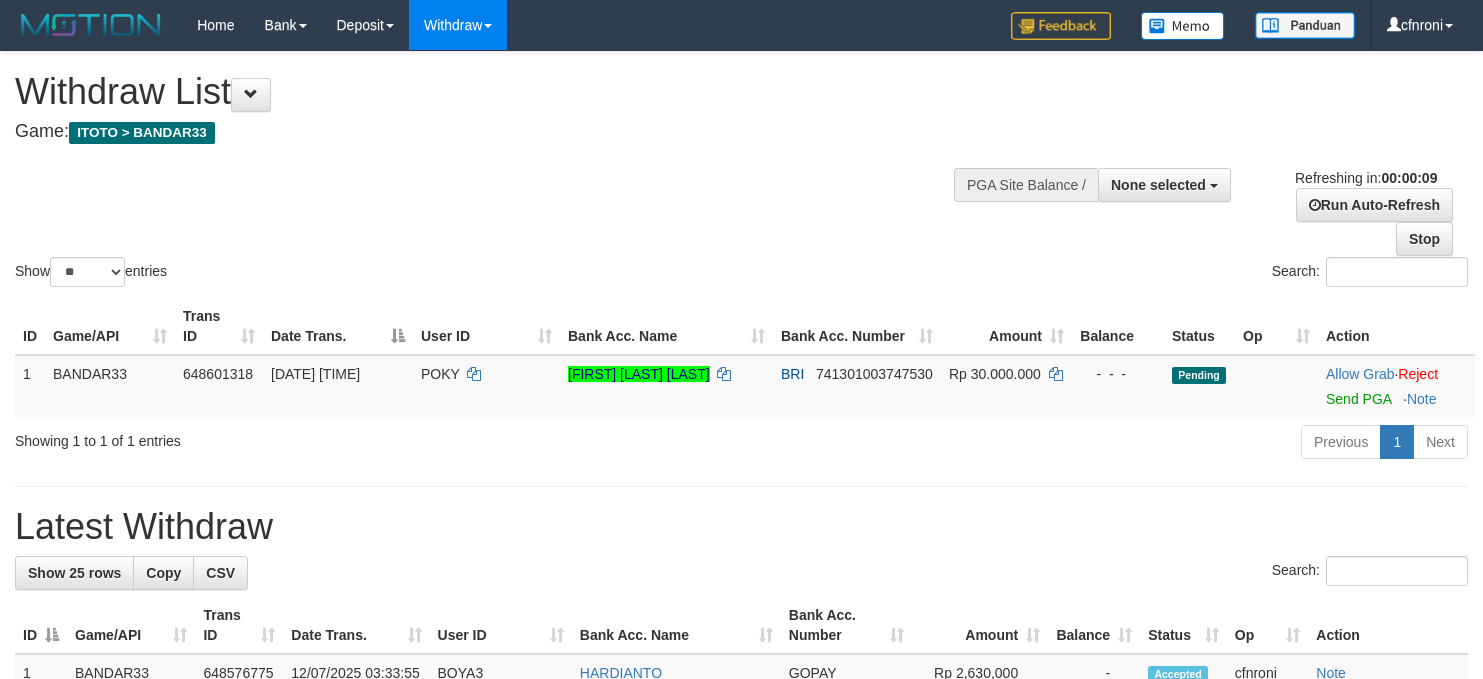 select 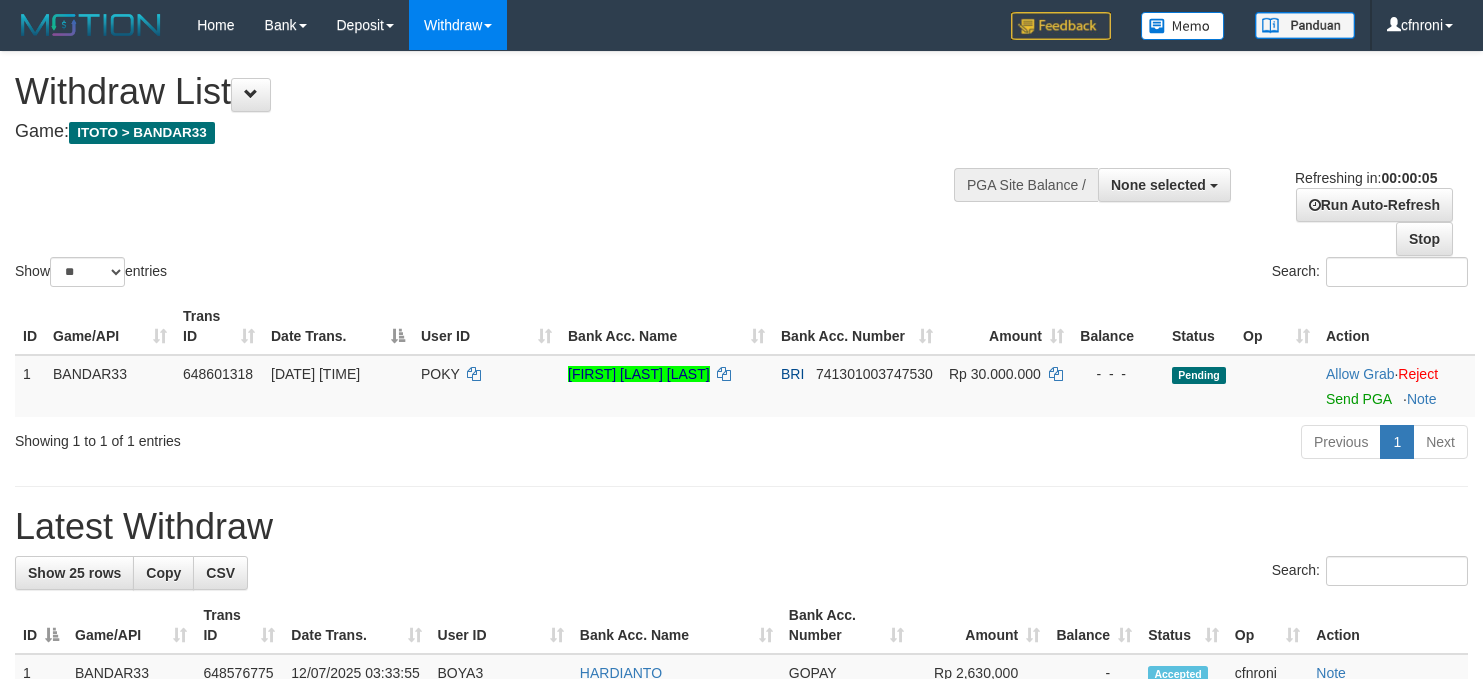 scroll, scrollTop: 0, scrollLeft: 0, axis: both 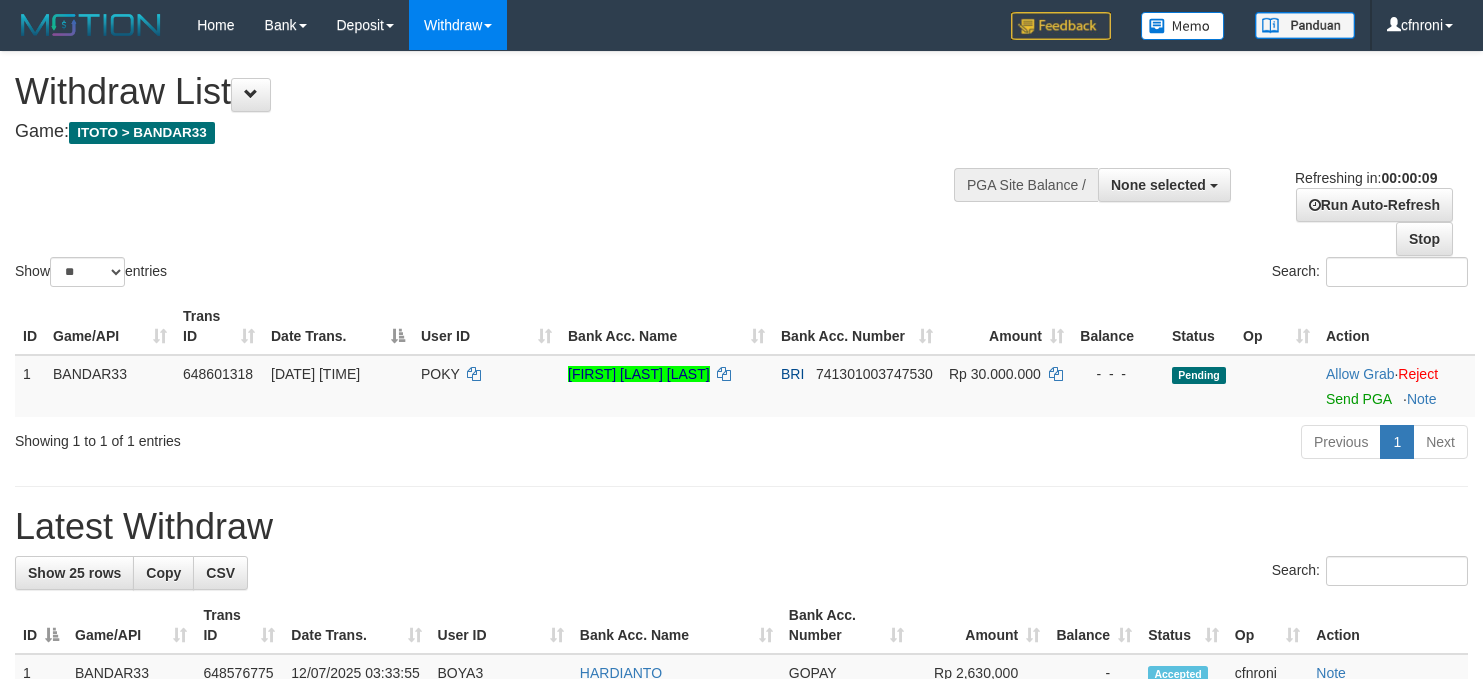 select 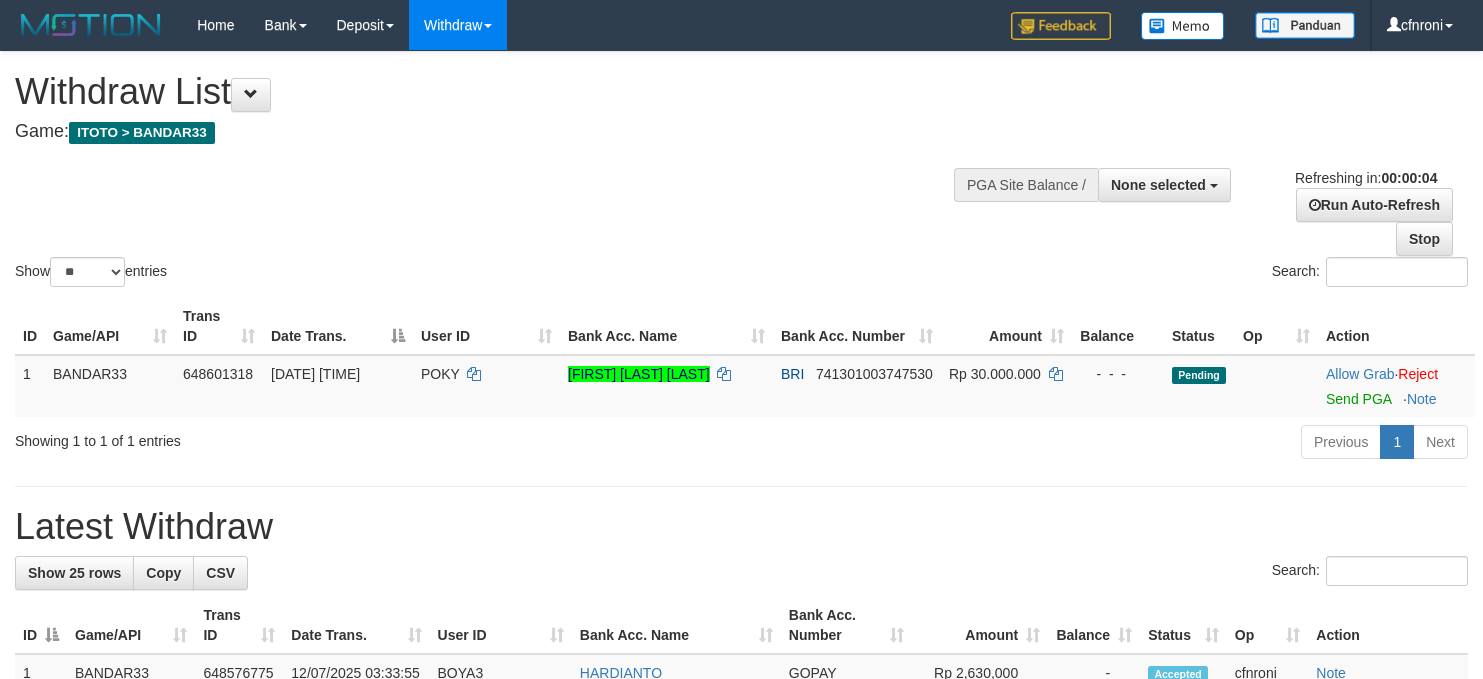 scroll, scrollTop: 0, scrollLeft: 0, axis: both 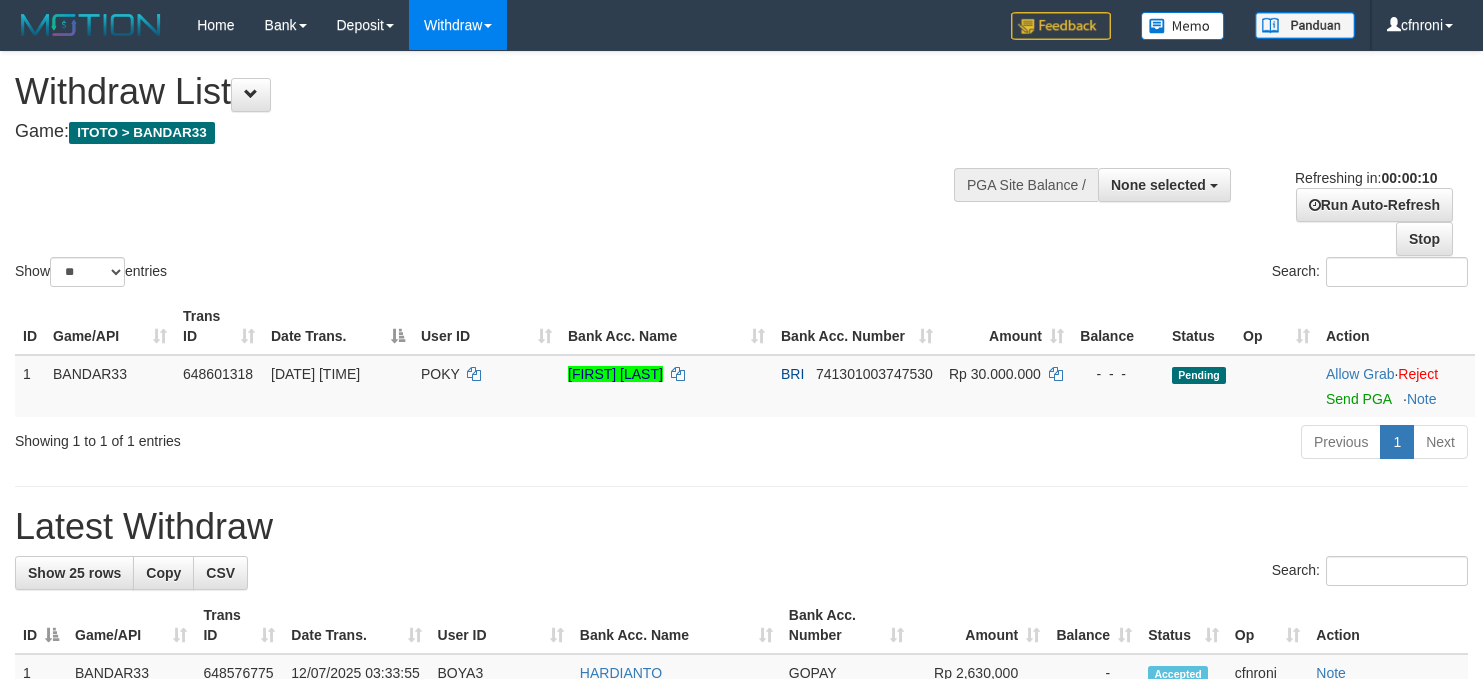 select 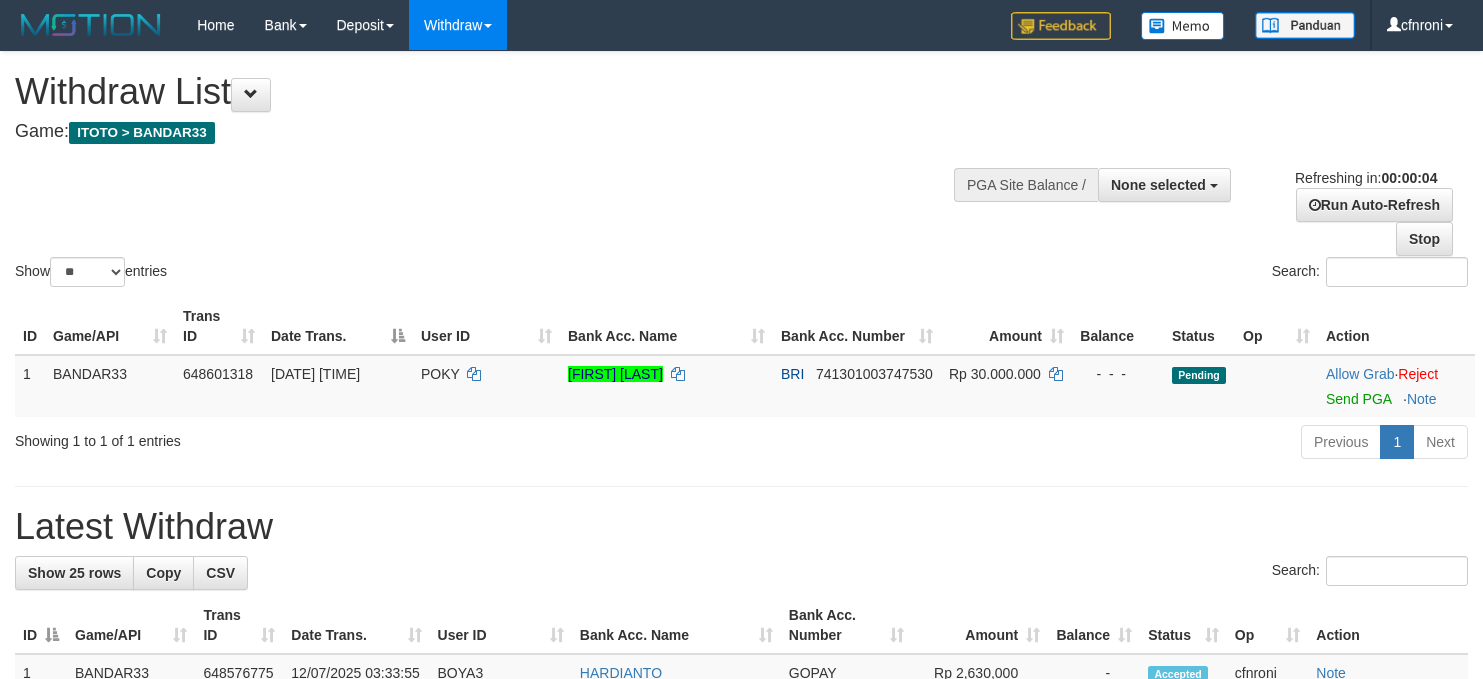 scroll, scrollTop: 0, scrollLeft: 0, axis: both 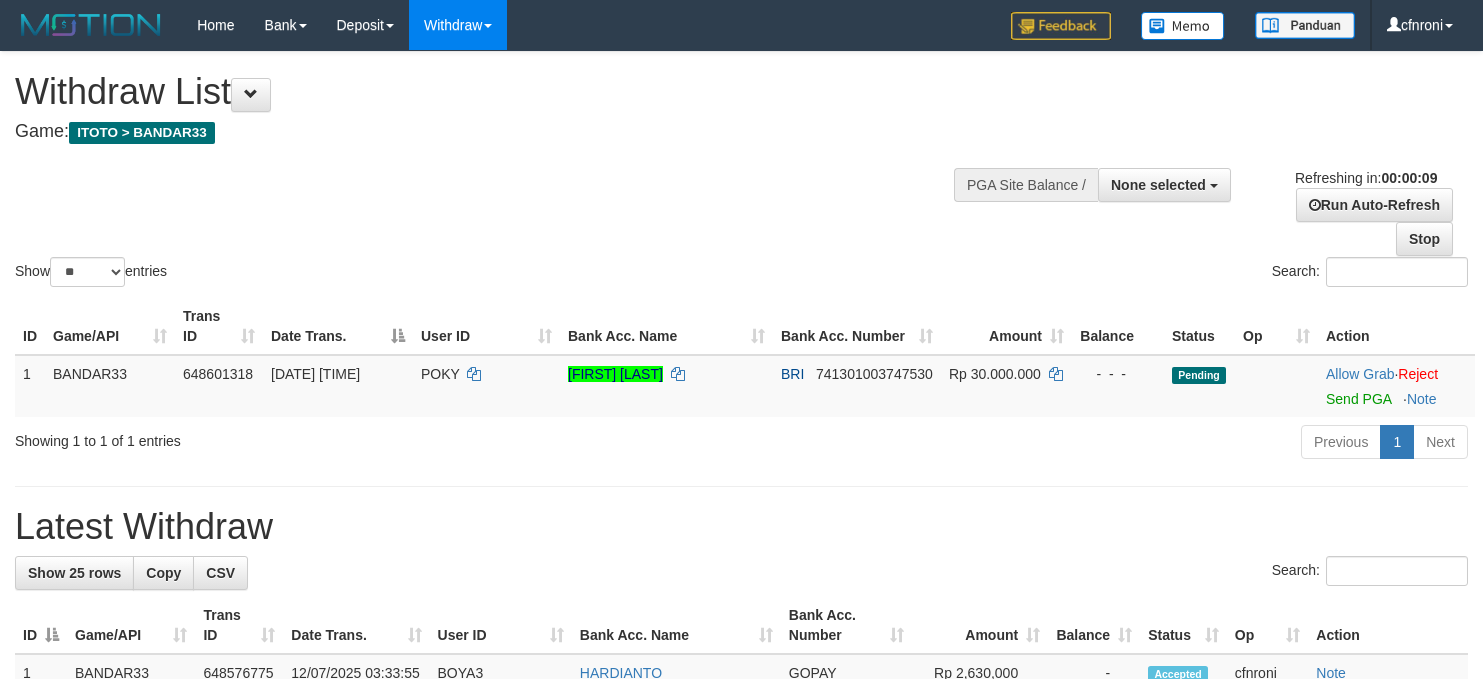 select 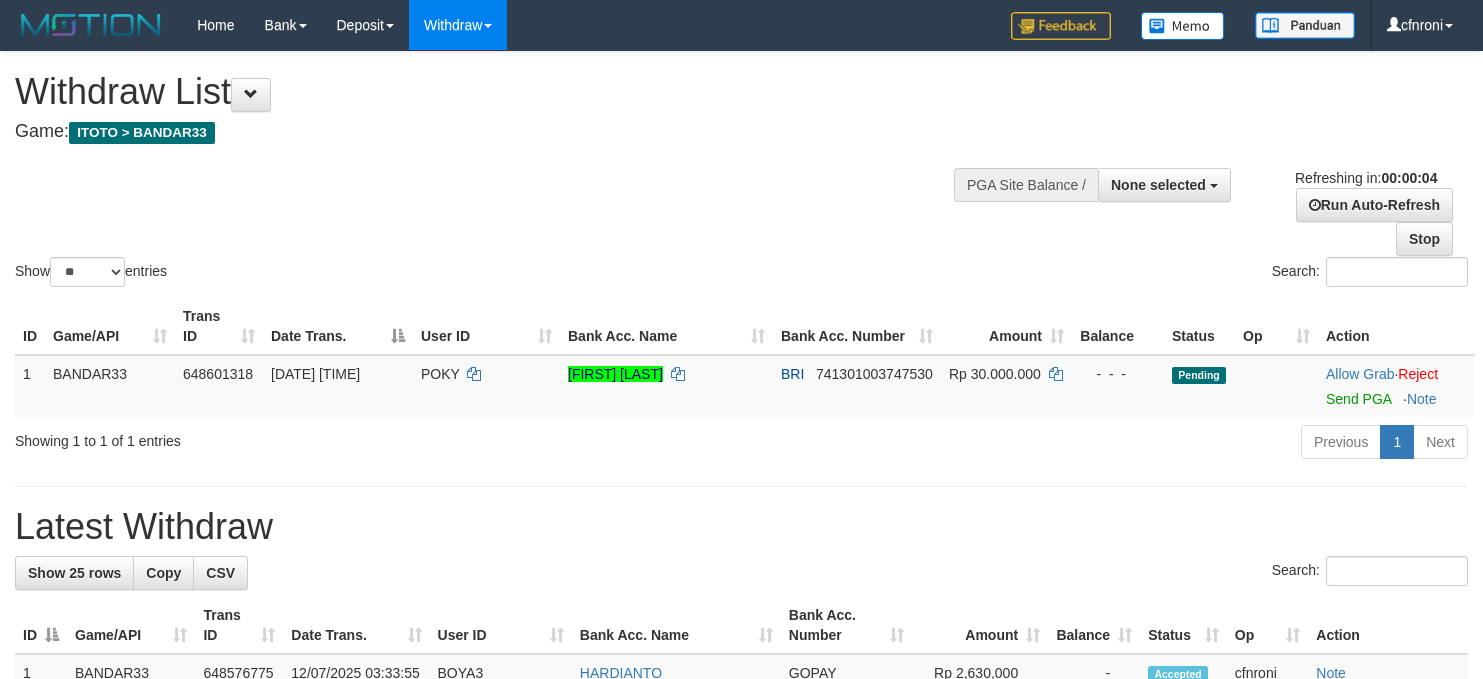 scroll, scrollTop: 0, scrollLeft: 0, axis: both 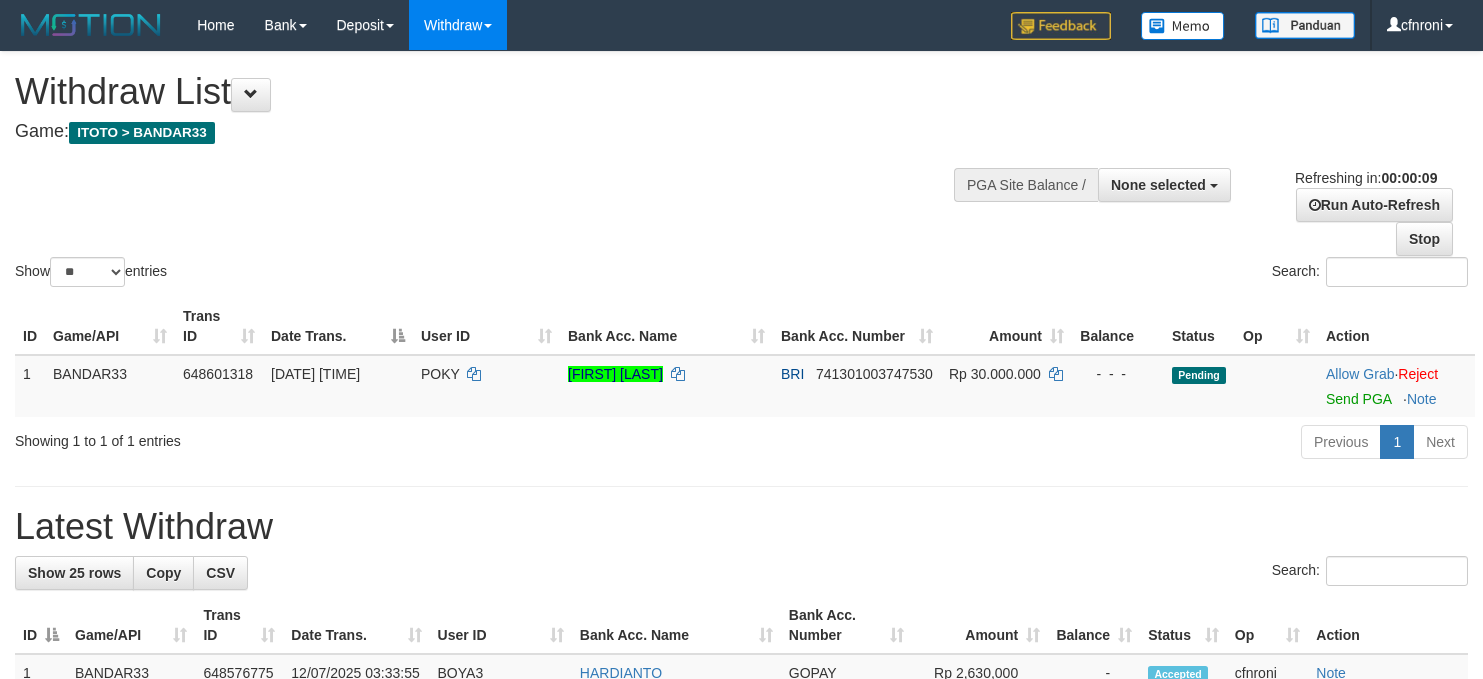 select 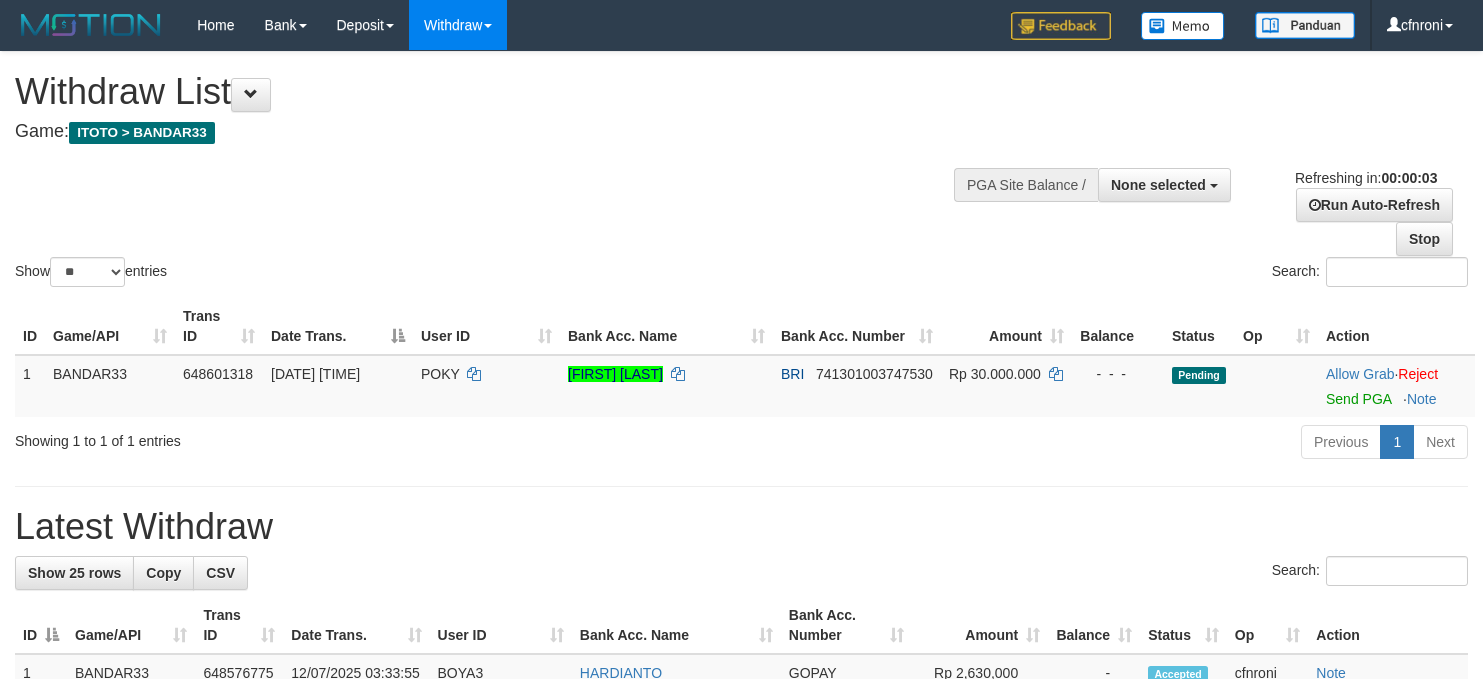 scroll, scrollTop: 0, scrollLeft: 0, axis: both 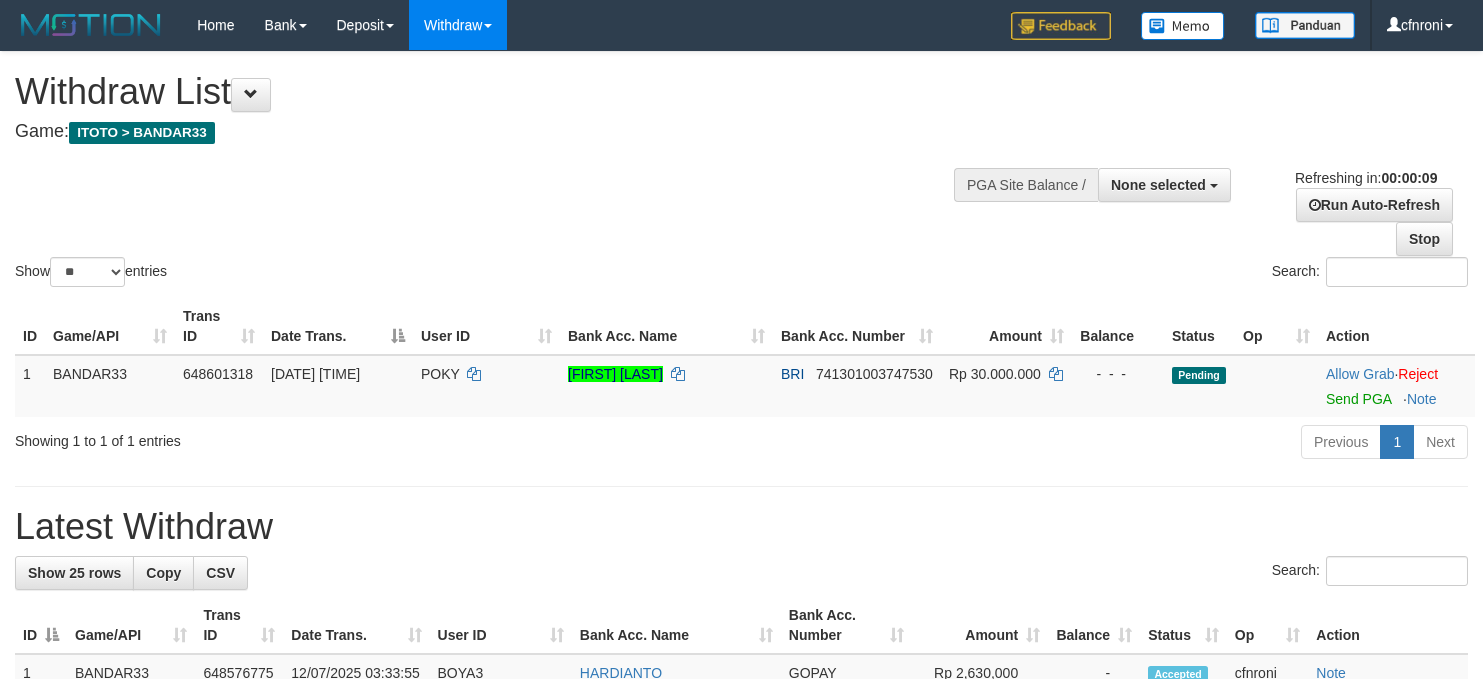 select 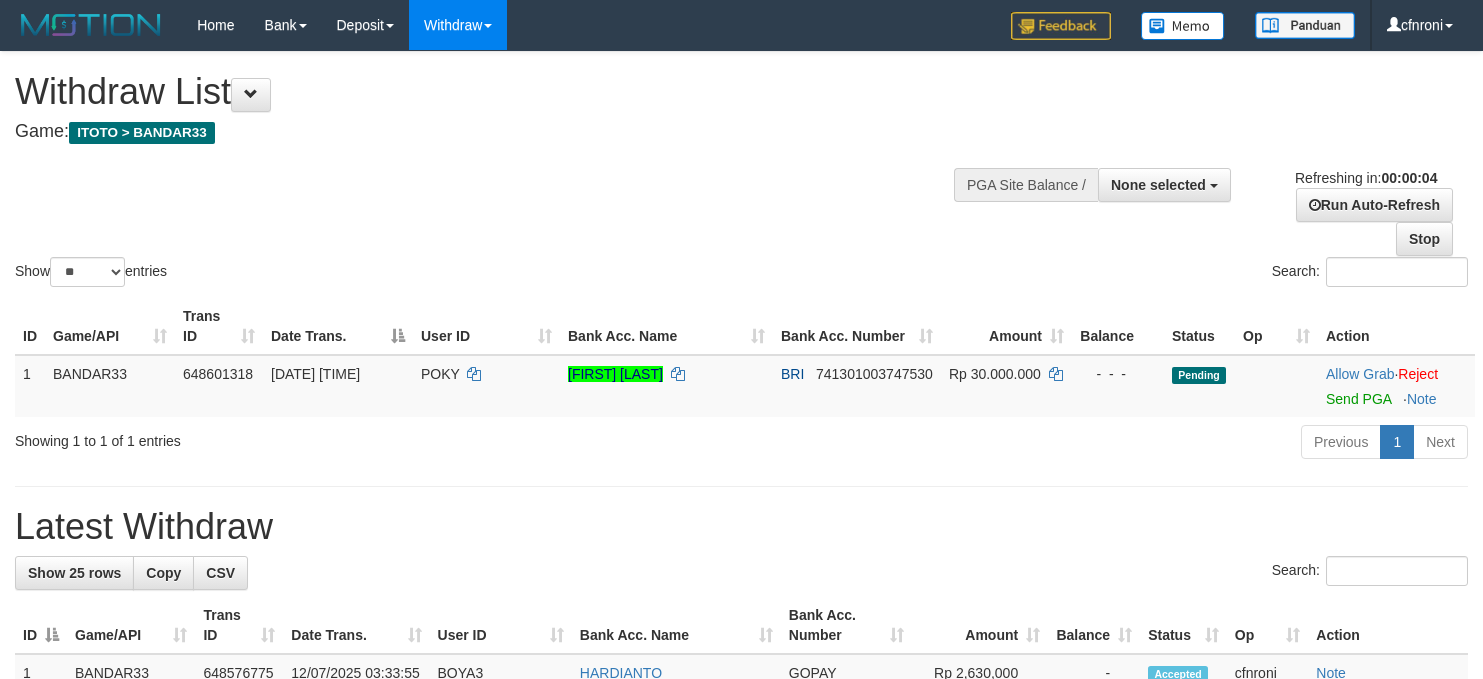 scroll, scrollTop: 0, scrollLeft: 0, axis: both 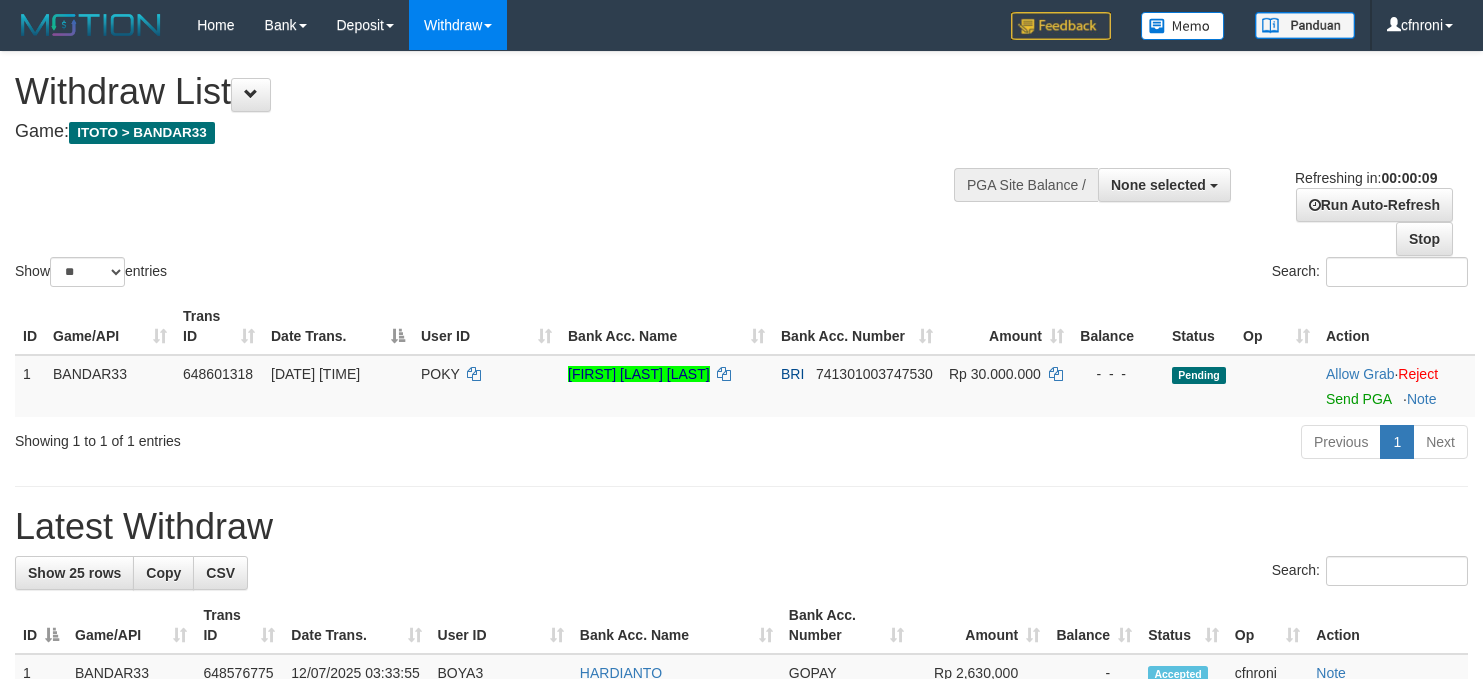 select 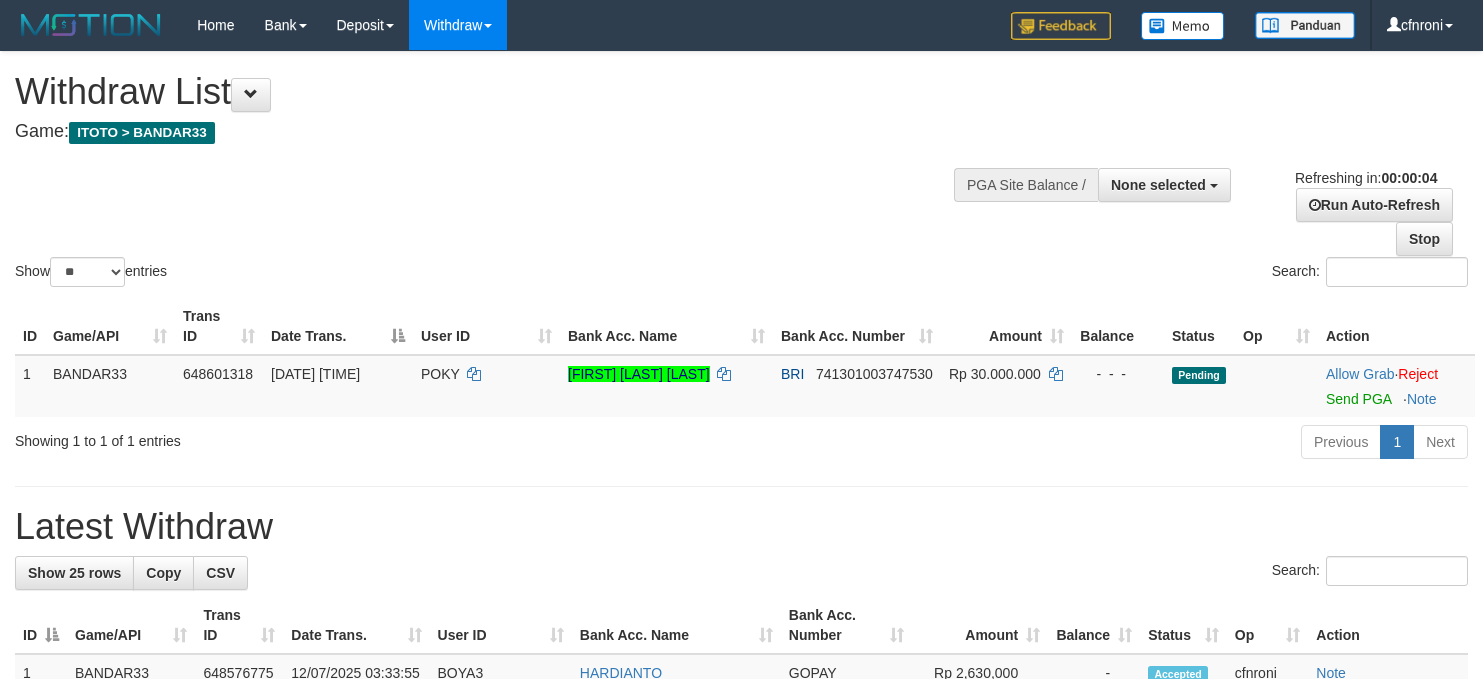 scroll, scrollTop: 0, scrollLeft: 0, axis: both 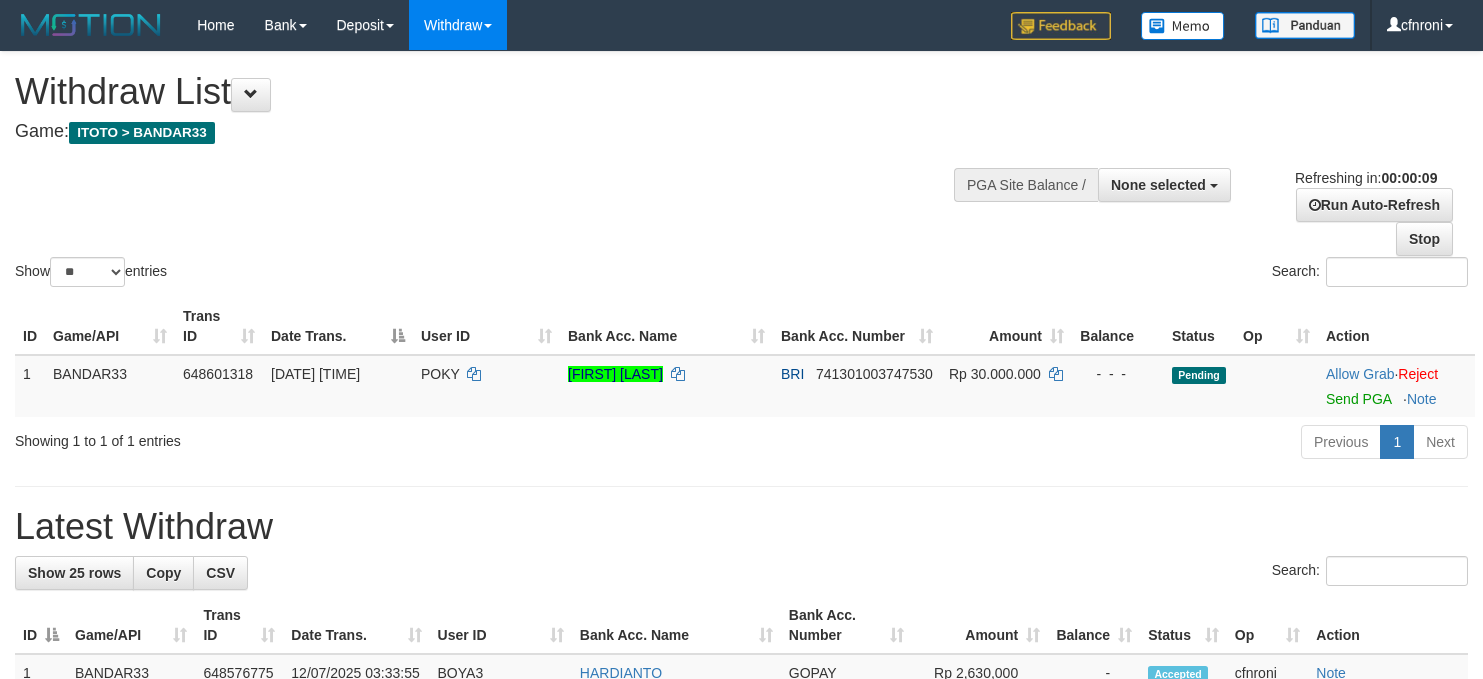 select 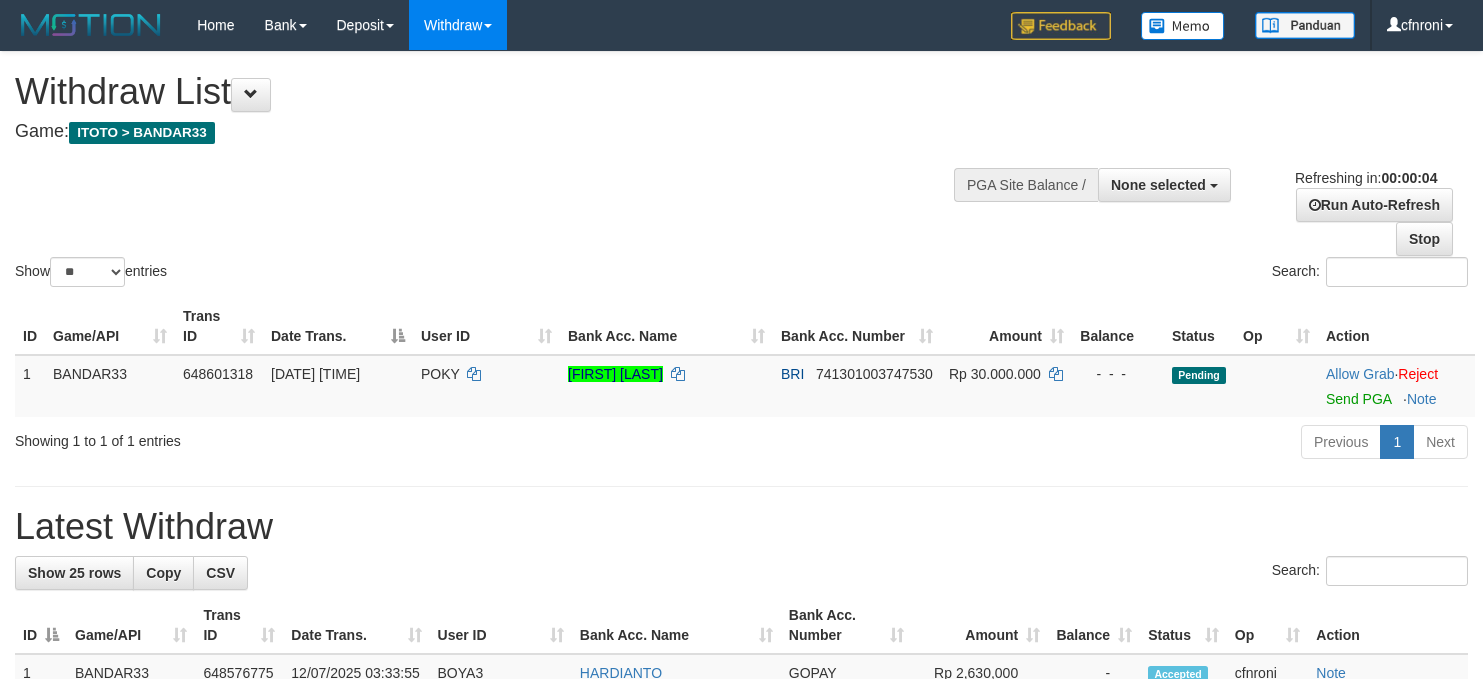 scroll, scrollTop: 0, scrollLeft: 0, axis: both 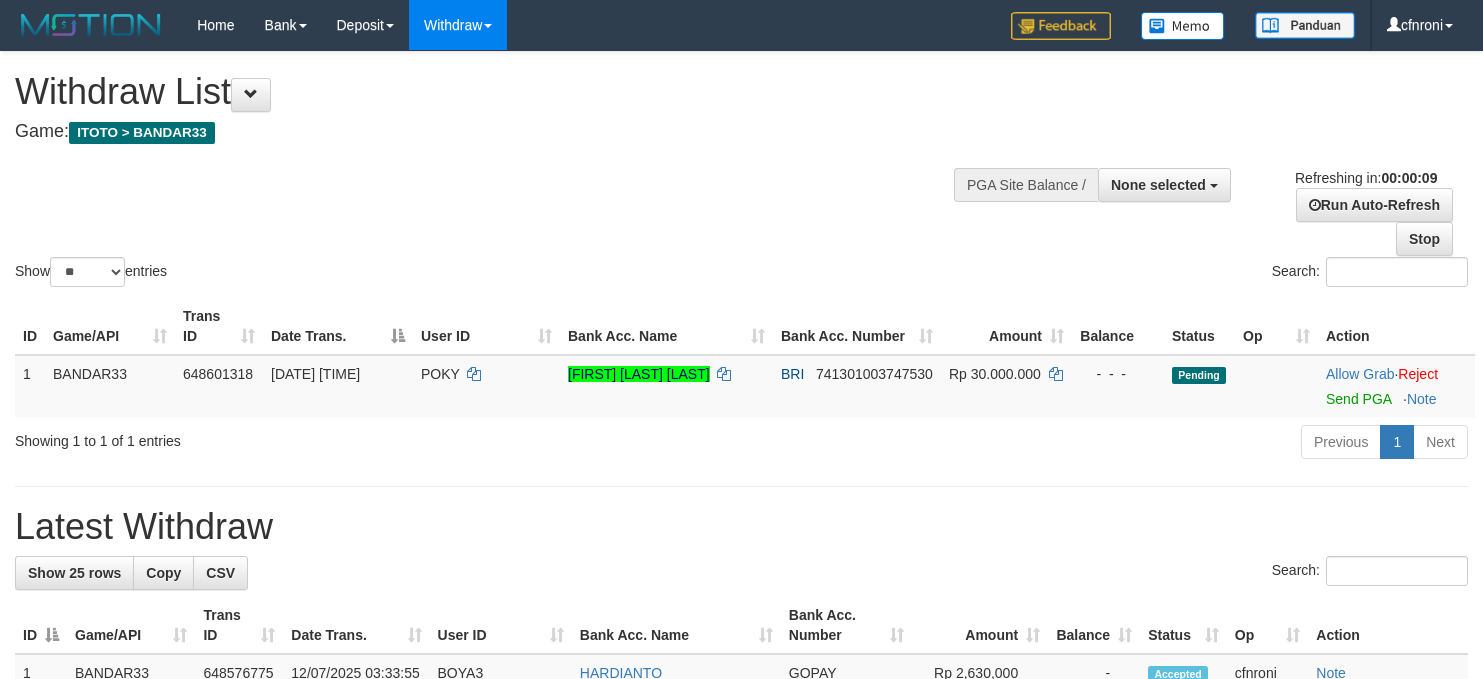 select 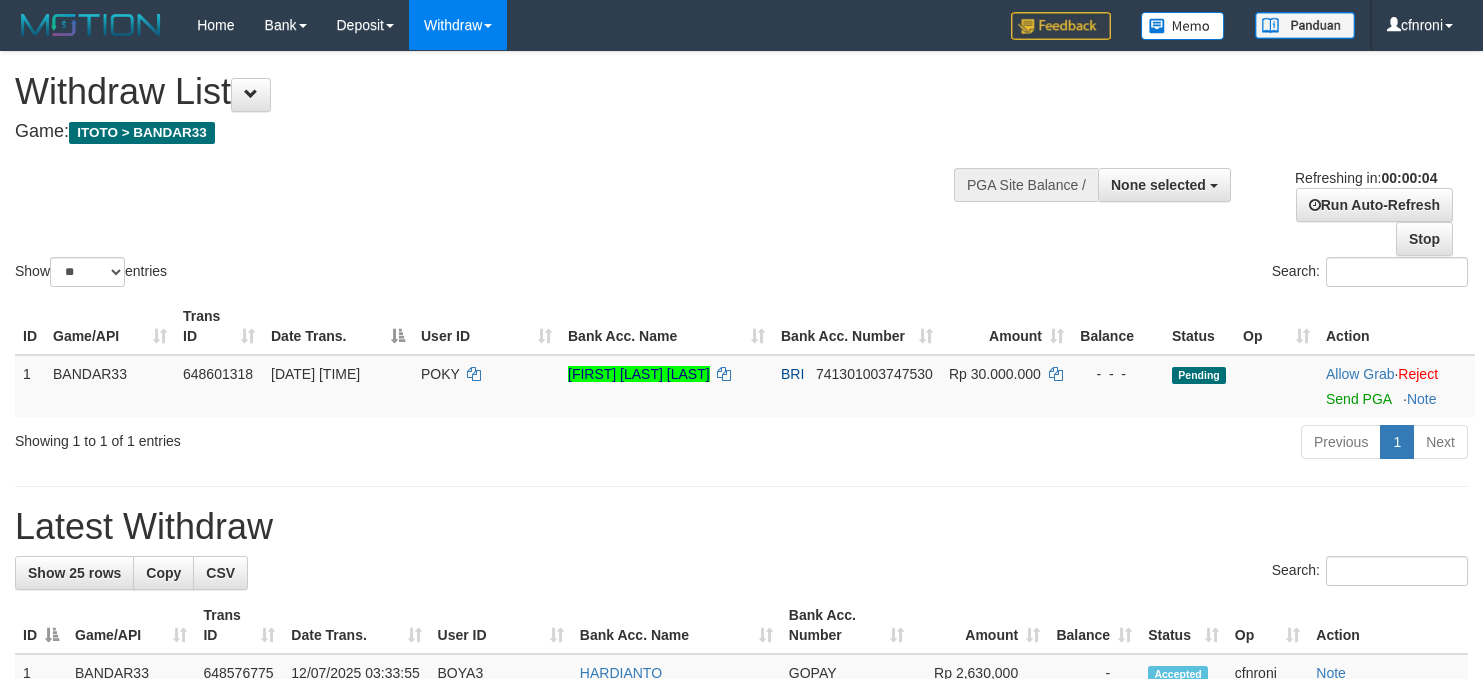 scroll, scrollTop: 0, scrollLeft: 0, axis: both 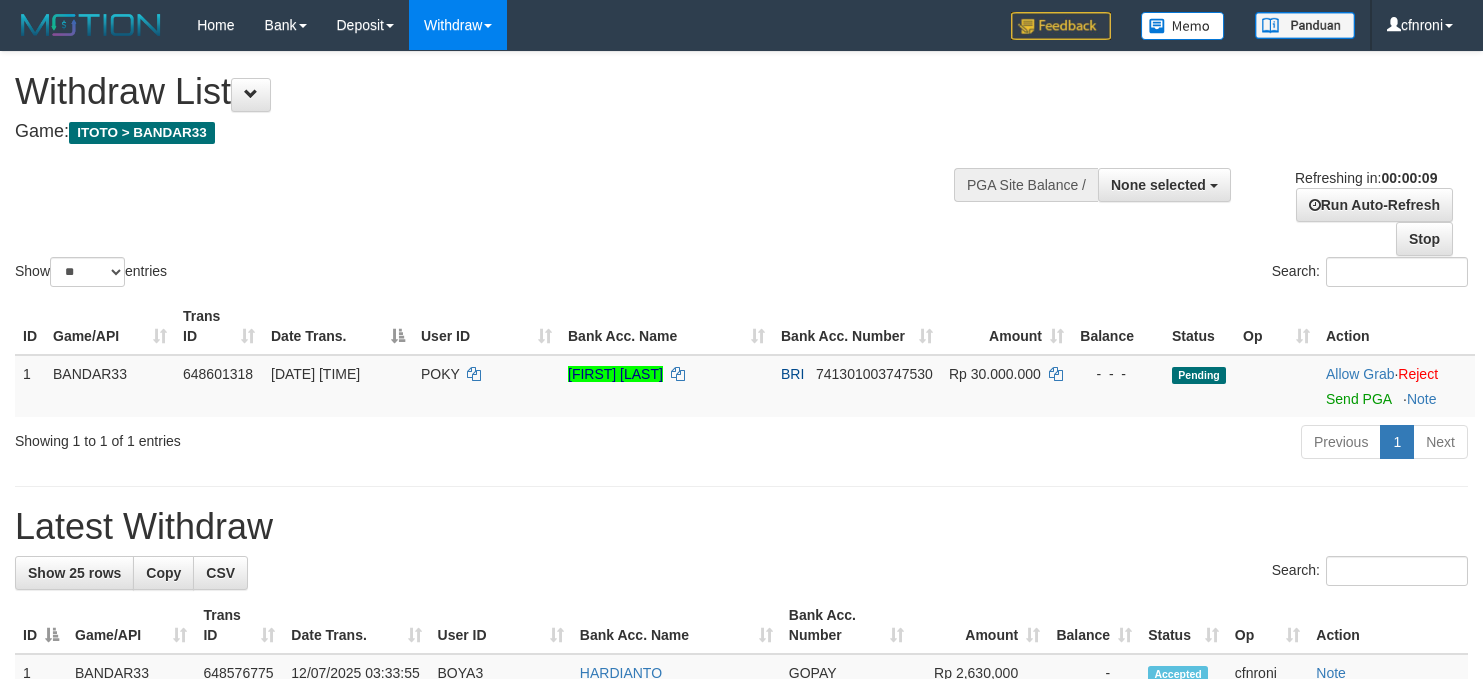 select 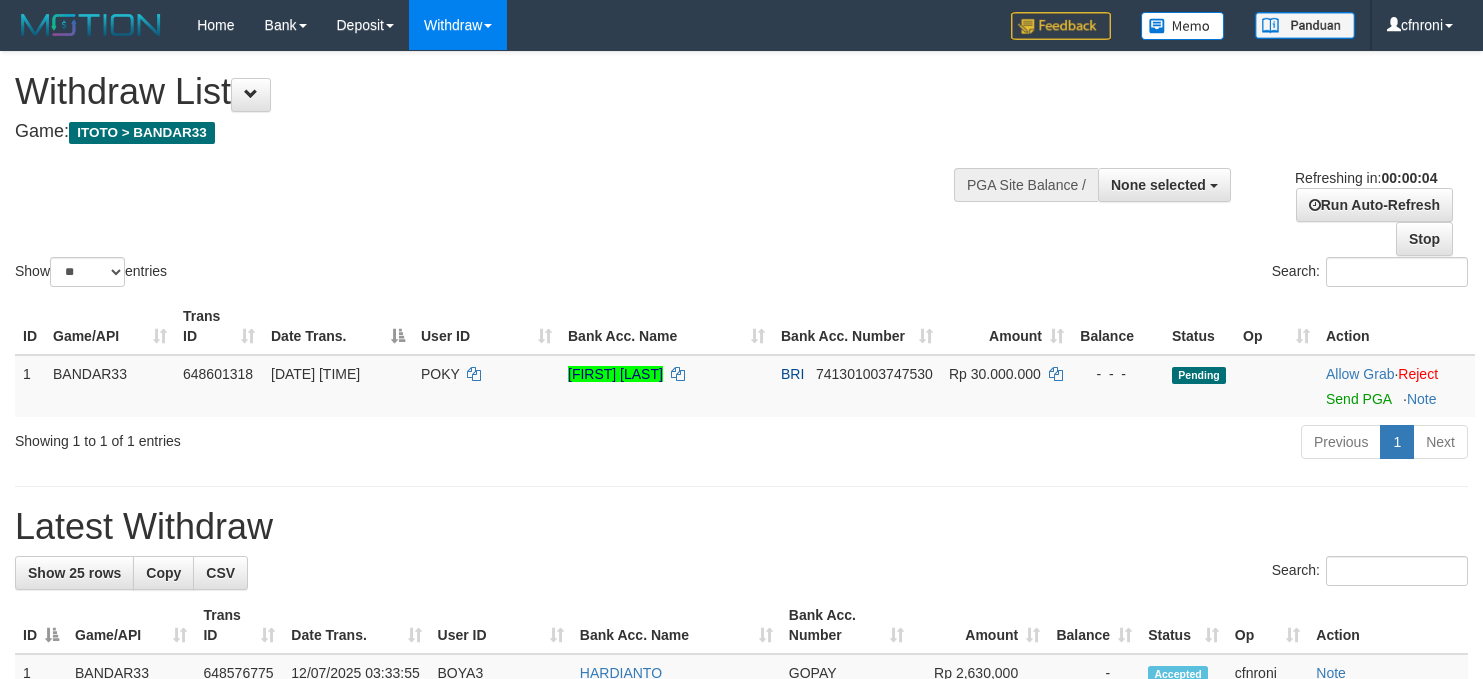 scroll, scrollTop: 0, scrollLeft: 0, axis: both 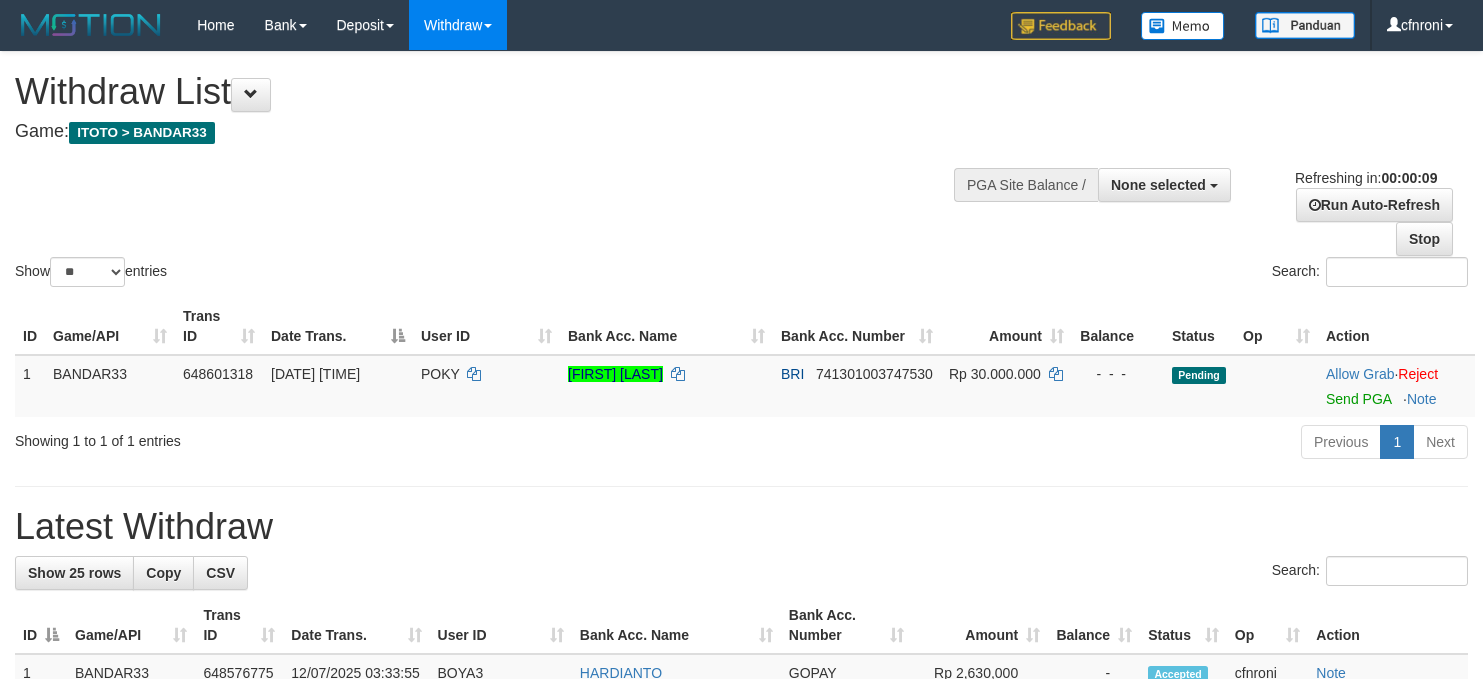 select 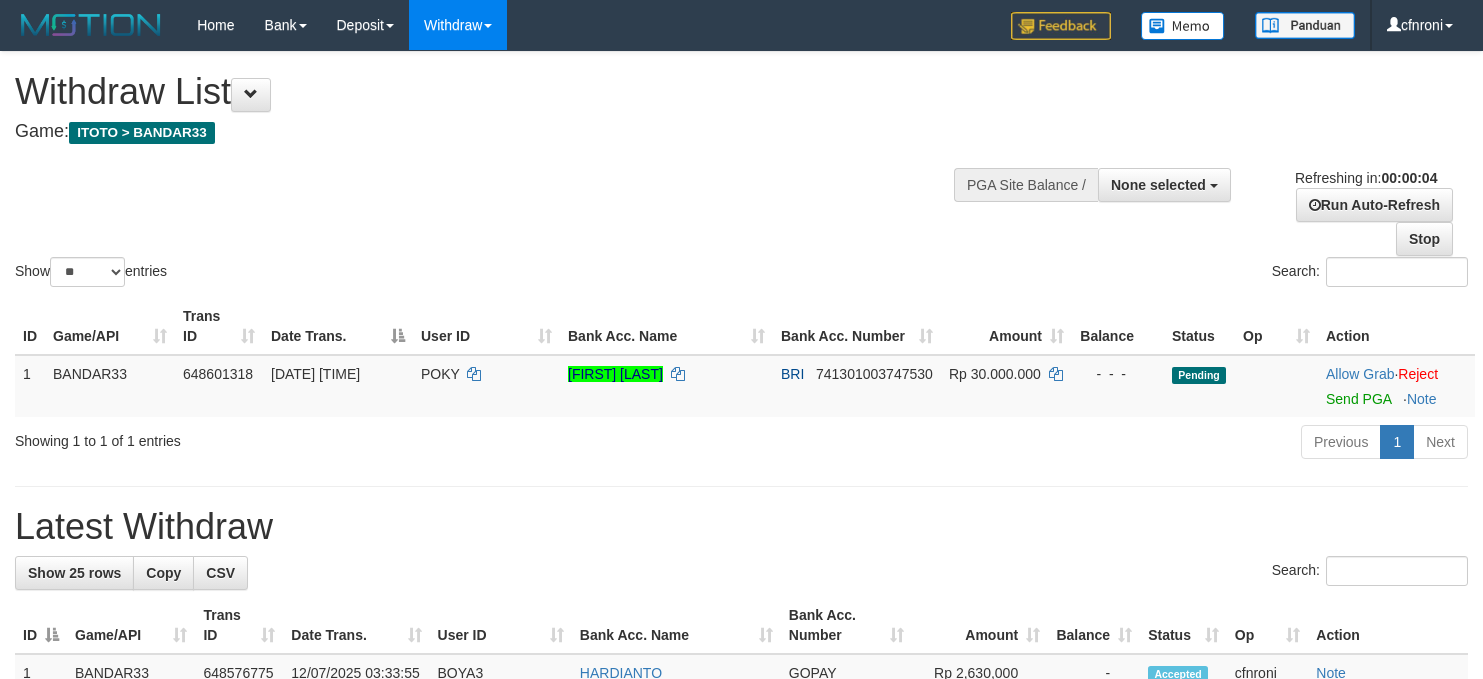 scroll, scrollTop: 0, scrollLeft: 0, axis: both 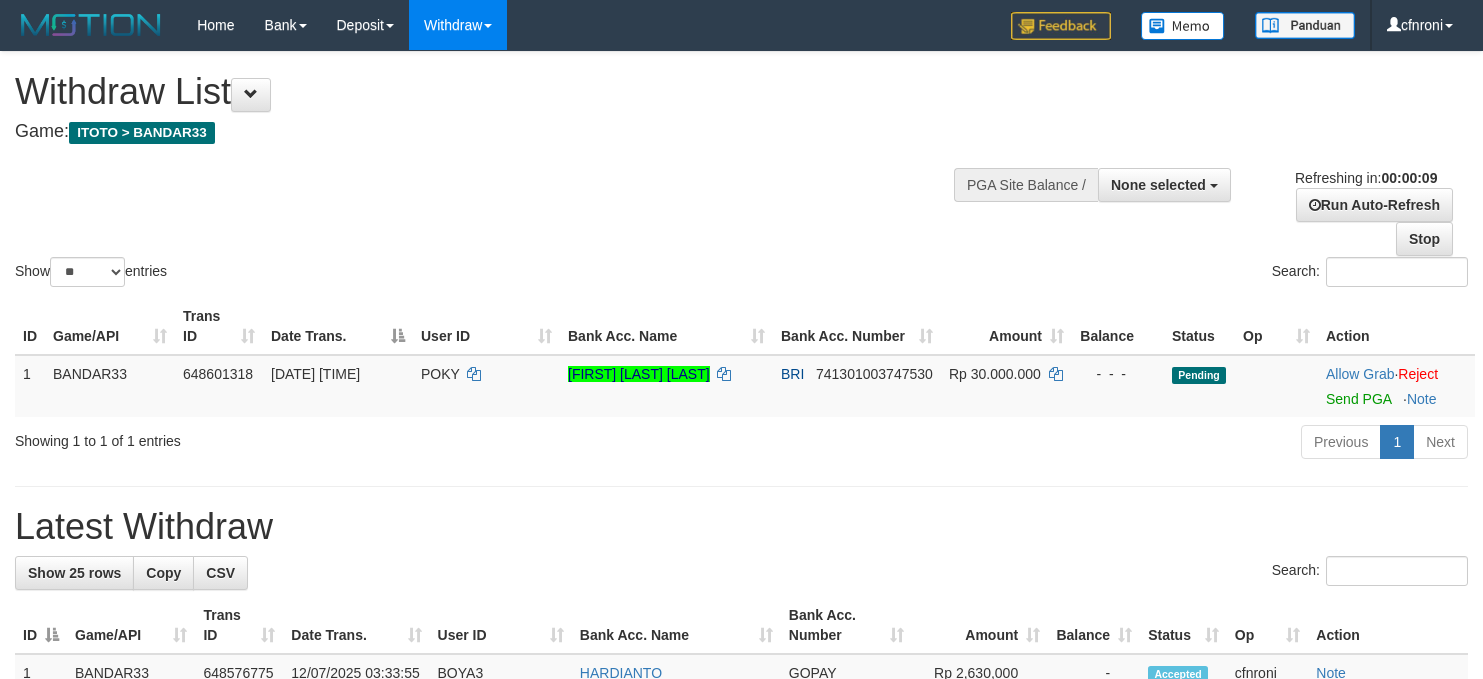 select 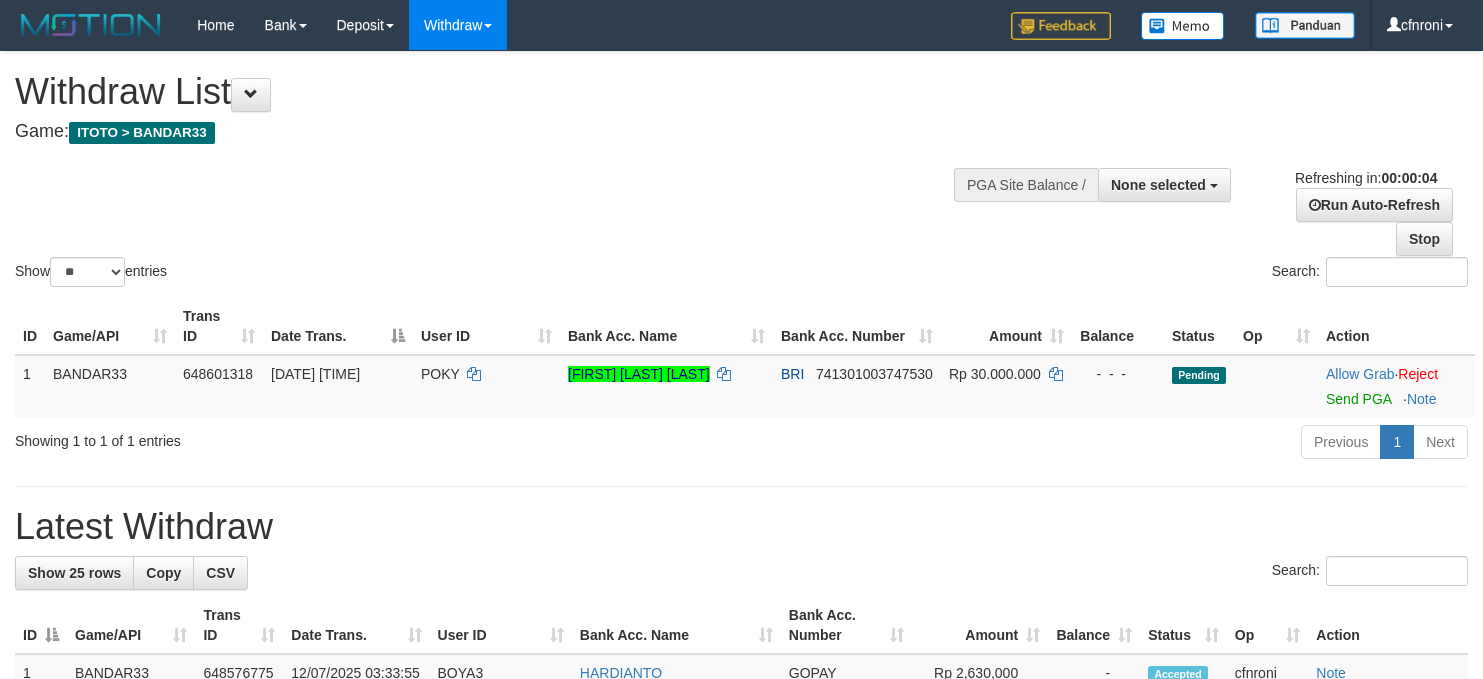 scroll, scrollTop: 0, scrollLeft: 0, axis: both 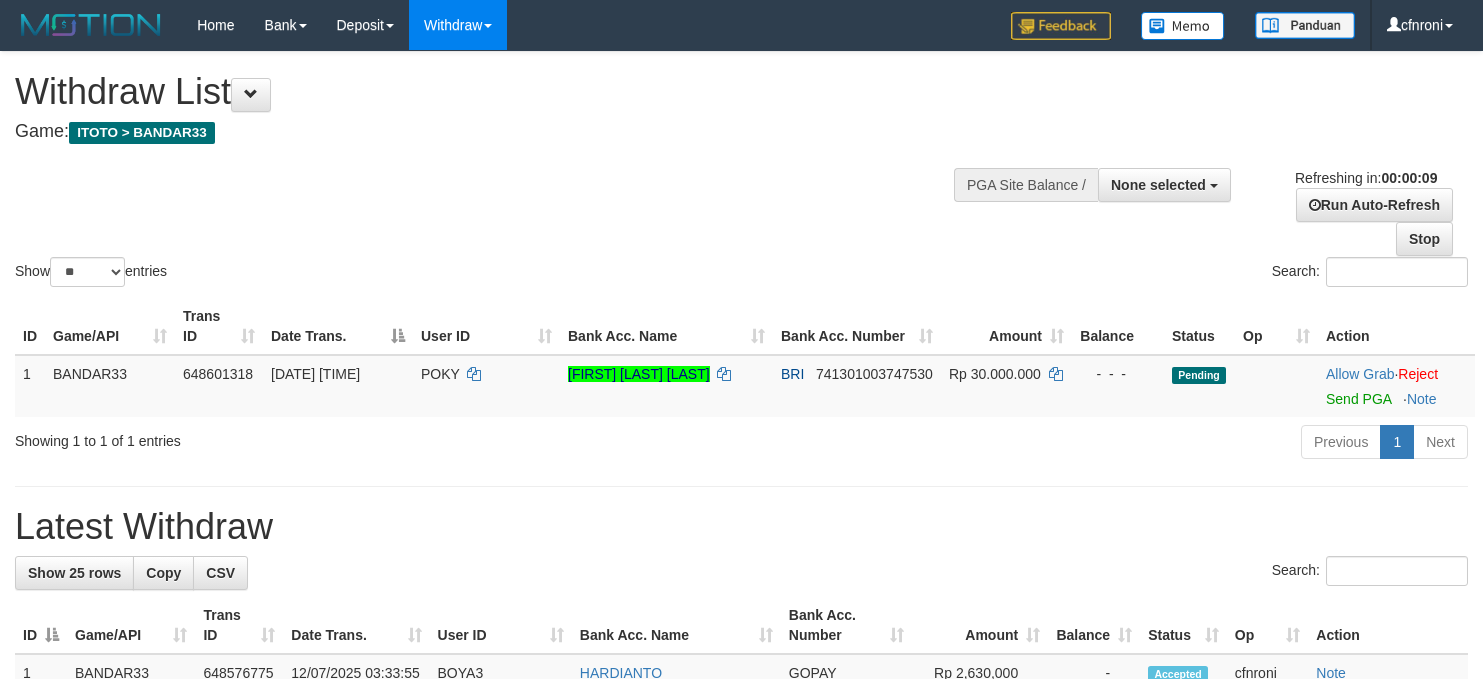 select 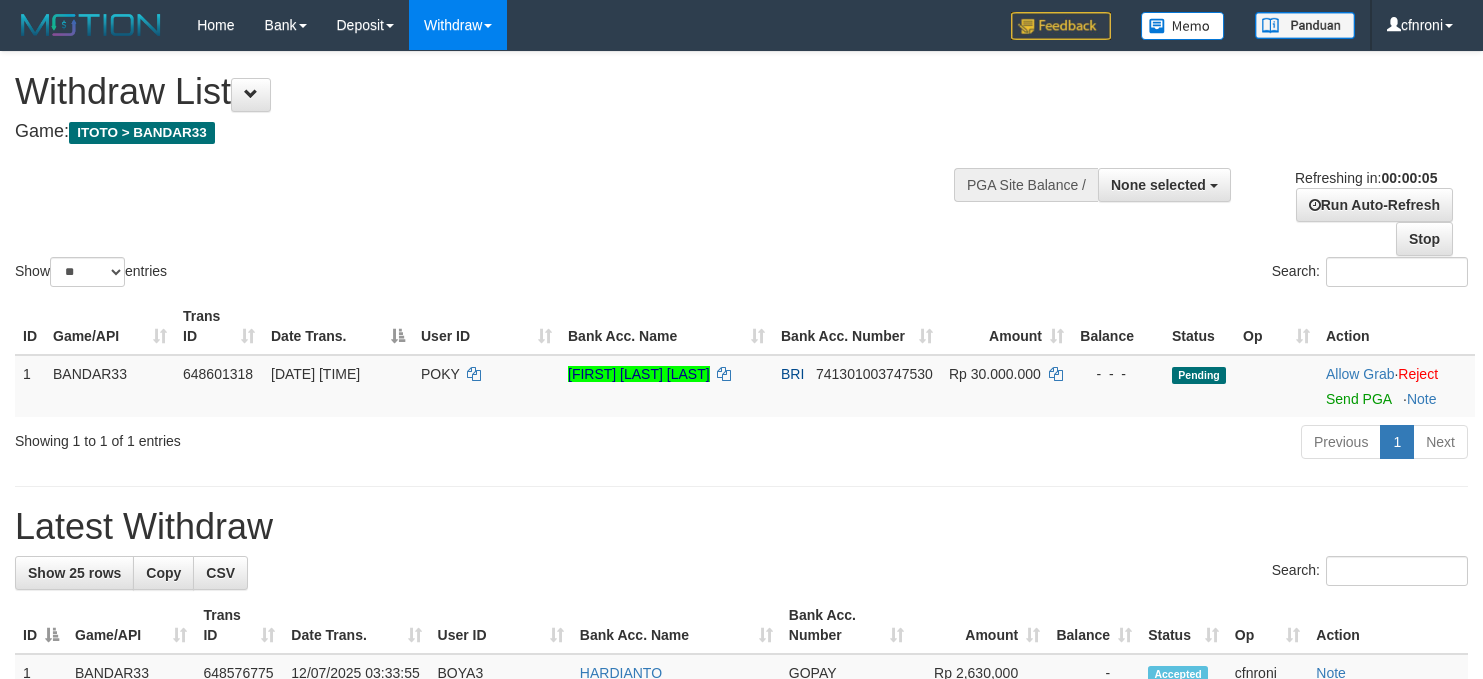 scroll, scrollTop: 0, scrollLeft: 0, axis: both 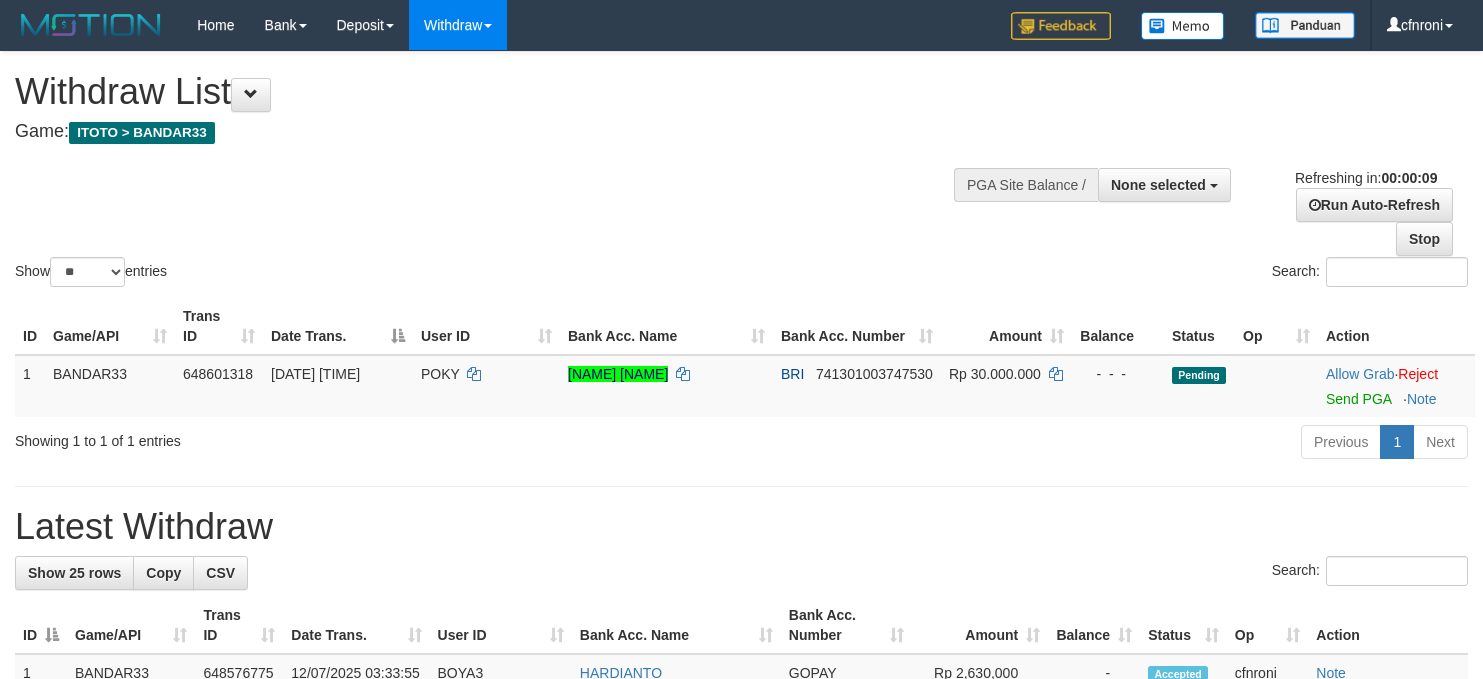 select 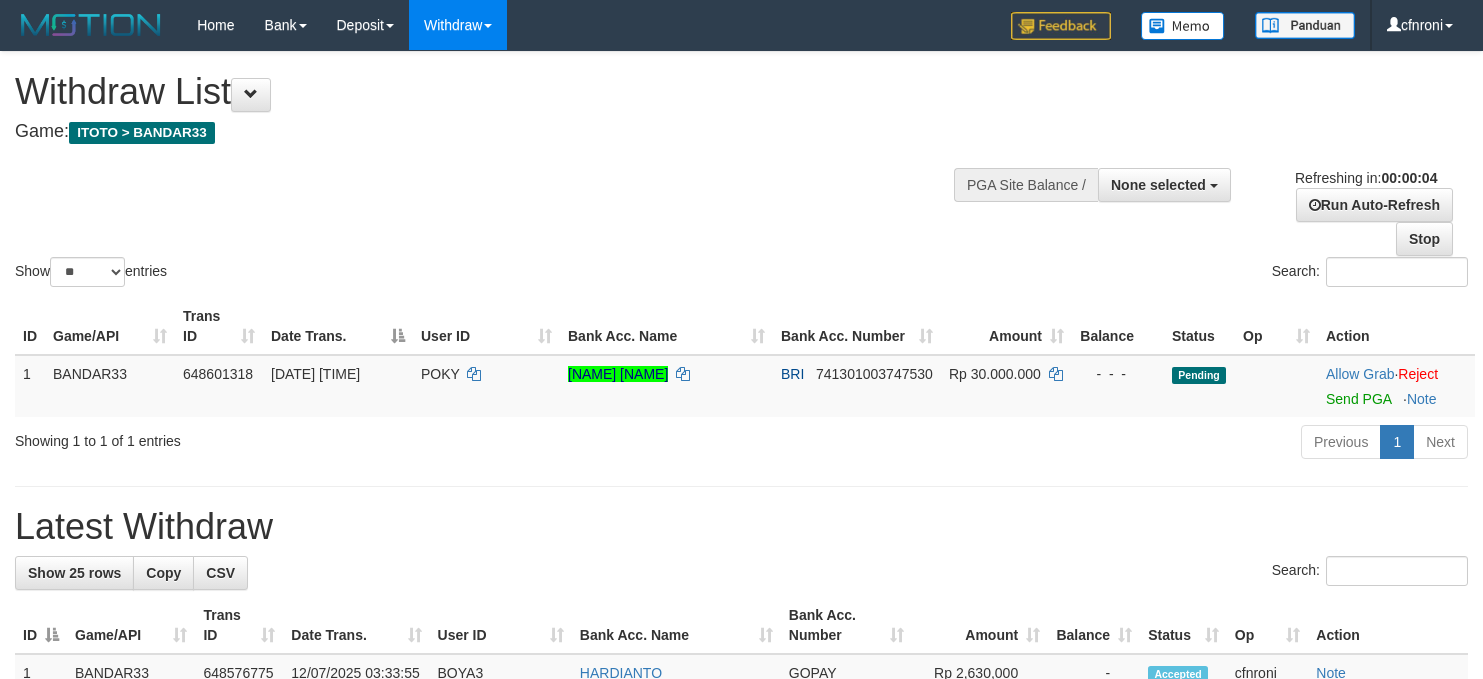 scroll, scrollTop: 0, scrollLeft: 0, axis: both 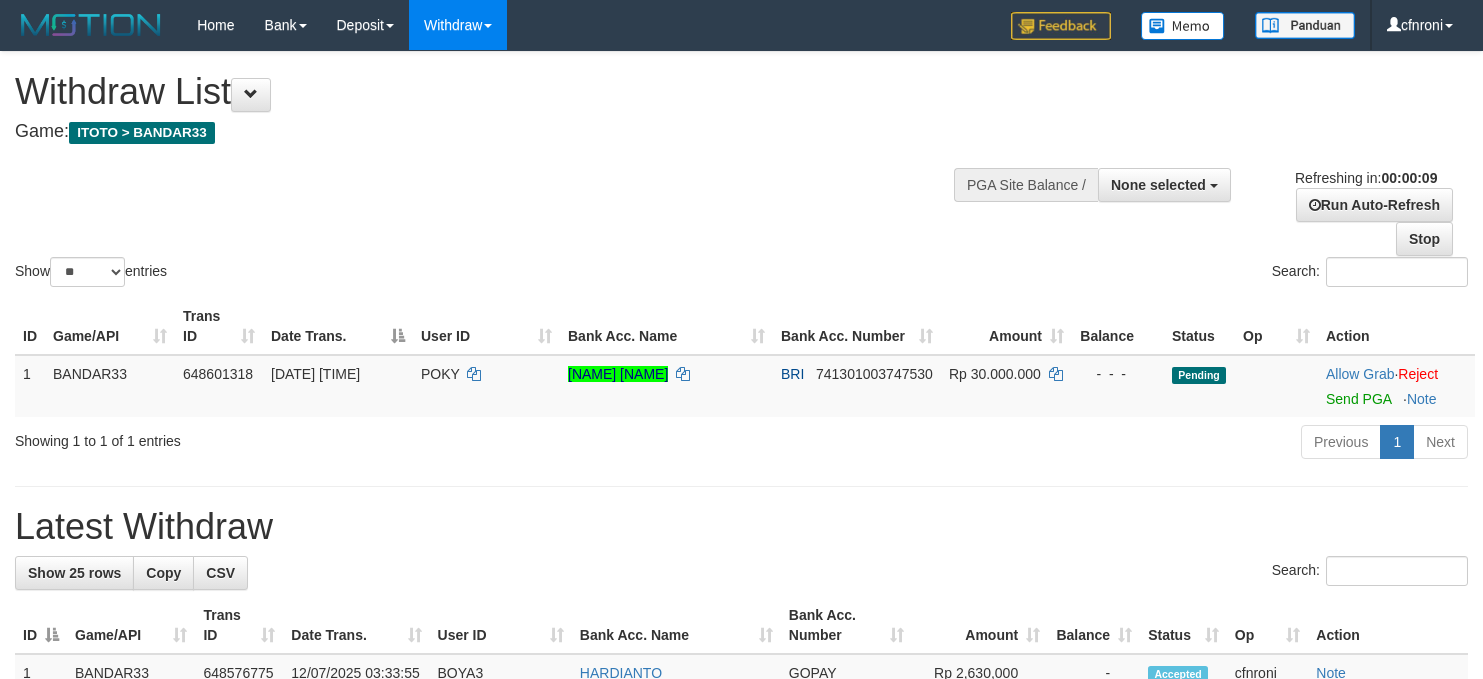 select 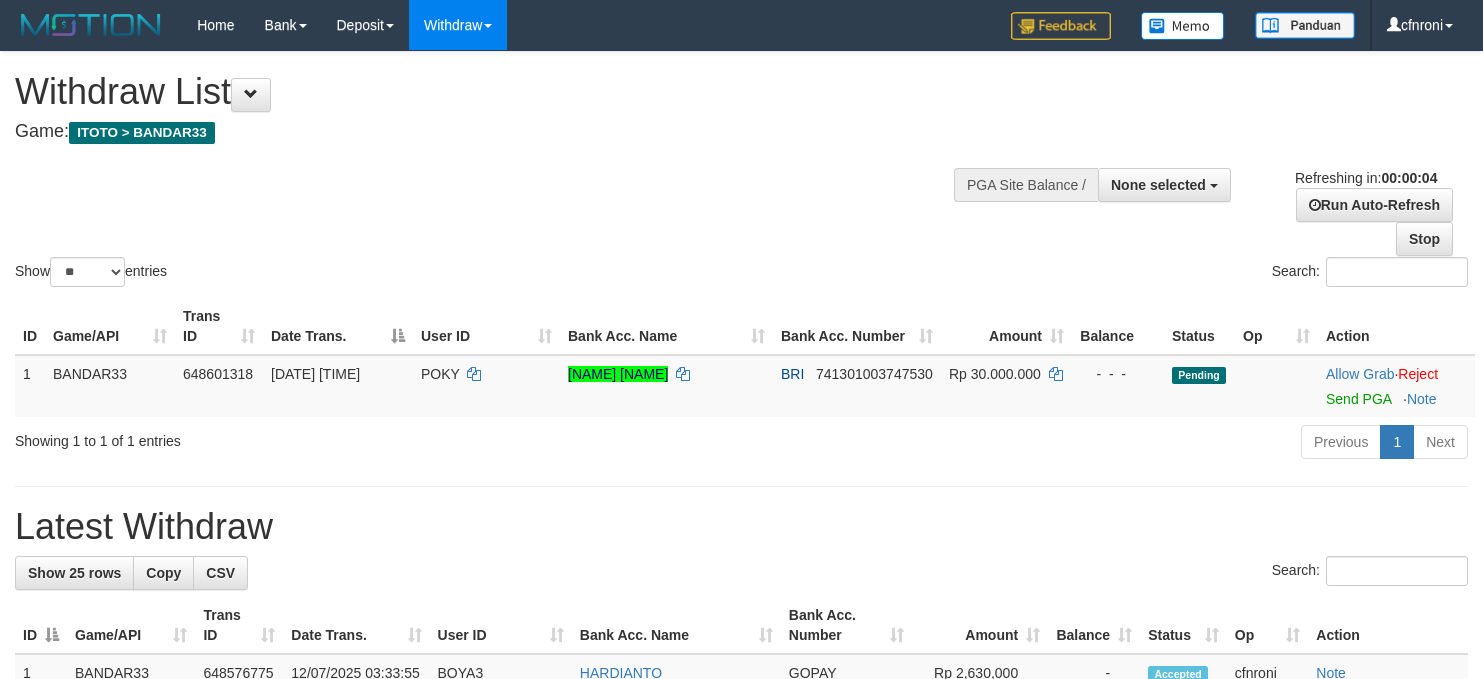 scroll, scrollTop: 0, scrollLeft: 0, axis: both 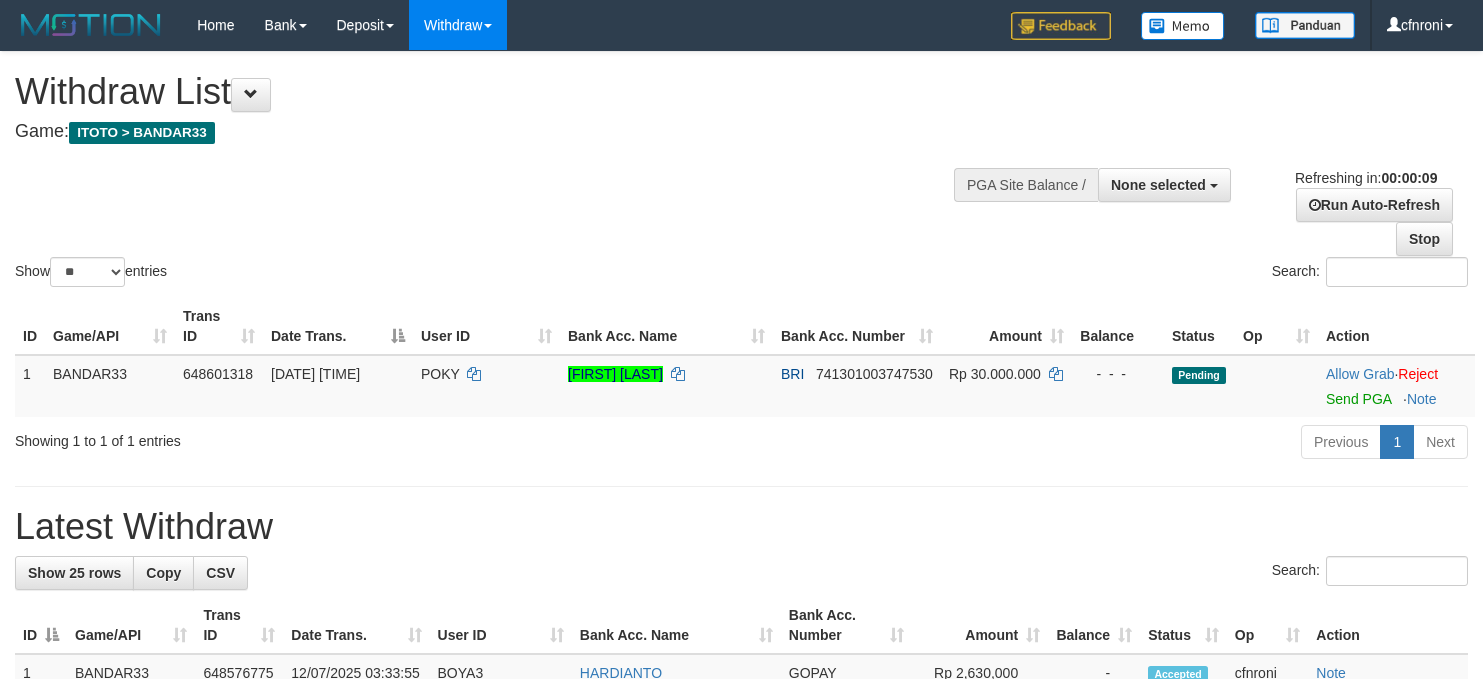 select 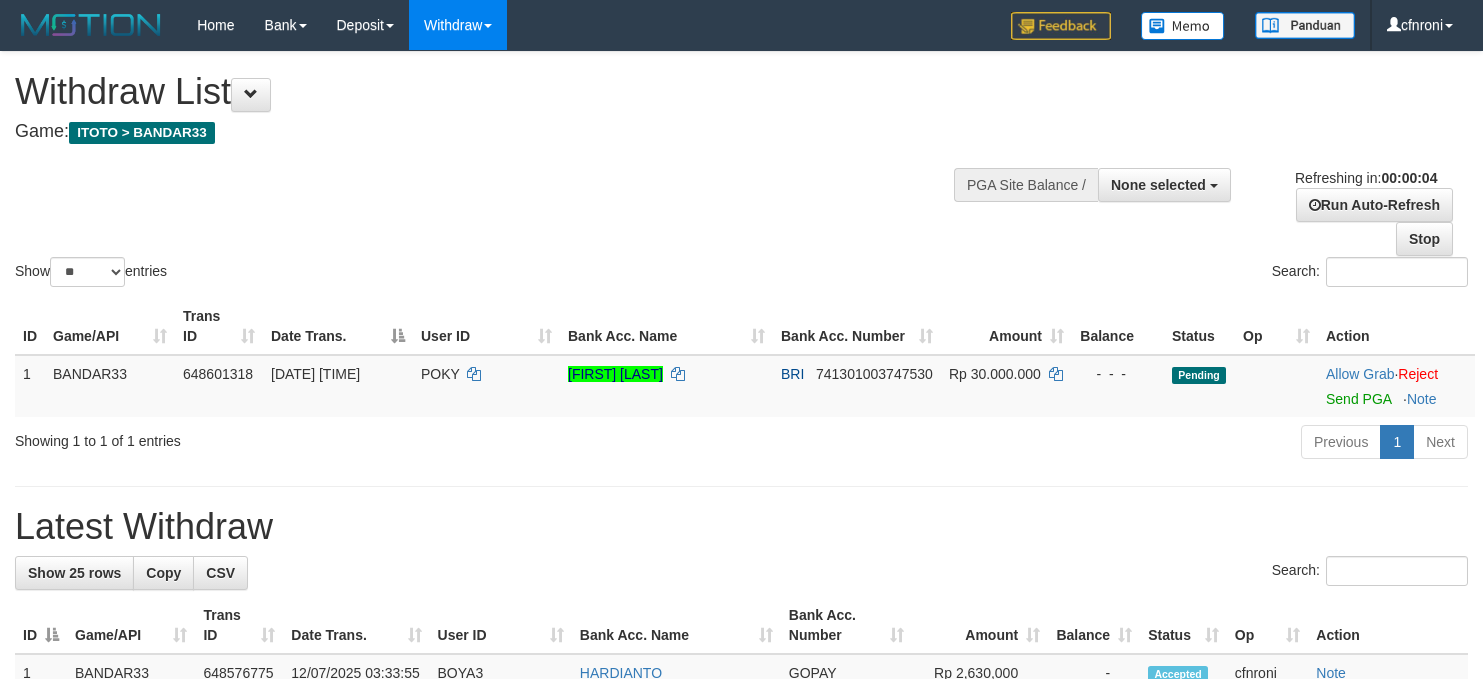scroll, scrollTop: 0, scrollLeft: 0, axis: both 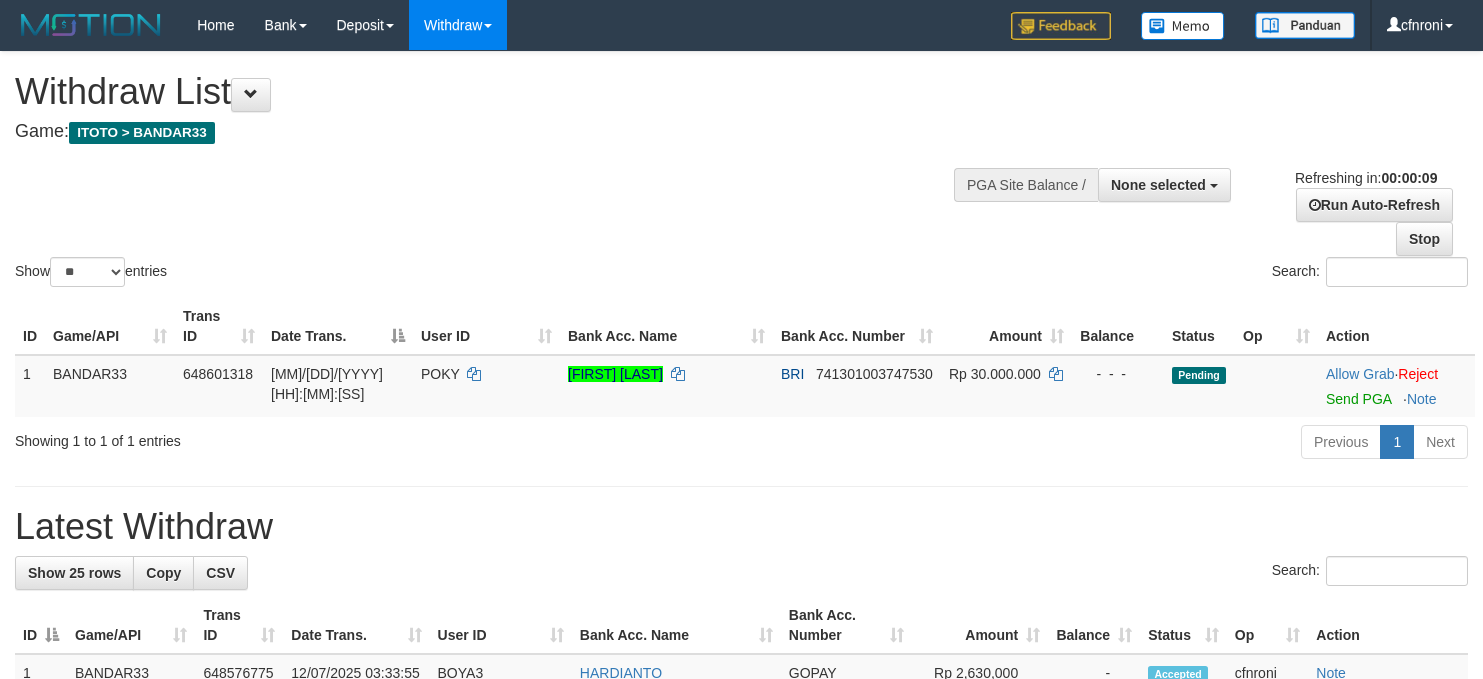 select 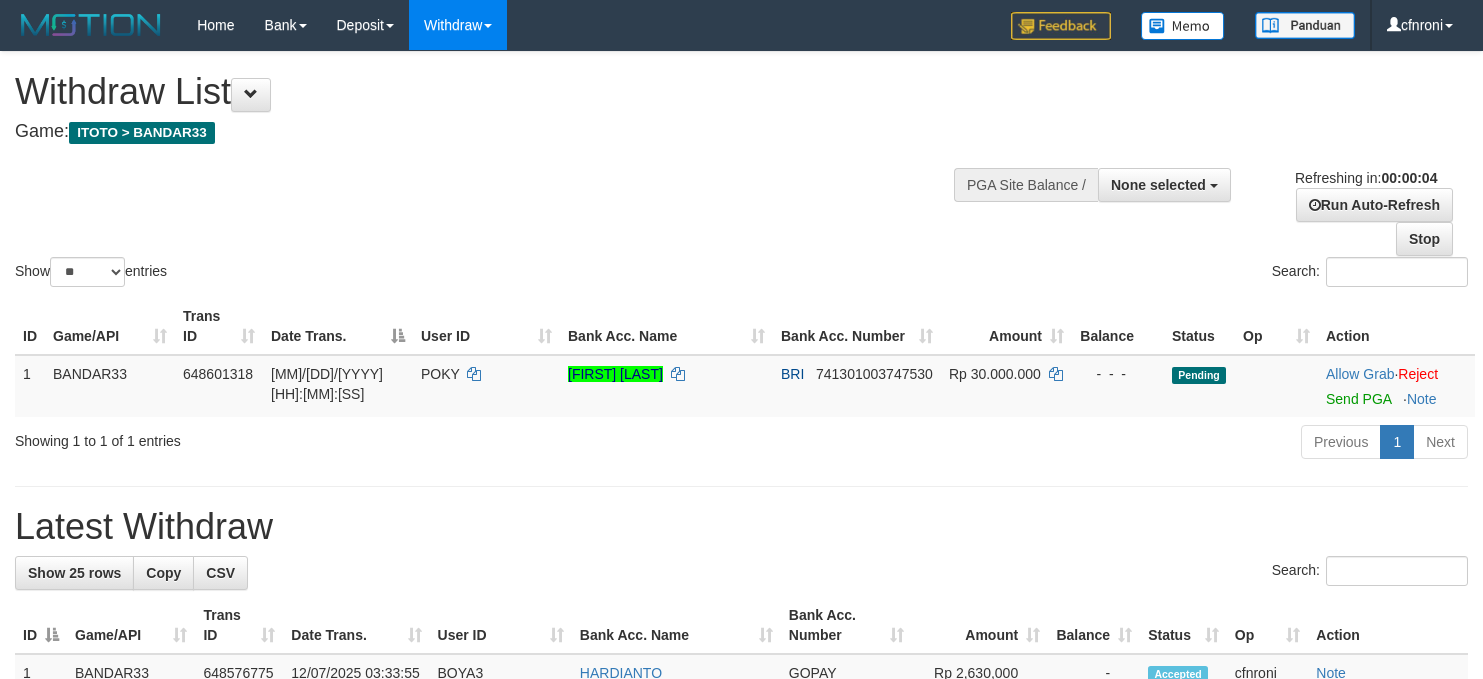 scroll, scrollTop: 0, scrollLeft: 0, axis: both 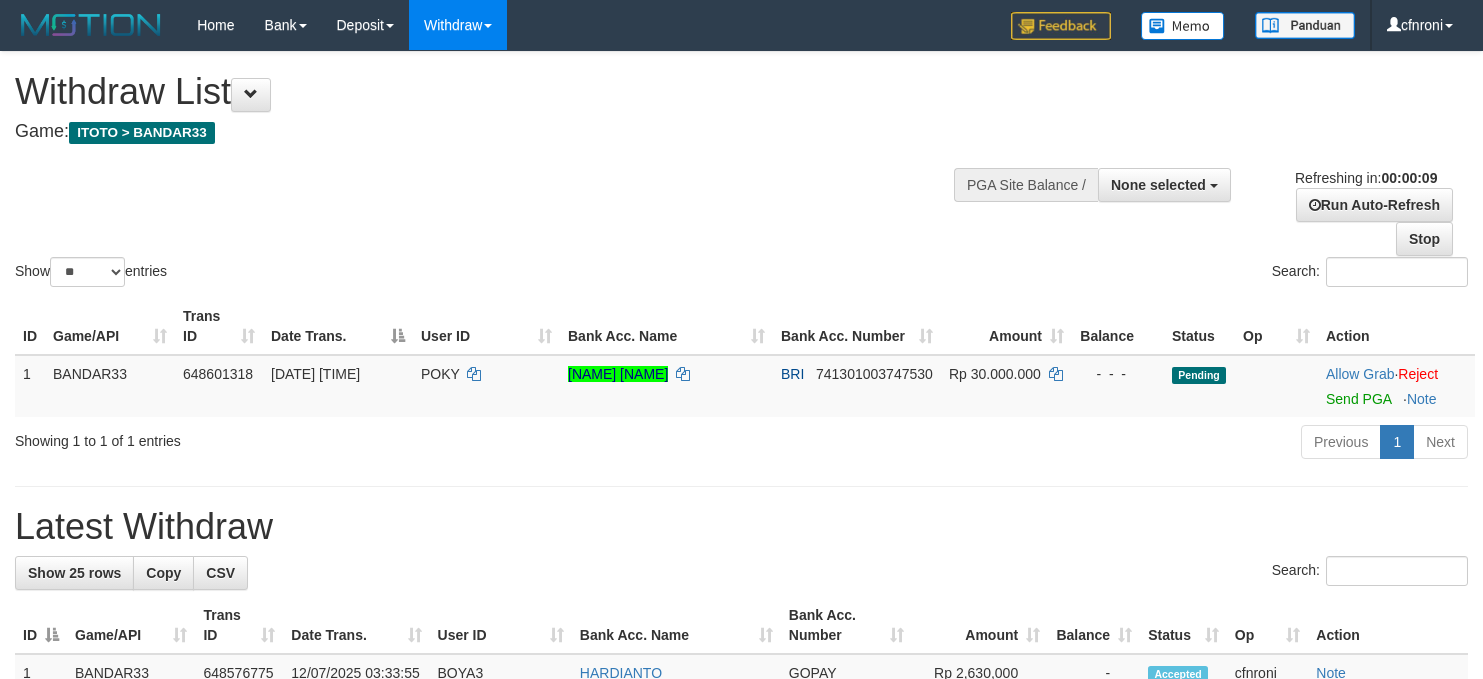 select 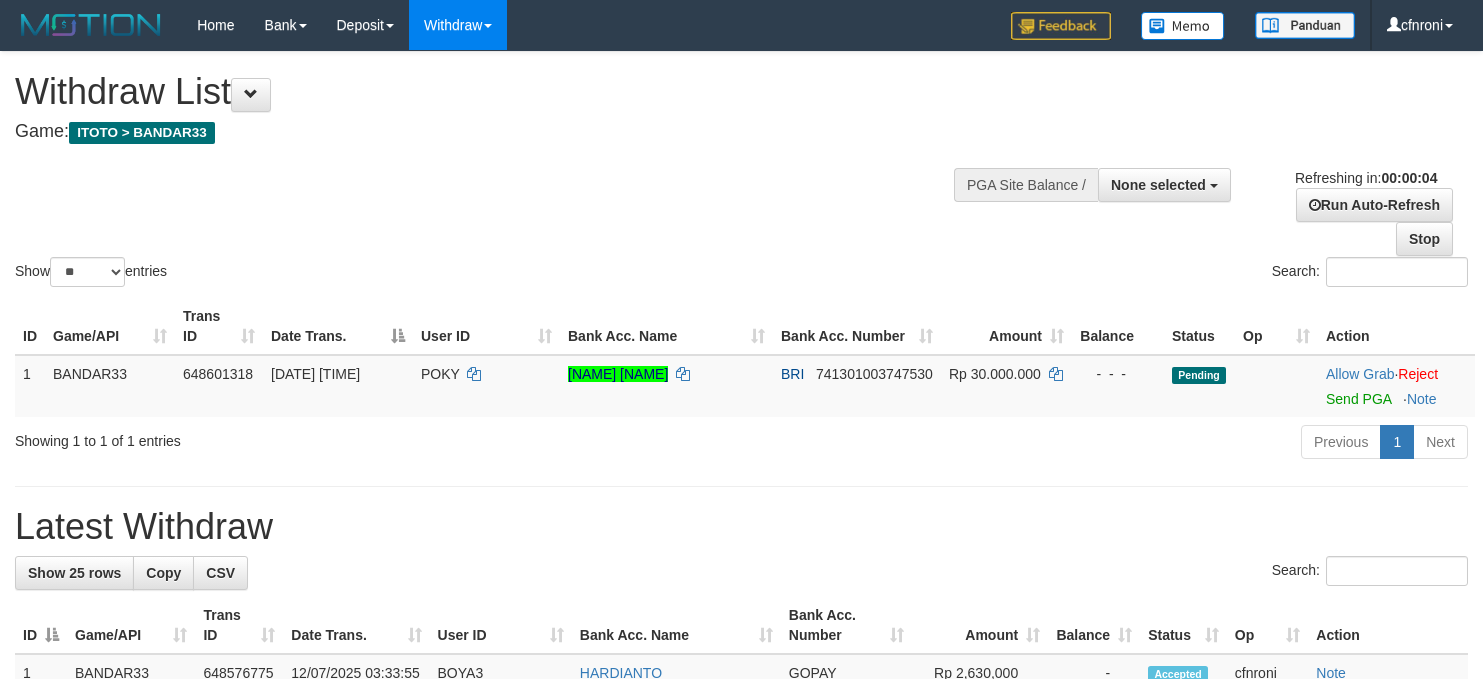 scroll, scrollTop: 0, scrollLeft: 0, axis: both 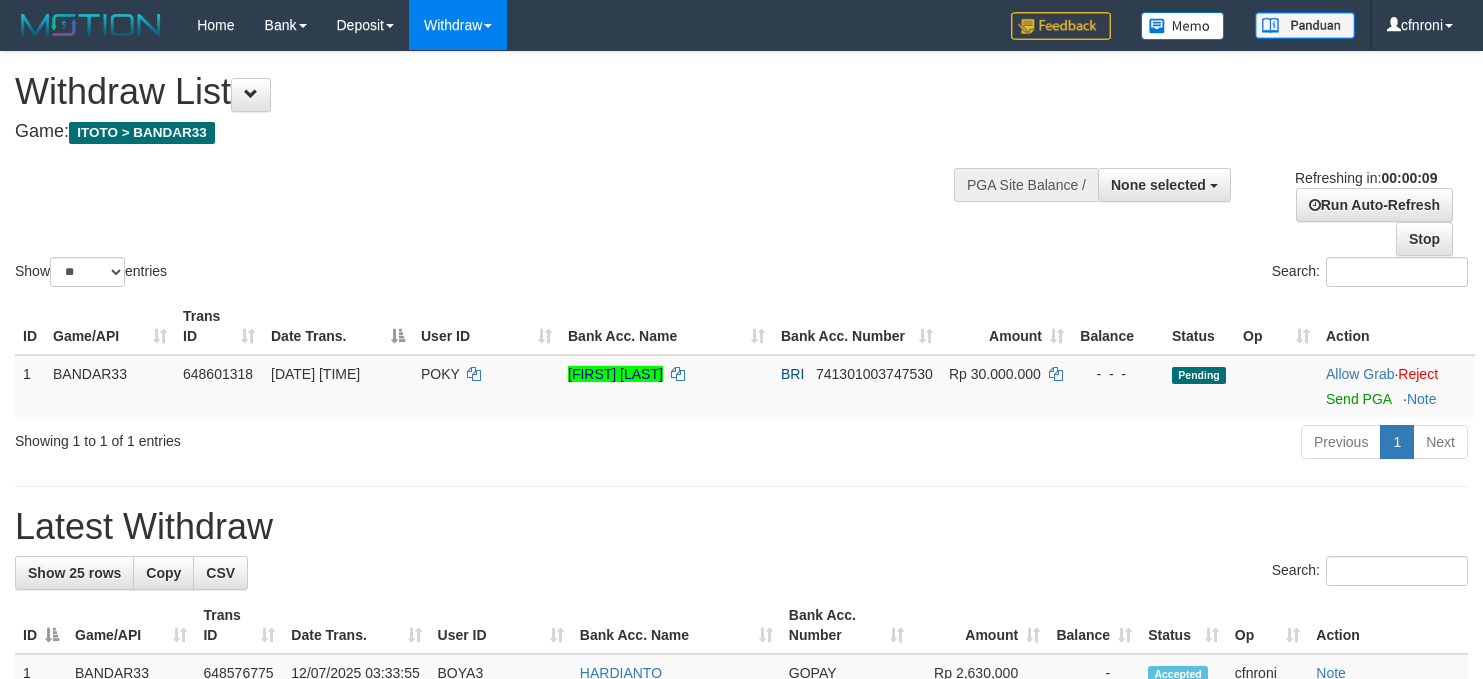 select 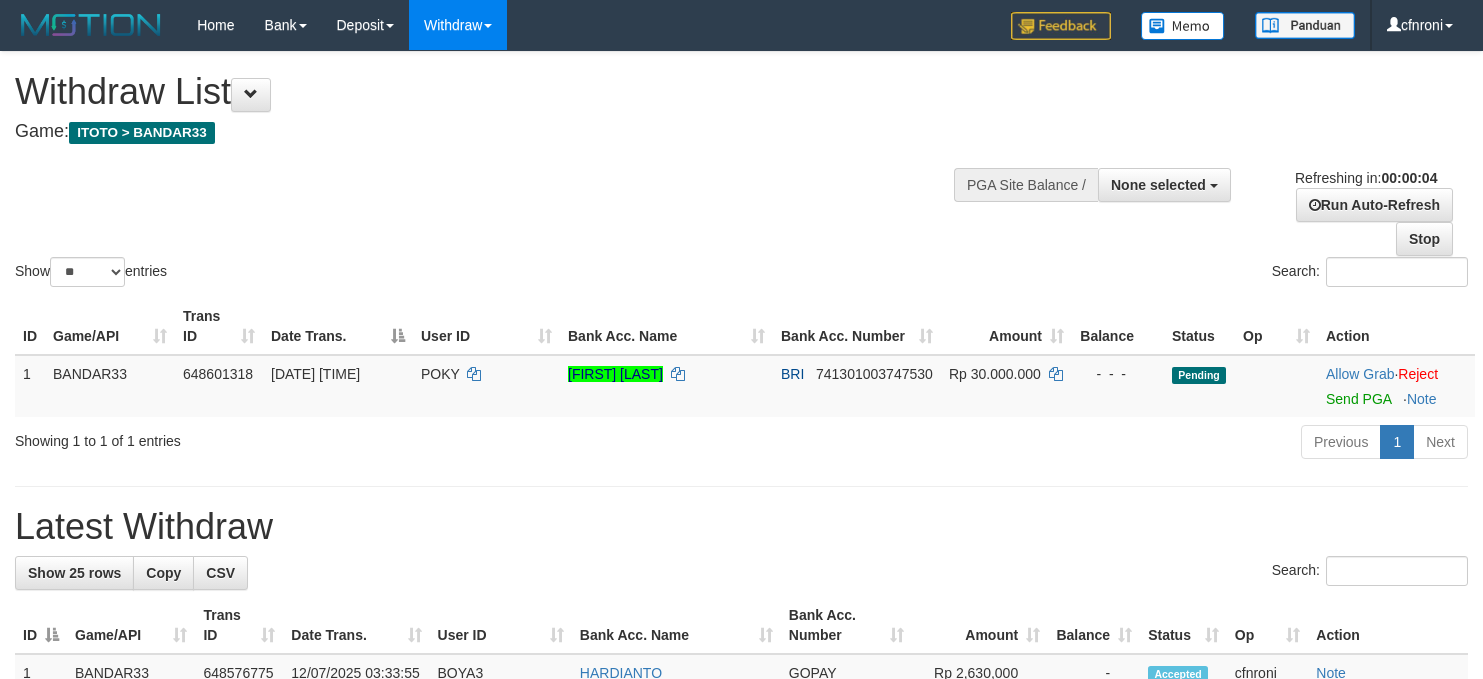 scroll, scrollTop: 0, scrollLeft: 0, axis: both 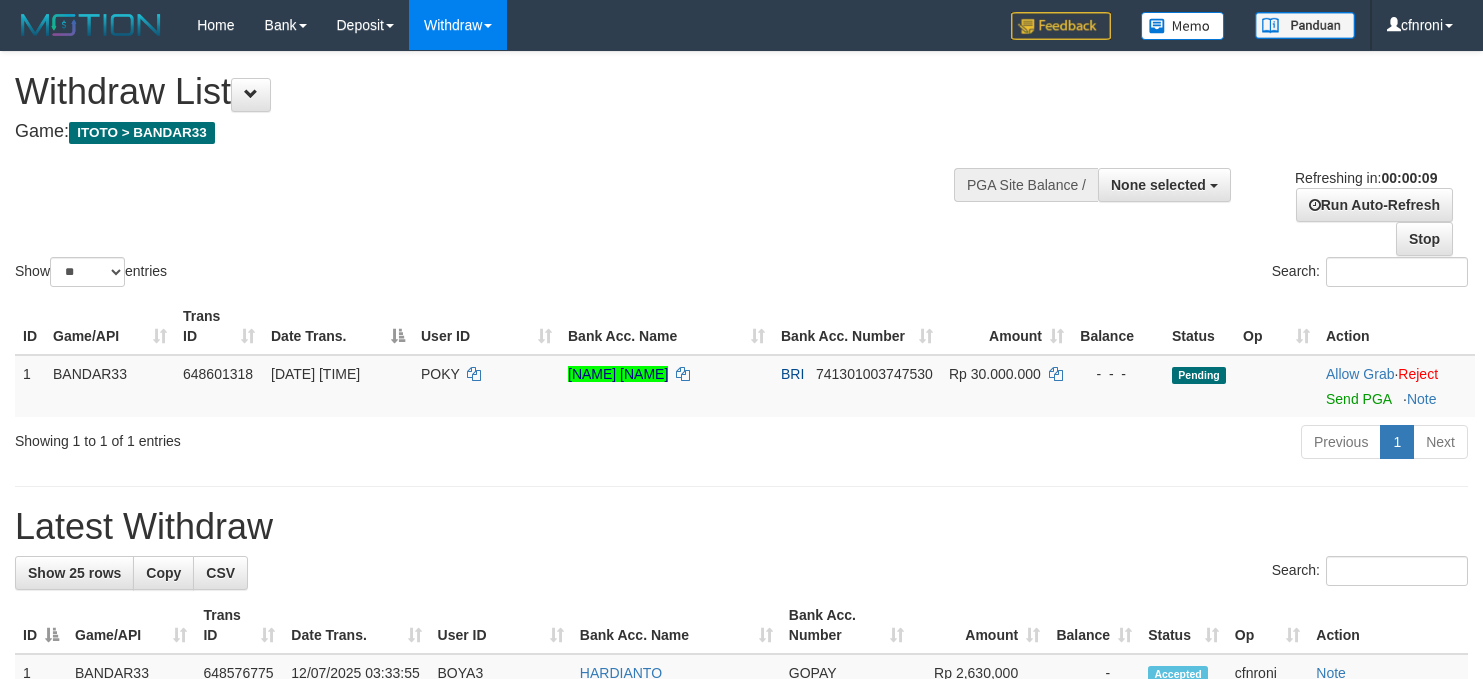 select 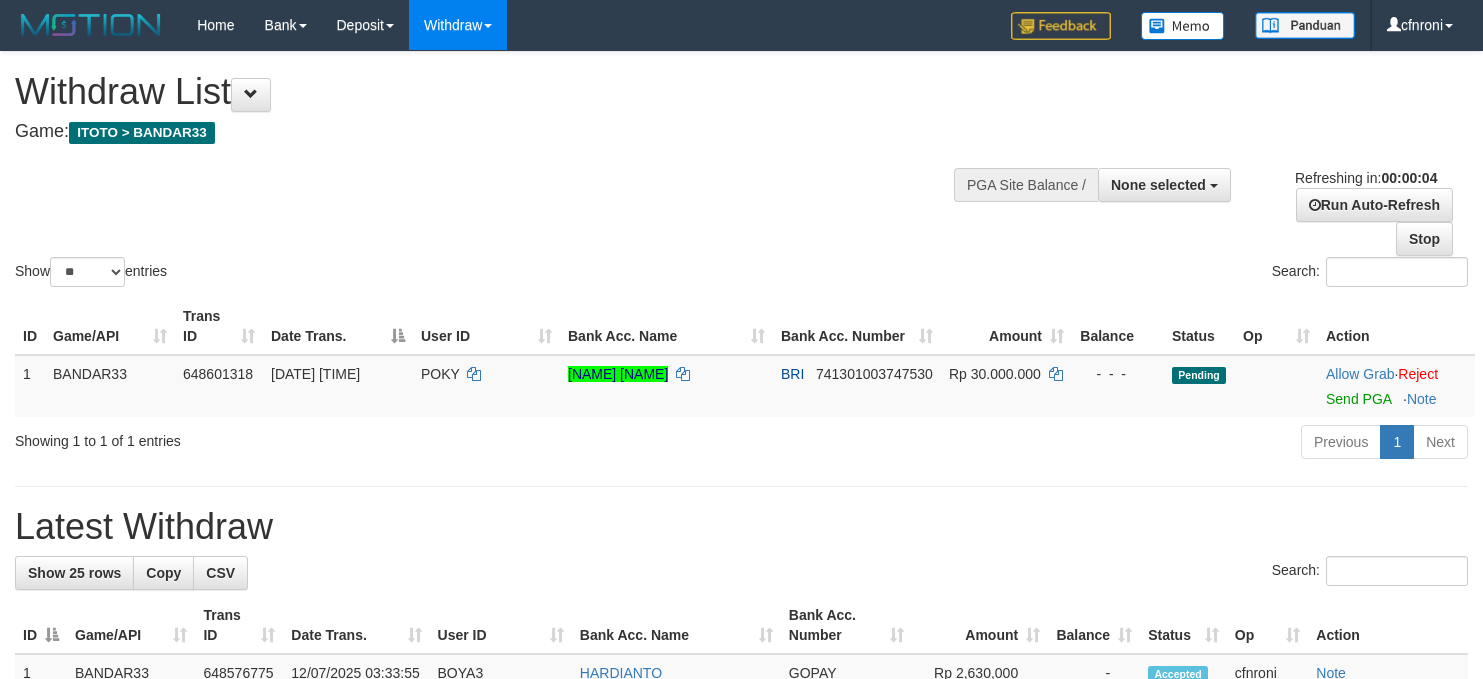scroll, scrollTop: 0, scrollLeft: 0, axis: both 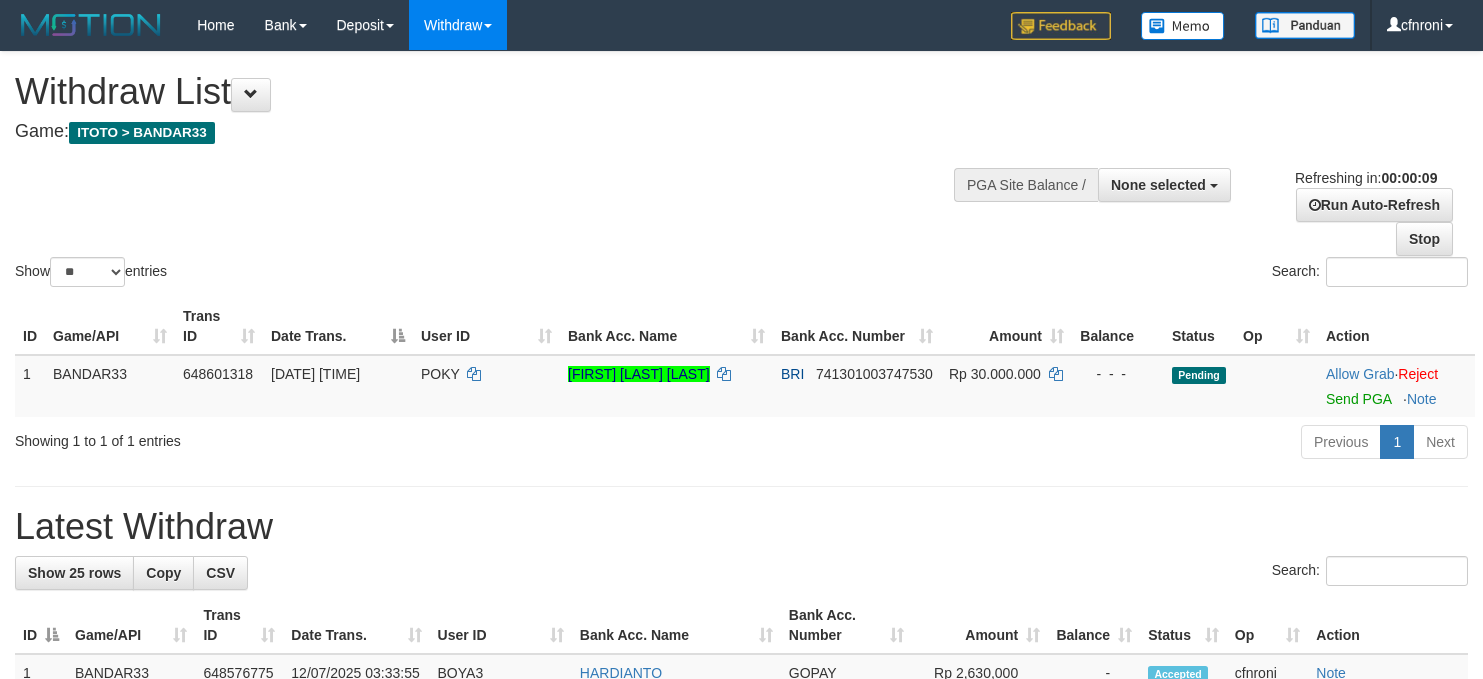 select 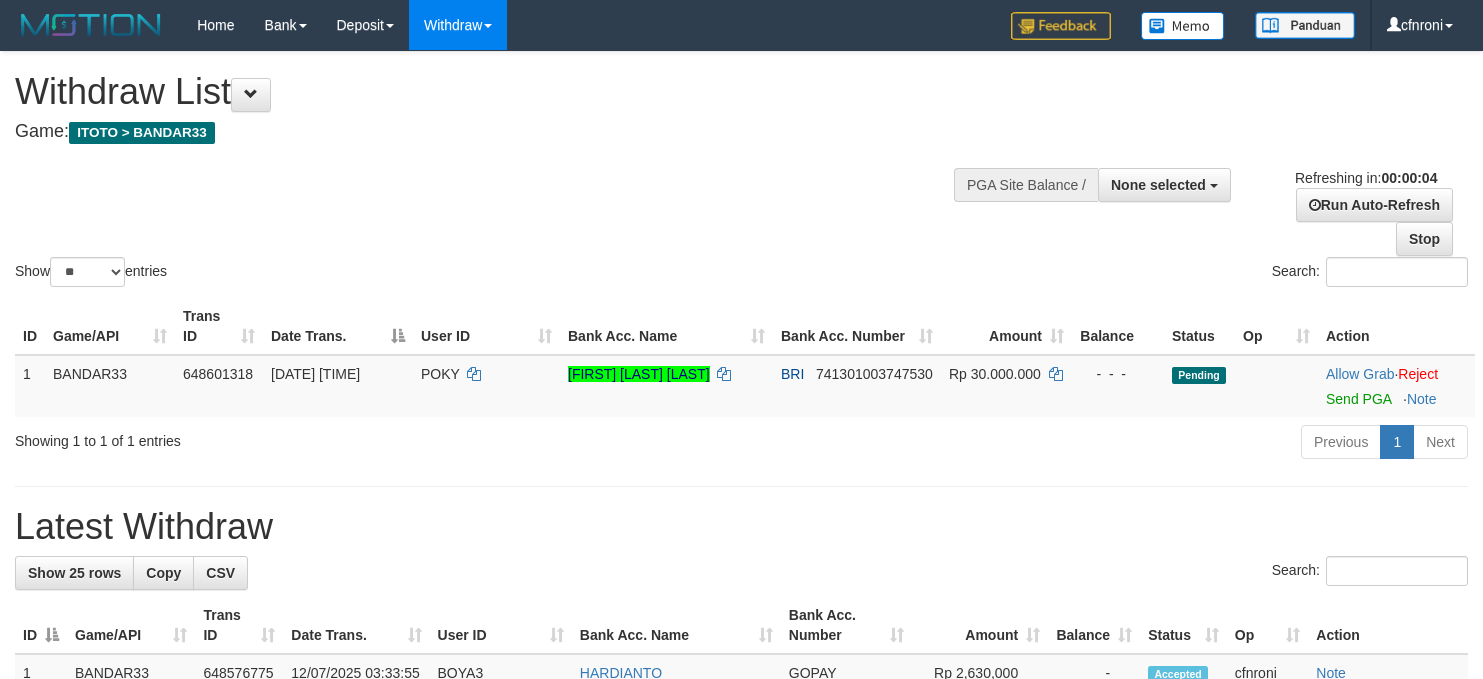 scroll, scrollTop: 0, scrollLeft: 0, axis: both 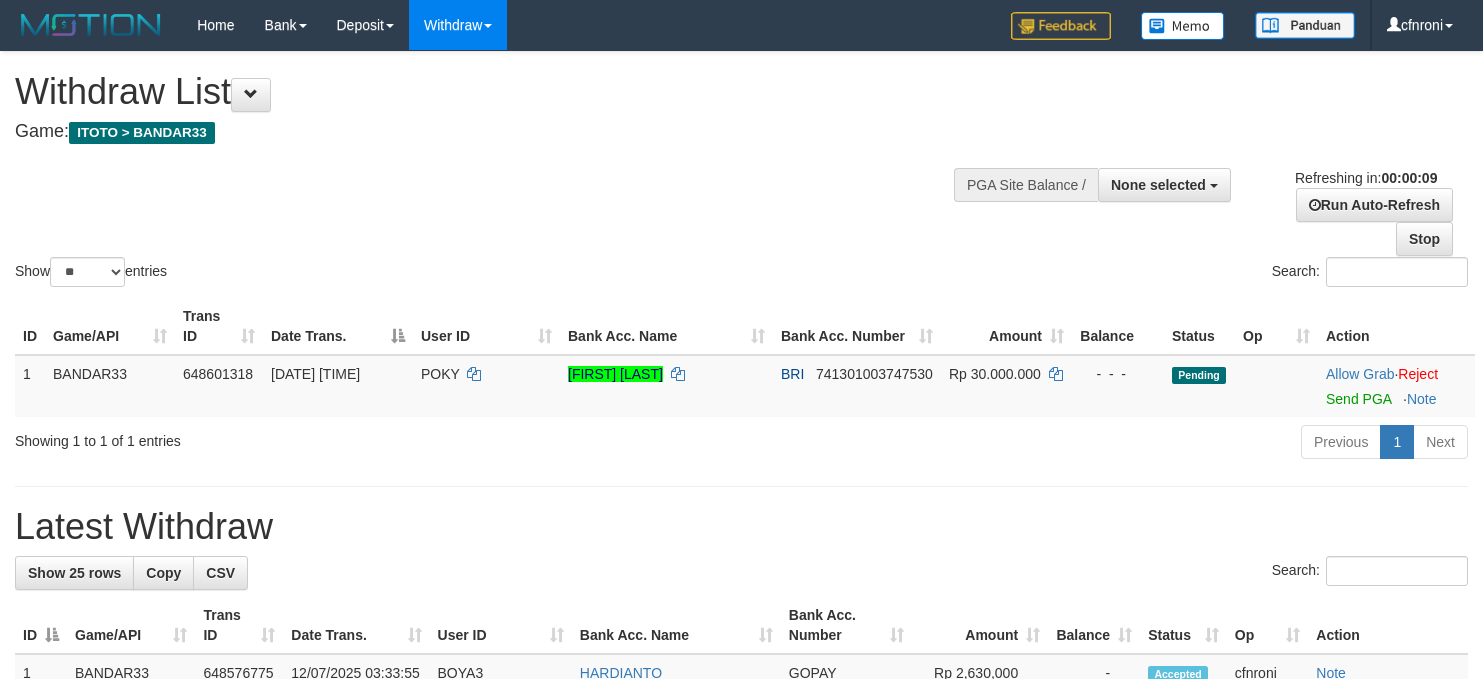 select 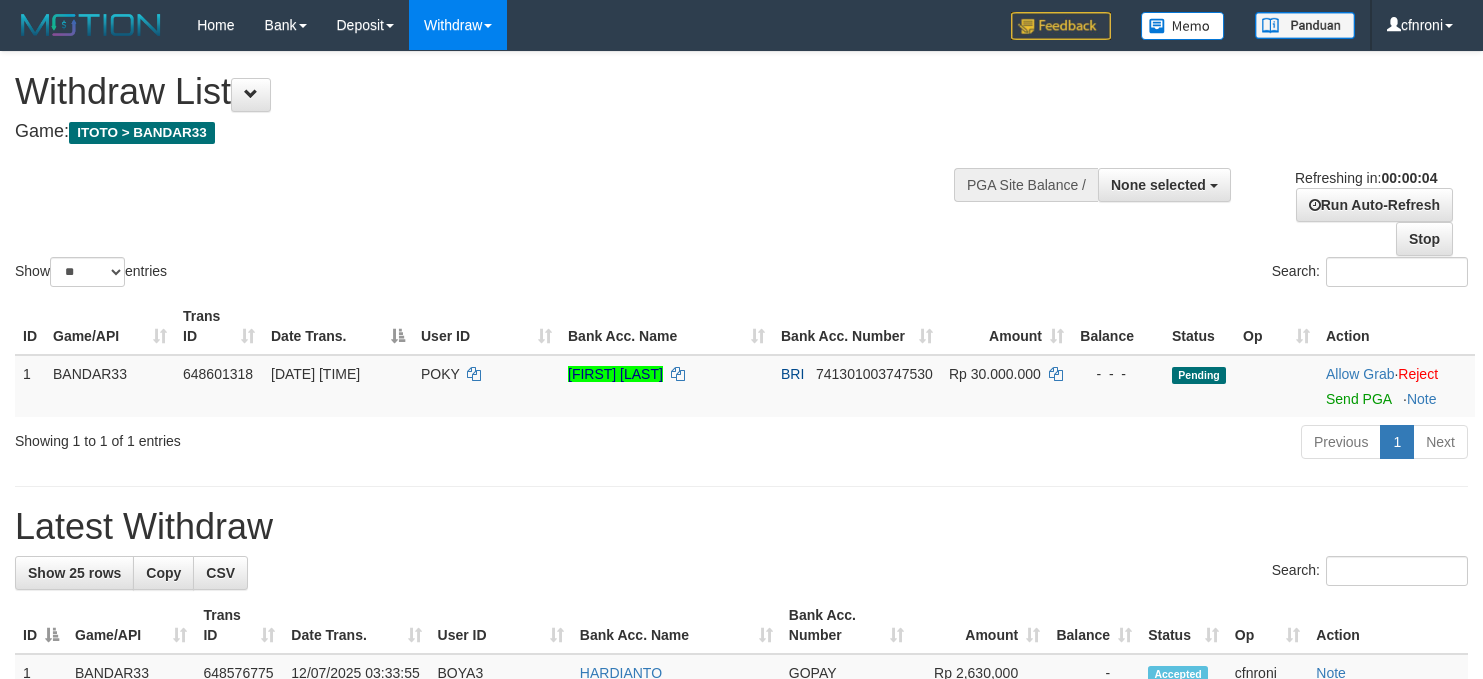 scroll, scrollTop: 0, scrollLeft: 0, axis: both 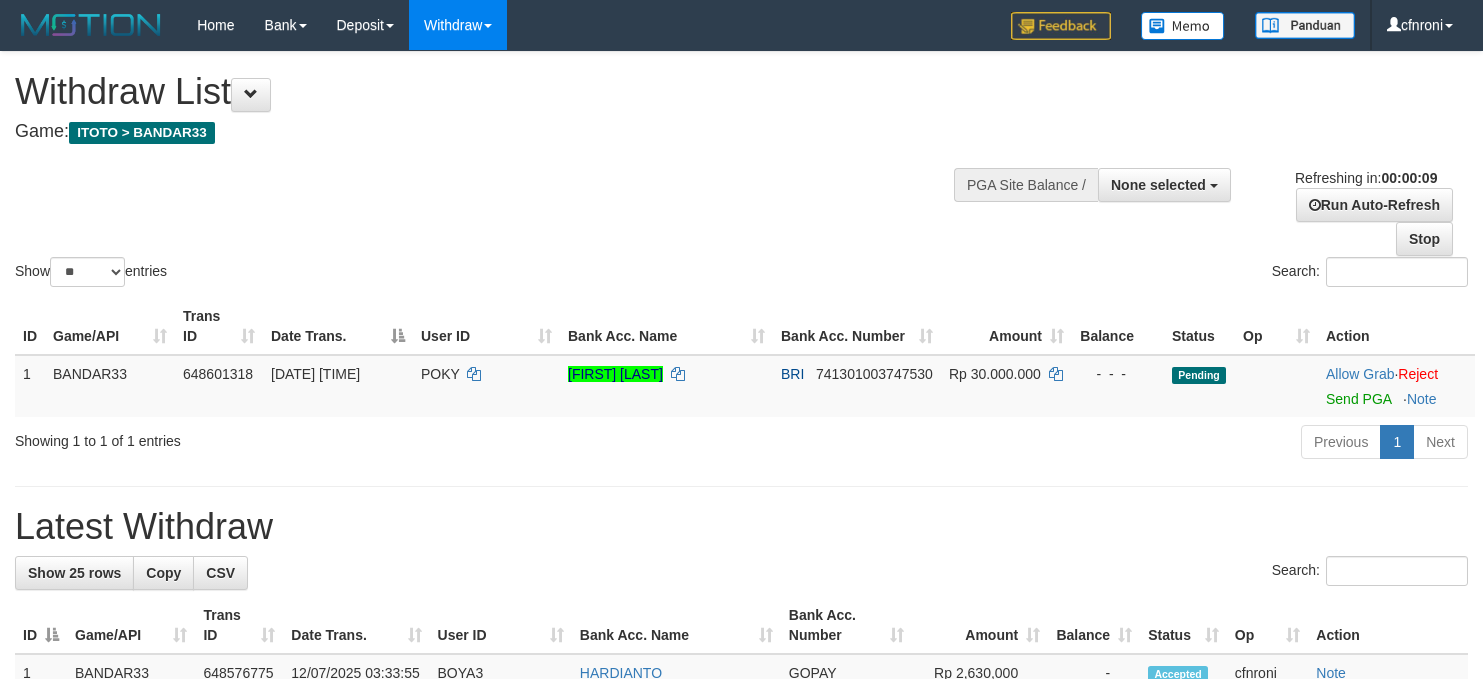 select 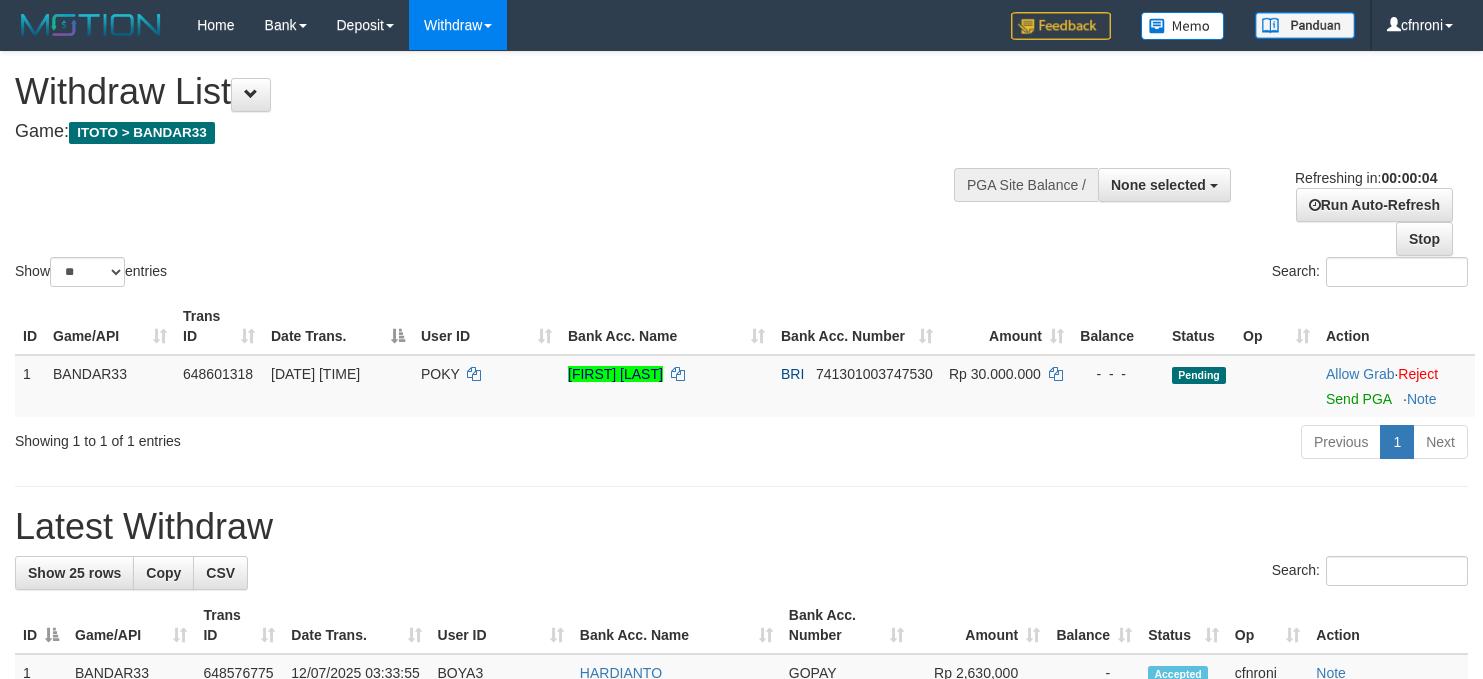 scroll, scrollTop: 0, scrollLeft: 0, axis: both 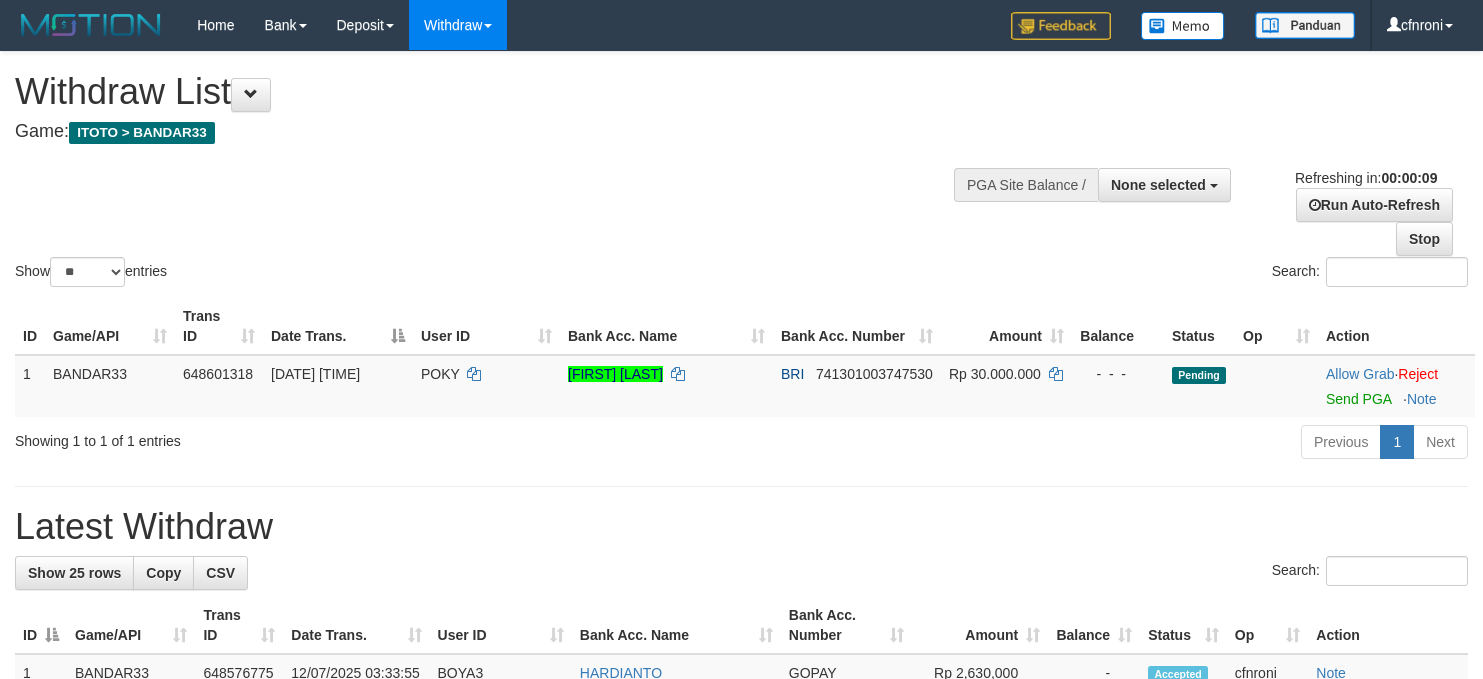 select 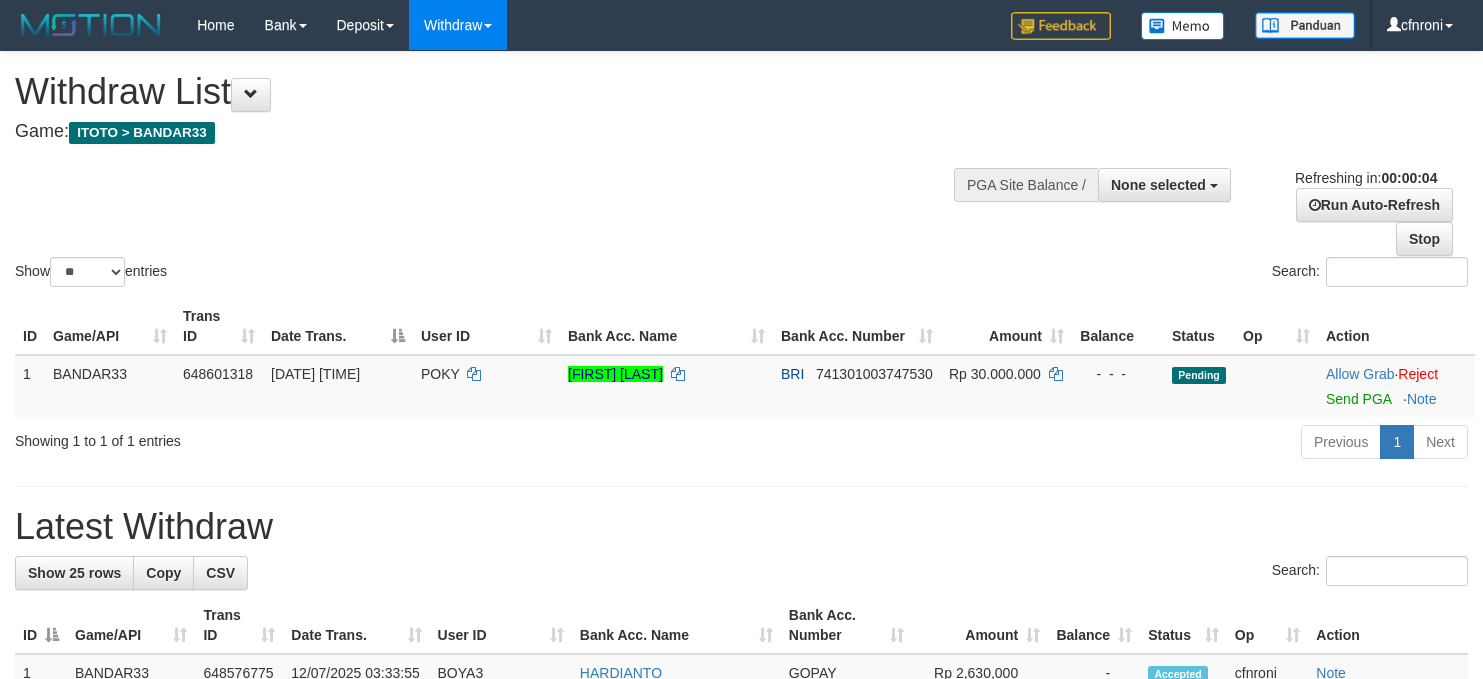 scroll, scrollTop: 0, scrollLeft: 0, axis: both 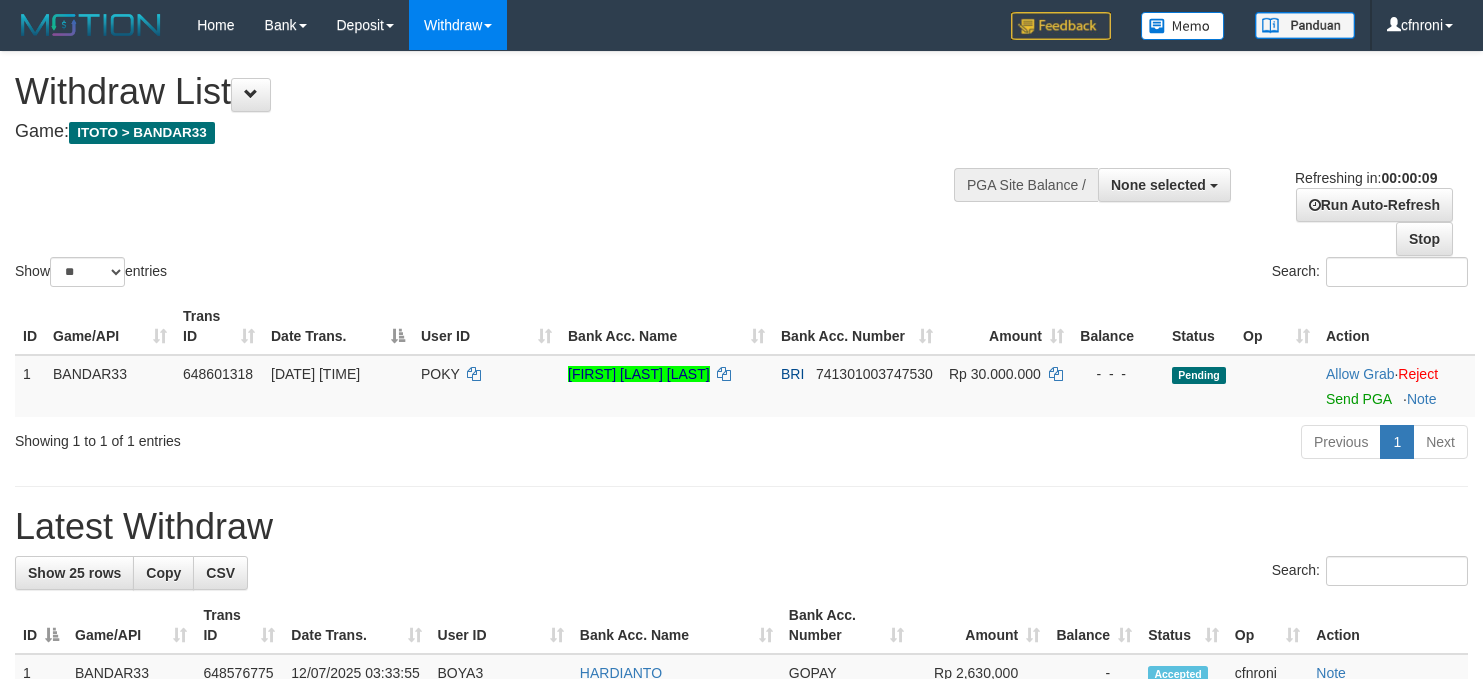 select 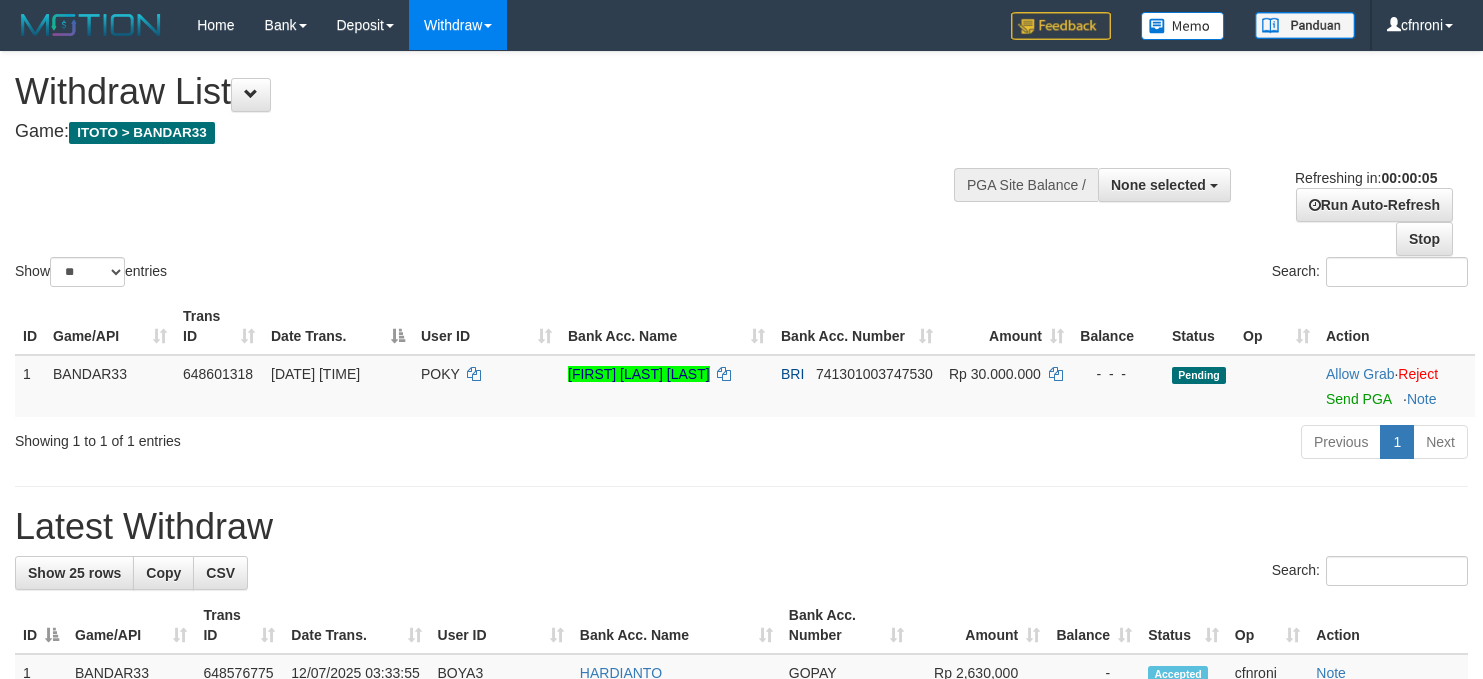 scroll, scrollTop: 0, scrollLeft: 0, axis: both 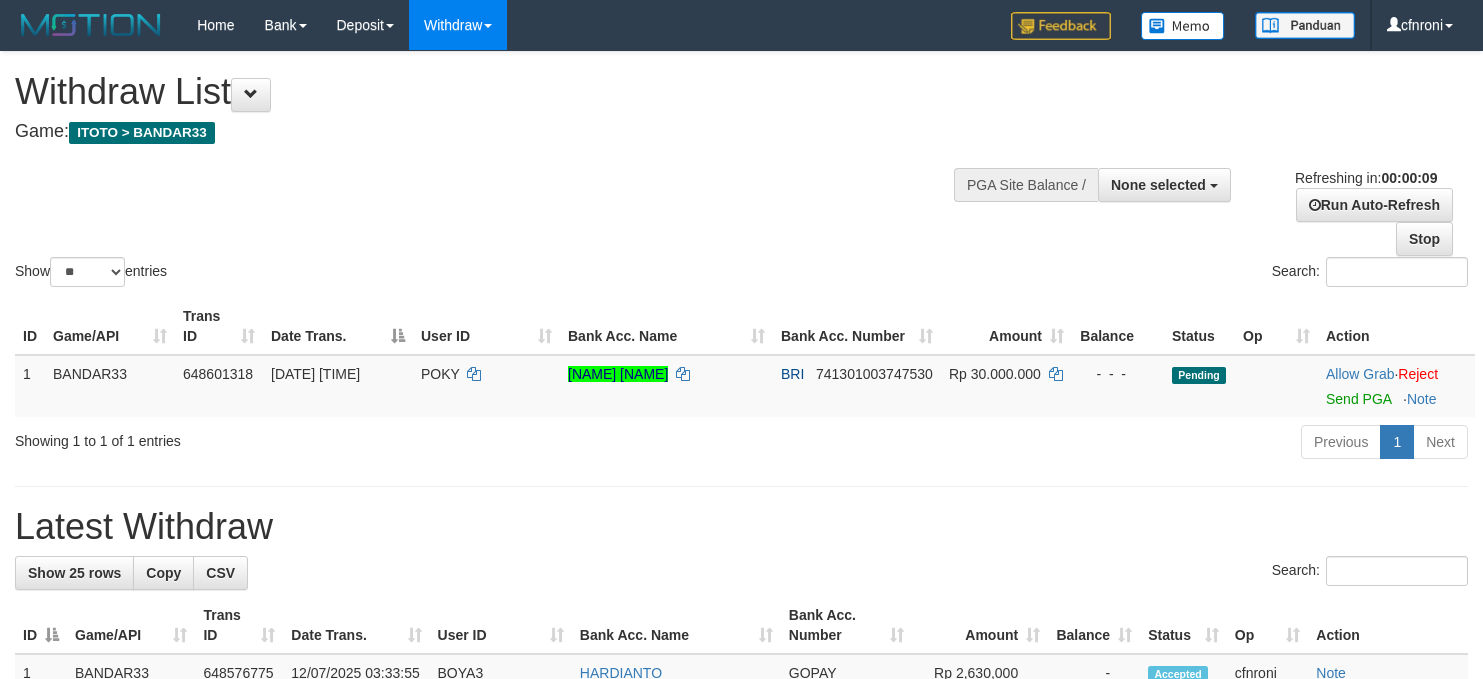 select 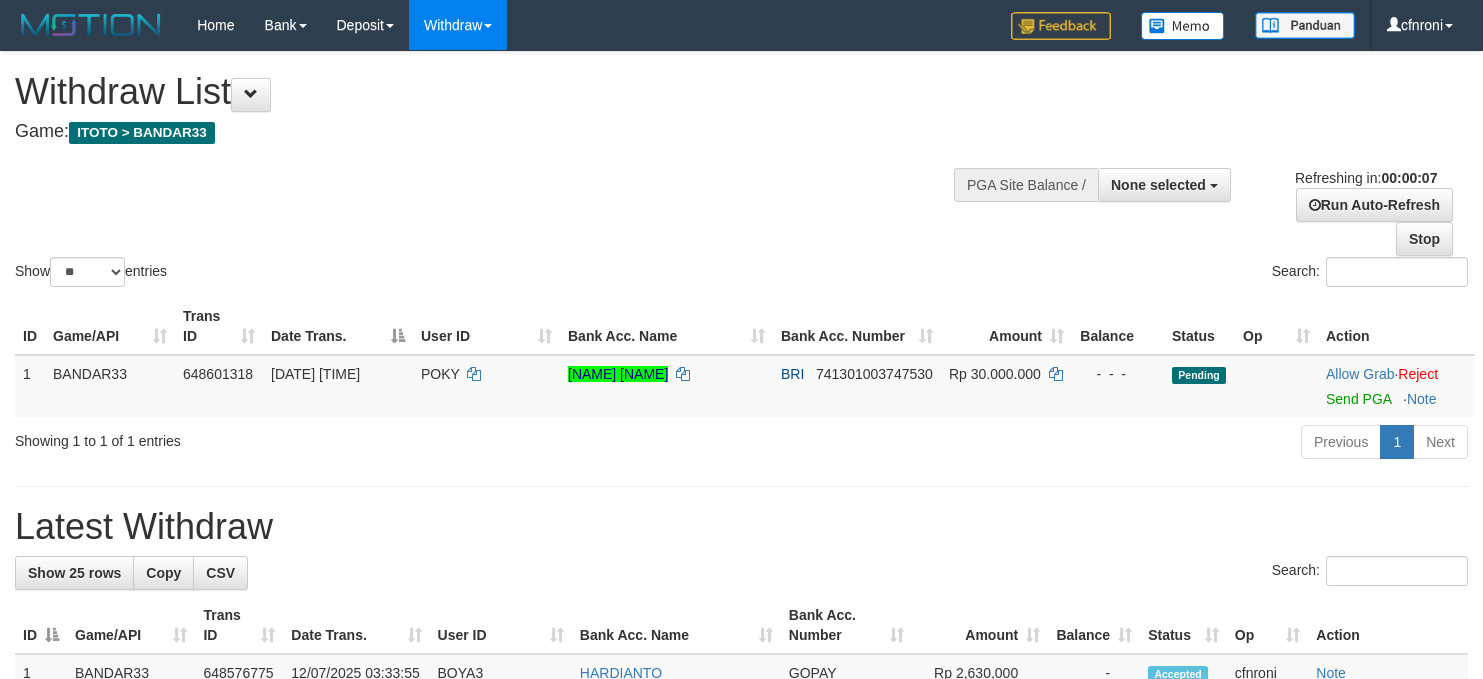 scroll, scrollTop: 0, scrollLeft: 0, axis: both 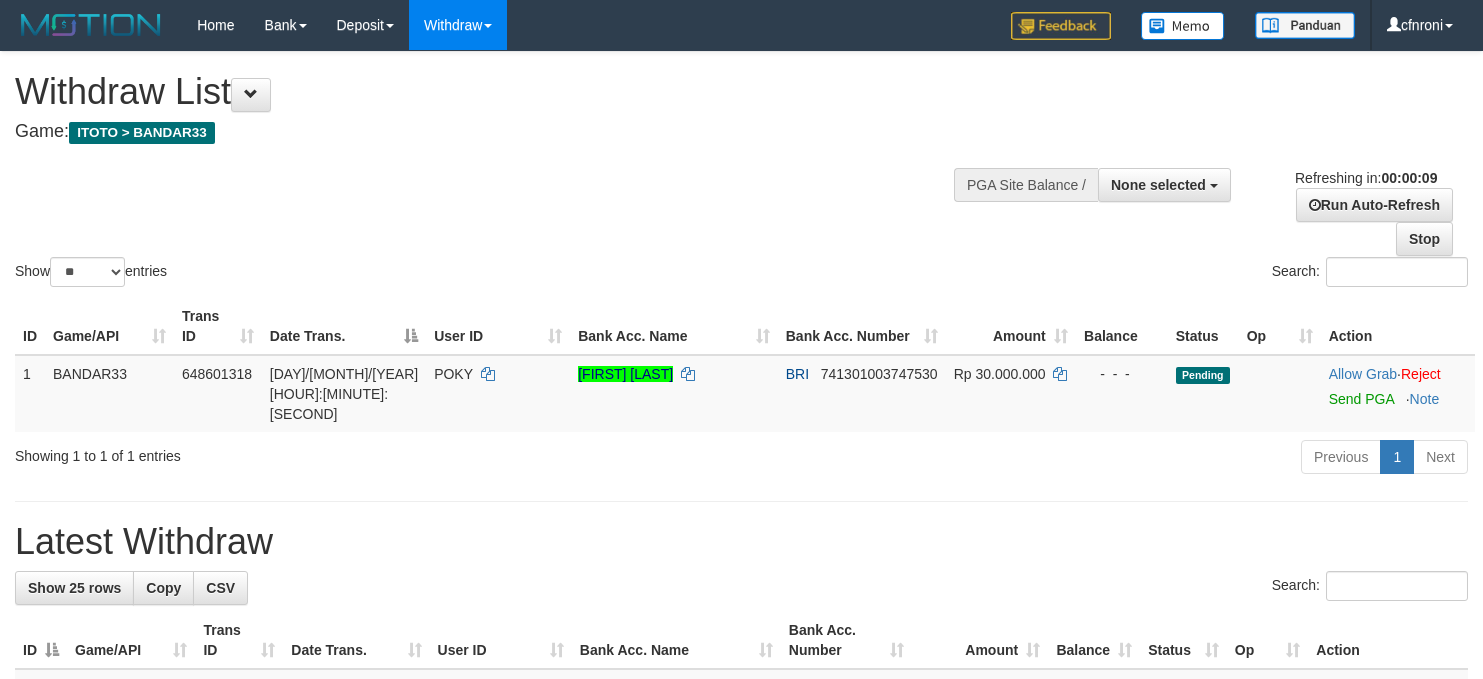 select 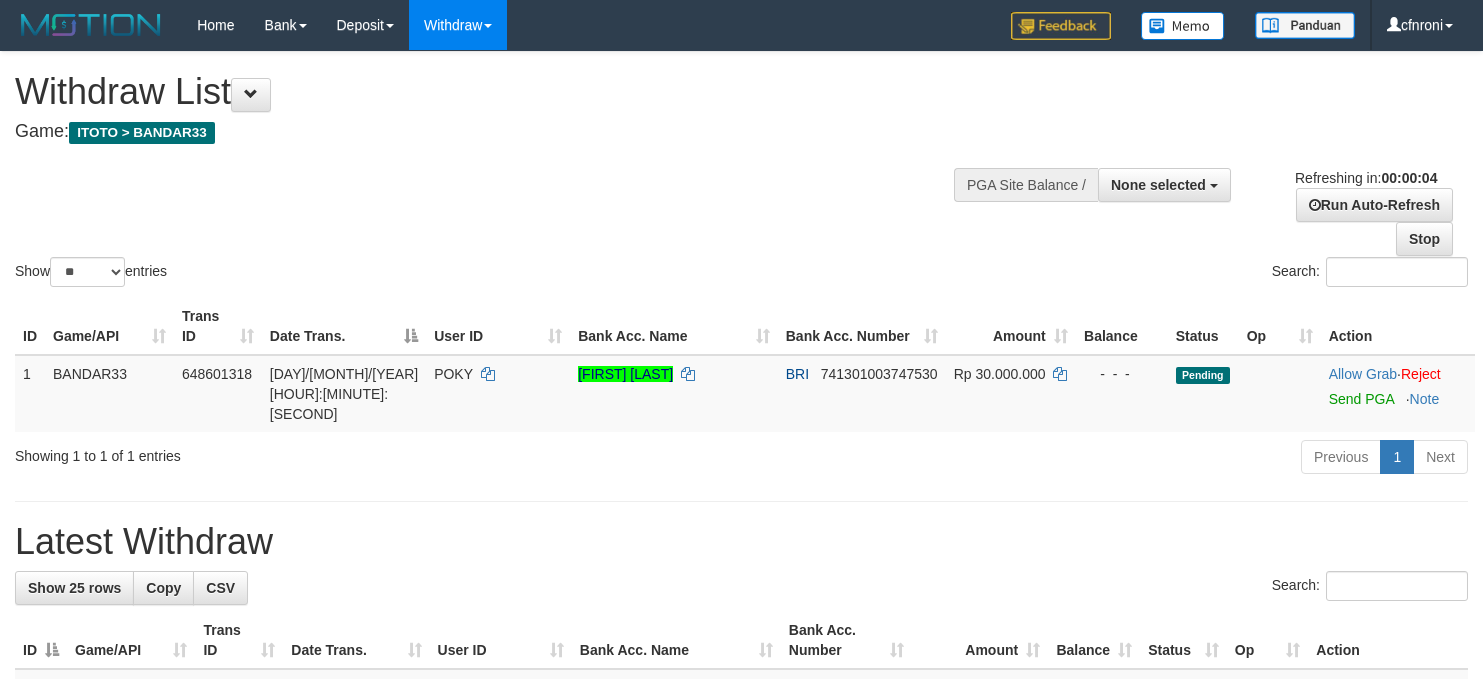 scroll, scrollTop: 0, scrollLeft: 0, axis: both 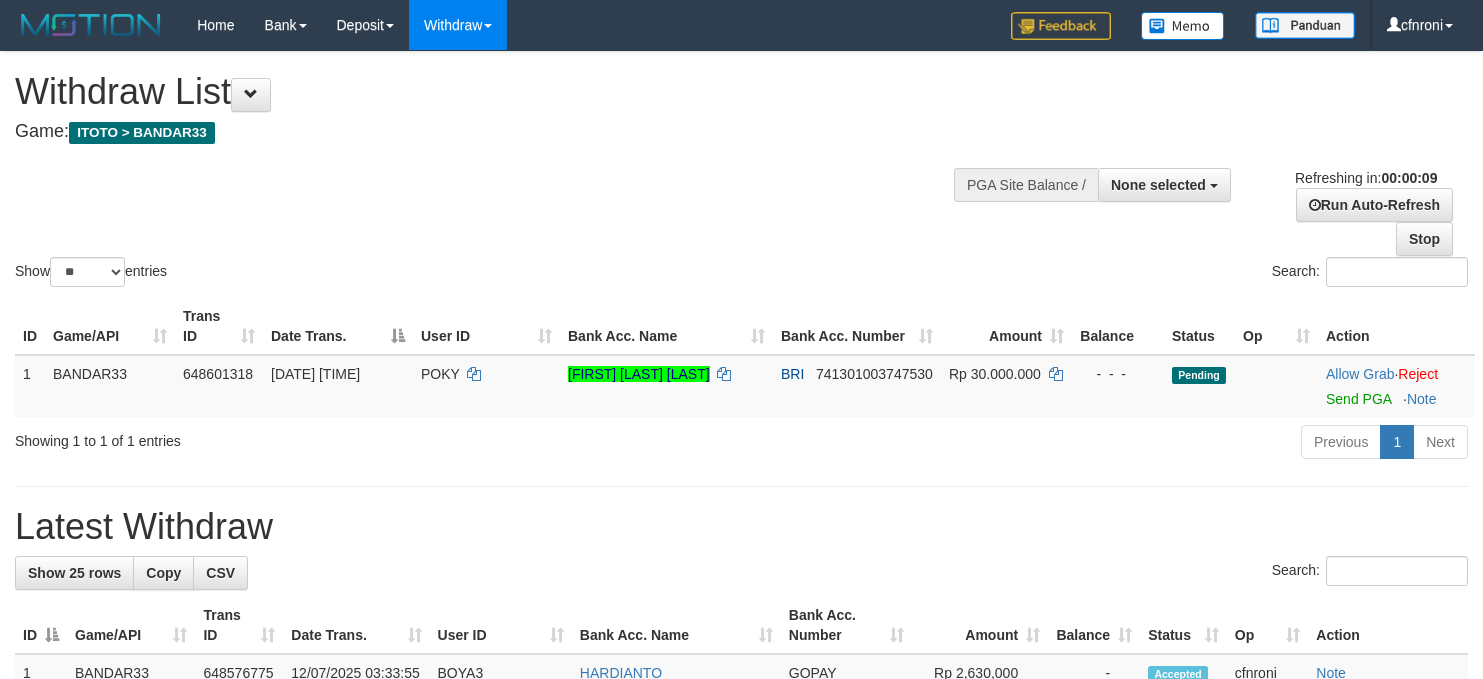 select 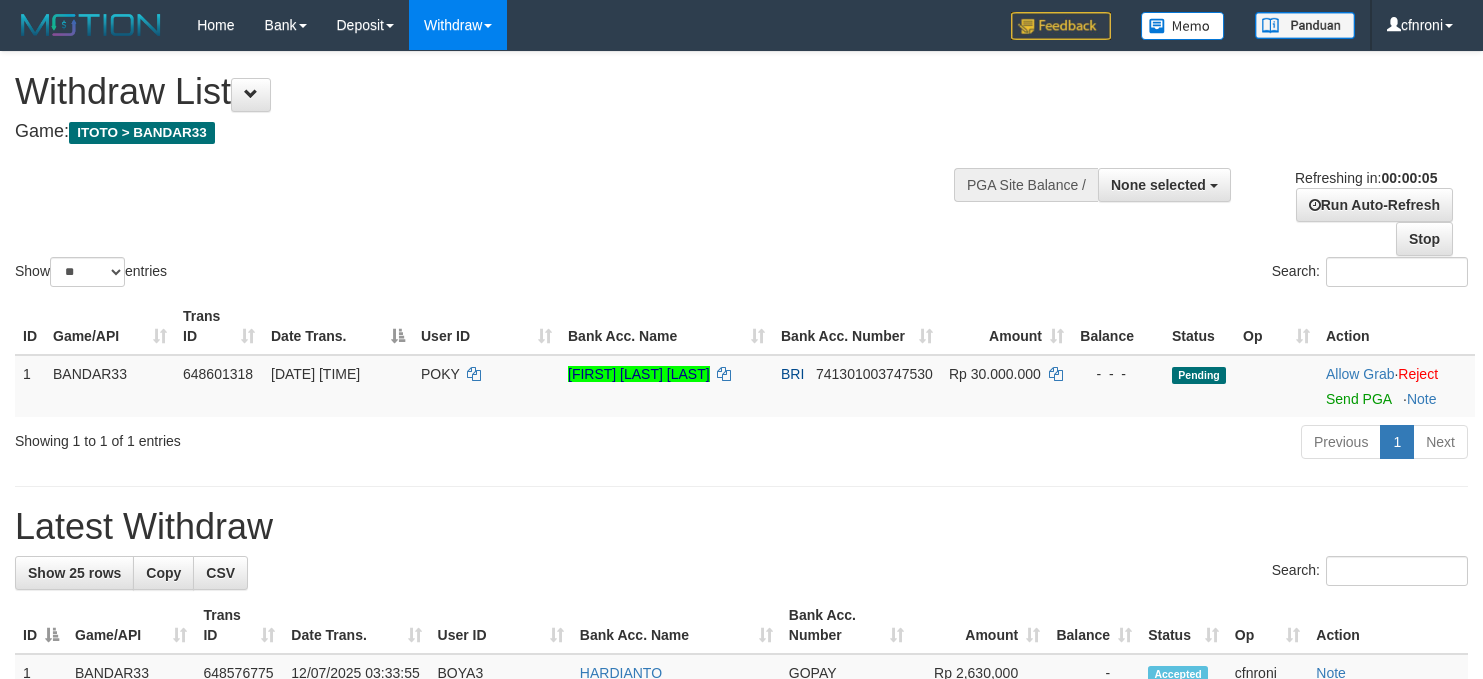 scroll, scrollTop: 0, scrollLeft: 0, axis: both 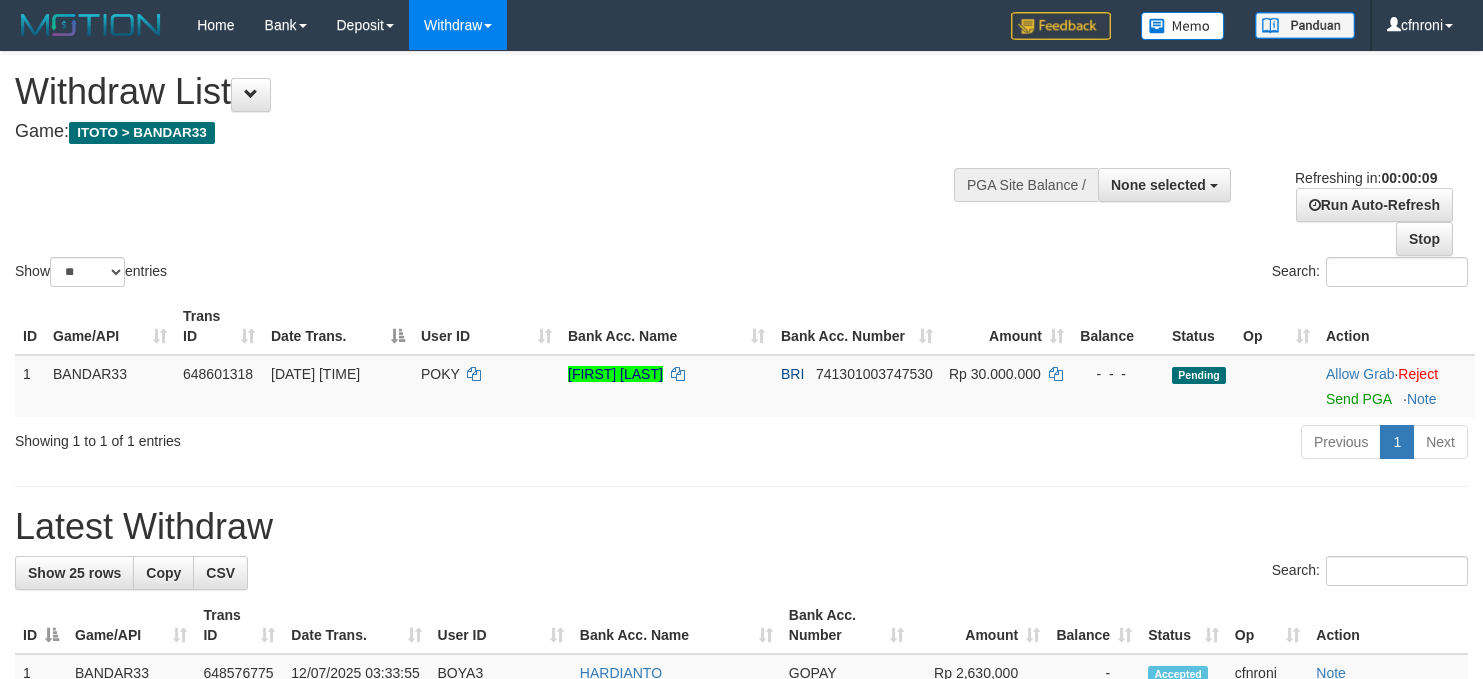 select 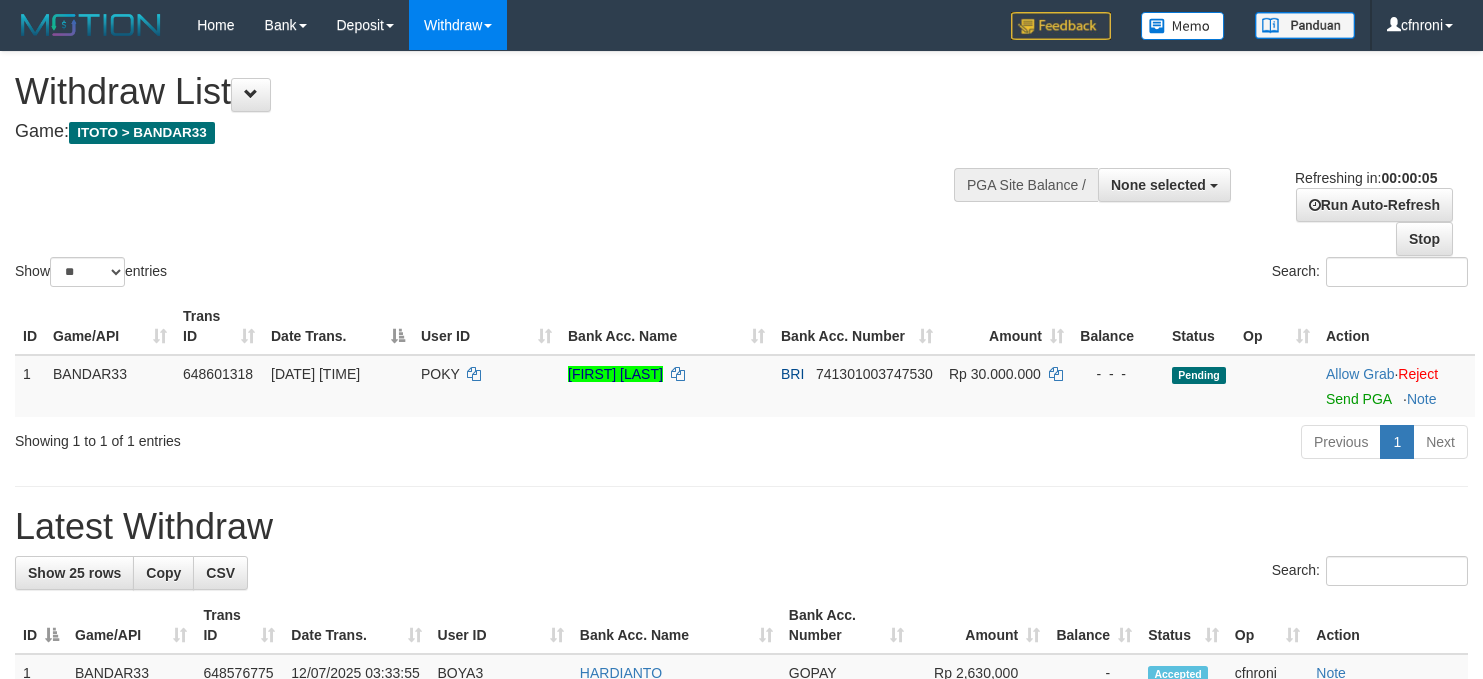 scroll, scrollTop: 0, scrollLeft: 0, axis: both 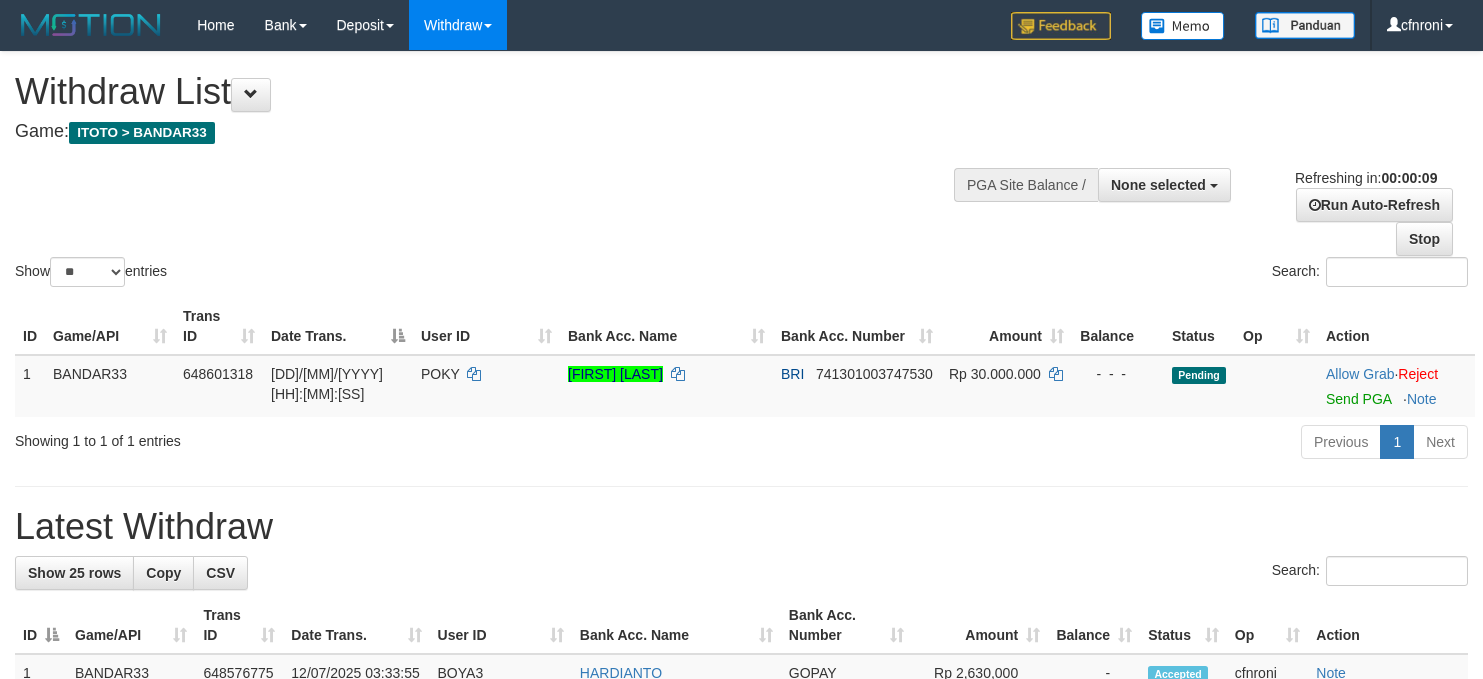 select 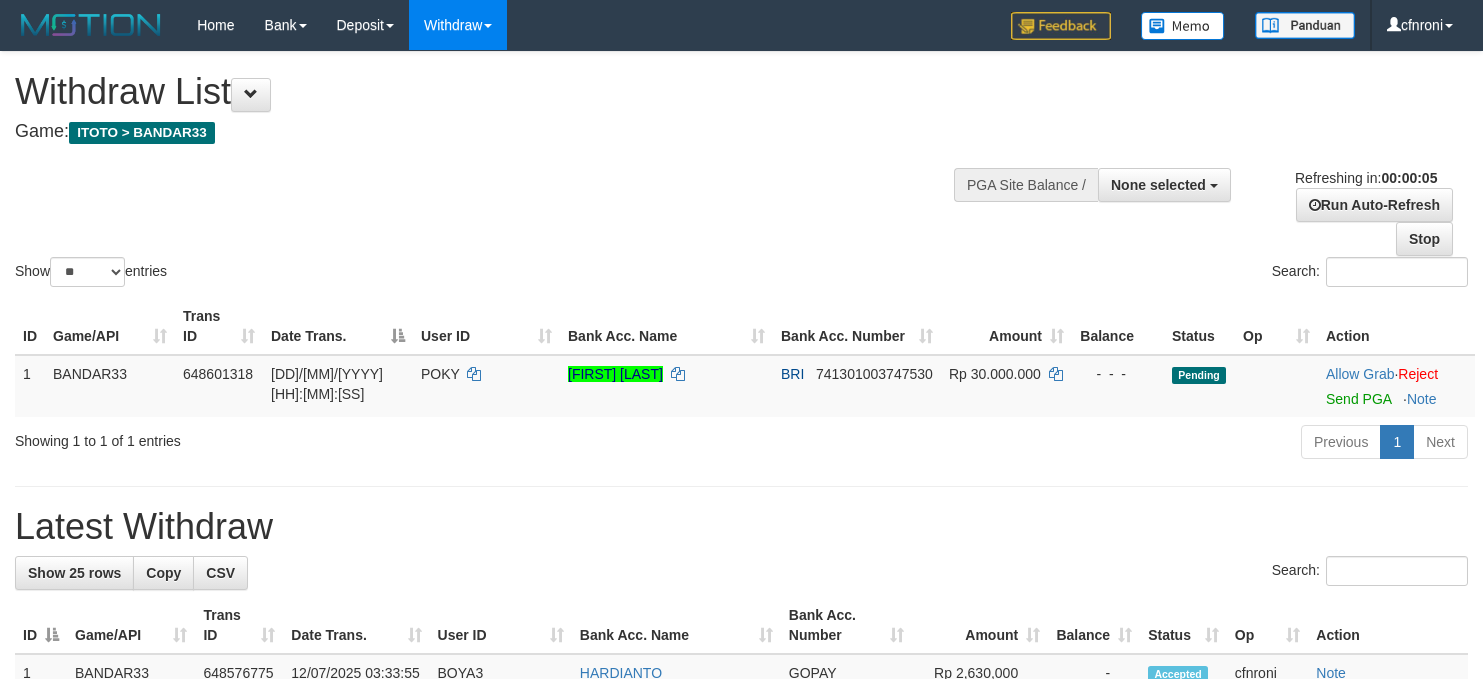 scroll, scrollTop: 0, scrollLeft: 0, axis: both 